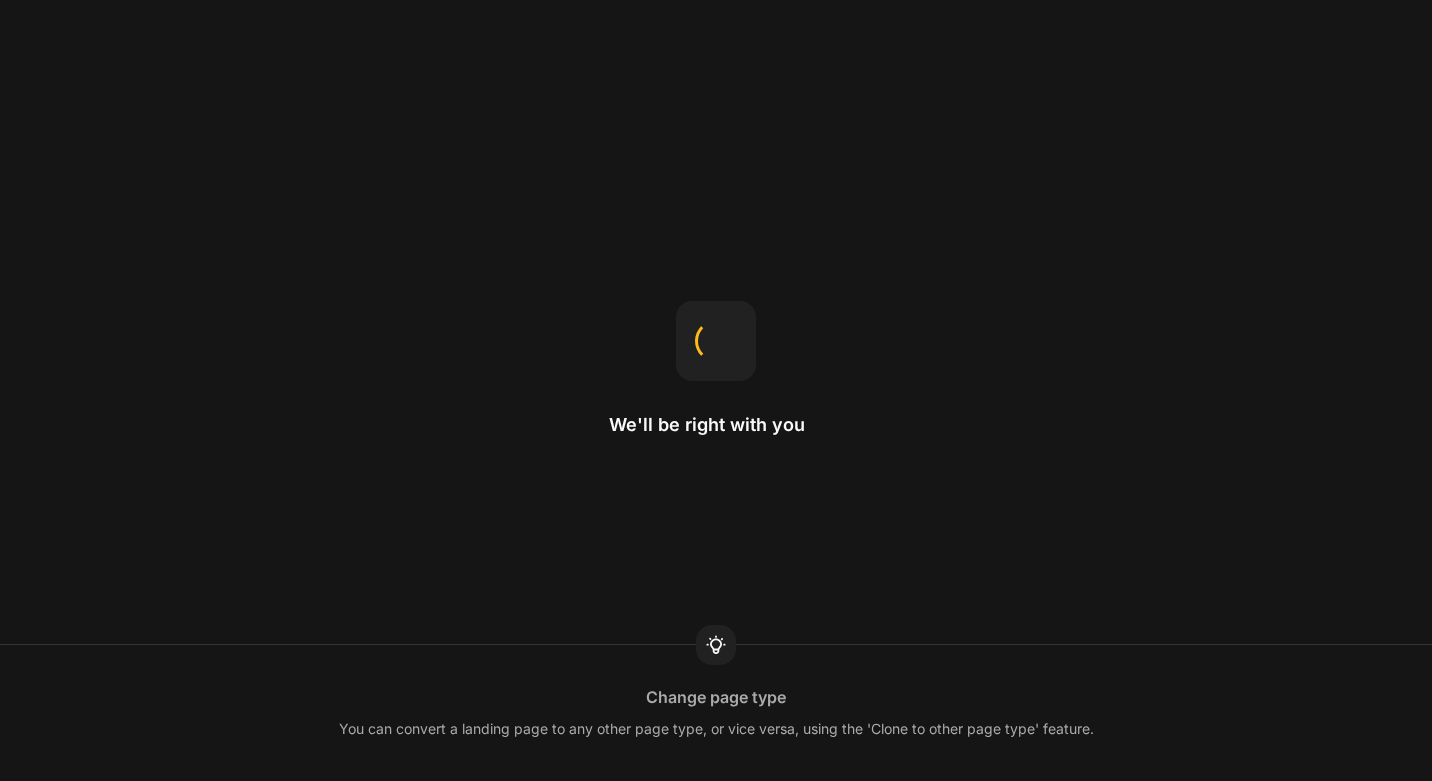 scroll, scrollTop: 0, scrollLeft: 0, axis: both 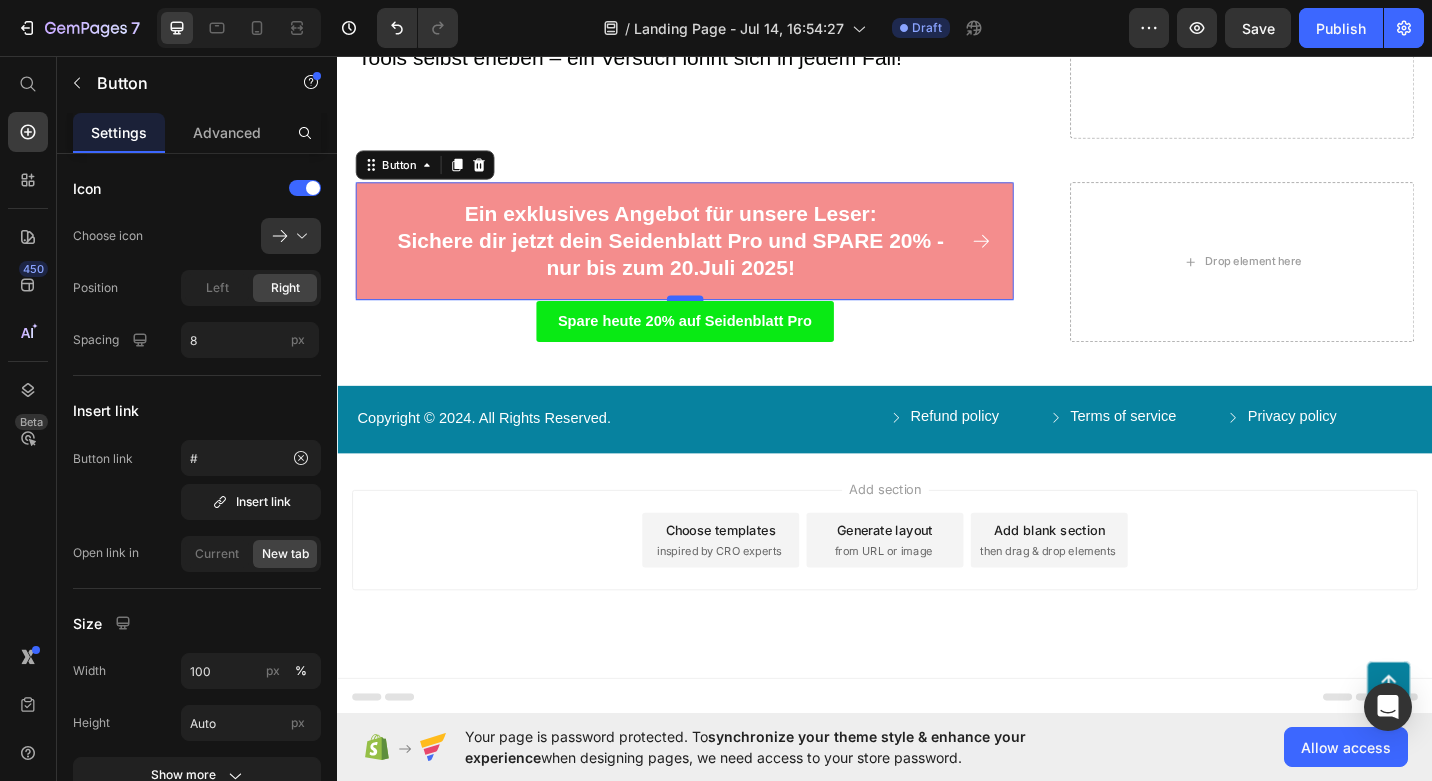 click at bounding box center (718, 322) 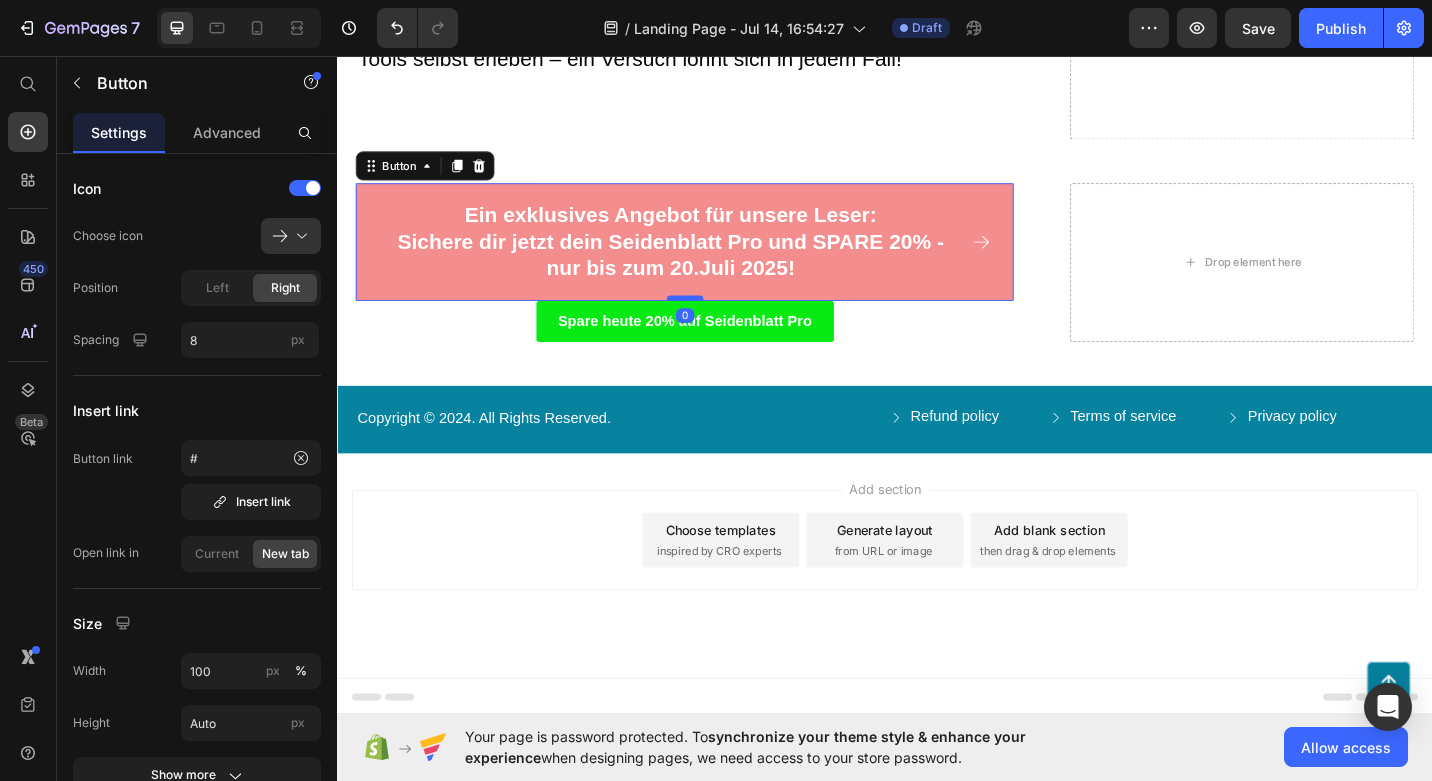 click at bounding box center (718, 322) 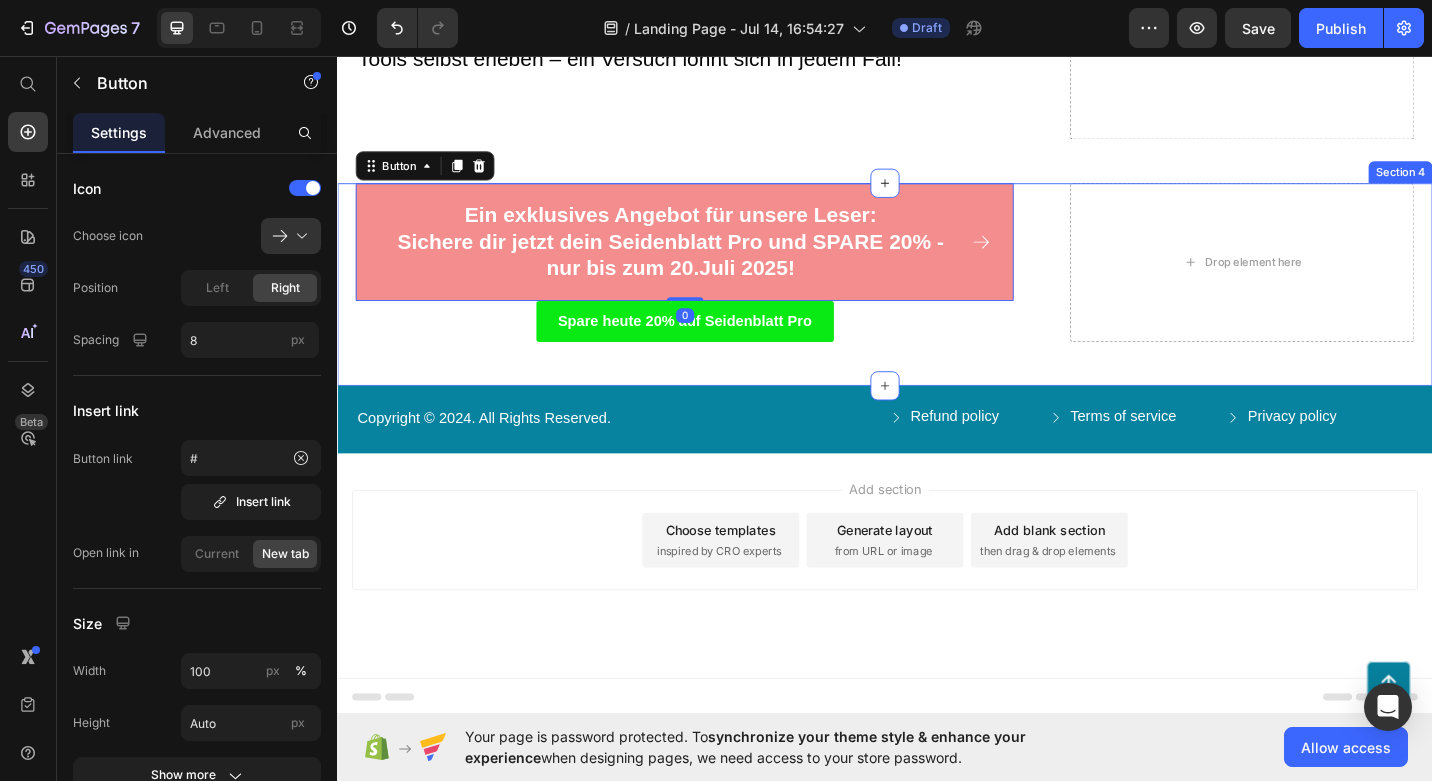 click on "Ein exklusives Angebot für unsere Leser: Sichere dir jetzt dein Seidenblatt Pro und SPARE 20% - nur bis zum [DATE]! Button   0 Spare heute 20% auf Seidenblatt Pro Button Row
Drop element here Row Section 4" at bounding box center (937, 307) 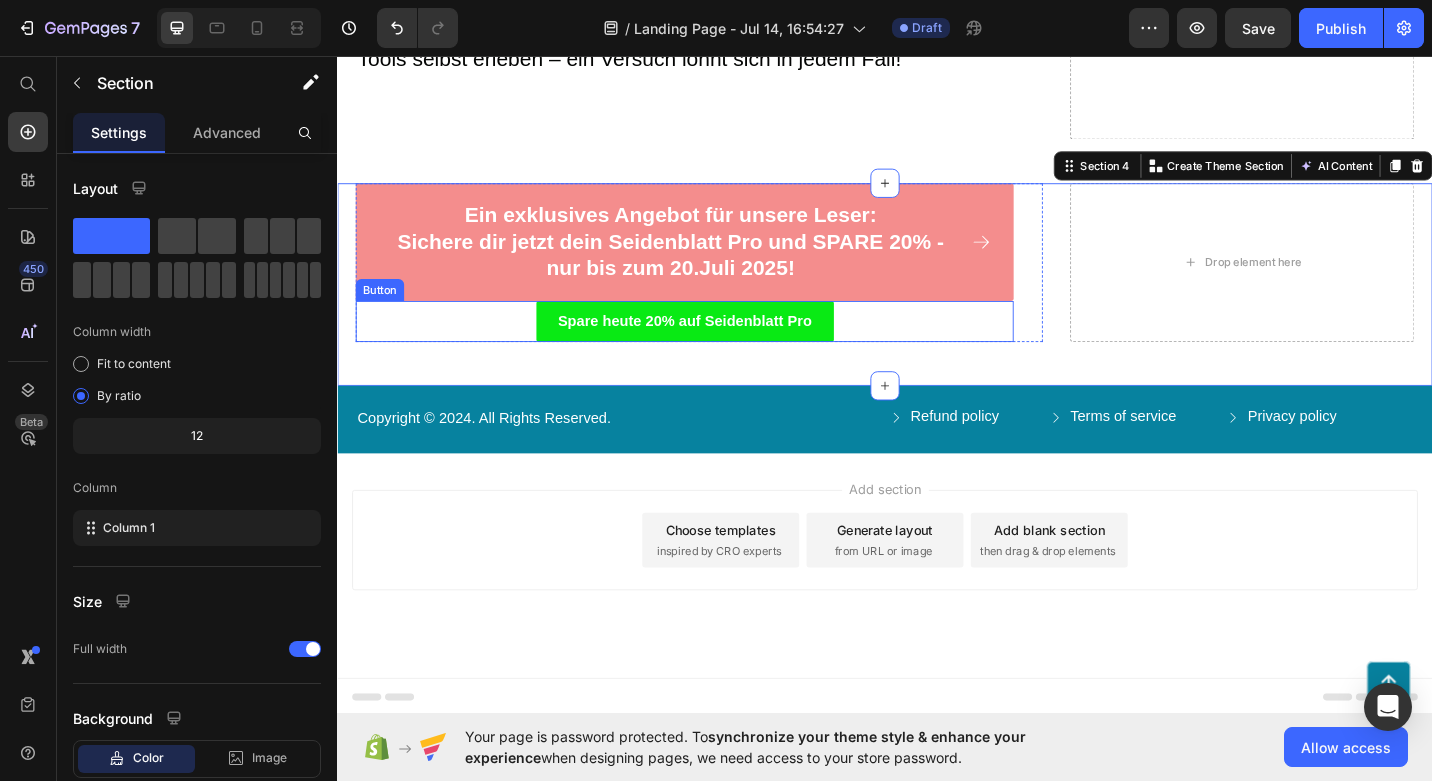 click on "Spare heute 20% auf Seidenblatt Pro Button" at bounding box center [717, 347] 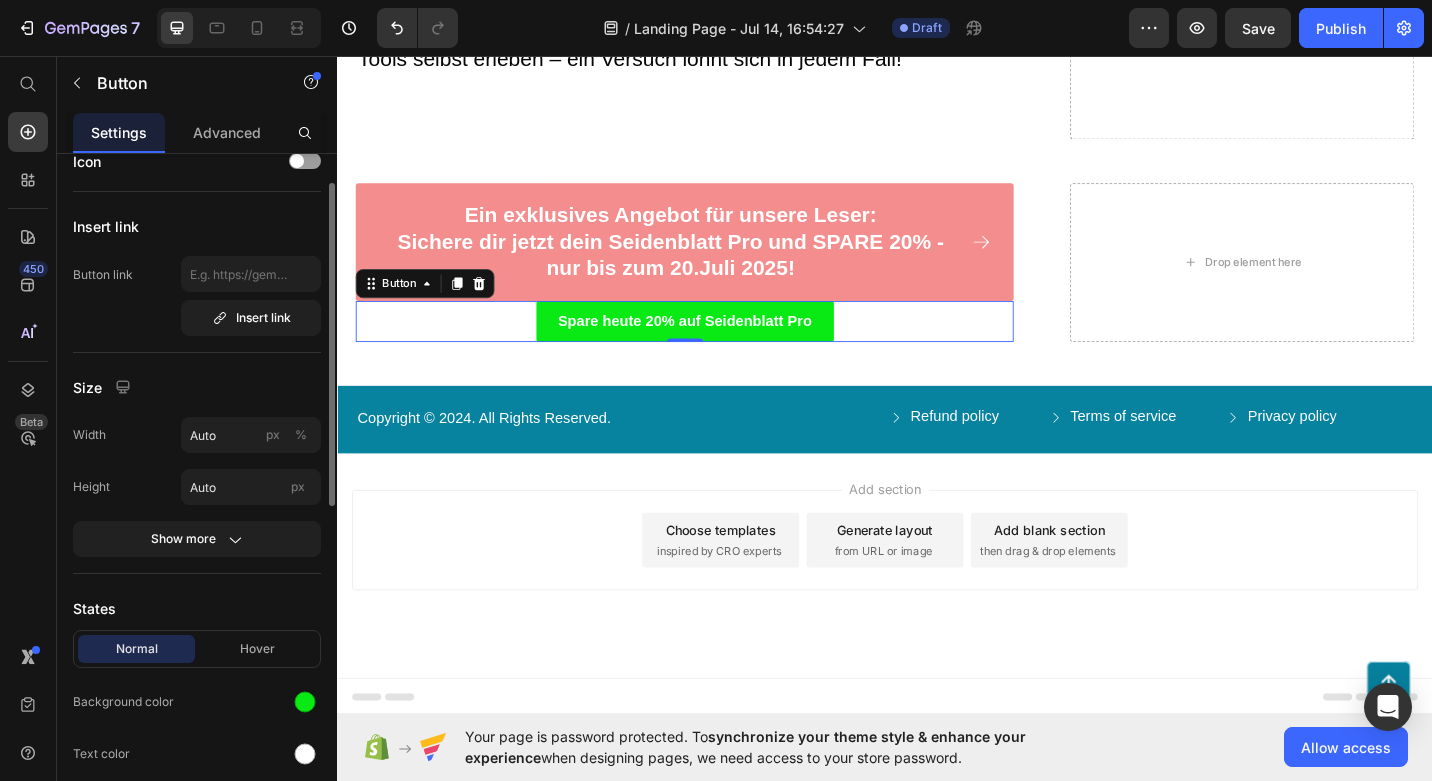 scroll, scrollTop: 24, scrollLeft: 0, axis: vertical 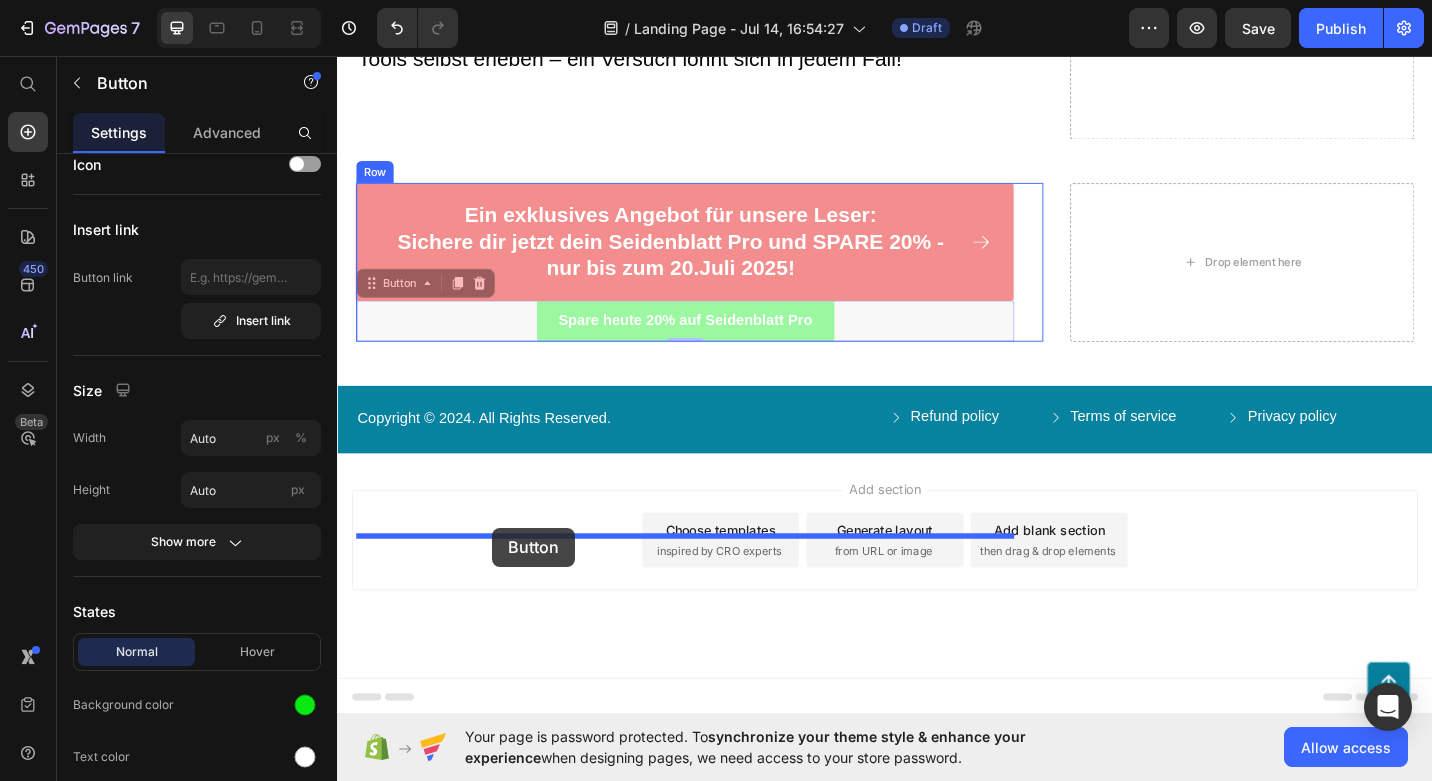 drag, startPoint x: 436, startPoint y: 591, endPoint x: 509, endPoint y: 574, distance: 74.953316 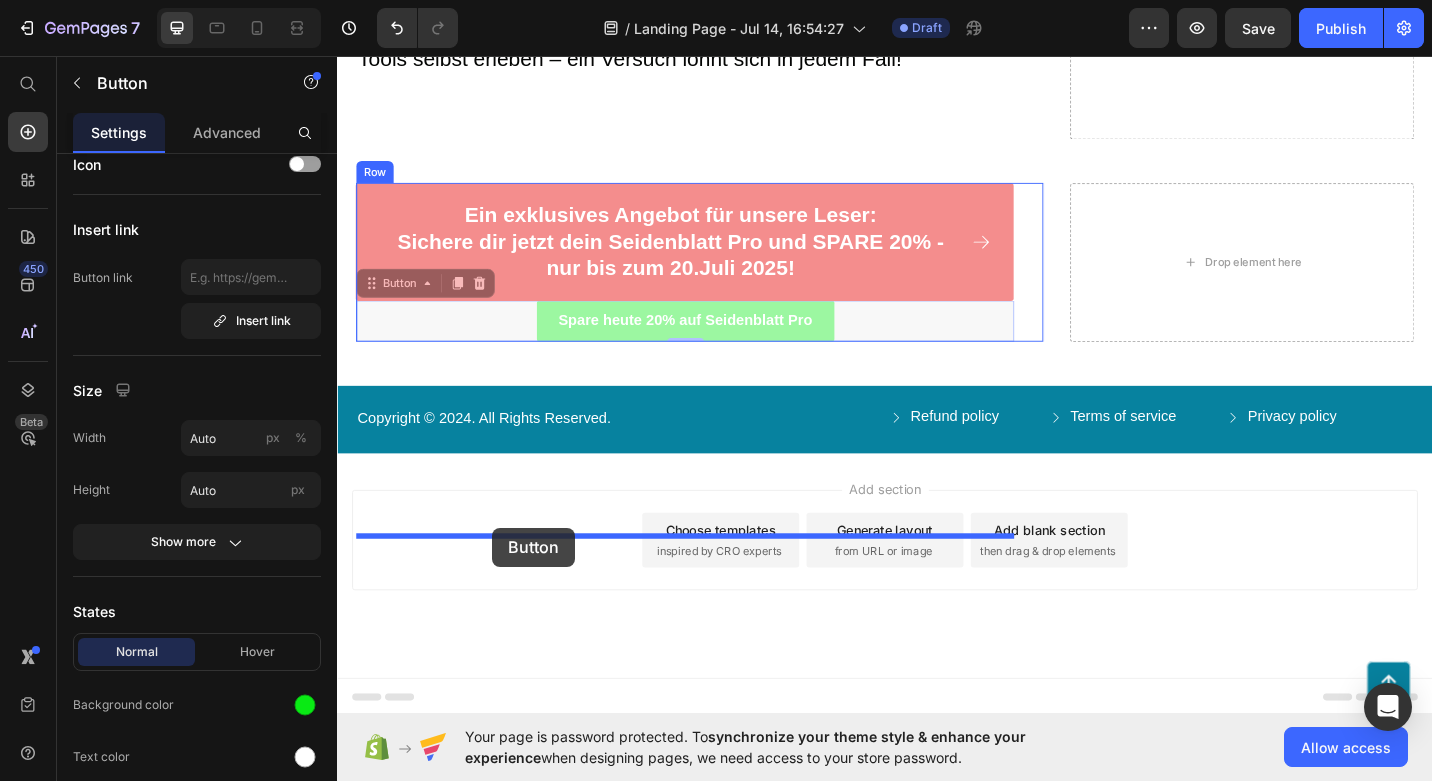 click on "Ein exklusives Angebot für unsere Leser: Sichere dir jetzt dein Seidenblatt Pro und SPARE 20% - nur bis zum 20.Juli 2025!" at bounding box center (702, 261) 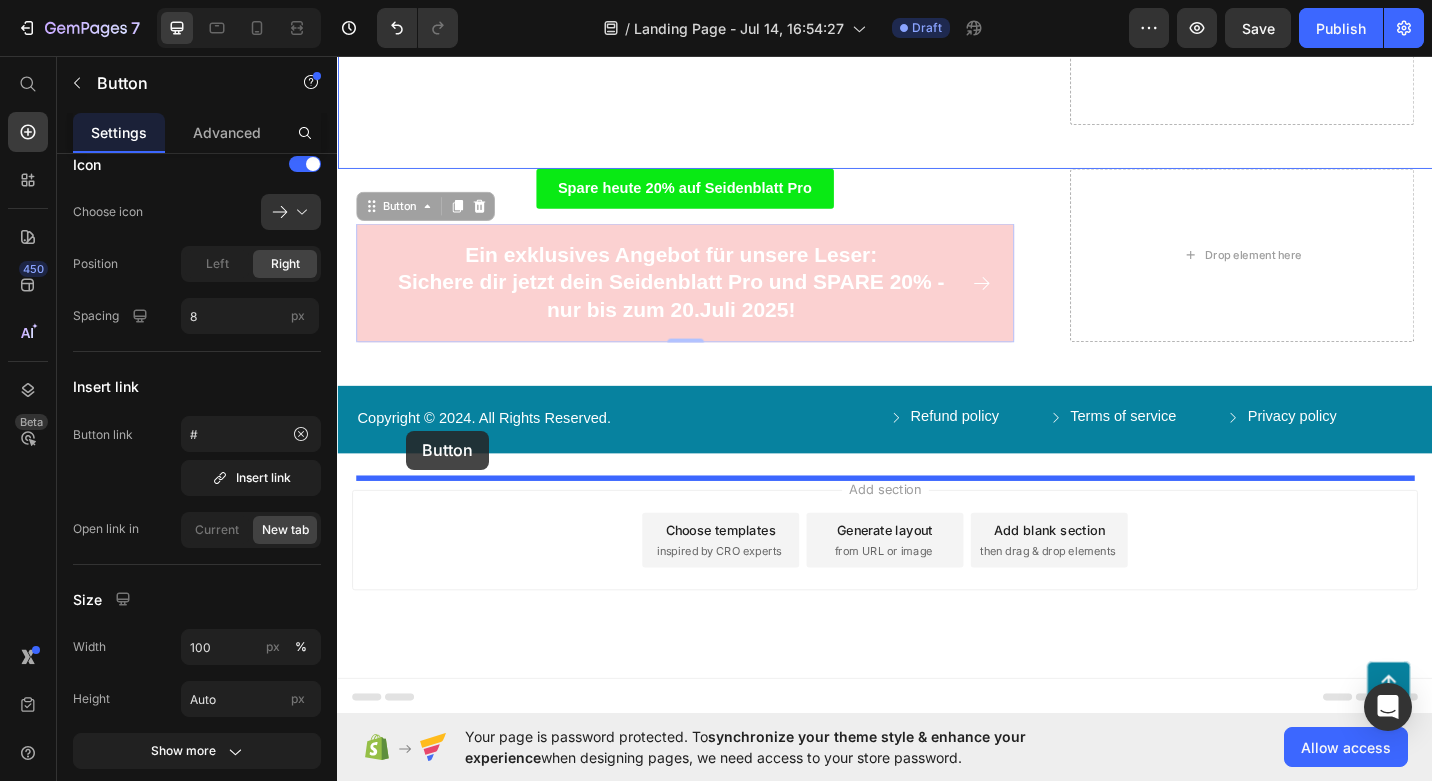 drag, startPoint x: 407, startPoint y: 517, endPoint x: 413, endPoint y: 468, distance: 49.365982 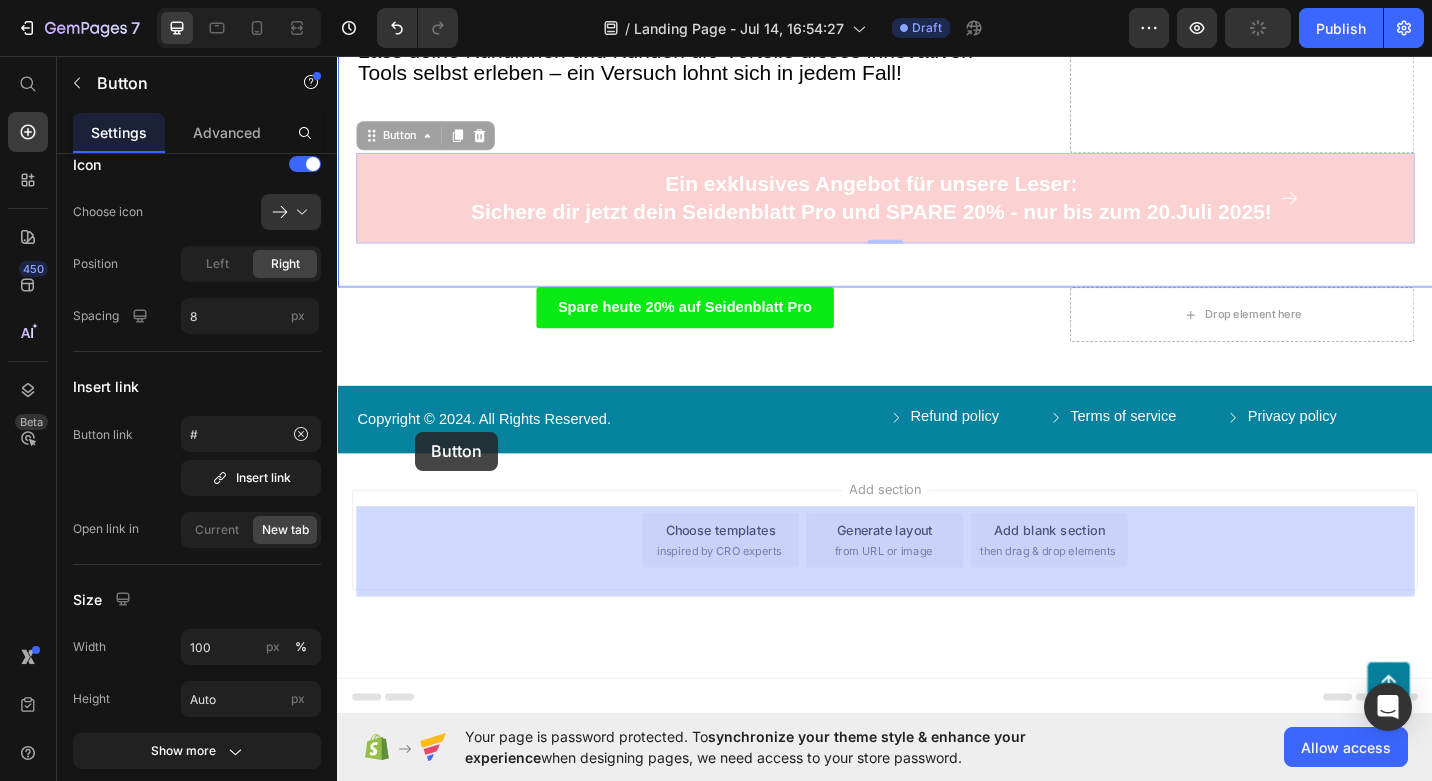 drag, startPoint x: 426, startPoint y: 403, endPoint x: 422, endPoint y: 468, distance: 65.12296 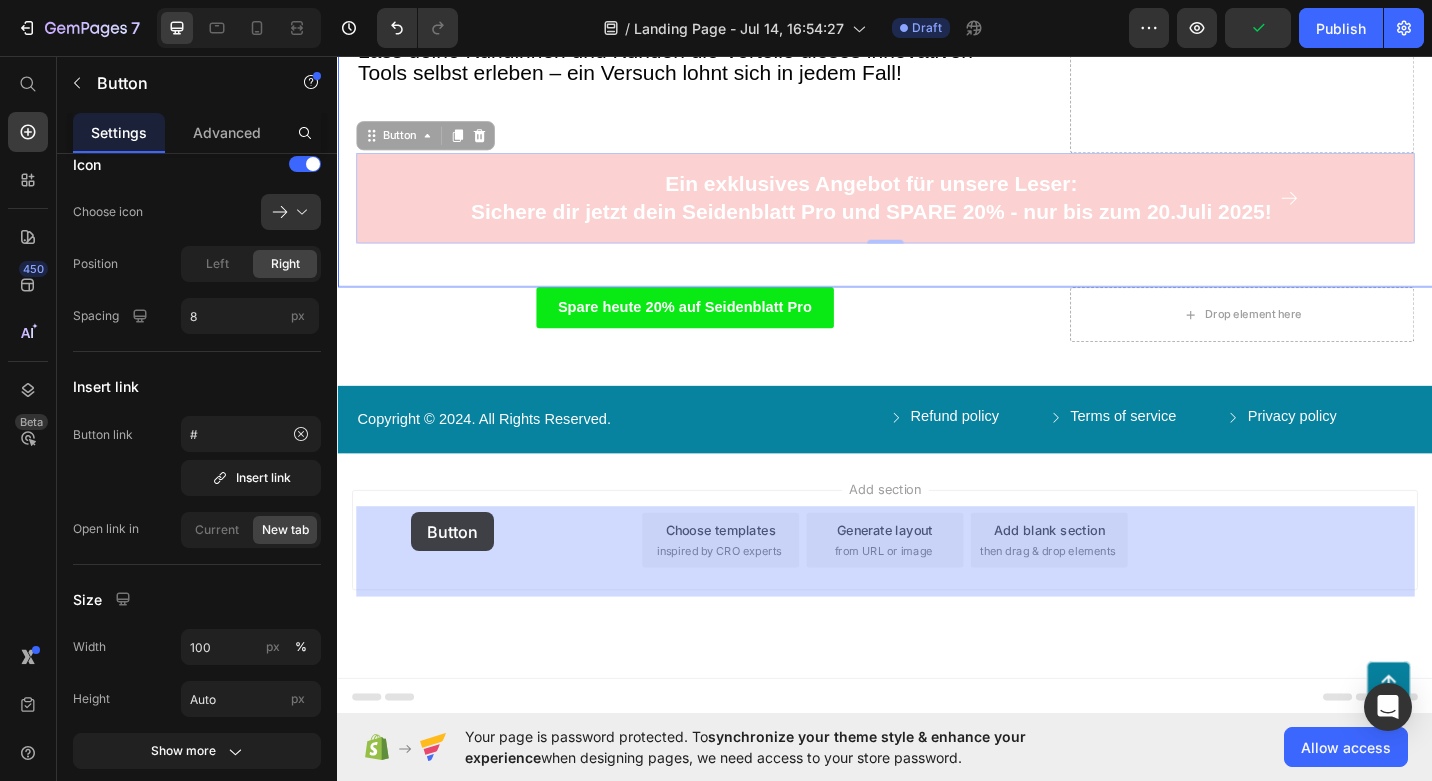 drag, startPoint x: 429, startPoint y: 406, endPoint x: 417, endPoint y: 556, distance: 150.47923 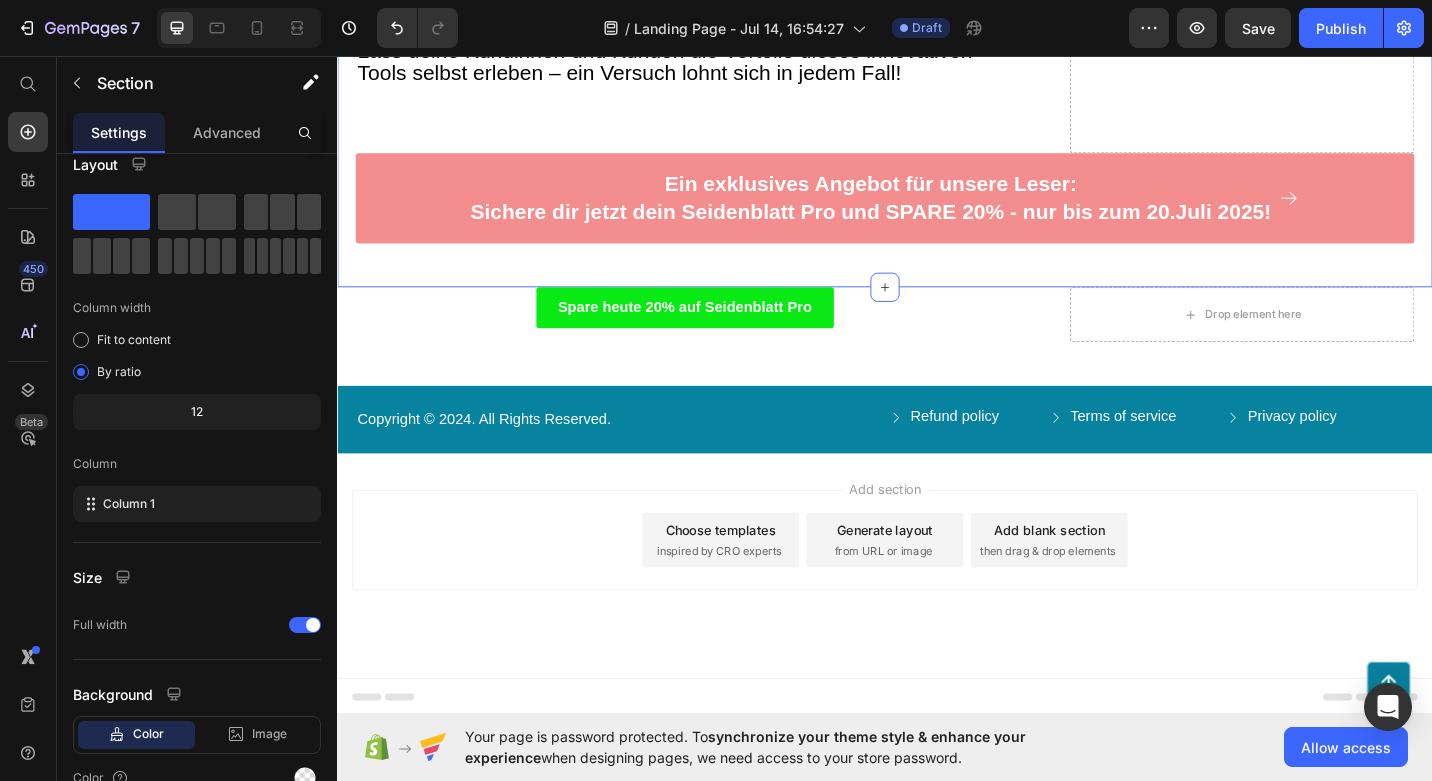 click on "Fazit: Ein vielseitiger Helfer für den Alltag   Das Seidenblatt Pro ist ein praktisches 3-in-1-Gerät, das Muskelstimulation, Gua Sha und Lichttherapie in einem kompakten Tool vereint. Es bietet eine einfache Möglichkeit, die tägliche Hautpflegeroutine gezielt zu unterstützen. Jede der drei Behandlungsarten bringt ihre eigenen Vorteile mit und kann individuell auf die Bedürfnisse der Haut abgestimmt werden. Besonders effektiv ist die getrennte Anwendung der einzelnen Funktionen – idealerweise unter professioneller Anleitung oder mit etwas Übung. Für alle, die eine unkomplizierte und zeitsparende Ergänzung zur Hautpflege suchen, ist das Seidenblatt Pro eine hervorragende Wahl. Es lässt sich mühelos in den Alltag integrieren, modelliert sanft die Gesichtskonturen und sorgt für sichtbare – wenn auch dezente – Verbesserungen. Lass deine Kundinnen und Kunden die Vorteile dieses innovativen Tools selbst erleben – ein Versuch lohnt sich in jedem Fall! Text Block Row Recommended Heading Icon Icon" at bounding box center (937, -17) 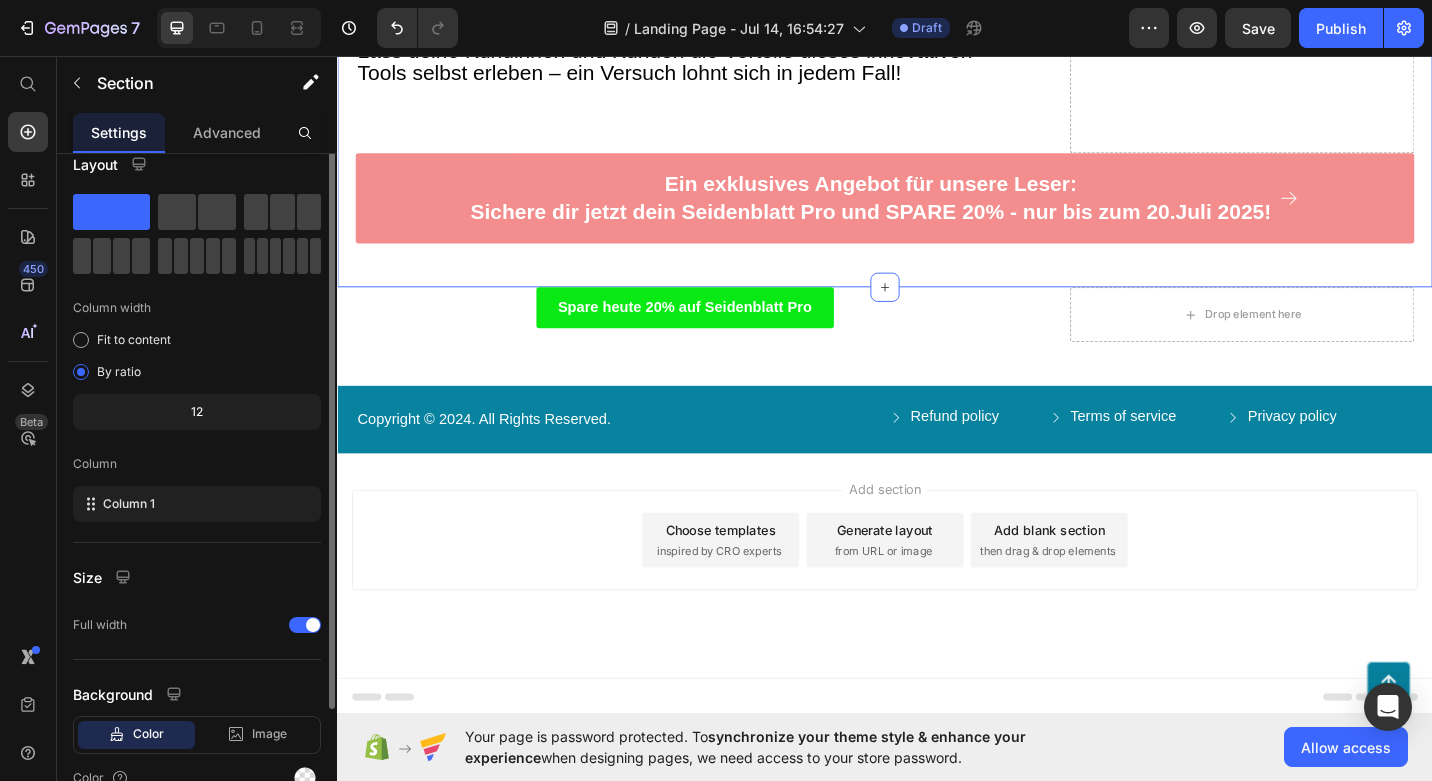 scroll, scrollTop: 0, scrollLeft: 0, axis: both 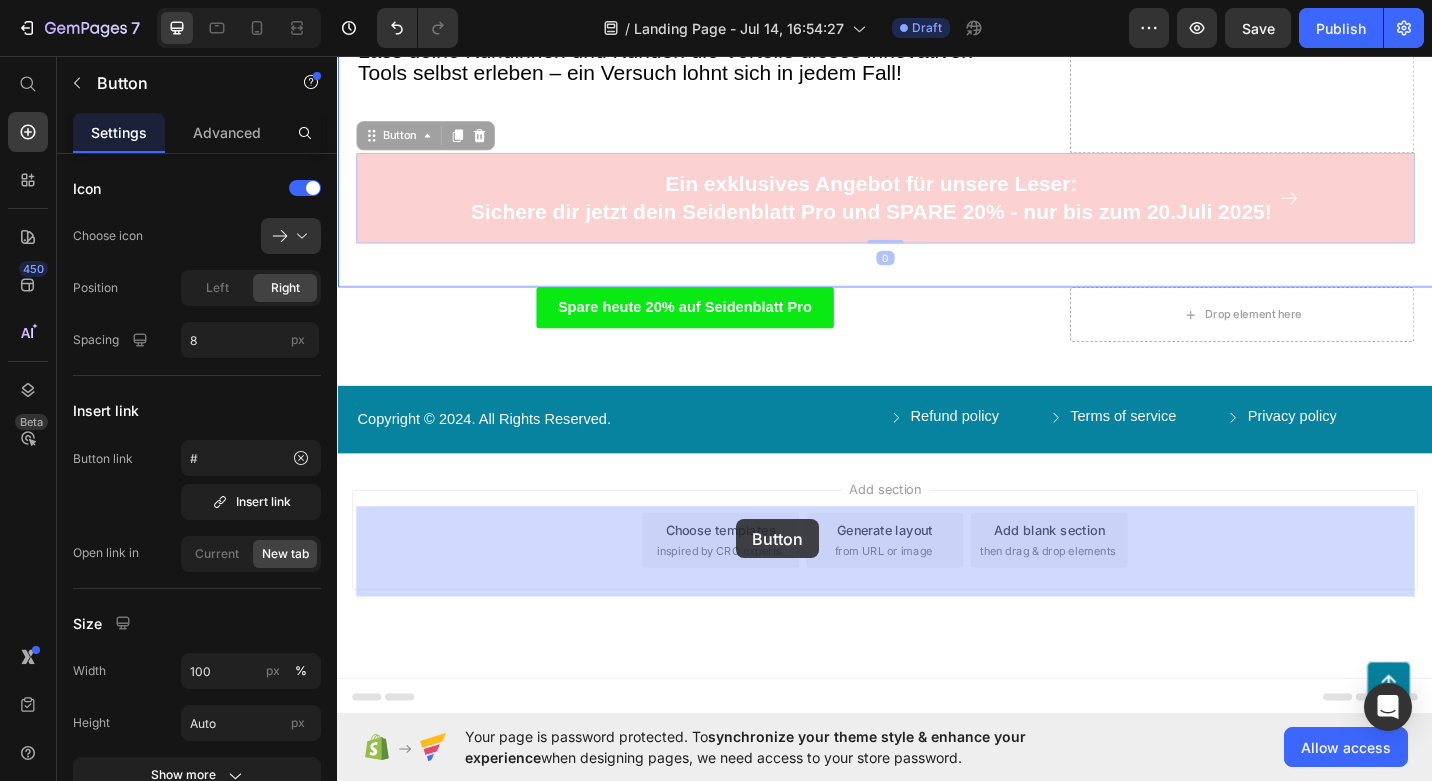 drag, startPoint x: 817, startPoint y: 452, endPoint x: 774, endPoint y: 564, distance: 119.97083 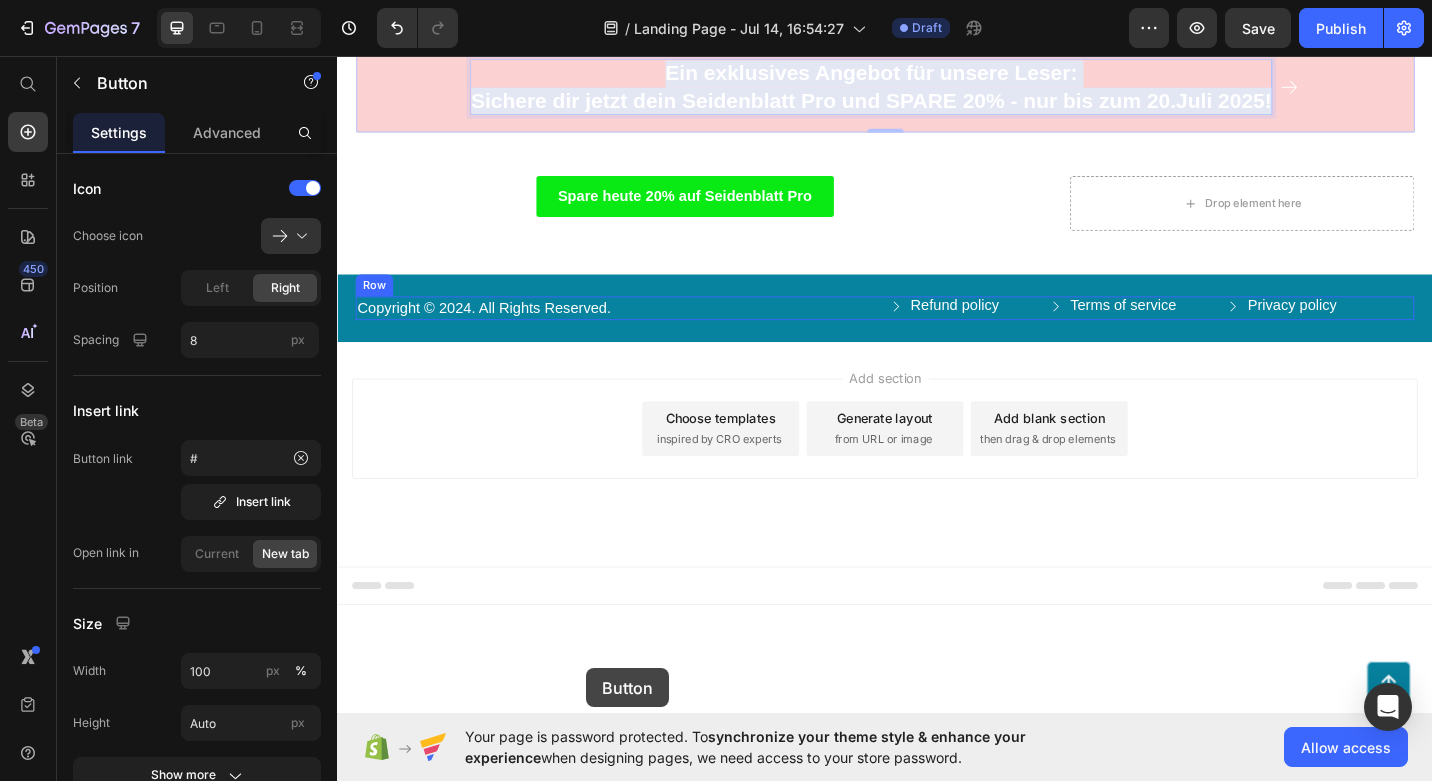 scroll, scrollTop: 4800, scrollLeft: 0, axis: vertical 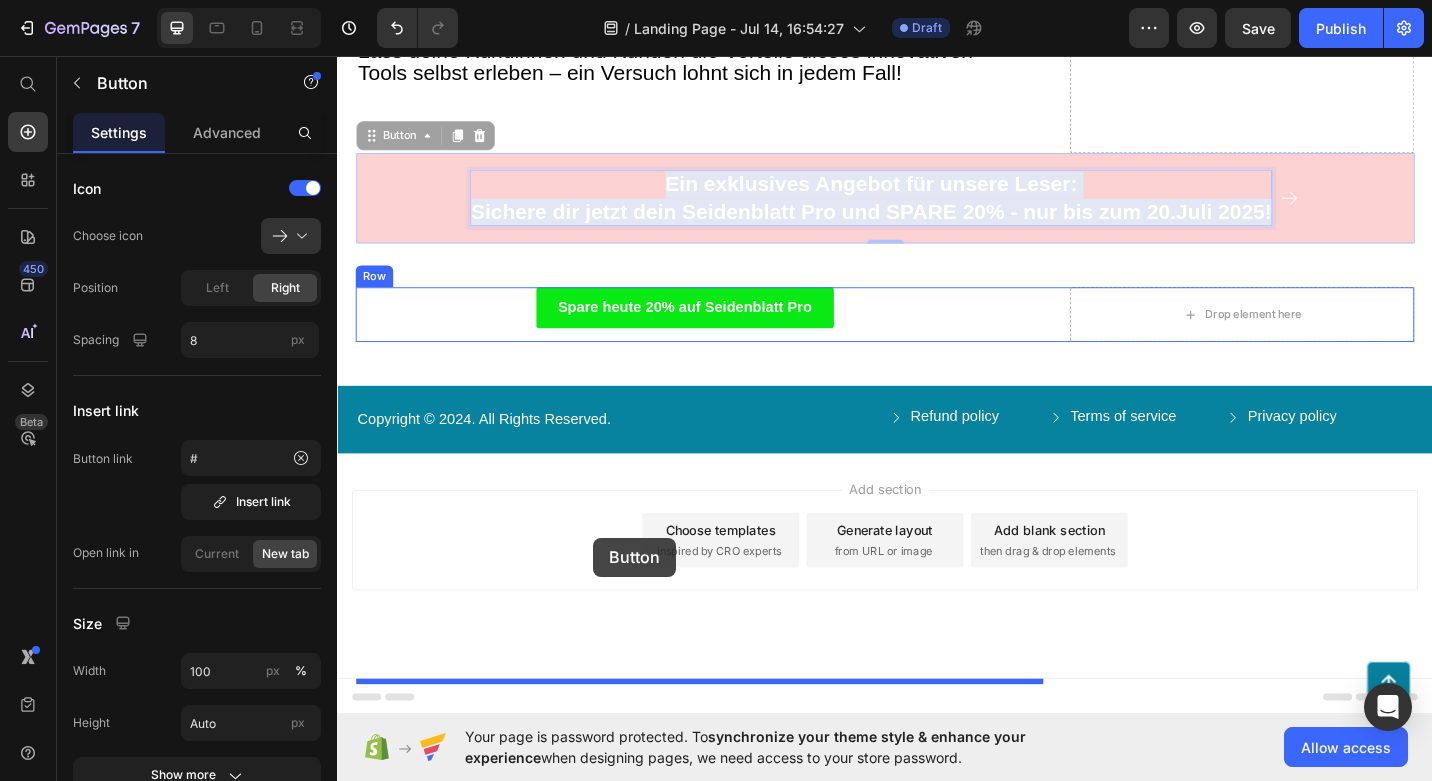 drag, startPoint x: 638, startPoint y: 450, endPoint x: 617, endPoint y: 584, distance: 135.63554 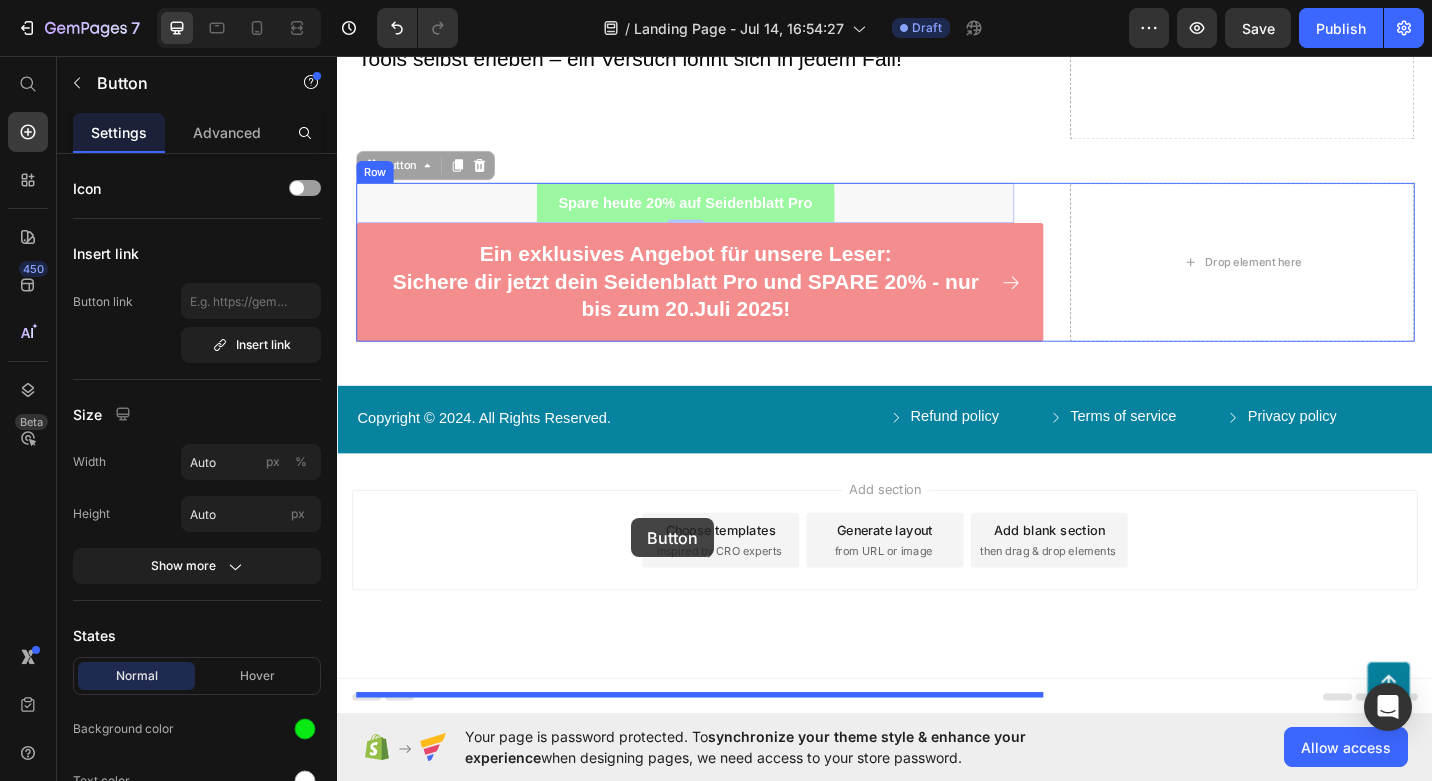 drag, startPoint x: 676, startPoint y: 443, endPoint x: 659, endPoint y: 565, distance: 123.178734 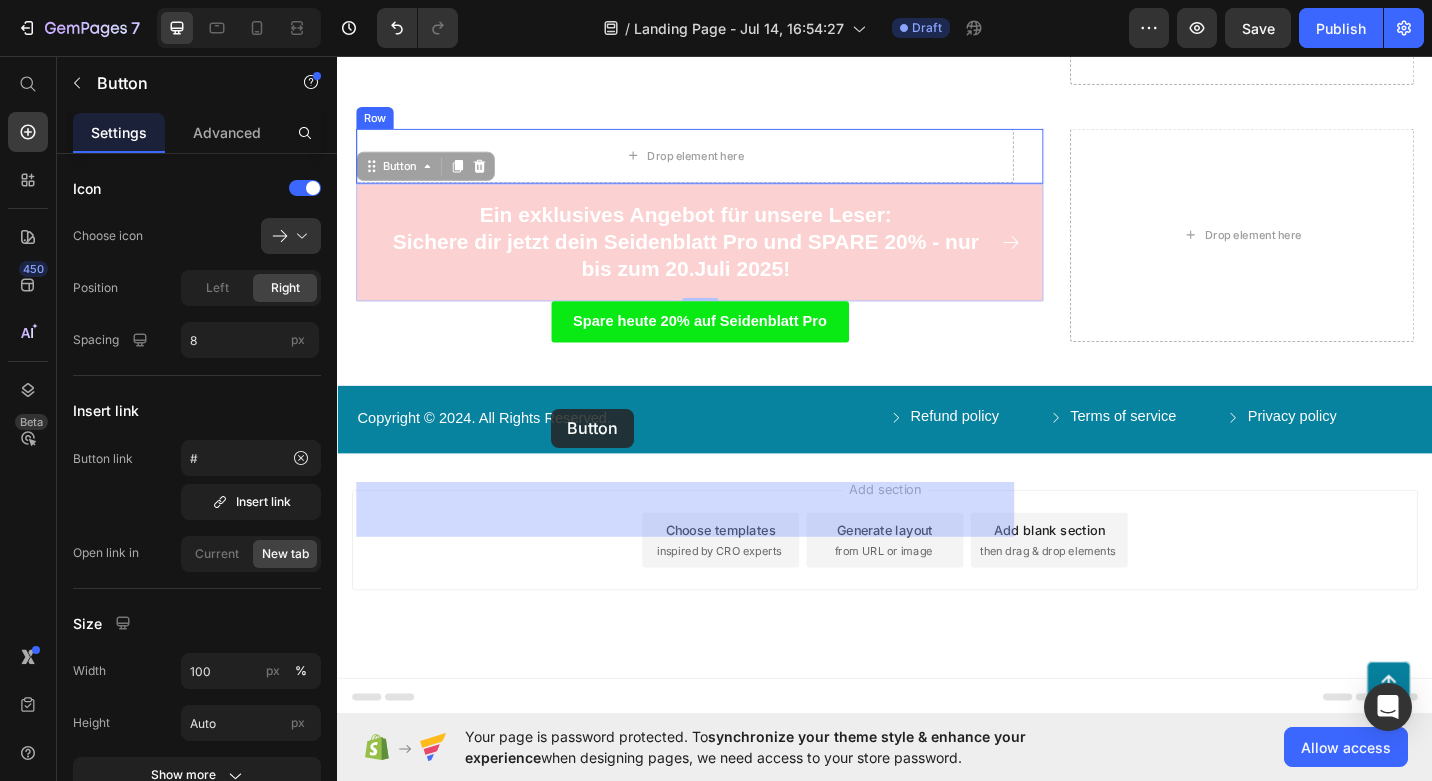 drag, startPoint x: 573, startPoint y: 567, endPoint x: 571, endPoint y: 443, distance: 124.01613 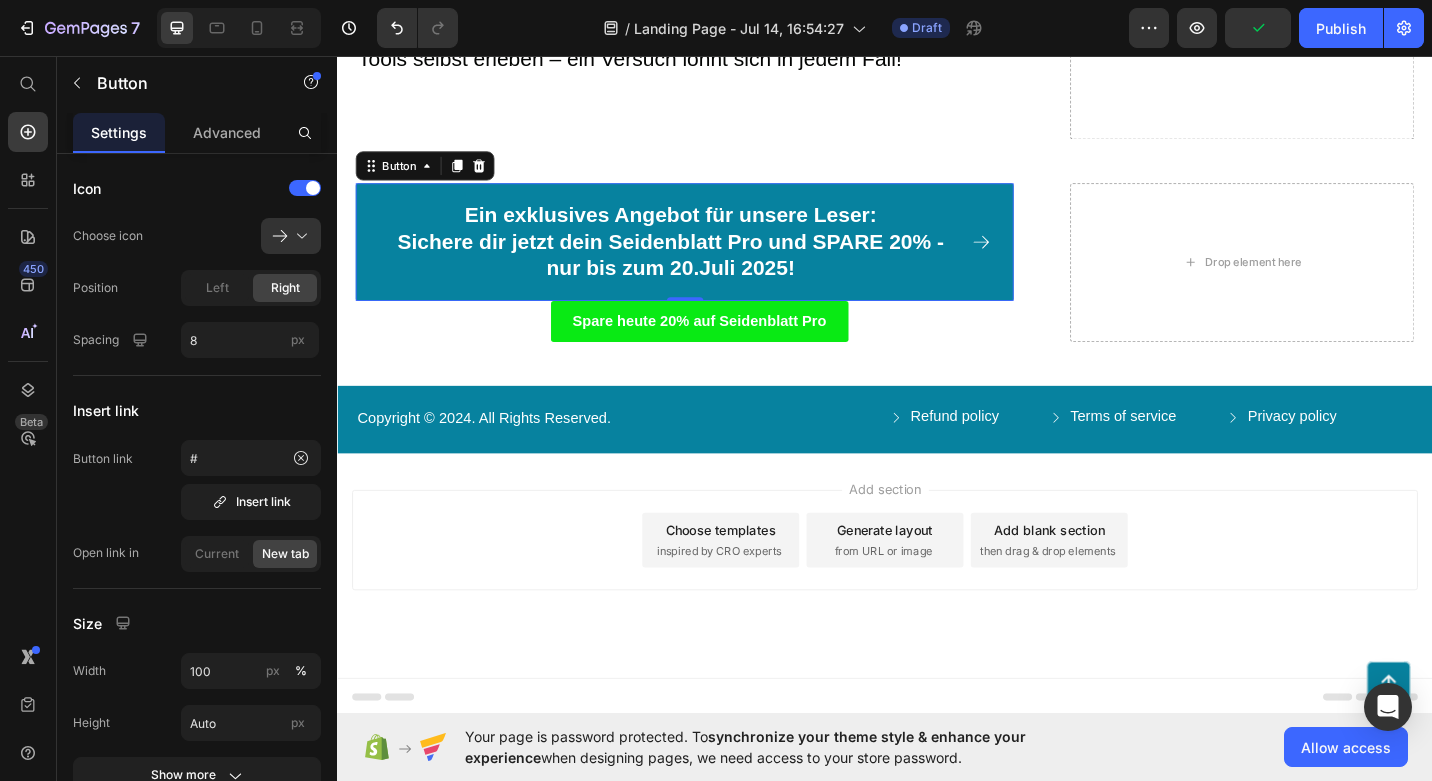 click on "Ein exklusives Angebot für unsere Leser: Sichere dir jetzt dein Seidenblatt Pro und SPARE 20% - nur bis zum 20.Juli 2025!" at bounding box center (717, 261) 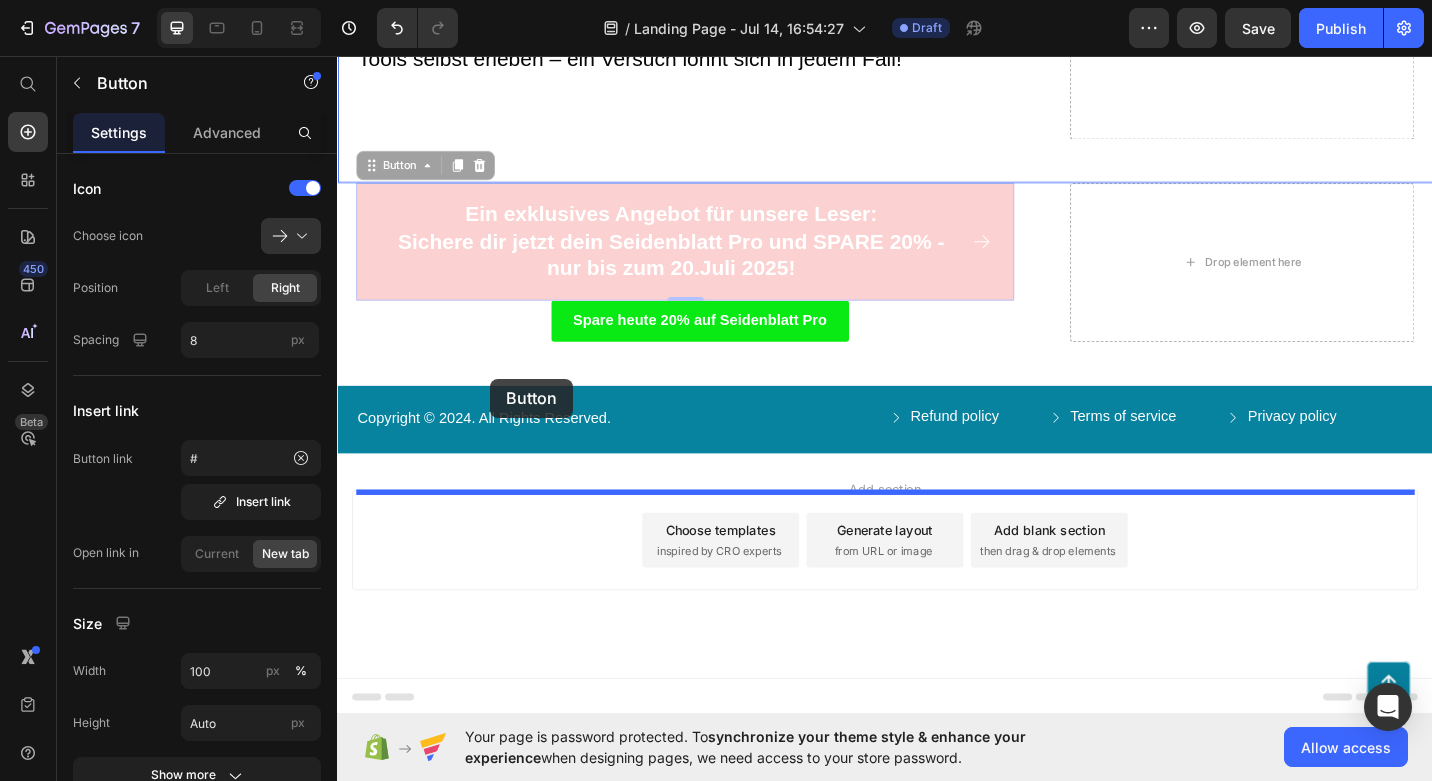 drag, startPoint x: 509, startPoint y: 439, endPoint x: 505, endPoint y: 410, distance: 29.274563 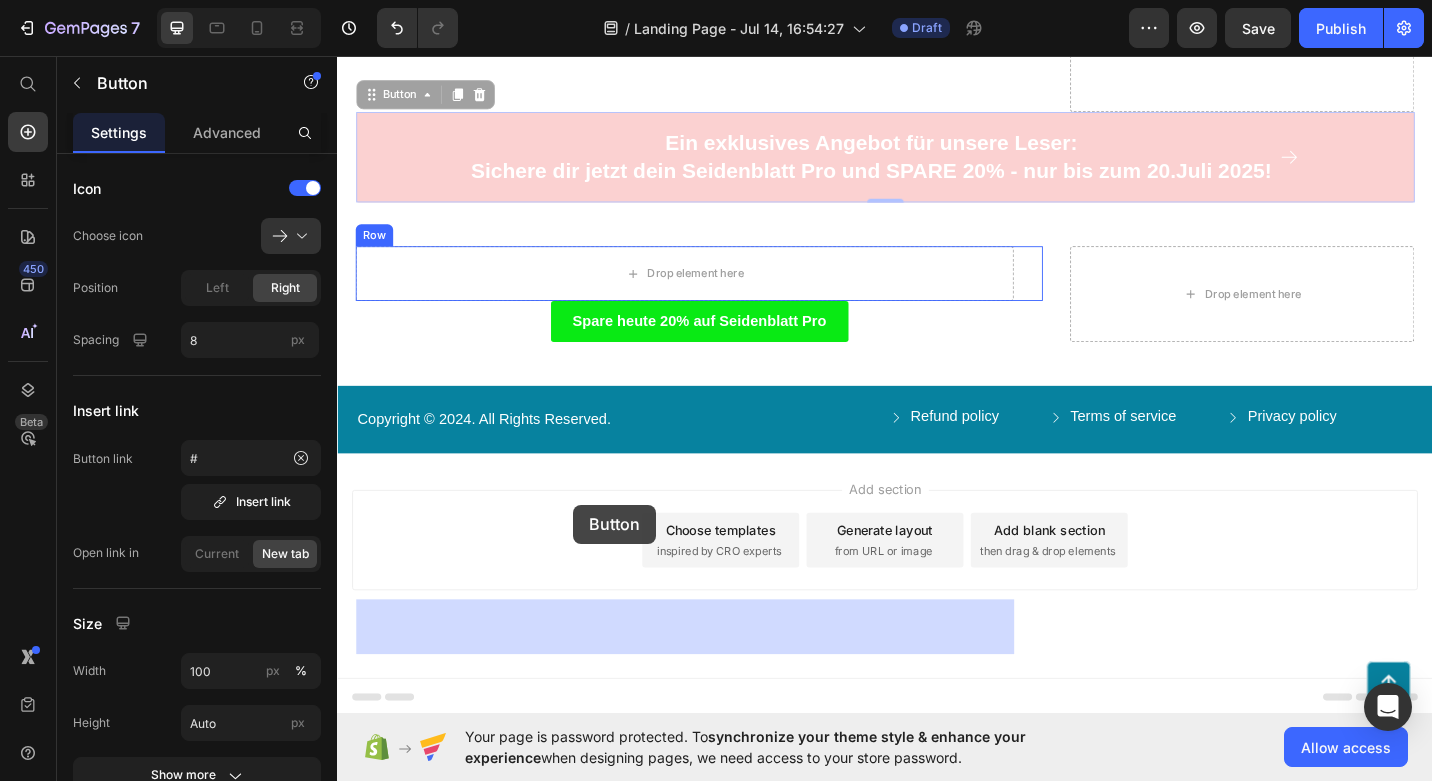 drag, startPoint x: 623, startPoint y: 388, endPoint x: 596, endPoint y: 548, distance: 162.26213 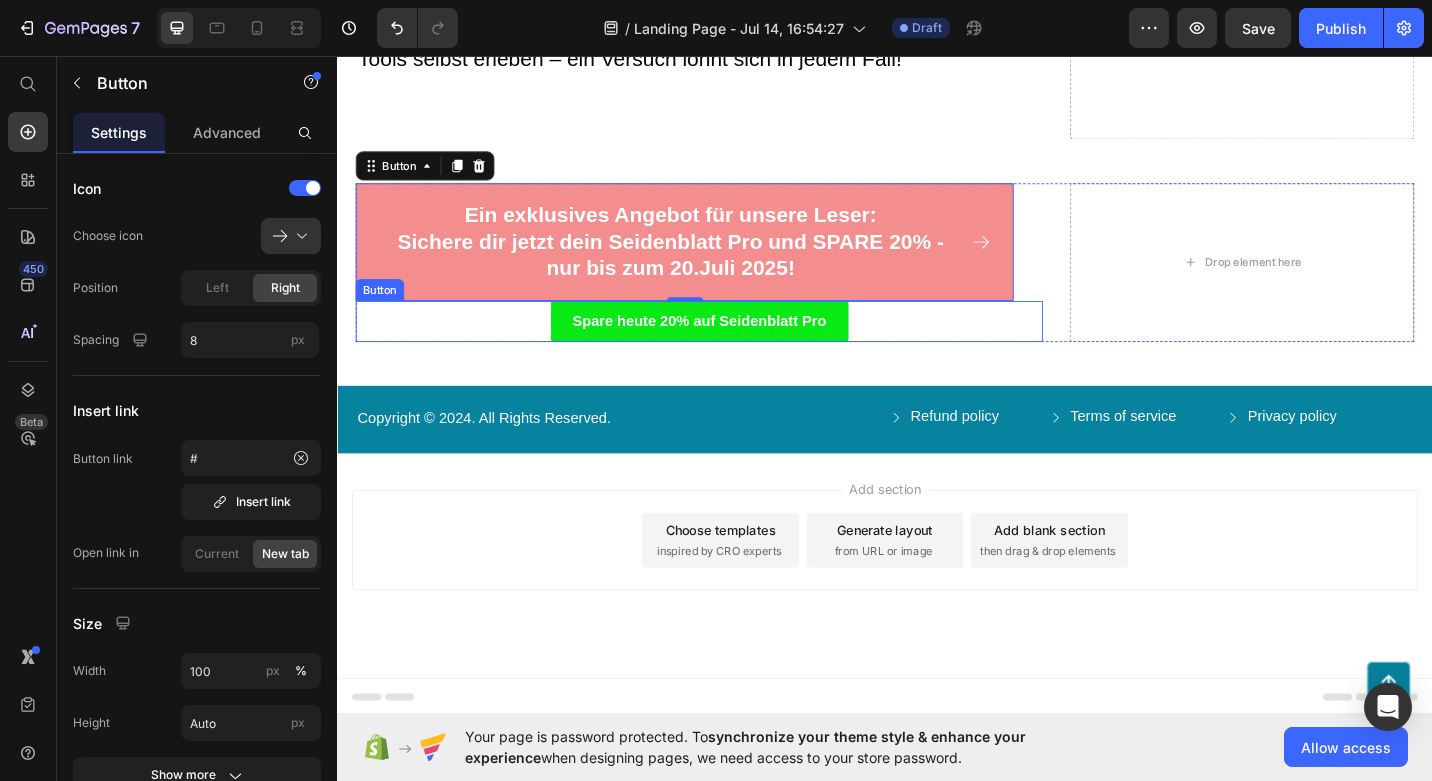 click on "Spare heute 20% auf Seidenblatt Pro Button" at bounding box center [733, 347] 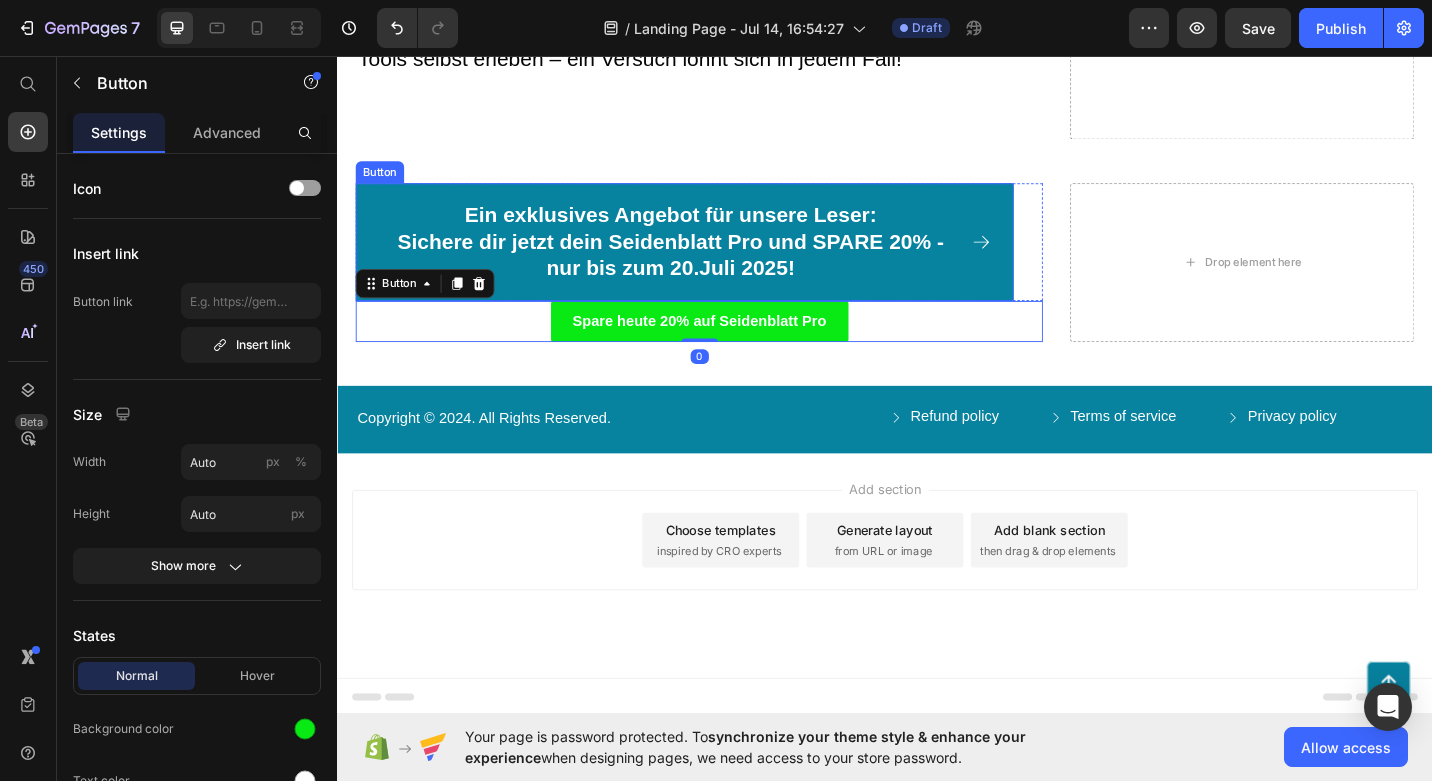 click on "Ein exklusives Angebot für unsere Leser: Sichere dir jetzt dein Seidenblatt Pro und SPARE 20% - nur bis zum 20.Juli 2025!" at bounding box center (717, 261) 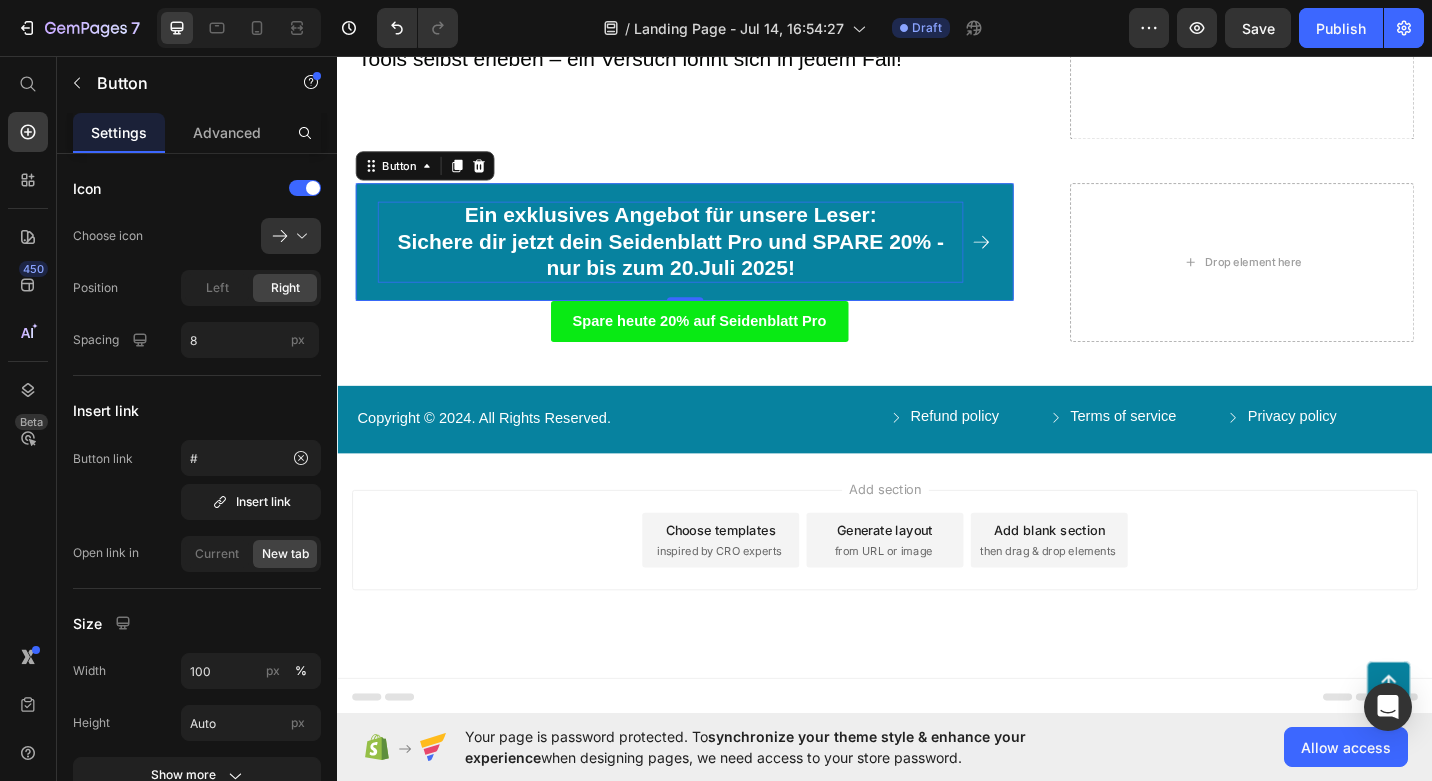 click on "Ein exklusives Angebot für unsere Leser: Sichere dir jetzt dein Seidenblatt Pro und SPARE 20% - nur bis zum 20.Juli 2025!" at bounding box center (702, 261) 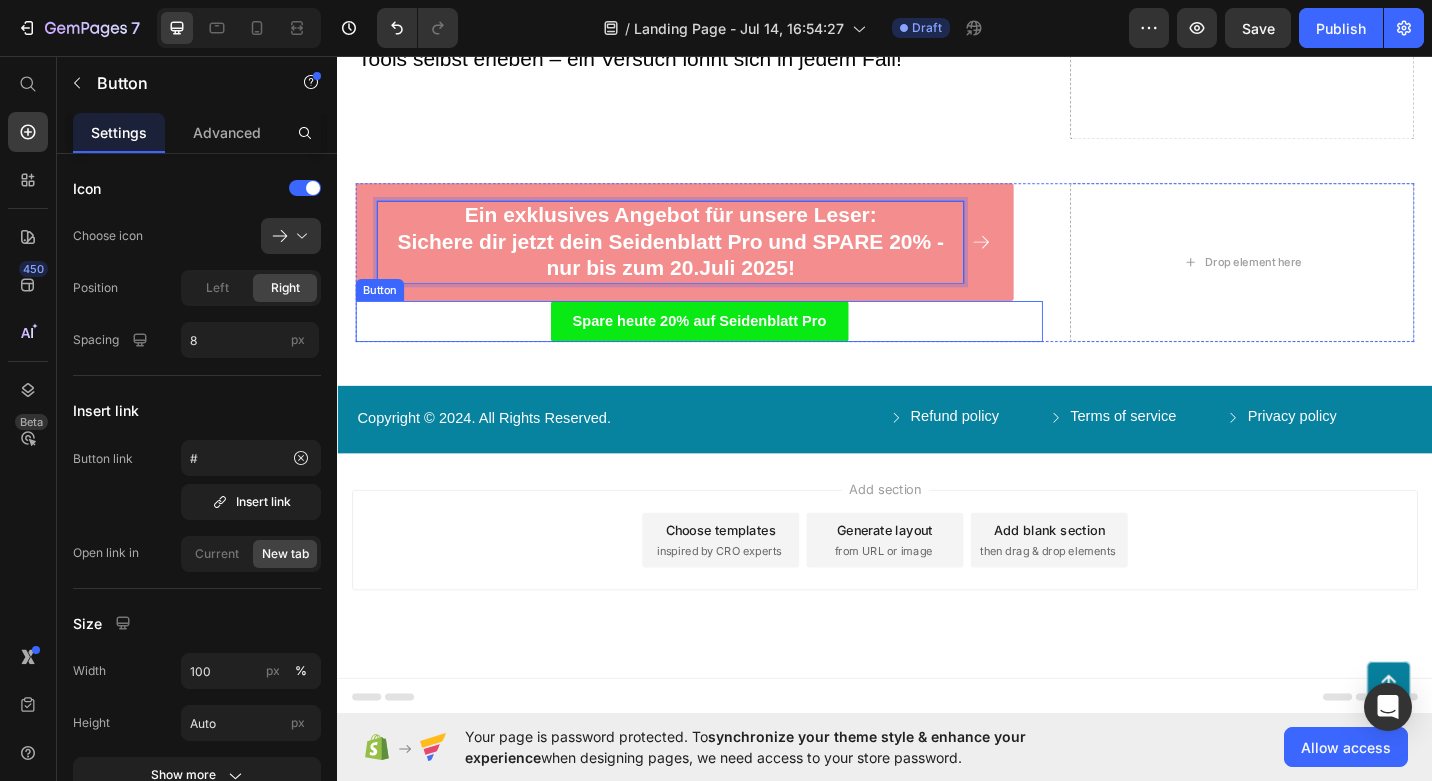 click on "Spare heute 20% auf Seidenblatt Pro Button" at bounding box center [733, 347] 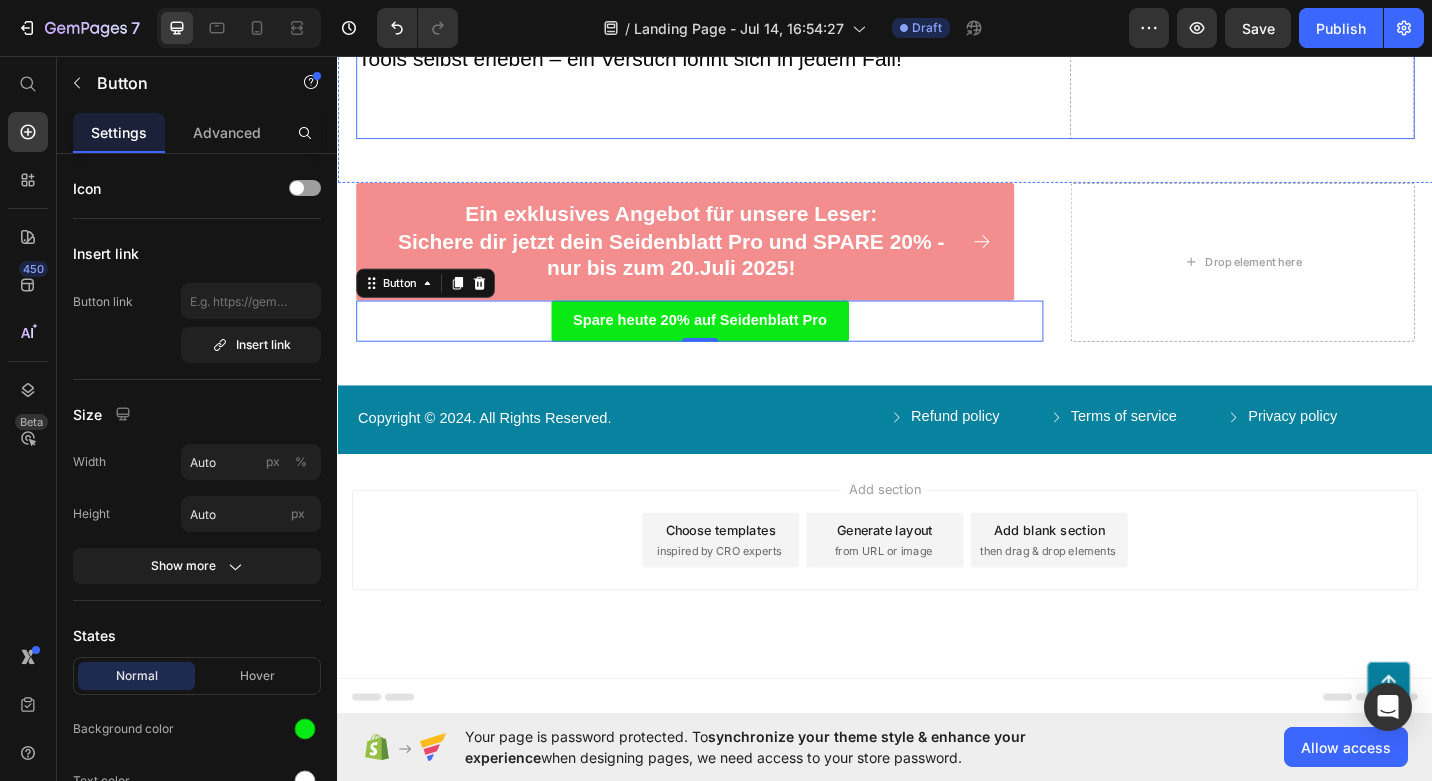 click on "Fazit: Ein vielseitiger Helfer für den Alltag   Das Seidenblatt Pro ist ein praktisches 3-in-1-Gerät, das Muskelstimulation, Gua Sha und Lichttherapie in einem kompakten Tool vereint. Es bietet eine einfache Möglichkeit, die tägliche Hautpflegeroutine gezielt zu unterstützen. Jede der drei Behandlungsarten bringt ihre eigenen Vorteile mit und kann individuell auf die Bedürfnisse der Haut abgestimmt werden. Besonders effektiv ist die getrennte Anwendung der einzelnen Funktionen – idealerweise unter professioneller Anleitung oder mit etwas Übung. Für alle, die eine unkomplizierte und zeitsparende Ergänzung zur Hautpflege suchen, ist das Seidenblatt Pro eine hervorragende Wahl. Es lässt sich mühelos in den Alltag integrieren, modelliert sanft die Gesichtskonturen und sorgt für sichtbare – wenn auch dezente – Verbesserungen. Lass deine Kundinnen und Kunden die Vorteile dieses innovativen Tools selbst erleben – ein Versuch lohnt sich in jedem Fall! Text Block Row Recommended Heading Icon Icon" at bounding box center [733, -106] 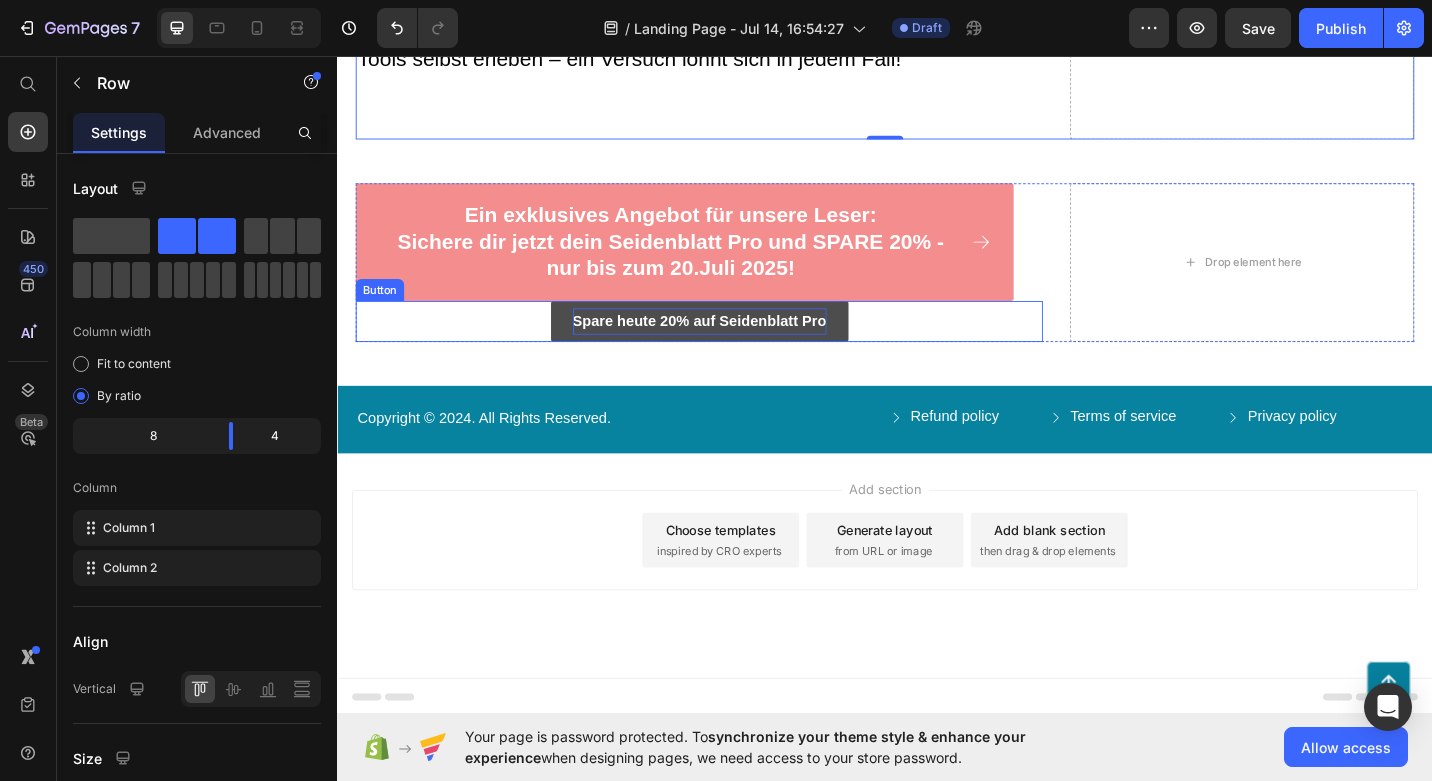 click on "Spare heute 20% auf Seidenblatt Pro" at bounding box center [734, 346] 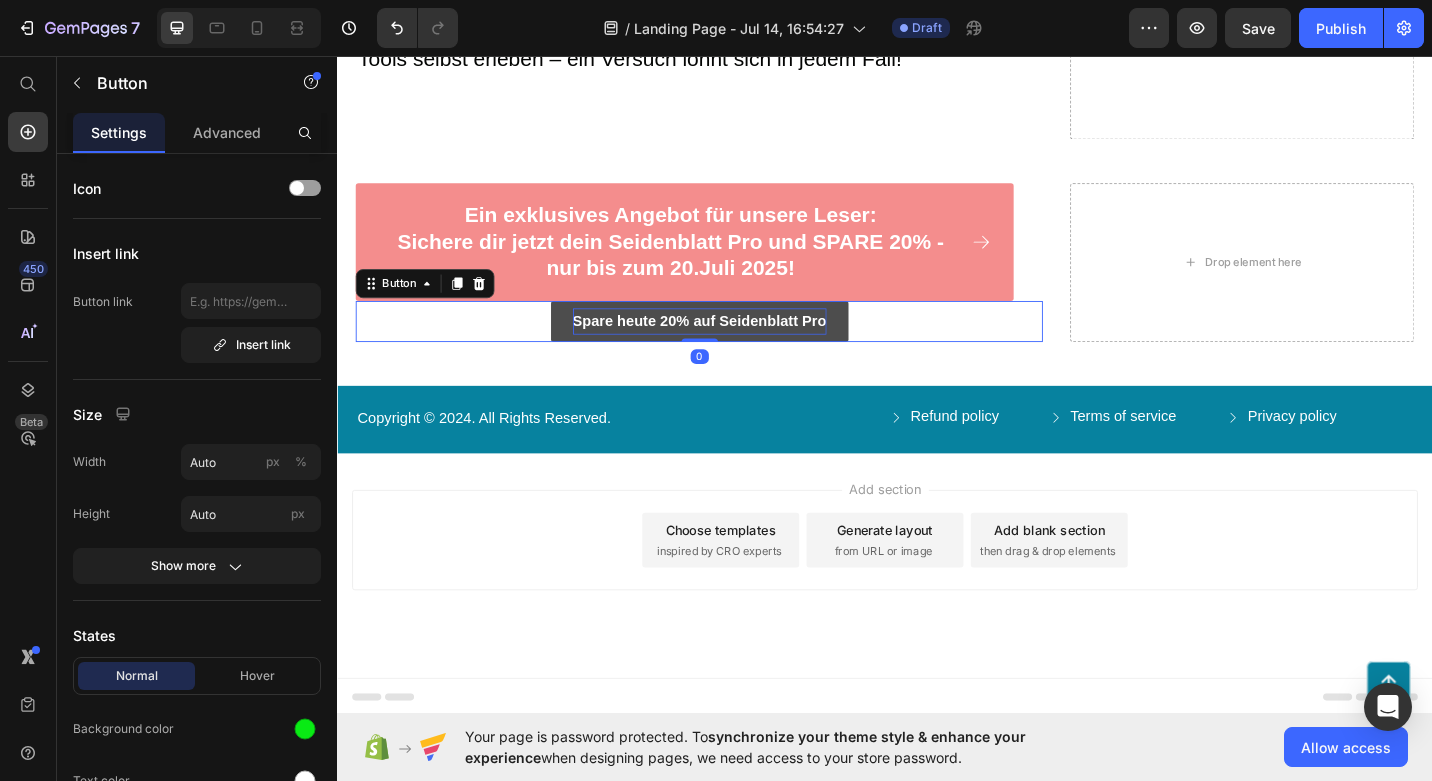 click on "Spare heute 20% auf Seidenblatt Pro" at bounding box center (734, 346) 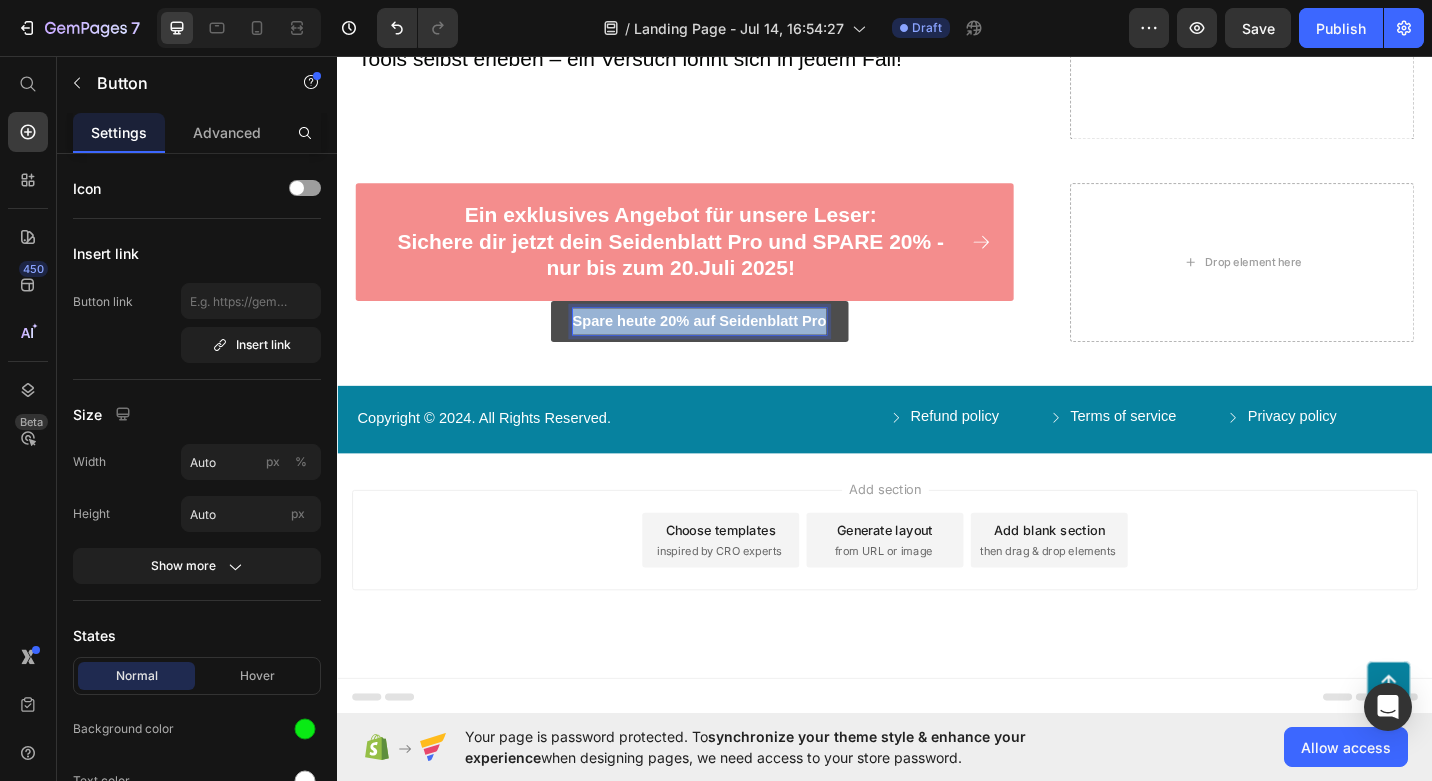 drag, startPoint x: 871, startPoint y: 580, endPoint x: 593, endPoint y: 585, distance: 278.04495 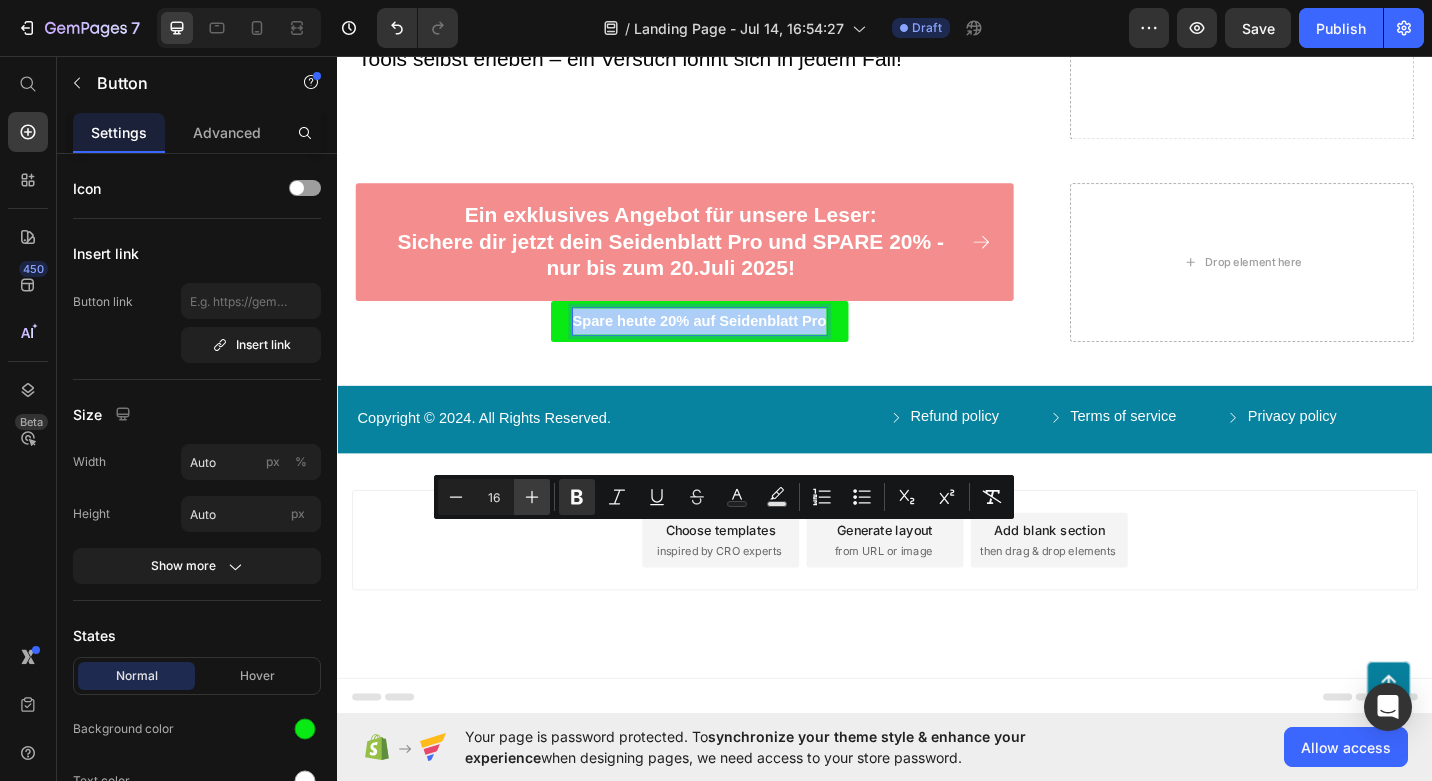 click 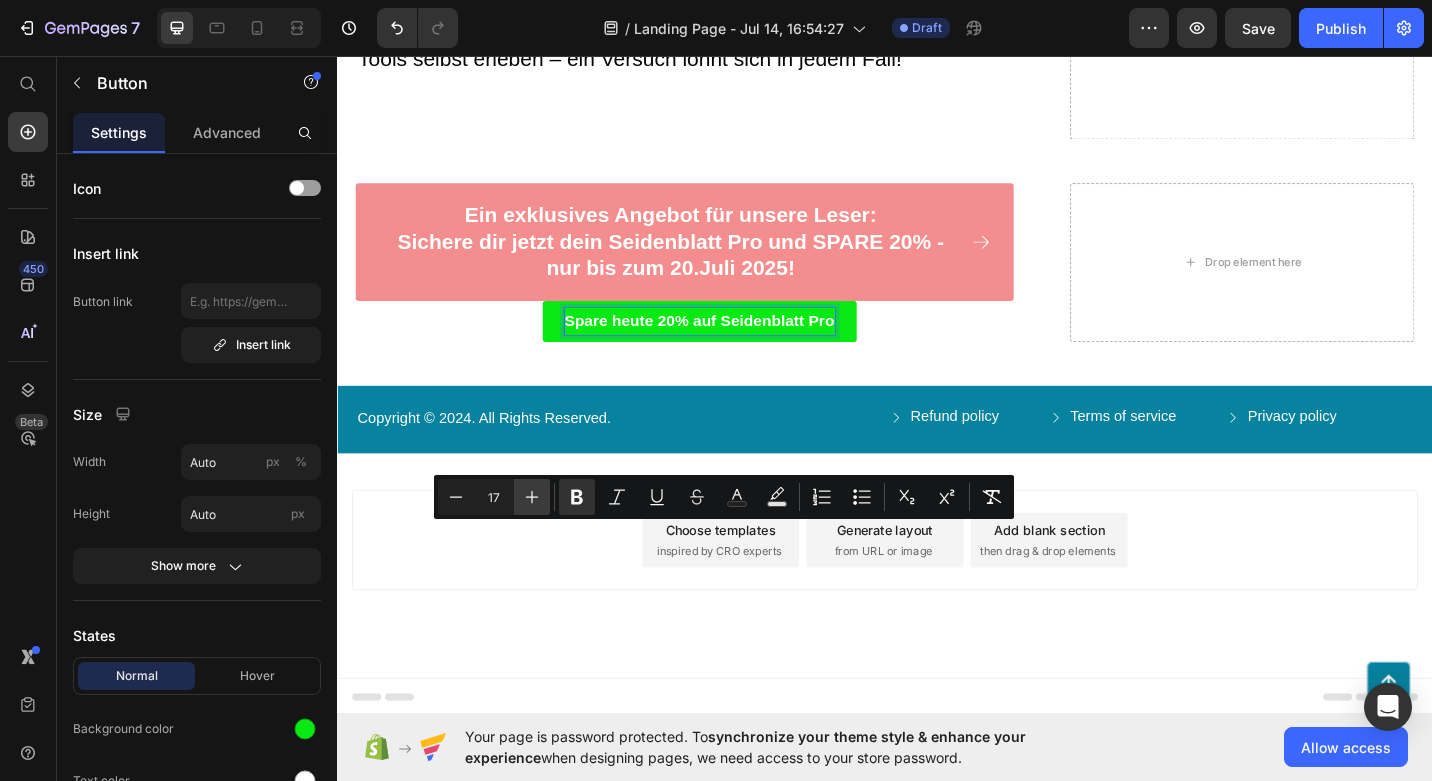 click 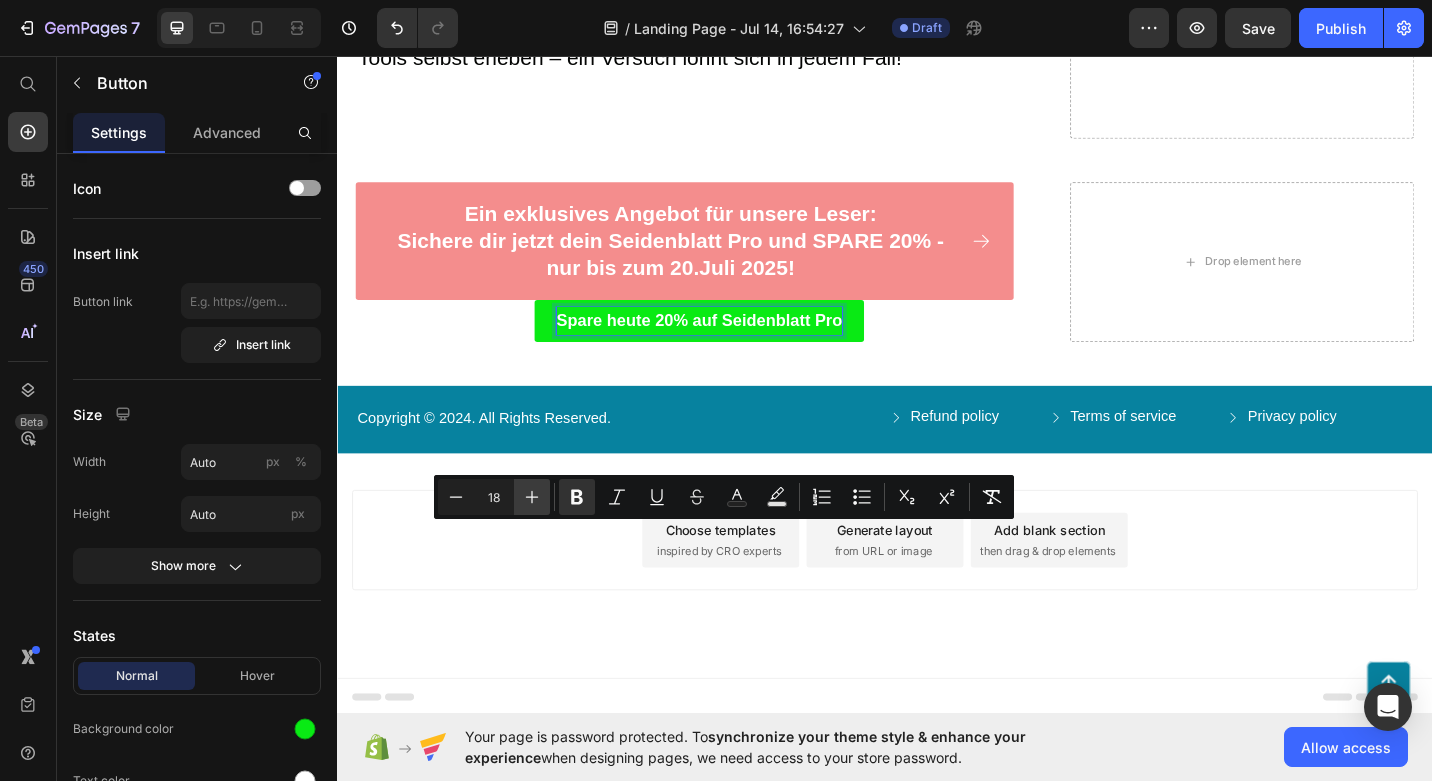 click 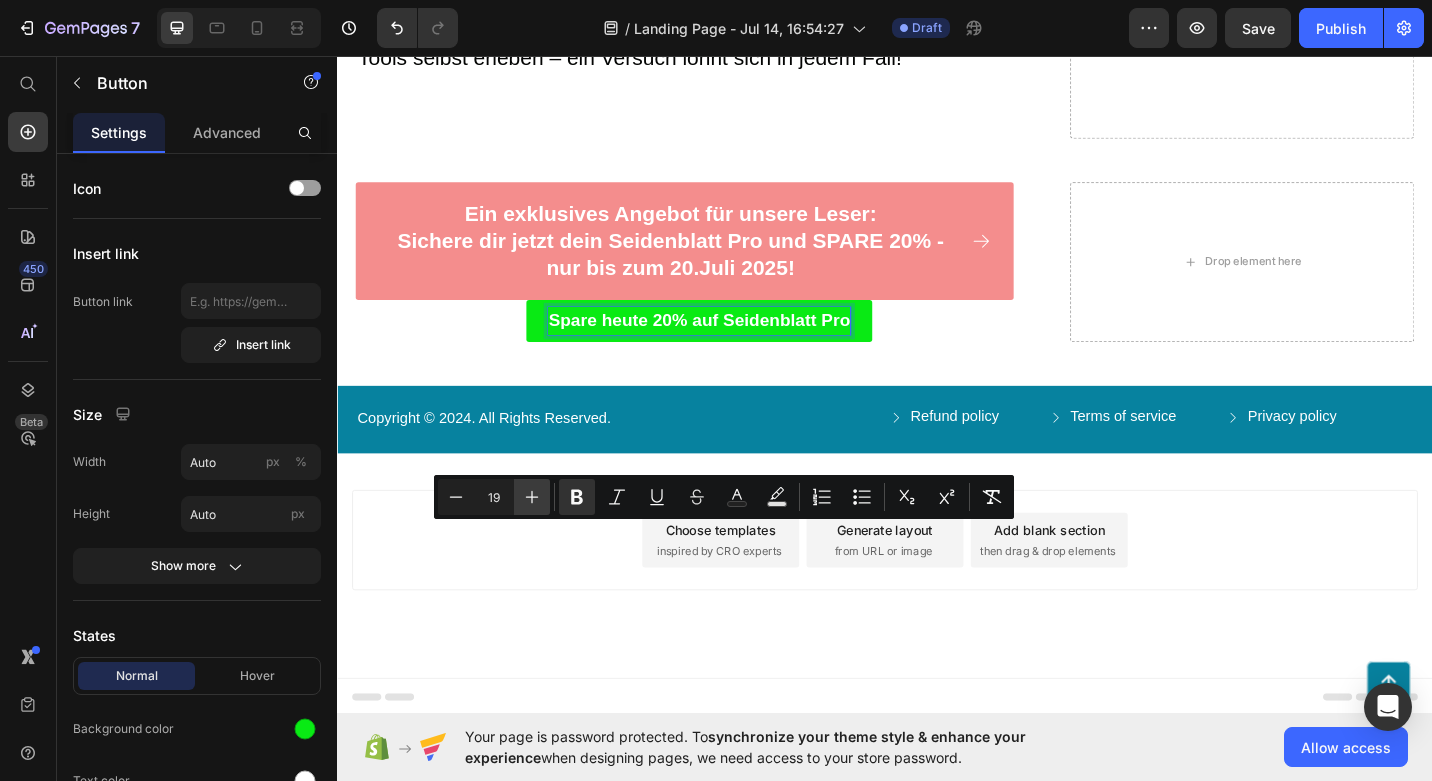 click 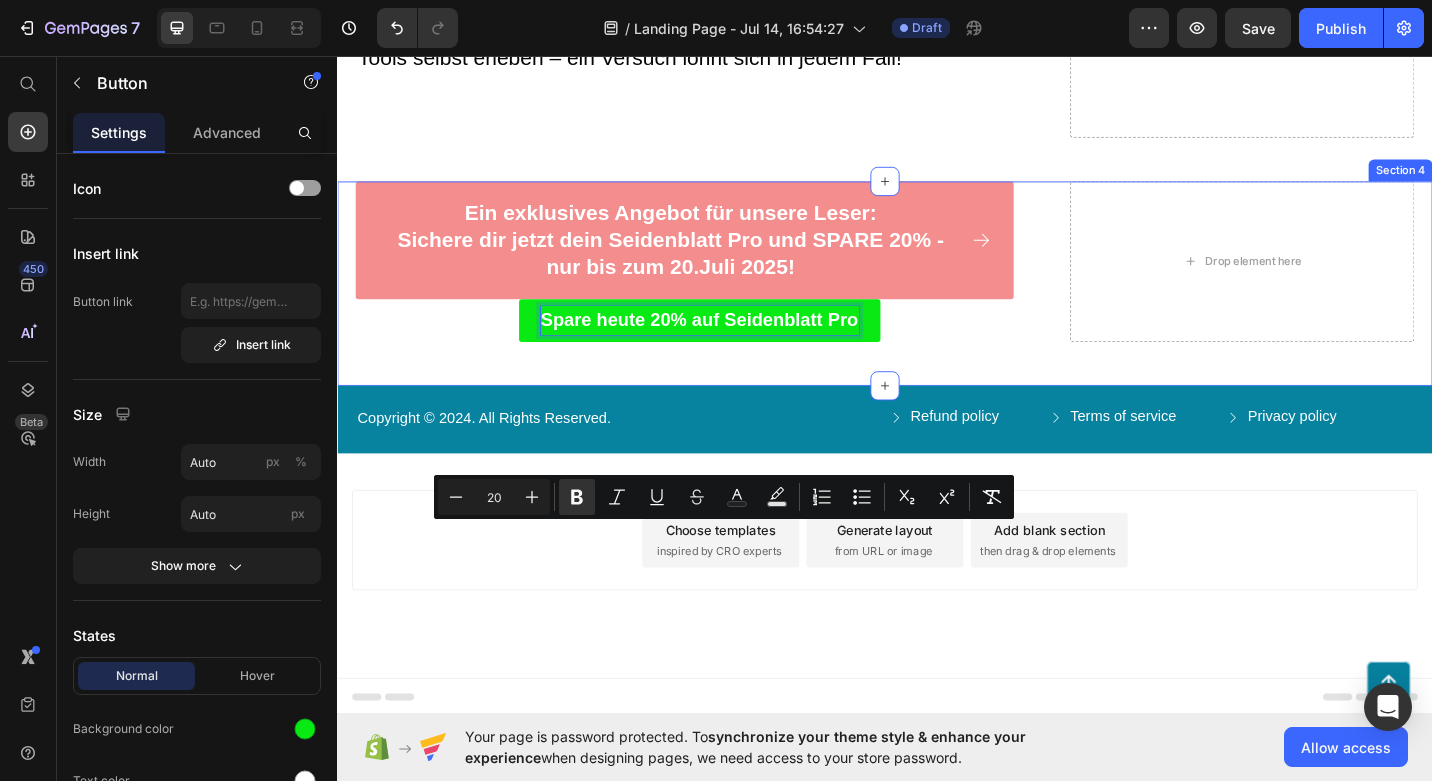 click on "Ein exklusives Angebot für unsere Leser: Sichere dir jetzt dein Seidenblatt Pro und SPARE 20% - nur bis zum 20.Juli 2025! Button Row Spare heute 20% auf Seidenblatt Pro Button   0
Drop element here Row Section 4" at bounding box center (937, 306) 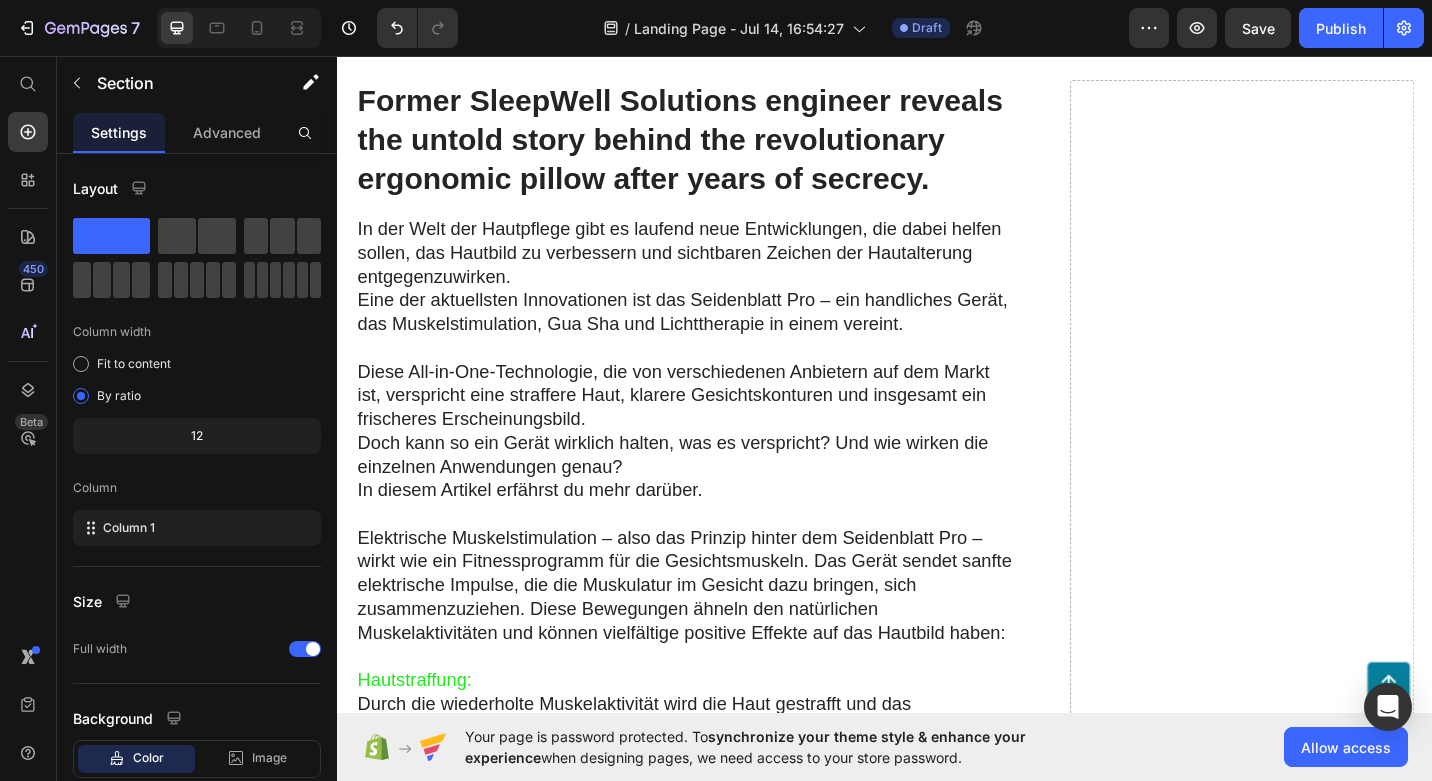 scroll, scrollTop: 0, scrollLeft: 0, axis: both 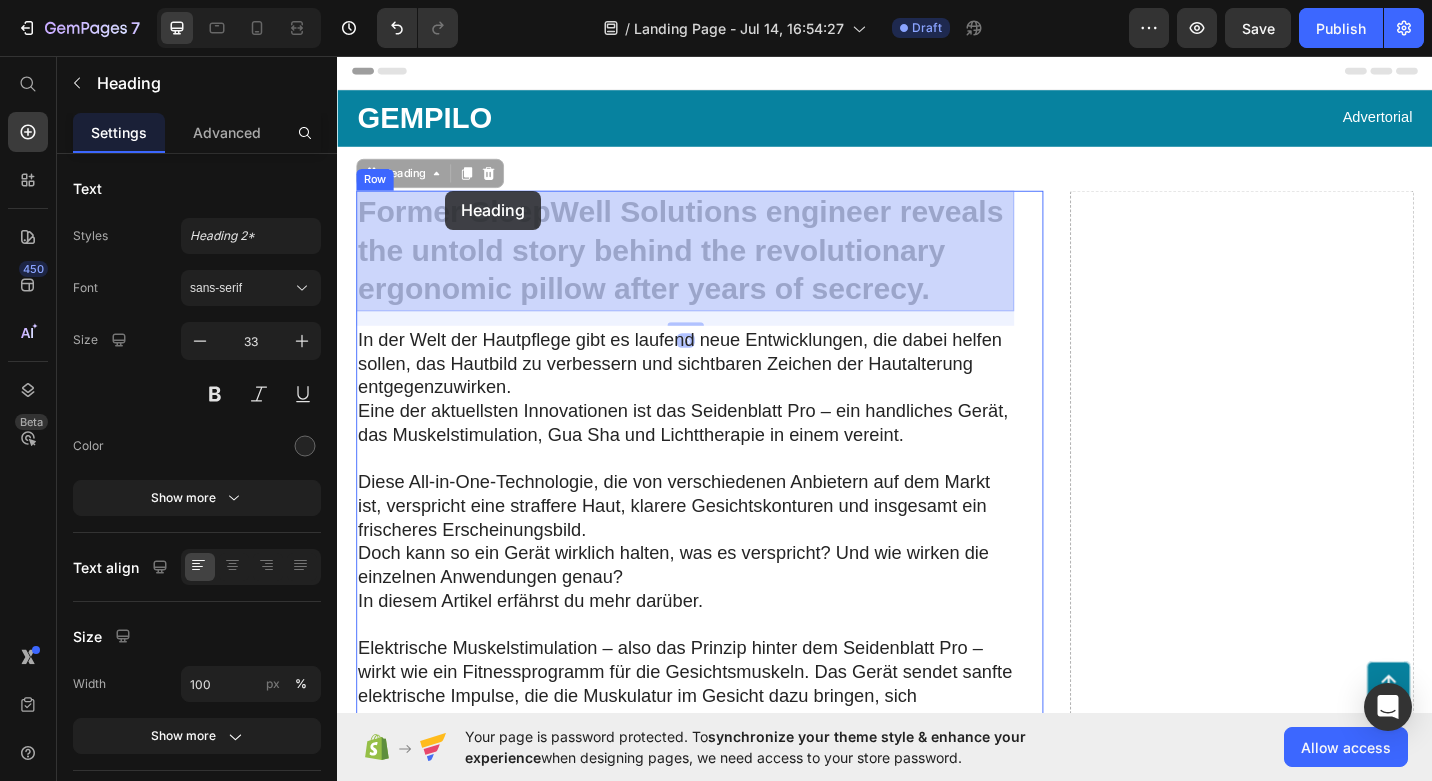 drag, startPoint x: 991, startPoint y: 310, endPoint x: 455, endPoint y: 204, distance: 546.3808 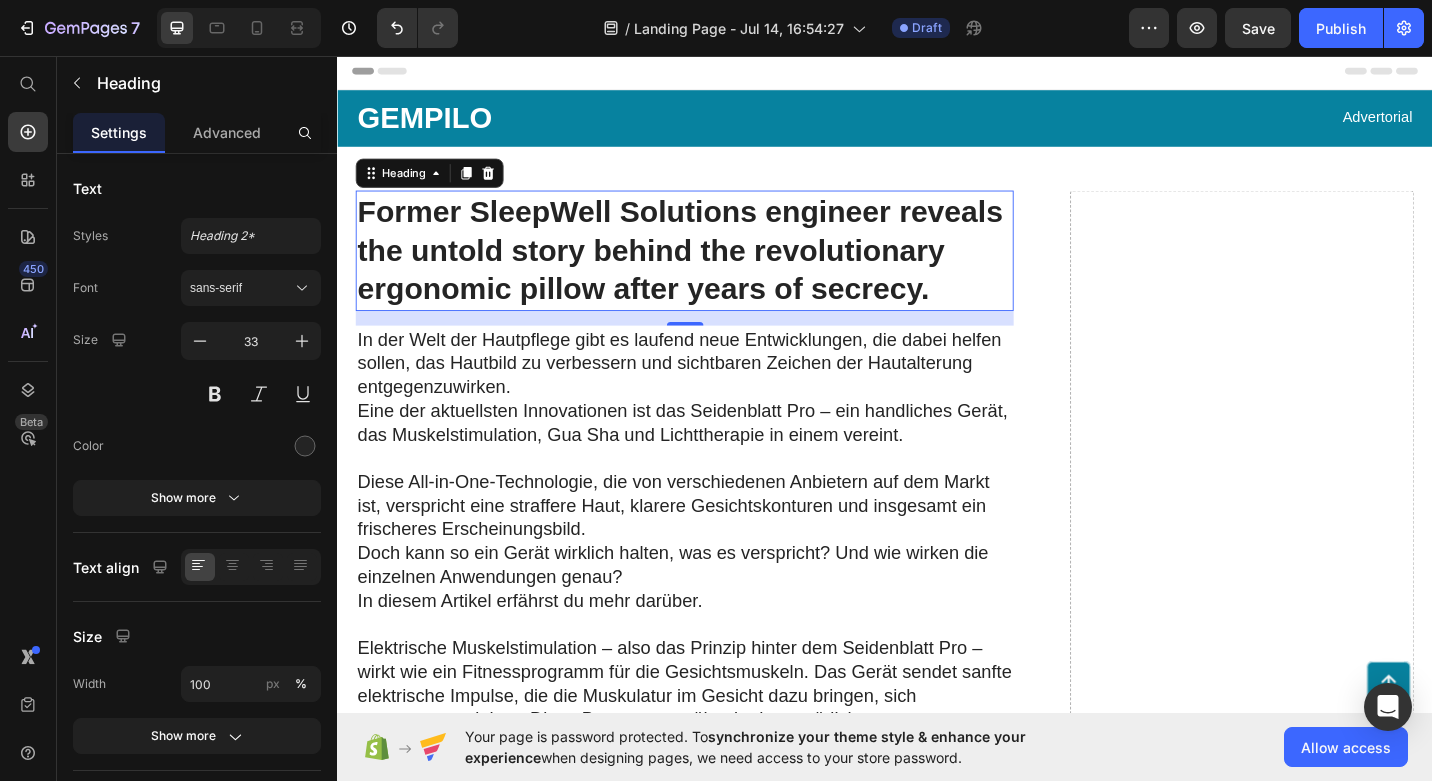 click on "Former SleepWell Solutions engineer reveals the untold story behind the revolutionary ergonomic pillow after years of secrecy." at bounding box center (717, 270) 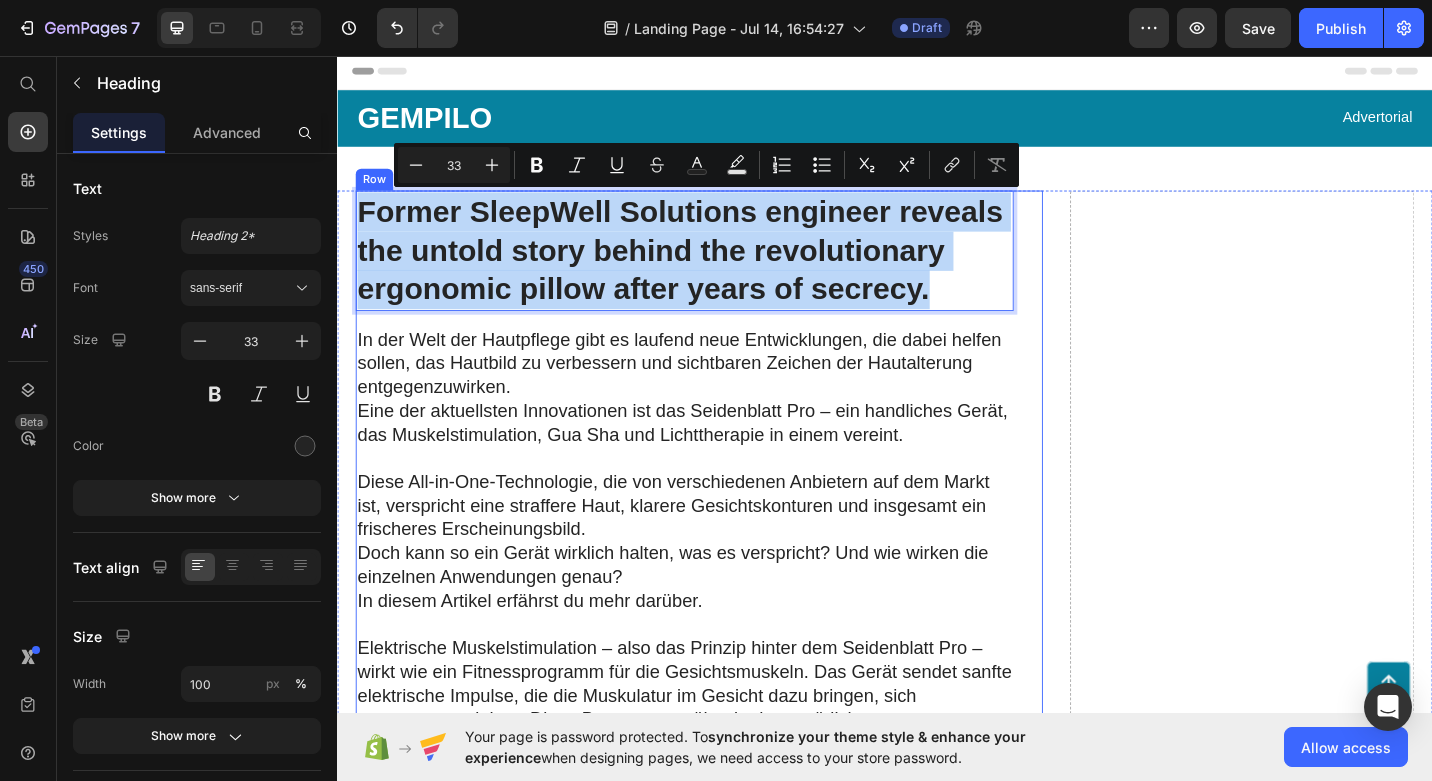 drag, startPoint x: 362, startPoint y: 219, endPoint x: 933, endPoint y: 348, distance: 585.39044 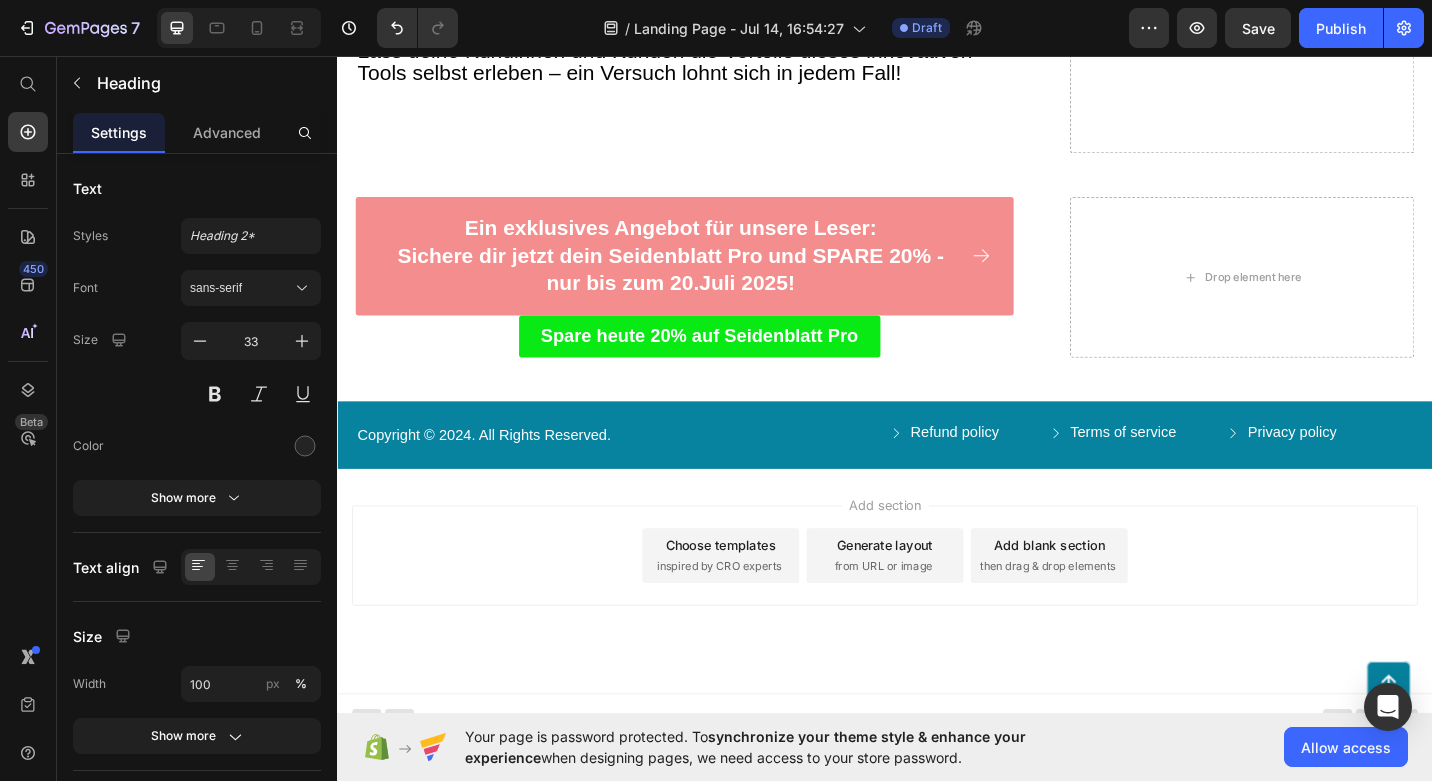 scroll, scrollTop: 4948, scrollLeft: 0, axis: vertical 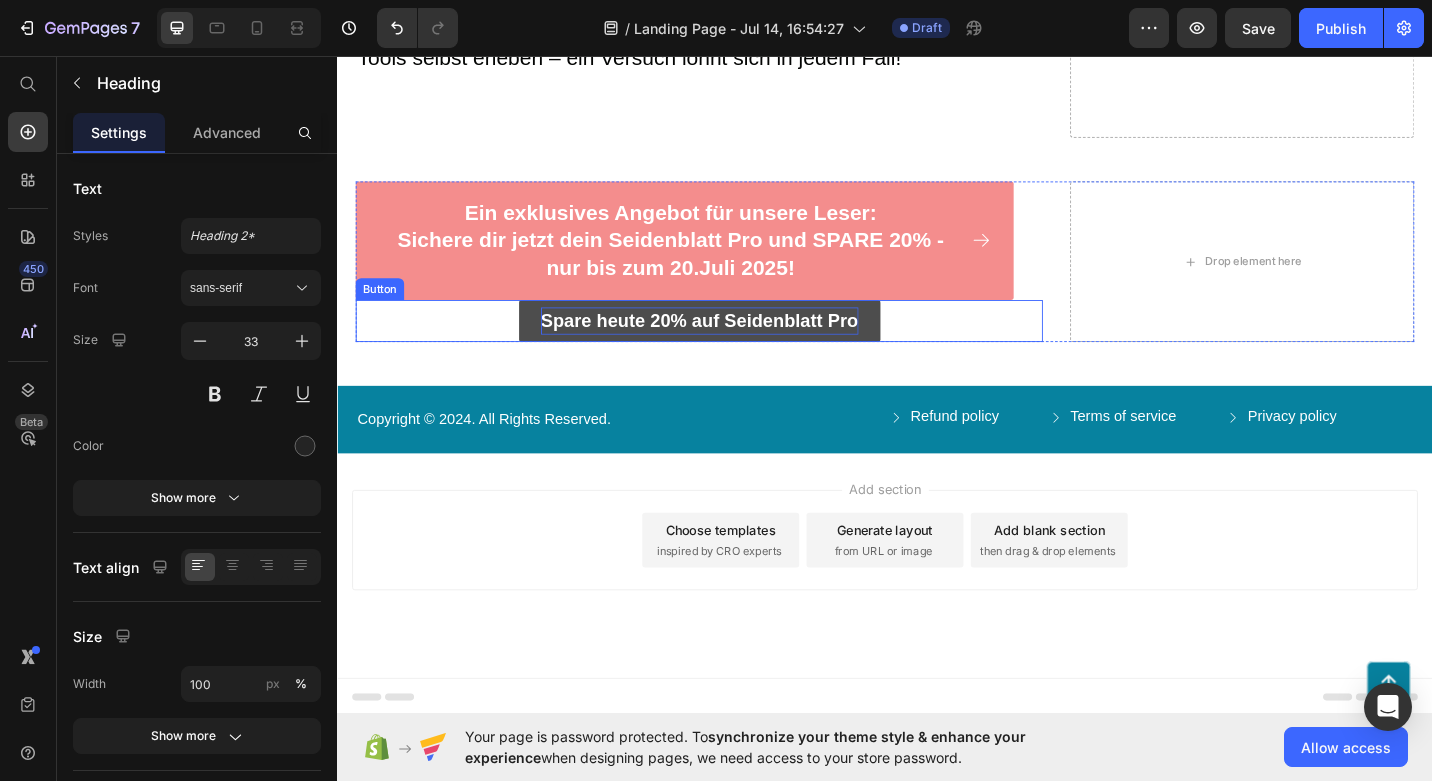 click on "Spare heute 20% auf Seidenblatt Pro" at bounding box center [734, 346] 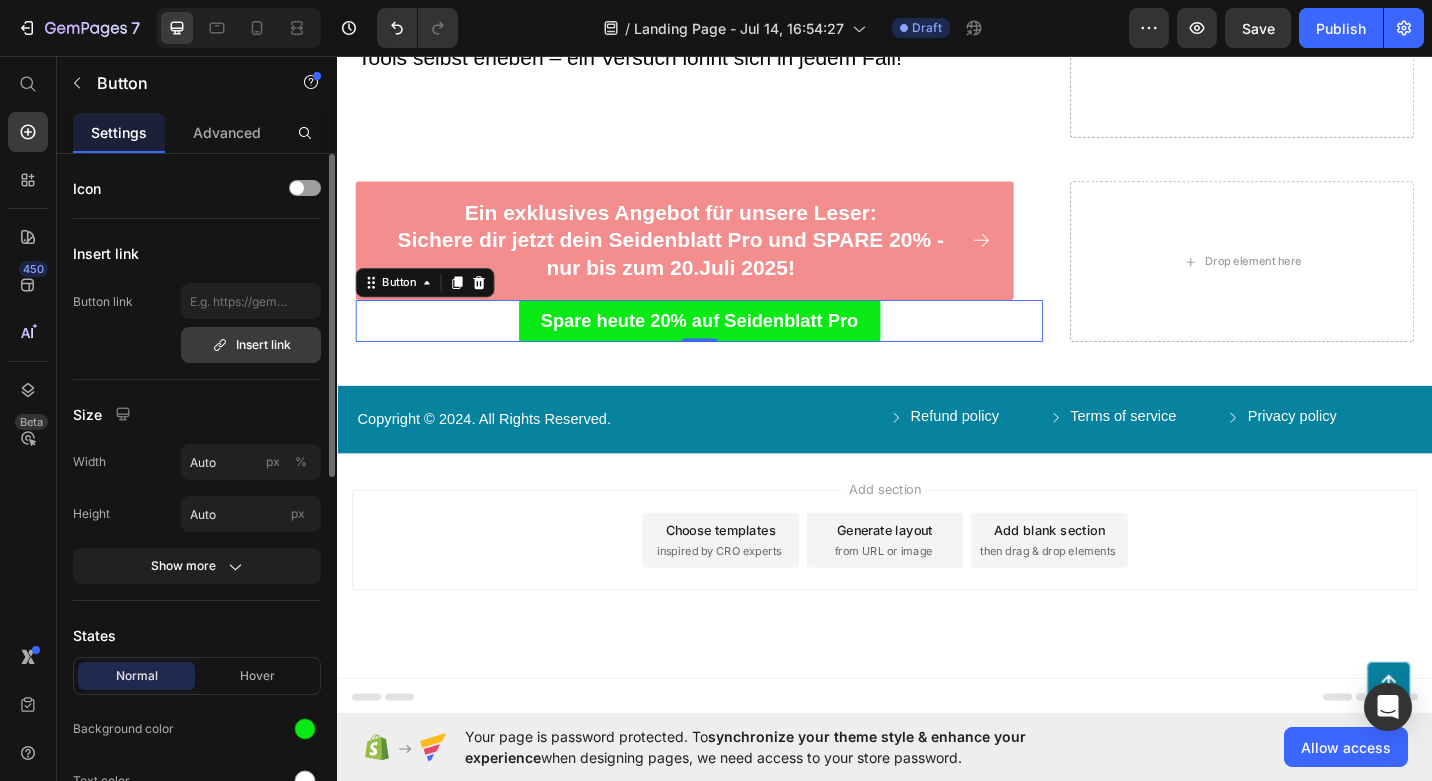 click on "Insert link" at bounding box center (251, 345) 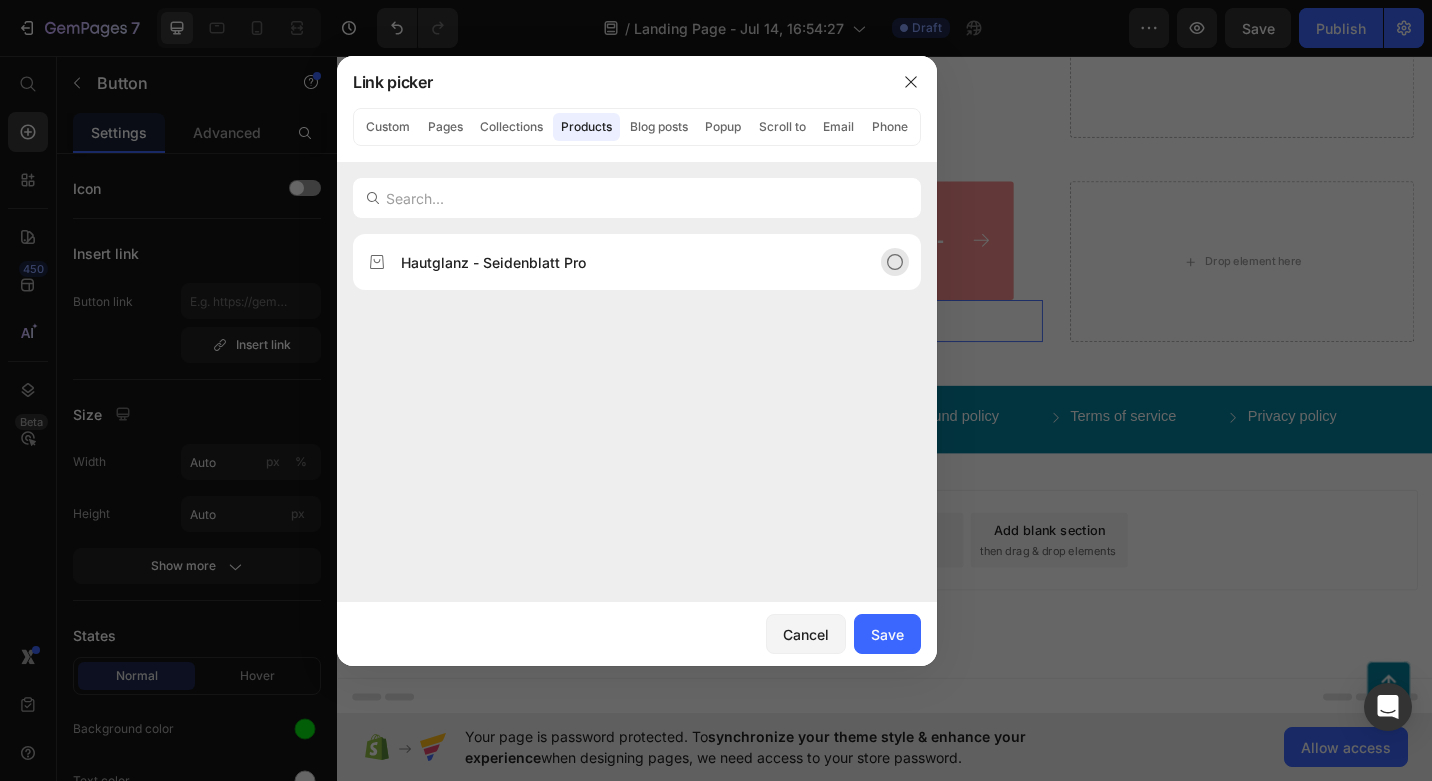 click on "Hautglanz - Seidenblatt Pro" at bounding box center (493, 262) 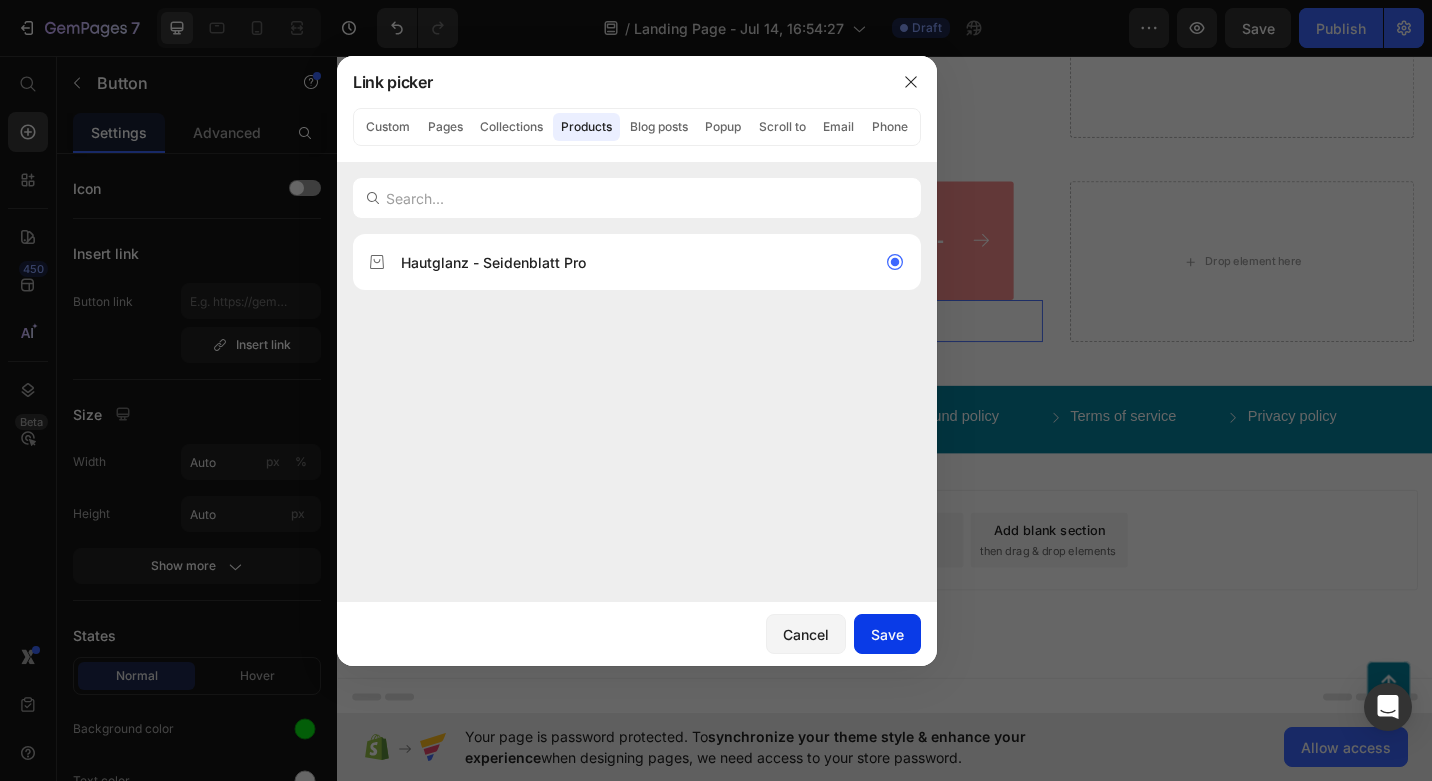 click on "Save" at bounding box center (887, 634) 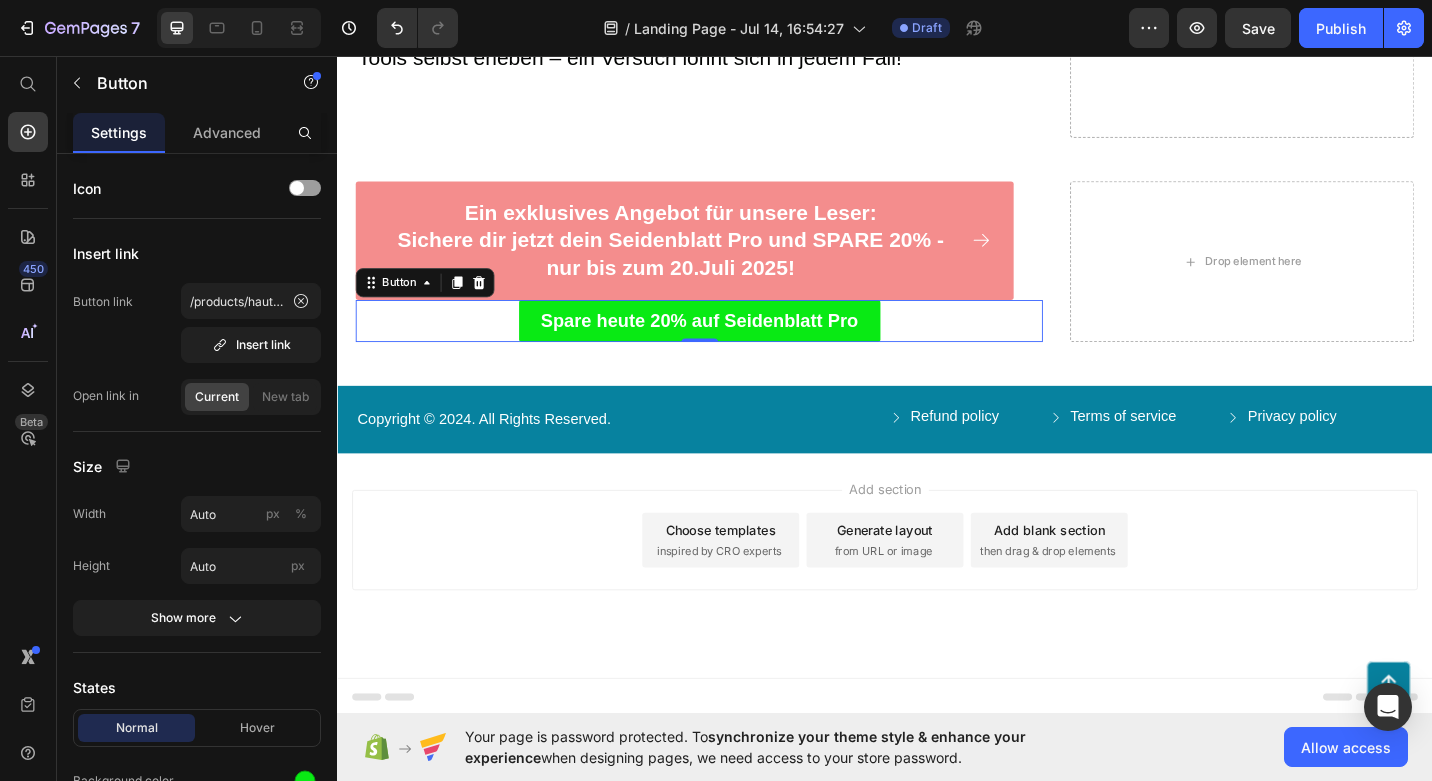scroll, scrollTop: 4876, scrollLeft: 0, axis: vertical 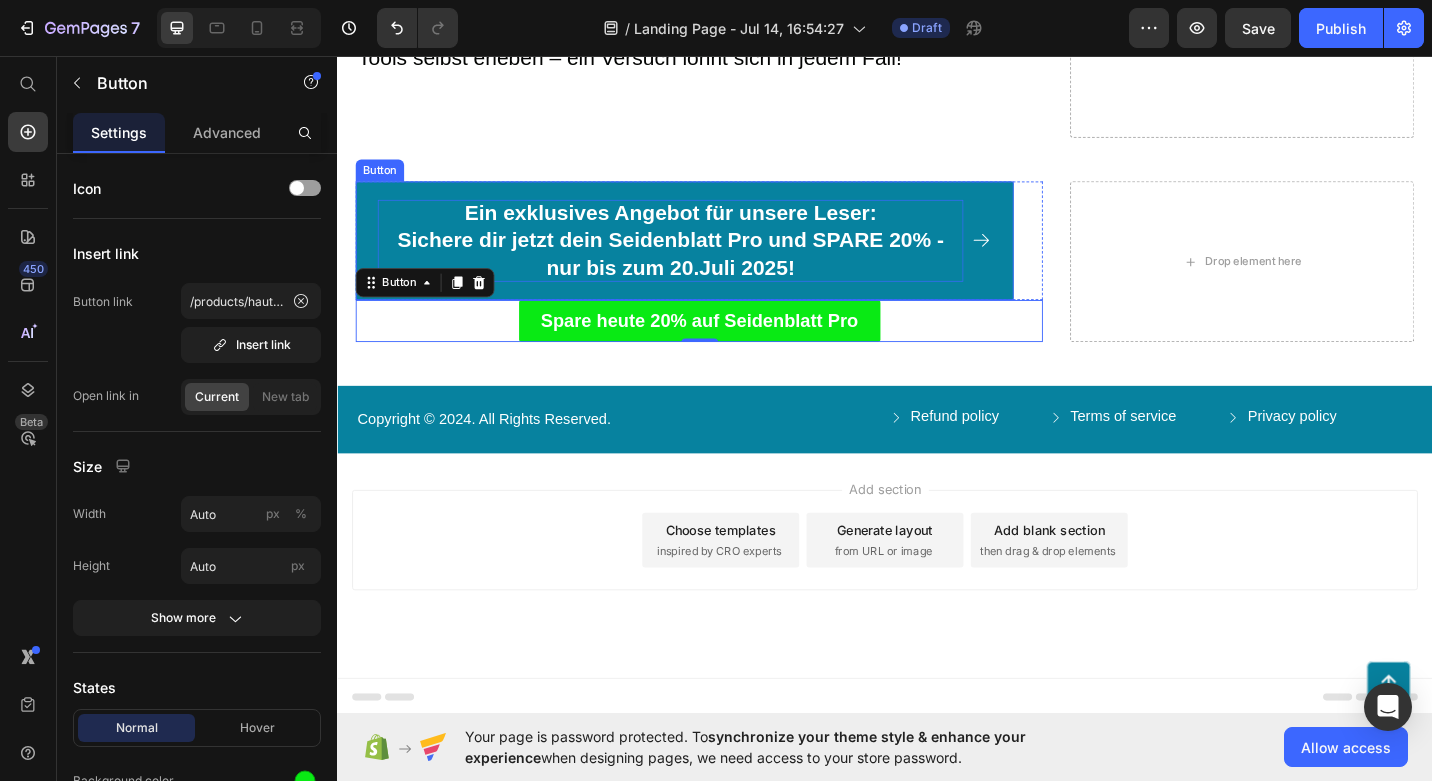 click on "Ein exklusives Angebot für unsere Leser: Sichere dir jetzt dein Seidenblatt Pro und SPARE 20% - nur bis zum 20.Juli 2025!" at bounding box center [702, 259] 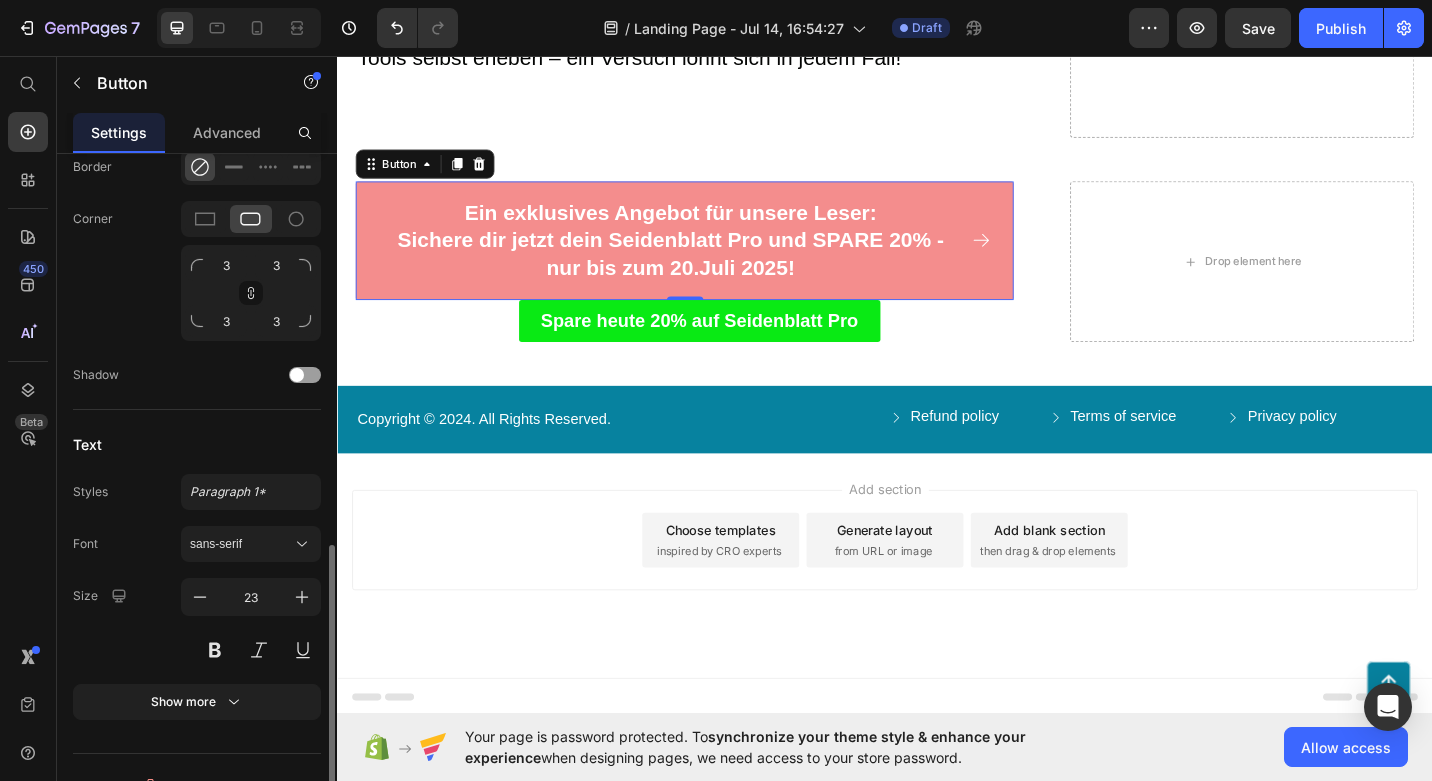 scroll, scrollTop: 905, scrollLeft: 0, axis: vertical 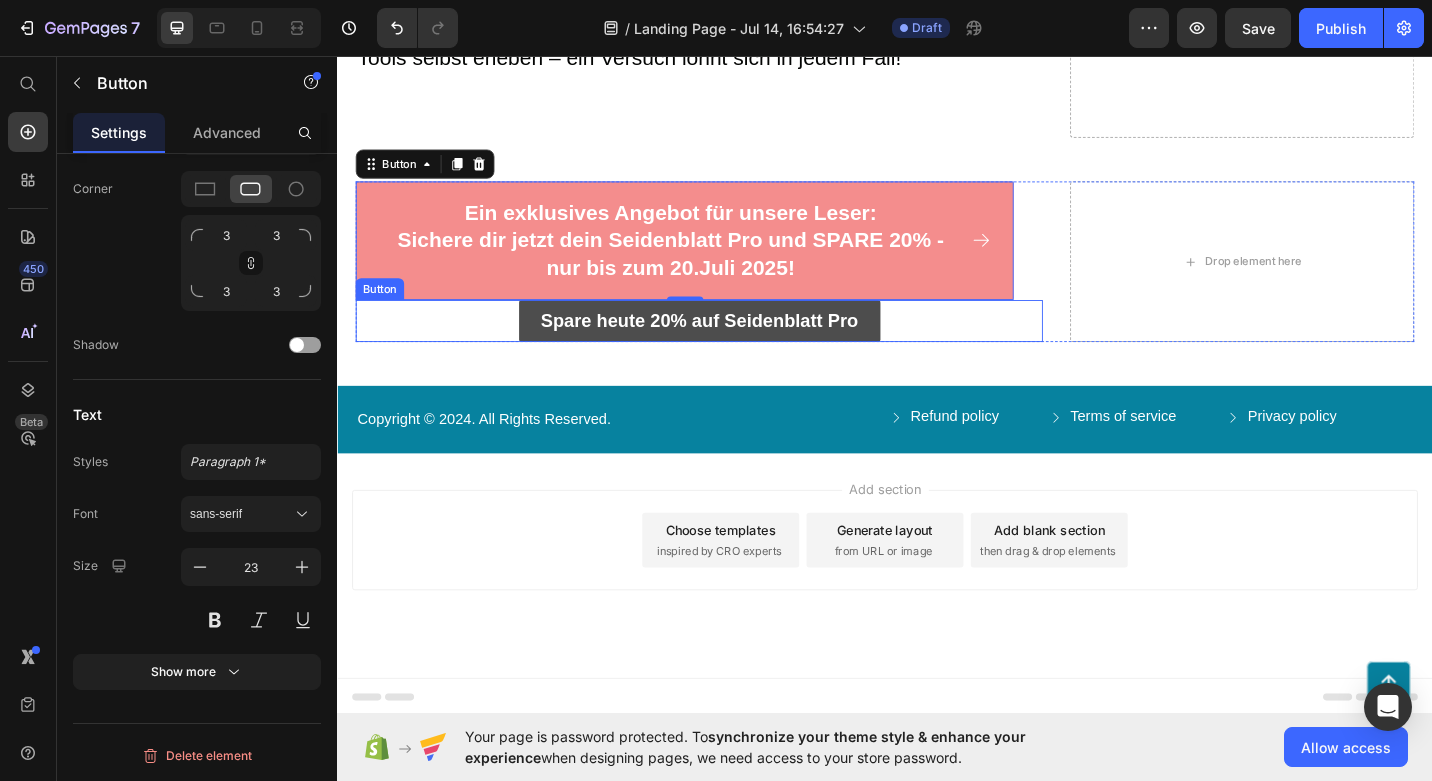 click on "Spare heute 20% auf Seidenblatt Pro" at bounding box center [734, 347] 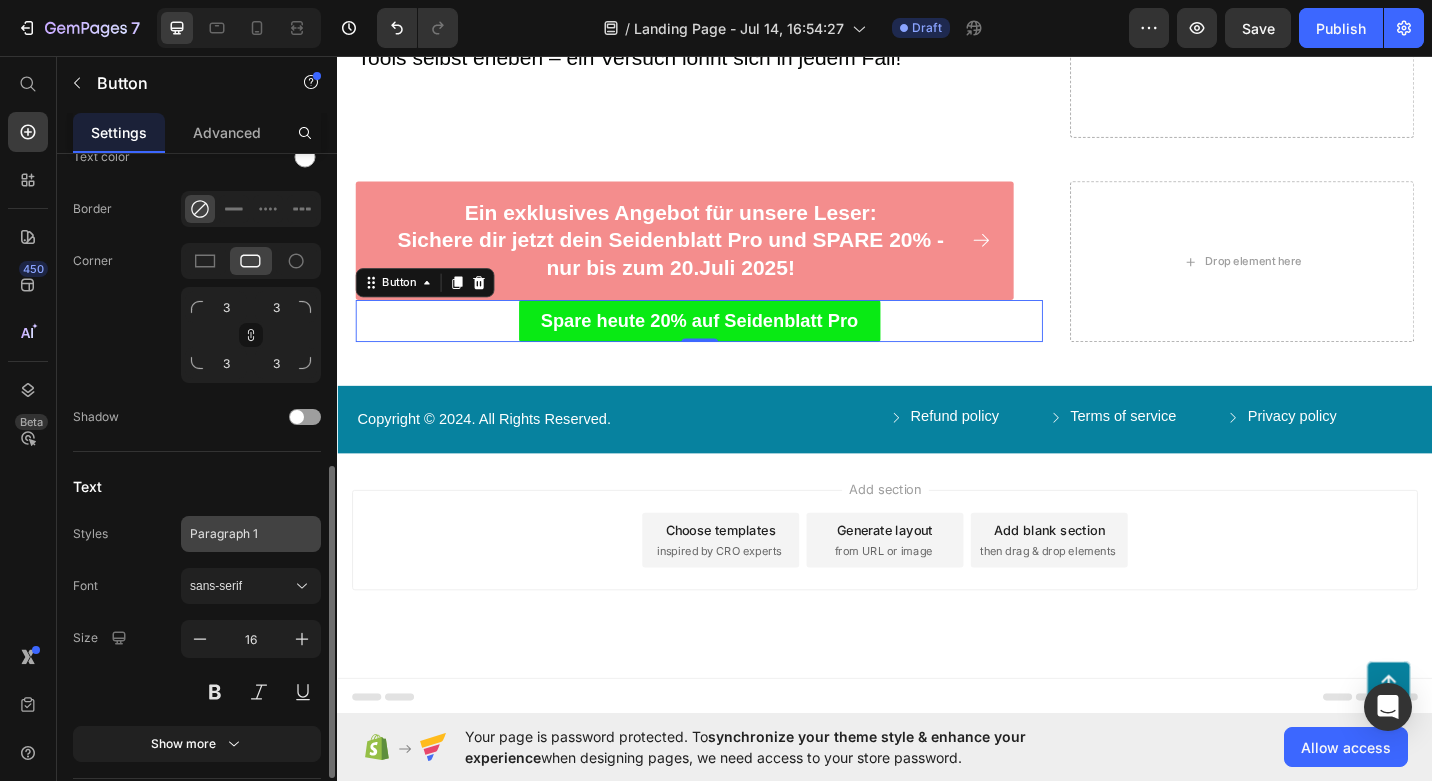 scroll, scrollTop: 680, scrollLeft: 0, axis: vertical 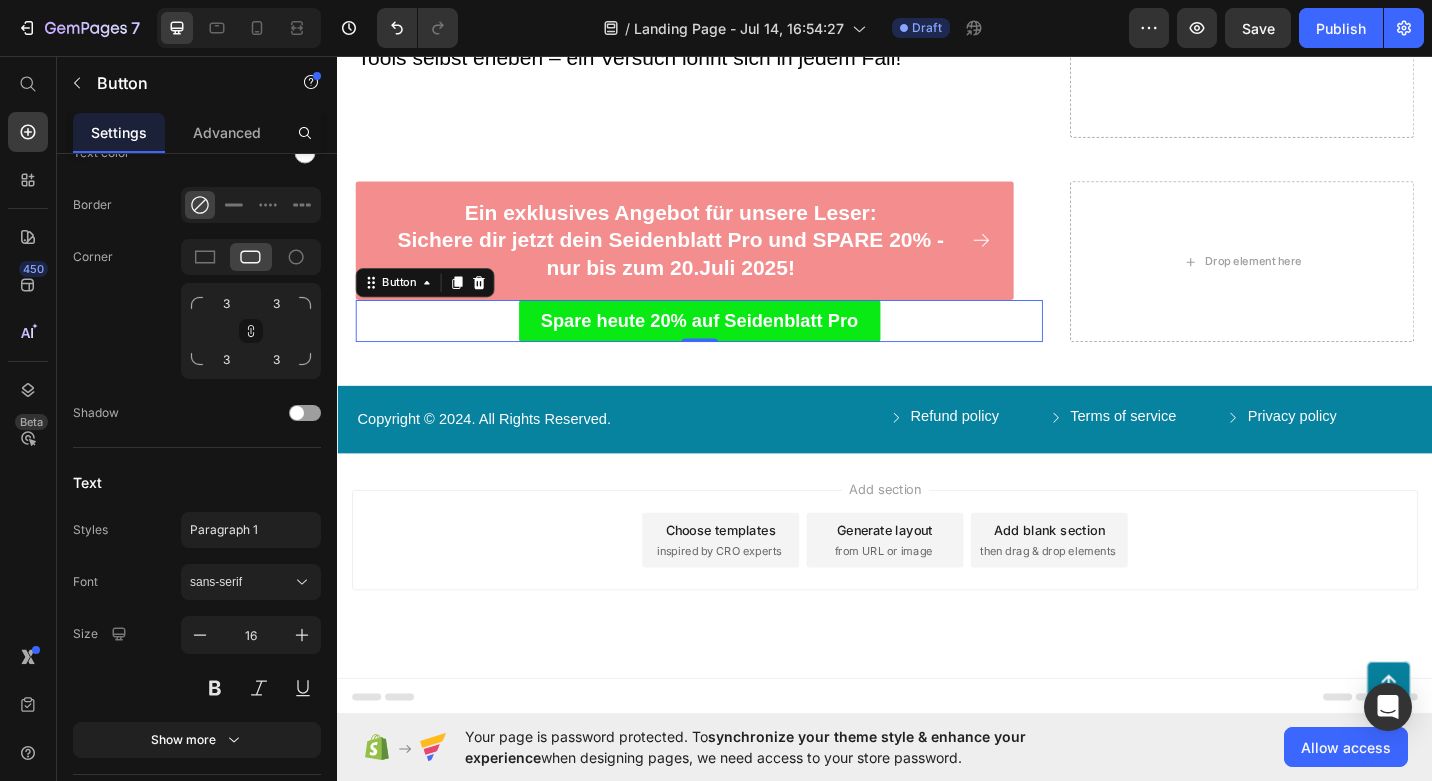 click on "Spare heute 20% auf Seidenblatt Pro Button   0" at bounding box center [733, 347] 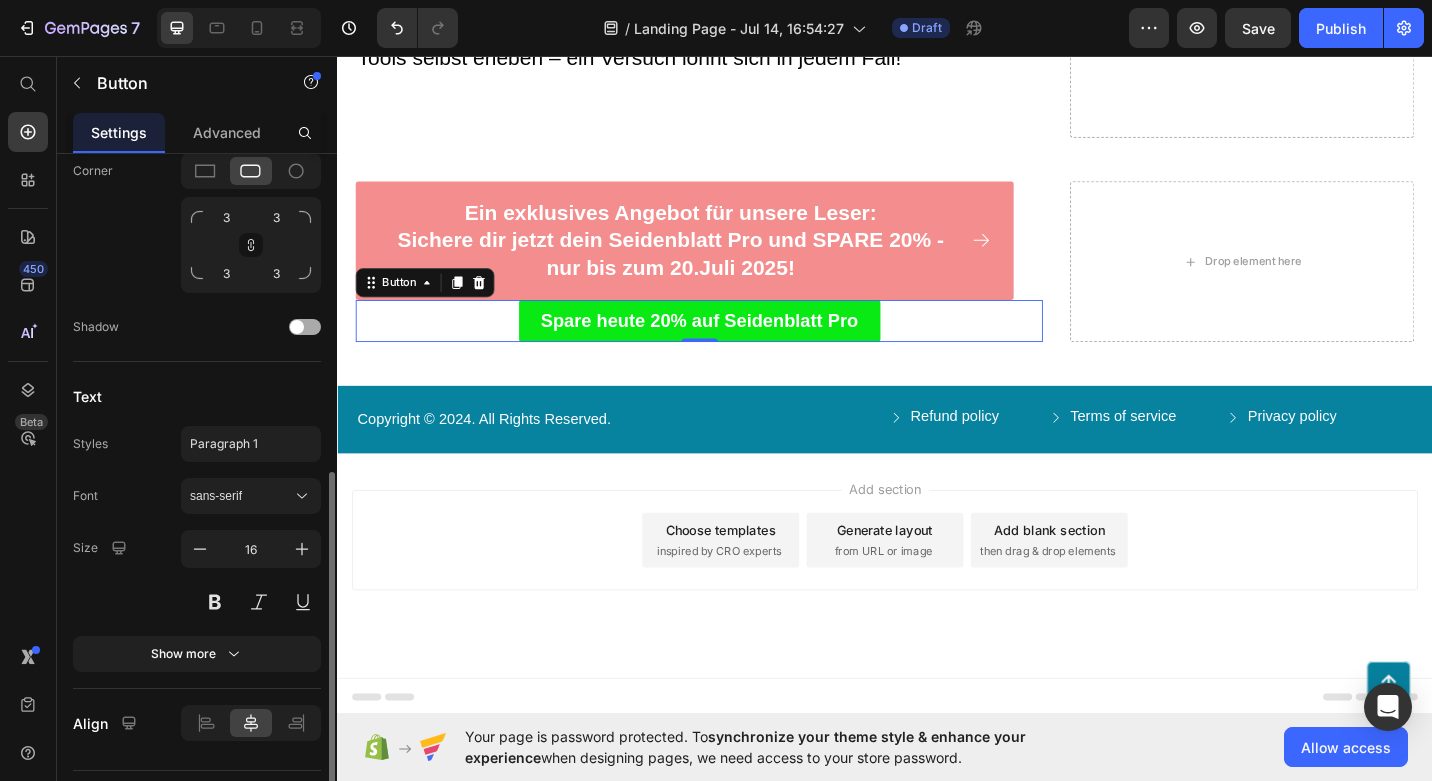 scroll, scrollTop: 813, scrollLeft: 0, axis: vertical 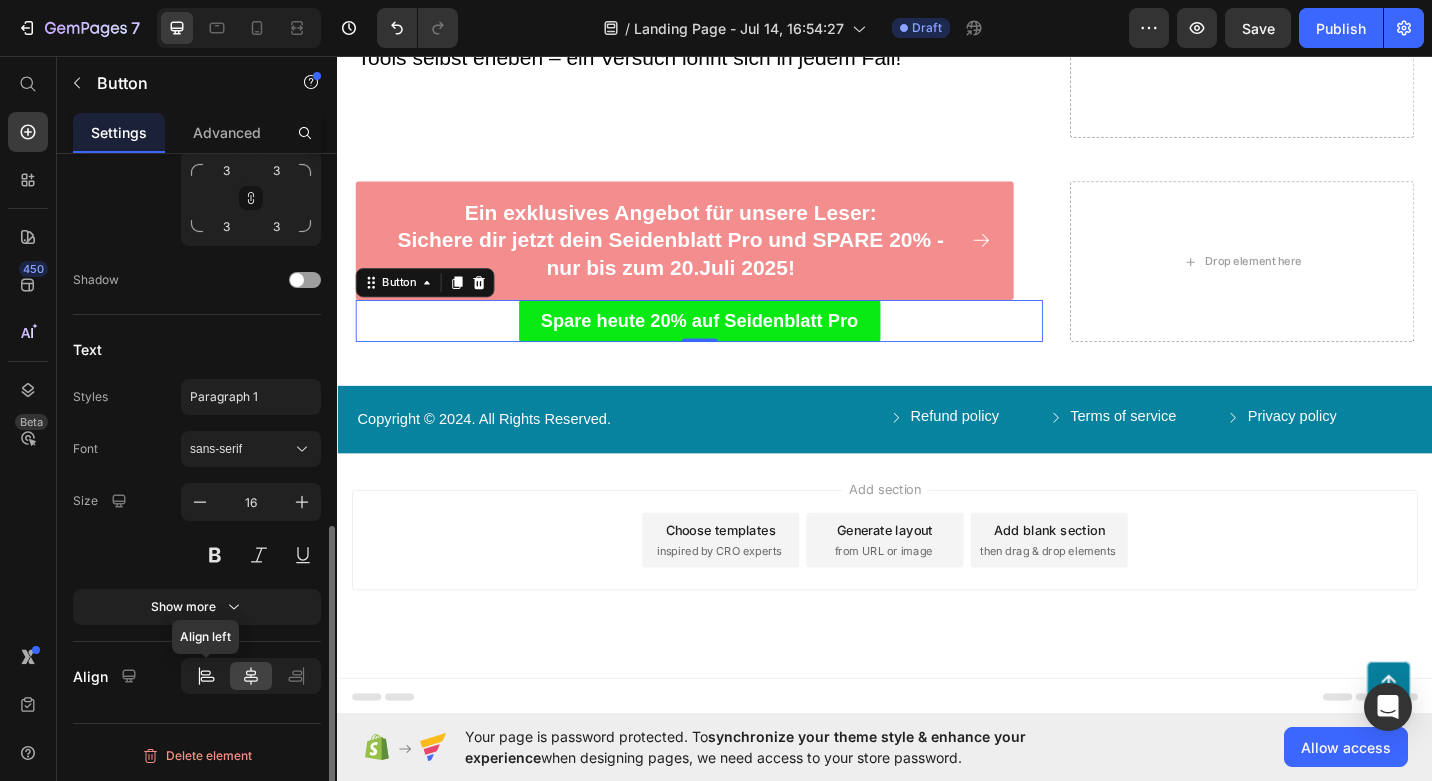 click 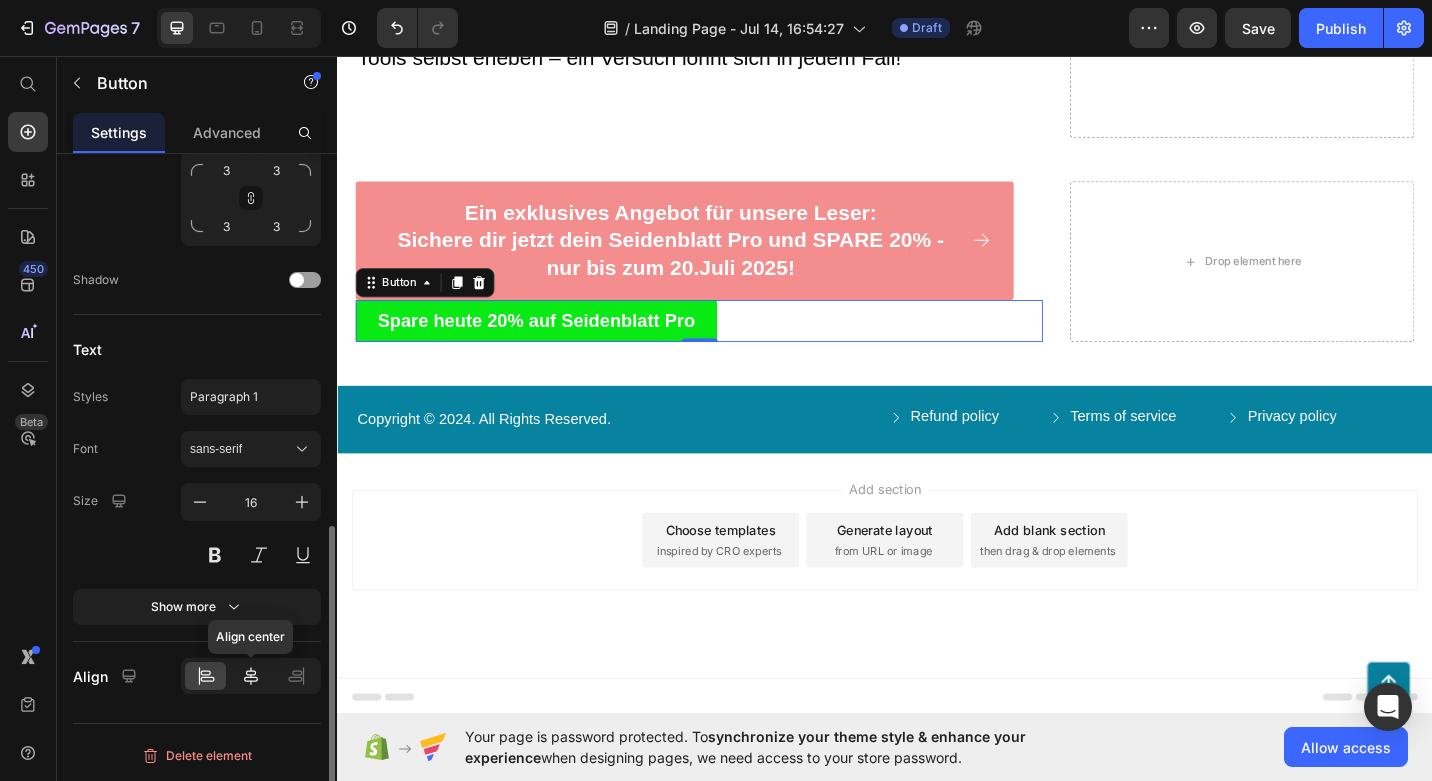 click 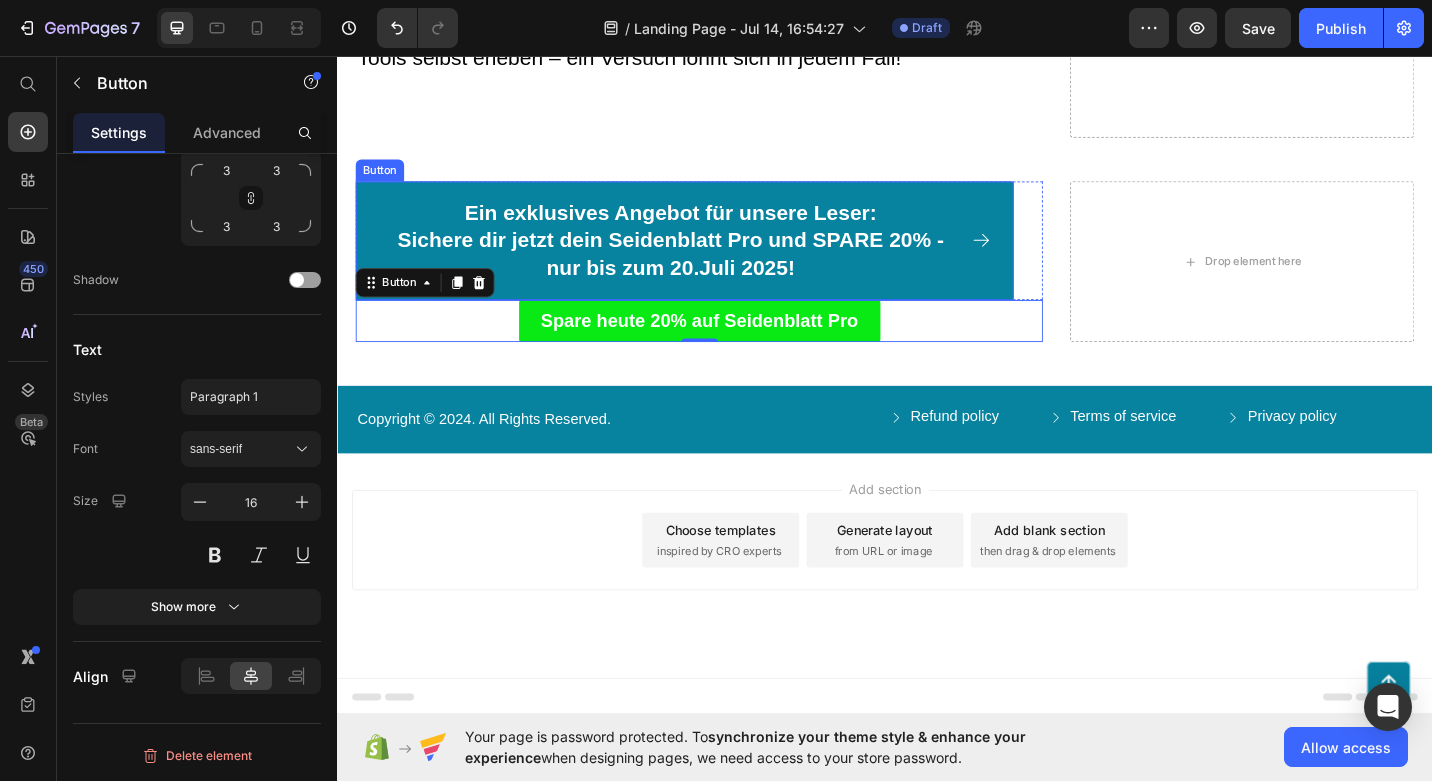 click on "Ein exklusives Angebot für unsere Leser: Sichere dir jetzt dein Seidenblatt Pro und SPARE 20% - nur bis zum 20.Juli 2025!" at bounding box center (717, 259) 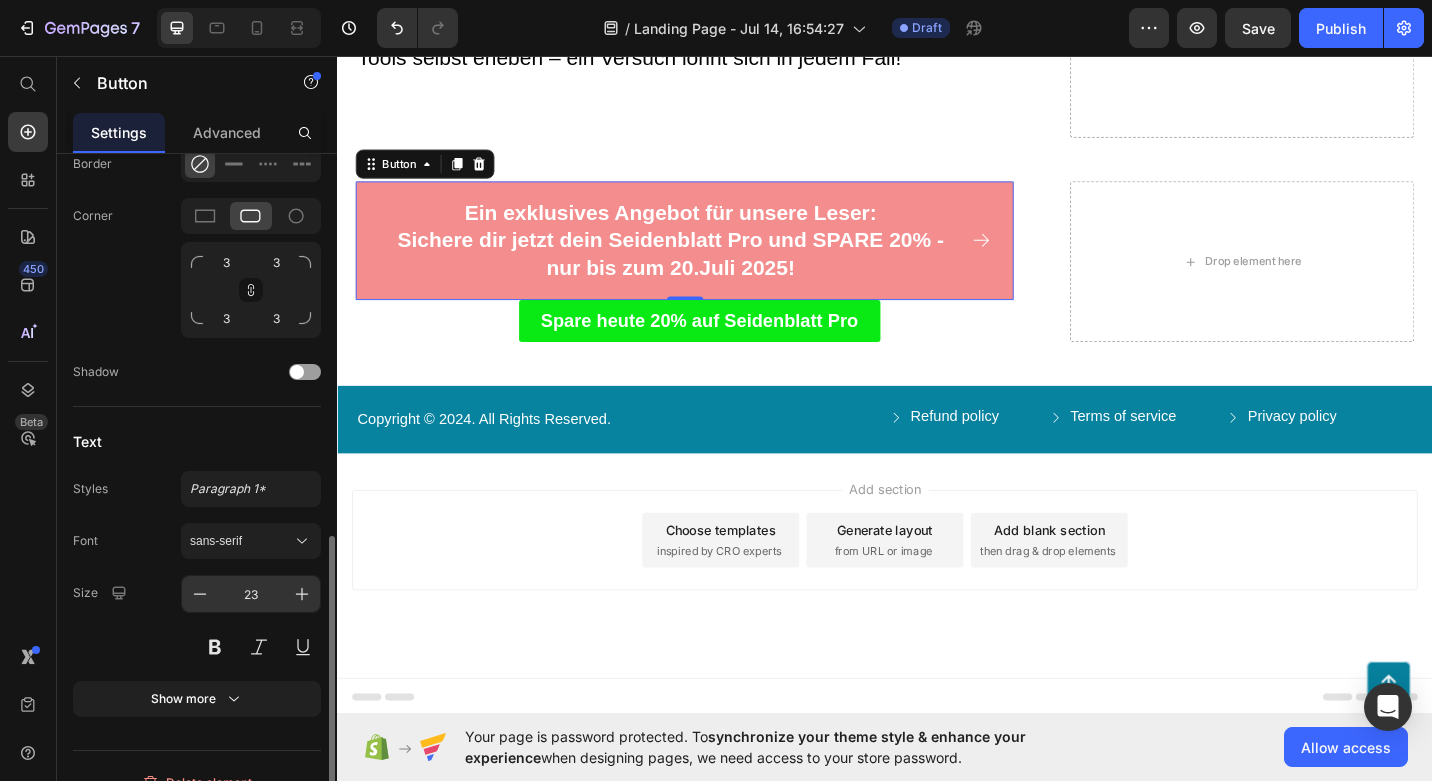 scroll, scrollTop: 875, scrollLeft: 0, axis: vertical 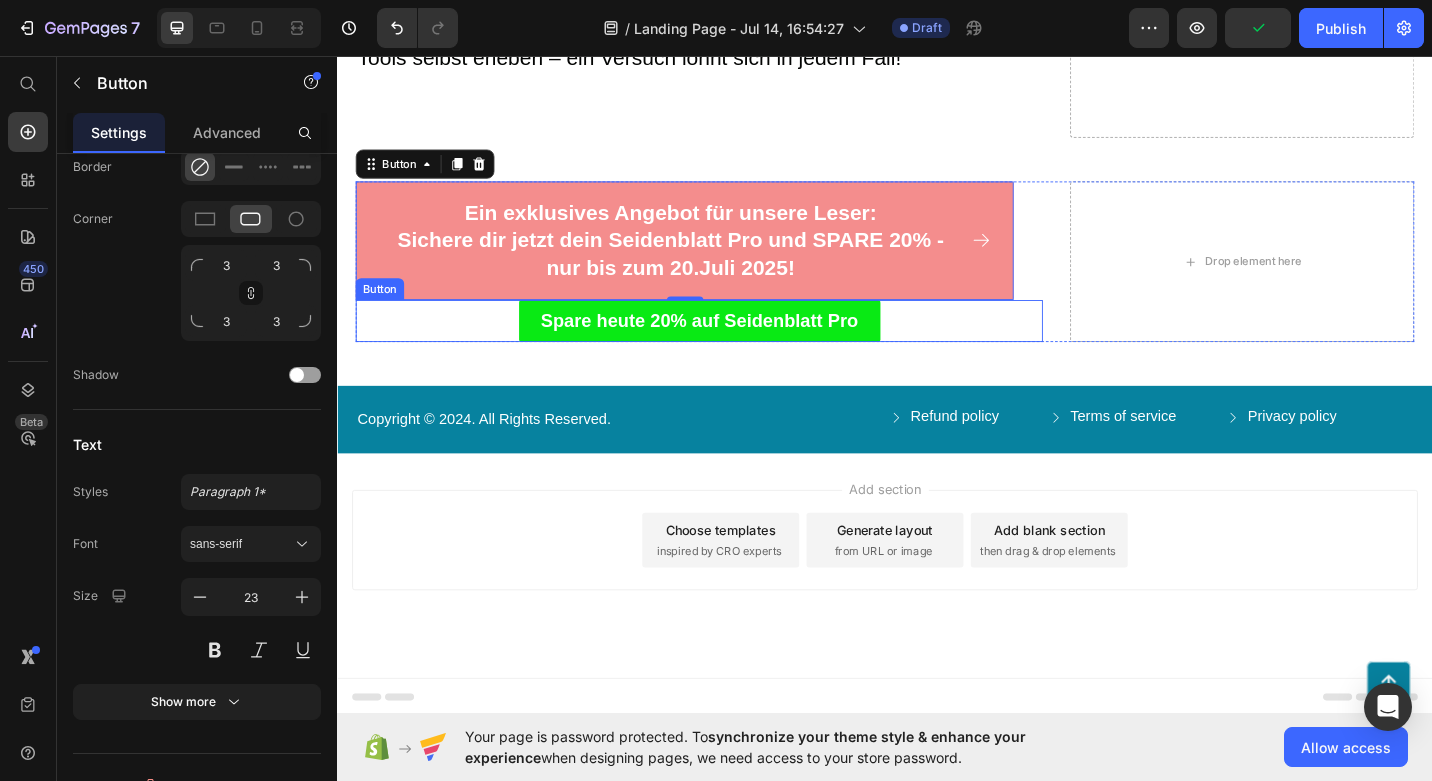 click on "Spare heute 20% auf Seidenblatt Pro Button" at bounding box center (733, 347) 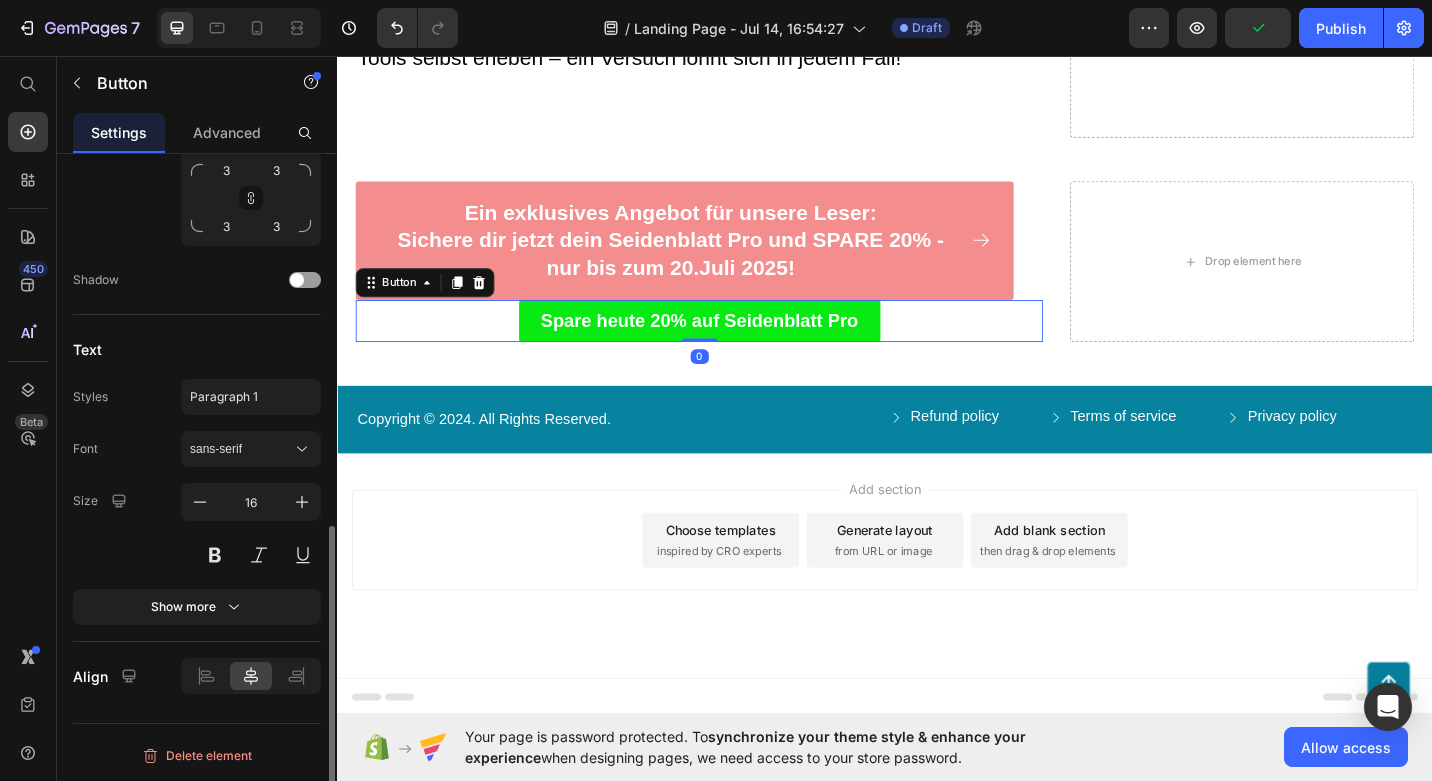 scroll, scrollTop: 813, scrollLeft: 0, axis: vertical 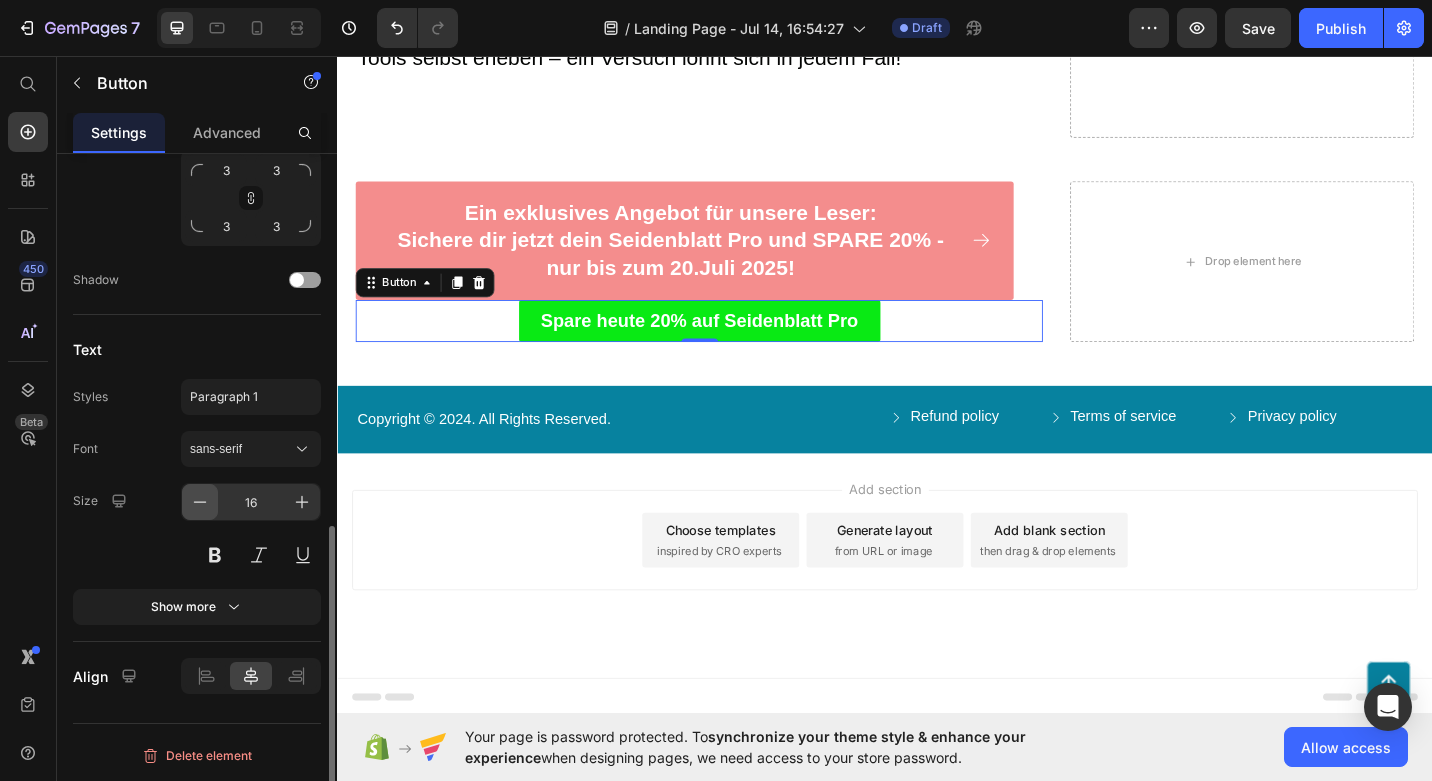 click 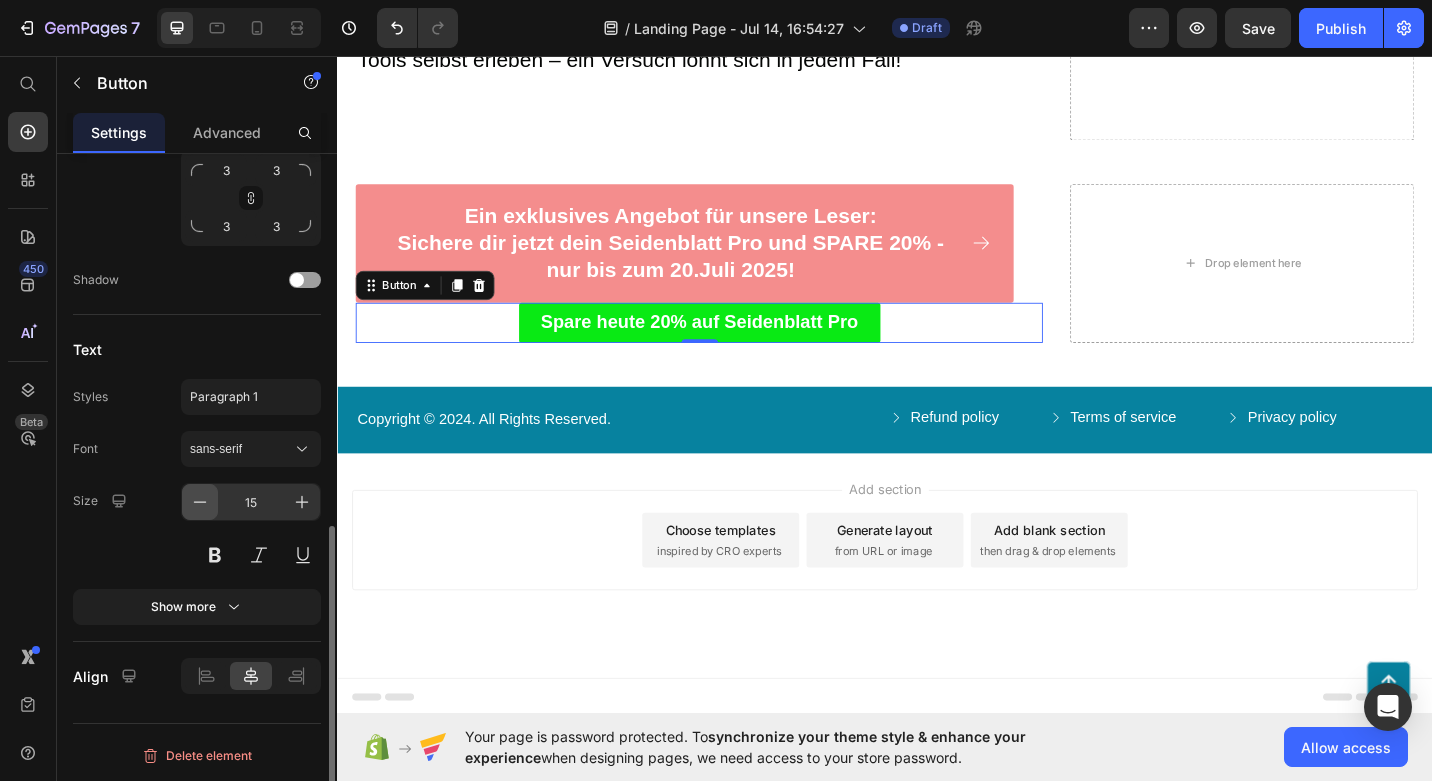 click 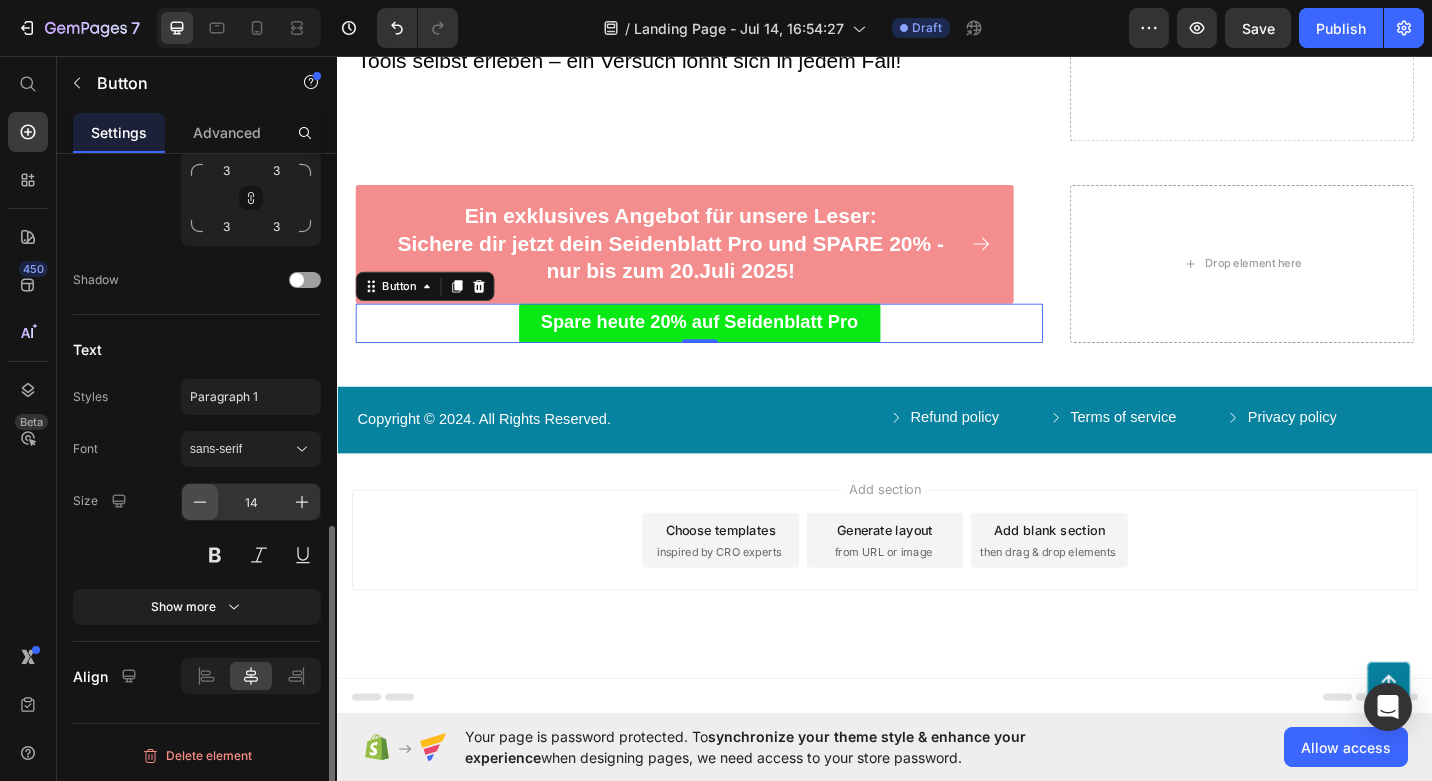 click 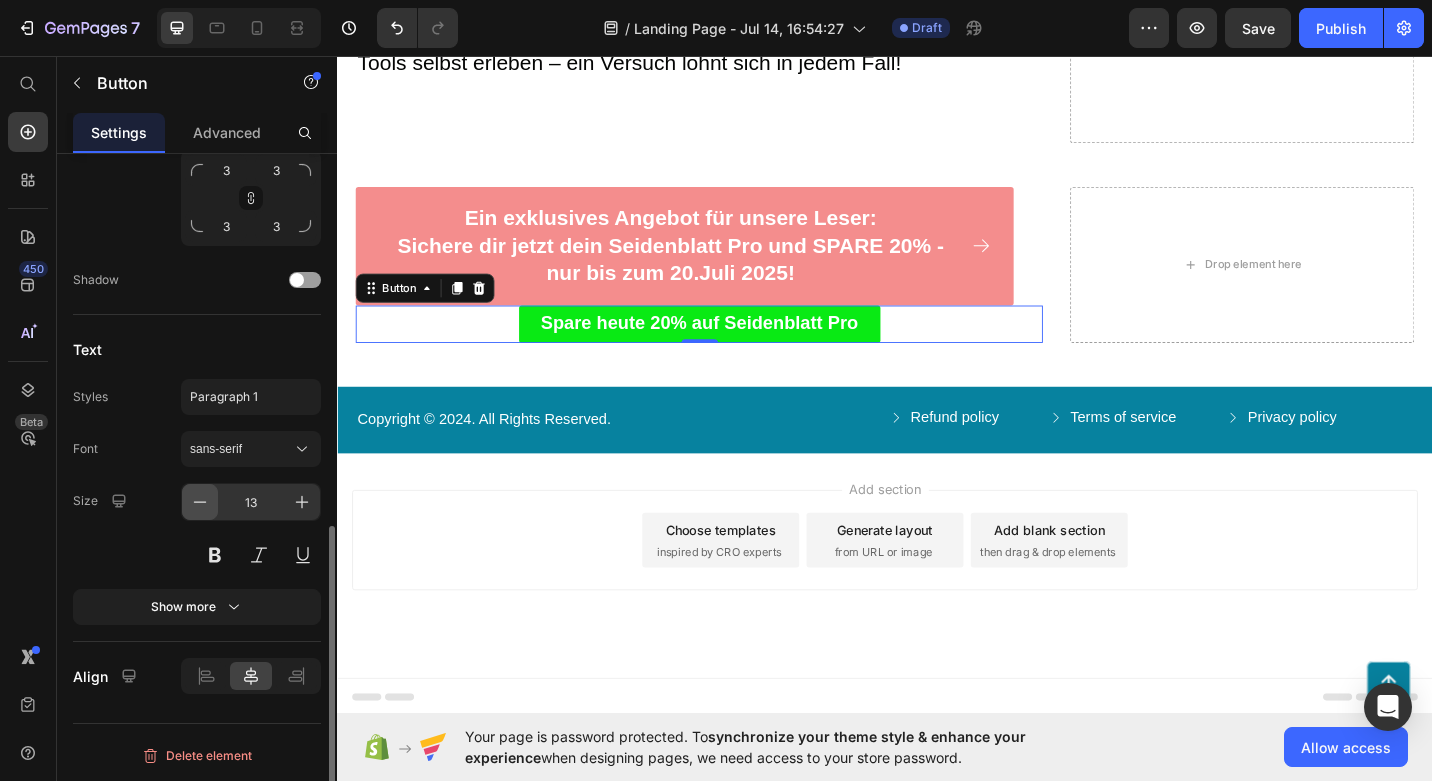 click 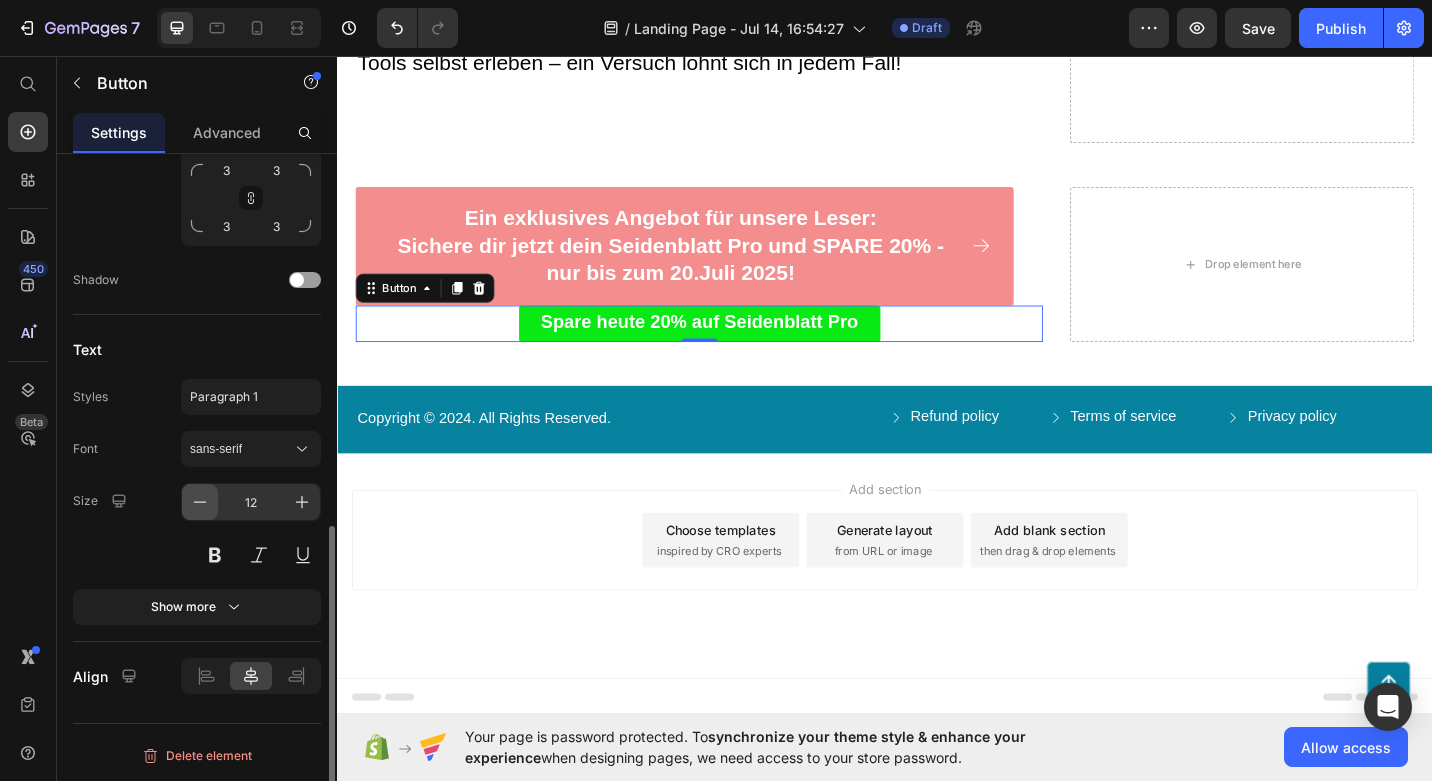 click 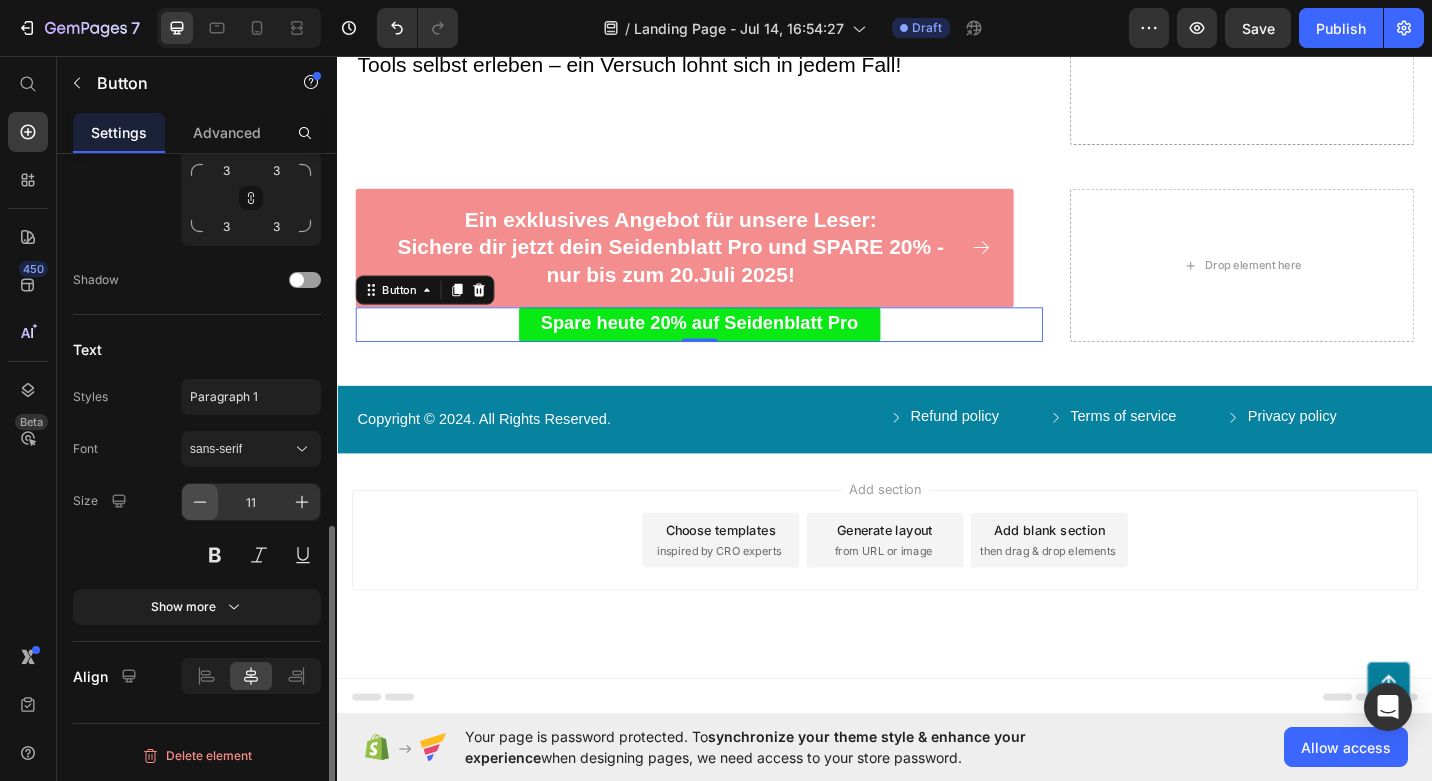 click 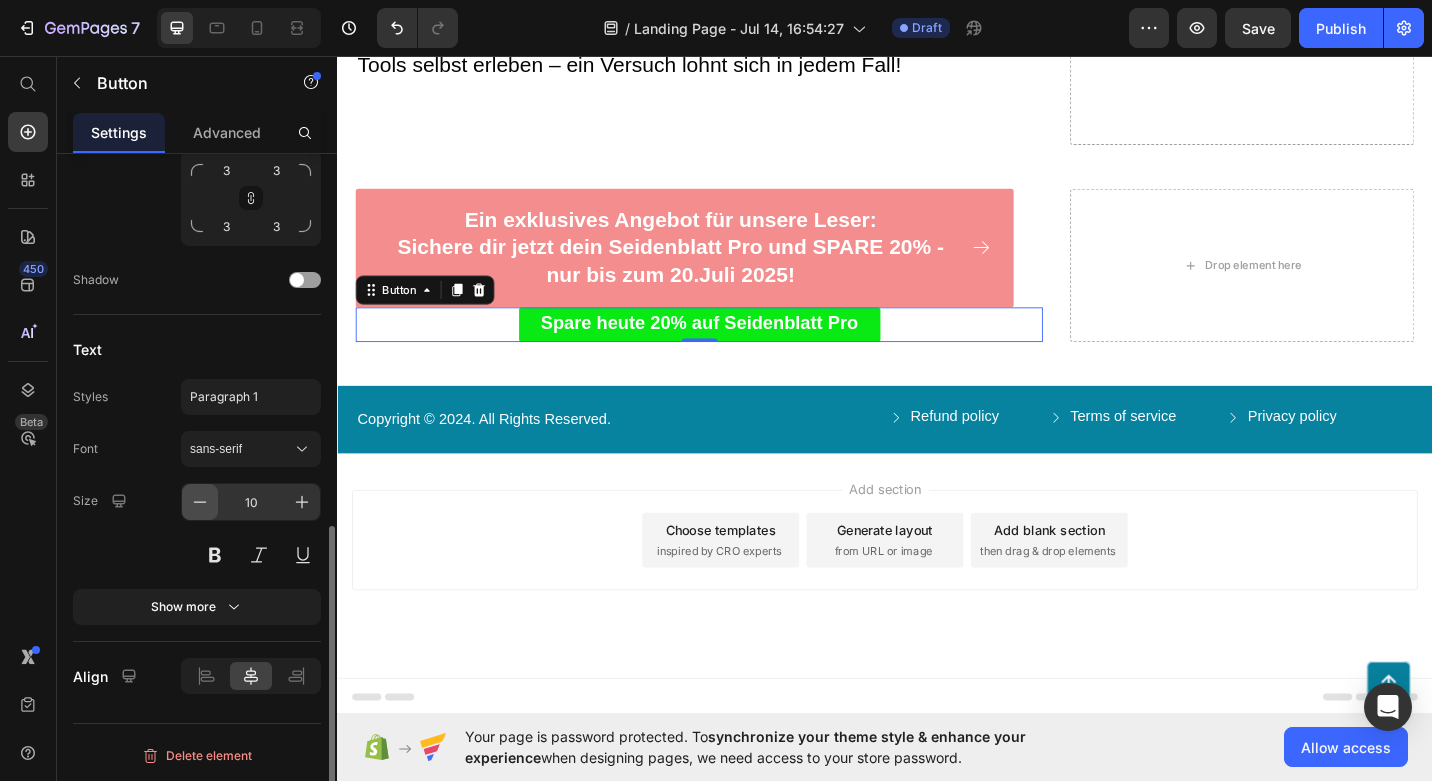 click 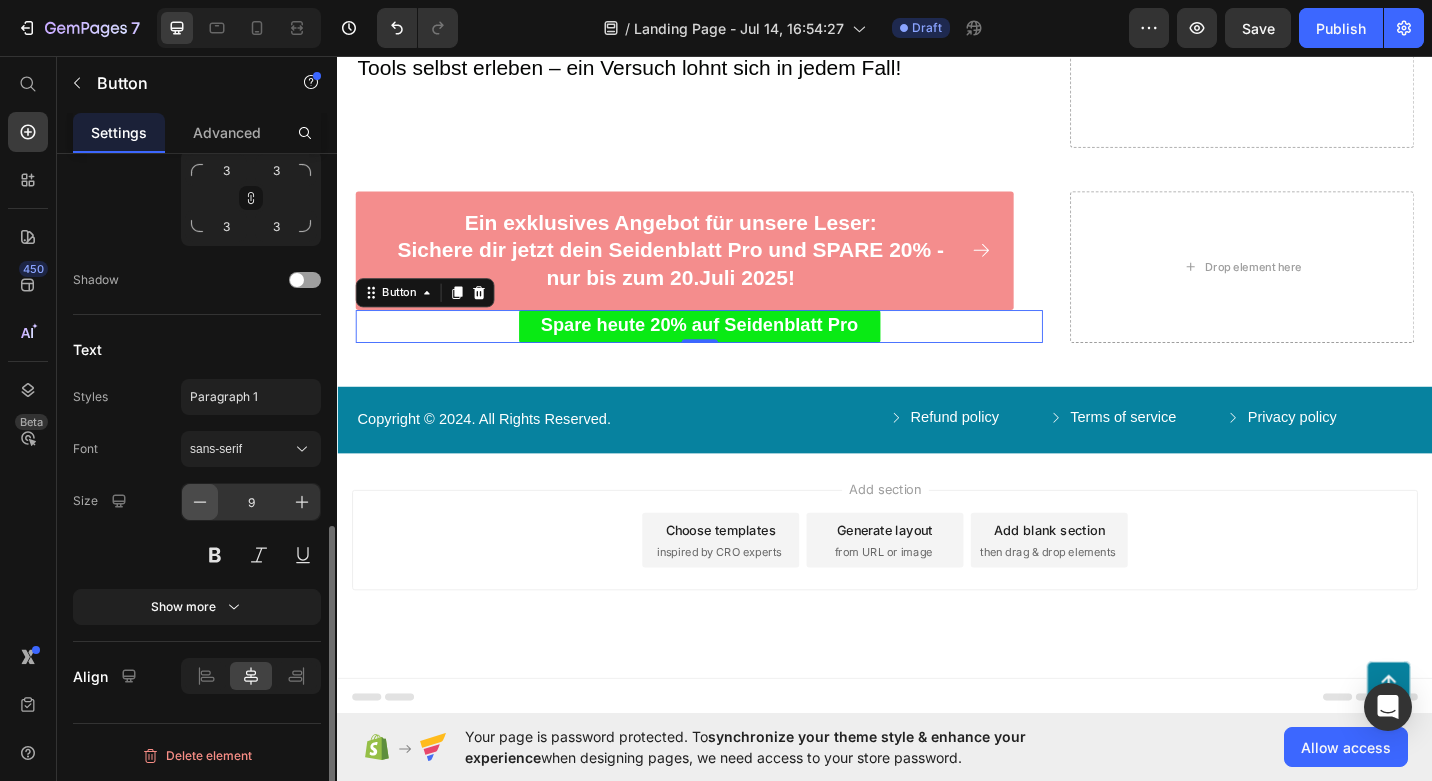 click 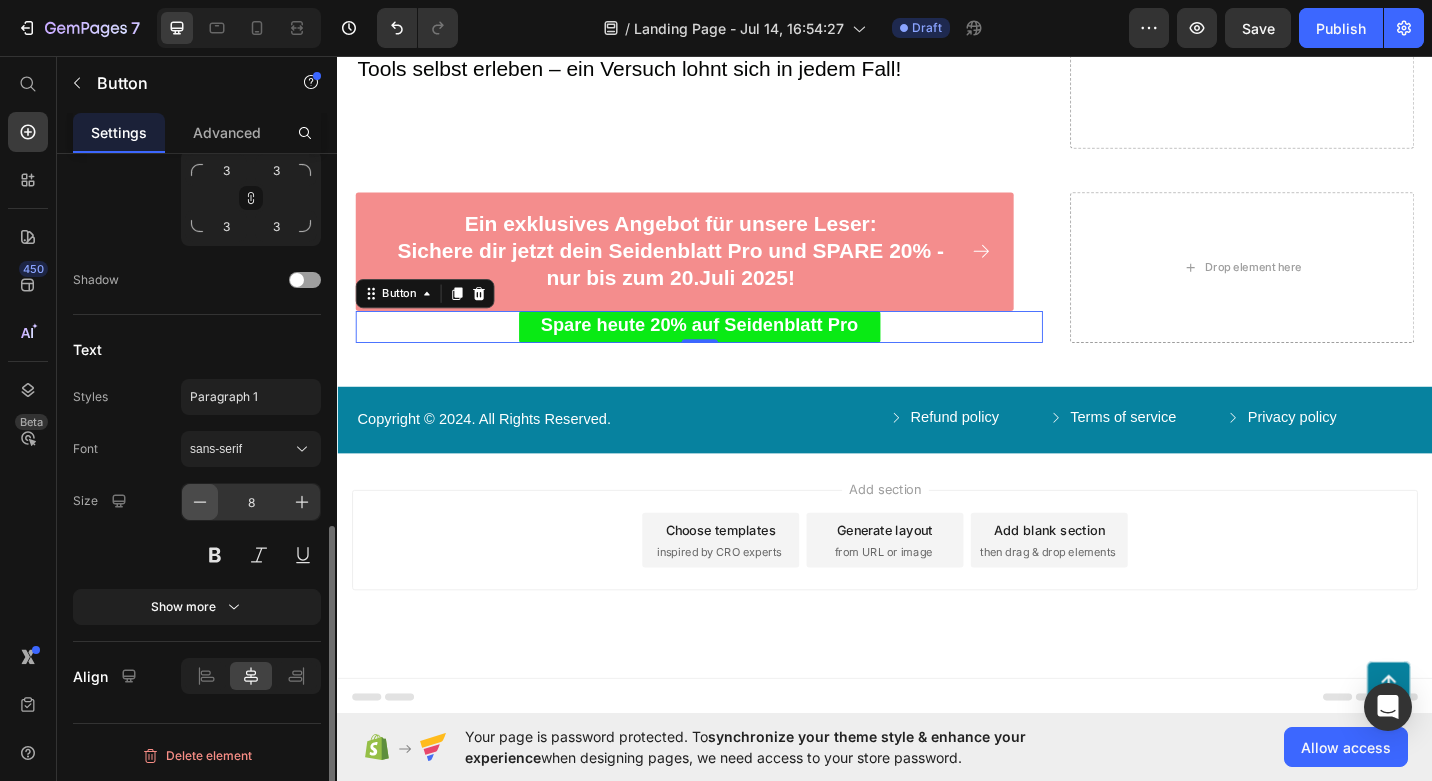 click 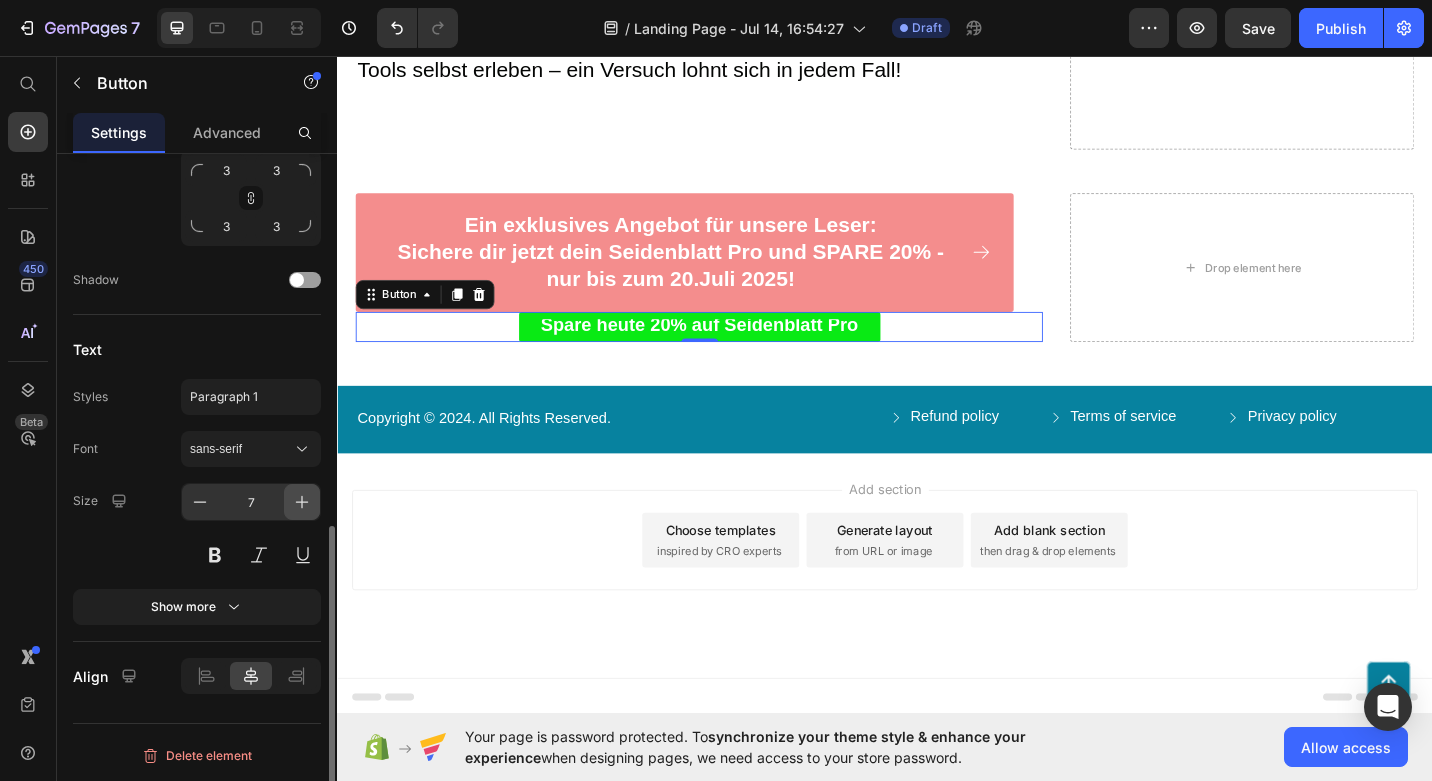click at bounding box center [302, 502] 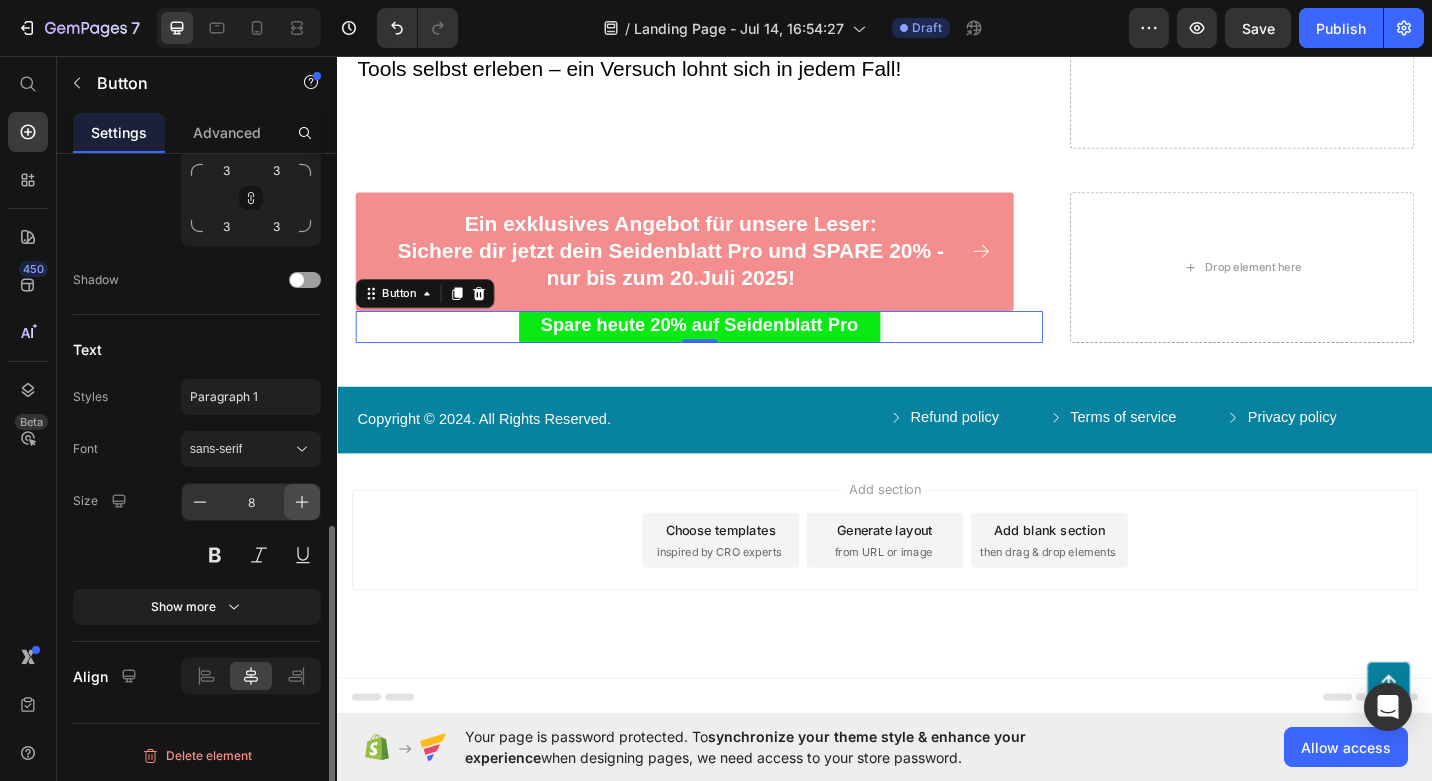click at bounding box center (302, 502) 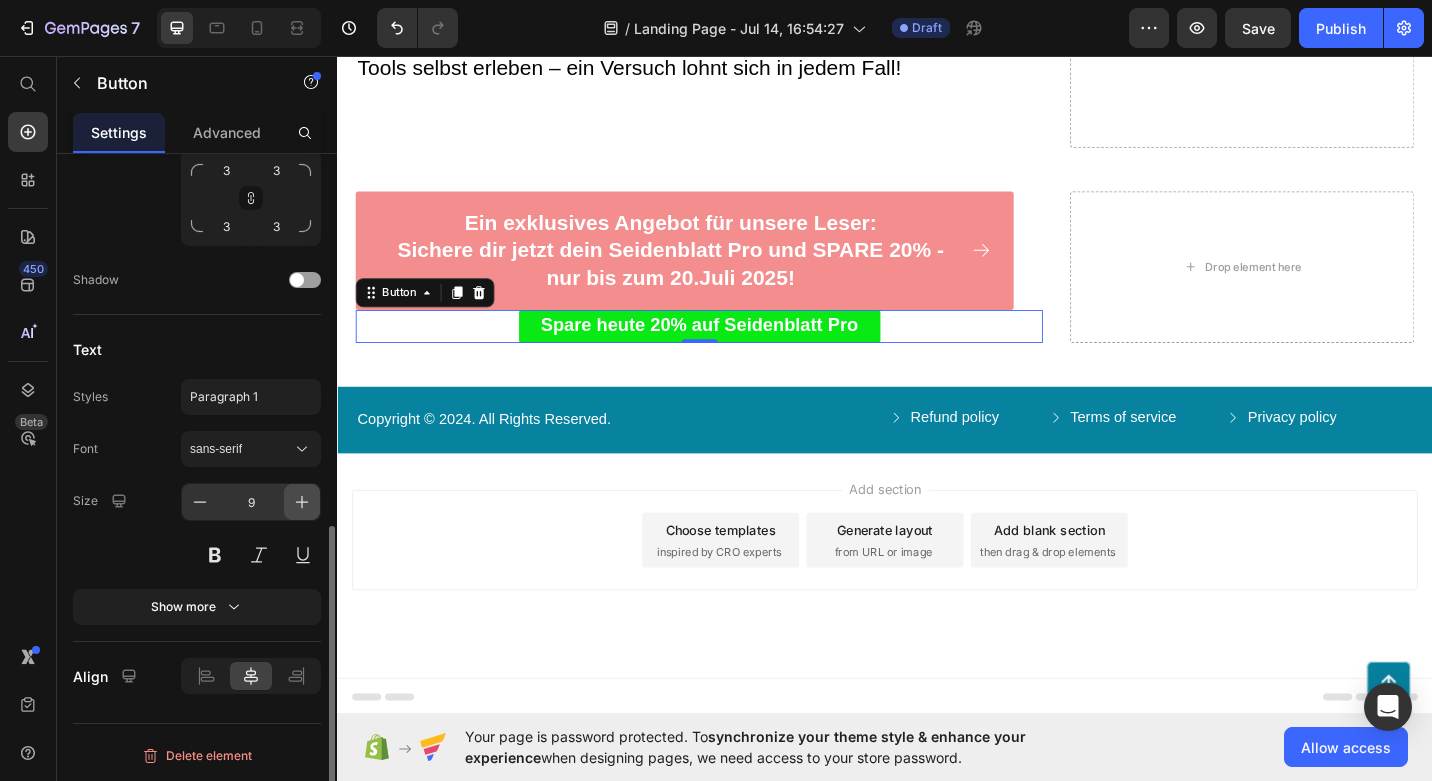 click at bounding box center (302, 502) 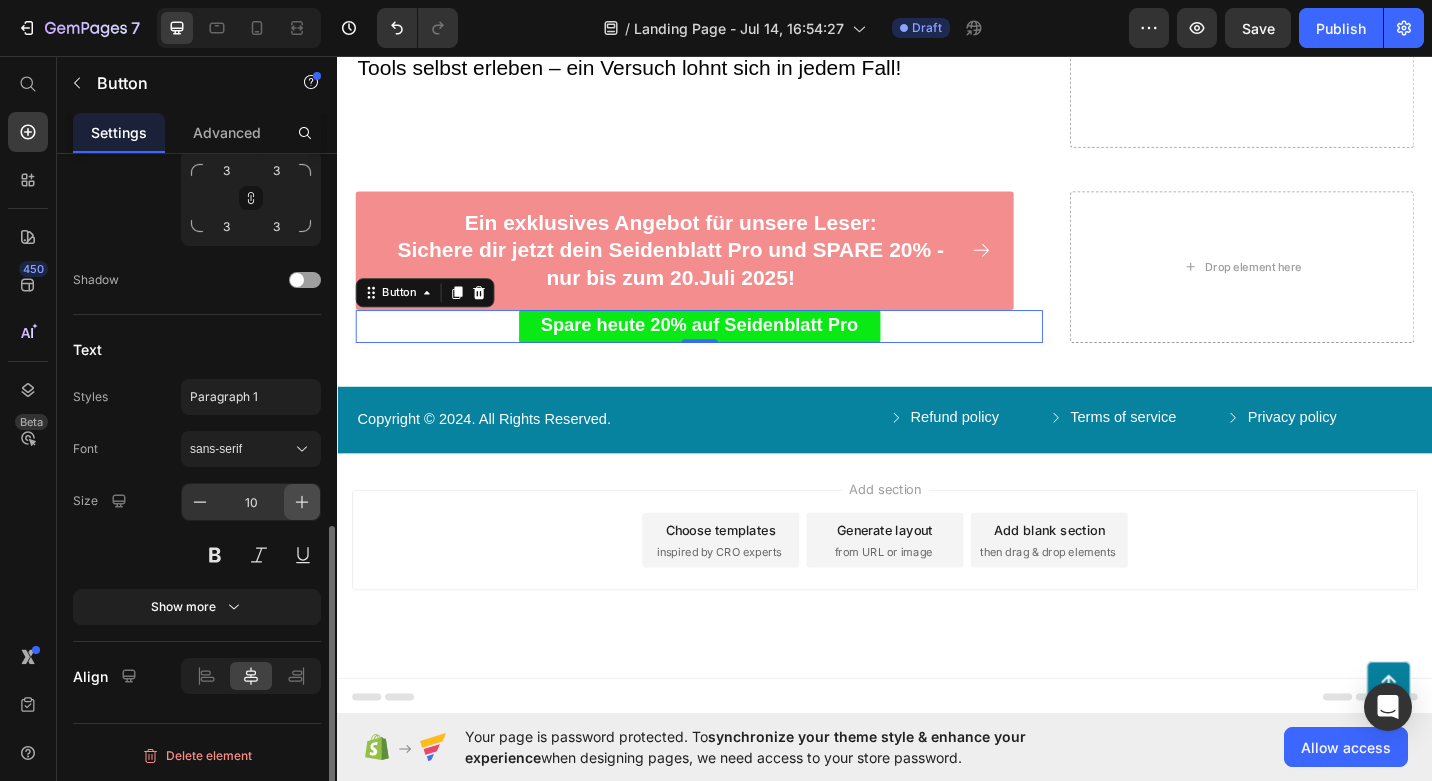 click at bounding box center [302, 502] 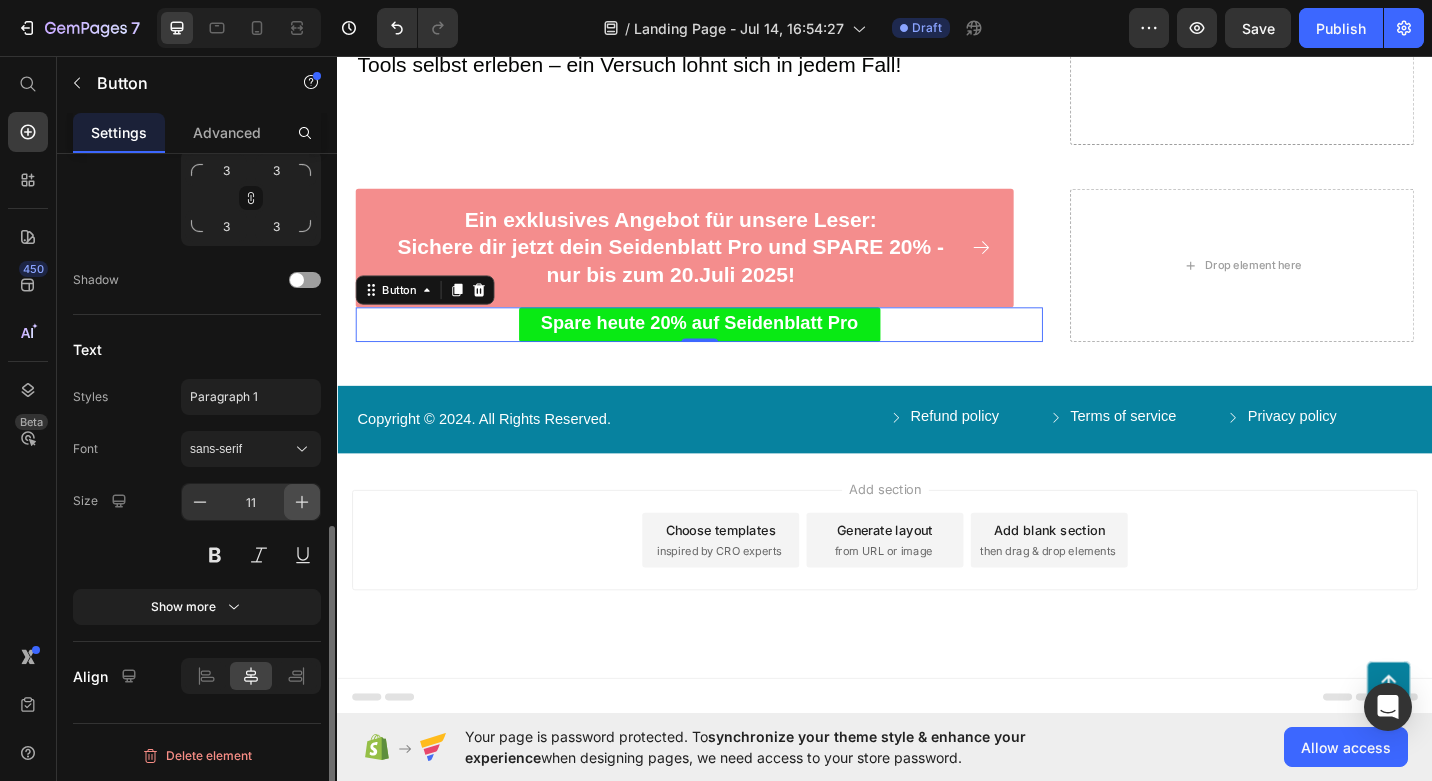 click at bounding box center (302, 502) 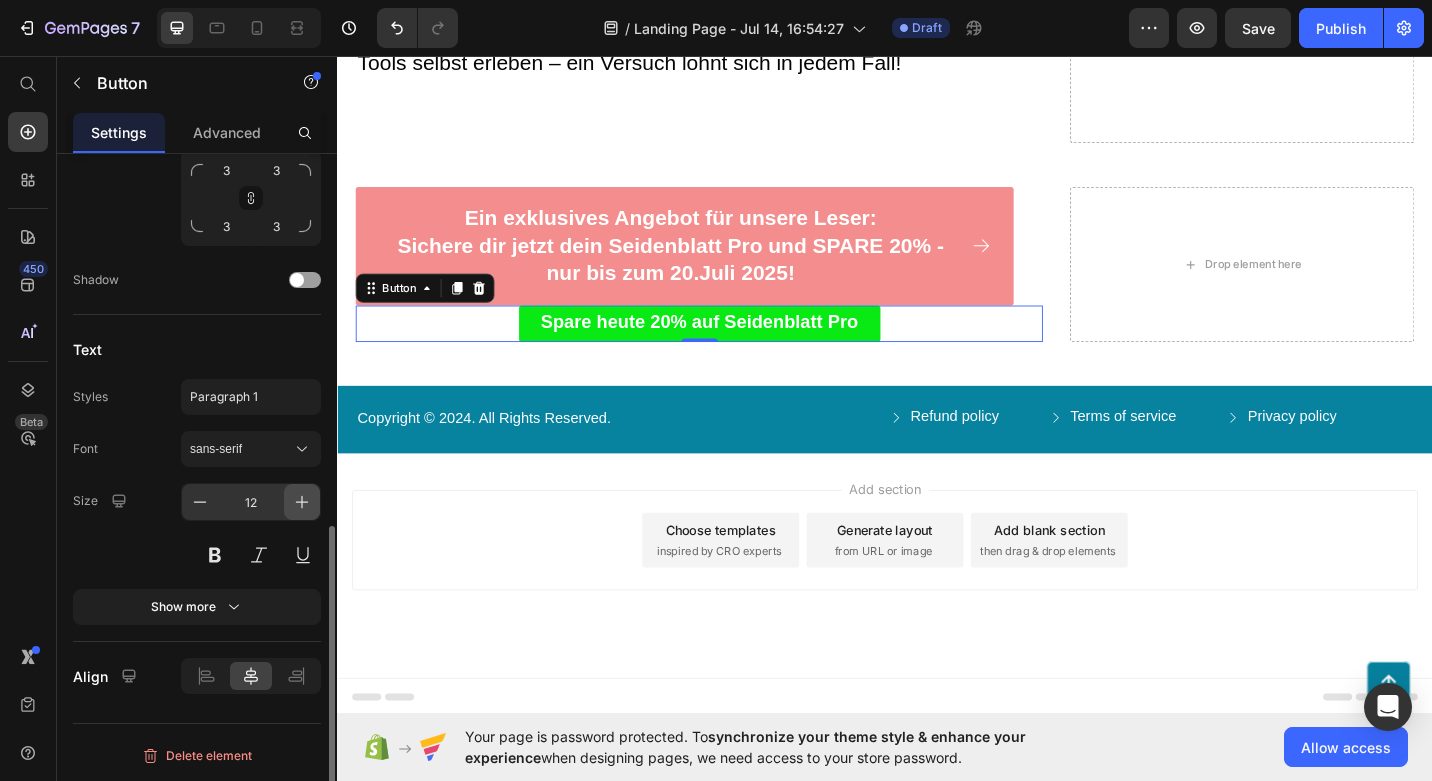 click at bounding box center [302, 502] 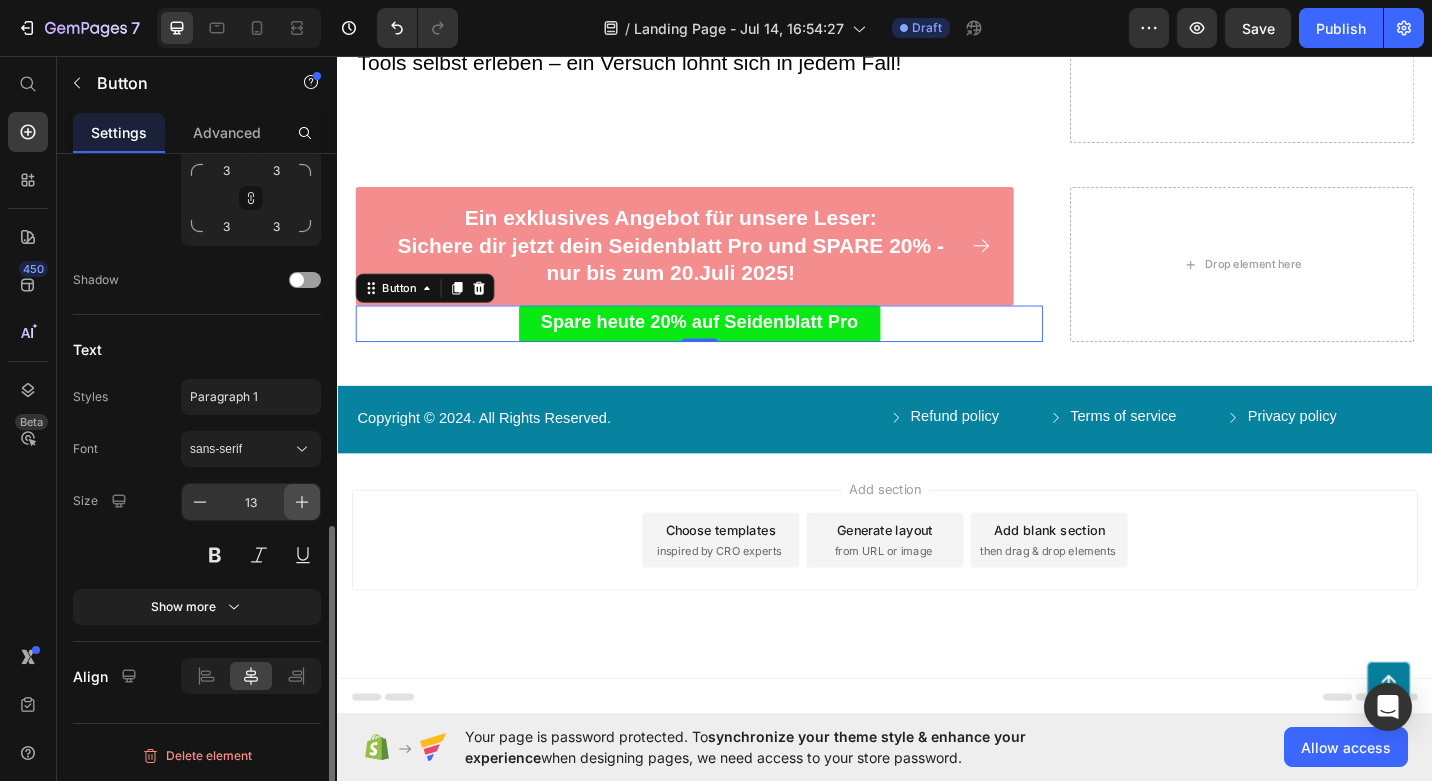 click at bounding box center (302, 502) 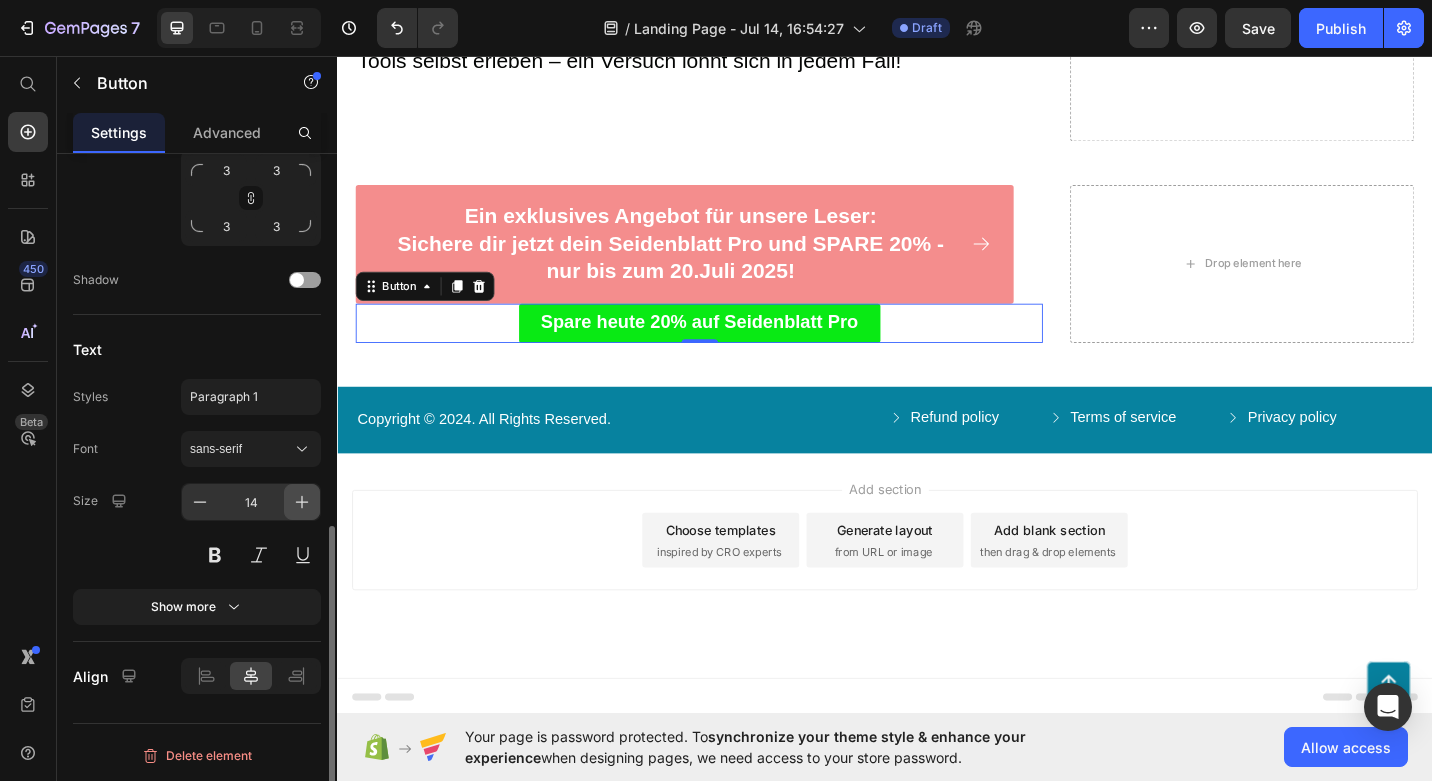 click at bounding box center (302, 502) 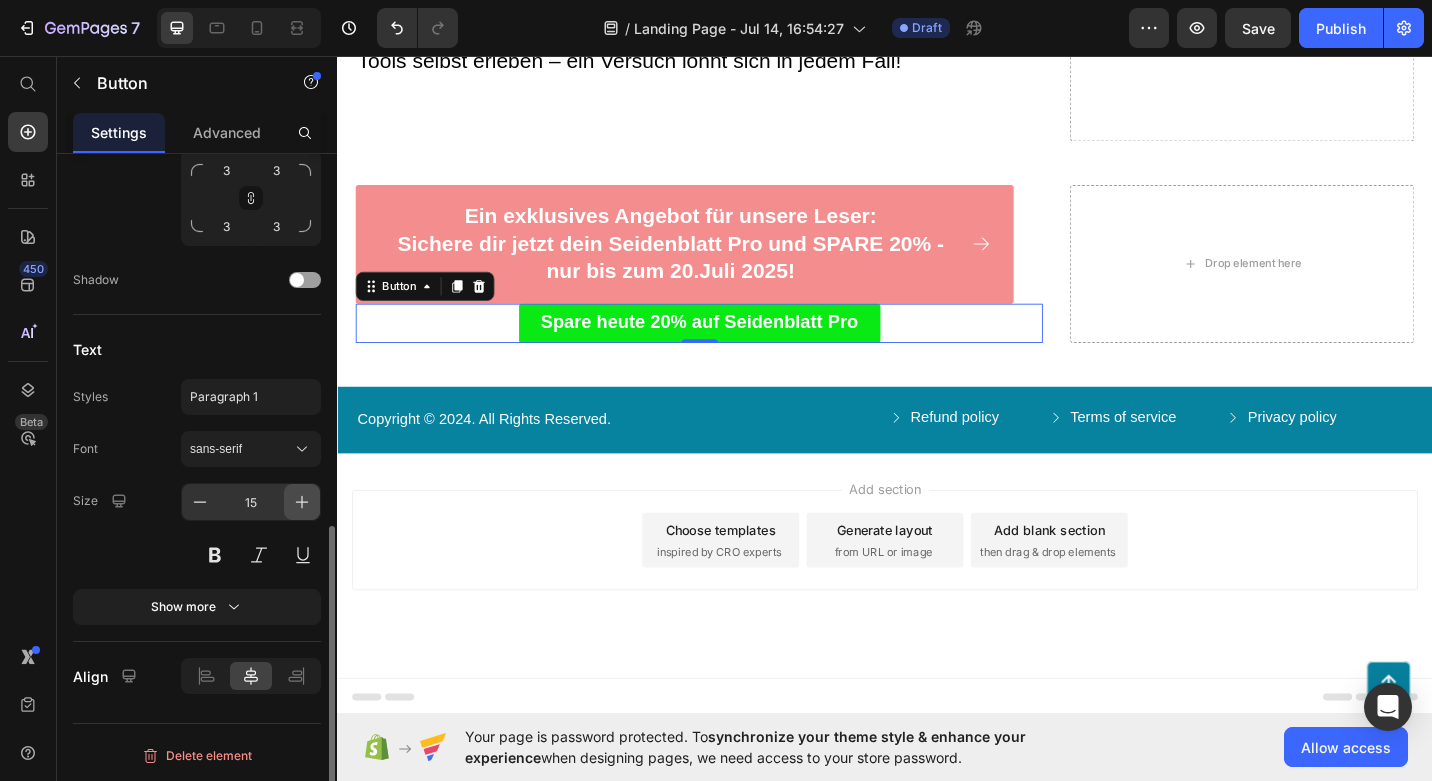 click at bounding box center (302, 502) 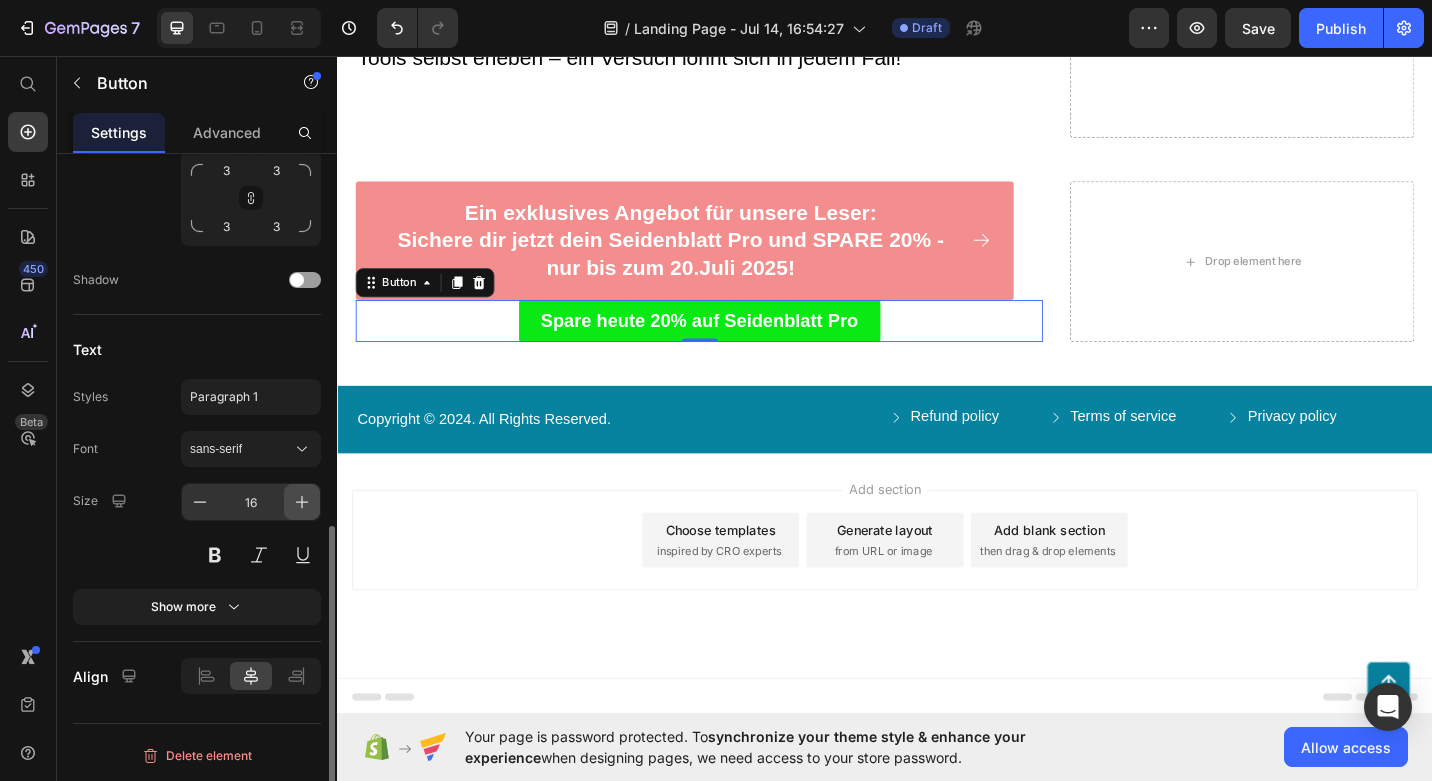 click at bounding box center [302, 502] 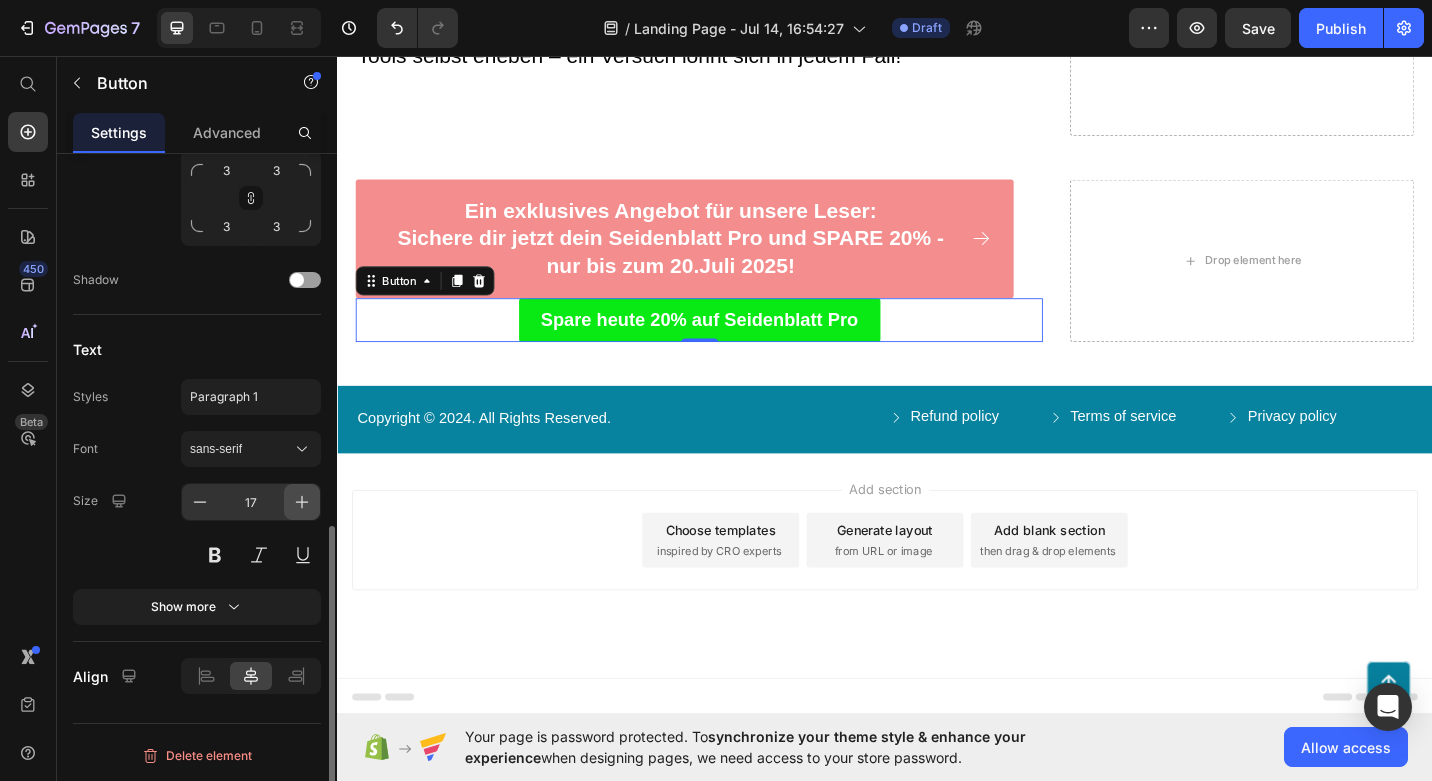 click at bounding box center [302, 502] 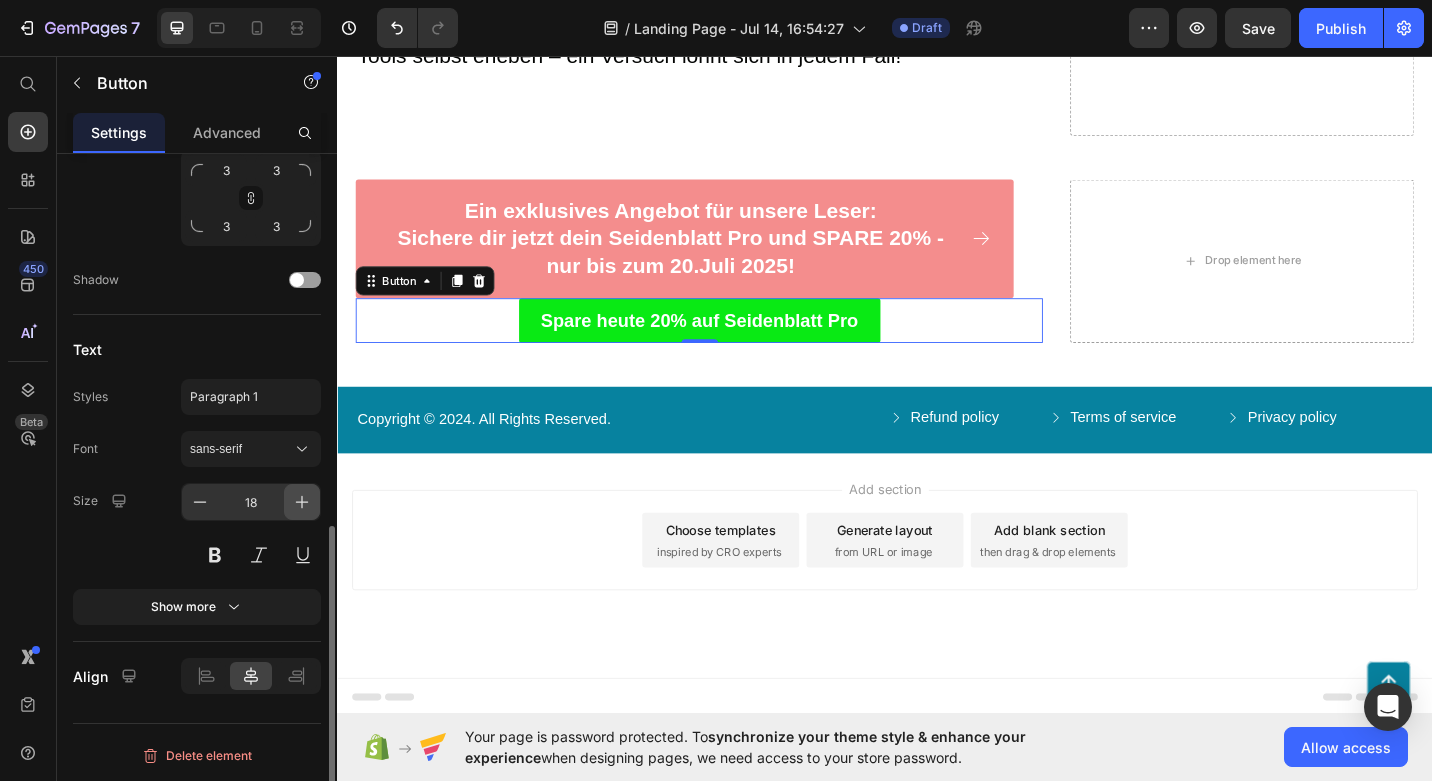 click at bounding box center [302, 502] 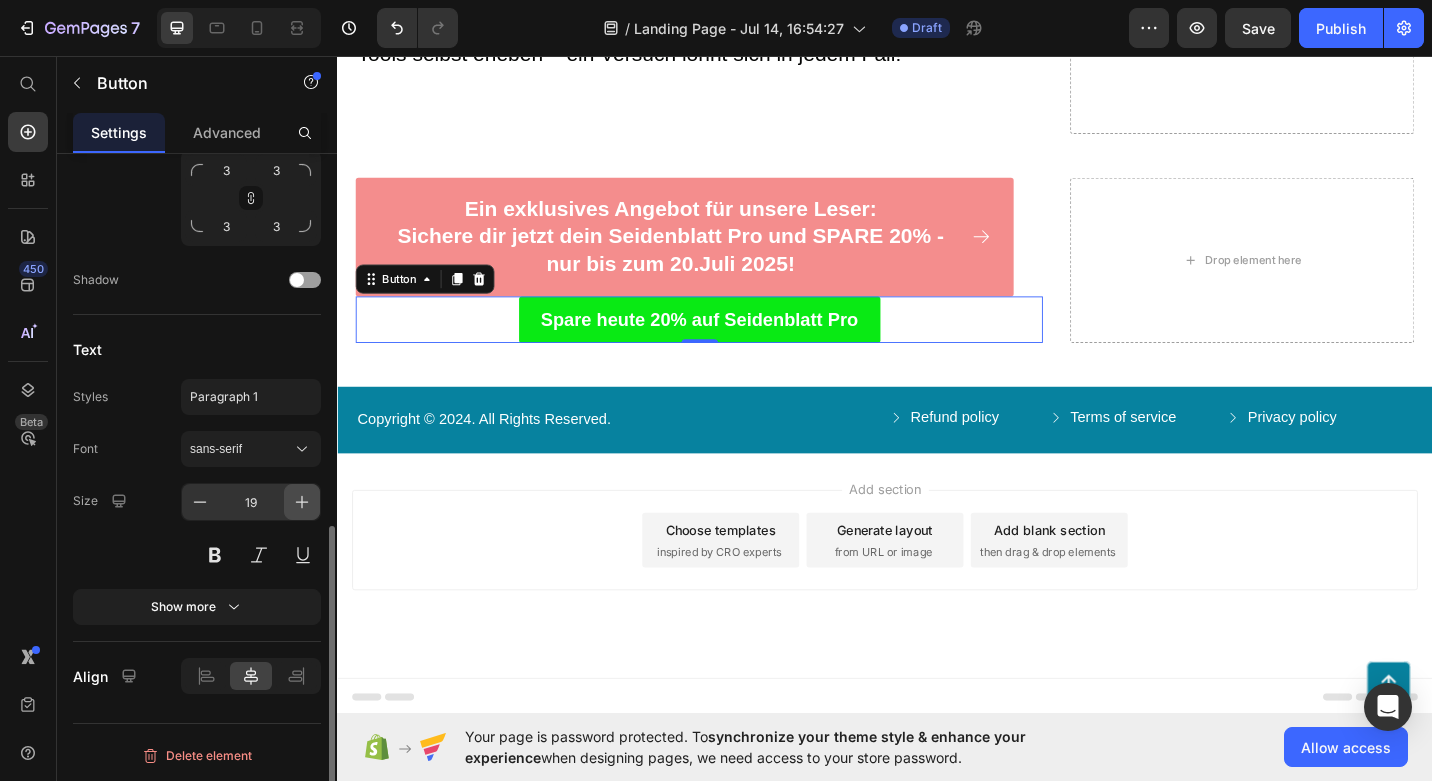click at bounding box center (302, 502) 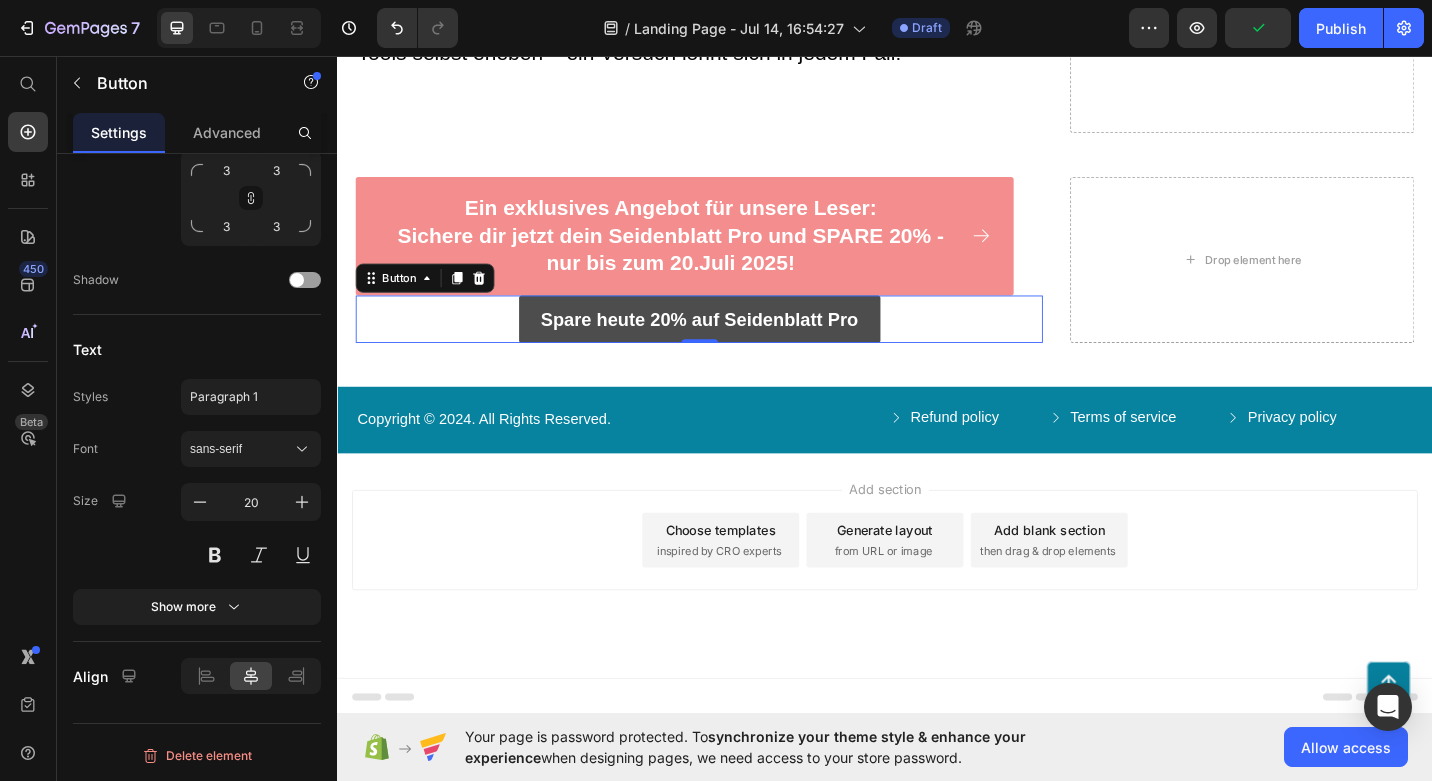 click on "Spare heute 20% auf Seidenblatt Pro" at bounding box center [734, 345] 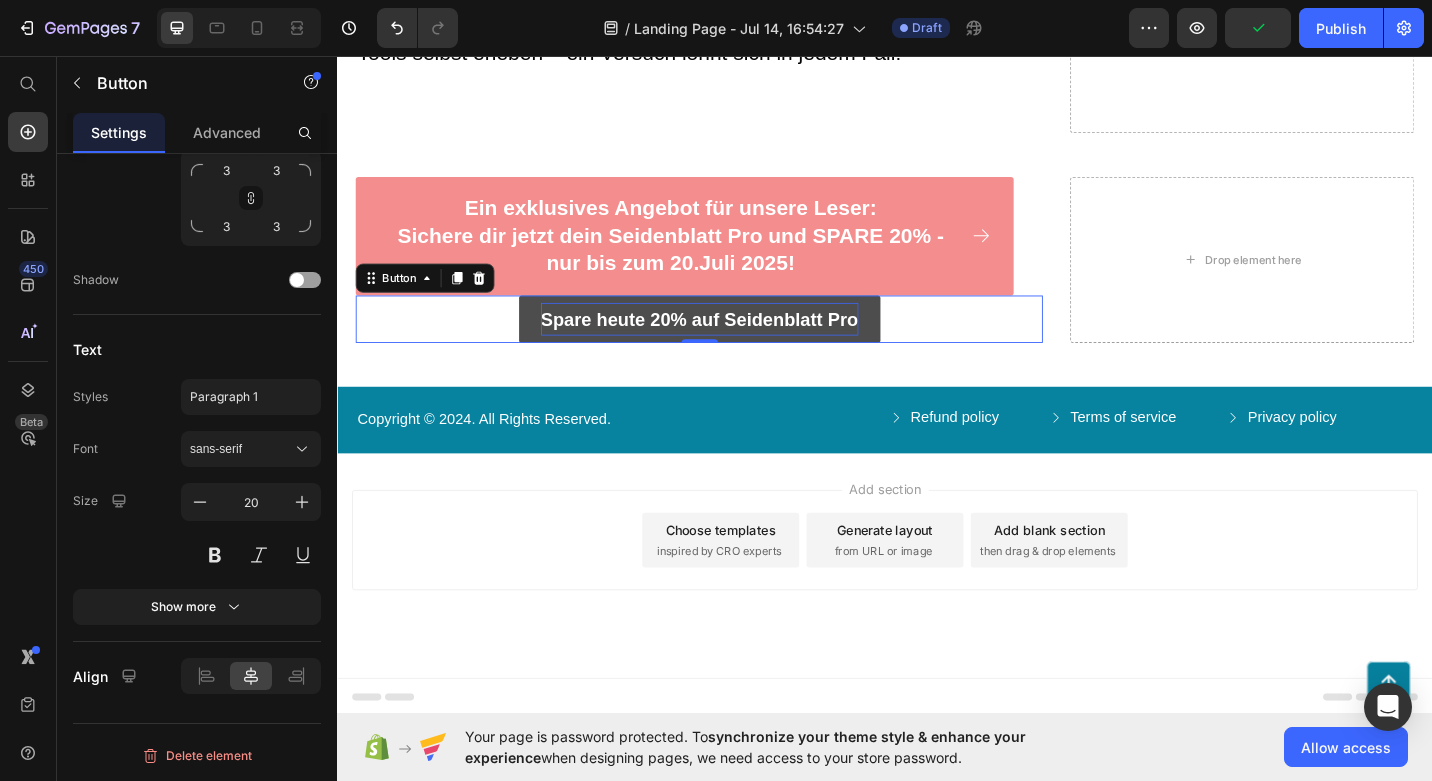 click on "Spare heute 20% auf Seidenblatt Pro" at bounding box center (734, 345) 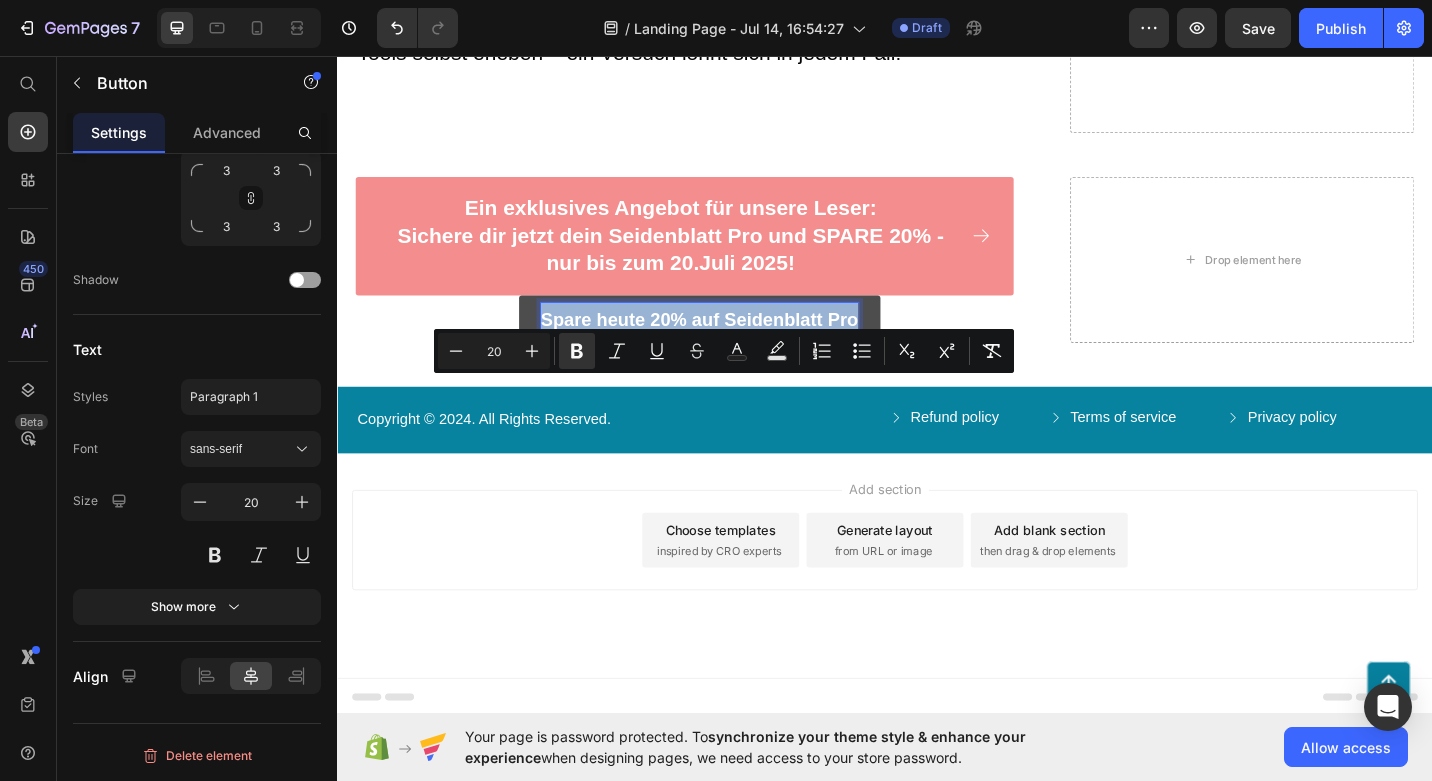 drag, startPoint x: 905, startPoint y: 420, endPoint x: 546, endPoint y: 429, distance: 359.1128 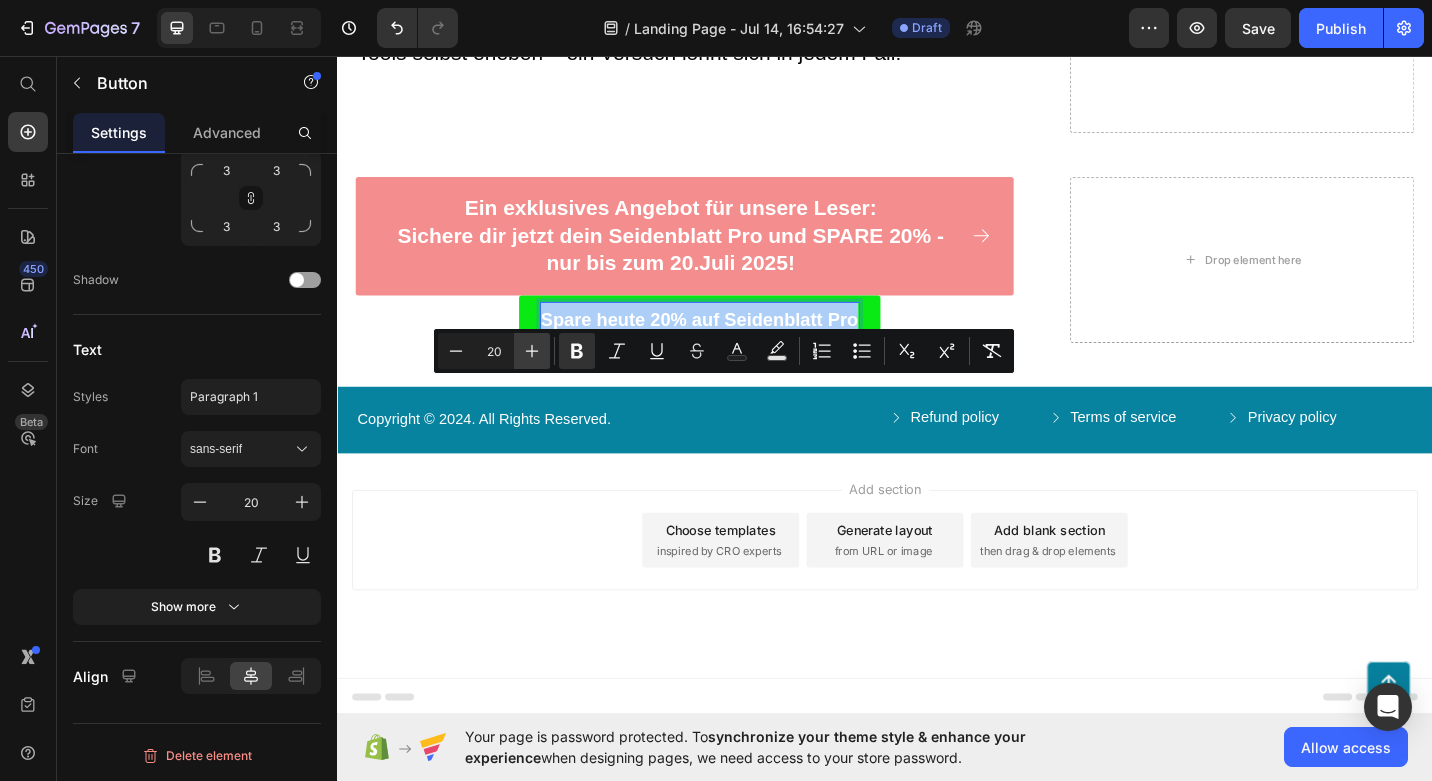 click 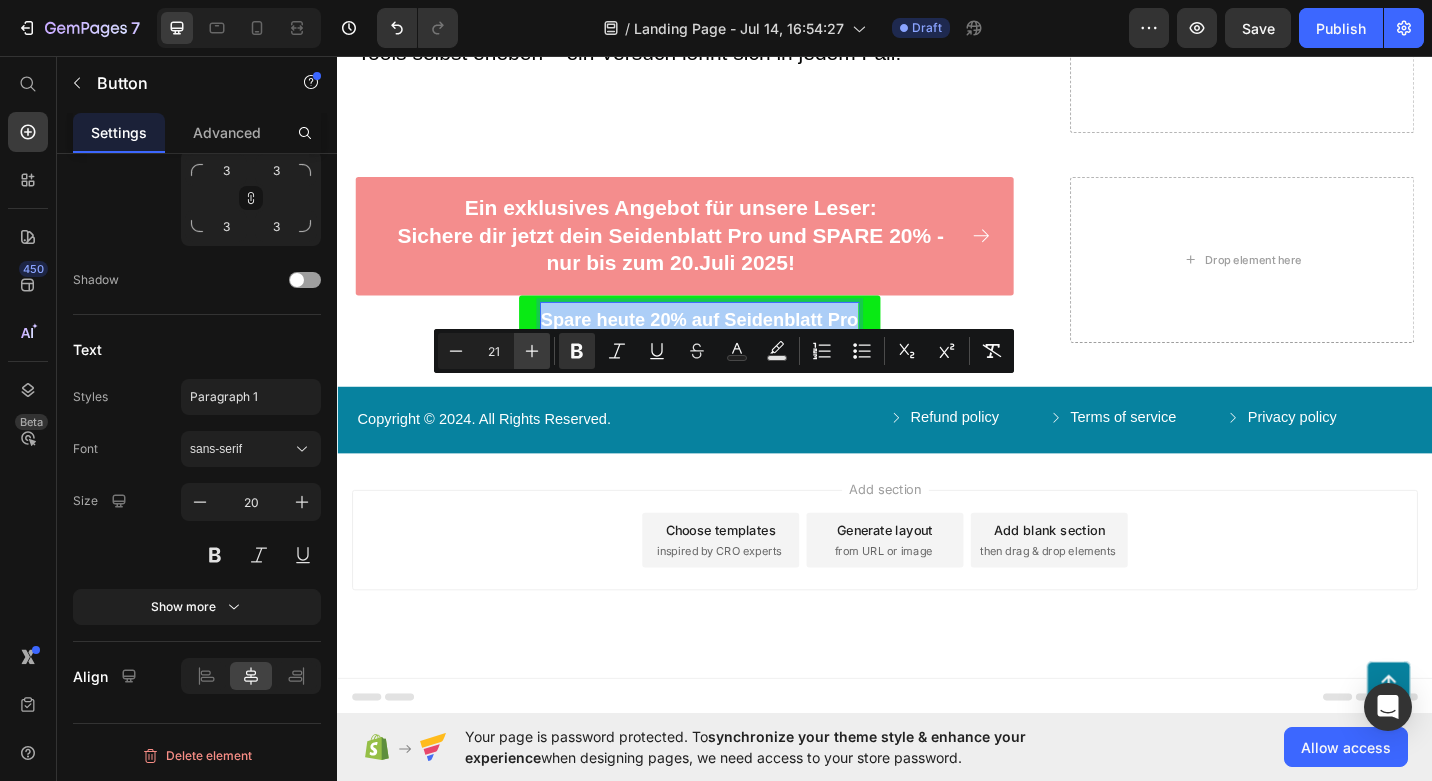 click 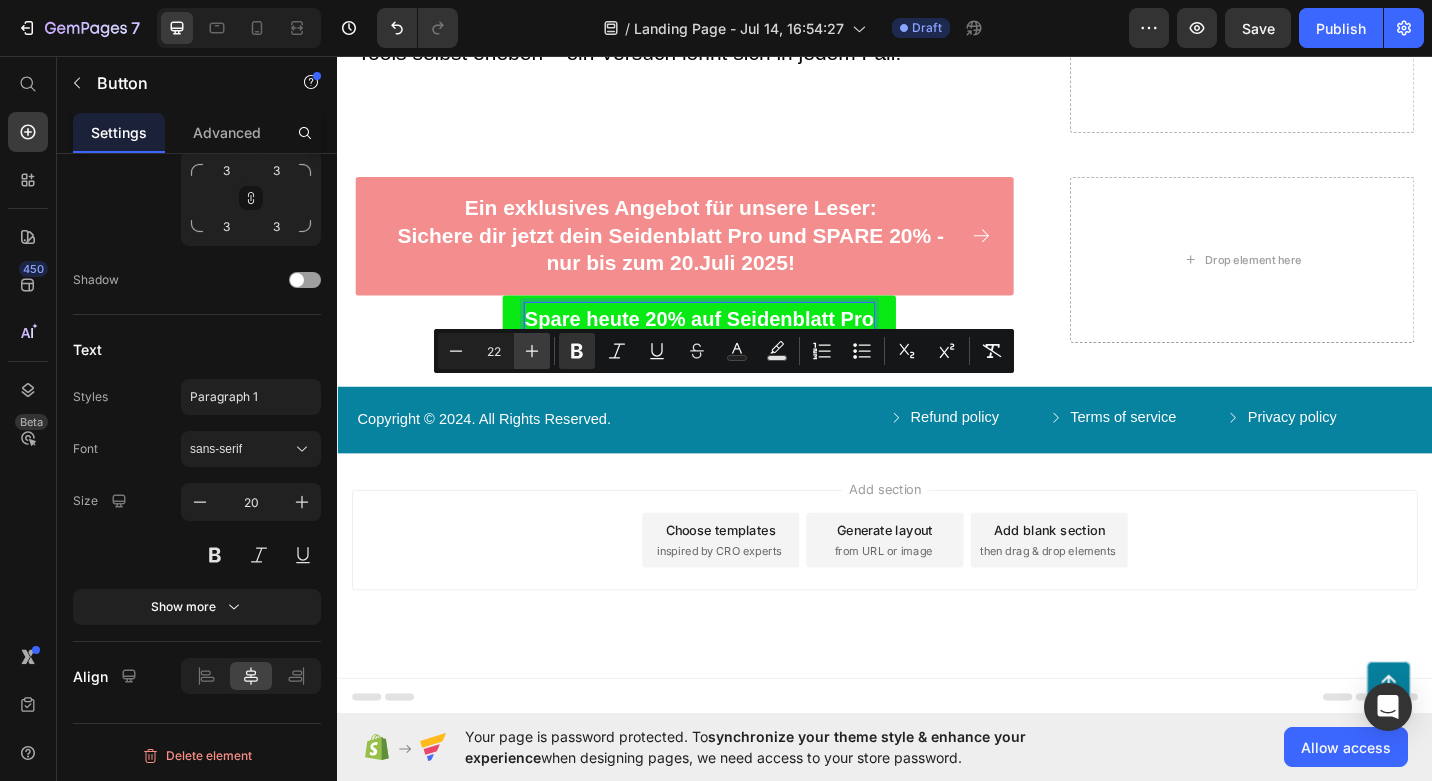 click 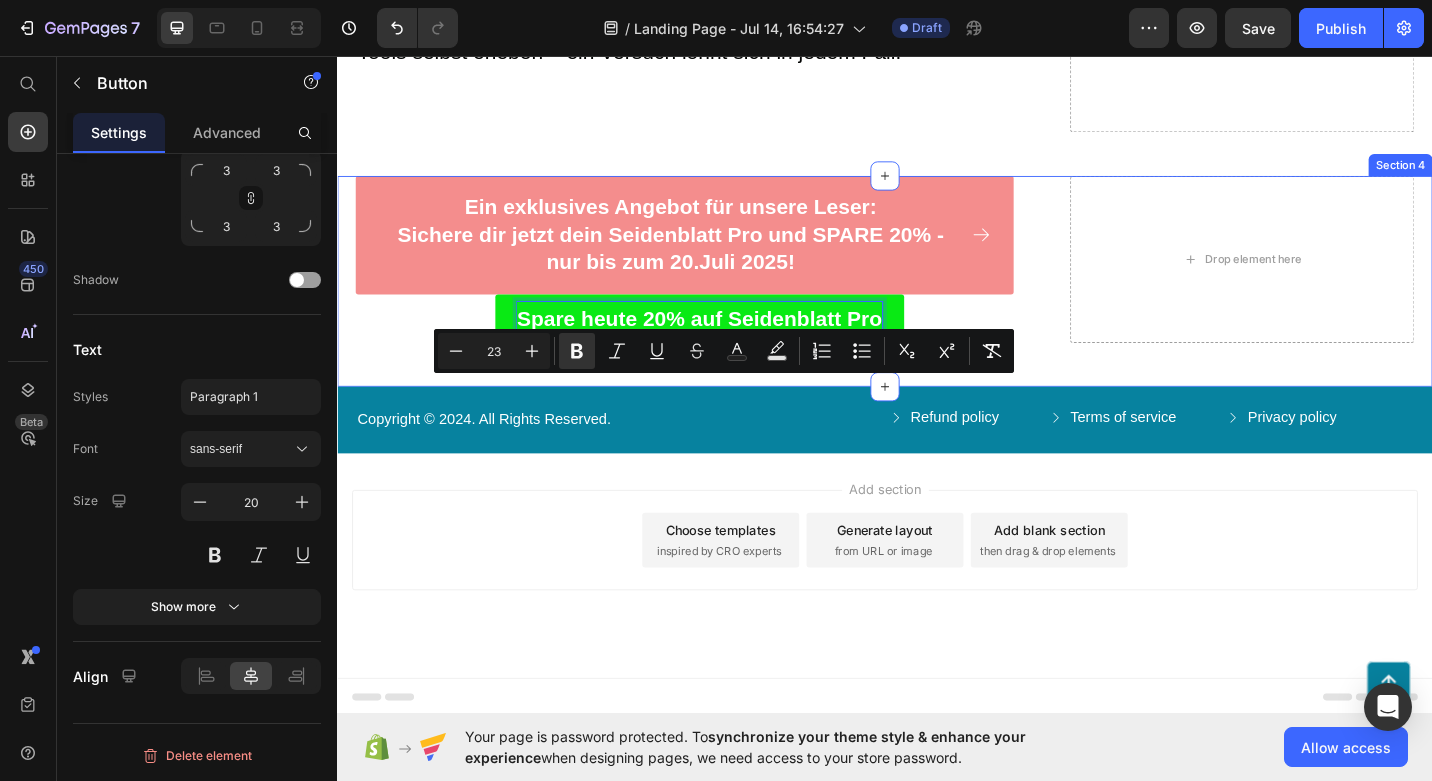 click on "Ein exklusives Angebot für unsere Leser: Sichere dir jetzt dein Seidenblatt Pro und SPARE 20% - nur bis zum 20.Juli 2025! Button Row Spare heute 20% auf Seidenblatt Pro Button   0
Drop element here Row Section 4" at bounding box center [937, 303] 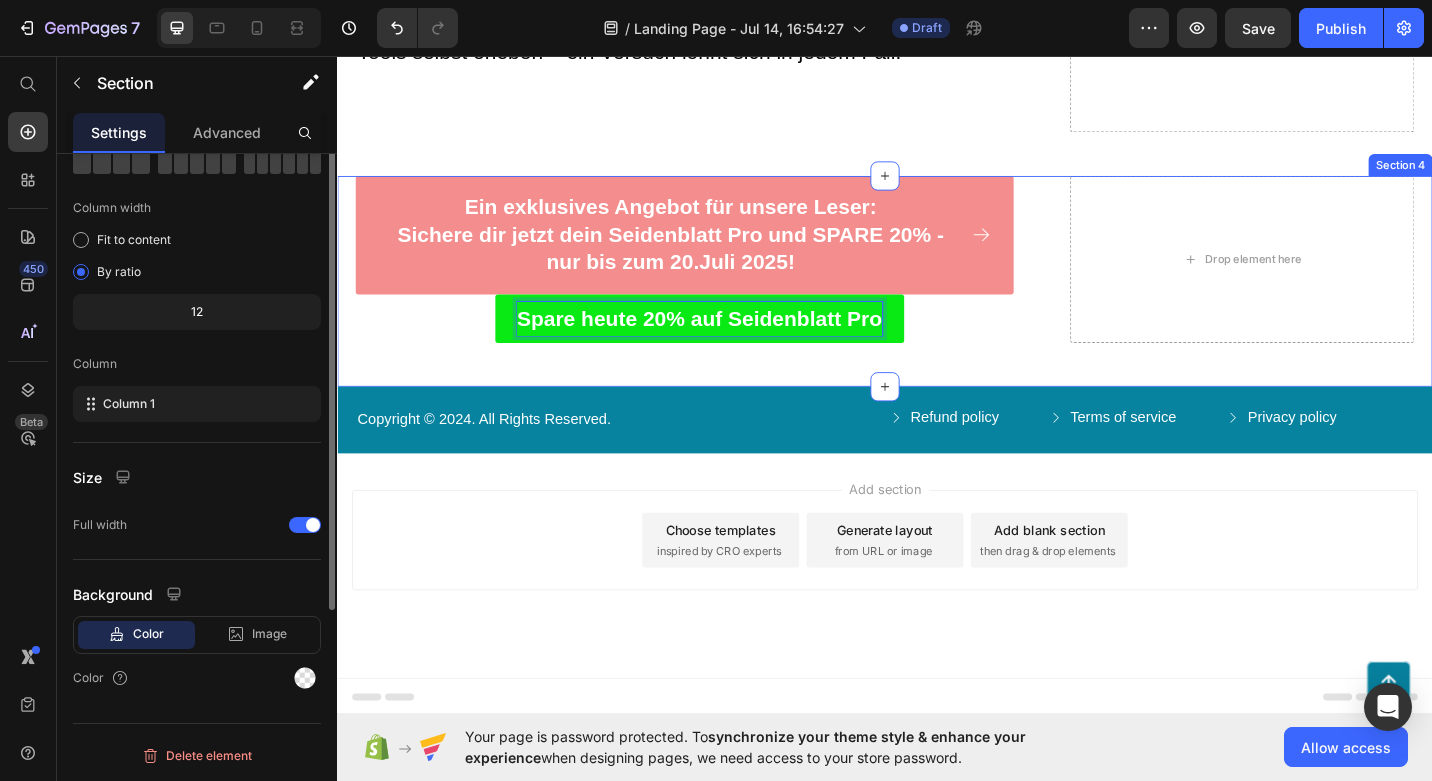 scroll, scrollTop: 0, scrollLeft: 0, axis: both 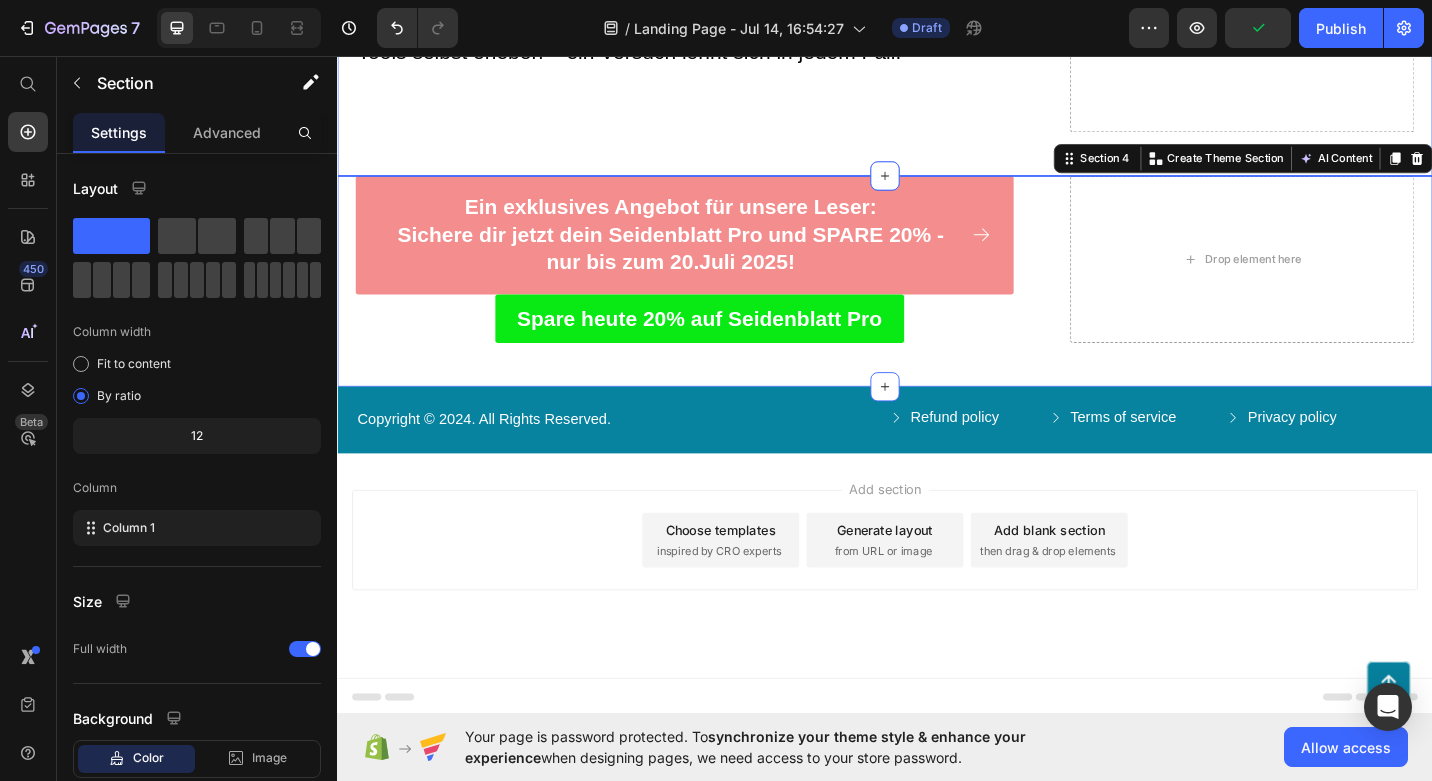 click on "Fazit: Ein vielseitiger Helfer für den Alltag   Das Seidenblatt Pro ist ein praktisches 3-in-1-Gerät, das Muskelstimulation, Gua Sha und Lichttherapie in einem kompakten Tool vereint. Es bietet eine einfache Möglichkeit, die tägliche Hautpflegeroutine gezielt zu unterstützen. Jede der drei Behandlungsarten bringt ihre eigenen Vorteile mit und kann individuell auf die Bedürfnisse der Haut abgestimmt werden. Besonders effektiv ist die getrennte Anwendung der einzelnen Funktionen – idealerweise unter professioneller Anleitung oder mit etwas Übung. Für alle, die eine unkomplizierte und zeitsparende Ergänzung zur Hautpflege suchen, ist das Seidenblatt Pro eine hervorragende Wahl. Es lässt sich mühelos in den Alltag integrieren, modelliert sanft die Gesichtskonturen und sorgt für sichtbare – wenn auch dezente – Verbesserungen. Lass deine Kundinnen und Kunden die Vorteile dieses innovativen Tools selbst erleben – ein Versuch lohnt sich in jedem Fall! Text Block Row Recommended Heading Icon Icon" at bounding box center (937, -90) 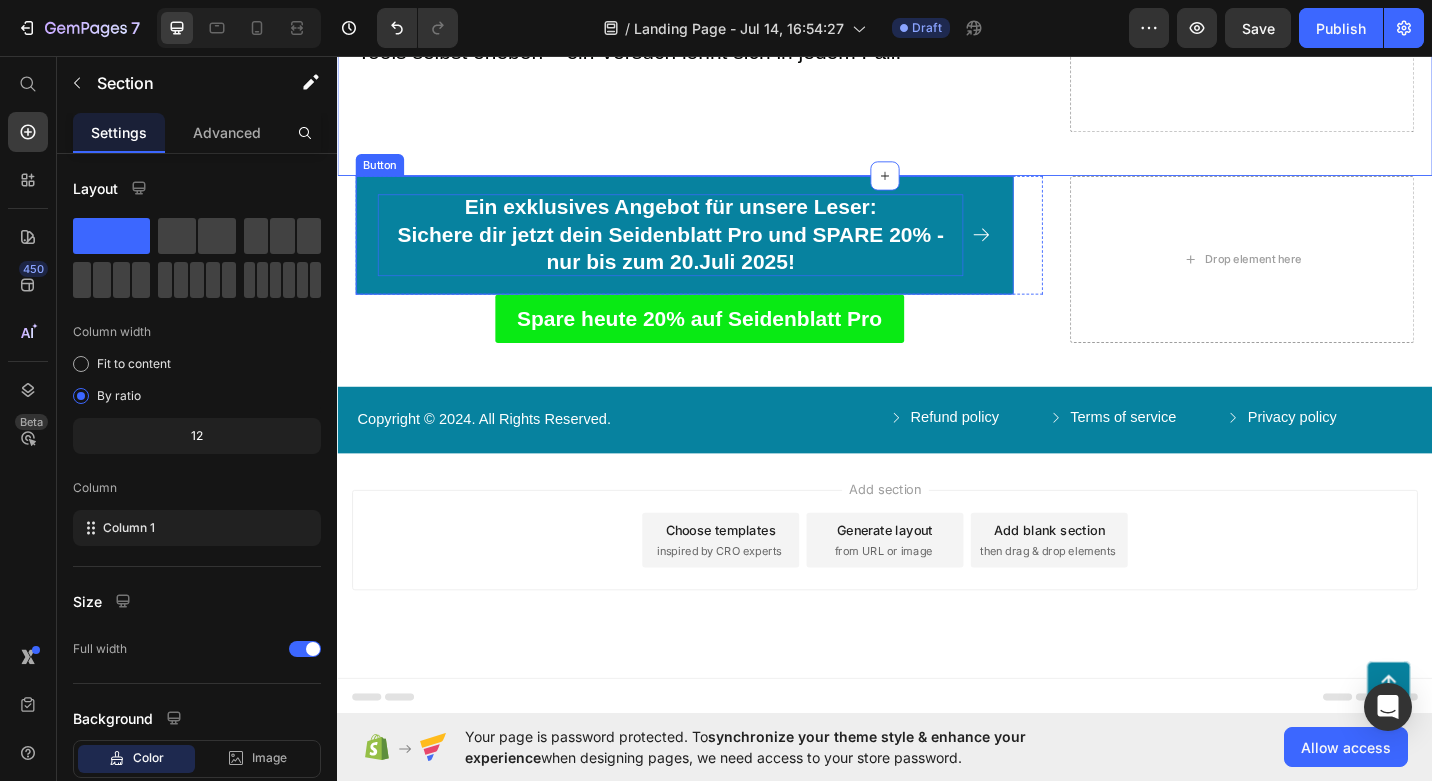 click on "Ein exklusives Angebot für unsere Leser: Sichere dir jetzt dein Seidenblatt Pro und SPARE 20% - nur bis zum 20.Juli 2025!" at bounding box center [702, 253] 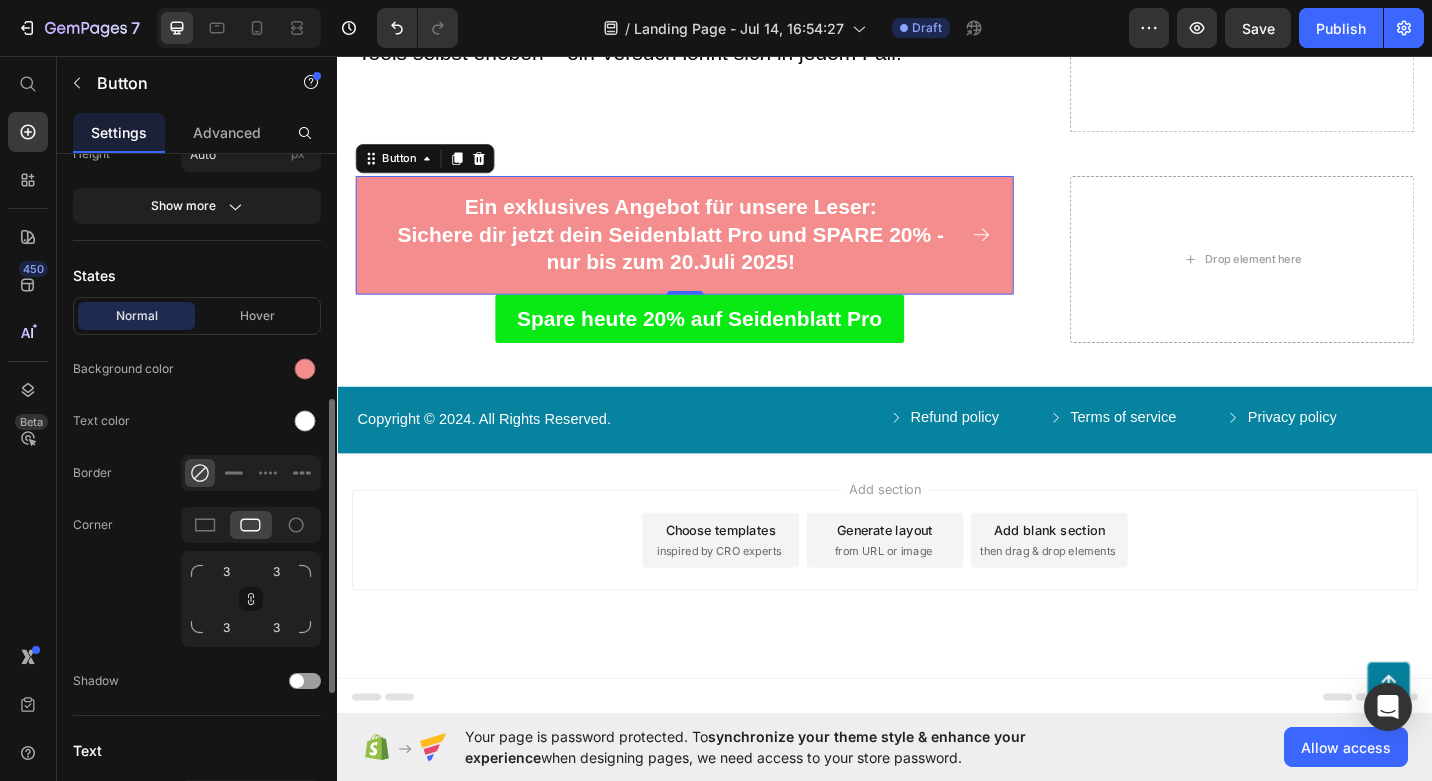 scroll, scrollTop: 583, scrollLeft: 0, axis: vertical 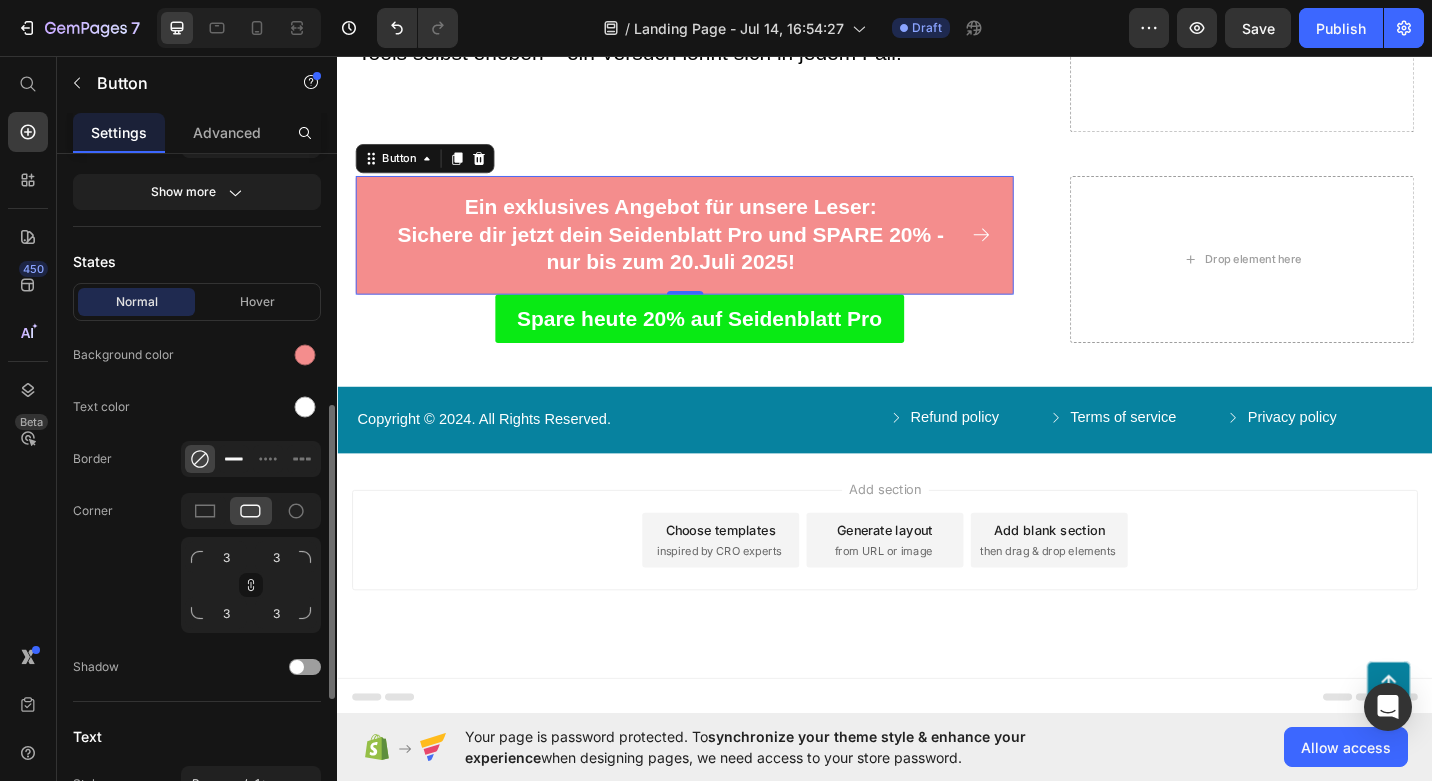 click 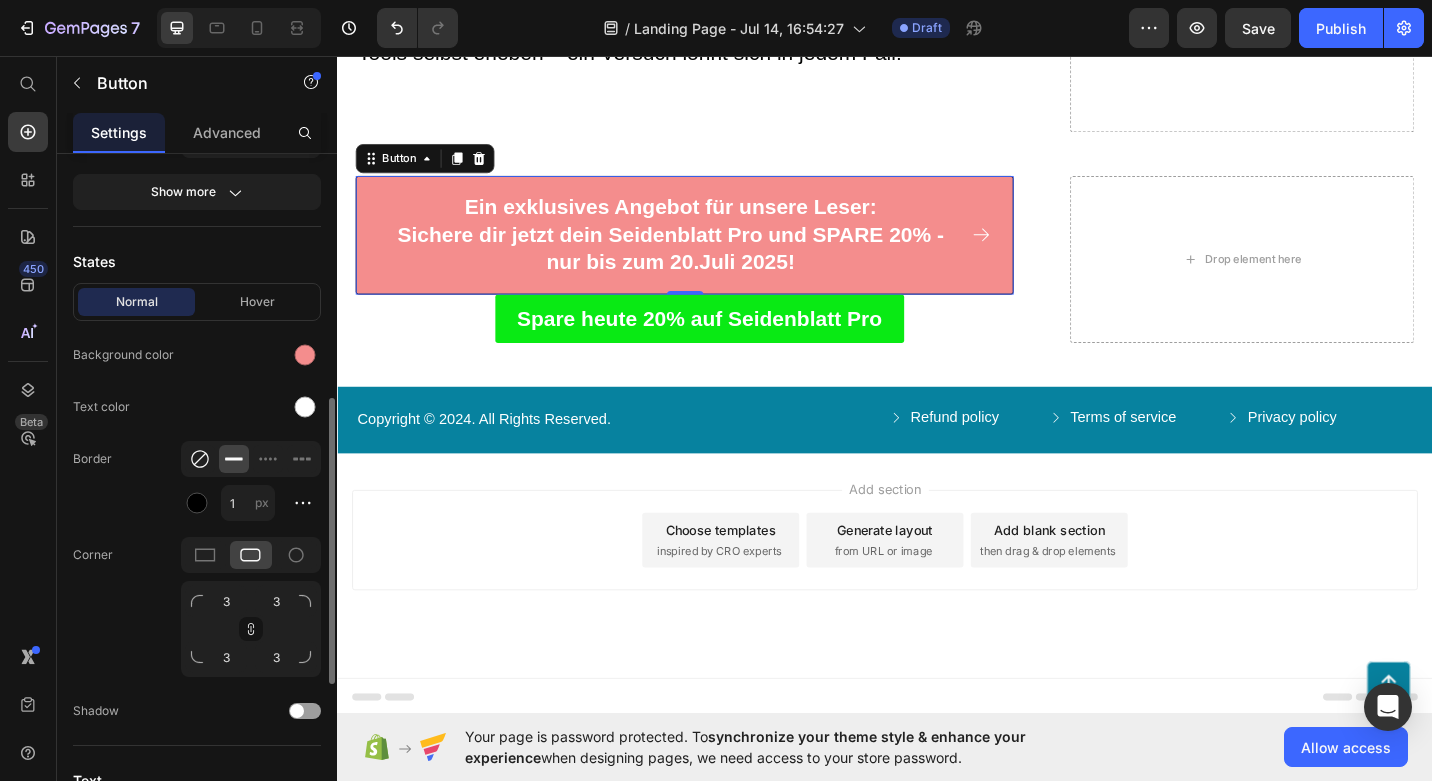 click 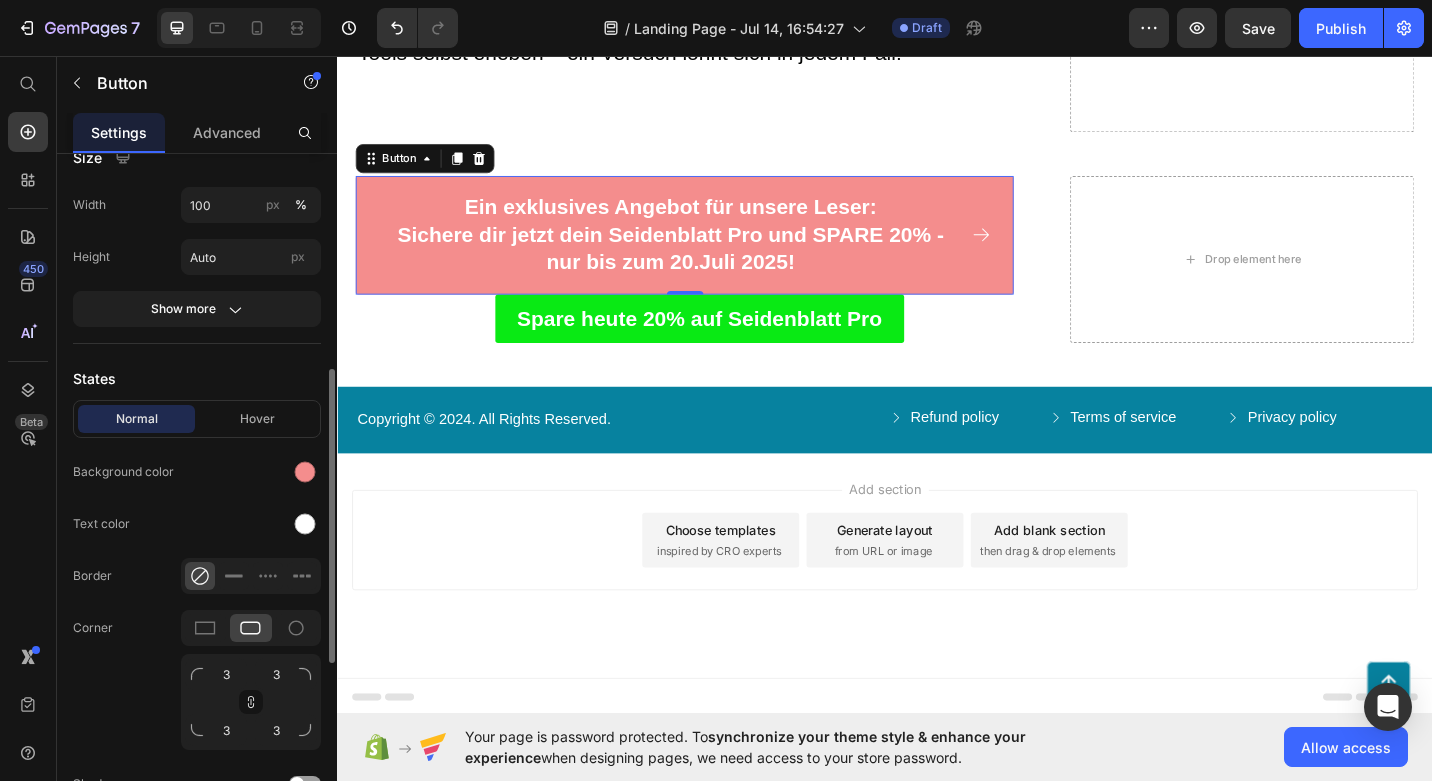 scroll, scrollTop: 460, scrollLeft: 0, axis: vertical 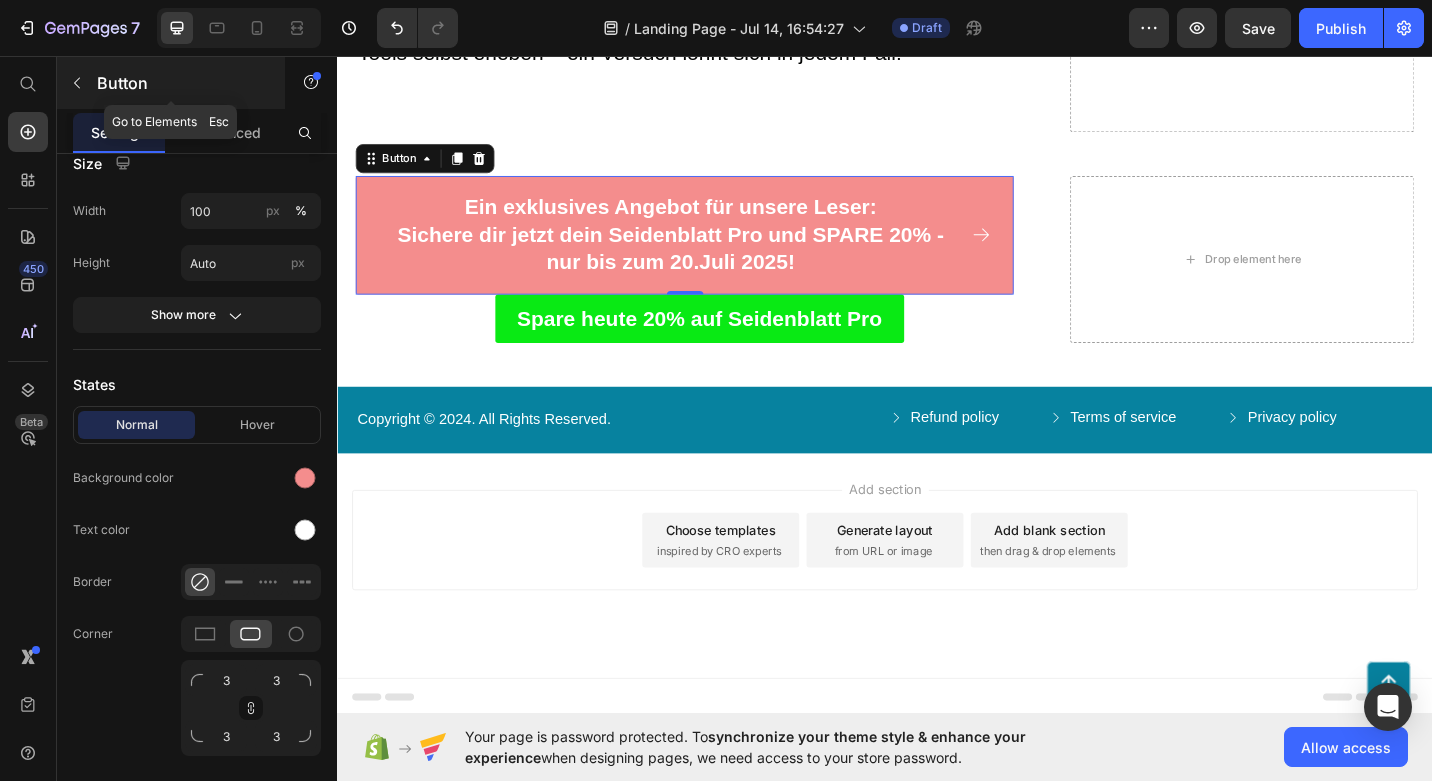 click 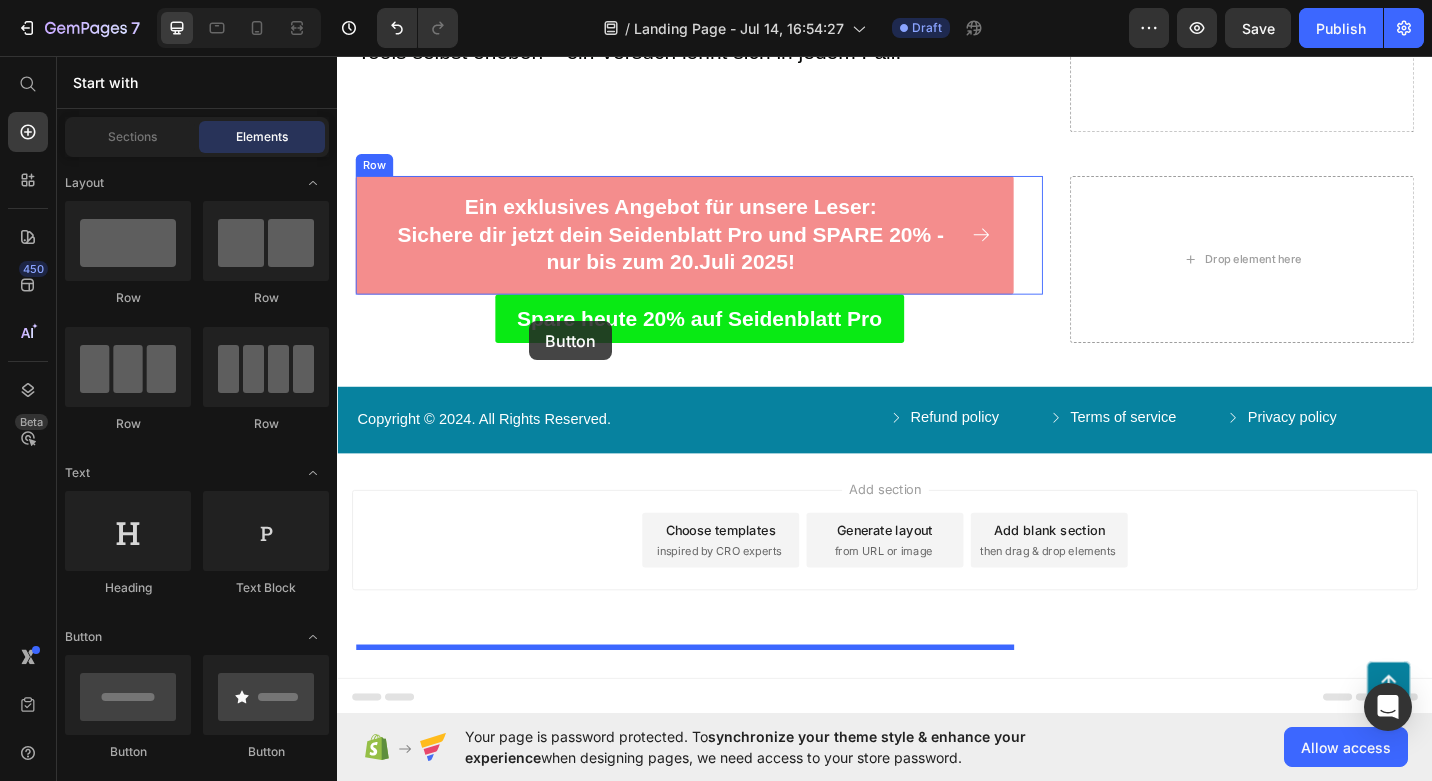 drag, startPoint x: 484, startPoint y: 572, endPoint x: 547, endPoint y: 346, distance: 234.61671 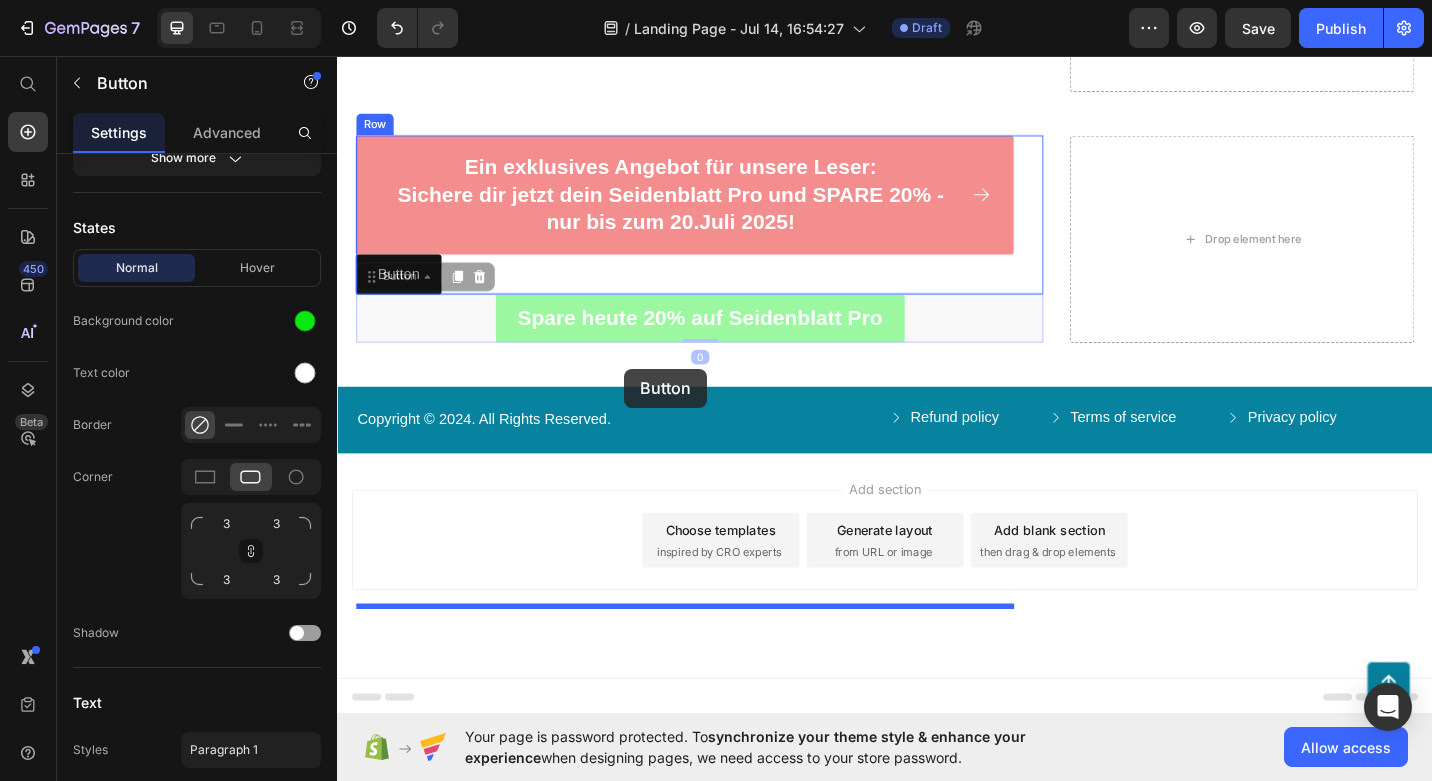 drag, startPoint x: 709, startPoint y: 466, endPoint x: 652, endPoint y: 400, distance: 87.20665 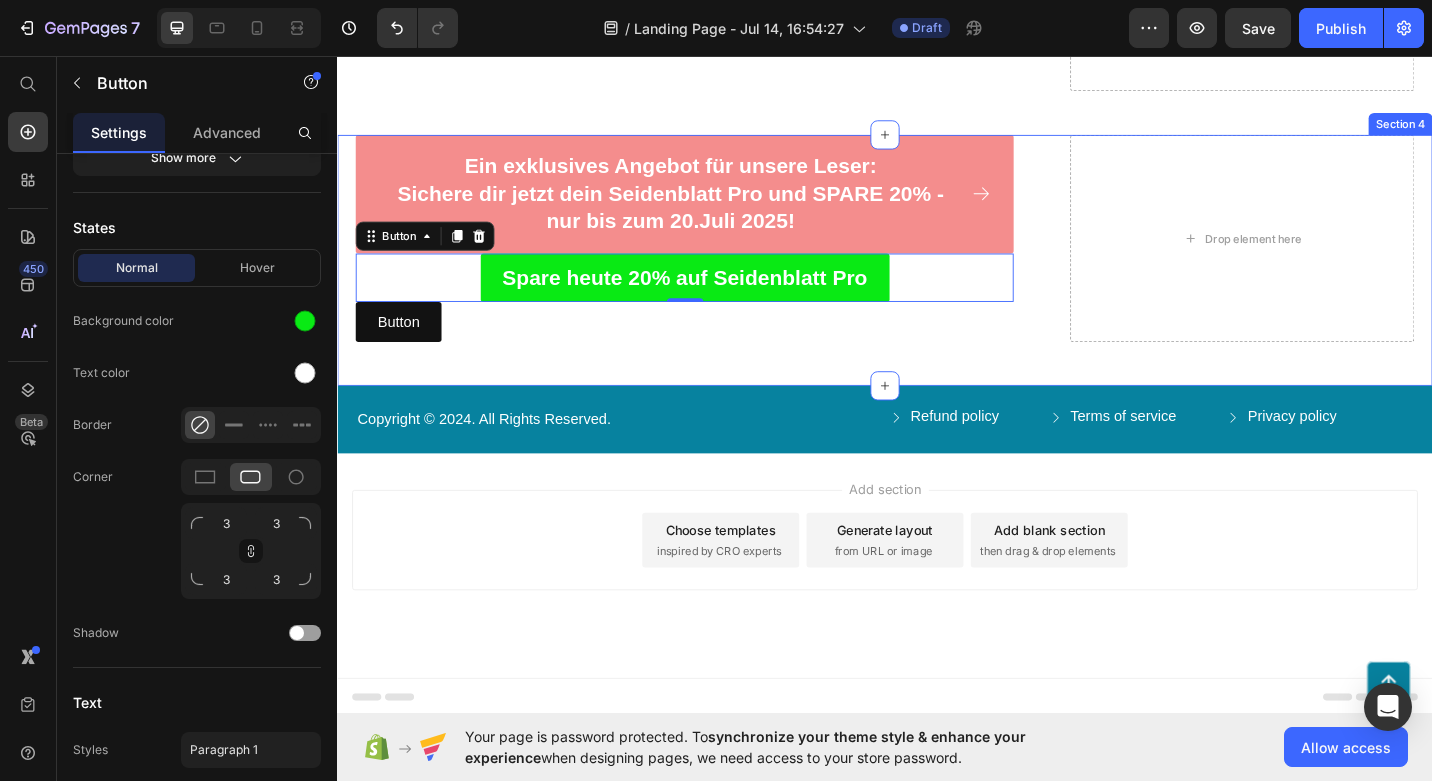 click on "Ein exklusives Angebot für unsere Leser: Sichere dir jetzt dein Seidenblatt Pro und SPARE 20% - nur bis zum [DATE]! Button Spare heute 20% auf Seidenblatt Pro Button Button Row
Drop element here Row Section 4" at bounding box center [937, 281] 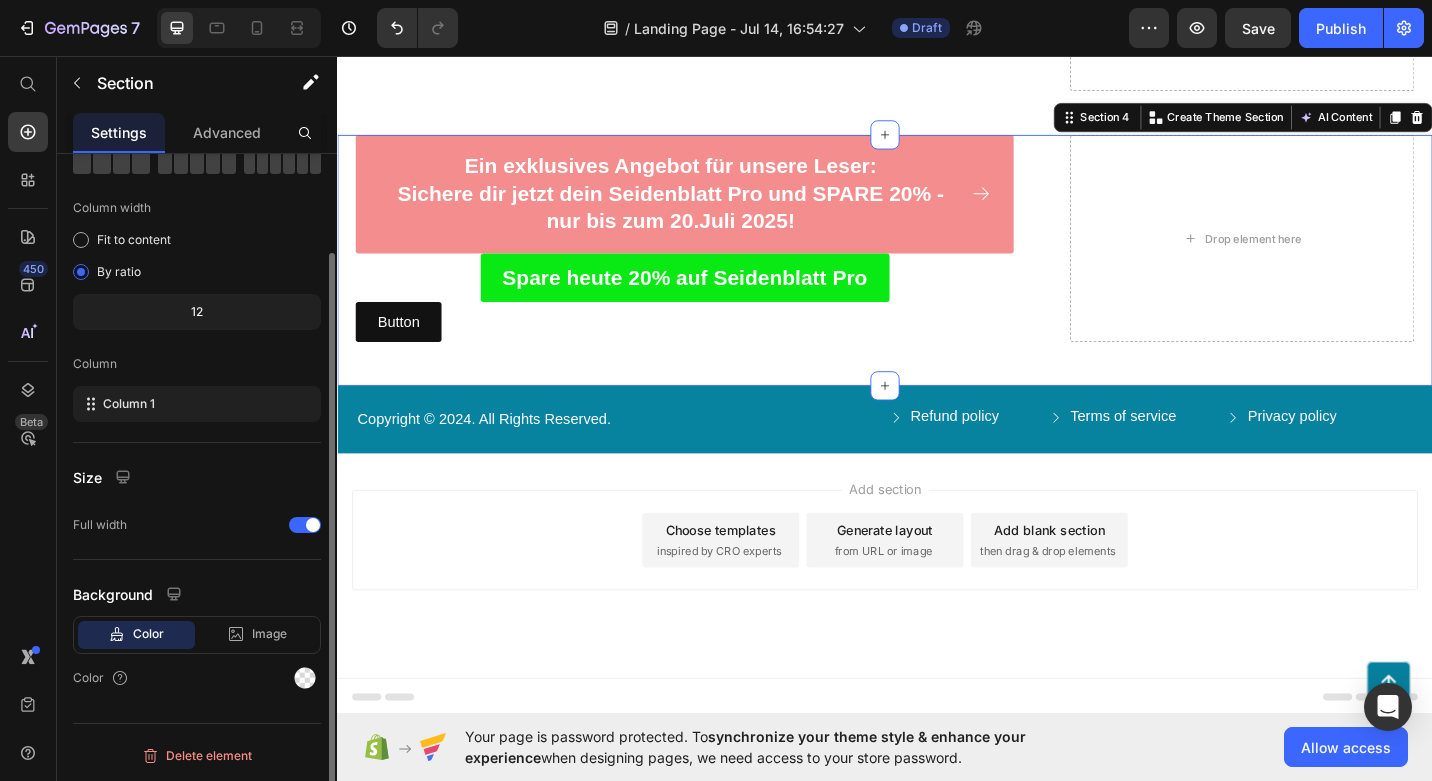 scroll, scrollTop: 0, scrollLeft: 0, axis: both 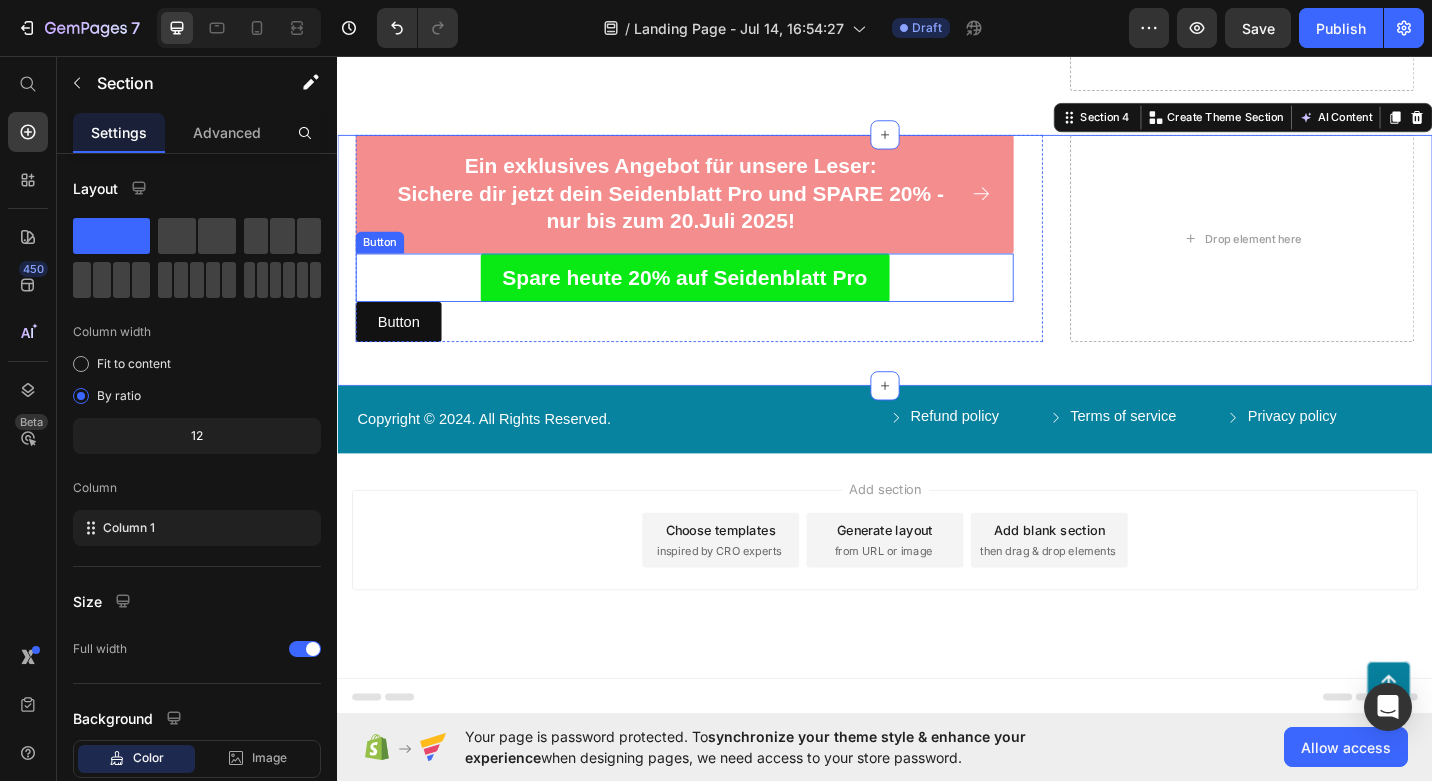 click on "Spare heute 20% auf Seidenblatt Pro Button" at bounding box center [717, 299] 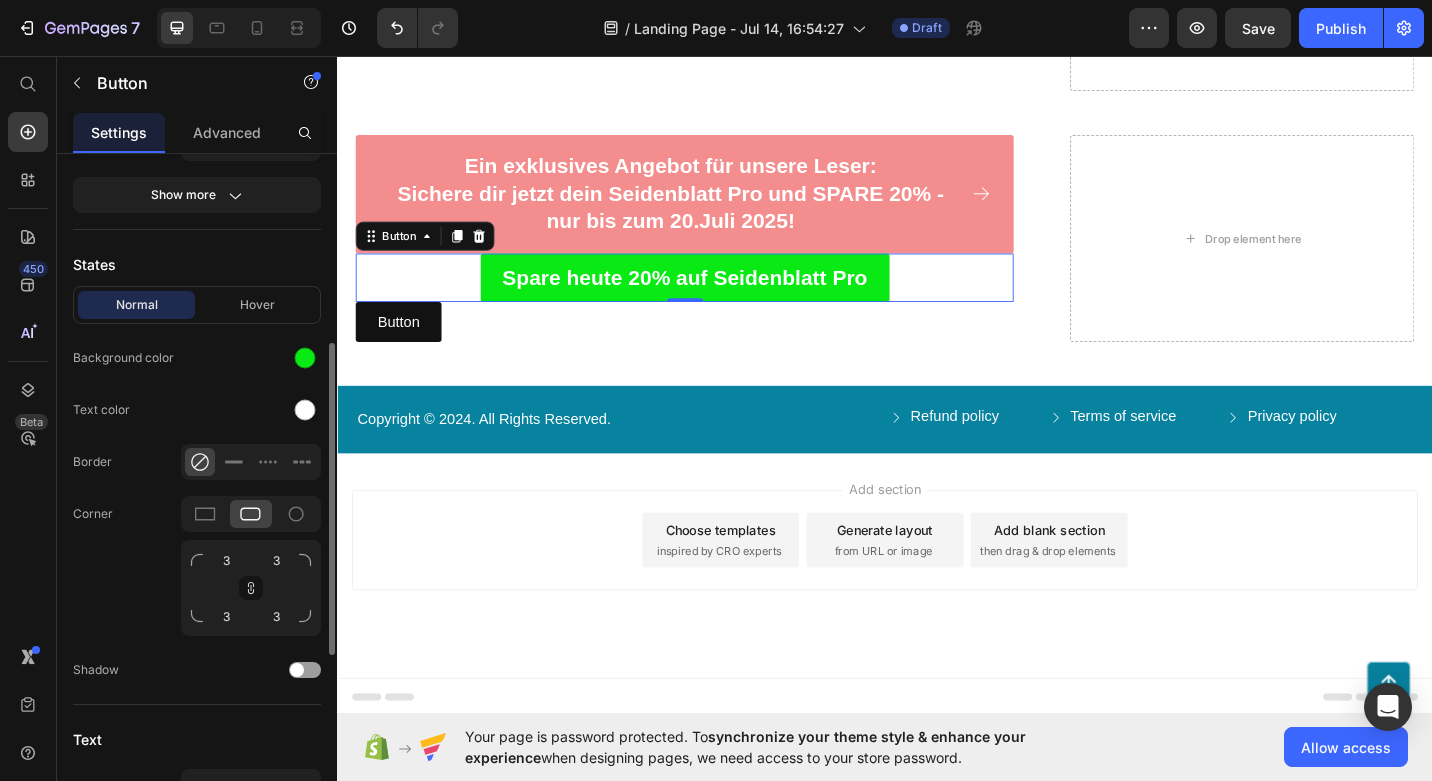 scroll, scrollTop: 426, scrollLeft: 0, axis: vertical 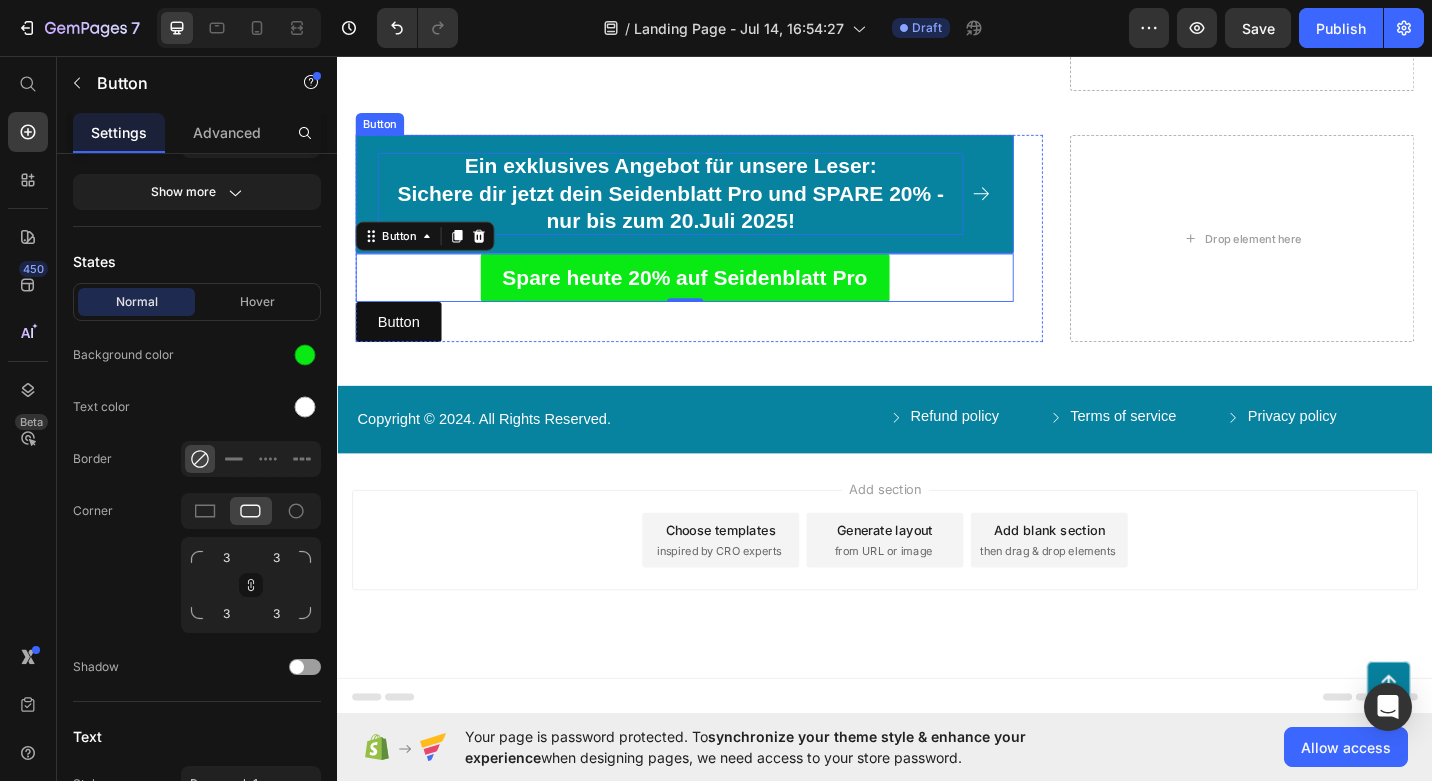 click on "Ein exklusives Angebot für unsere Leser: Sichere dir jetzt dein Seidenblatt Pro und SPARE 20% - nur bis zum 20.Juli 2025!" at bounding box center [702, 208] 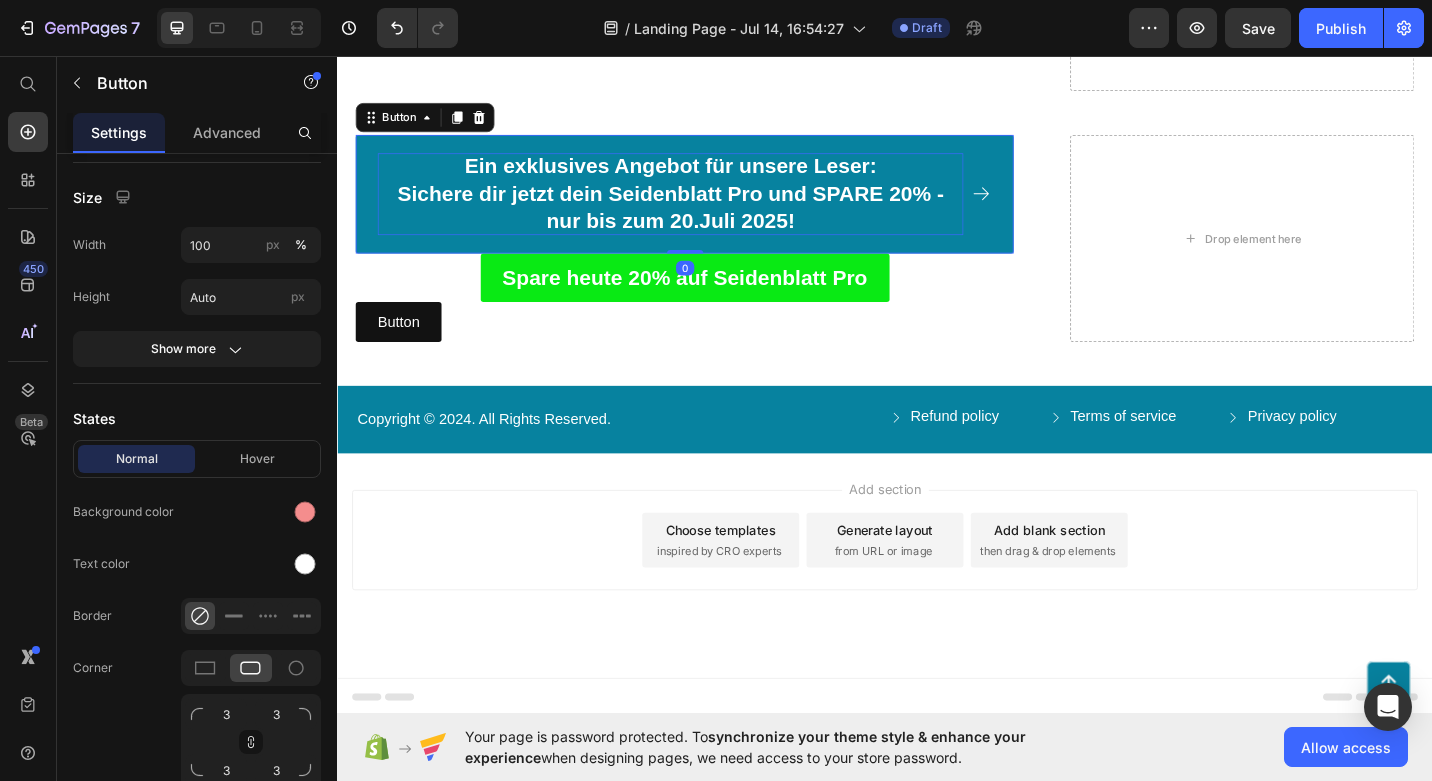 click on "Ein exklusives Angebot für unsere Leser: Sichere dir jetzt dein Seidenblatt Pro und SPARE 20% - nur bis zum 20.Juli 2025!" at bounding box center (702, 208) 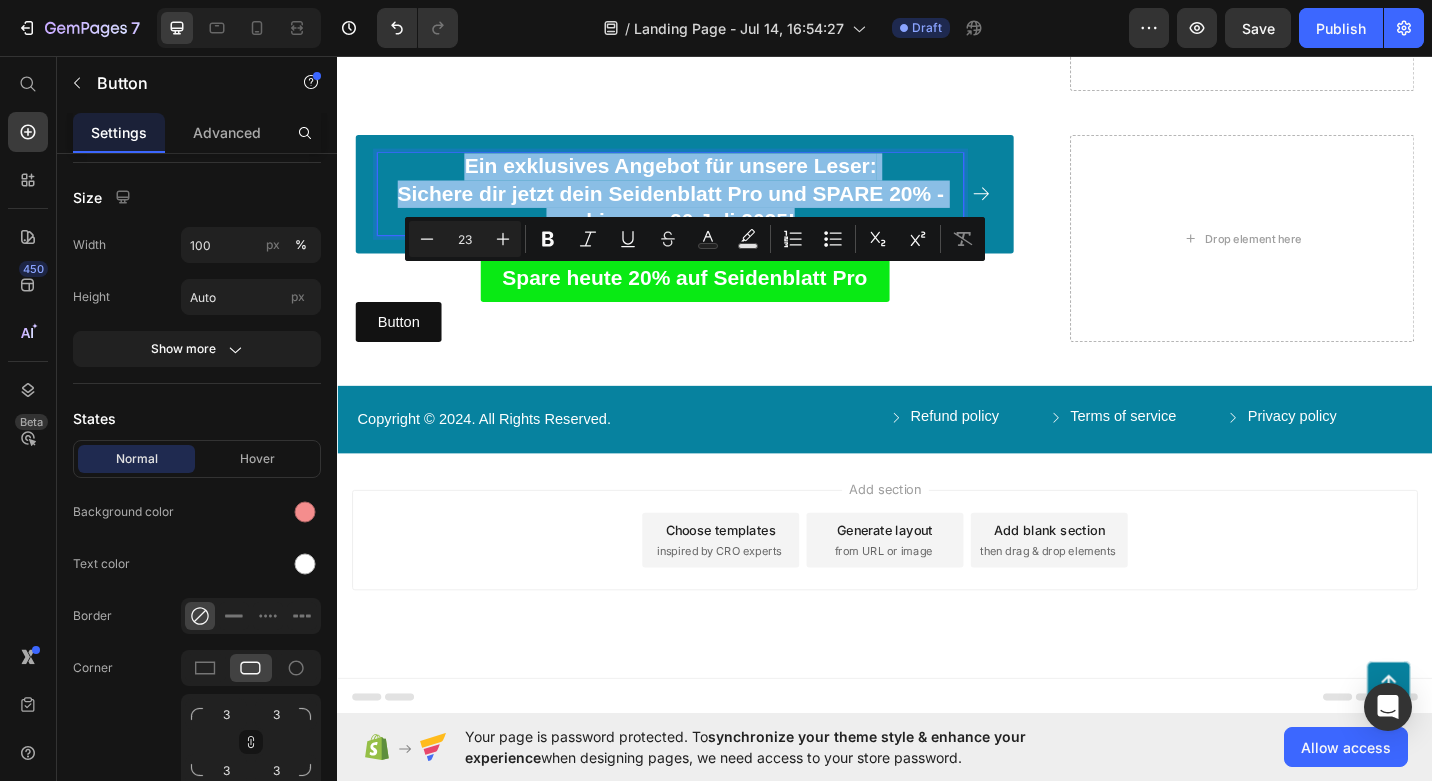 drag, startPoint x: 840, startPoint y: 352, endPoint x: 456, endPoint y: 284, distance: 389.97437 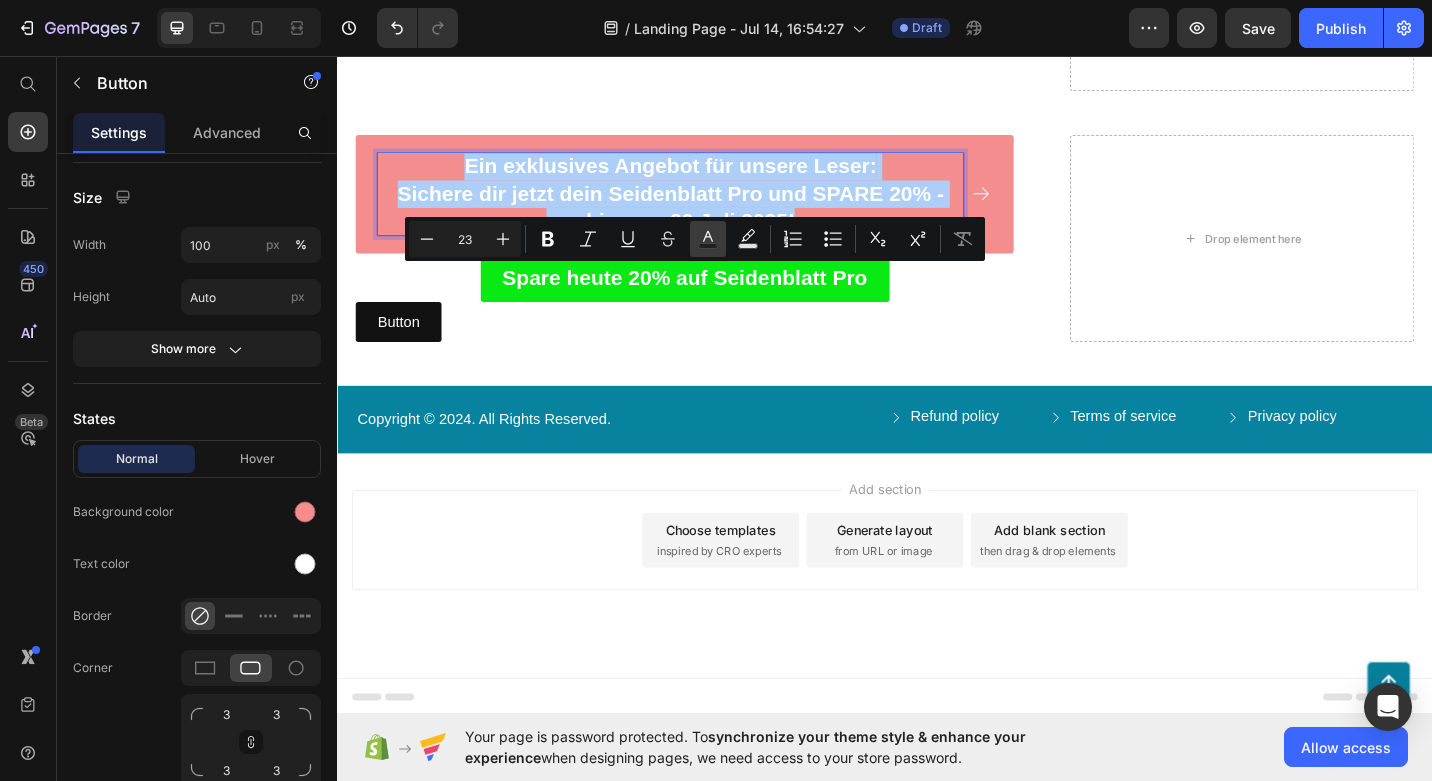click 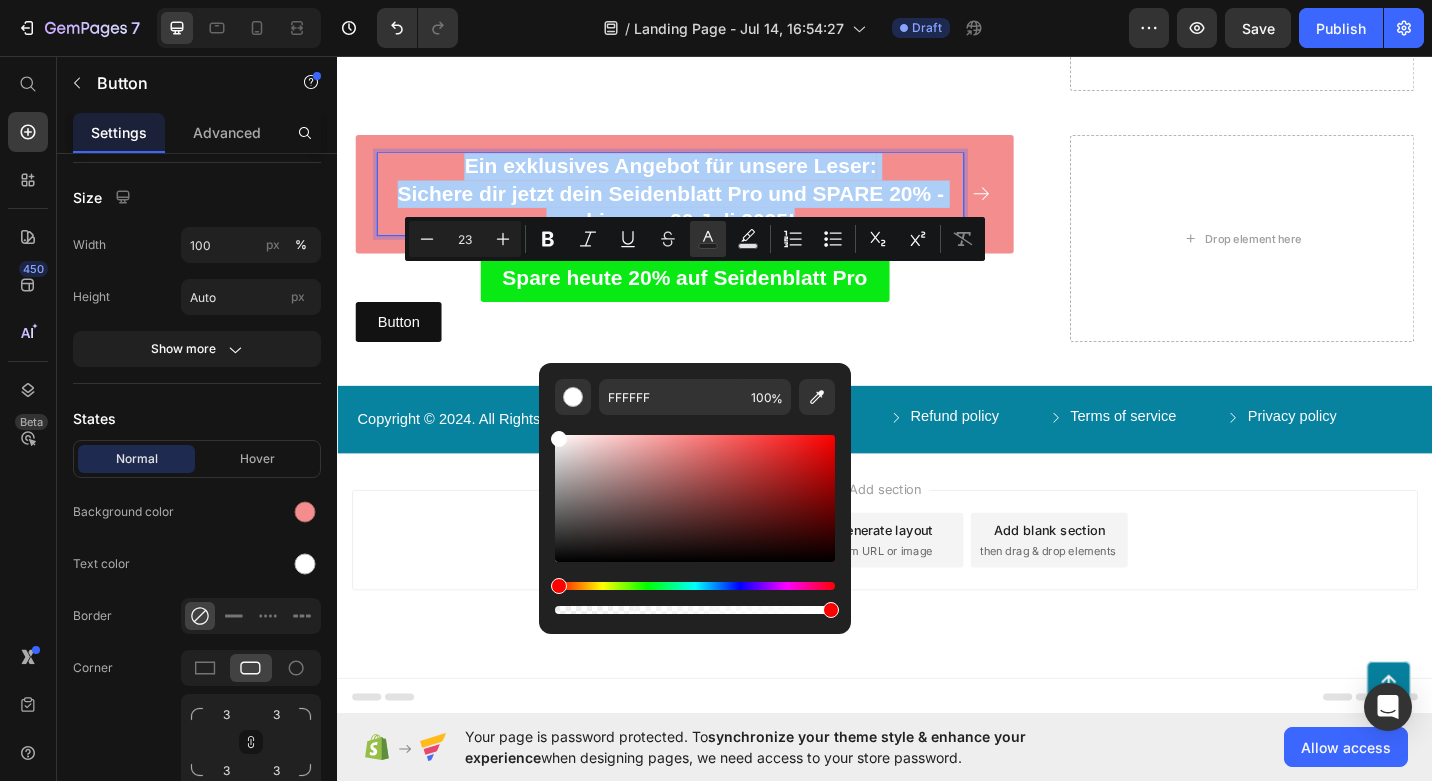 click at bounding box center [695, 498] 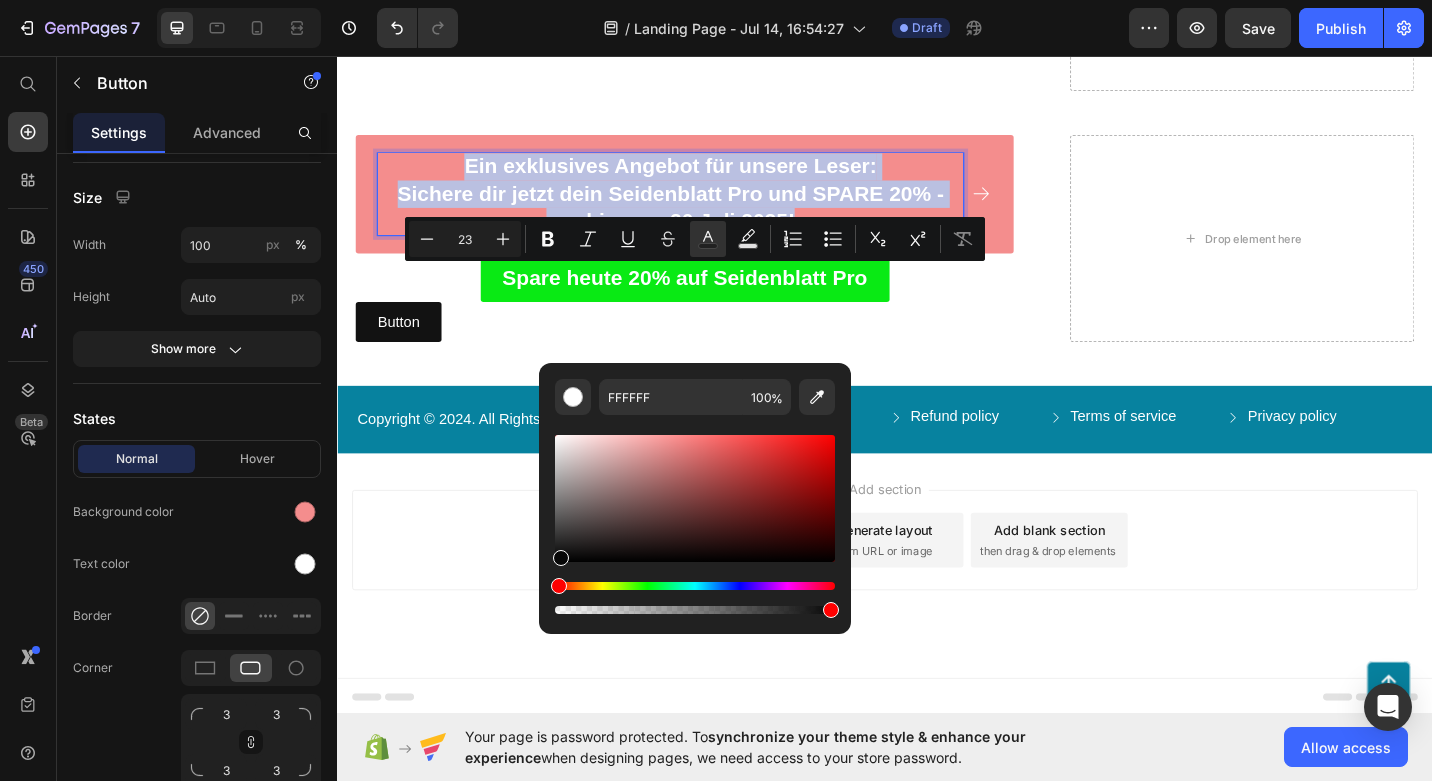 type on "070707" 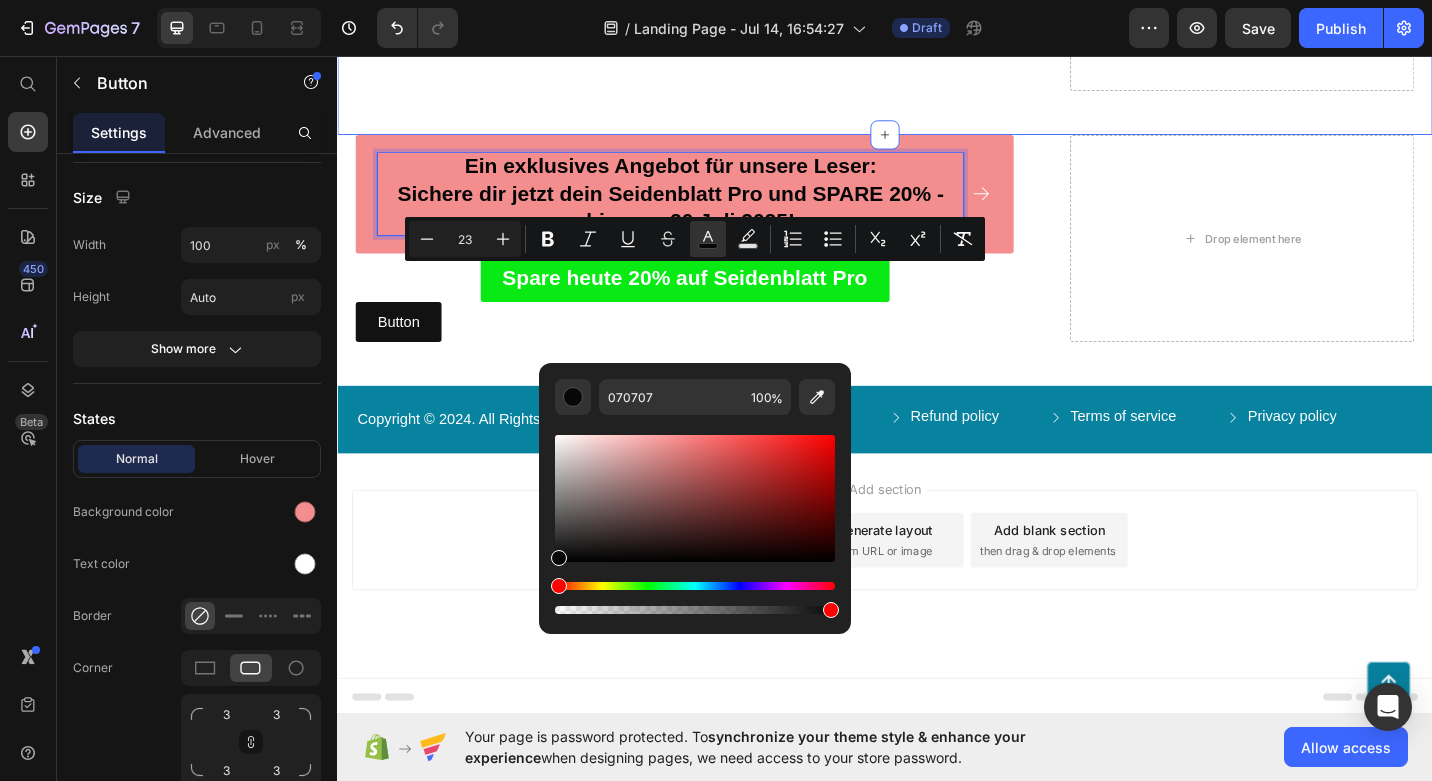 click on "Fazit: Ein vielseitiger Helfer für den Alltag   Das Seidenblatt Pro ist ein praktisches 3-in-1-Gerät, das Muskelstimulation, Gua Sha und Lichttherapie in einem kompakten Tool vereint. Es bietet eine einfache Möglichkeit, die tägliche Hautpflegeroutine gezielt zu unterstützen. Jede der drei Behandlungsarten bringt ihre eigenen Vorteile mit und kann individuell auf die Bedürfnisse der Haut abgestimmt werden. Besonders effektiv ist die getrennte Anwendung der einzelnen Funktionen – idealerweise unter professioneller Anleitung oder mit etwas Übung. Für alle, die eine unkomplizierte und zeitsparende Ergänzung zur Hautpflege suchen, ist das Seidenblatt Pro eine hervorragende Wahl. Es lässt sich mühelos in den Alltag integrieren, modelliert sanft die Gesichtskonturen und sorgt für sichtbare – wenn auch dezente – Verbesserungen. Lass deine Kundinnen und Kunden die Vorteile dieses innovativen Tools selbst erleben – ein Versuch lohnt sich in jedem Fall! Text Block Row Recommended Heading Icon Icon" at bounding box center (937, -135) 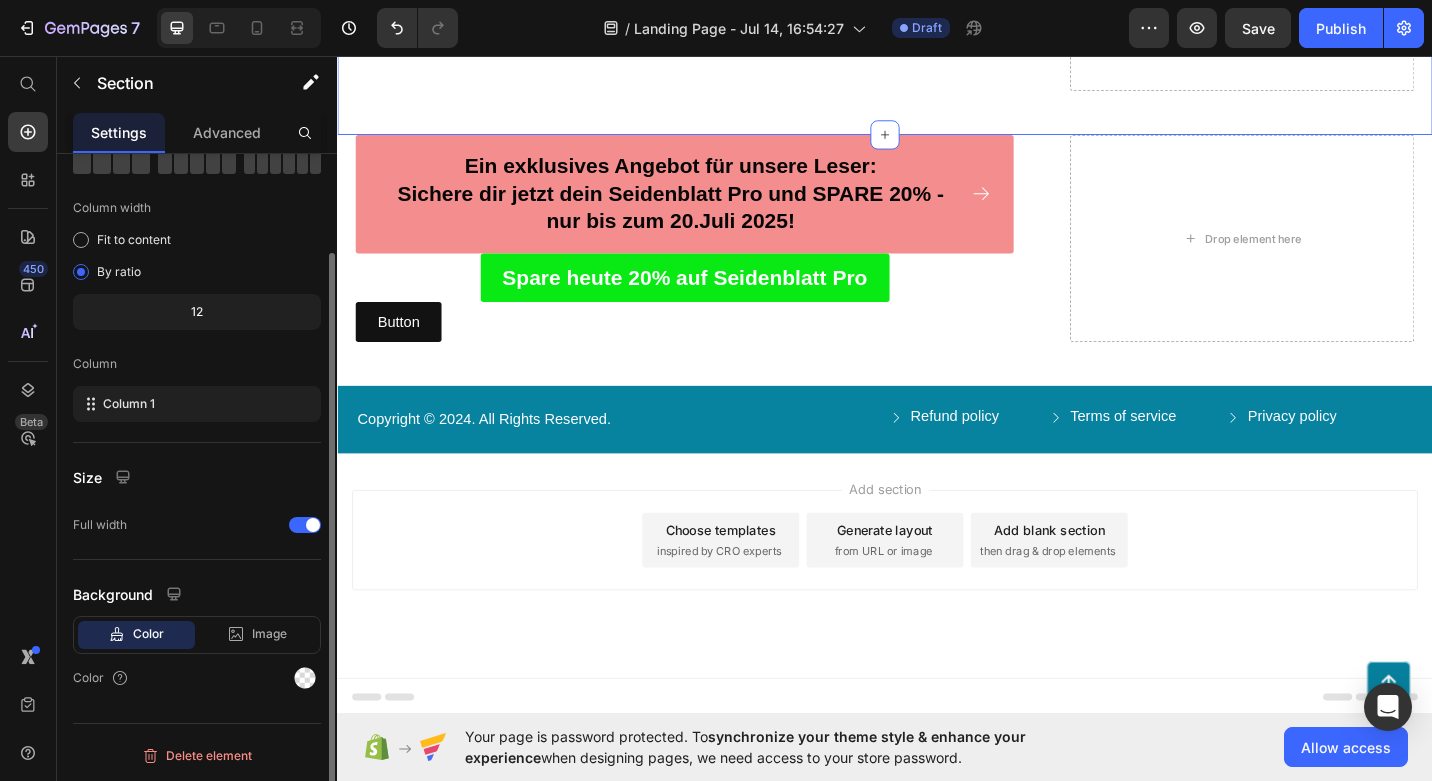 scroll, scrollTop: 0, scrollLeft: 0, axis: both 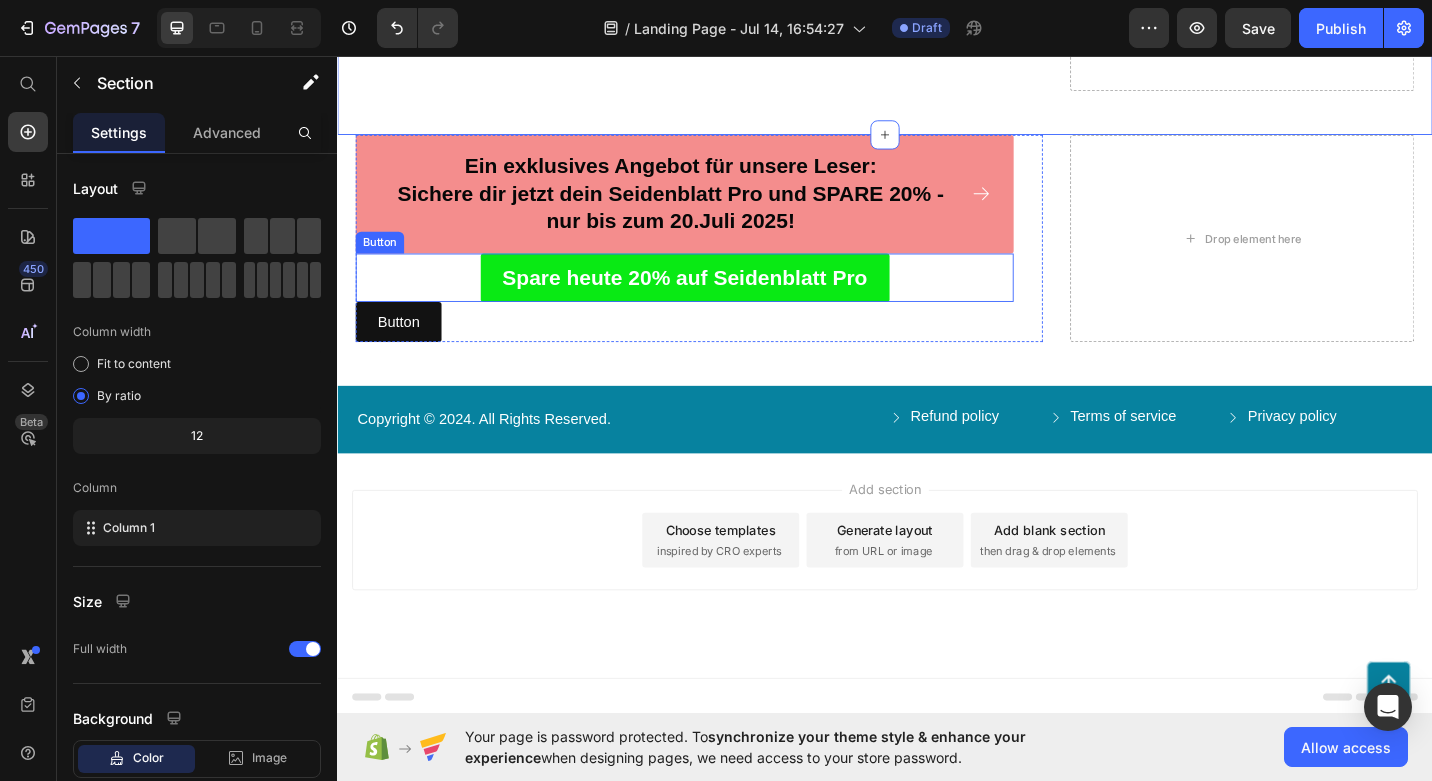 click on "Spare heute 20% auf Seidenblatt Pro Button" at bounding box center [717, 299] 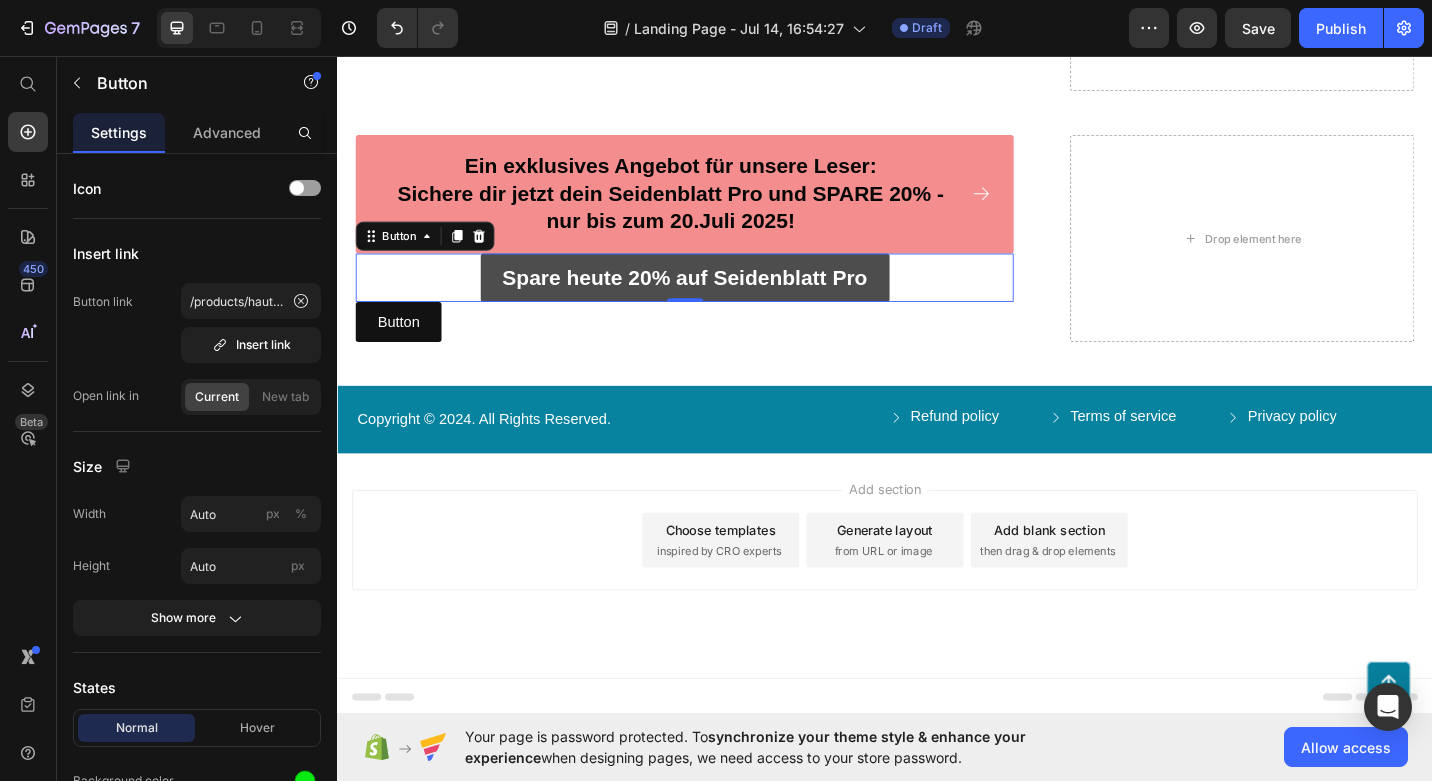 click on "Spare heute 20% auf Seidenblatt Pro" at bounding box center [718, 299] 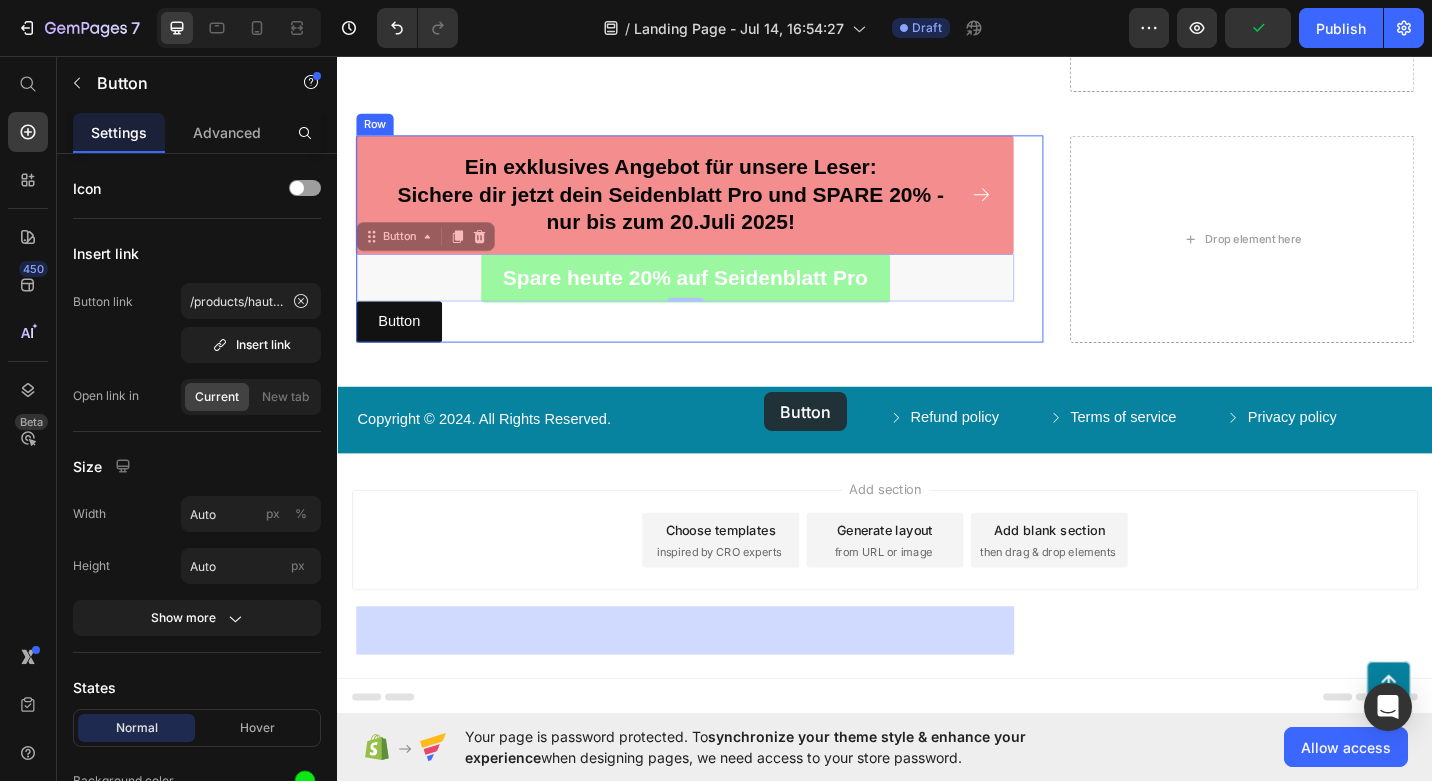 drag, startPoint x: 926, startPoint y: 427, endPoint x: 804, endPoint y: 426, distance: 122.0041 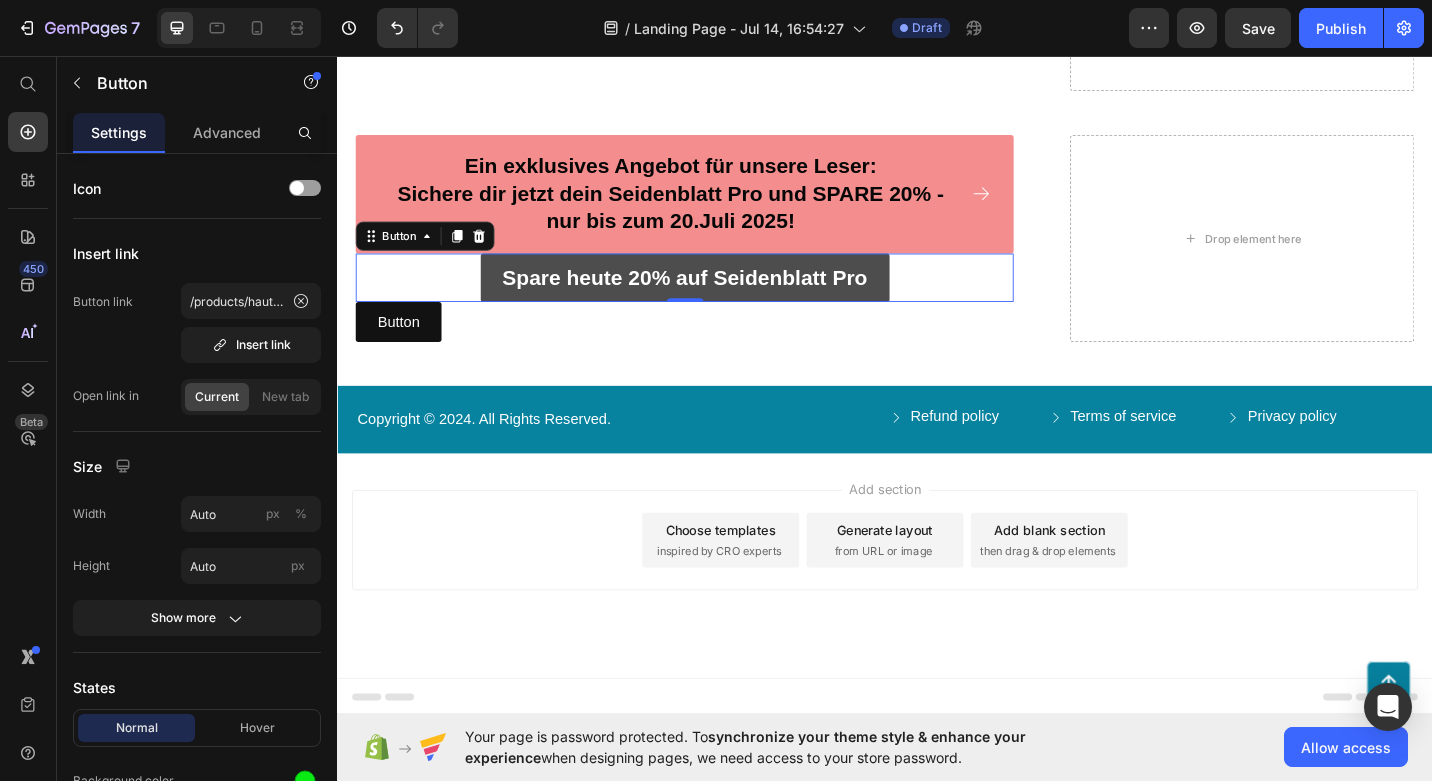 click on "Spare heute 20% auf Seidenblatt Pro" at bounding box center (718, 299) 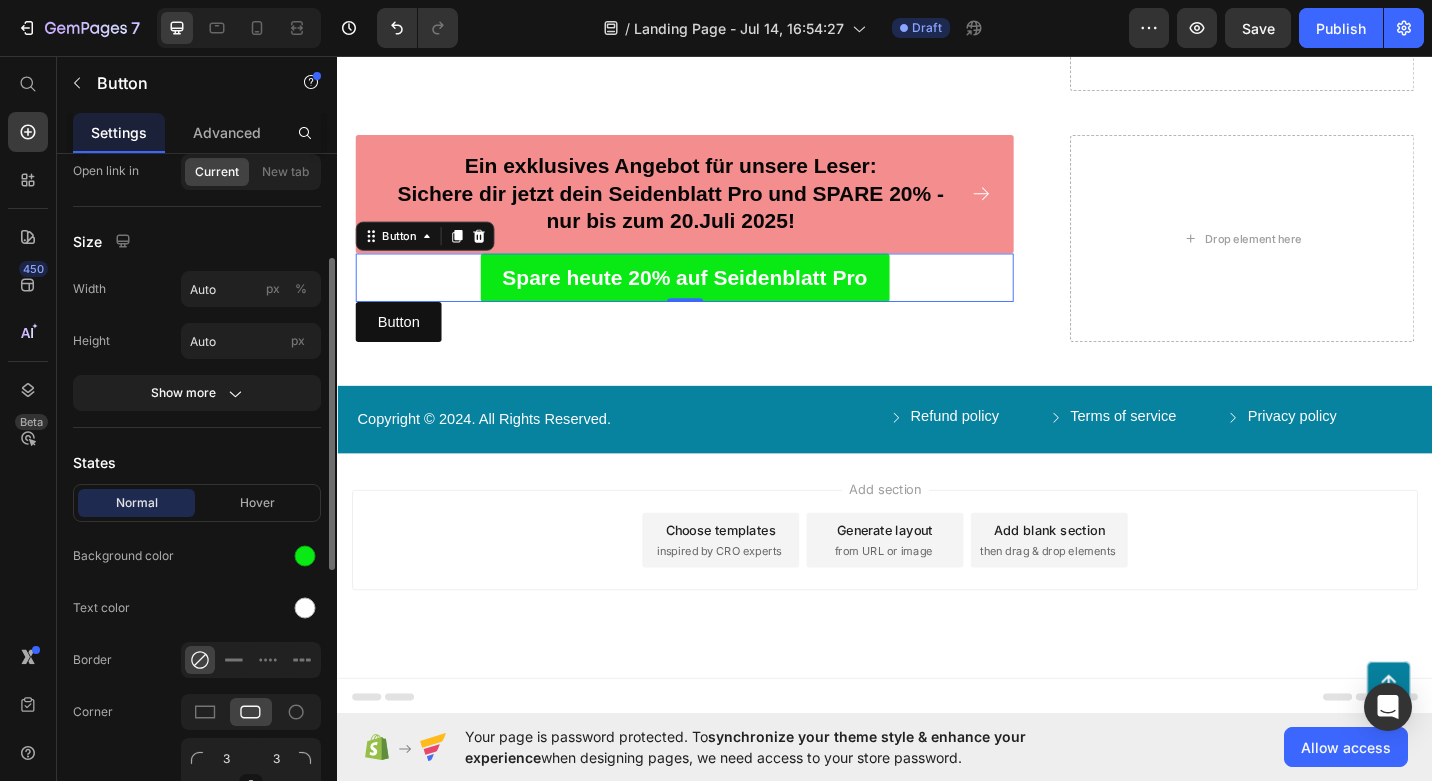 scroll, scrollTop: 226, scrollLeft: 0, axis: vertical 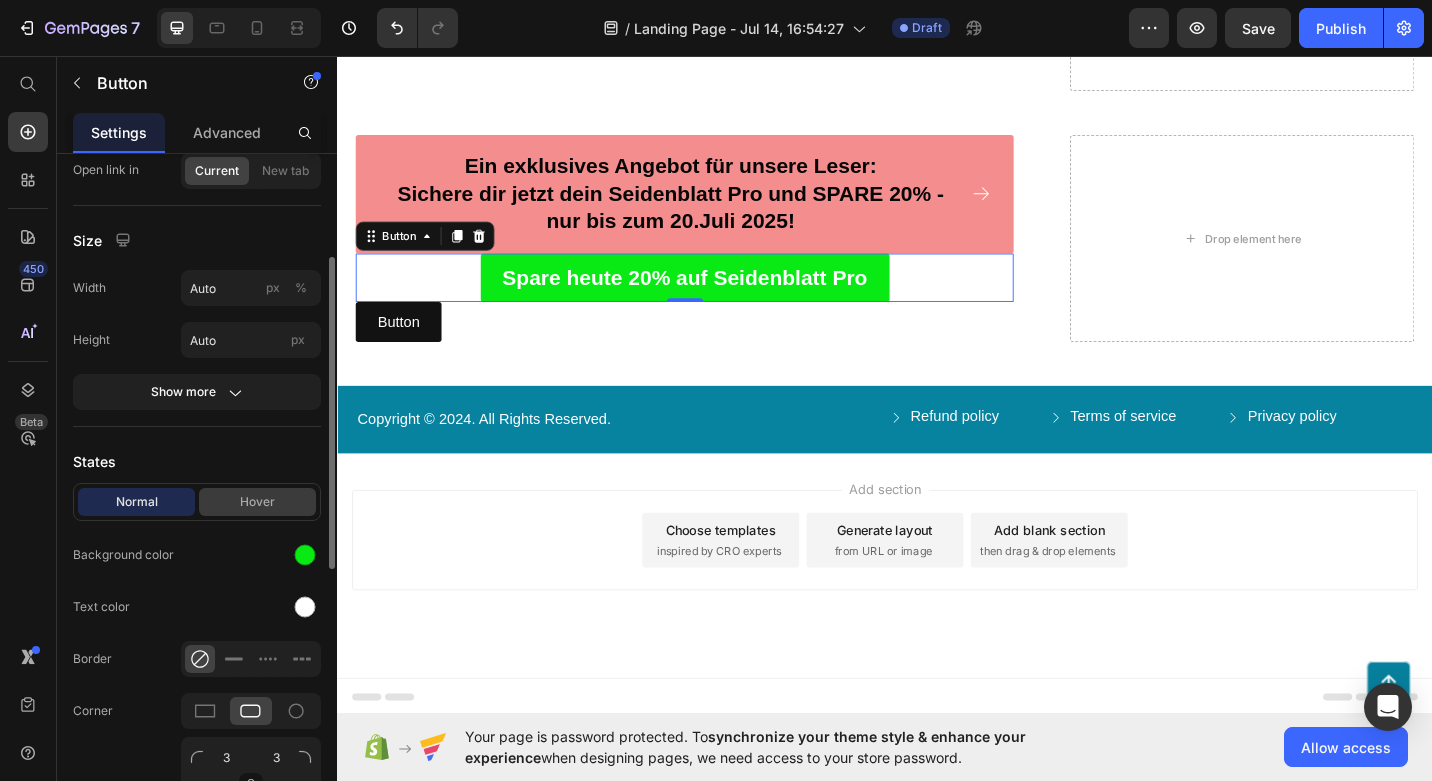 click on "Hover" at bounding box center [257, 502] 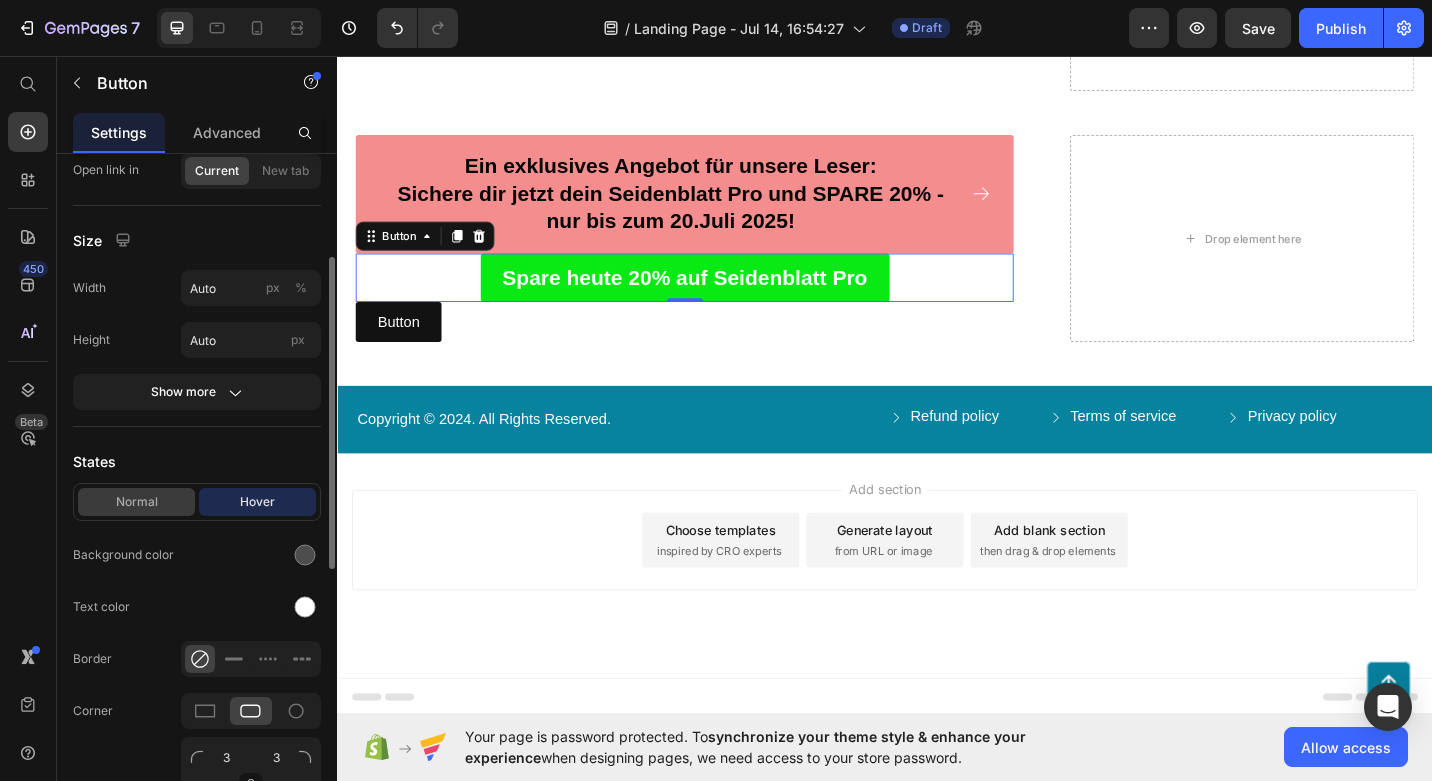 click on "Normal" at bounding box center (136, 502) 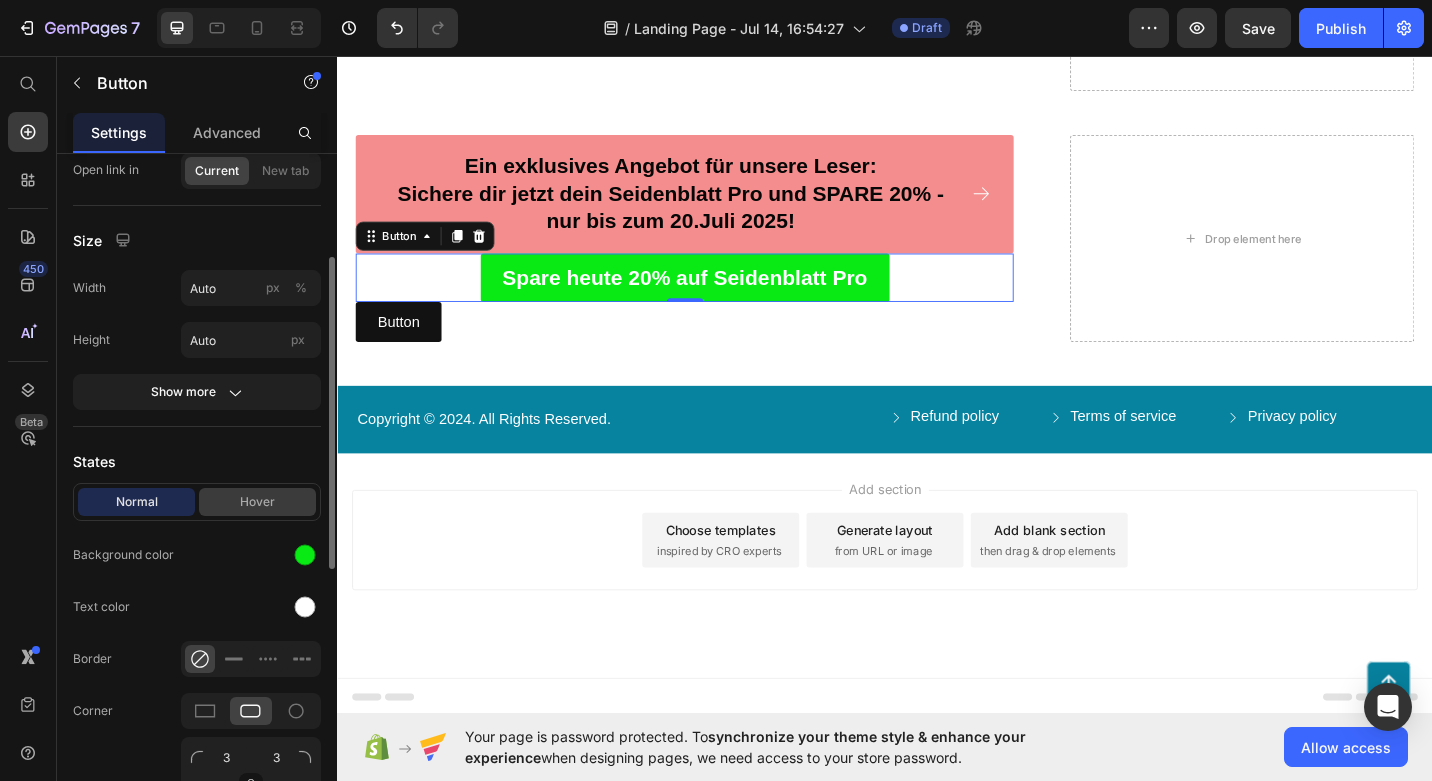 click on "Hover" at bounding box center [257, 502] 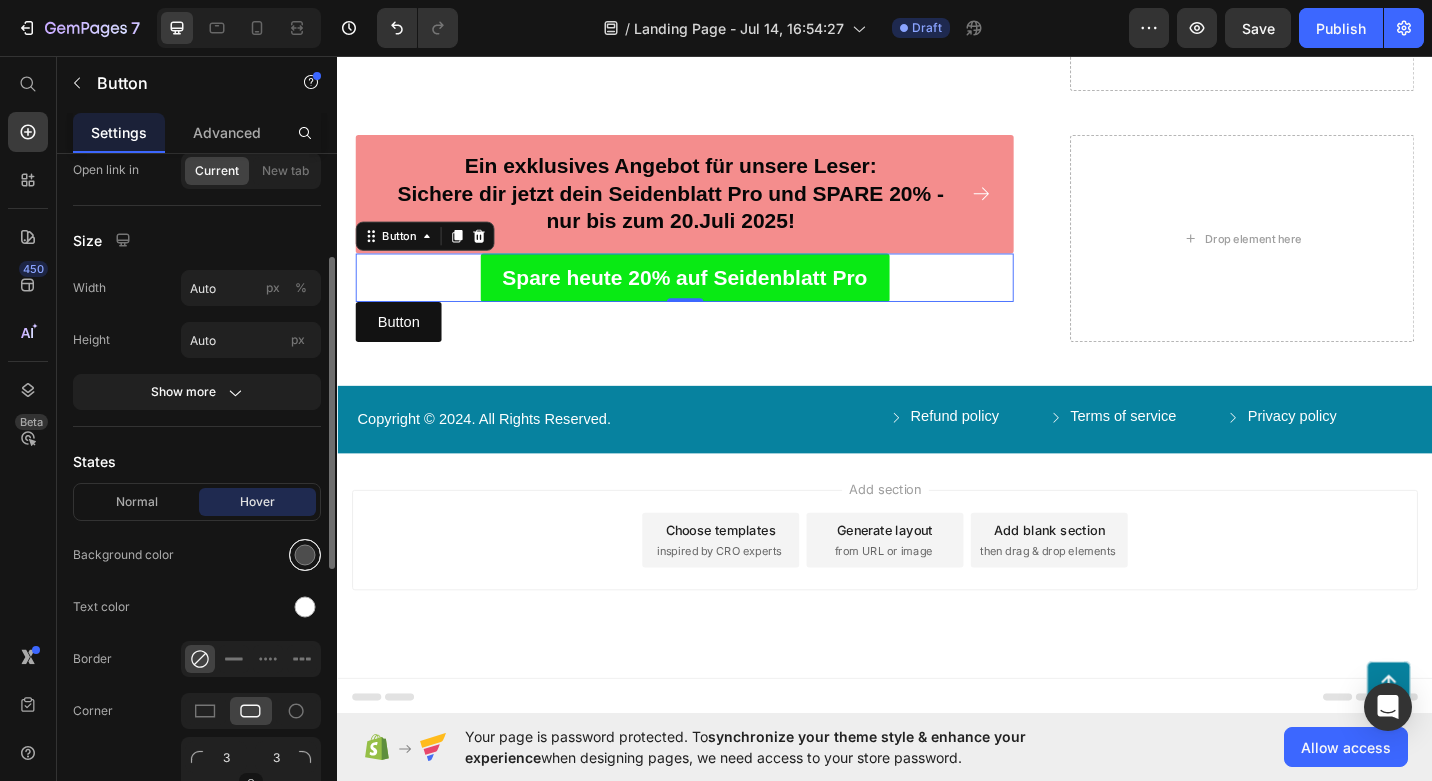 click at bounding box center [305, 555] 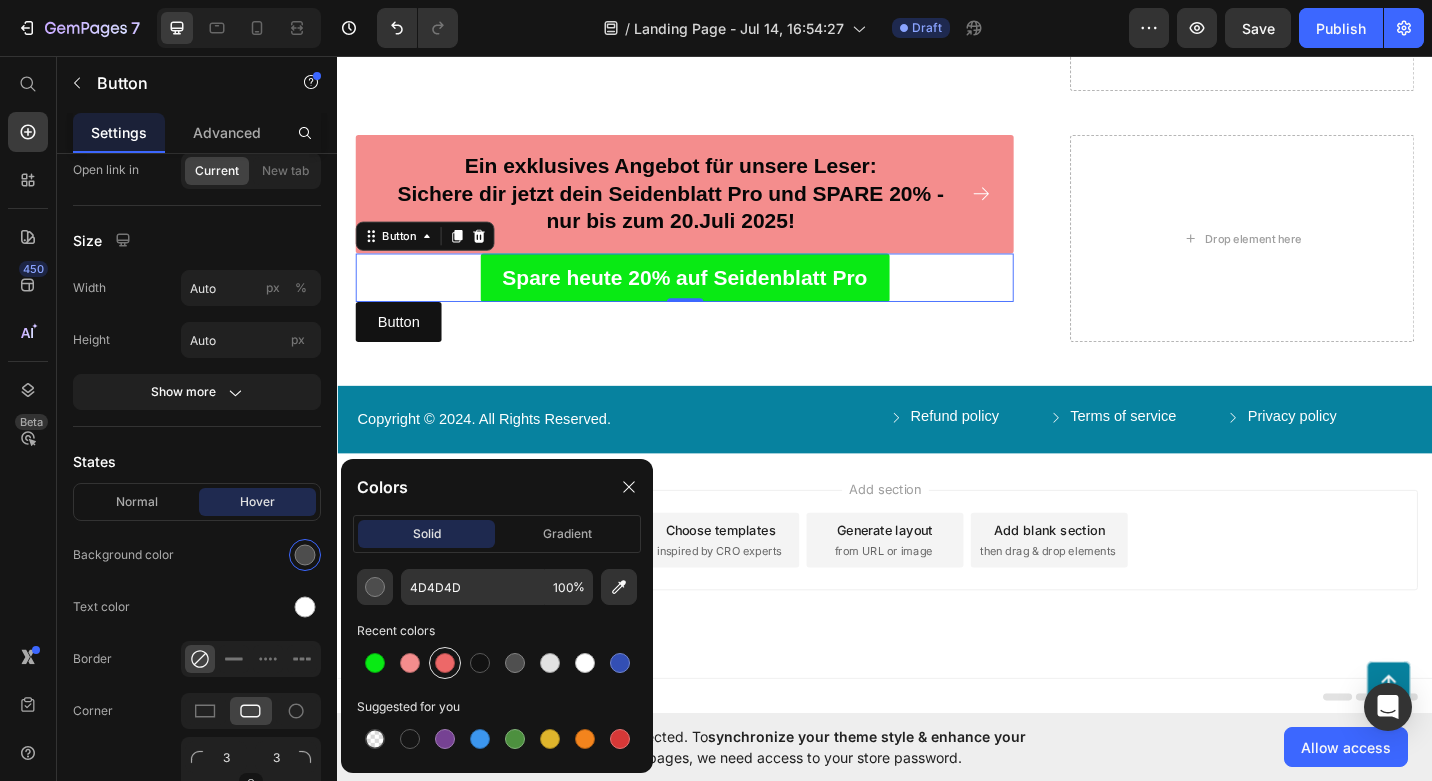 click at bounding box center [445, 663] 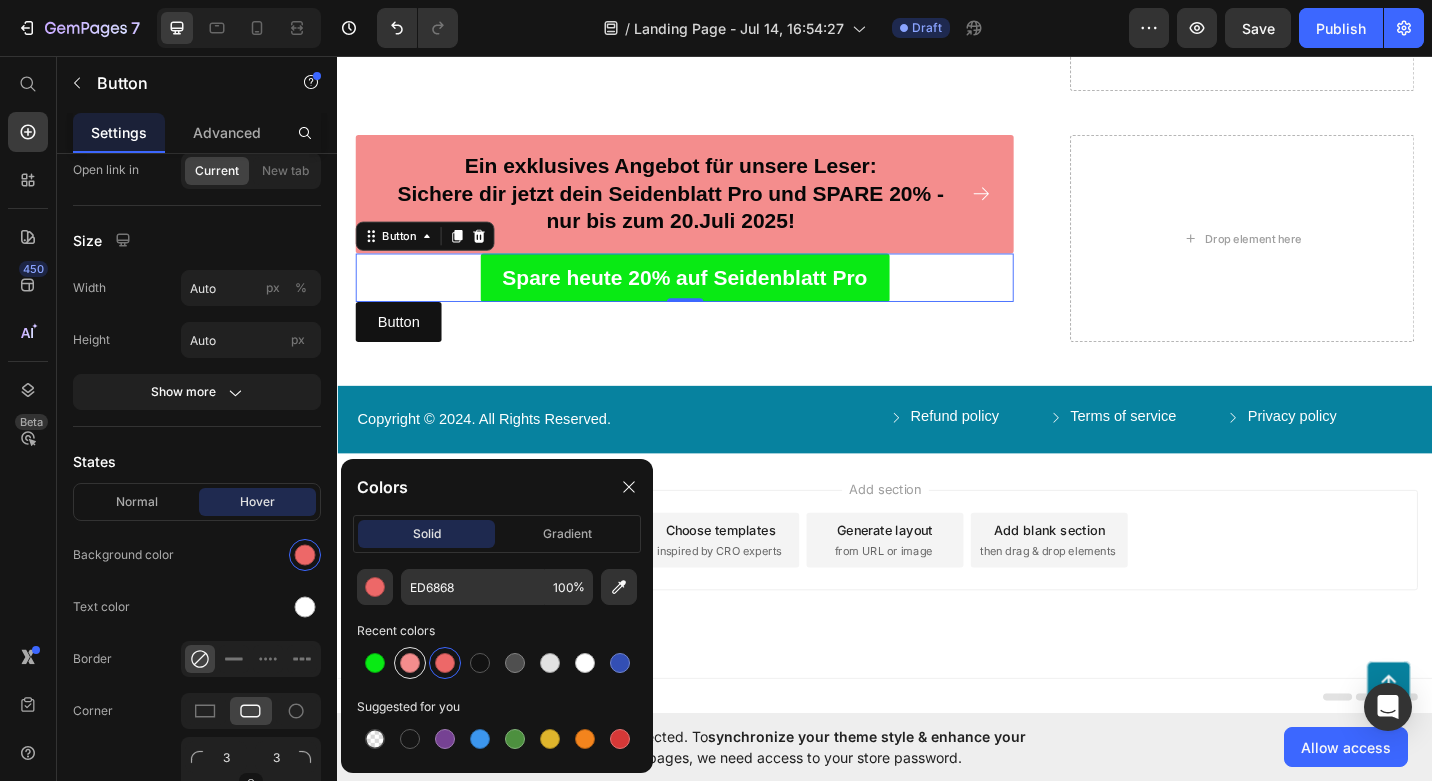 click at bounding box center [410, 663] 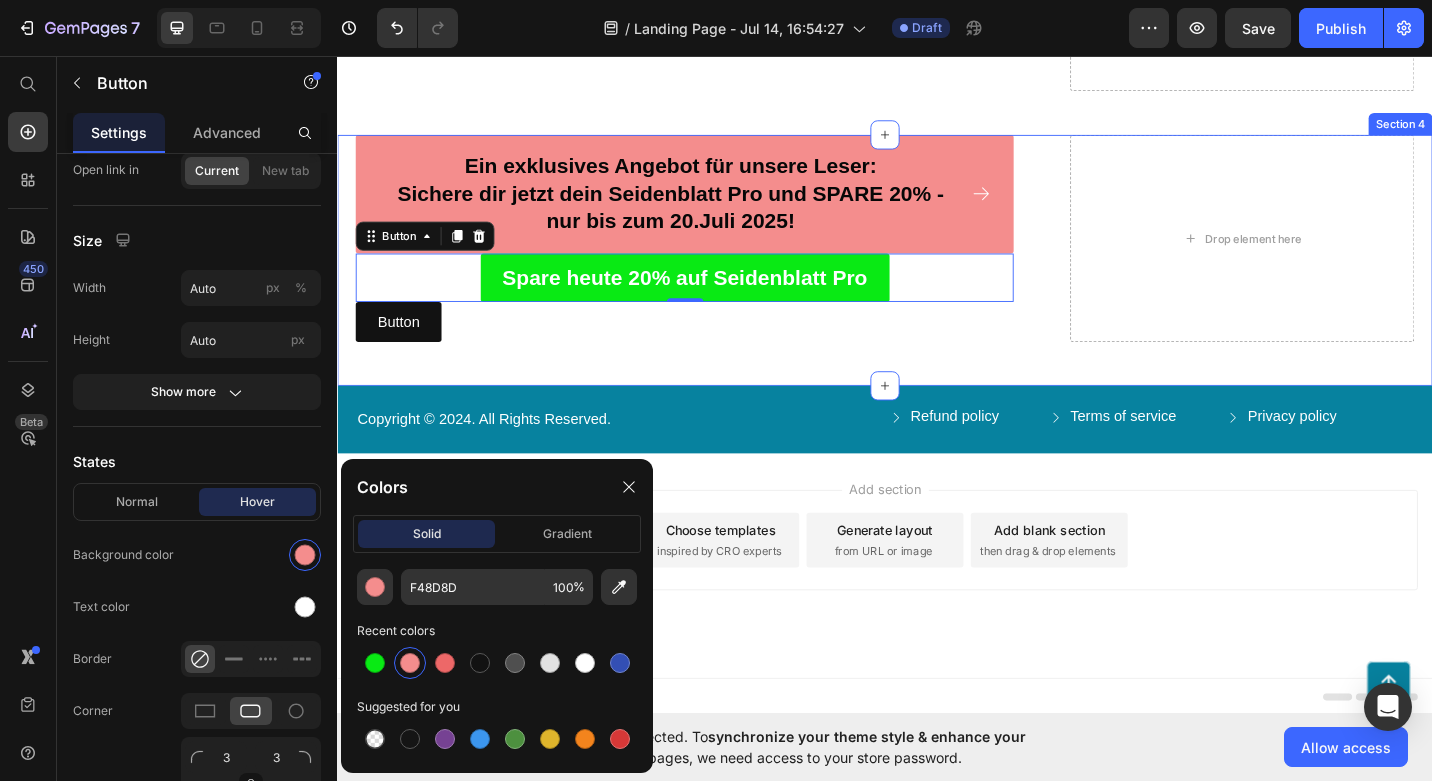 click on "Ein exklusives Angebot für unsere Leser: Sichere dir jetzt dein Seidenblatt Pro und SPARE 20% - nur bis zum [DATE]! Button Spare heute 20% auf Seidenblatt Pro Button Button Row
Drop element here Row Section 4" at bounding box center (937, 281) 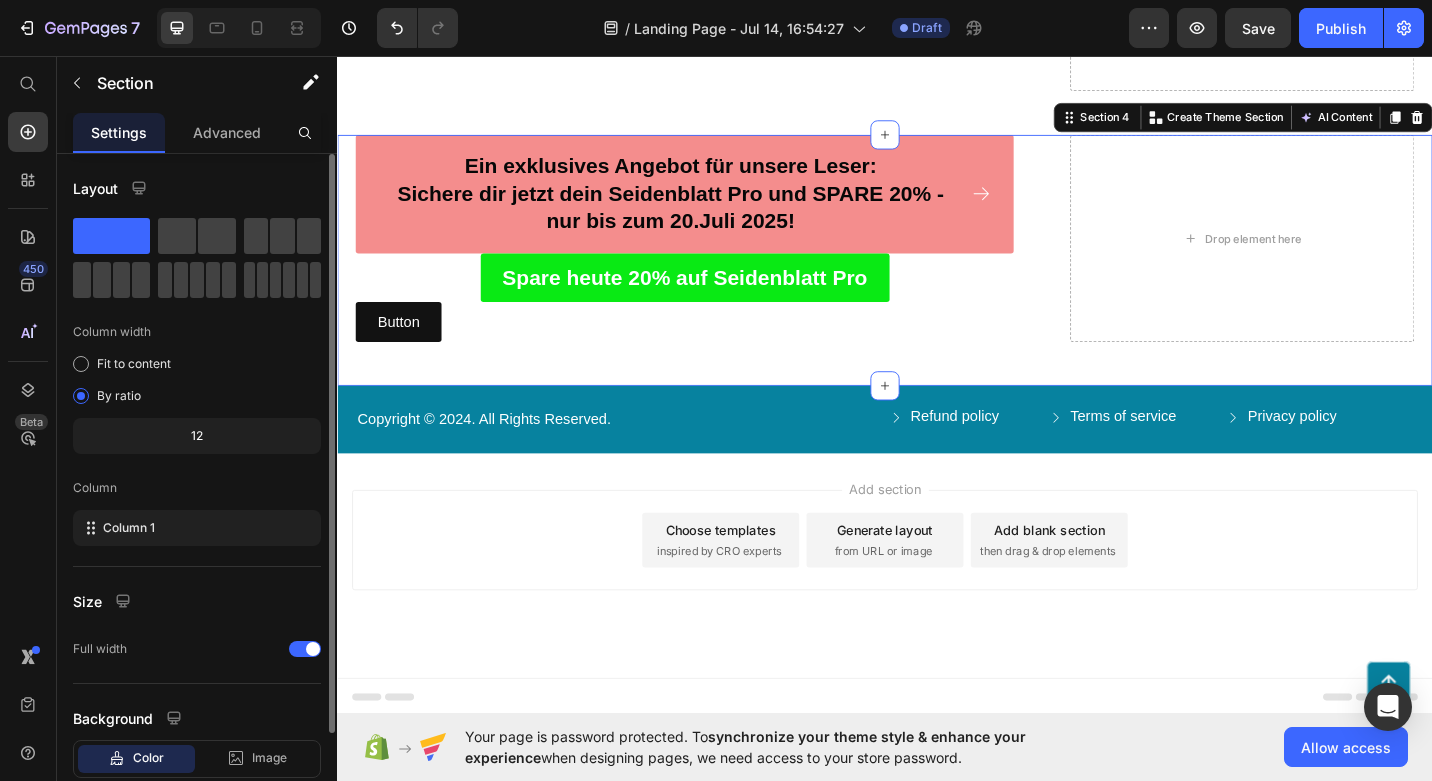 scroll, scrollTop: 0, scrollLeft: 0, axis: both 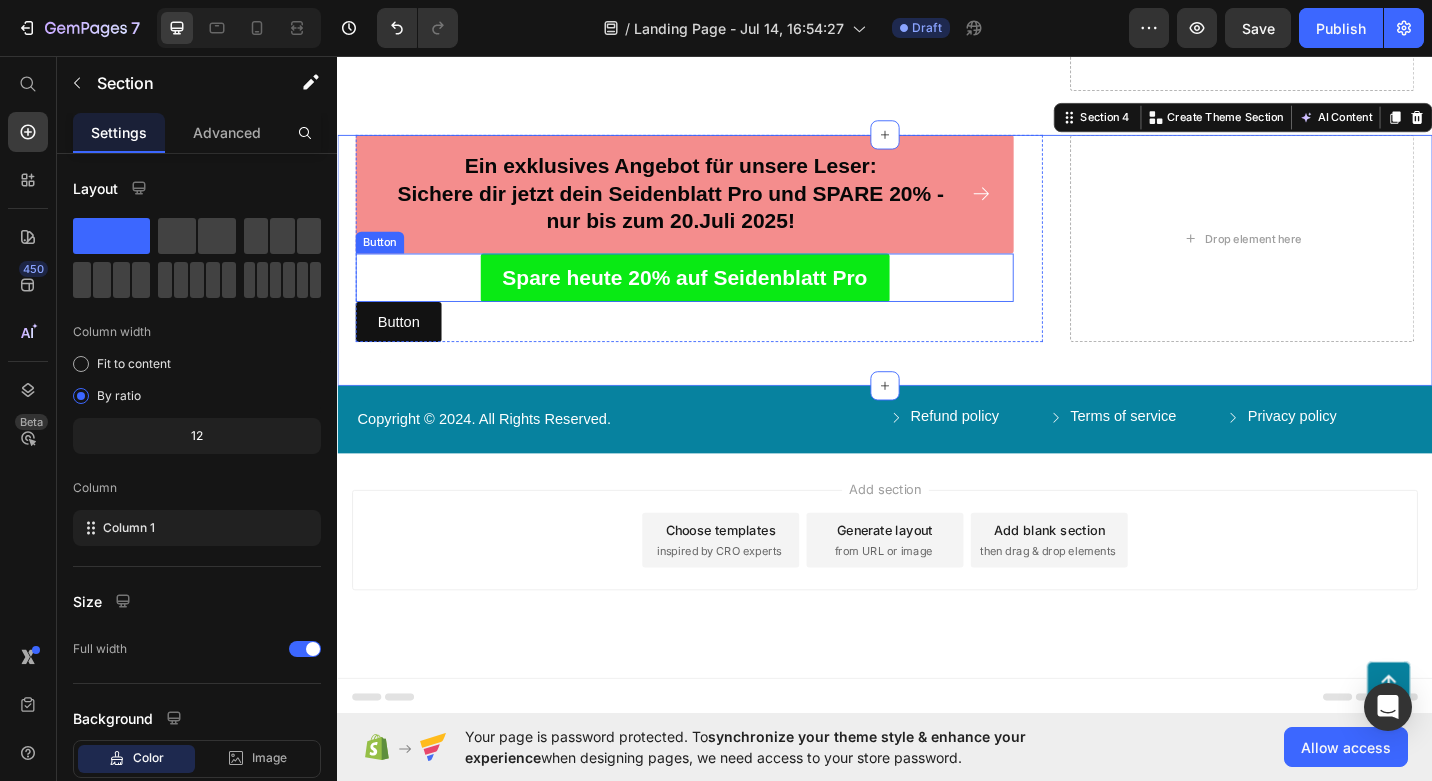 click on "Spare heute 20% auf Seidenblatt Pro Button" at bounding box center (717, 299) 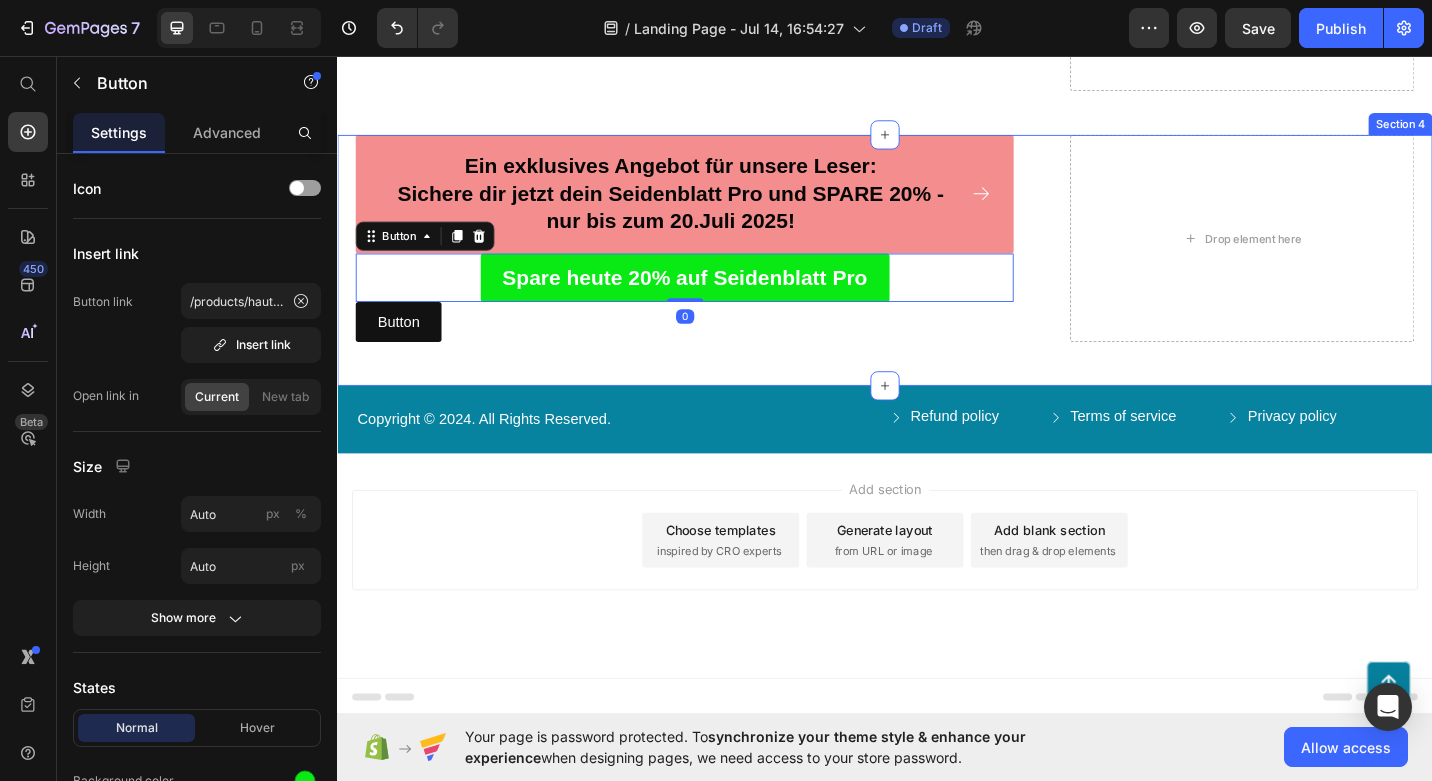 click on "Ein exklusives Angebot für unsere Leser: Sichere dir jetzt dein Seidenblatt Pro und SPARE 20% - nur bis zum [DATE]! Button Spare heute 20% auf Seidenblatt Pro Button Button Row
Drop element here Row Section 4" at bounding box center [937, 281] 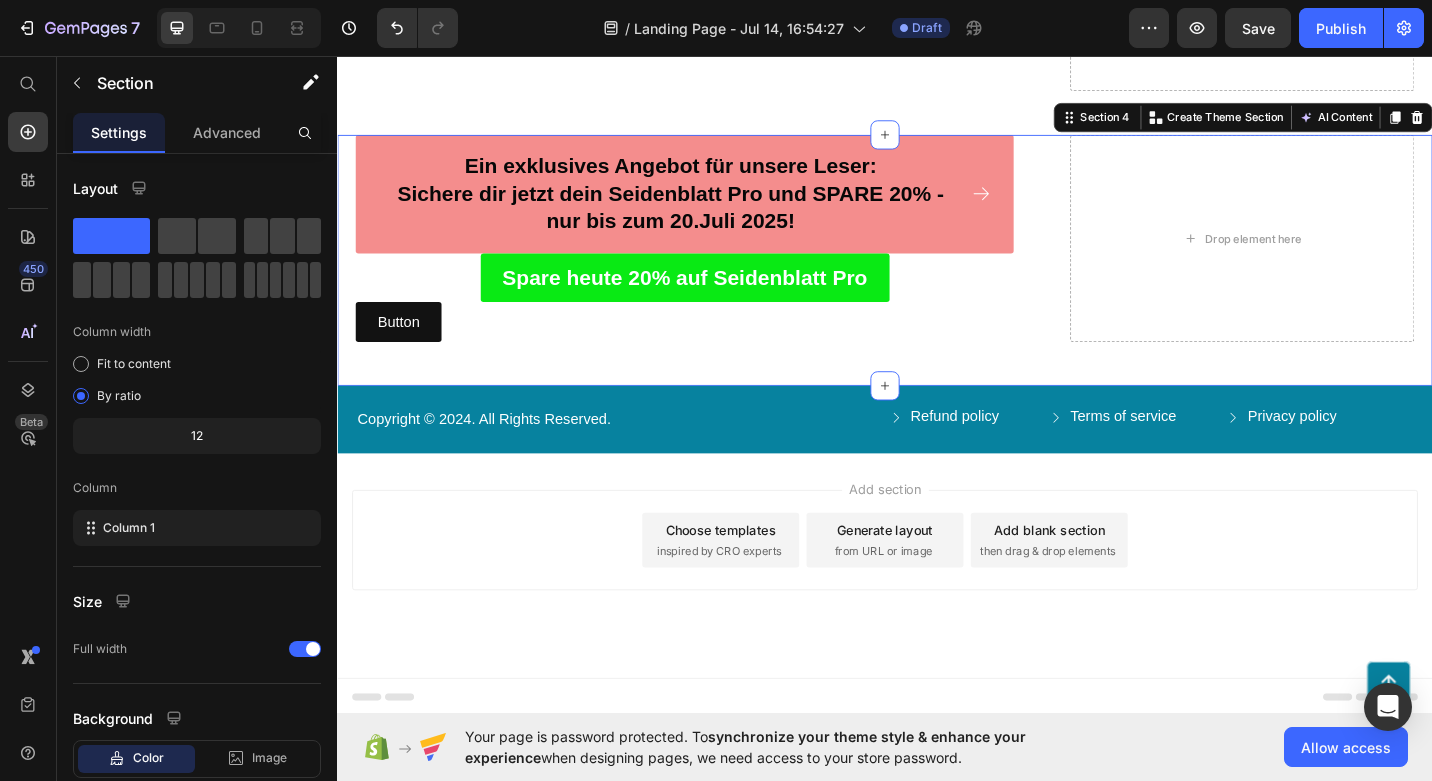 scroll, scrollTop: 4694, scrollLeft: 0, axis: vertical 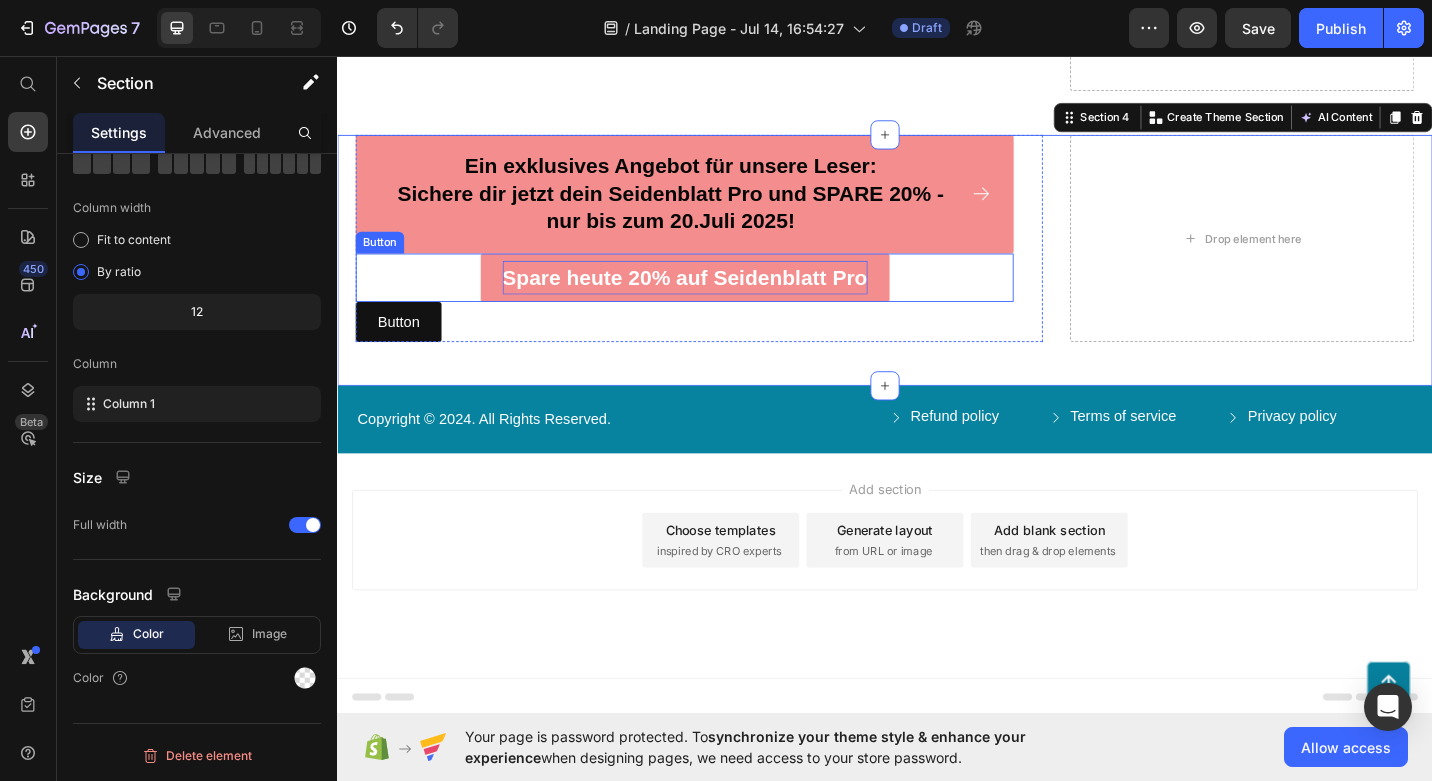 click on "Spare heute 20% auf Seidenblatt Pro" at bounding box center (718, 299) 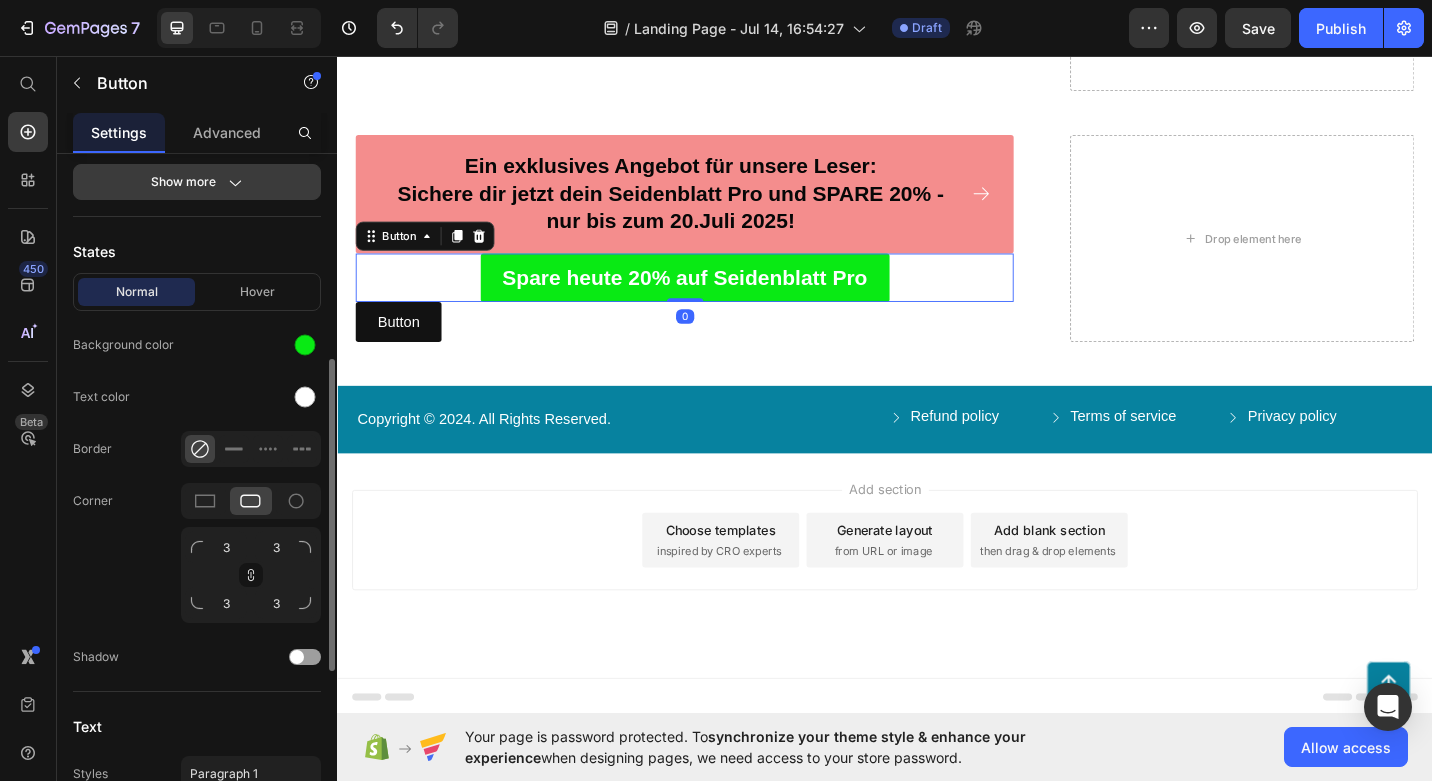 scroll, scrollTop: 440, scrollLeft: 0, axis: vertical 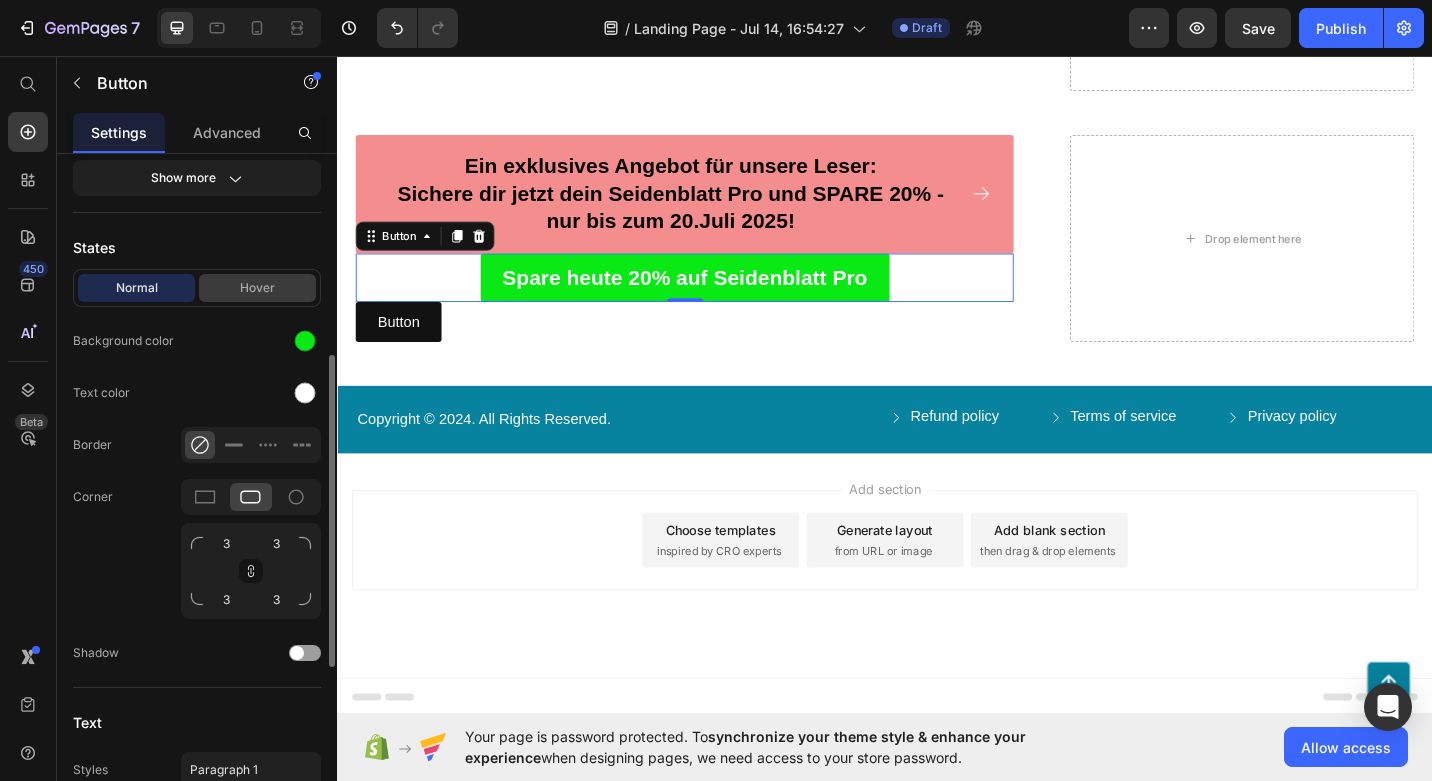 click on "Hover" at bounding box center [257, 288] 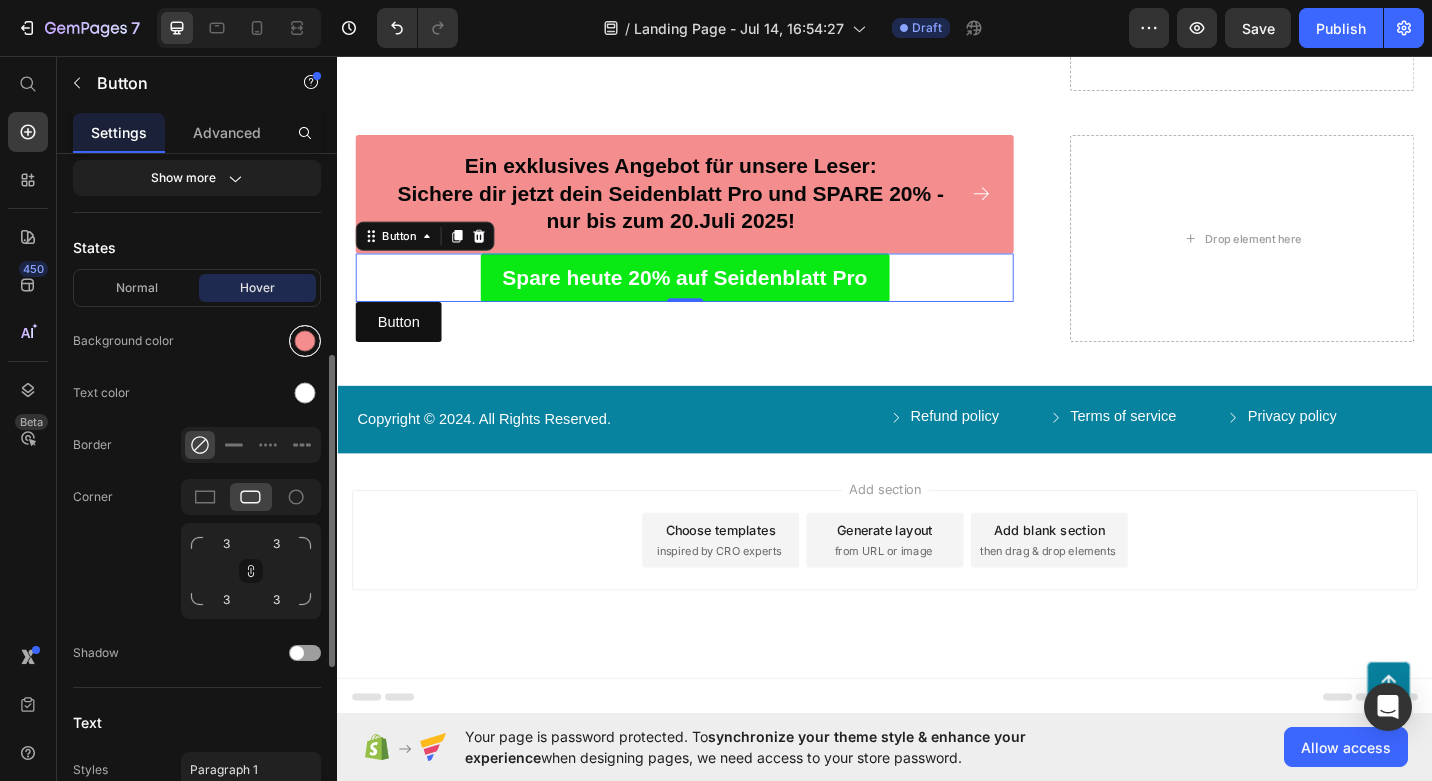 click at bounding box center (305, 341) 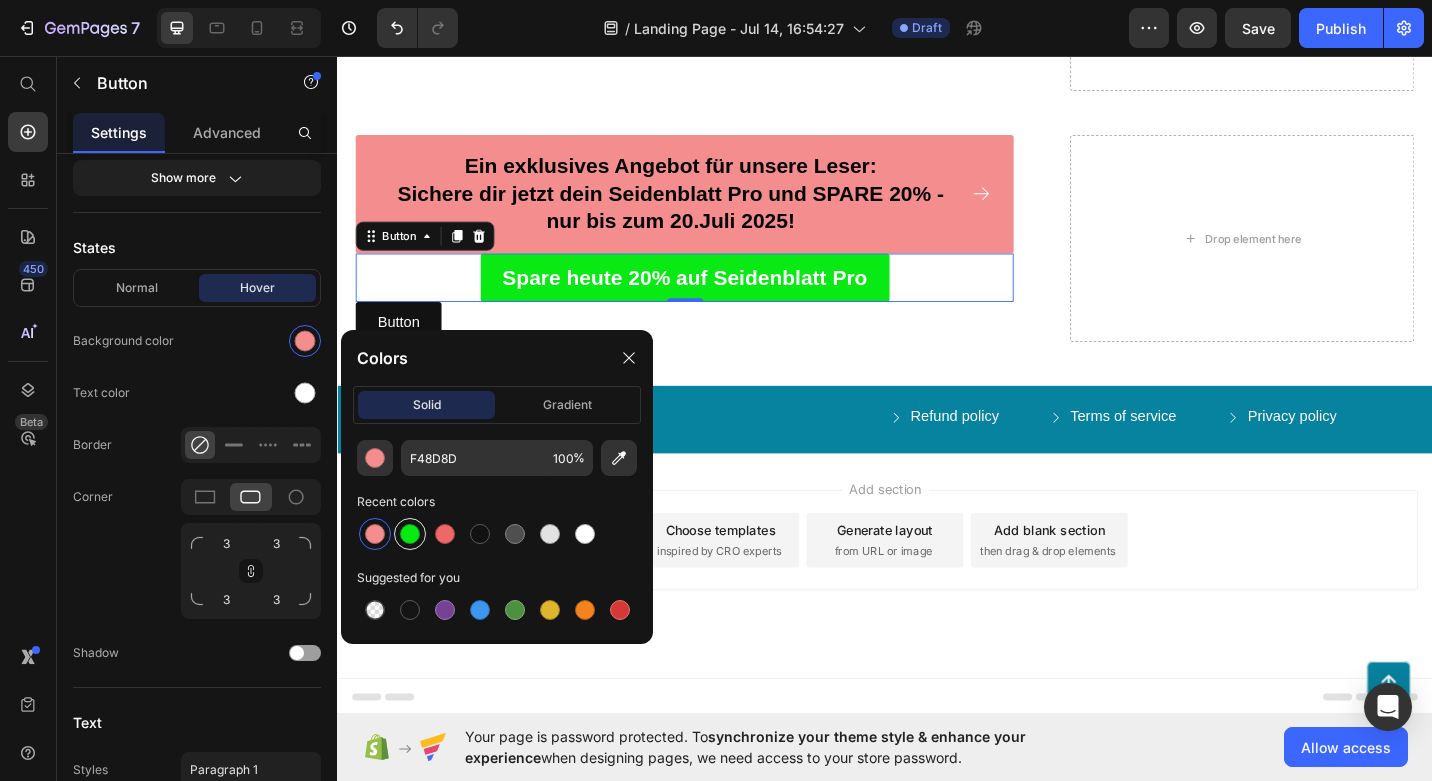 click at bounding box center (410, 534) 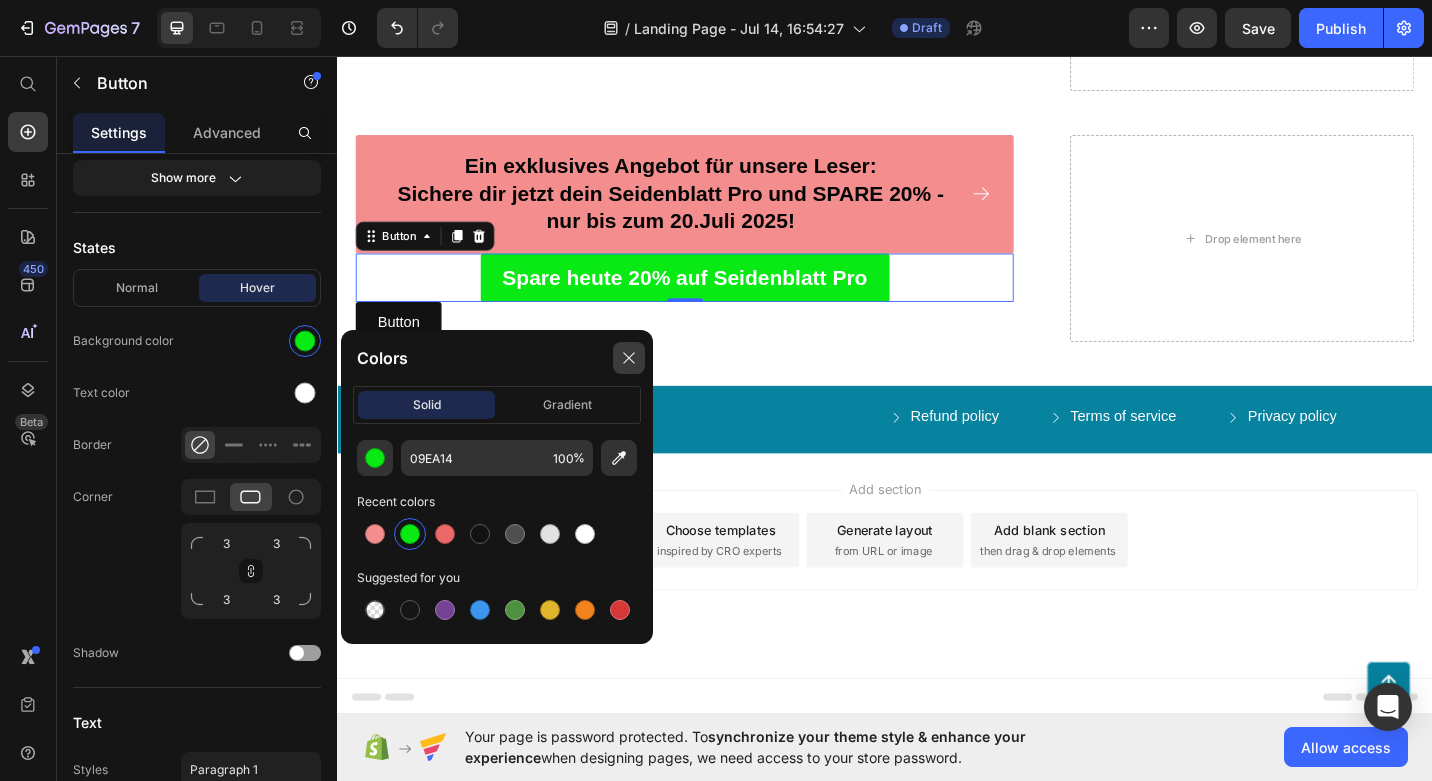 click at bounding box center (629, 358) 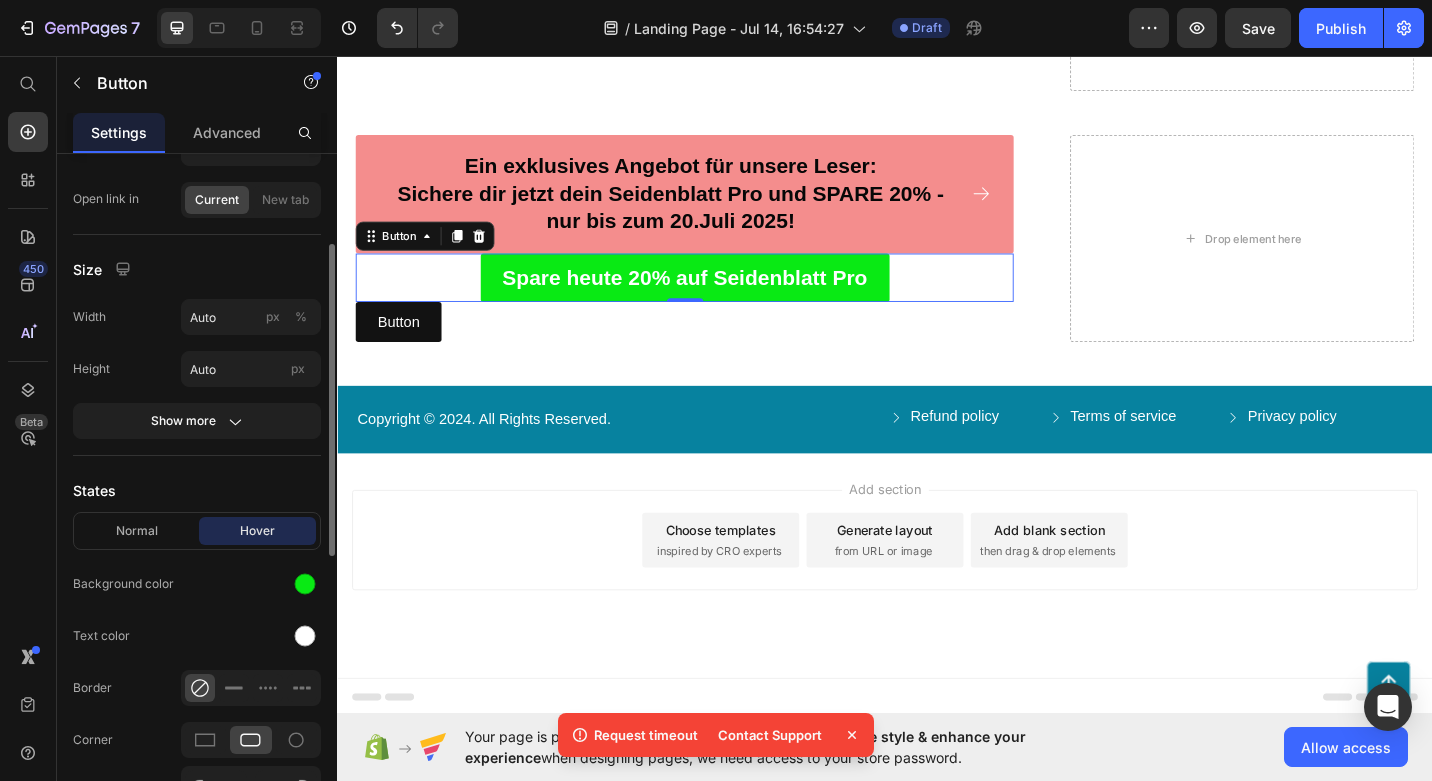 scroll, scrollTop: 0, scrollLeft: 0, axis: both 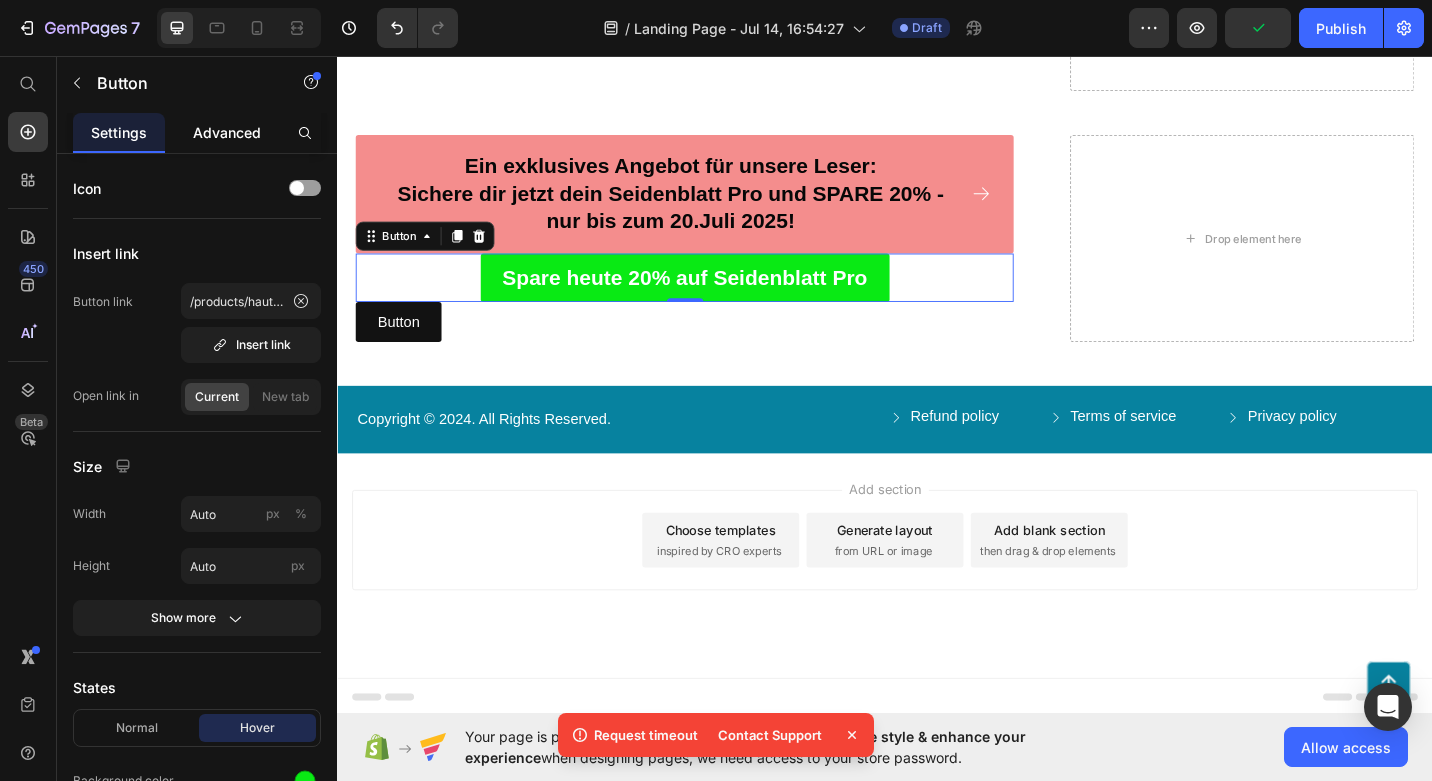 click on "Advanced" 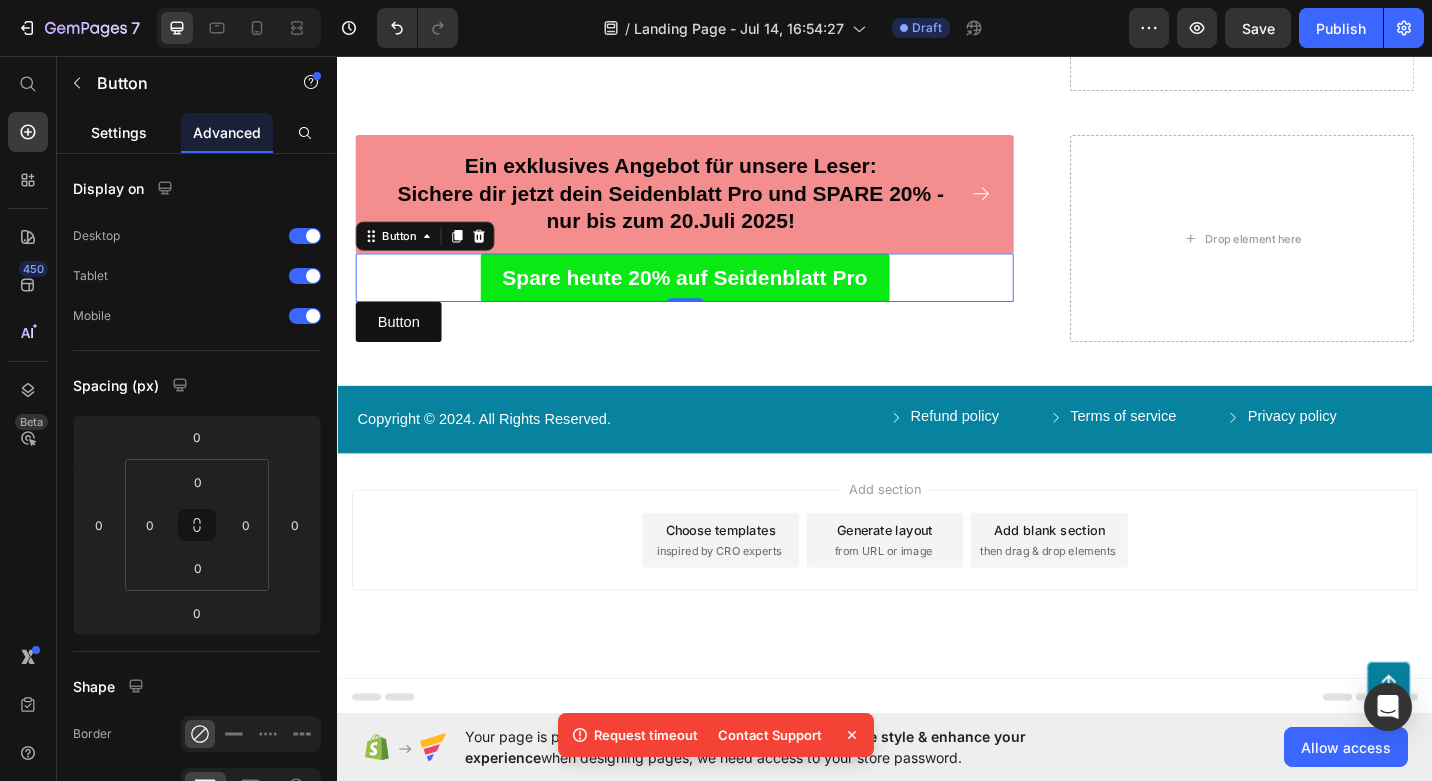 click on "Settings" 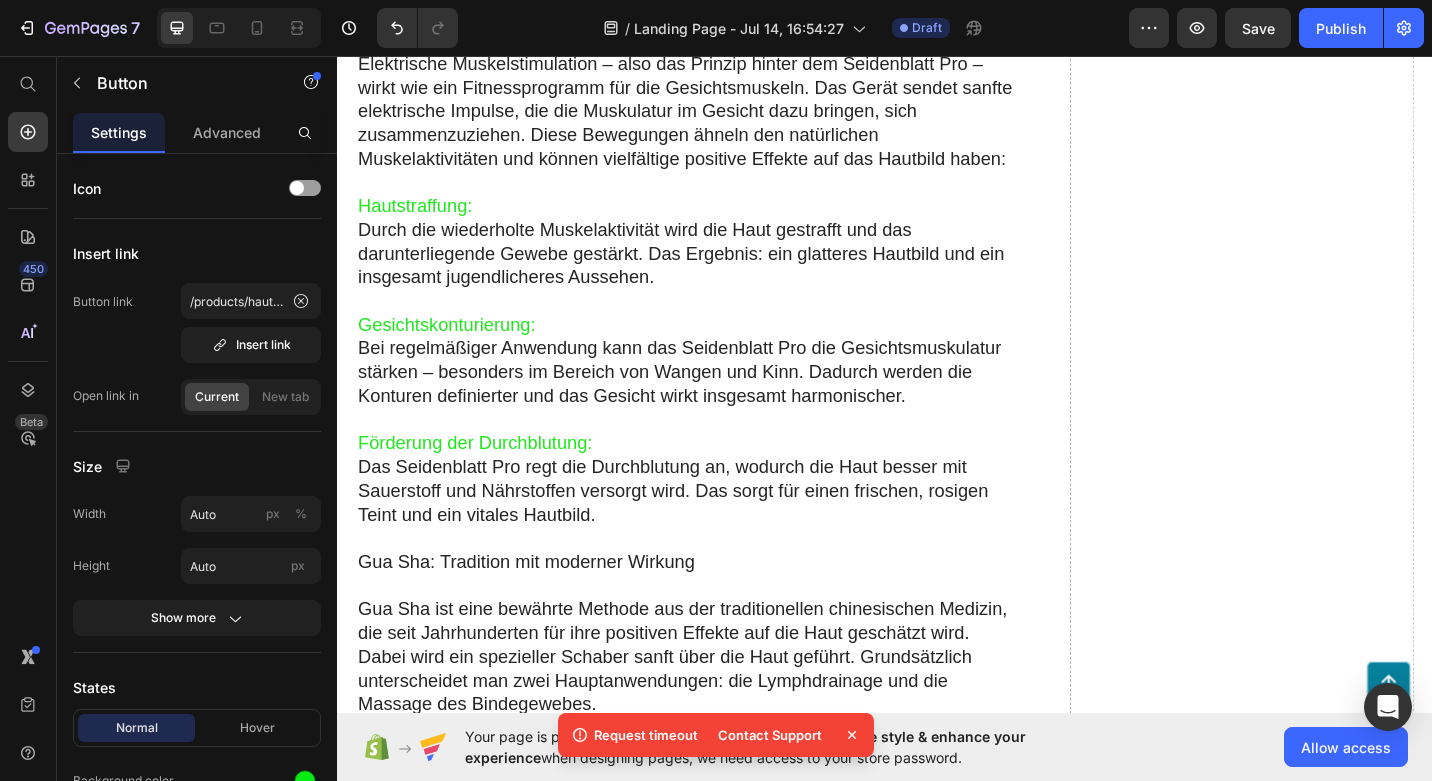 scroll, scrollTop: 0, scrollLeft: 0, axis: both 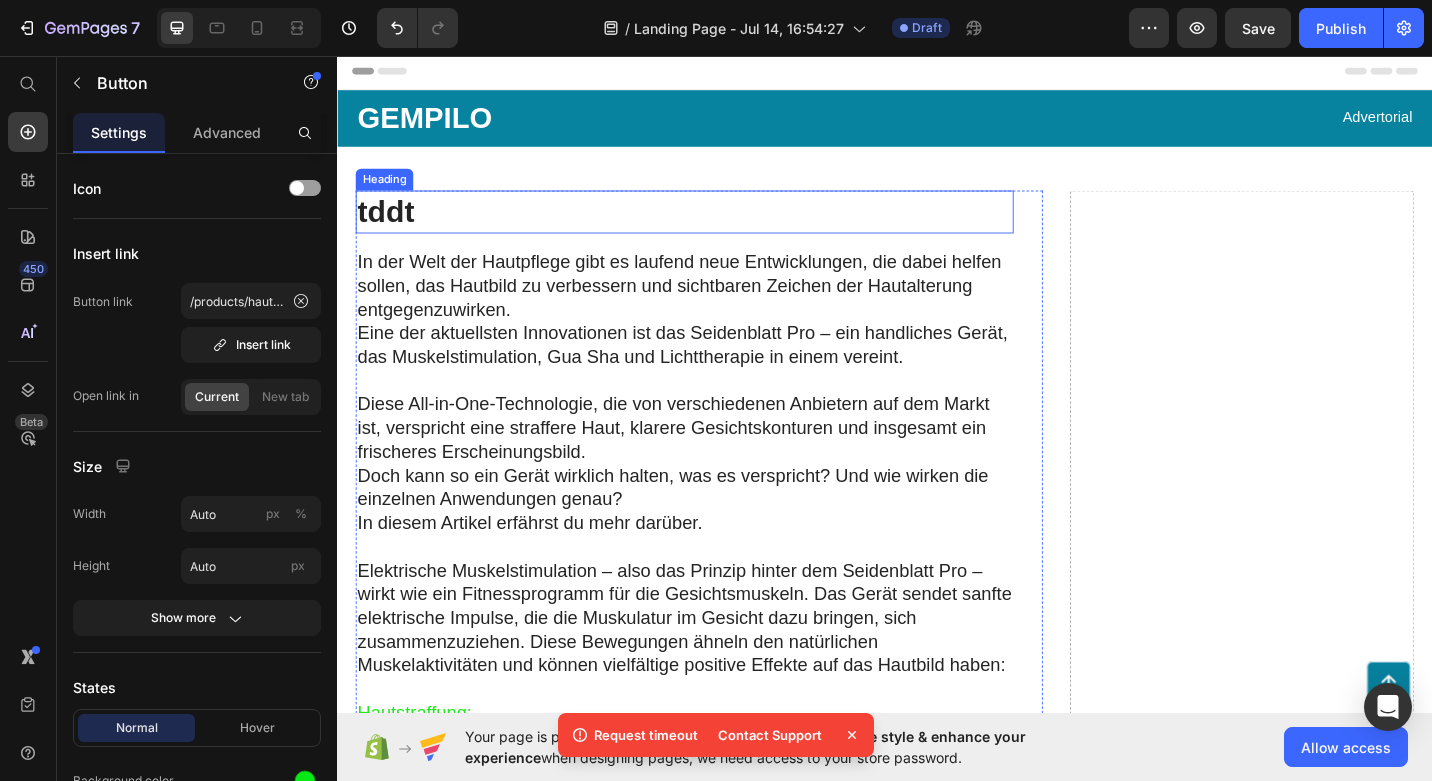 click on "tddt" at bounding box center (717, 227) 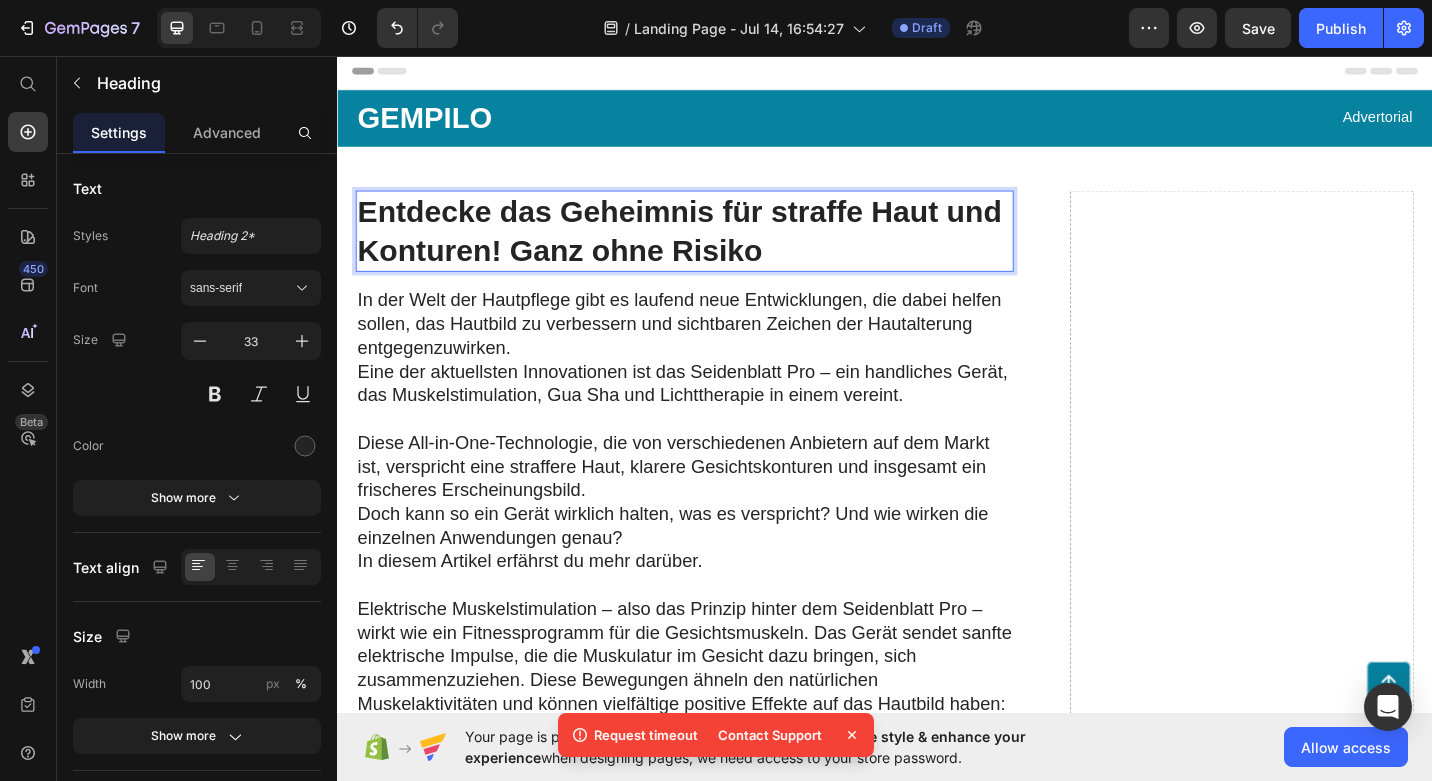 click on "Entdecke das Geheimnis für straffe Haut und Konturen! Ganz ohne Risiko" at bounding box center (717, 249) 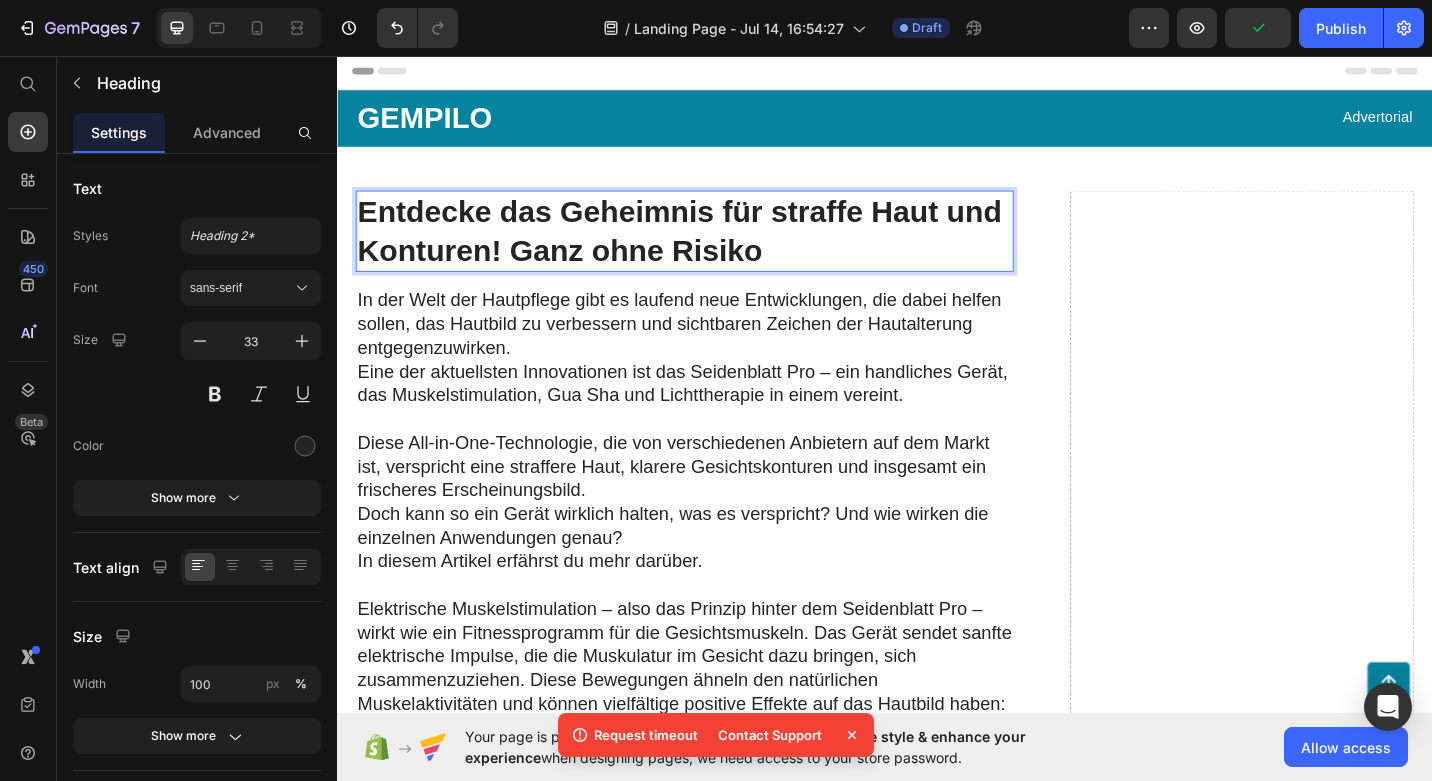click on "Entdecke das Geheimnis für straffe Haut und Konturen! Ganz ohne Risiko" at bounding box center (717, 249) 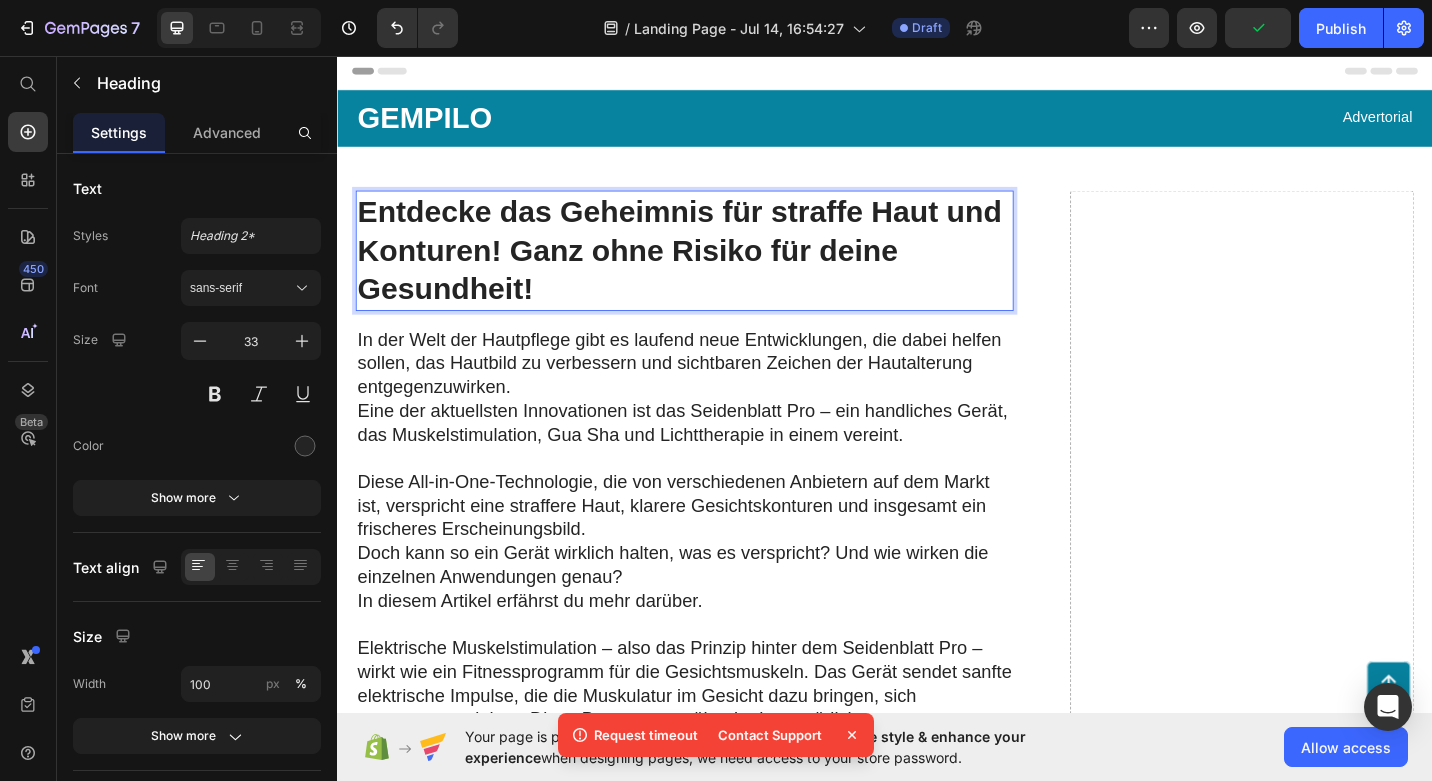 click on "Entdecke das Geheimnis für straffe Haut und Konturen! Ganz ohne Risiko für deine Gesundheit!" at bounding box center [717, 270] 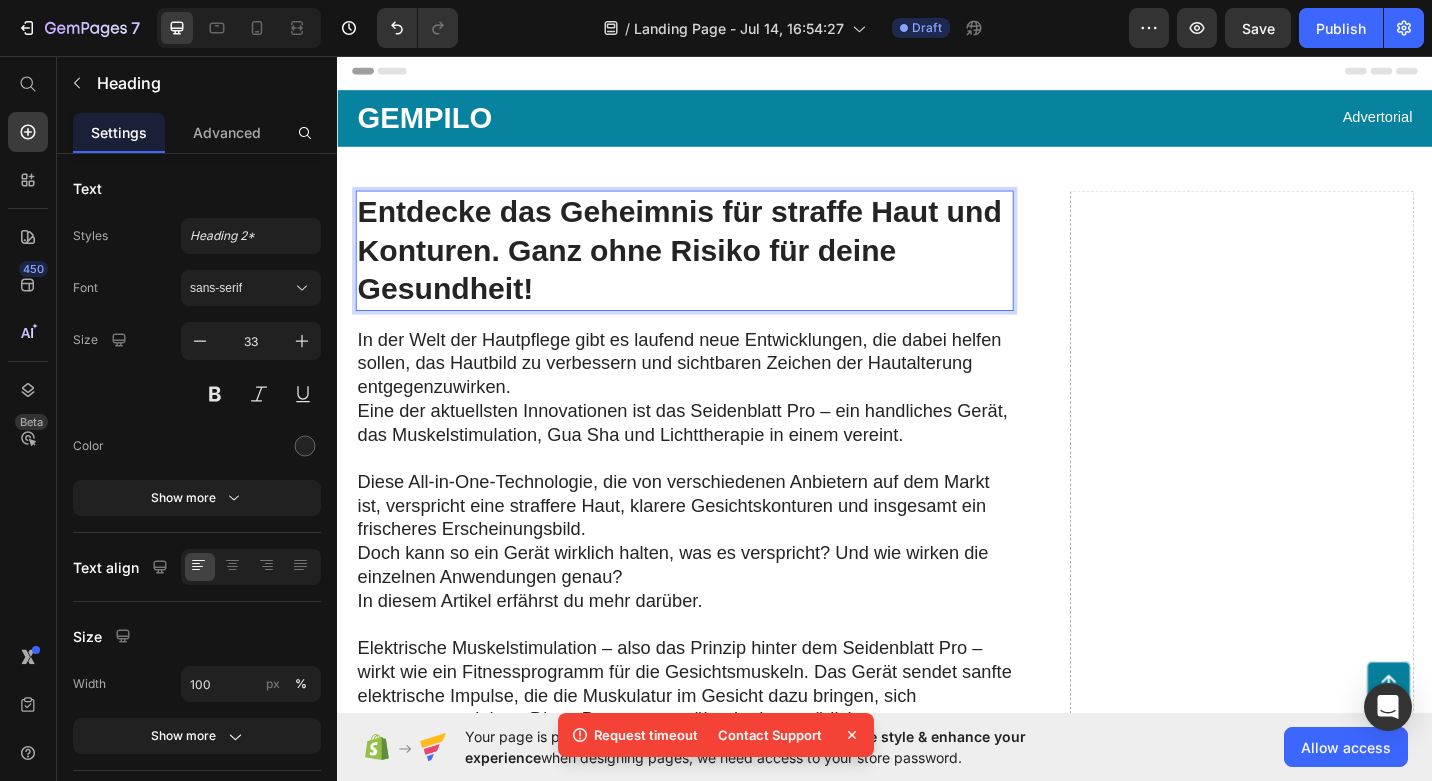 click on "Entdecke das Geheimnis für straffe Haut und Konturen. Ganz ohne Risiko für deine Gesundheit!" at bounding box center [717, 270] 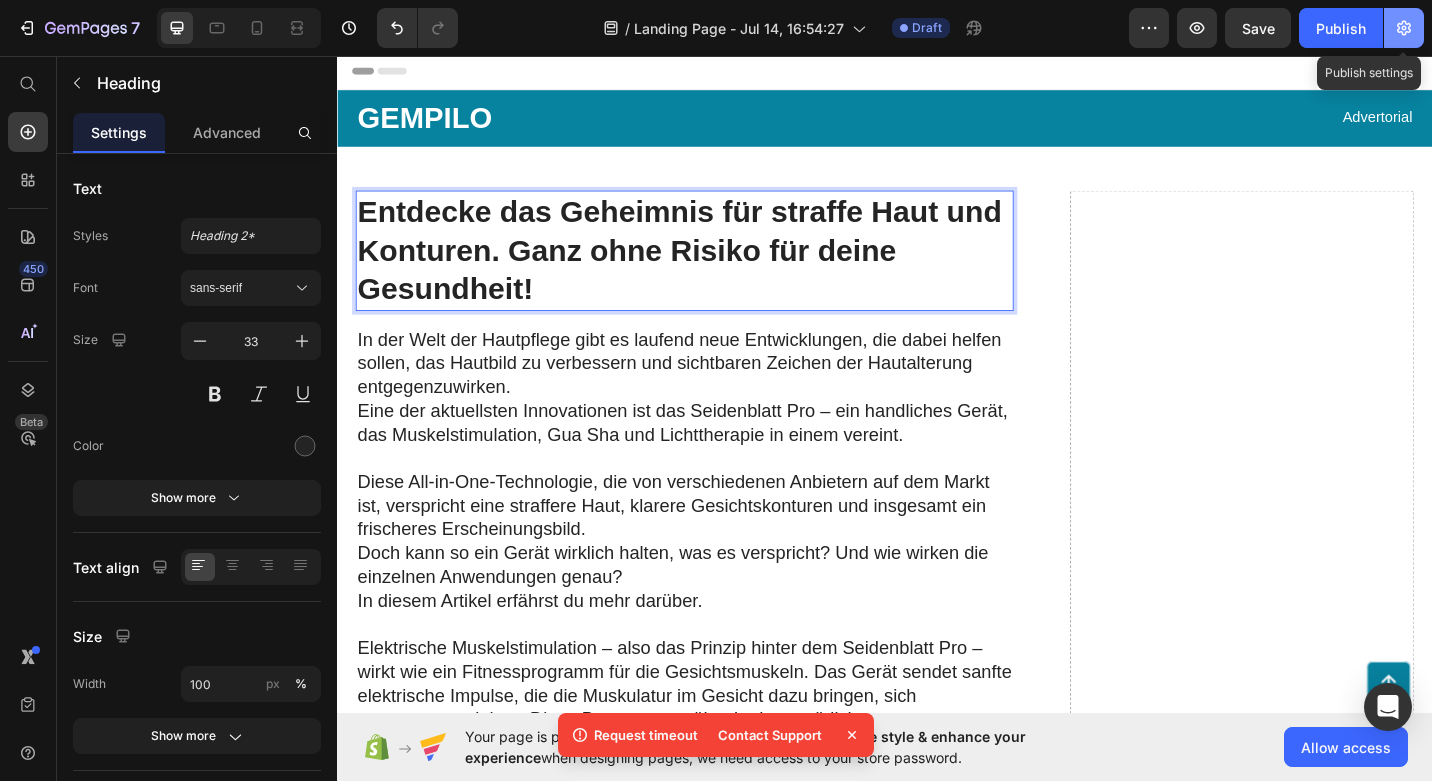 click 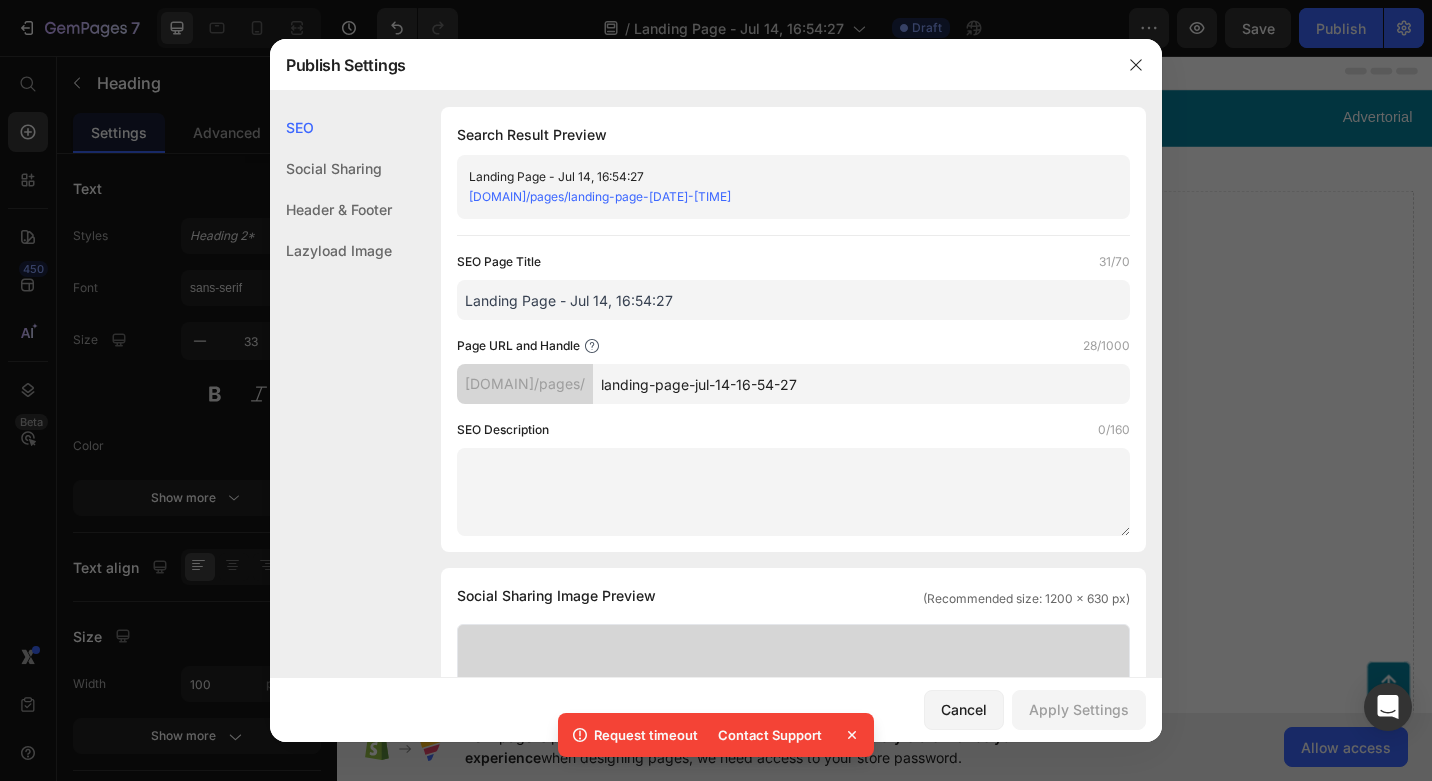 click on "Header & Footer" 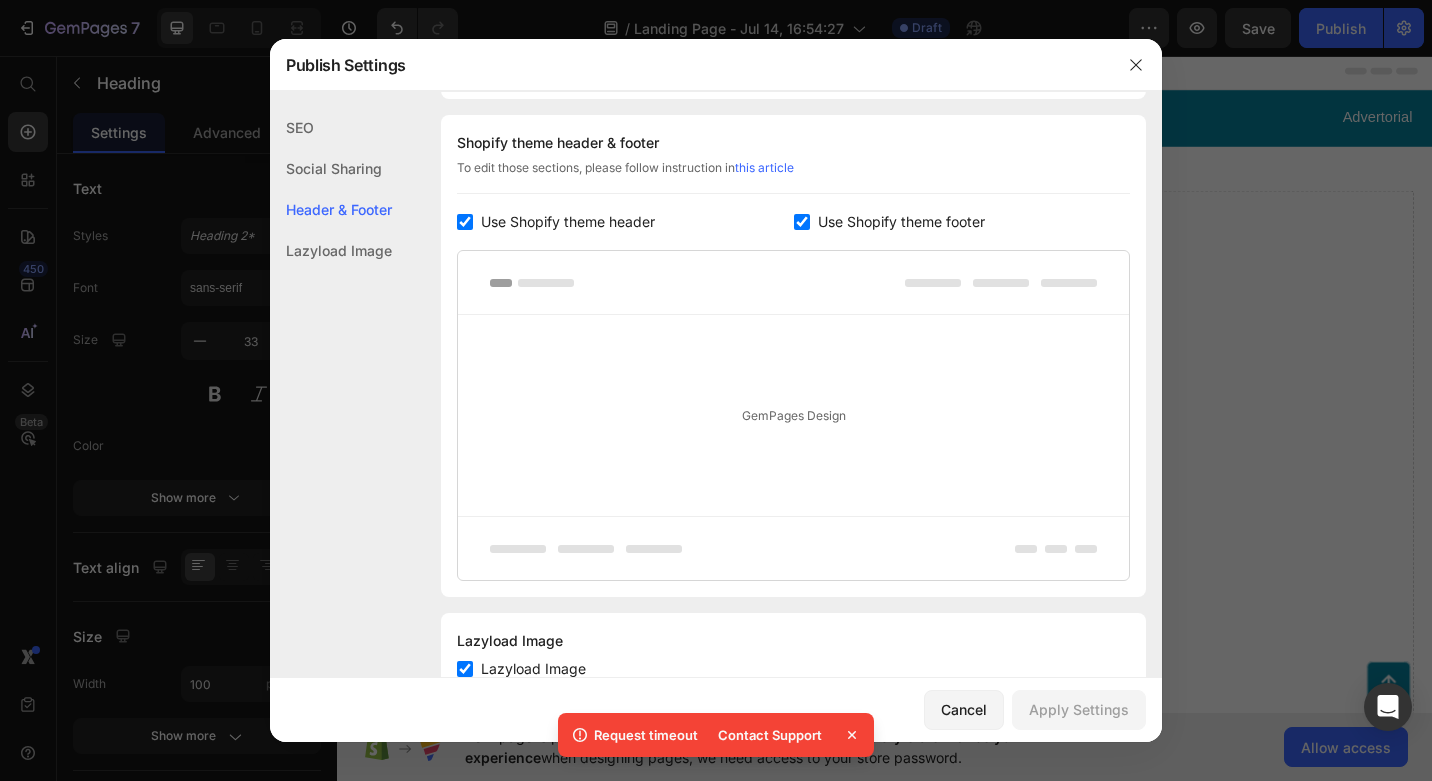scroll, scrollTop: 937, scrollLeft: 0, axis: vertical 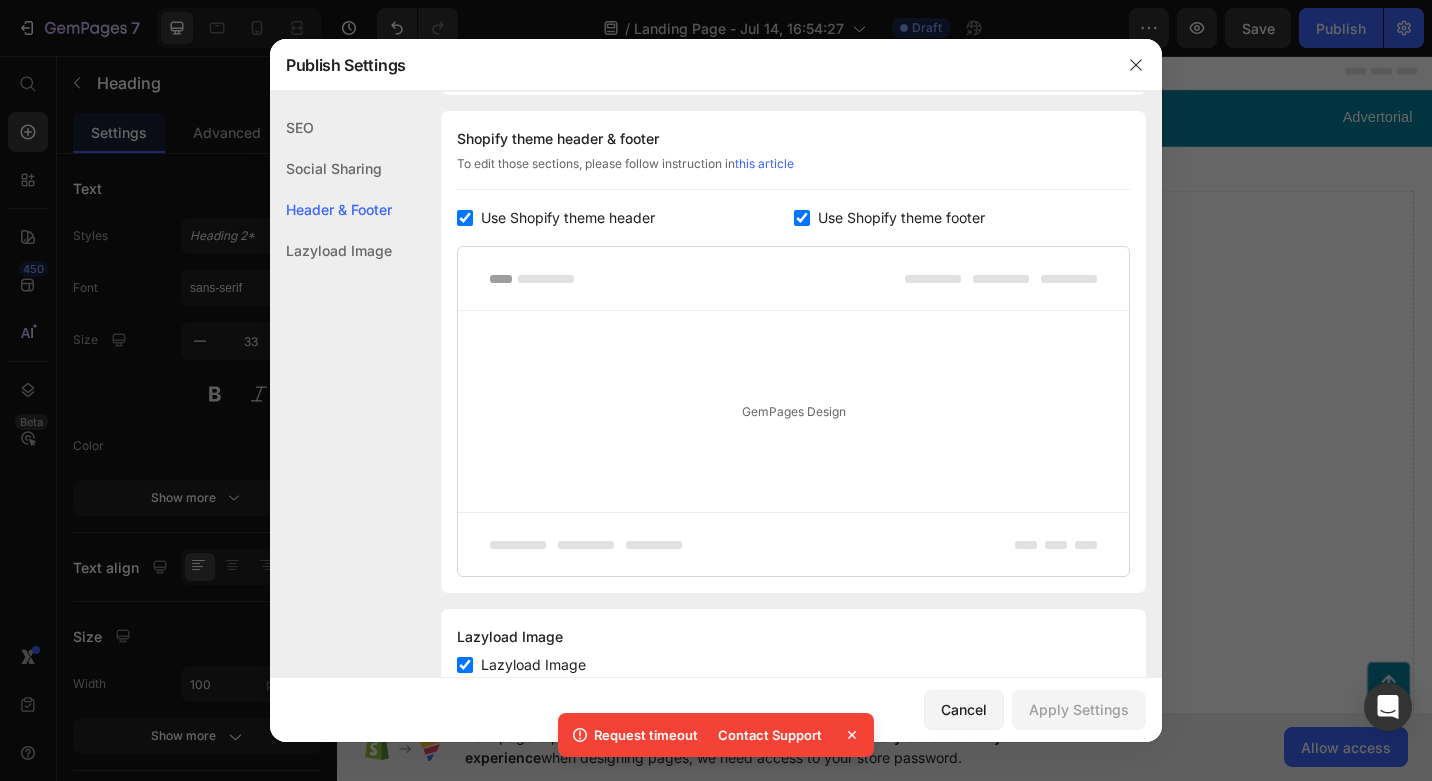 click at bounding box center [465, 218] 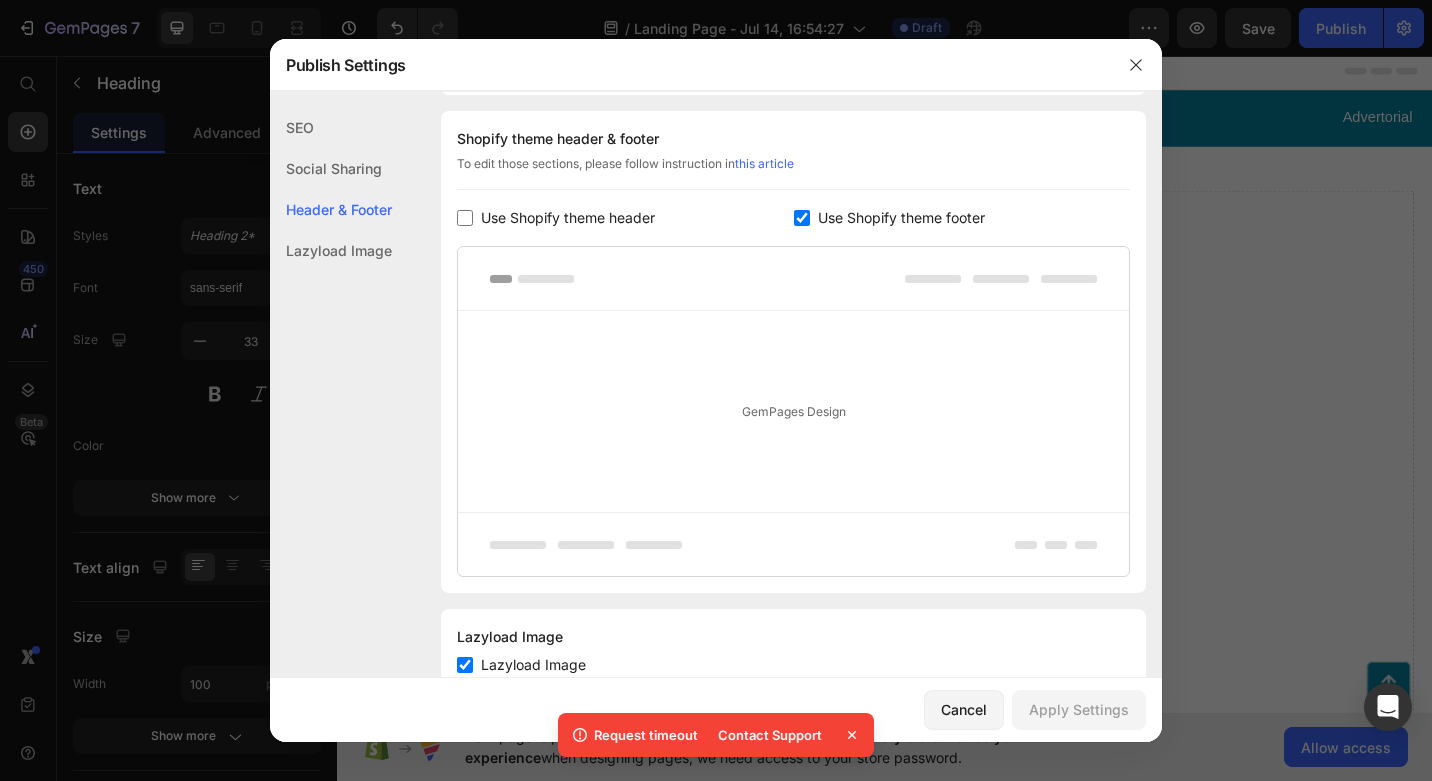 checkbox on "false" 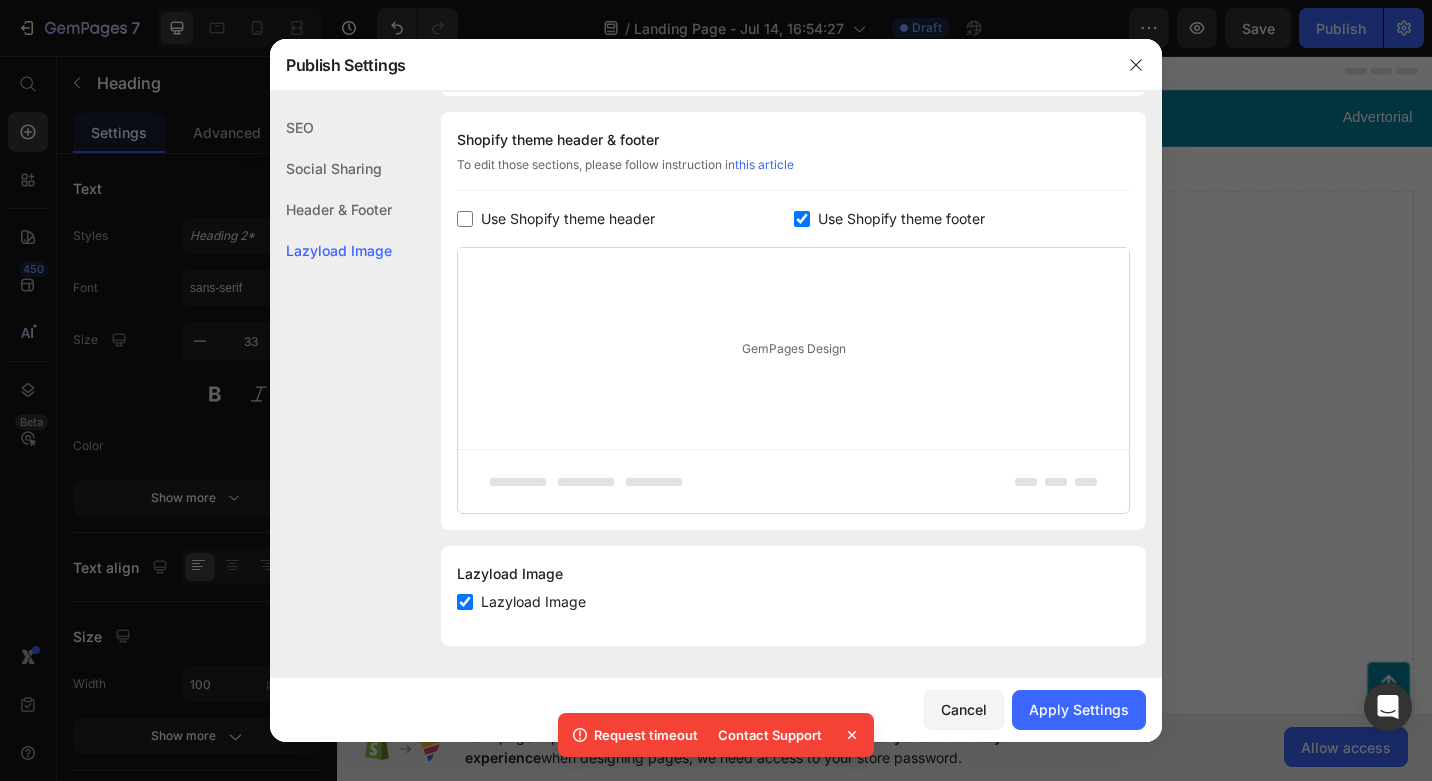 scroll, scrollTop: 936, scrollLeft: 0, axis: vertical 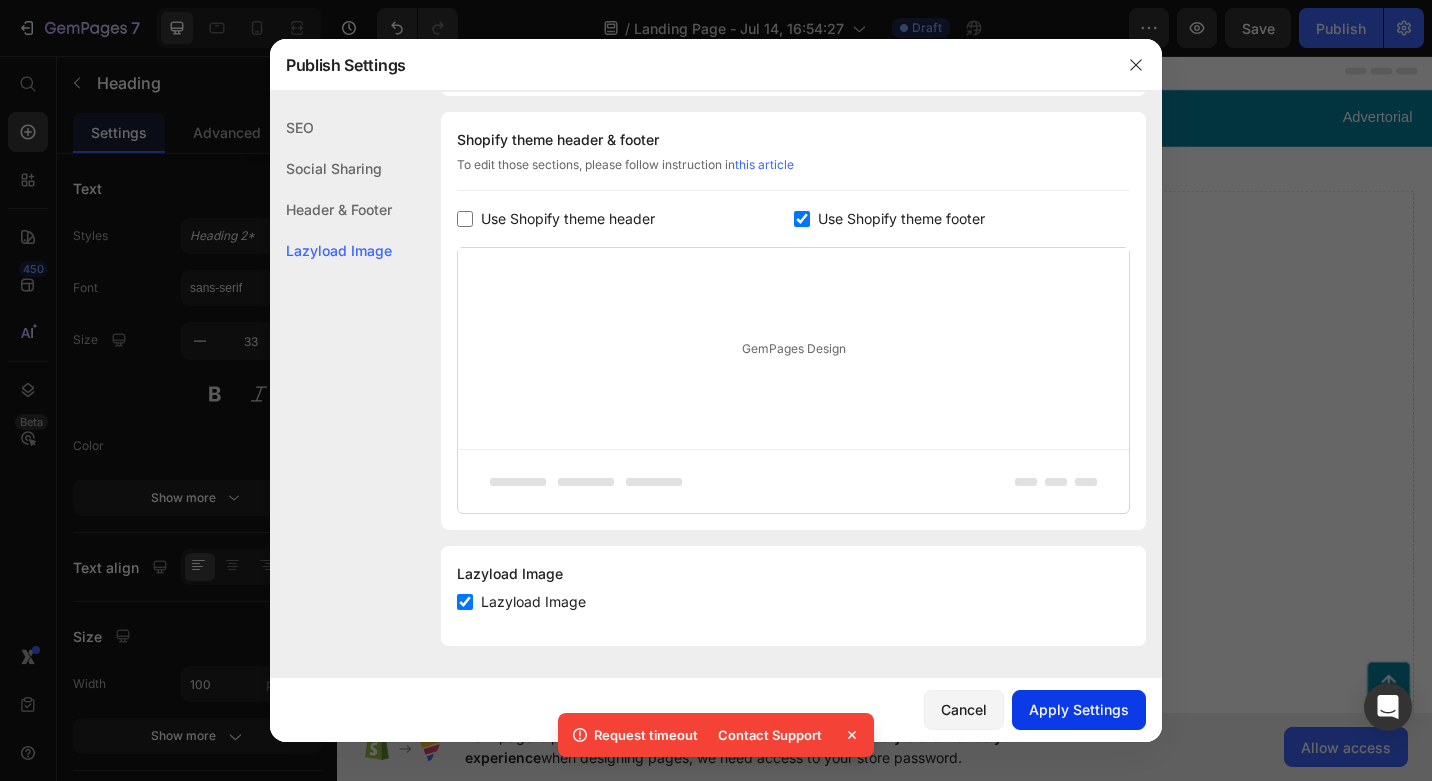click on "Apply Settings" at bounding box center [1079, 709] 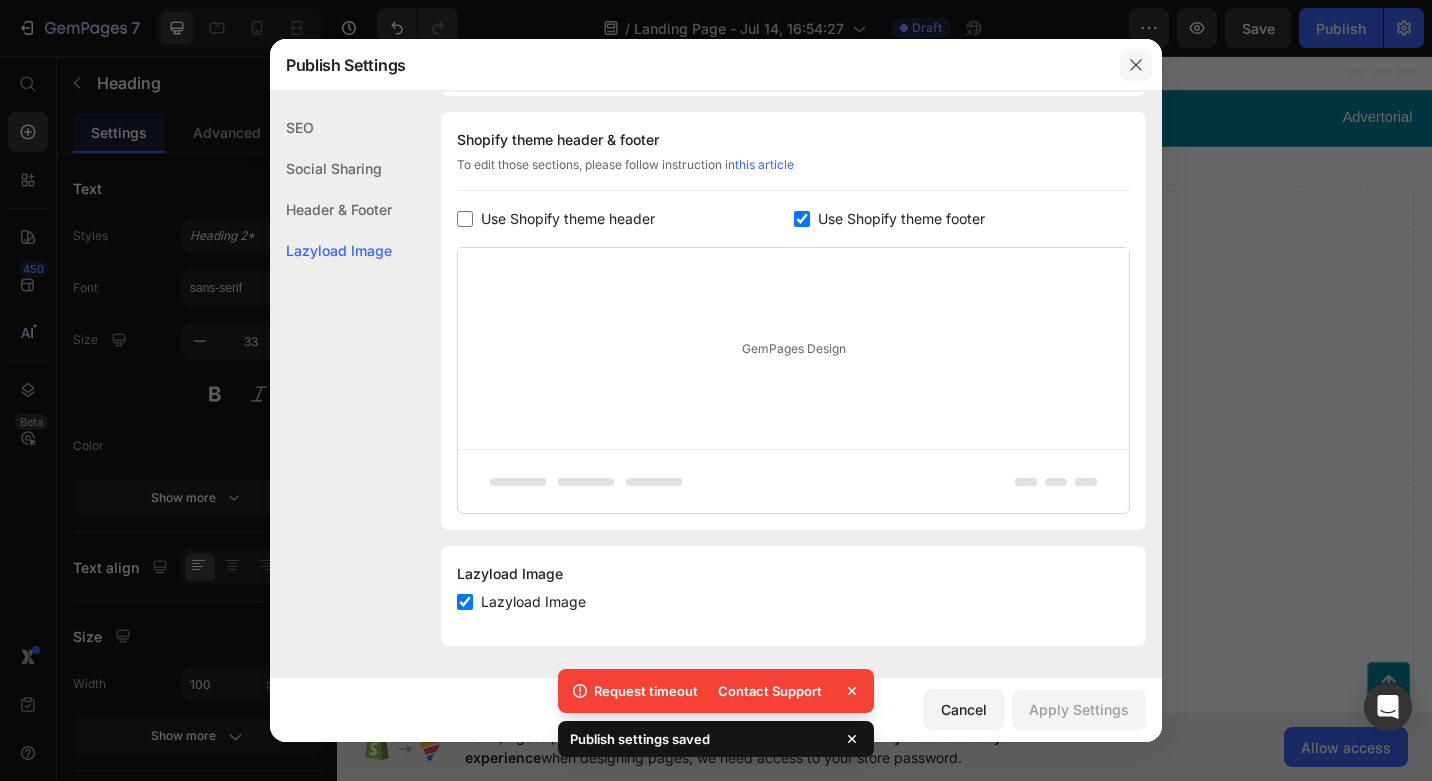 click 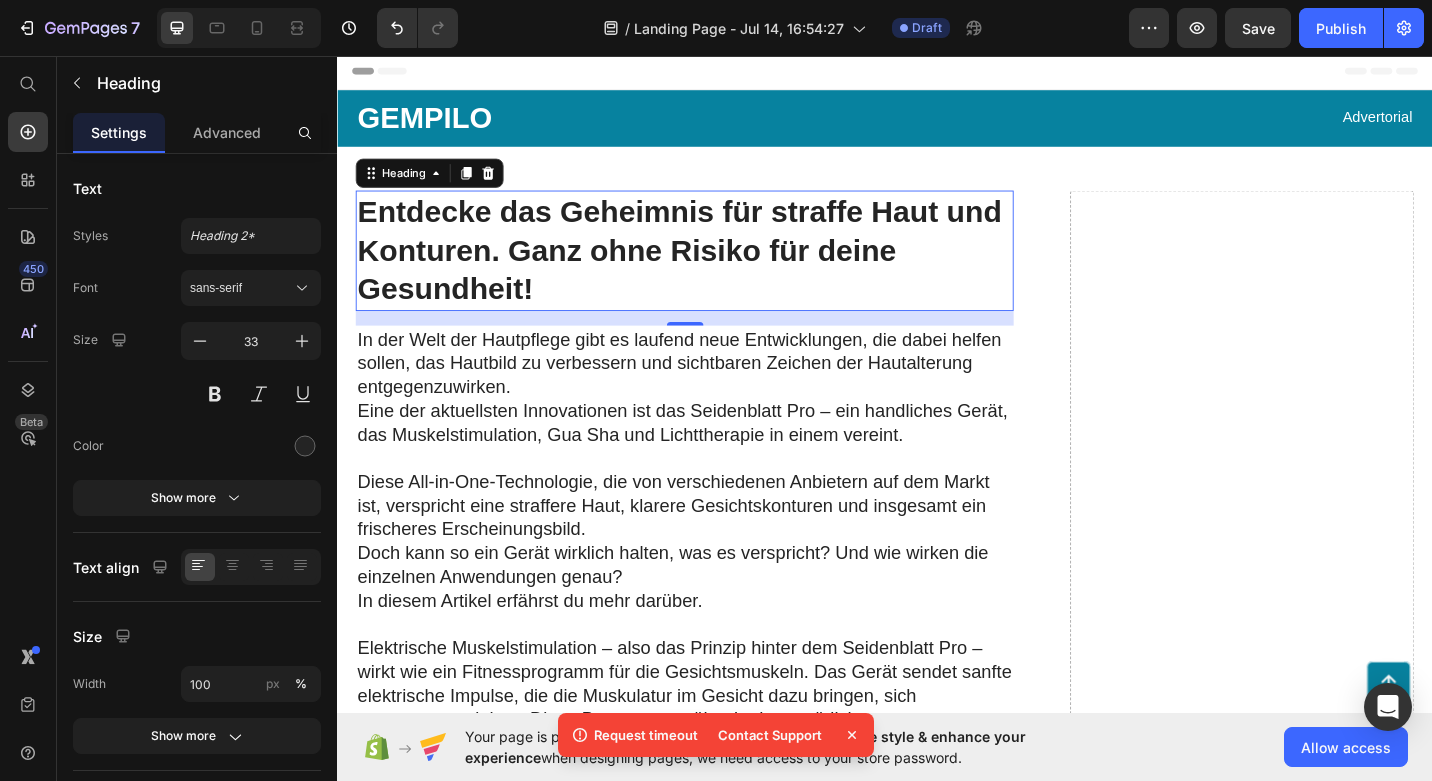 click on "Request timeout Contact Support" 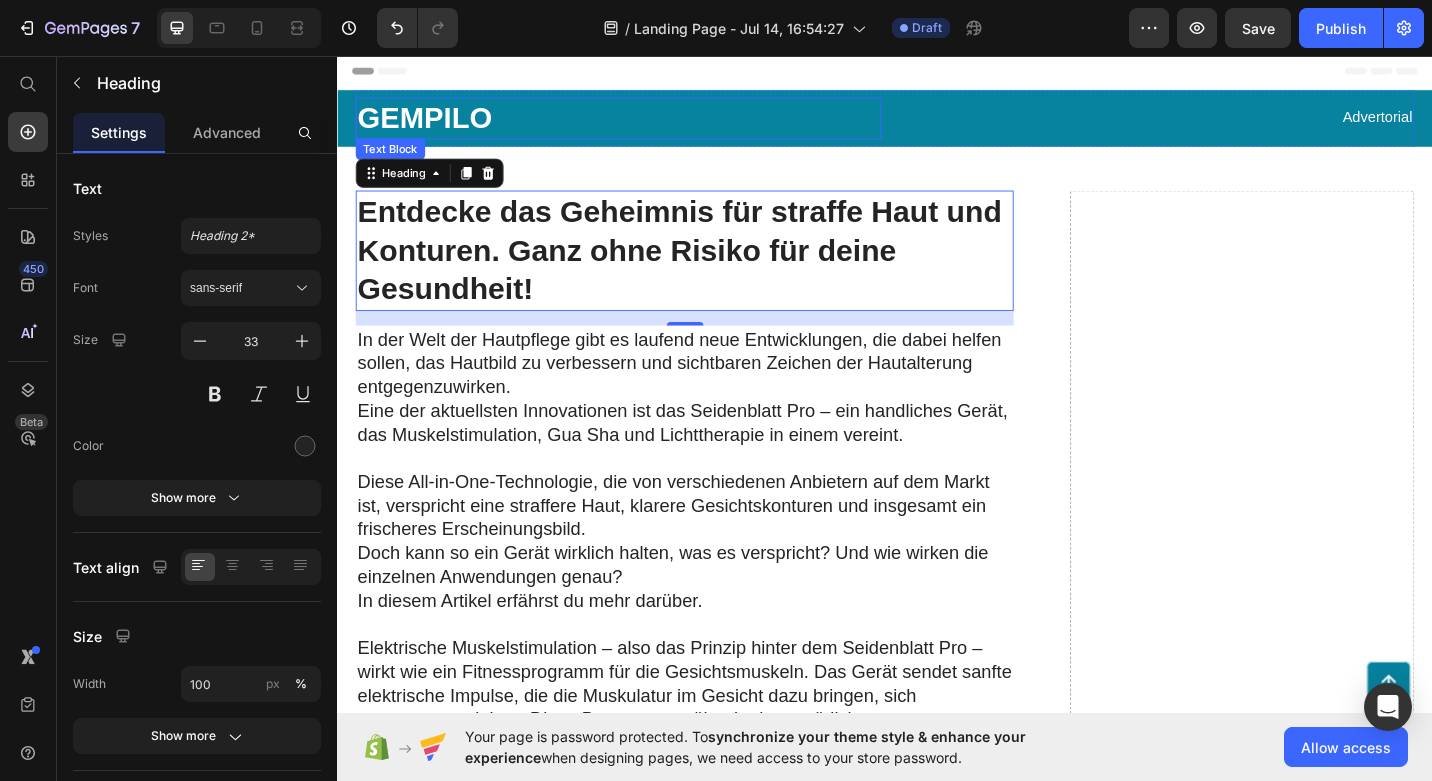 click on "GEMPILO" at bounding box center (645, 125) 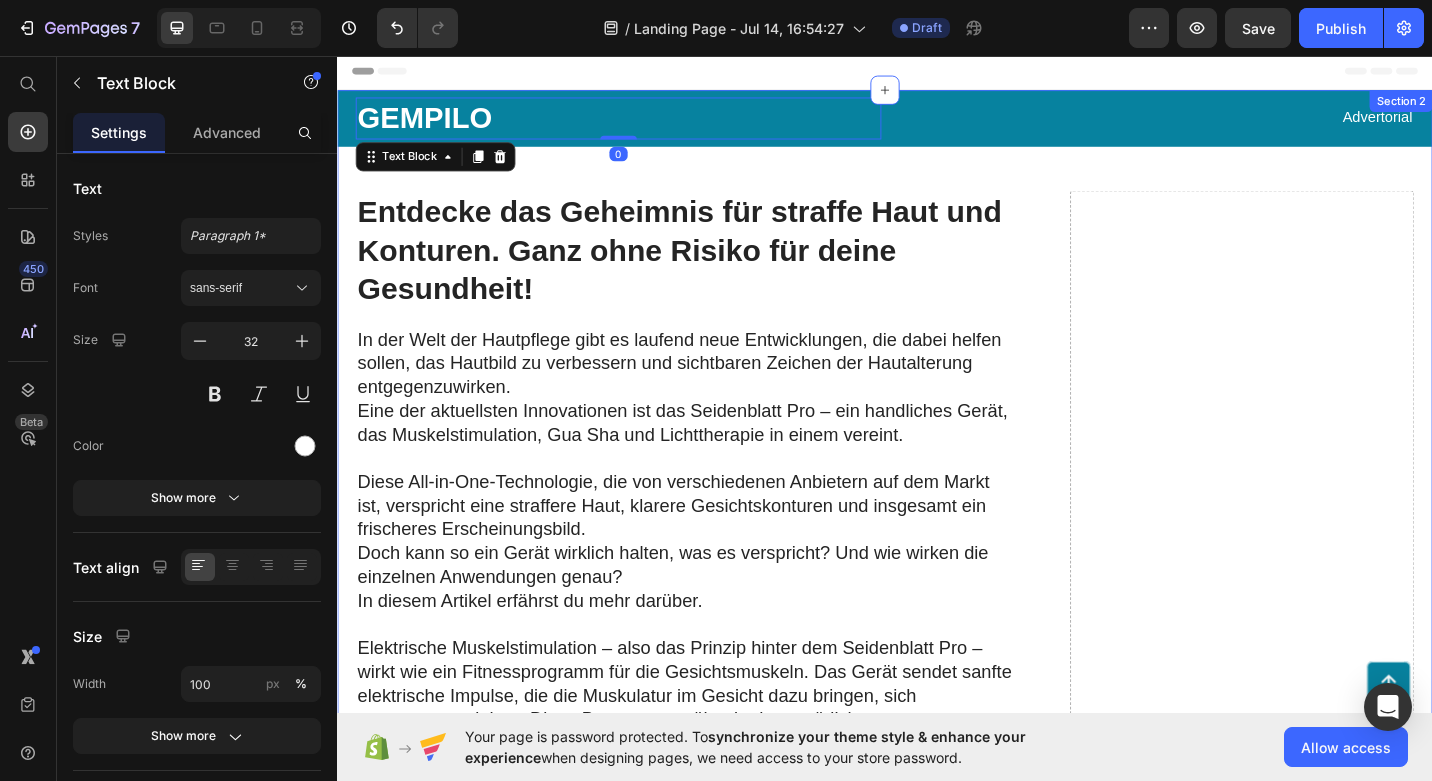click on "GEMPILO Text Block   0 Advertorial Text Block Row Row Entdecke das Geheimnis für straffe Haut und Konturen. Ganz ohne Risiko für deine Gesundheit! Heading In der Welt der Hautpflege gibt es laufend neue Entwicklungen, die dabei helfen sollen, das Hautbild zu verbessern und sichtbaren Zeichen der Hautalterung entgegenzuwirken. Eine der aktuellsten Innovationen ist das Seidenblatt Pro – ein handliches Gerät, das Muskelstimulation, Gua Sha und Lichttherapie in einem vereint.   Diese All-in-One-Technologie, die von verschiedenen Anbietern auf dem Markt ist, verspricht eine straffere Haut, klarere Gesichtskonturen und insgesamt ein frischeres Erscheinungsbild. Doch kann so ein Gerät wirklich halten, was es verspricht? Und wie wirken die einzelnen Anwendungen genau? In diesem Artikel erfährst du mehr darüber.     Hautstraffung:   Gesichtskonturierung:   Förderung der Durchblutung:   Gua Sha: Tradition mit moderner Wirkung   Text Block Image Lymphdrainage: Sanfte Unterstützung für frische Haut" at bounding box center [937, 2166] 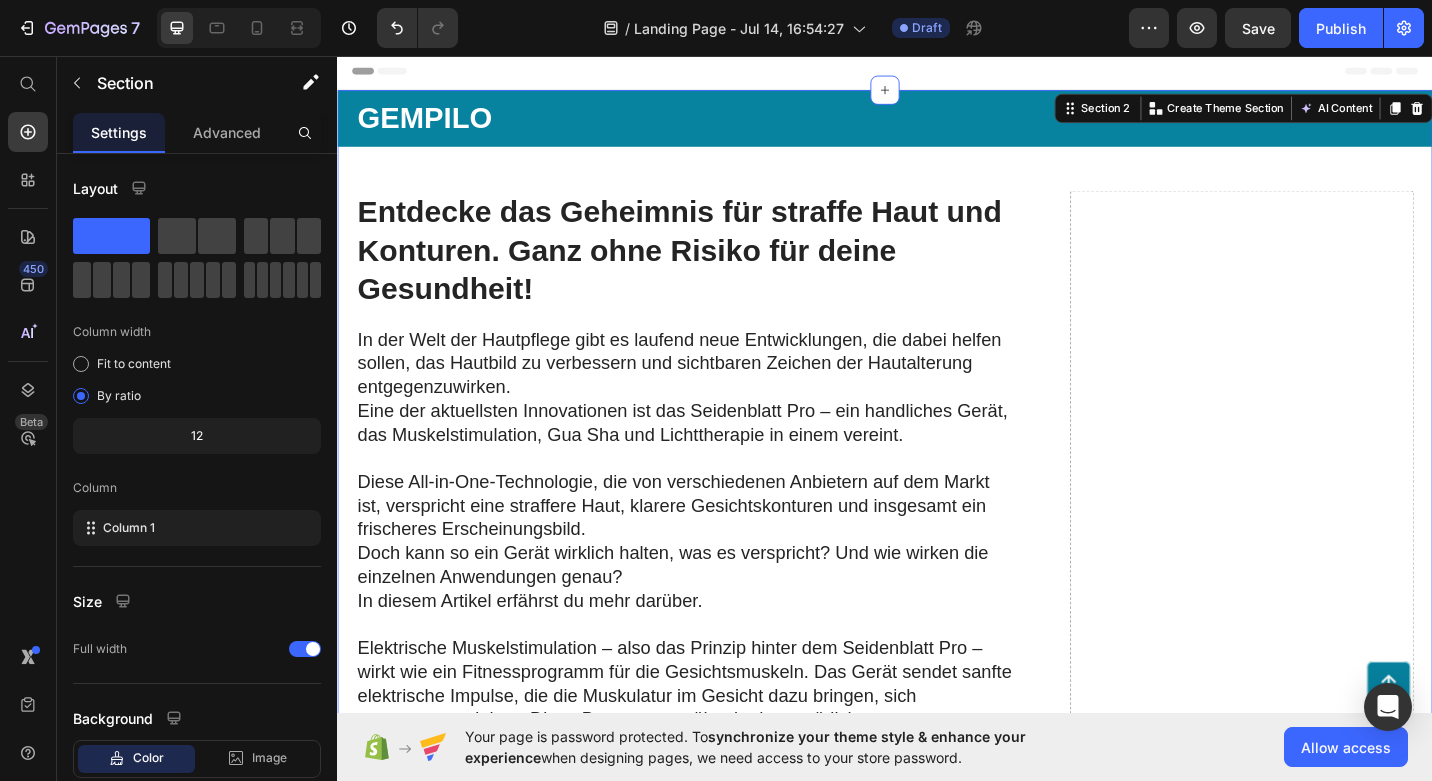 click on "GEMPILO Text Block Advertorial Text Block Row Row Entdecke das Geheimnis für straffe Haut und Konturen. Ganz ohne Risiko für deine Gesundheit! Heading In der Welt der Hautpflege gibt es laufend neue Entwicklungen, die dabei helfen sollen, das Hautbild zu verbessern und sichtbaren Zeichen der Hautalterung entgegenzuwirken. Eine der aktuellsten Innovationen ist das Seidenblatt Pro – ein handliches Gerät, das Muskelstimulation, Gua Sha und Lichttherapie in einem vereint.   Diese All-in-One-Technologie, die von verschiedenen Anbietern auf dem Markt ist, verspricht eine straffere Haut, klarere Gesichtskonturen und insgesamt ein frischeres Erscheinungsbild. Doch kann so ein Gerät wirklich halten, was es verspricht? Und wie wirken die einzelnen Anwendungen genau? In diesem Artikel erfährst du mehr darüber.     Hautstraffung:   Gesichtskonturierung:   Förderung der Durchblutung:   Gua Sha: Tradition mit moderner Wirkung   Text Block Image Lymphdrainage: Sanfte Unterstützung für frische Haut" at bounding box center (937, 2166) 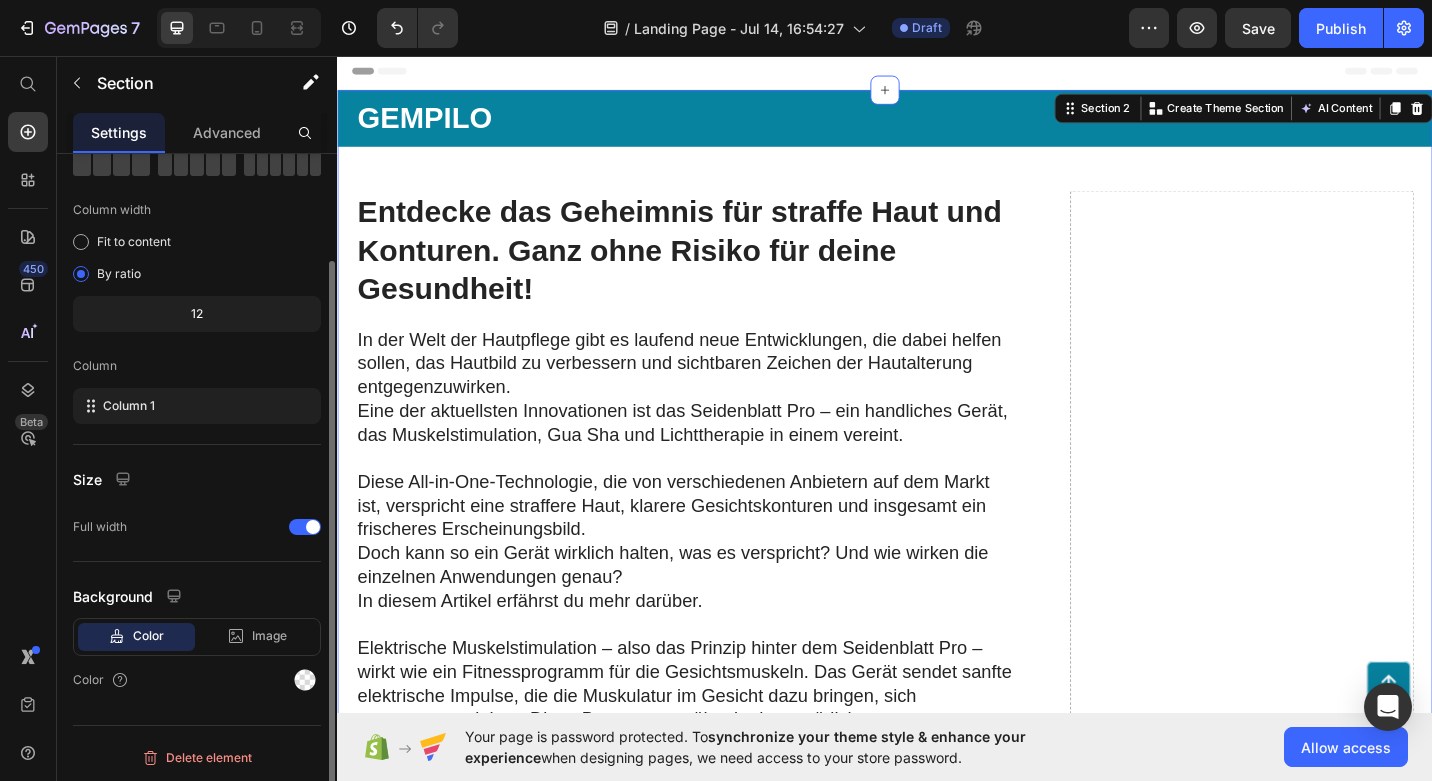 scroll, scrollTop: 124, scrollLeft: 0, axis: vertical 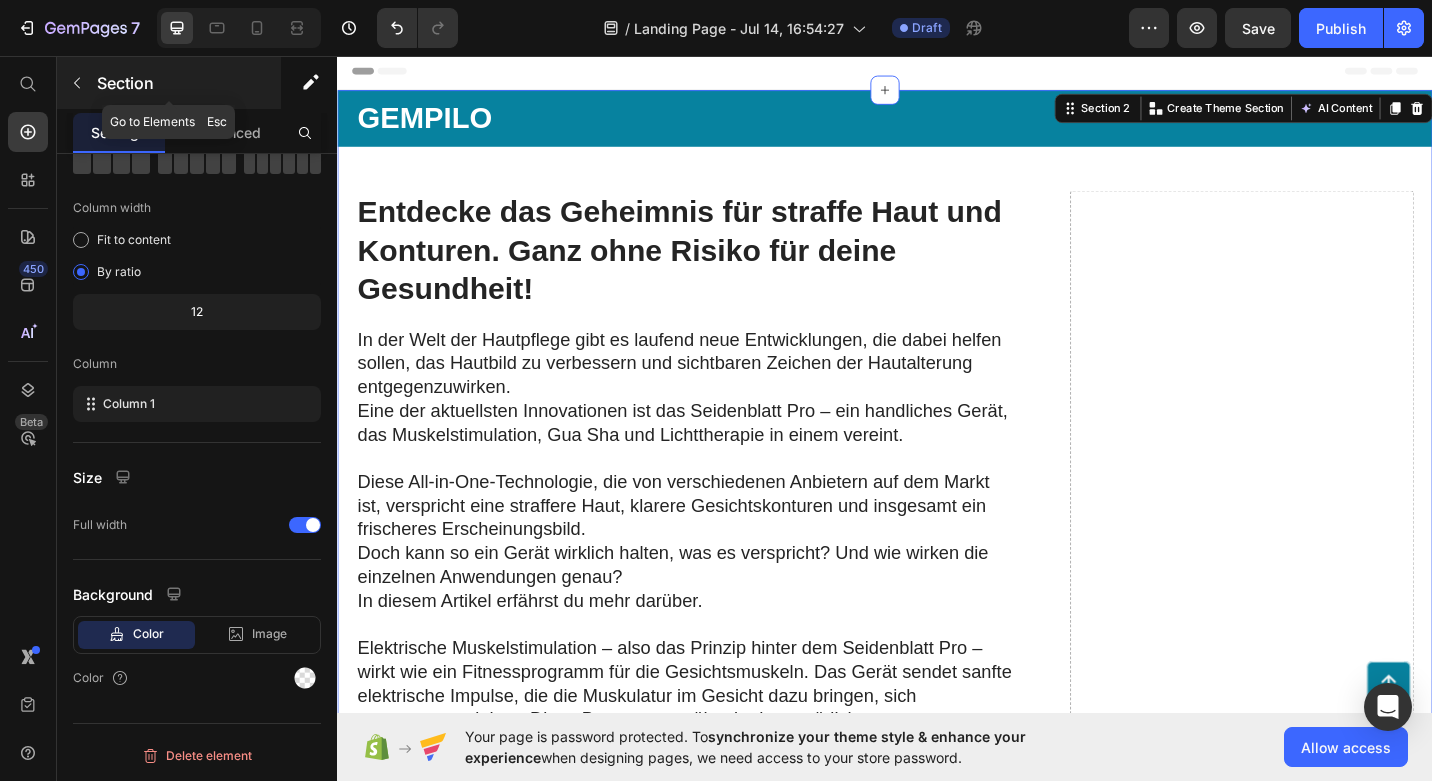click at bounding box center (77, 83) 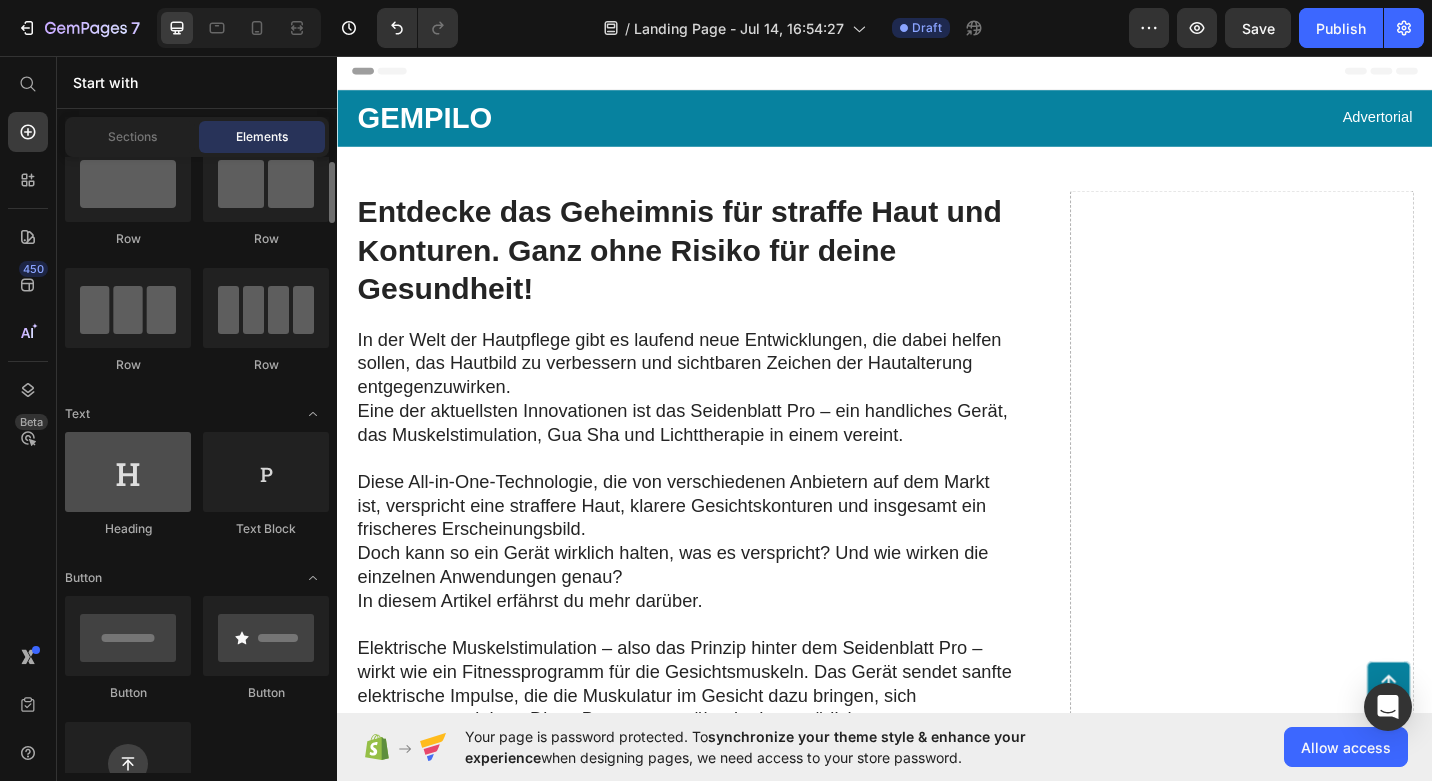 scroll, scrollTop: 0, scrollLeft: 0, axis: both 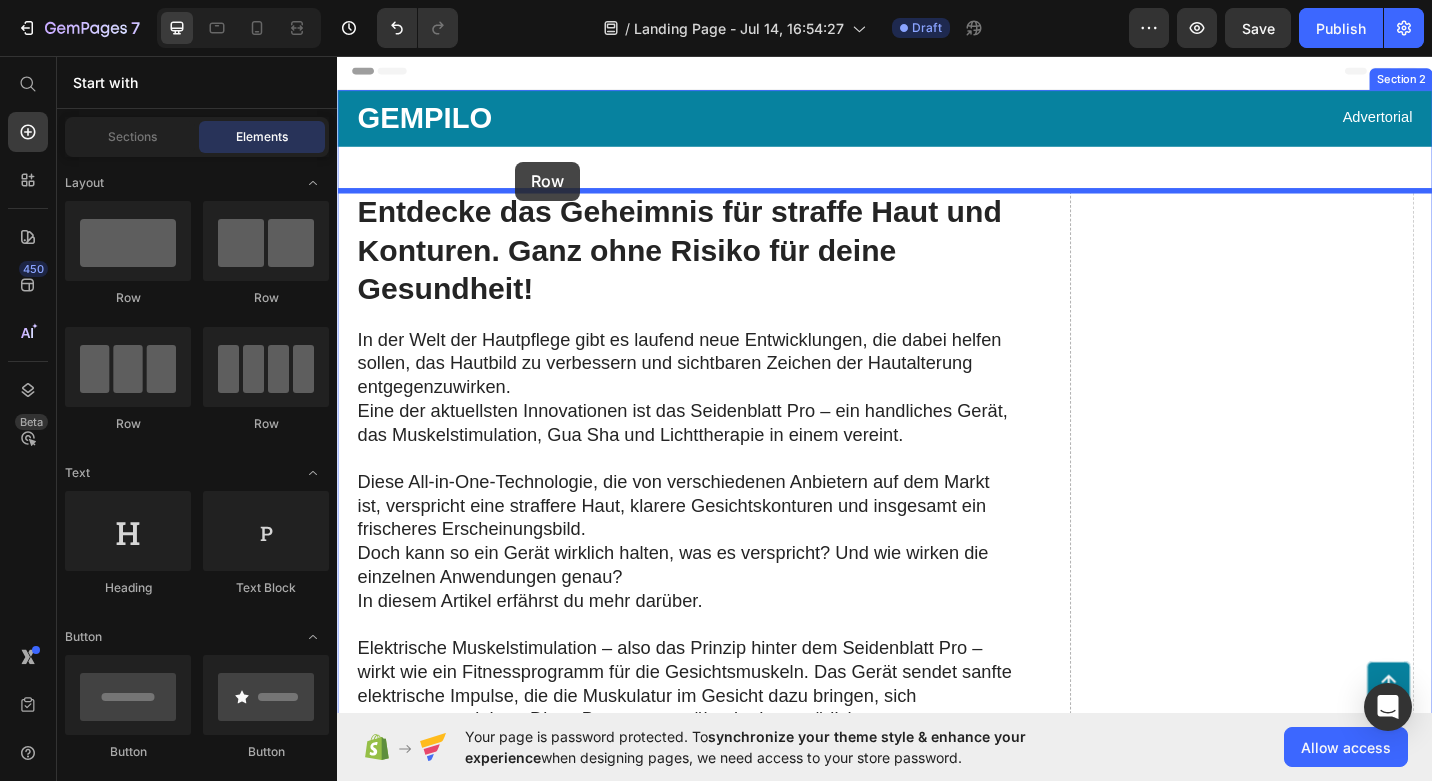drag, startPoint x: 473, startPoint y: 326, endPoint x: 532, endPoint y: 172, distance: 164.91513 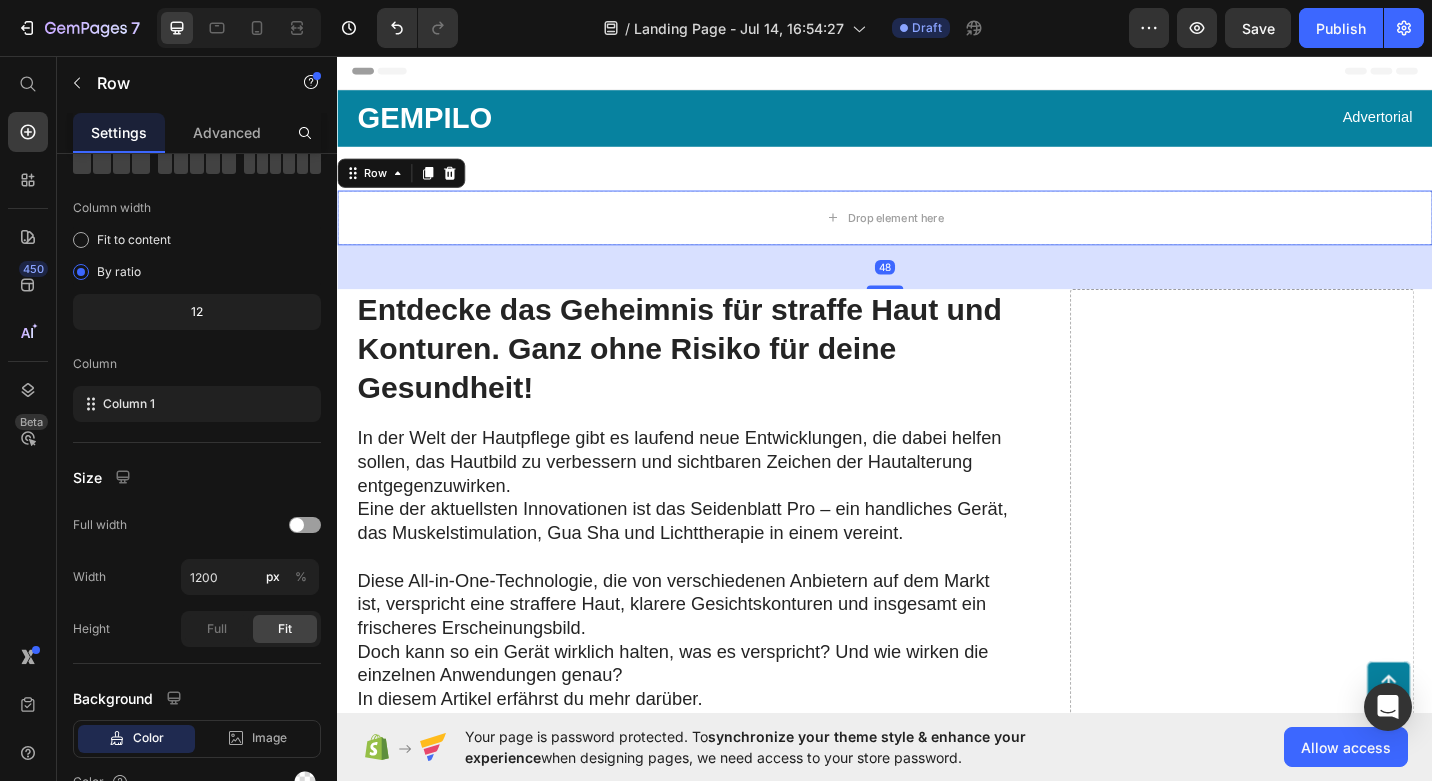 scroll, scrollTop: 0, scrollLeft: 0, axis: both 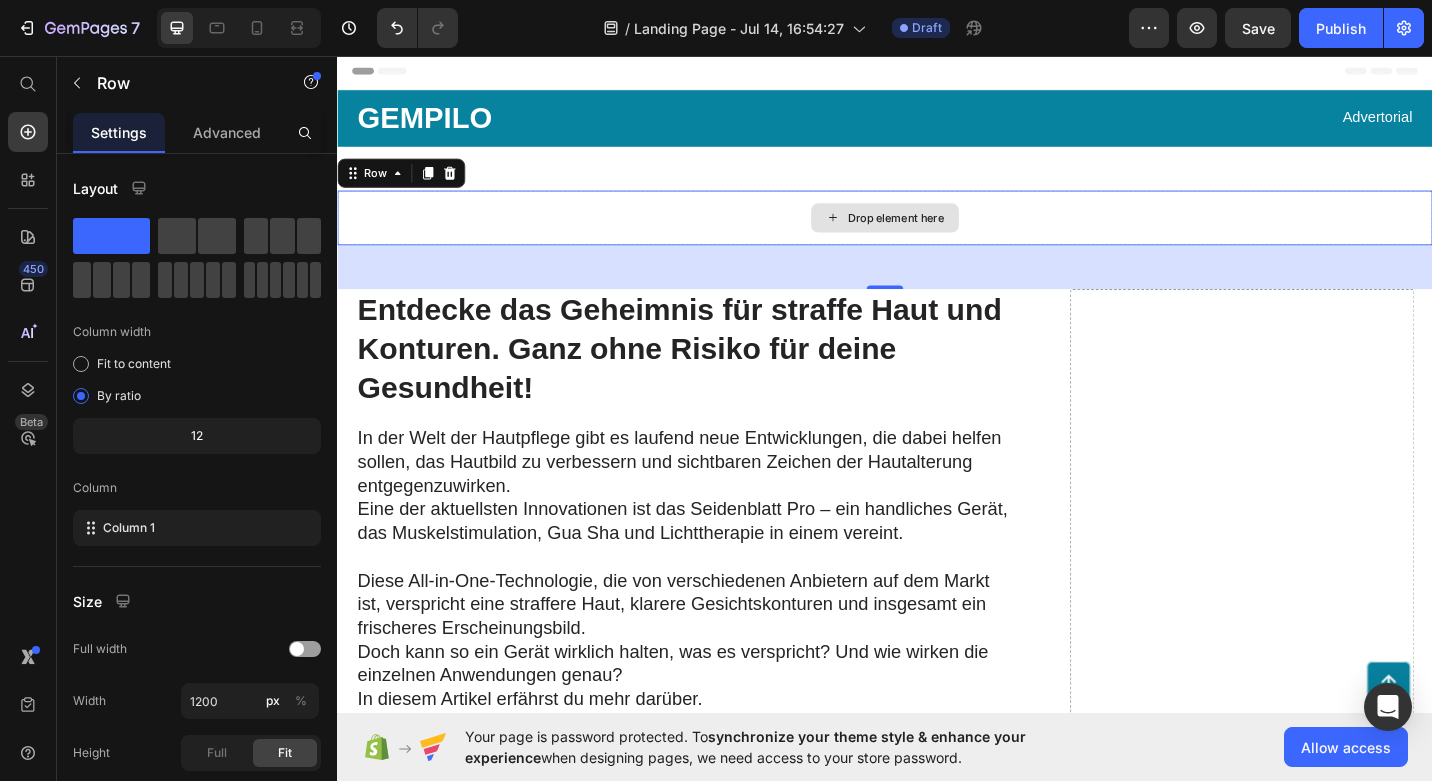 click on "Drop element here" at bounding box center (937, 234) 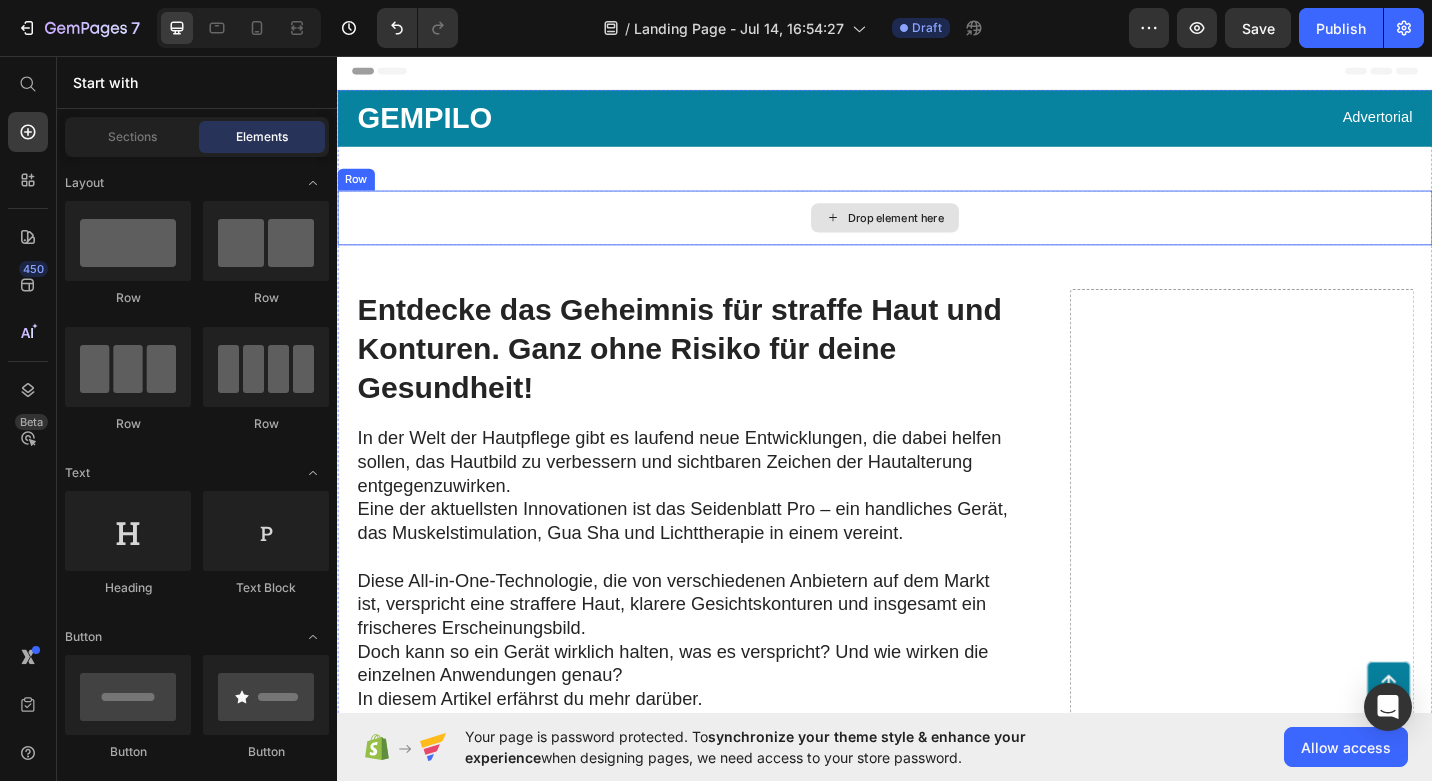 click 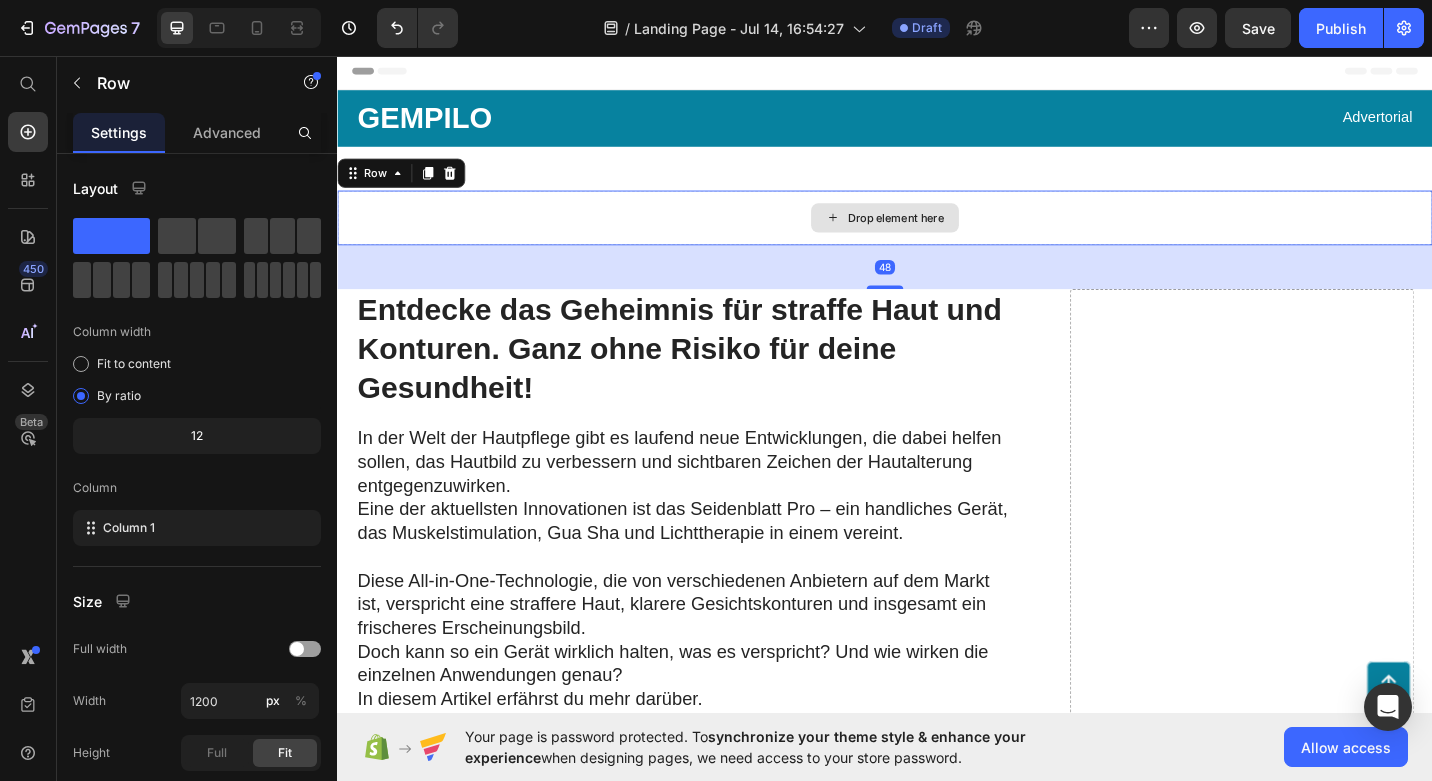 click on "Drop element here" at bounding box center (937, 234) 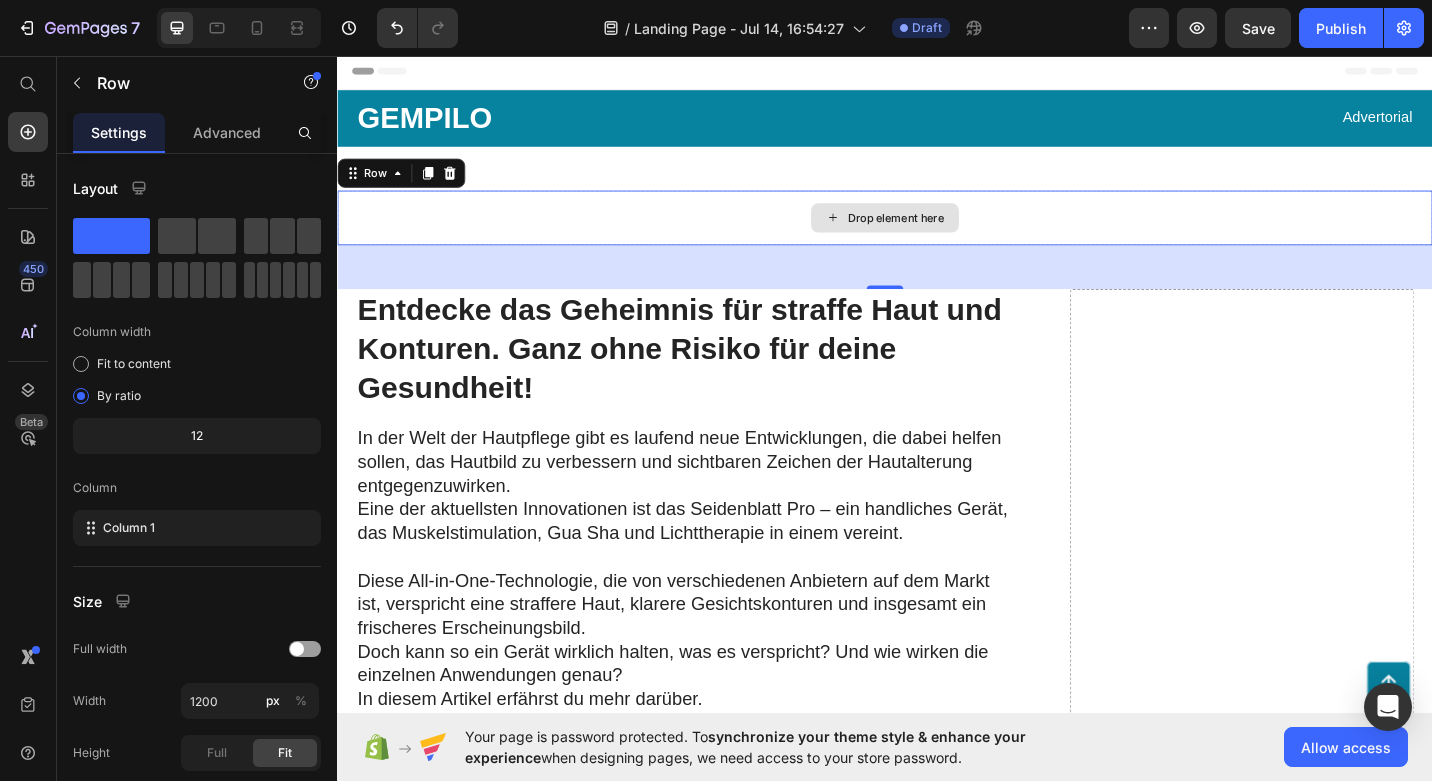 click on "Drop element here" at bounding box center (937, 234) 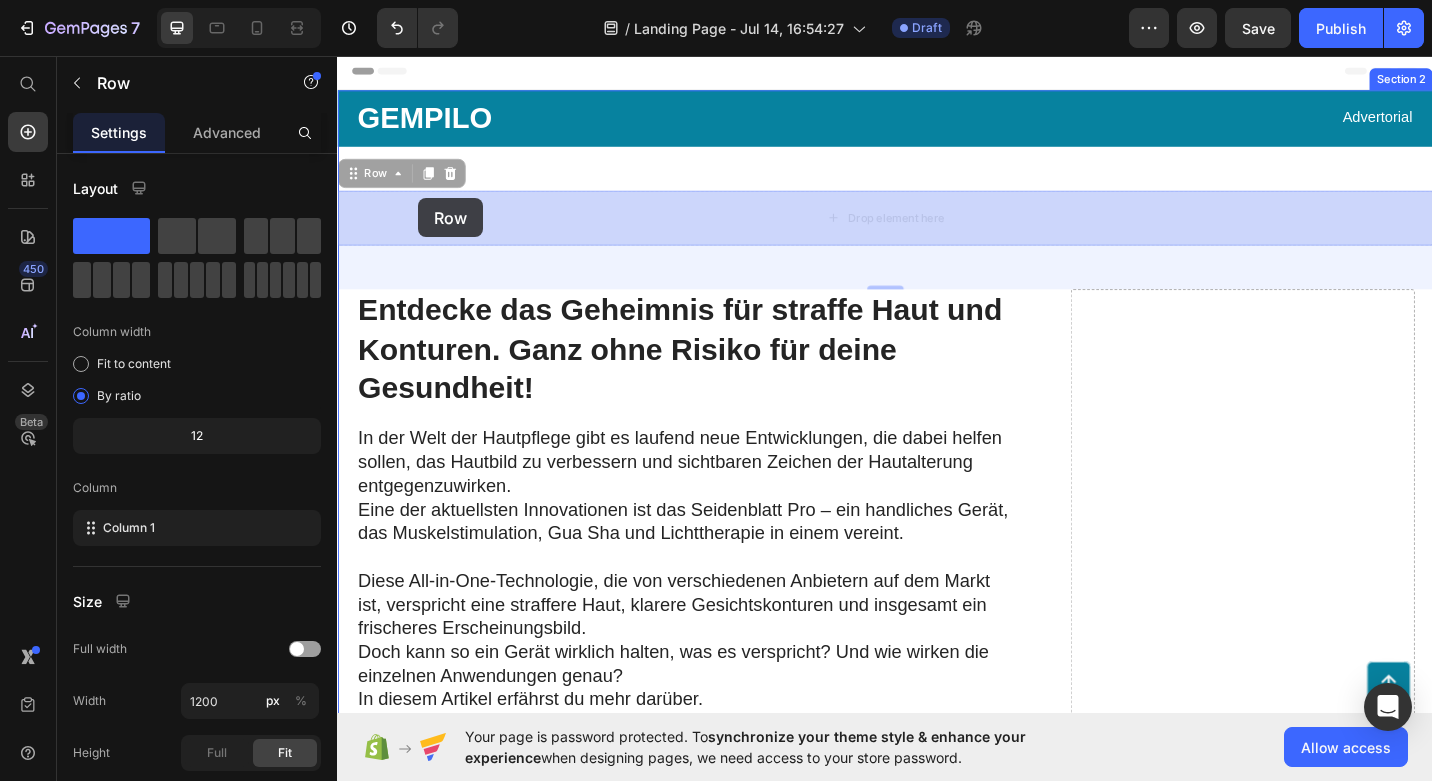 drag, startPoint x: 402, startPoint y: 190, endPoint x: 425, endPoint y: 212, distance: 31.827662 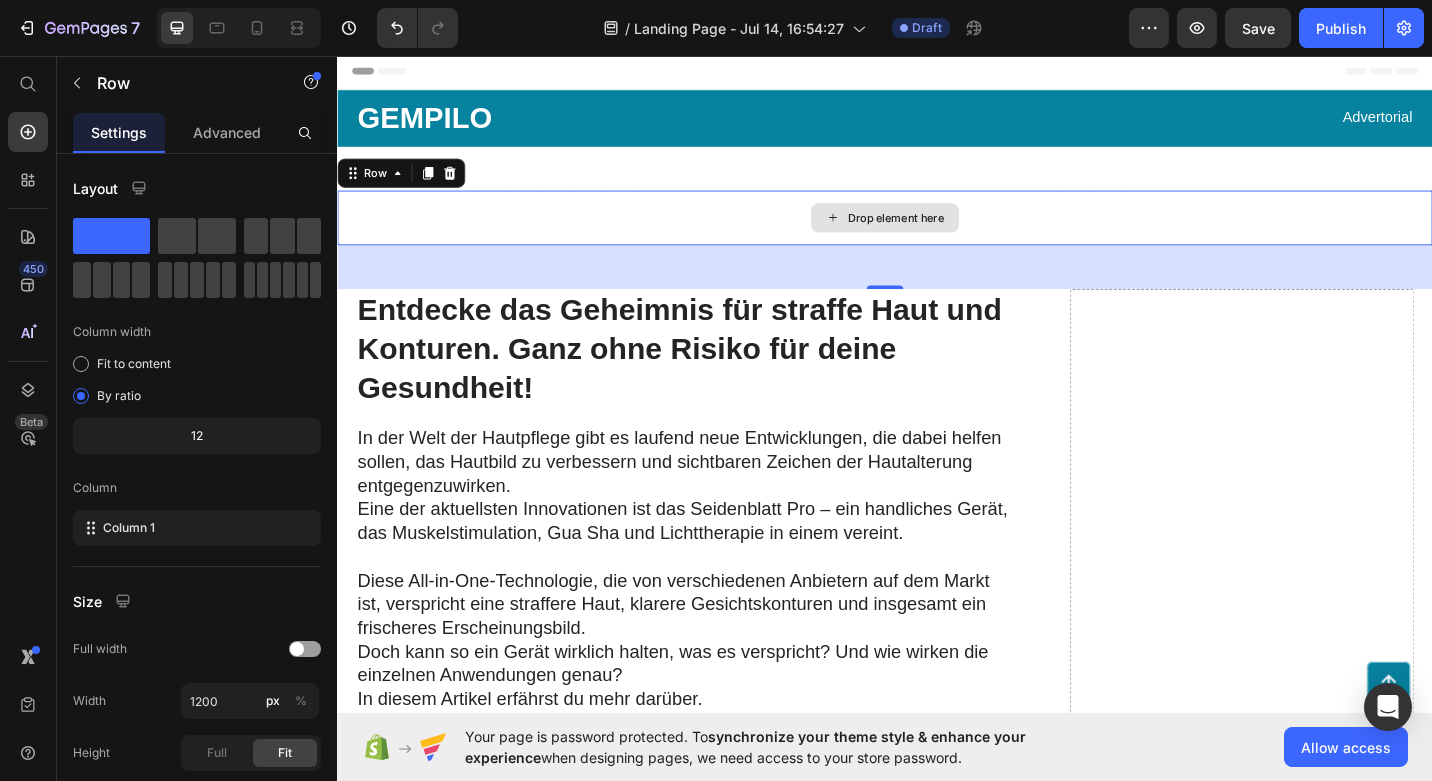 click on "Drop element here" at bounding box center [937, 234] 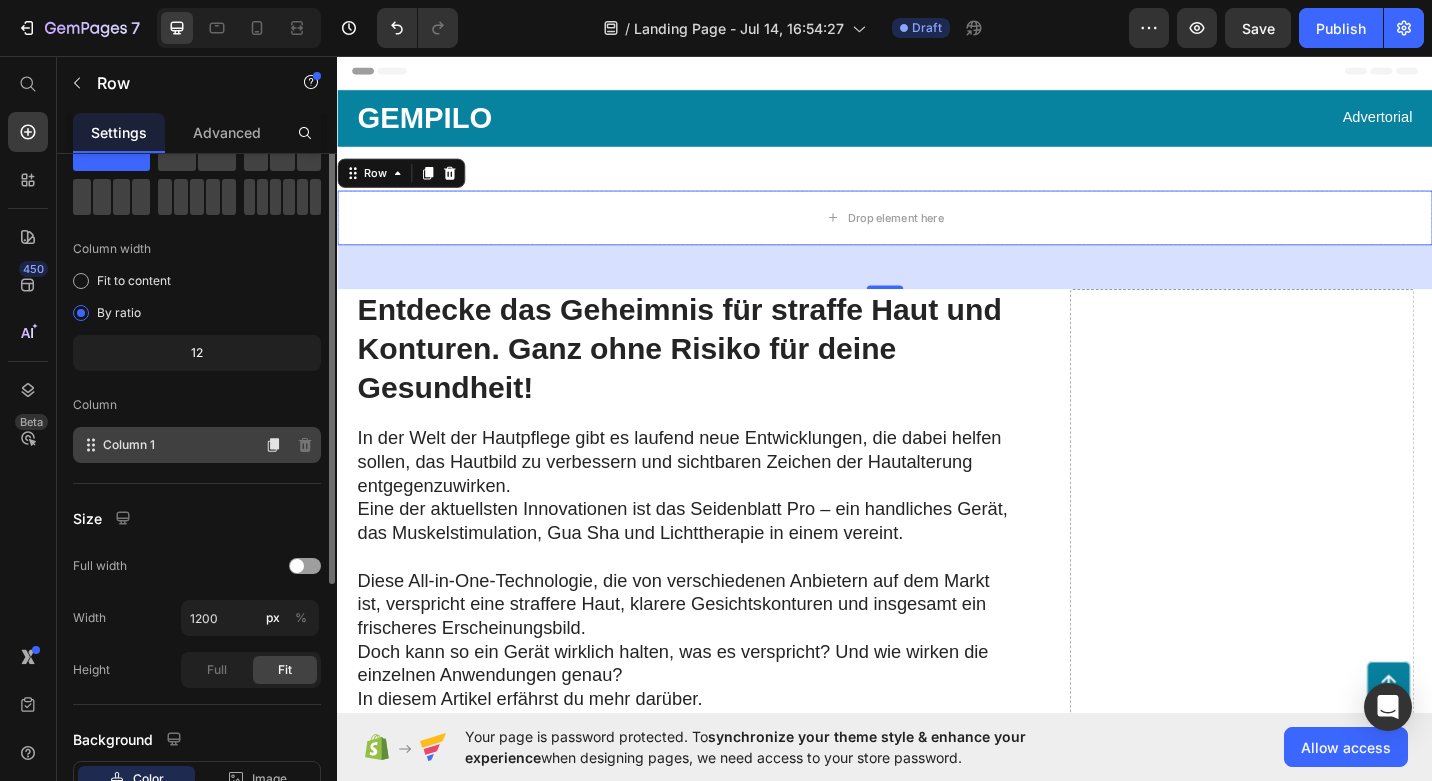 scroll, scrollTop: 0, scrollLeft: 0, axis: both 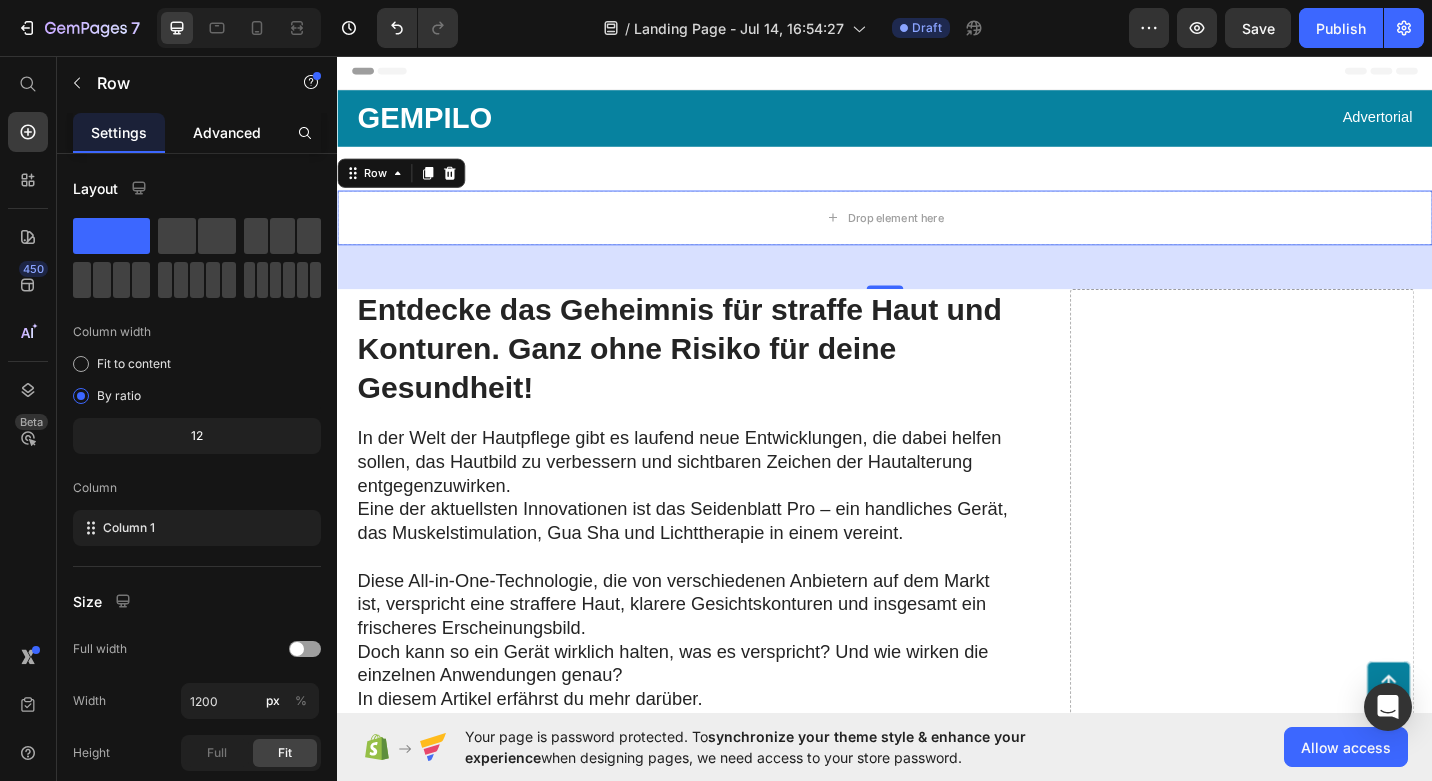click on "Advanced" at bounding box center [227, 132] 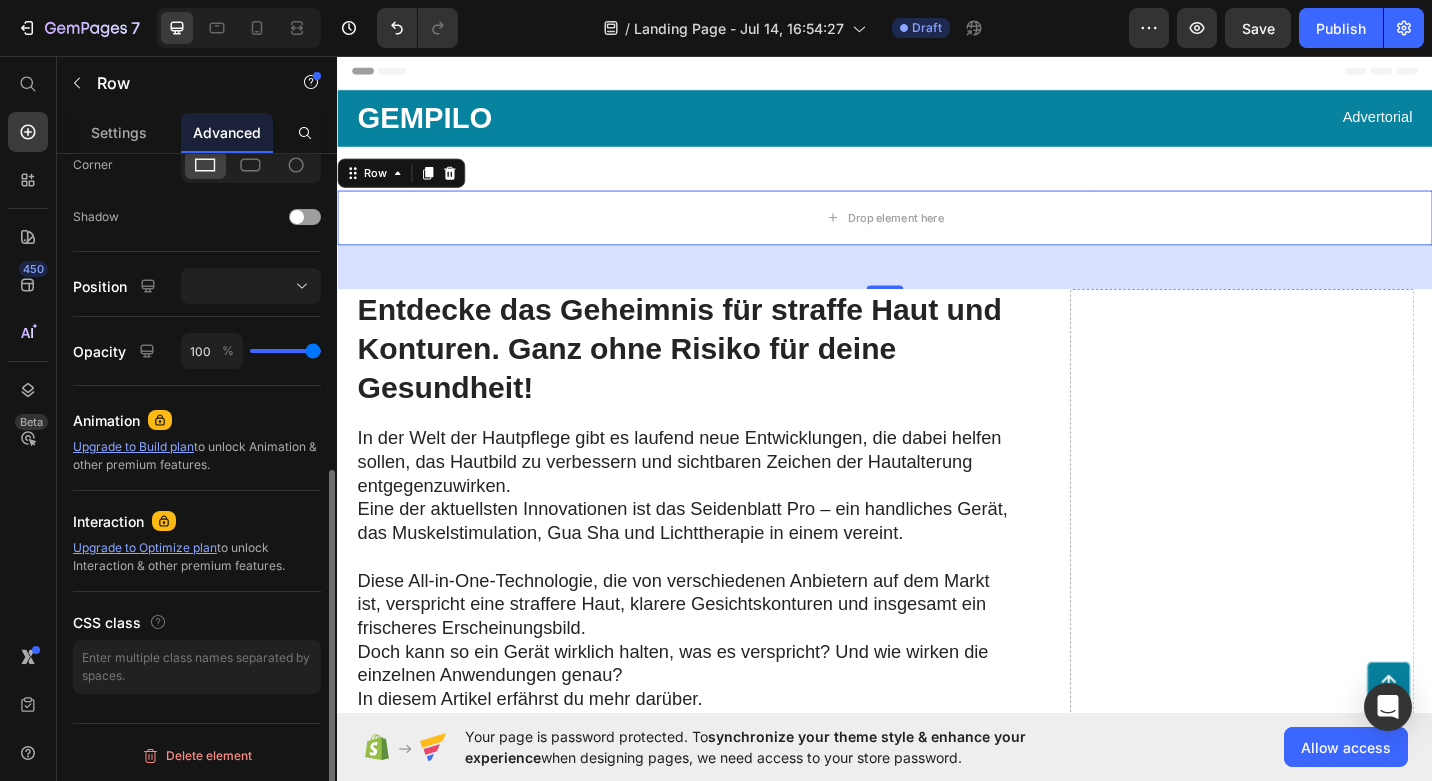 scroll, scrollTop: 0, scrollLeft: 0, axis: both 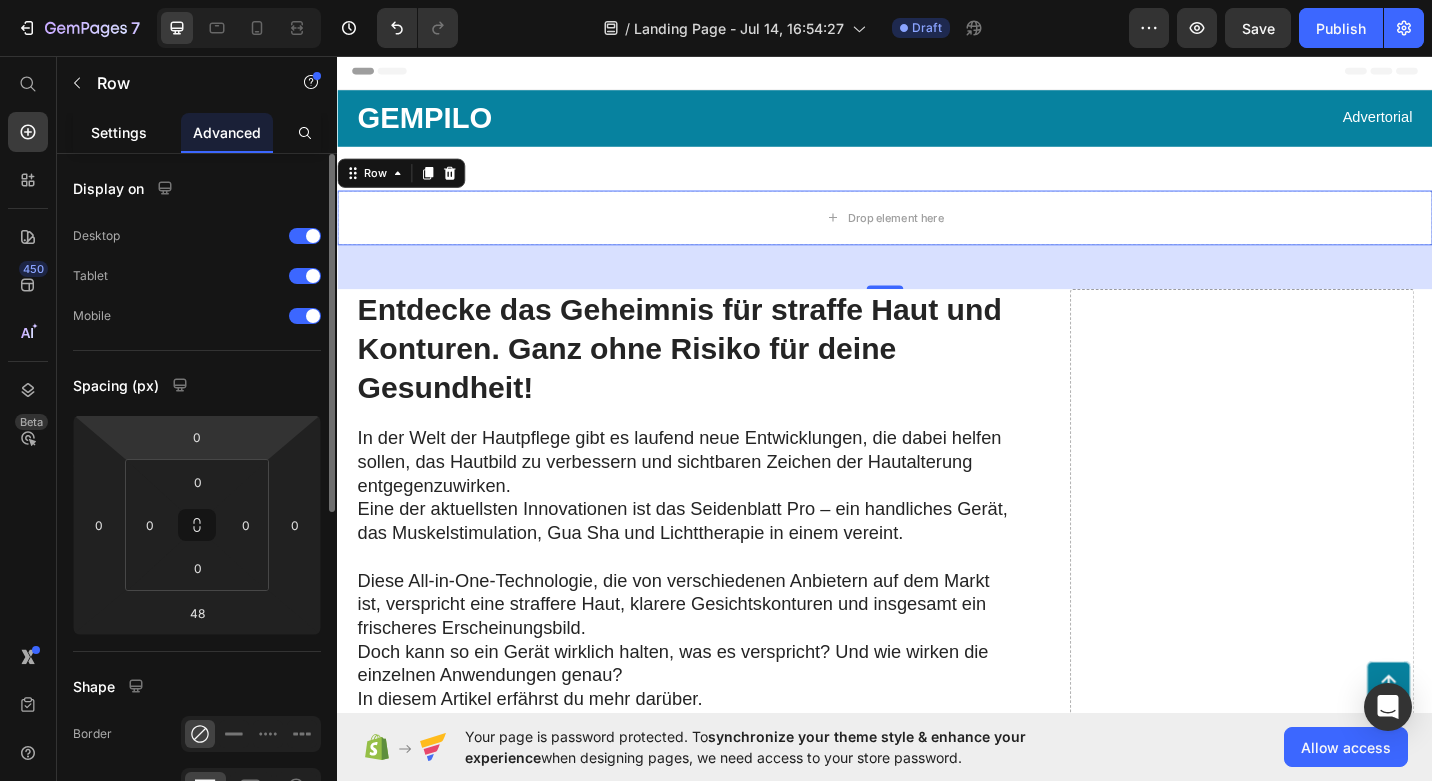 click on "Settings" at bounding box center (119, 132) 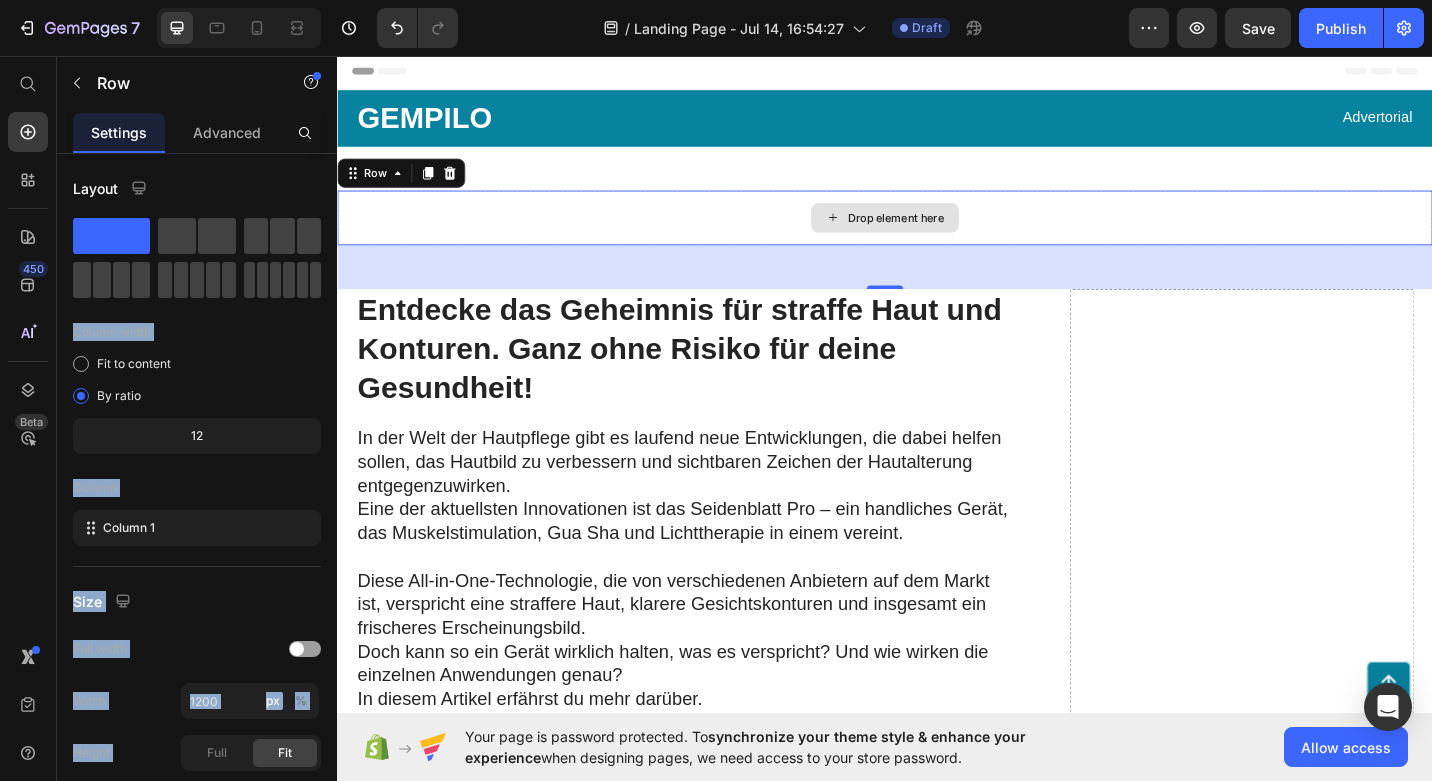 drag, startPoint x: 448, startPoint y: 297, endPoint x: 422, endPoint y: 238, distance: 64.4748 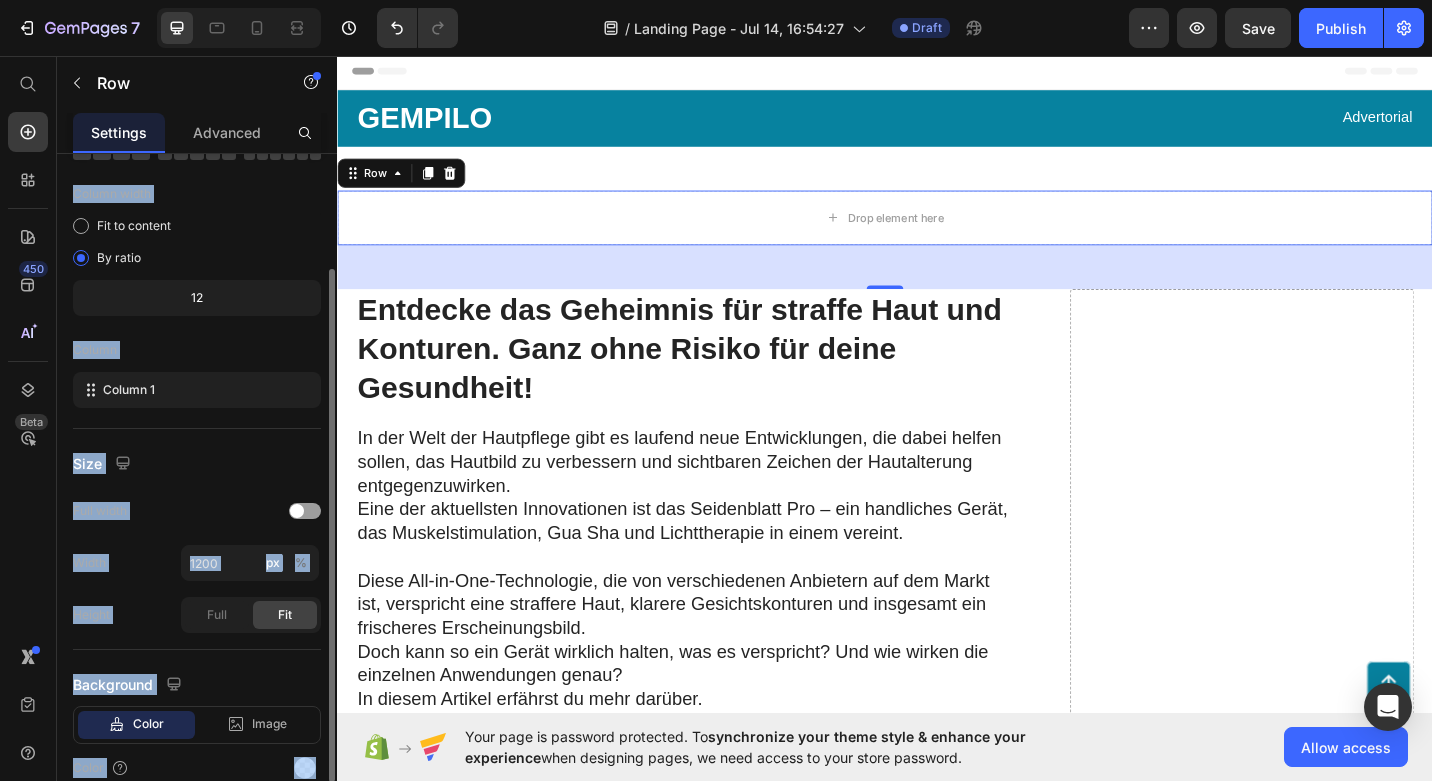 scroll, scrollTop: 147, scrollLeft: 0, axis: vertical 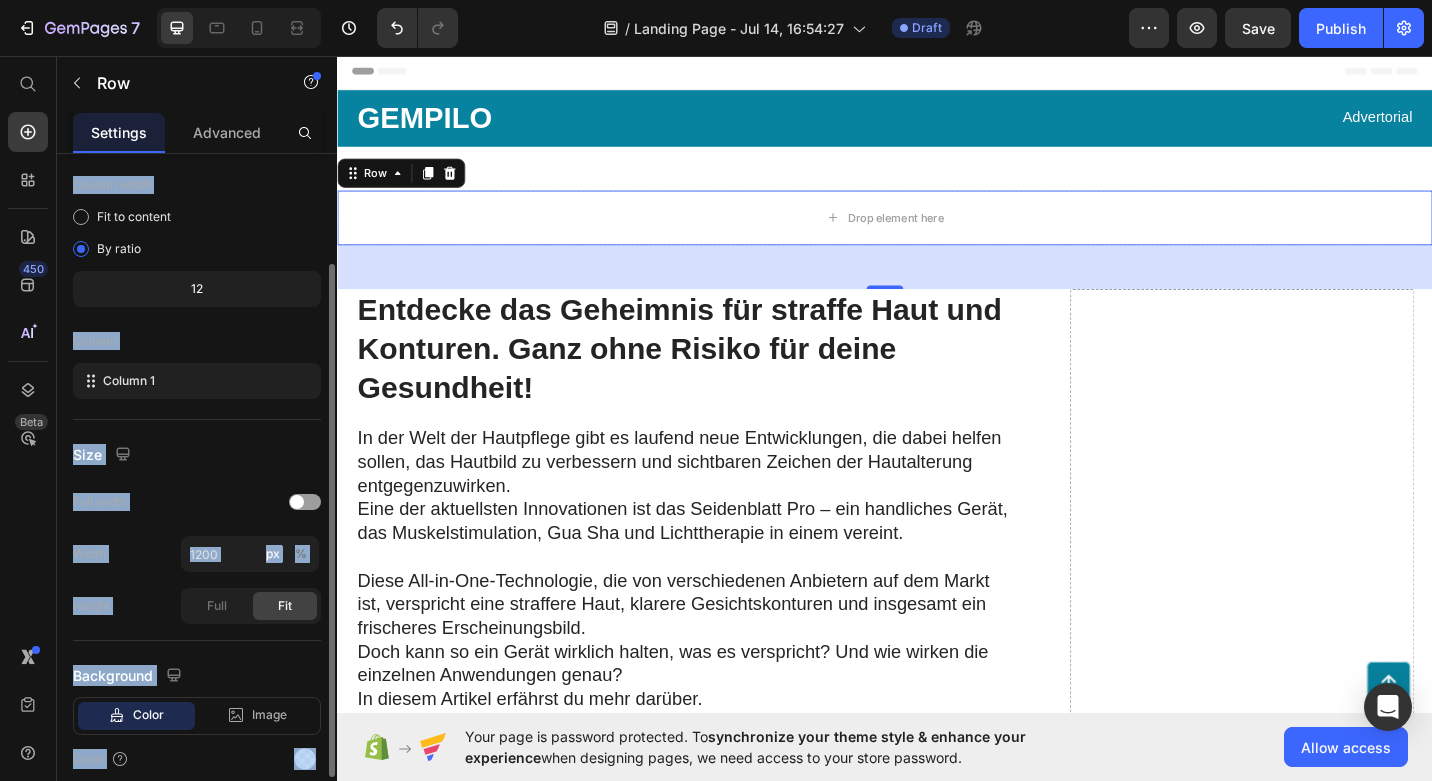 click on "Size" at bounding box center [197, 454] 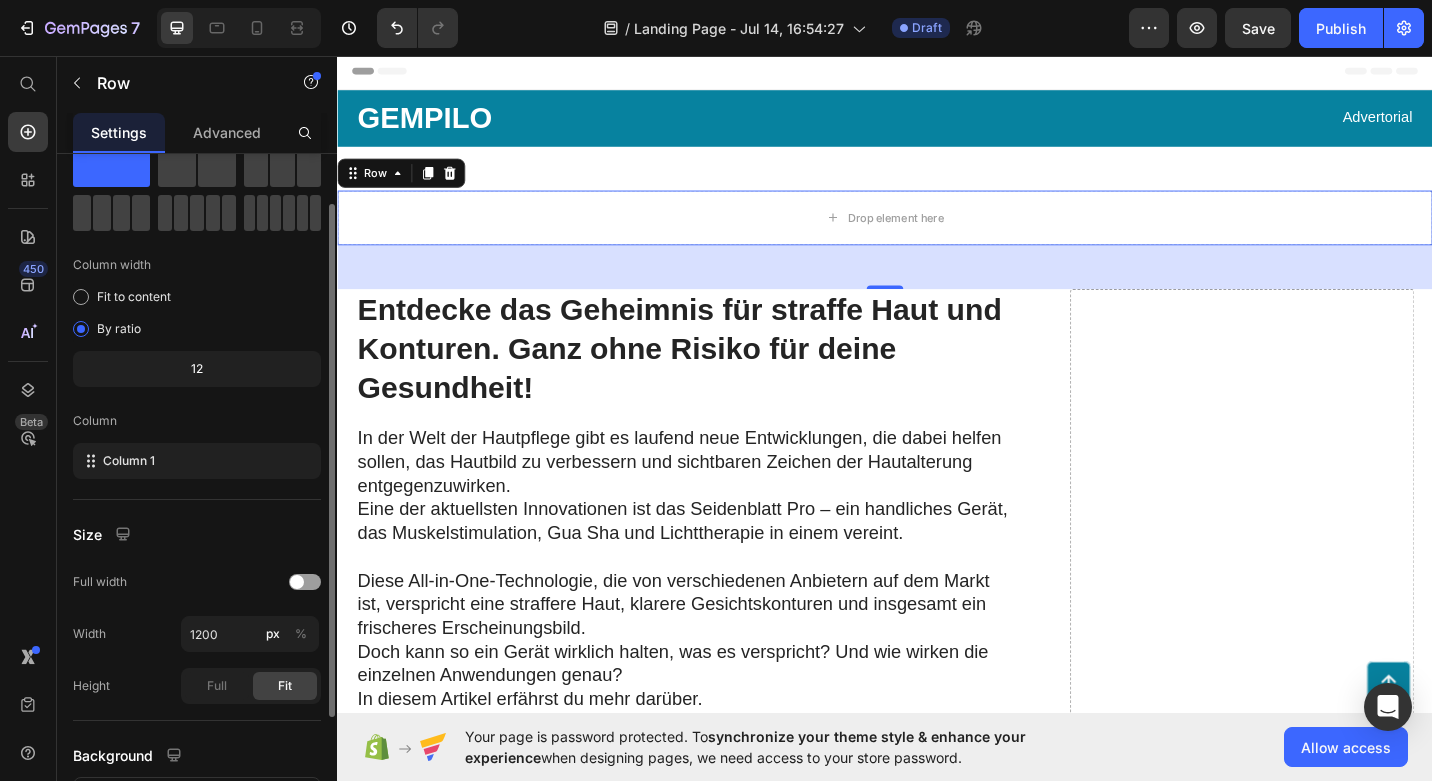 scroll, scrollTop: 0, scrollLeft: 0, axis: both 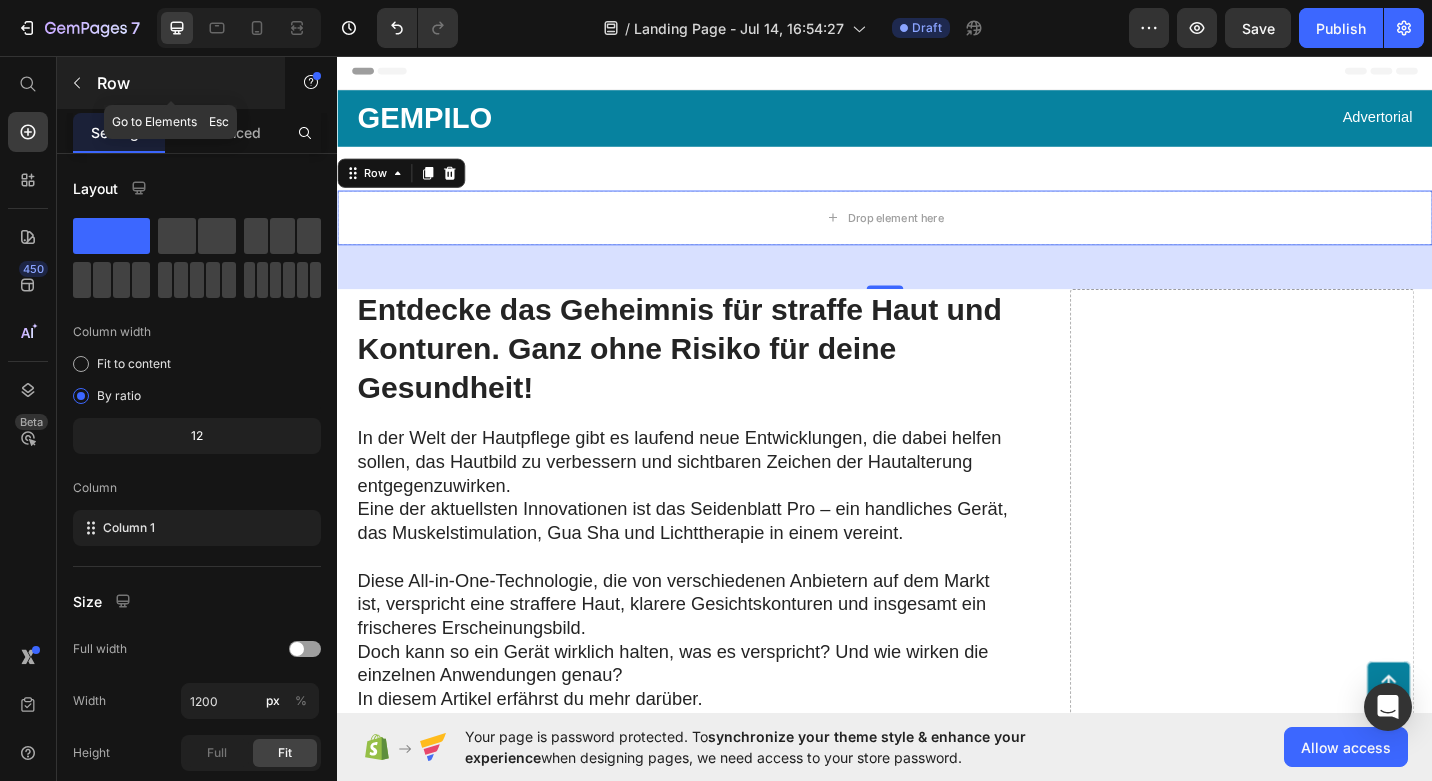 click at bounding box center [77, 83] 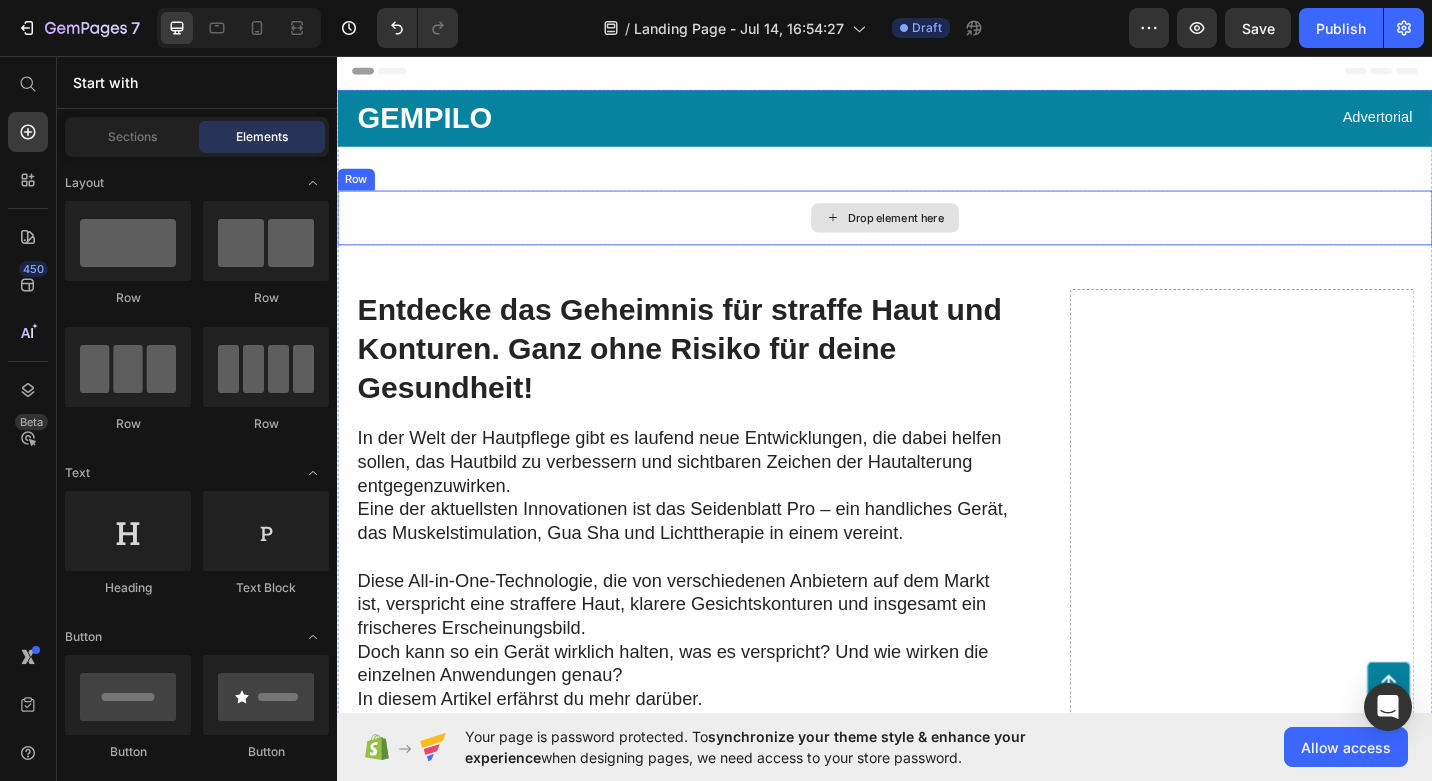 click on "Drop element here" at bounding box center [937, 234] 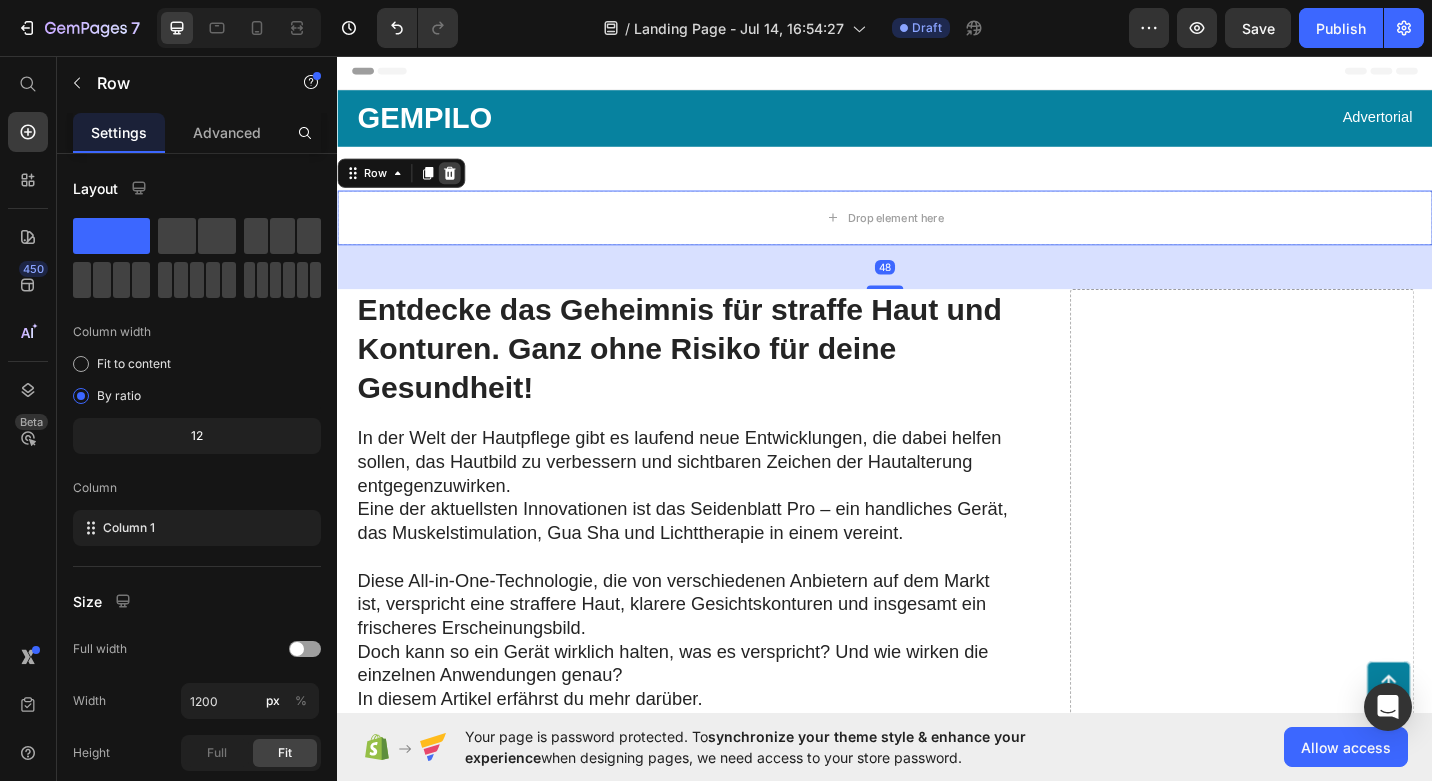 click at bounding box center (460, 185) 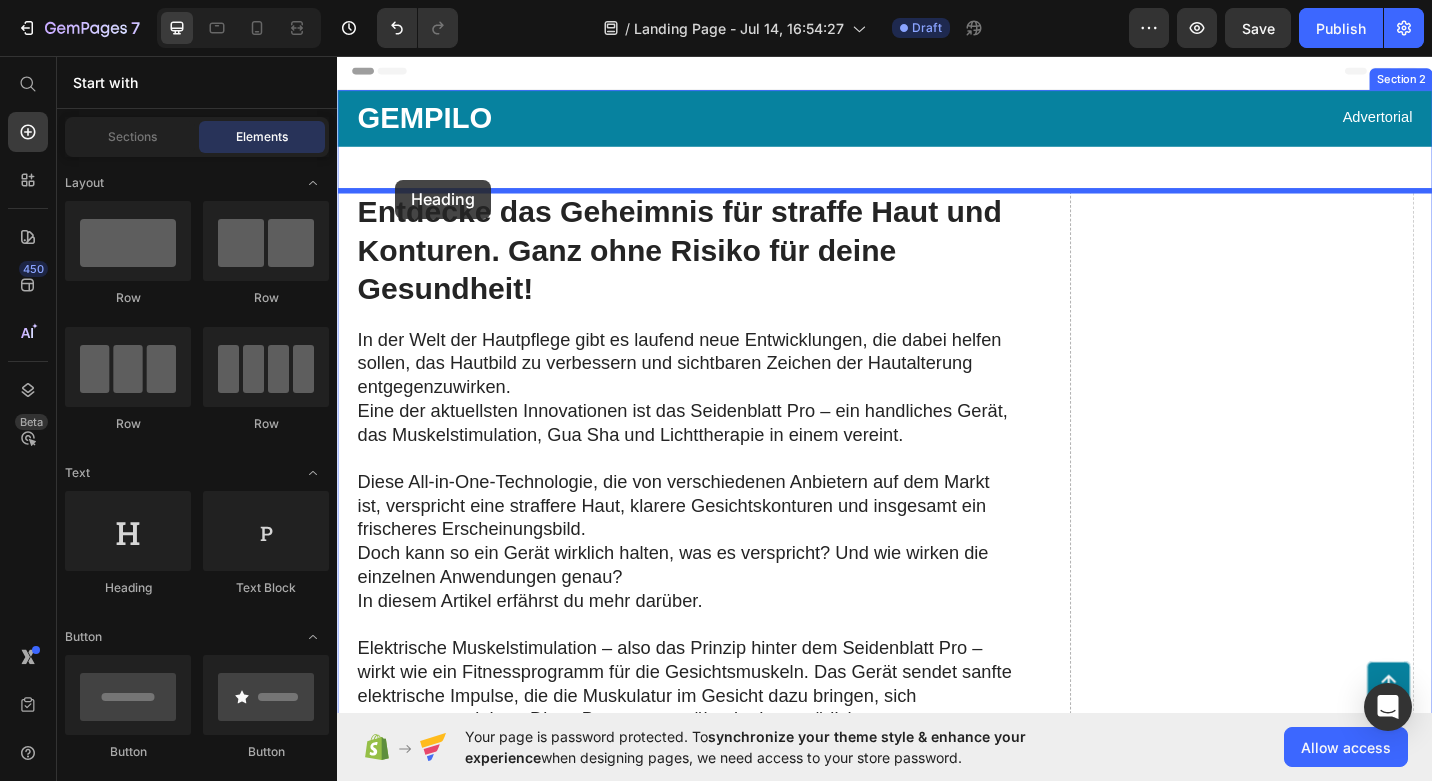drag, startPoint x: 482, startPoint y: 586, endPoint x: 400, endPoint y: 192, distance: 402.44254 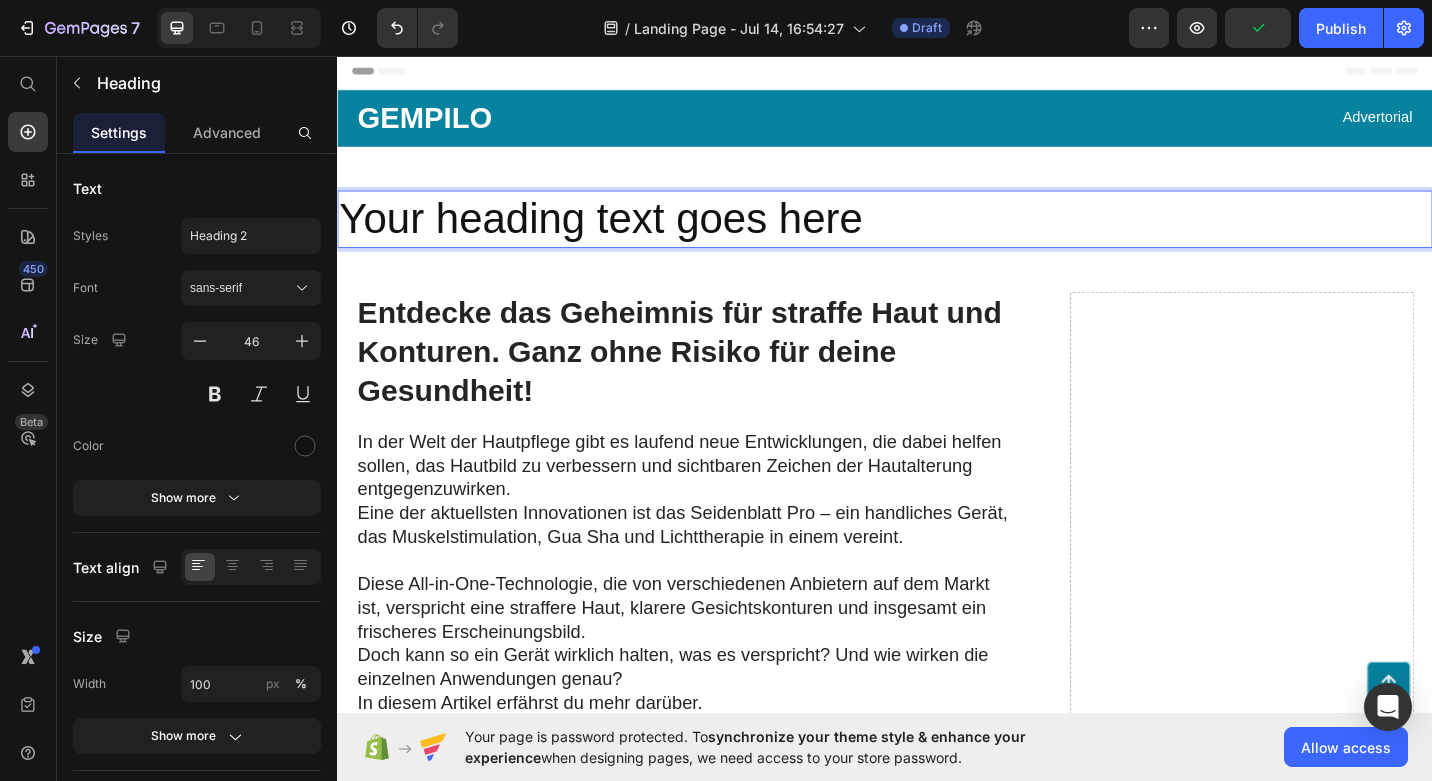 click on "Your heading text goes here" at bounding box center (937, 236) 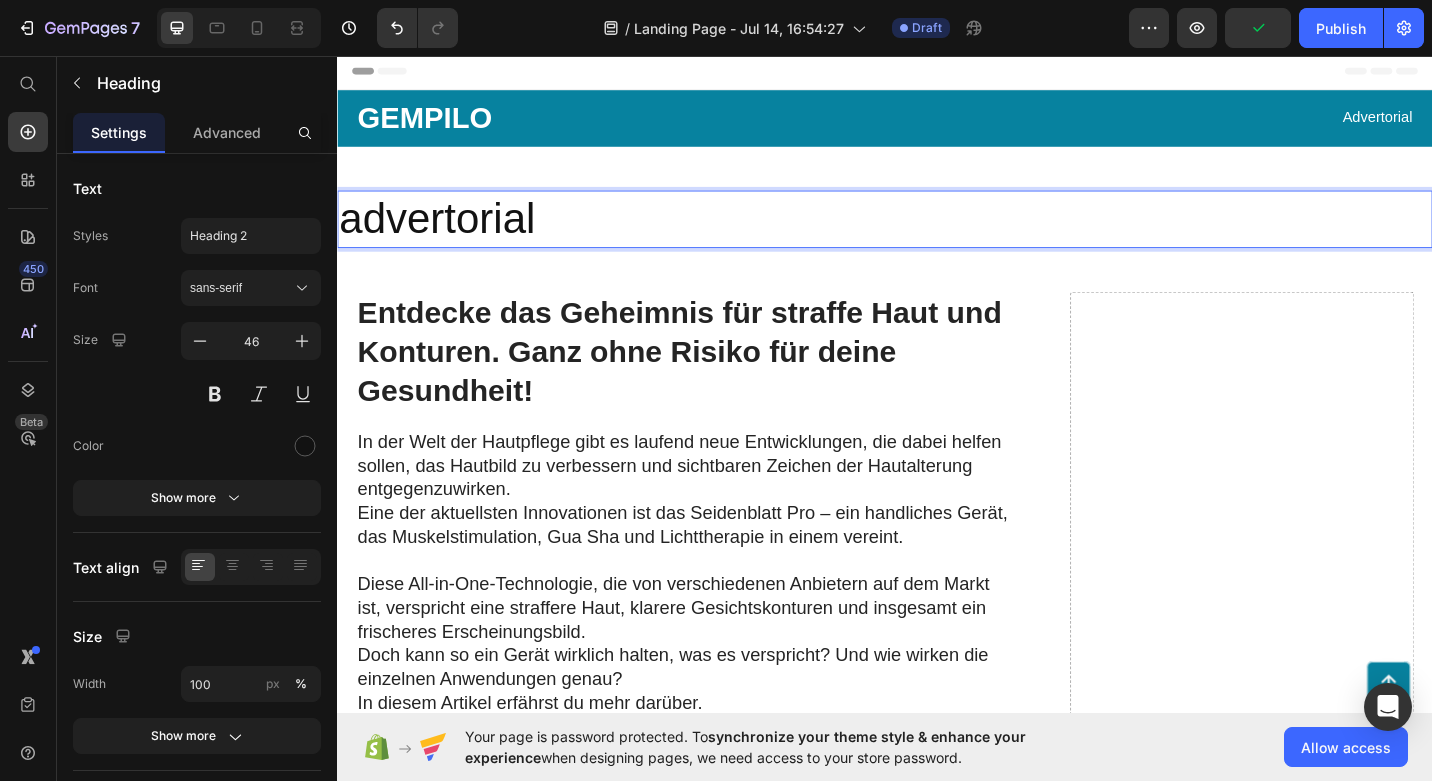 click on "advertorial" at bounding box center (937, 236) 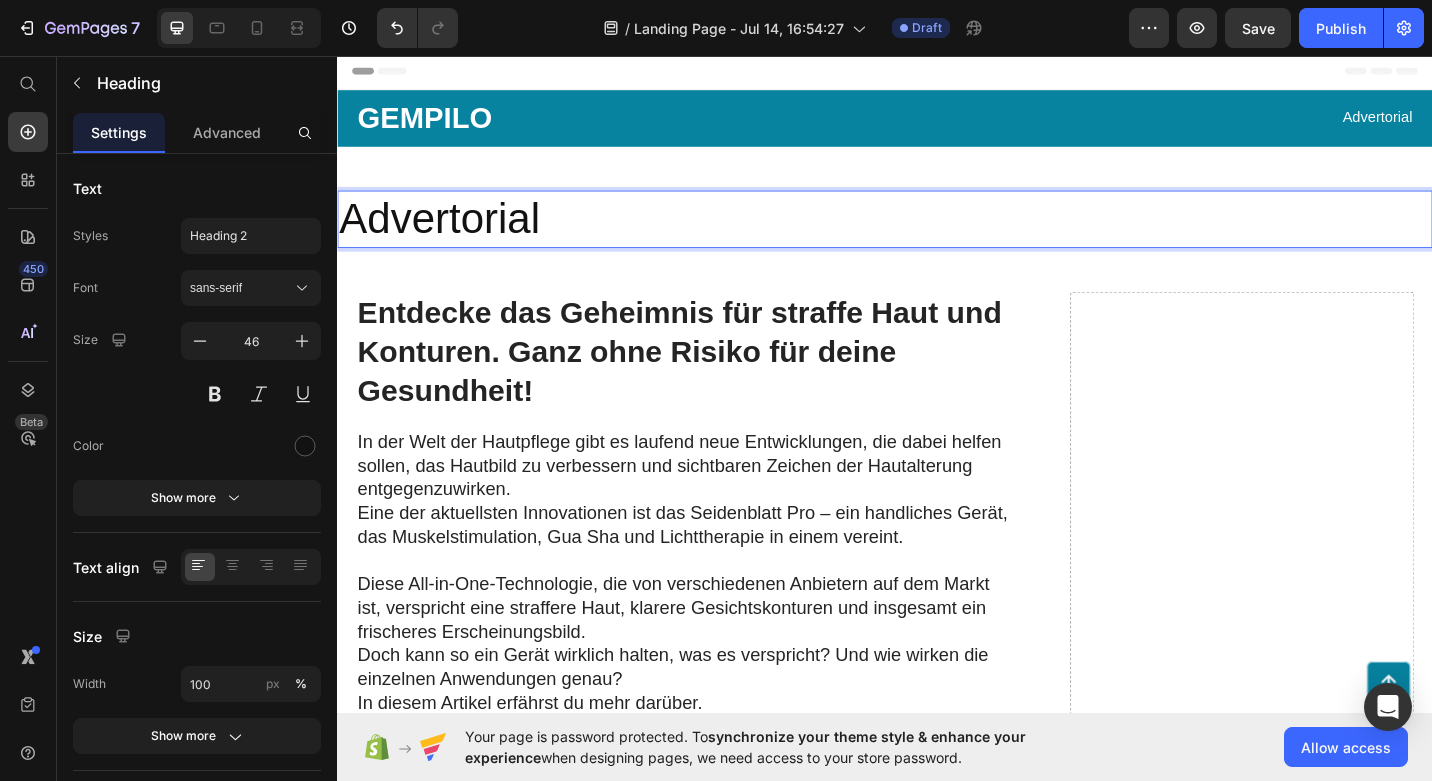 click on "Advertorial" at bounding box center [937, 236] 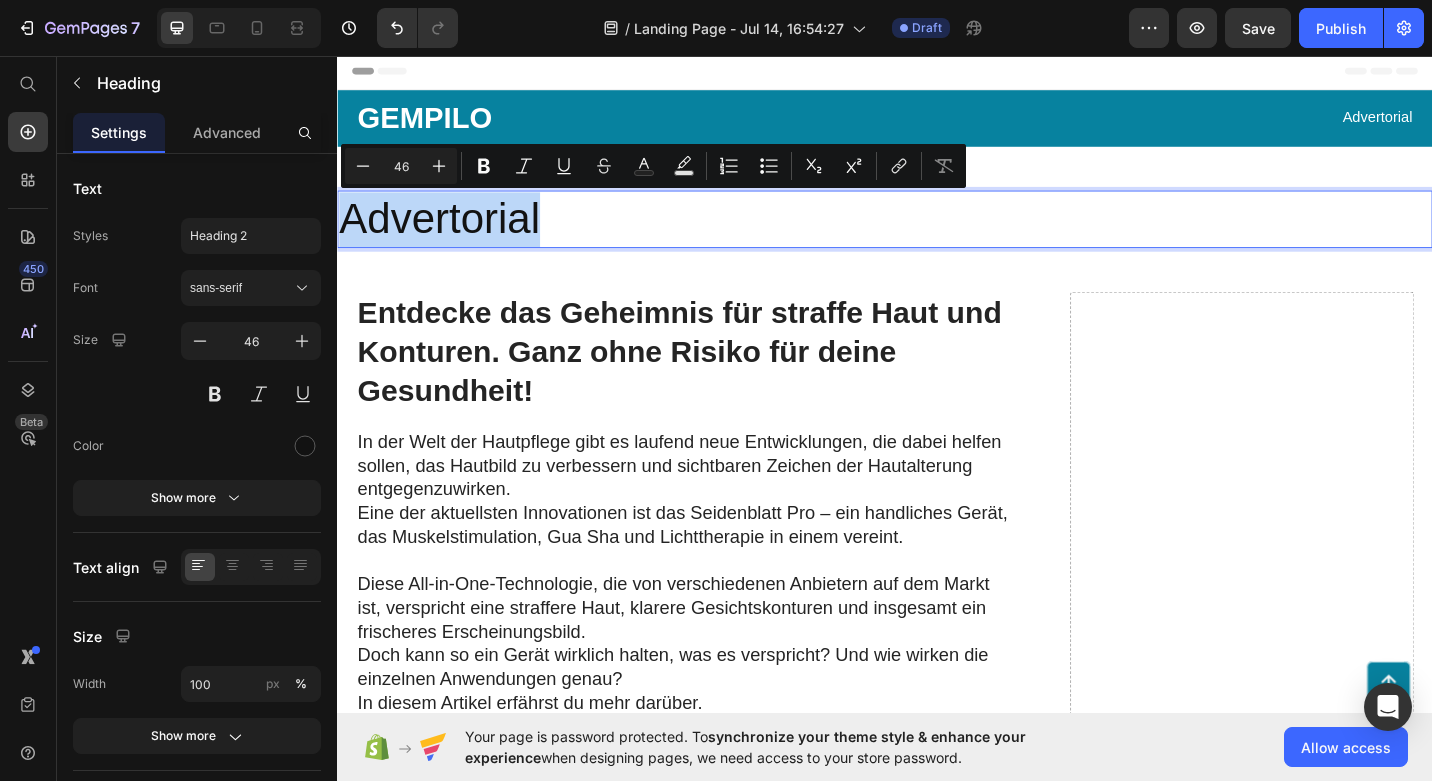 drag, startPoint x: 572, startPoint y: 221, endPoint x: 332, endPoint y: 219, distance: 240.00833 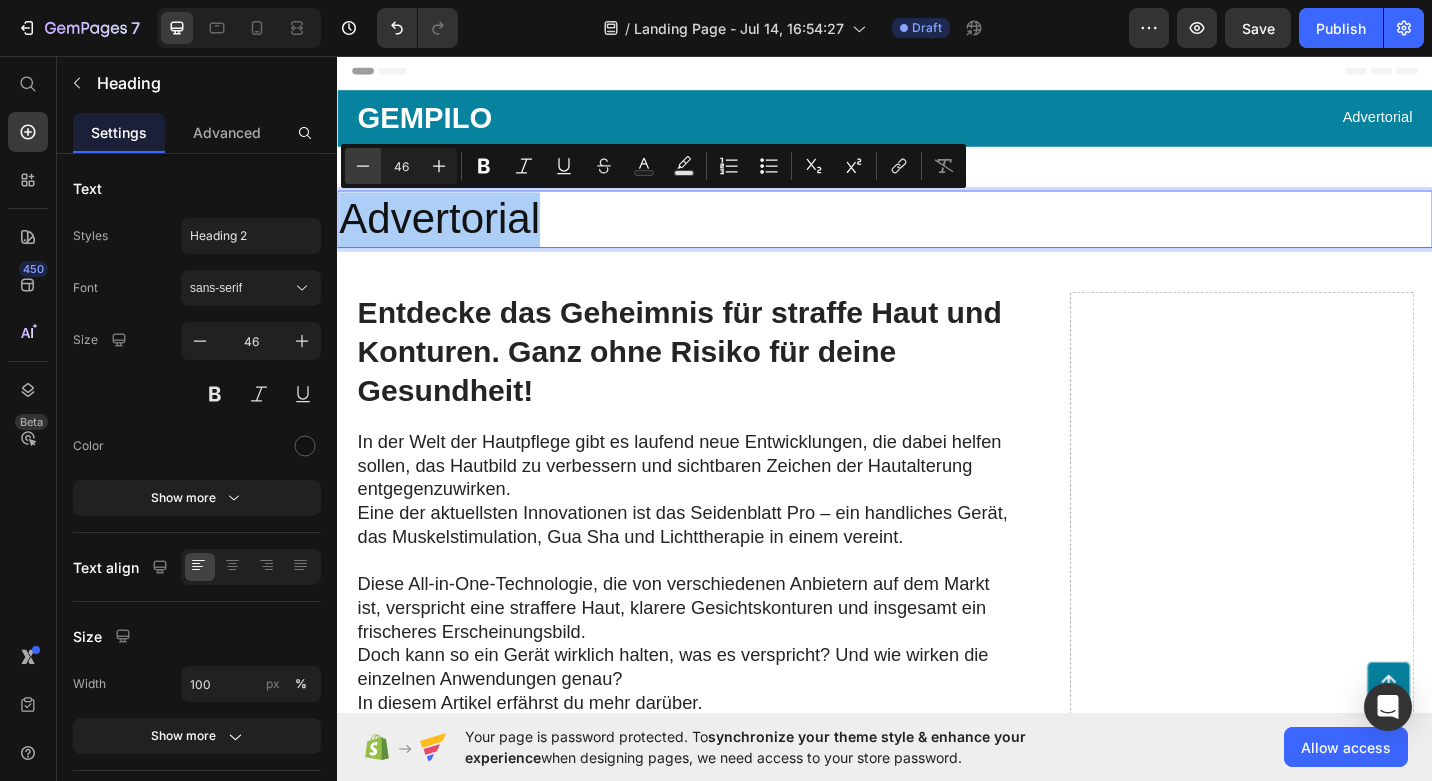 click 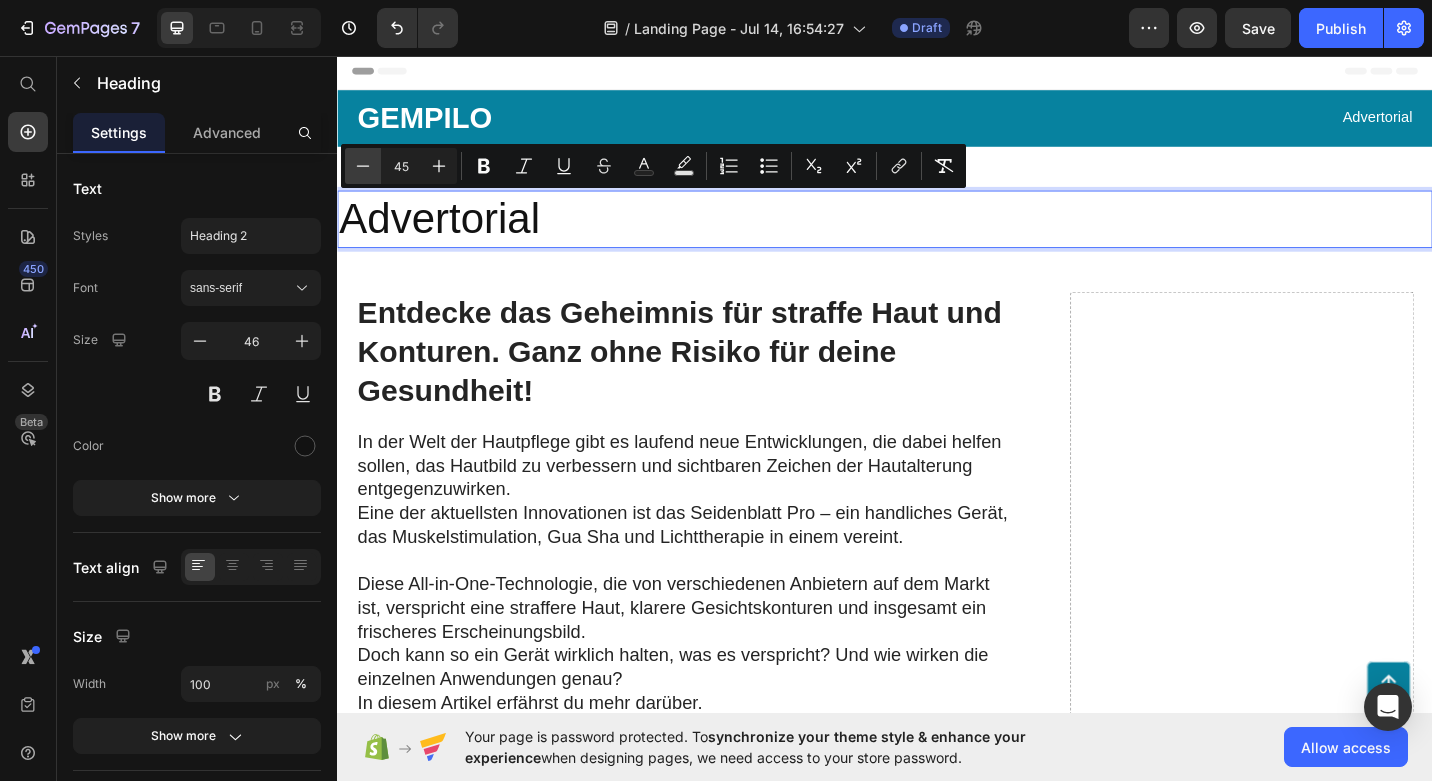 click 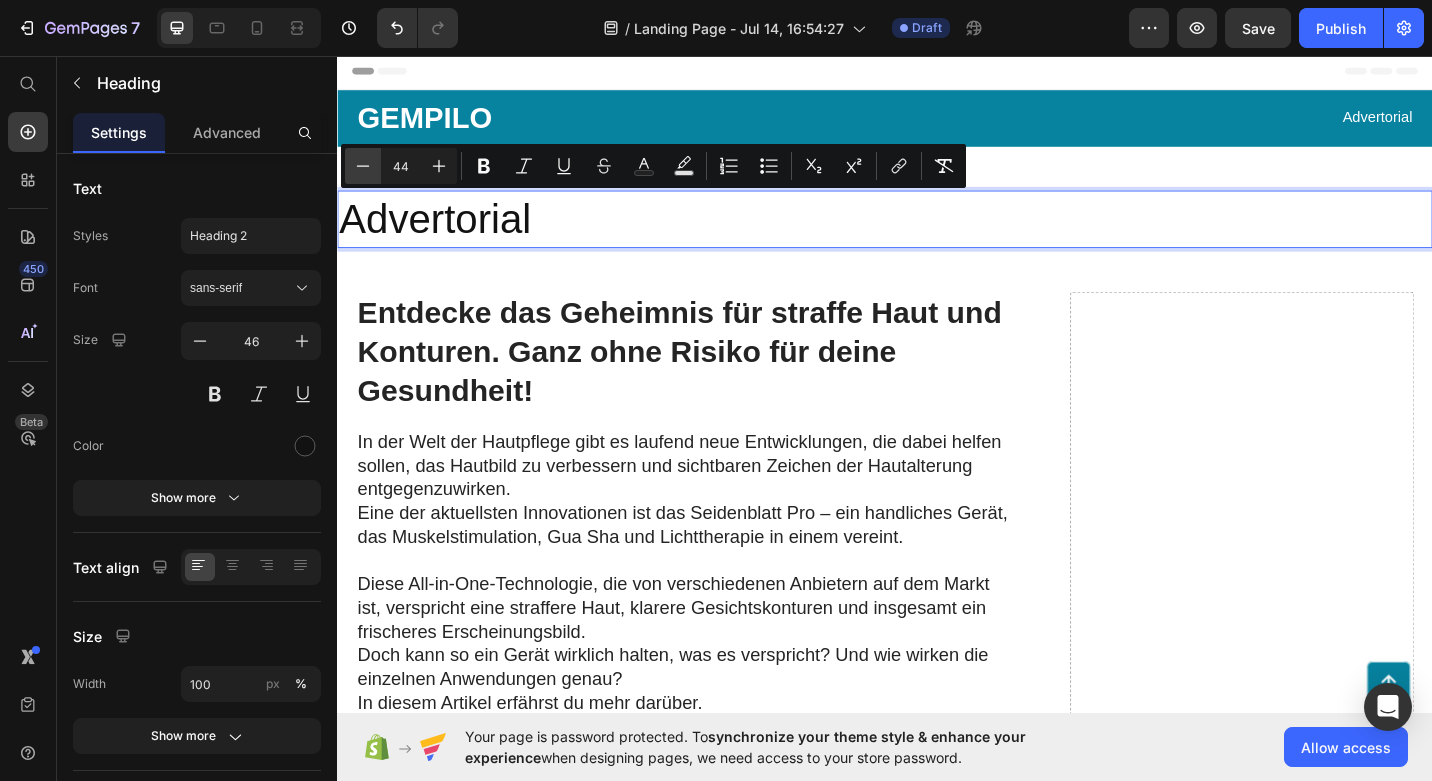 click 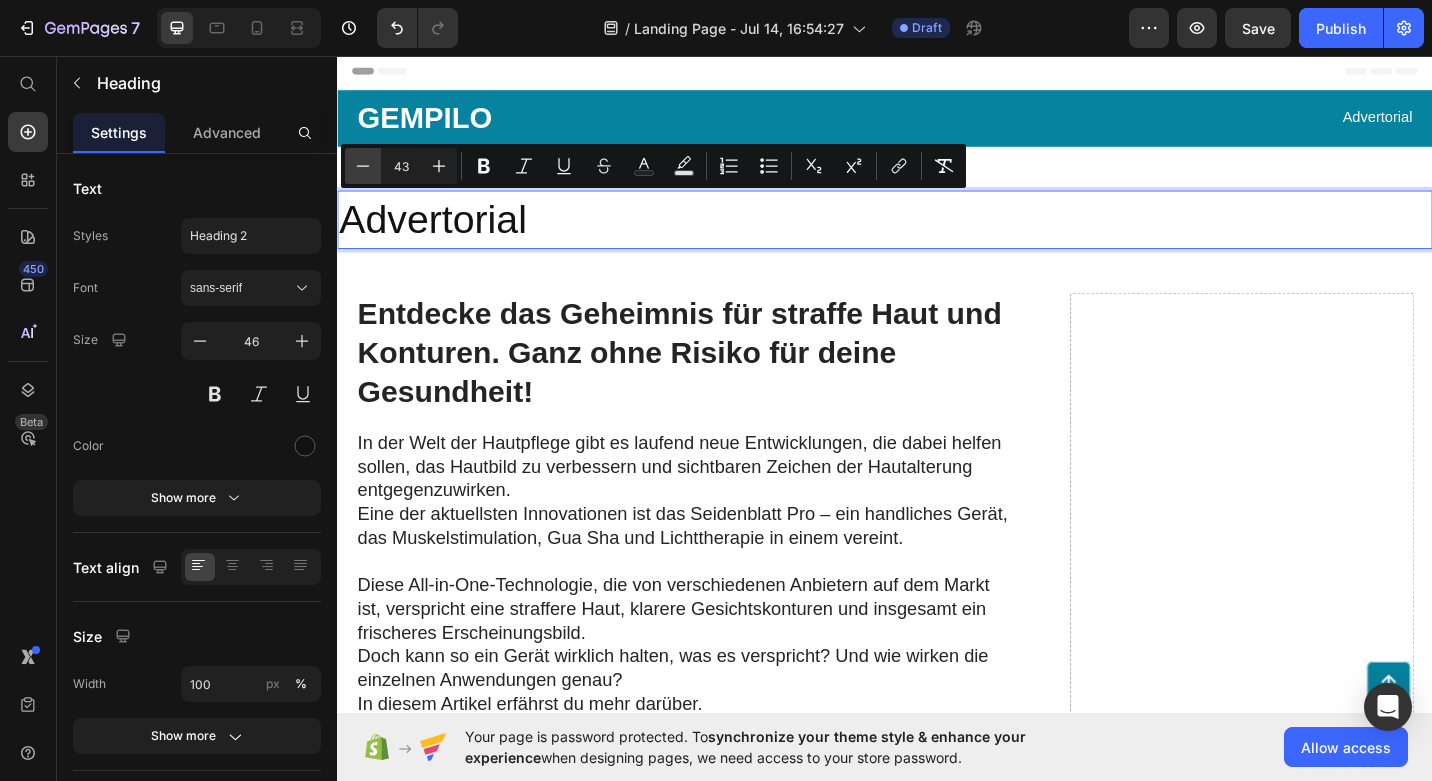 click 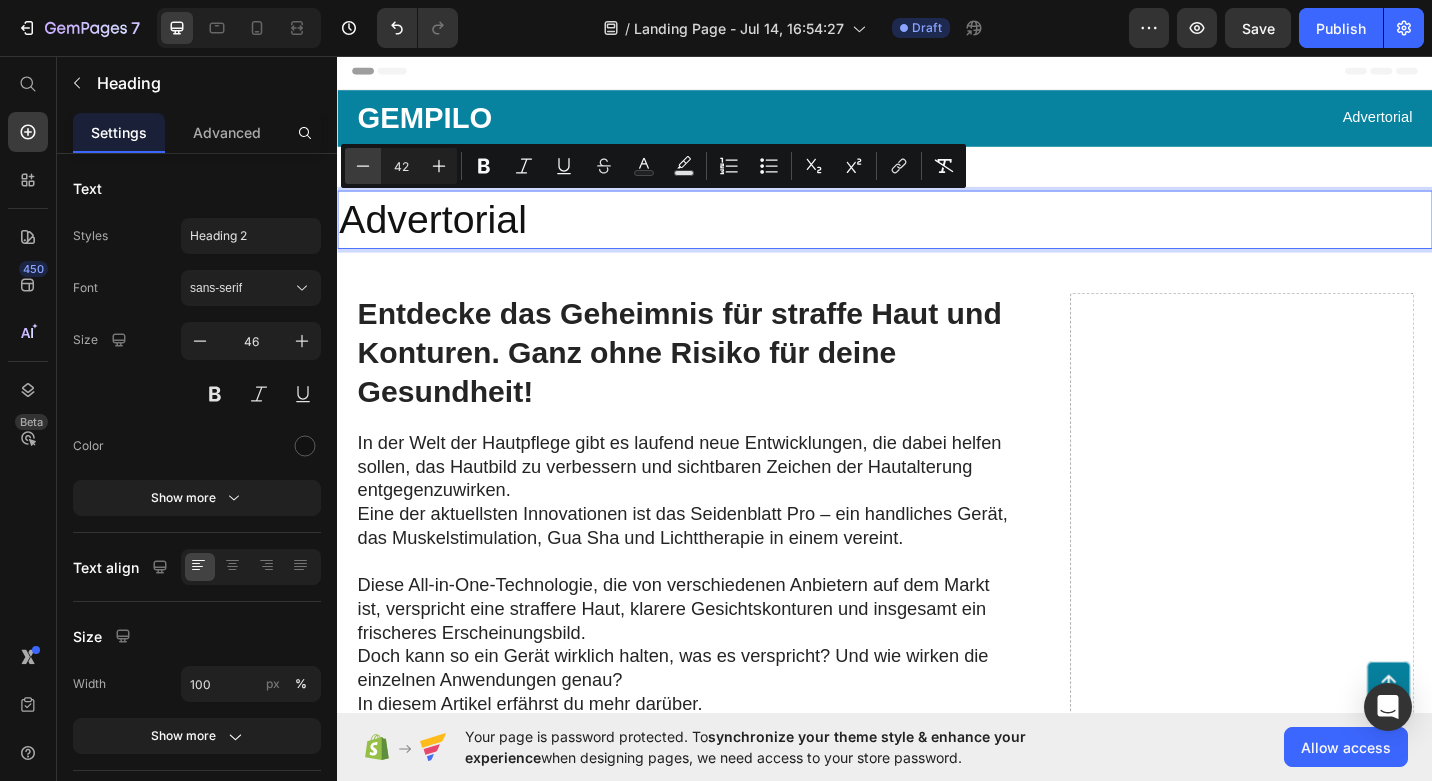 click 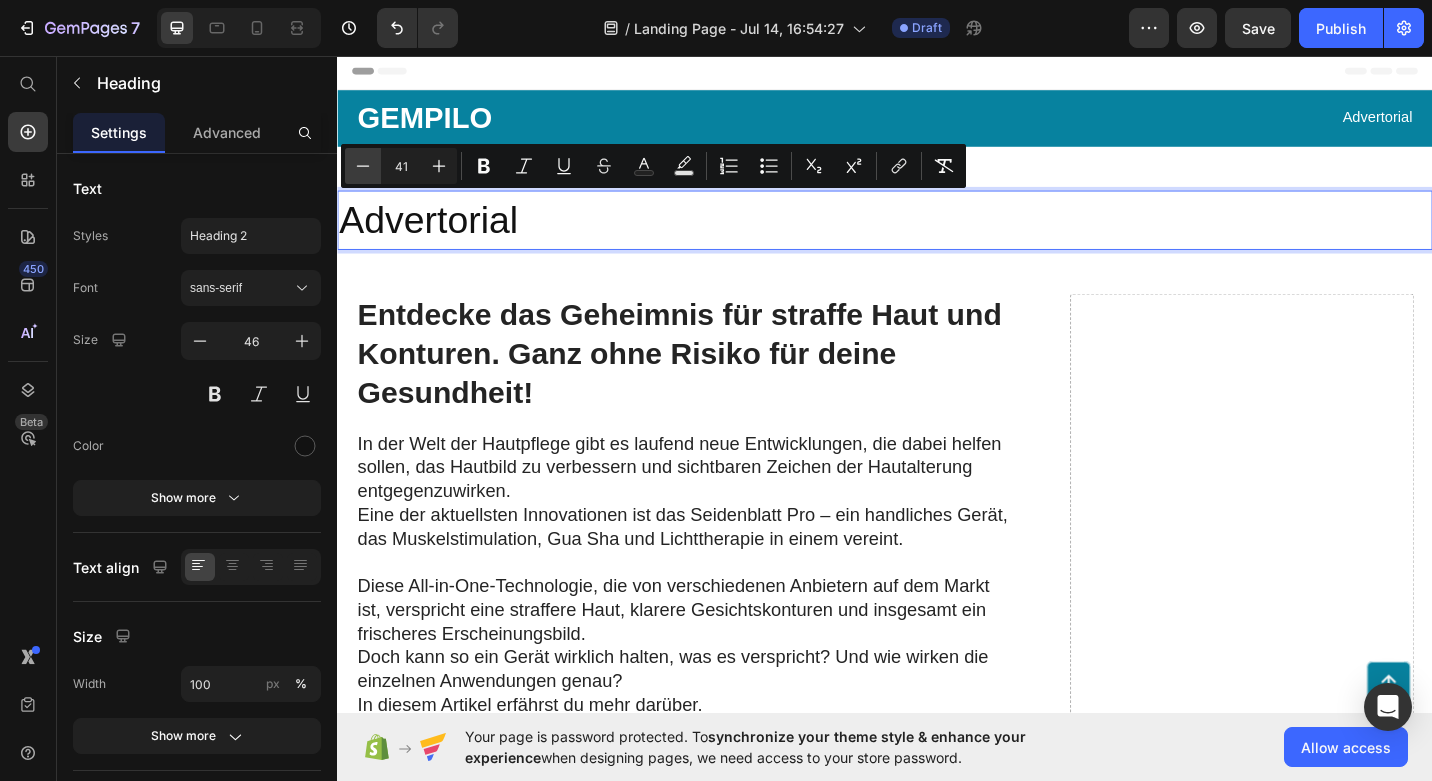 click 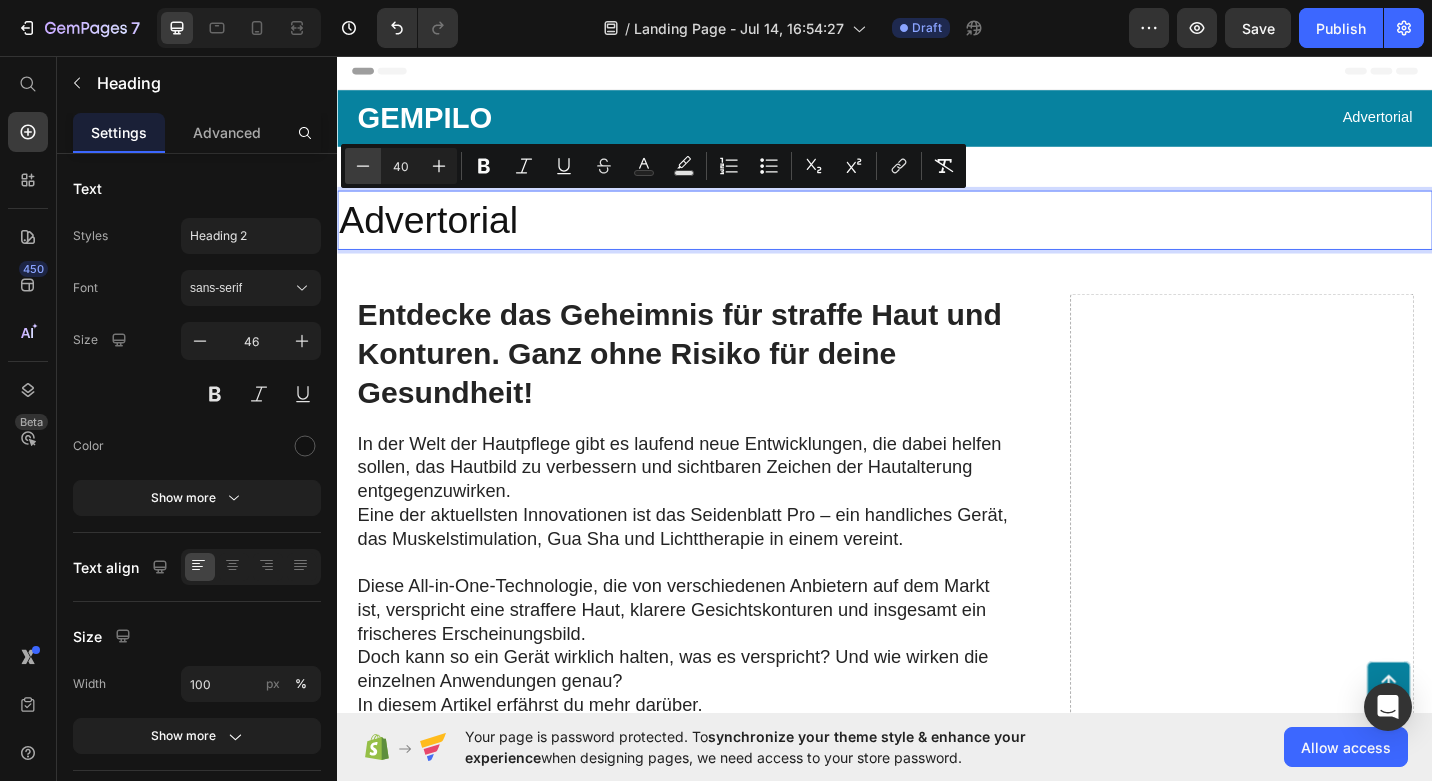 click 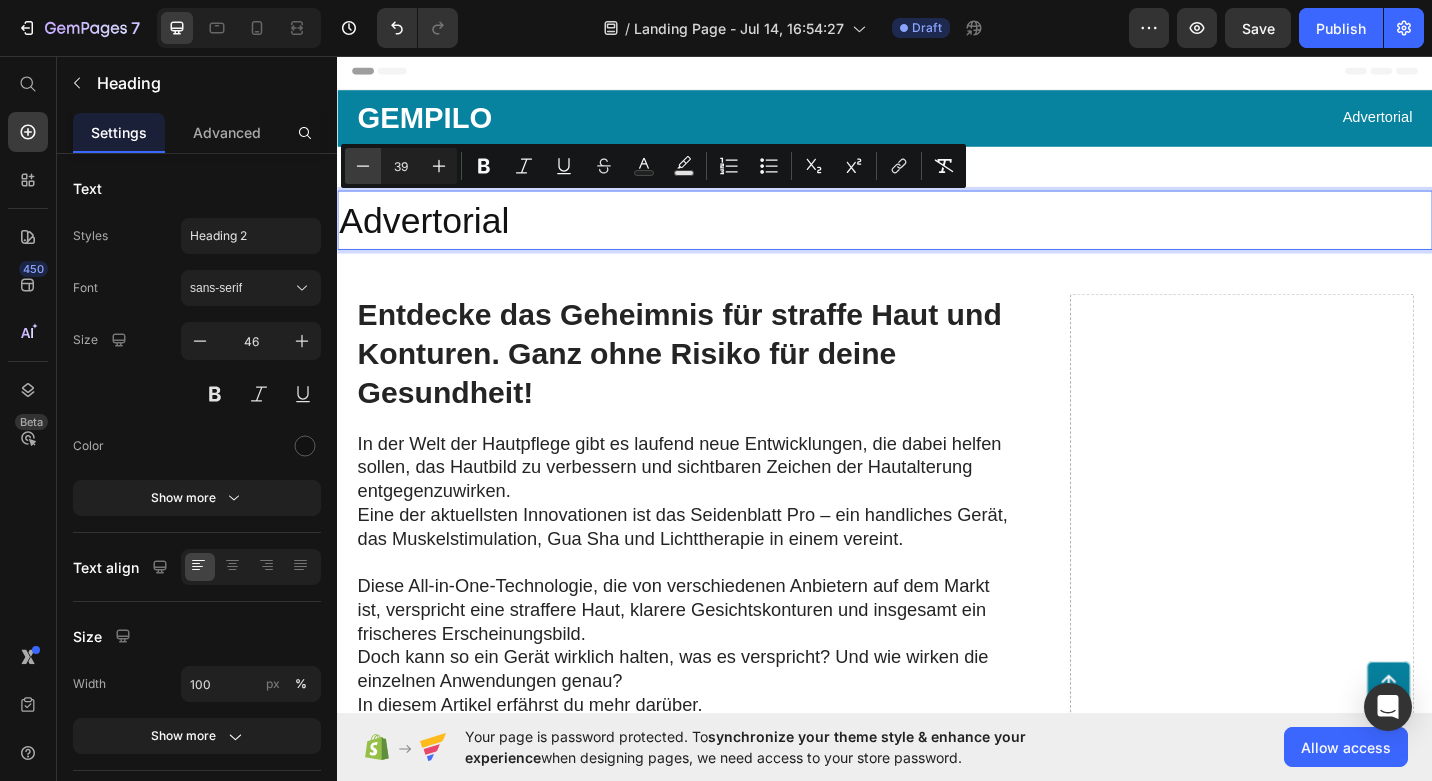 click 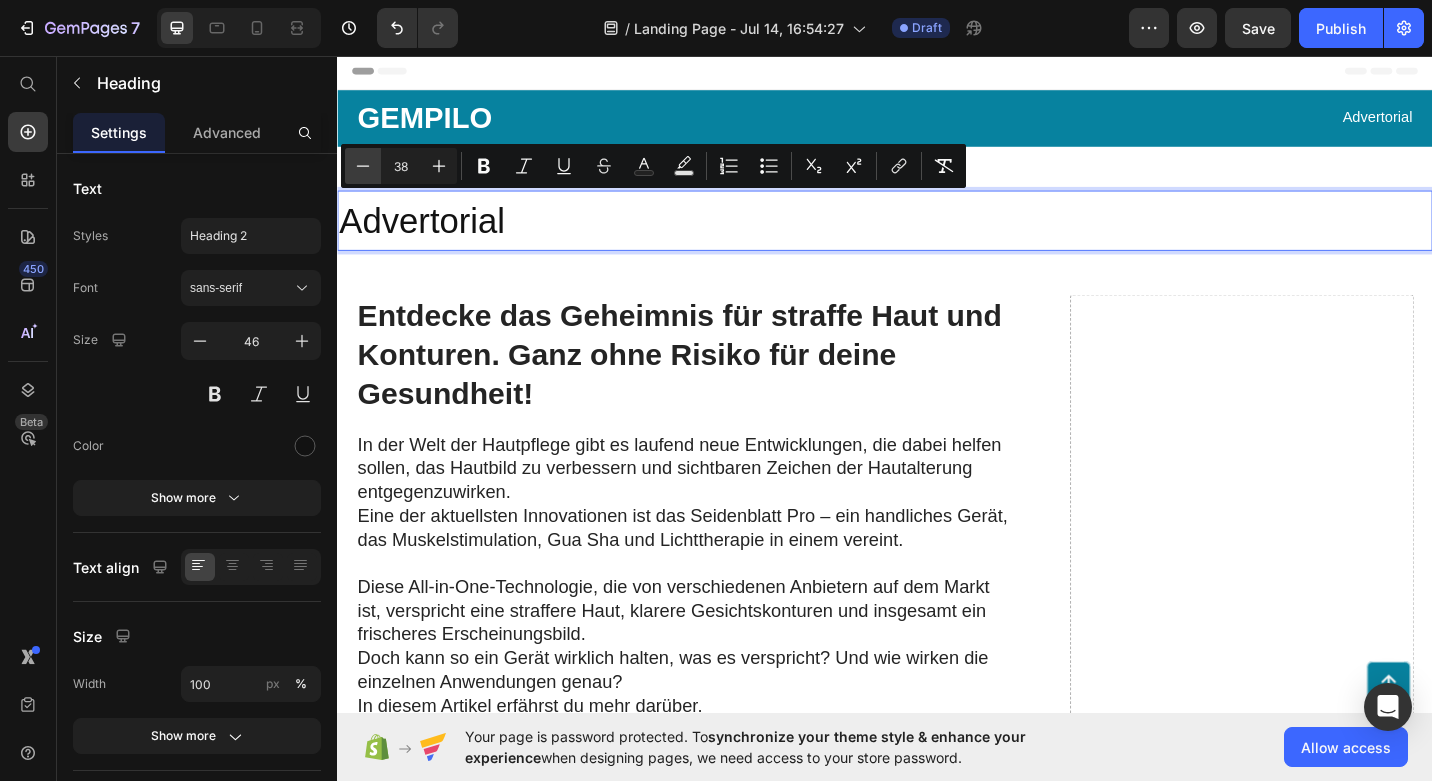 click 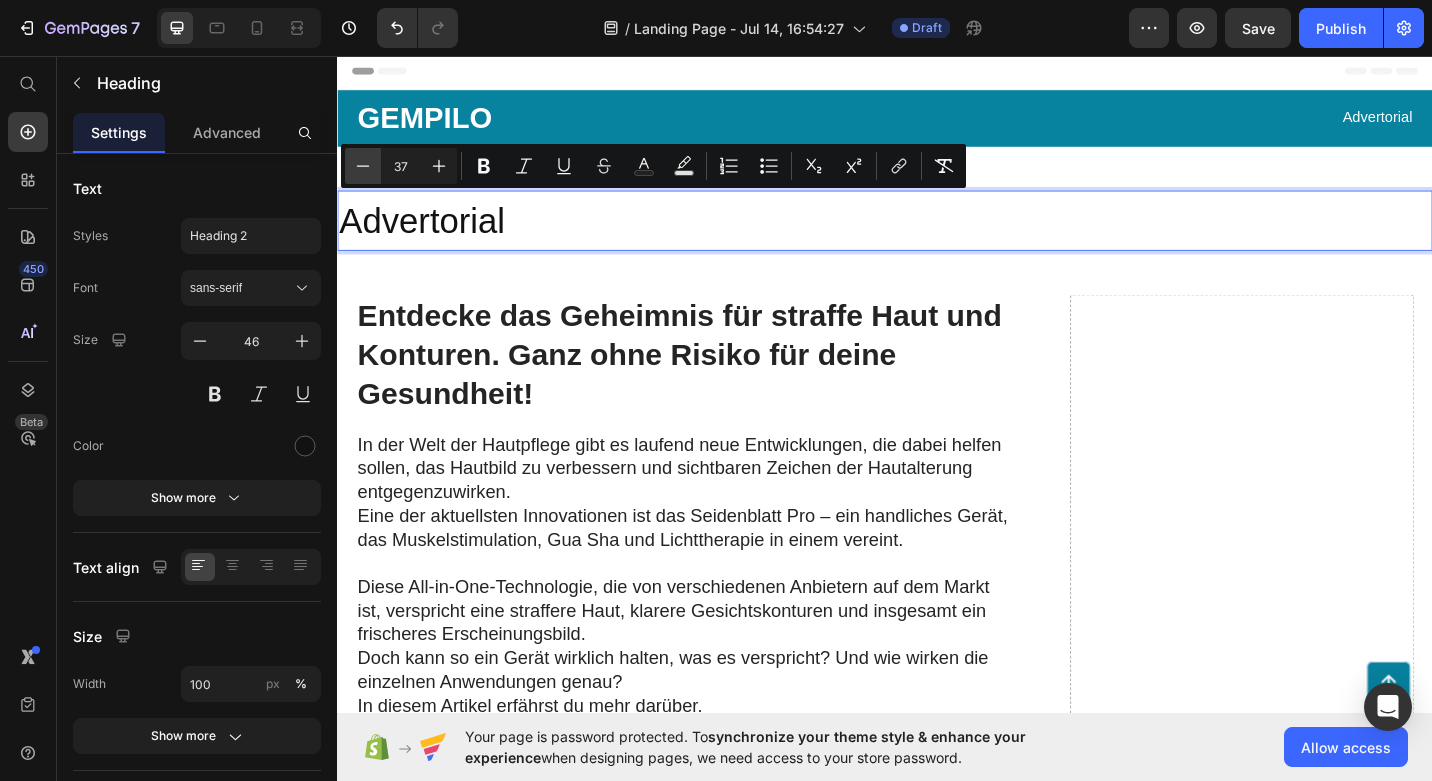 click 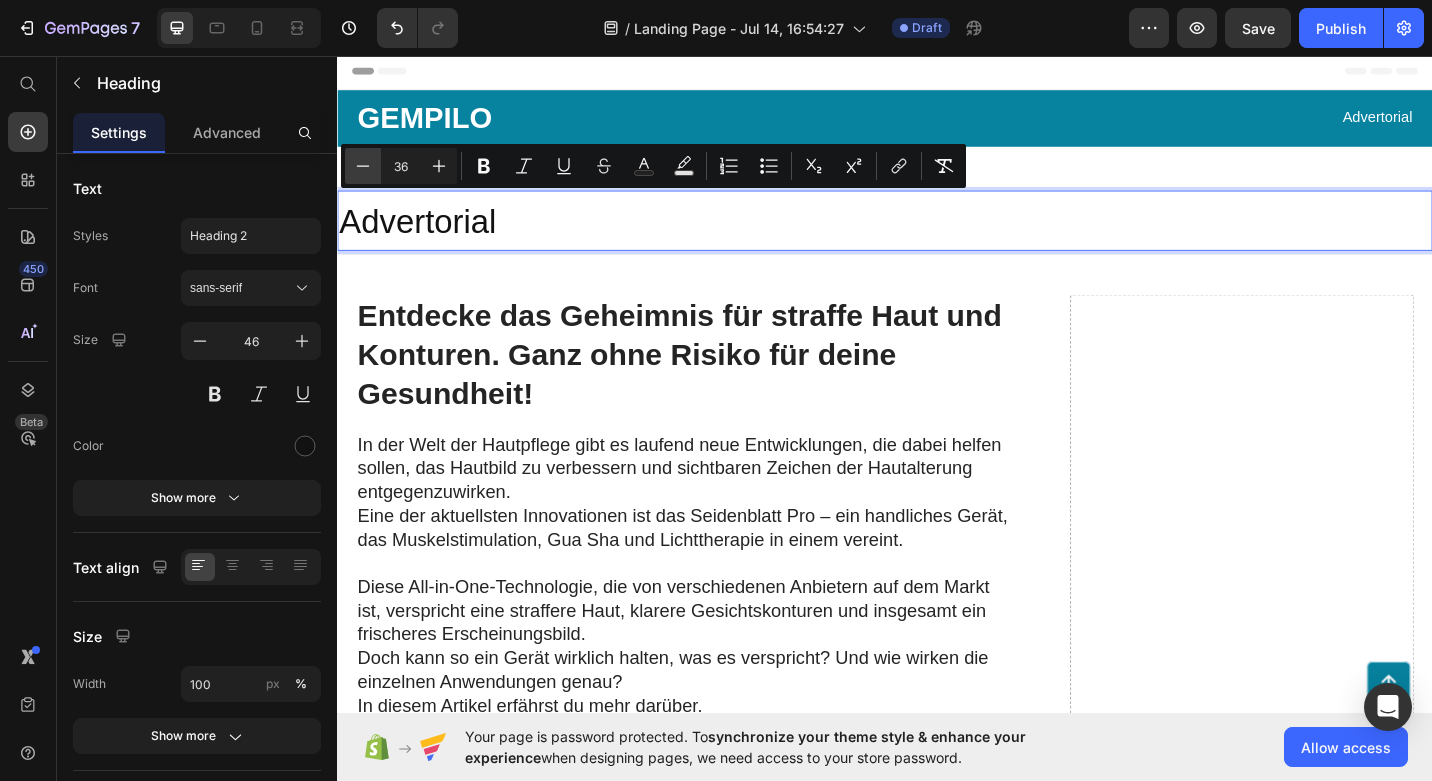 click 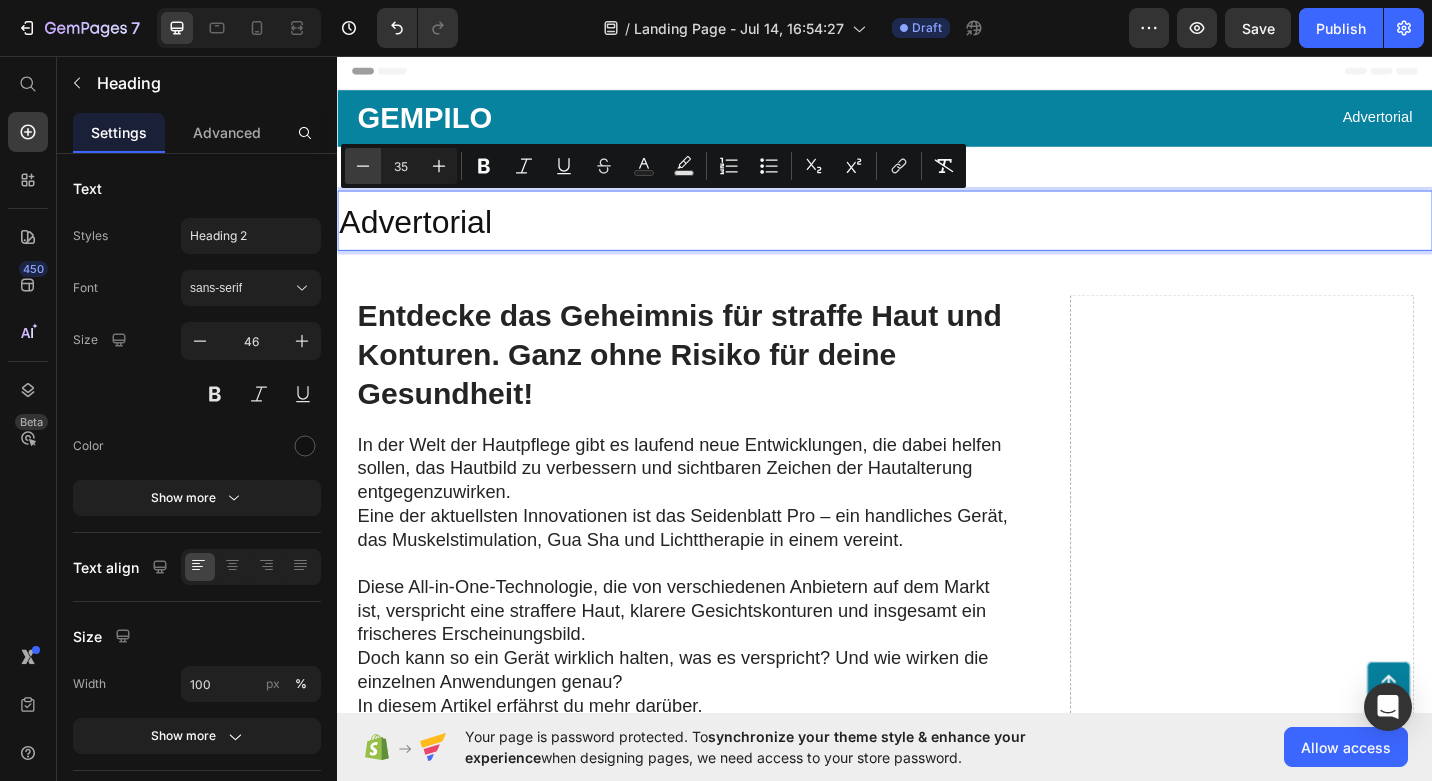 click 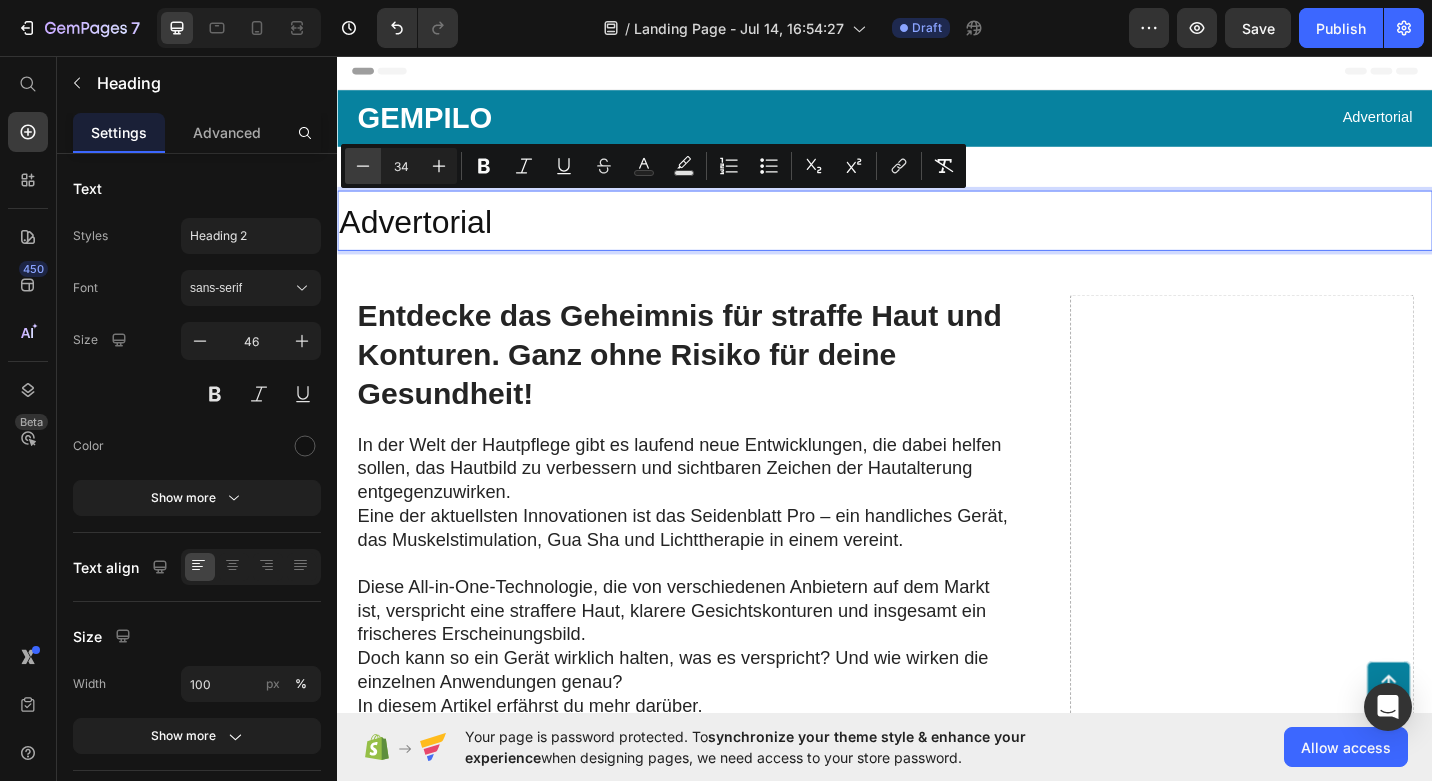 click 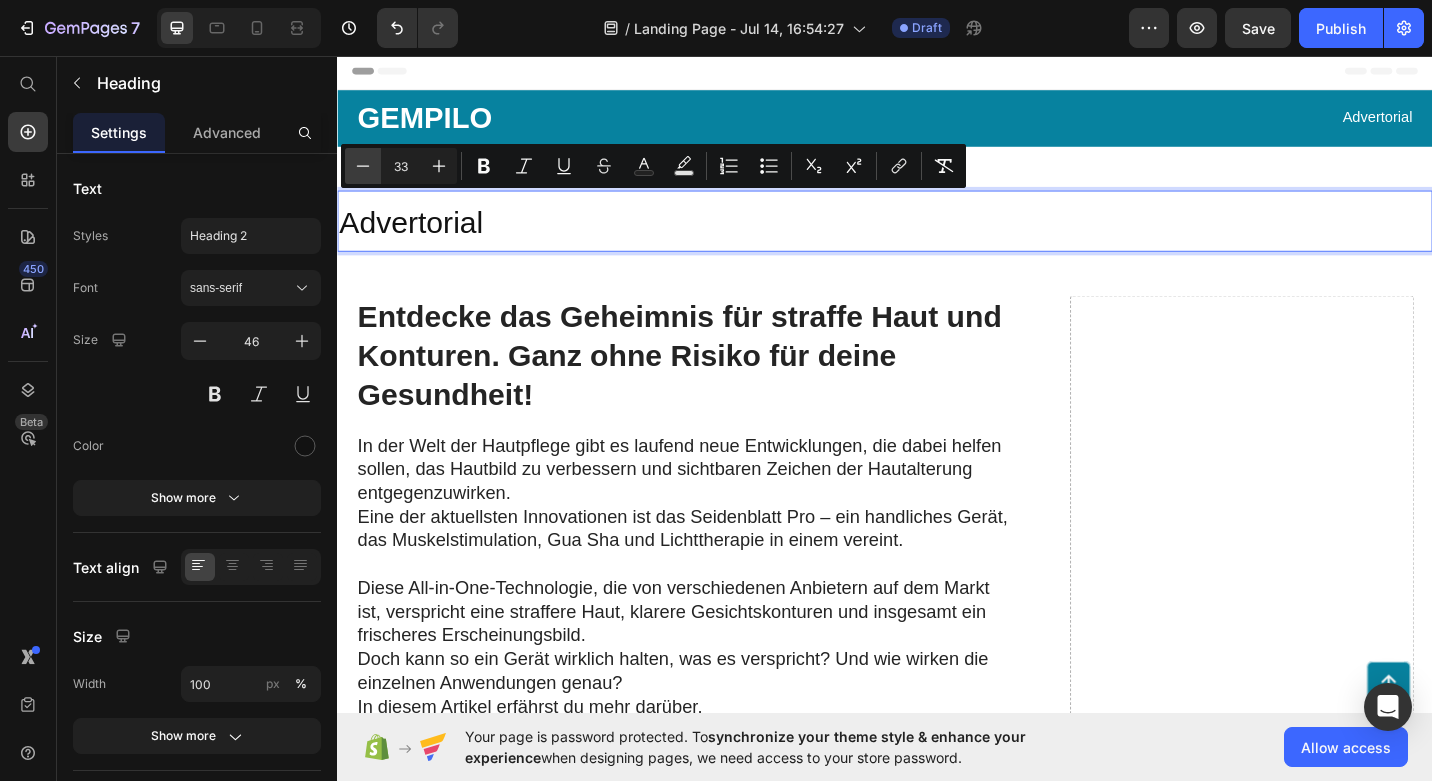 click 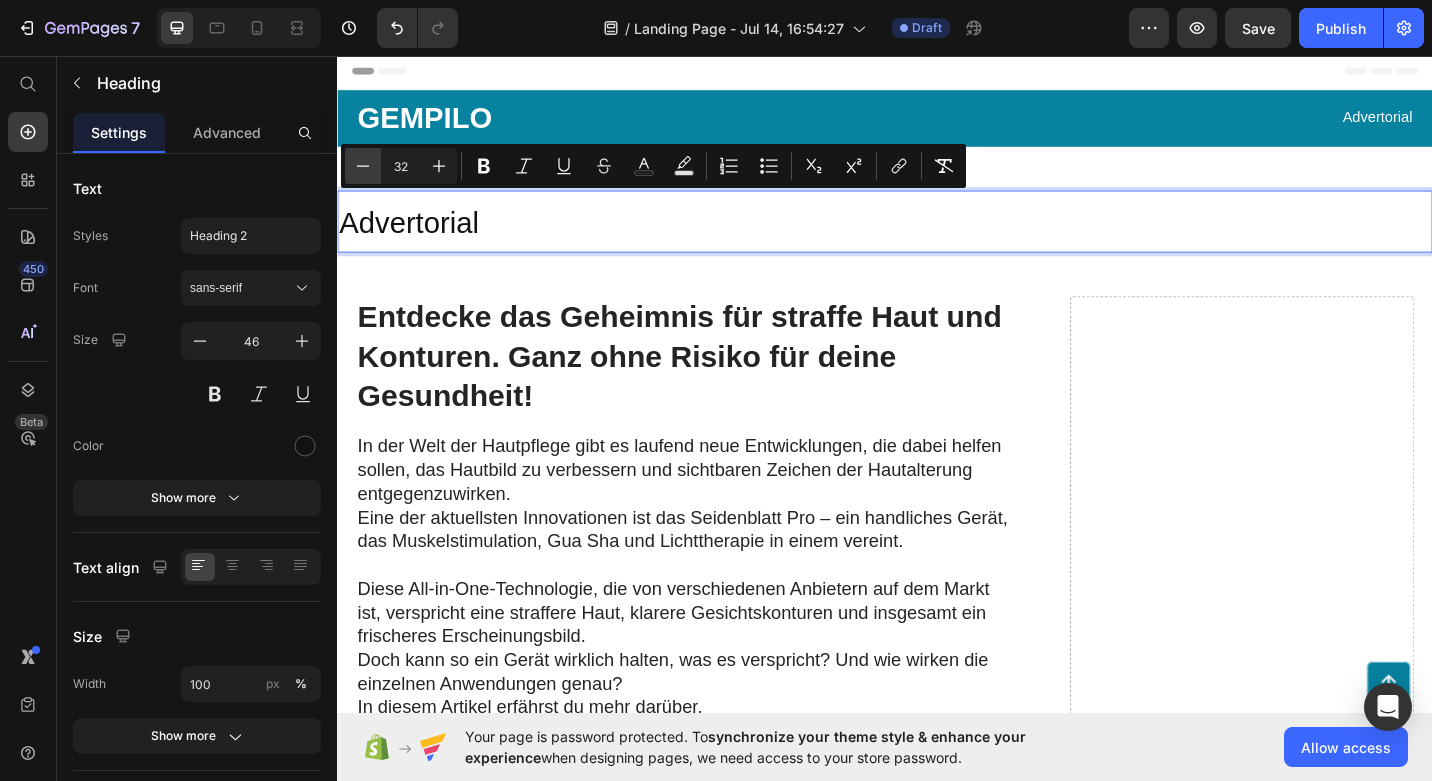 click 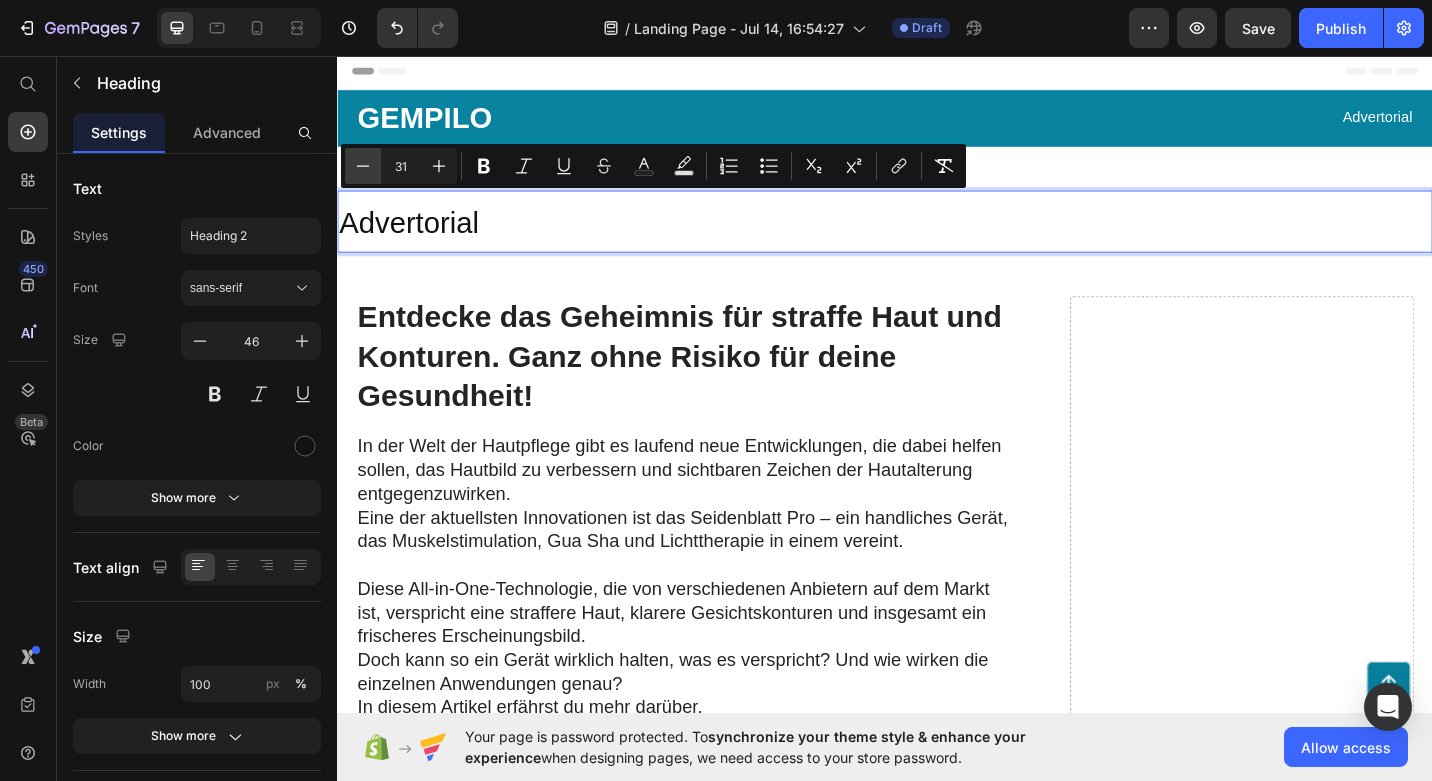 click 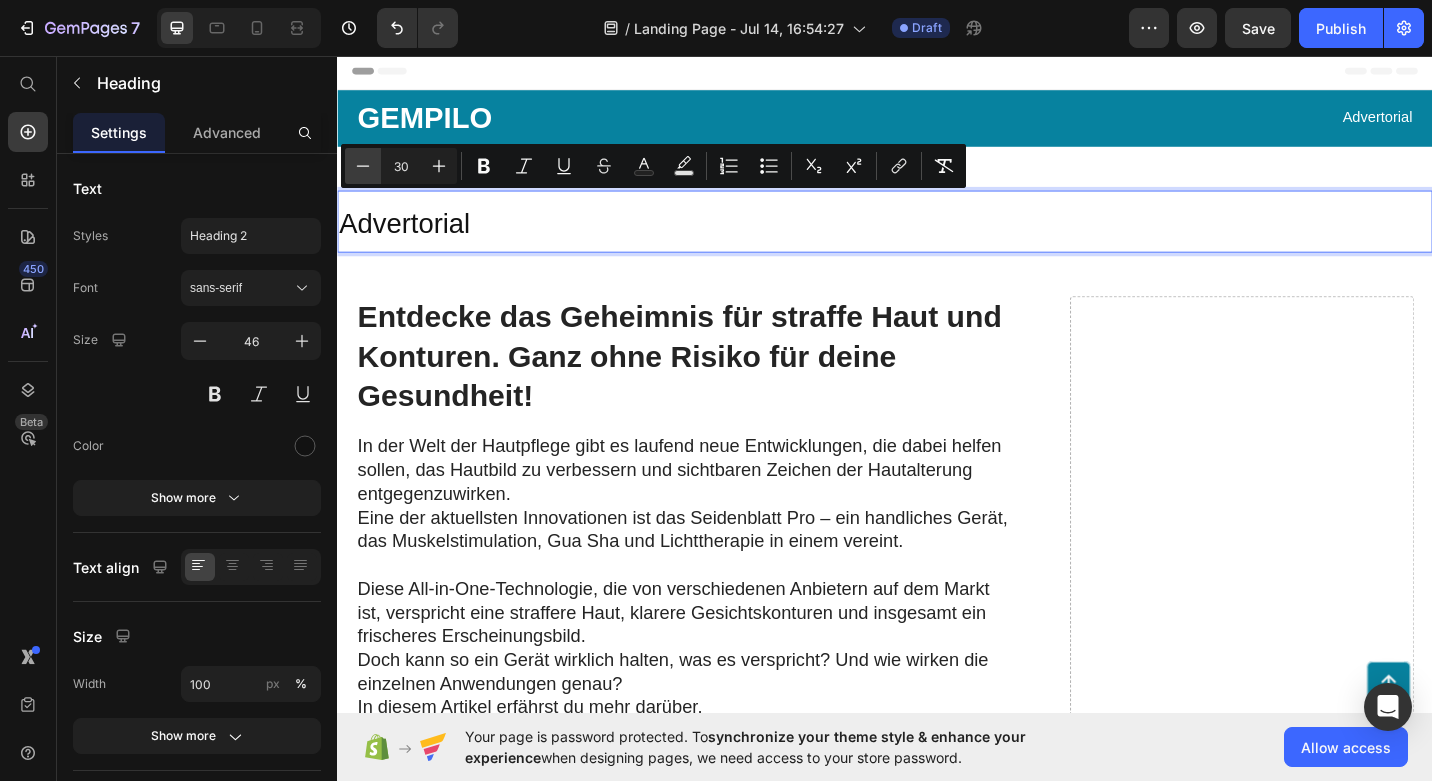 click 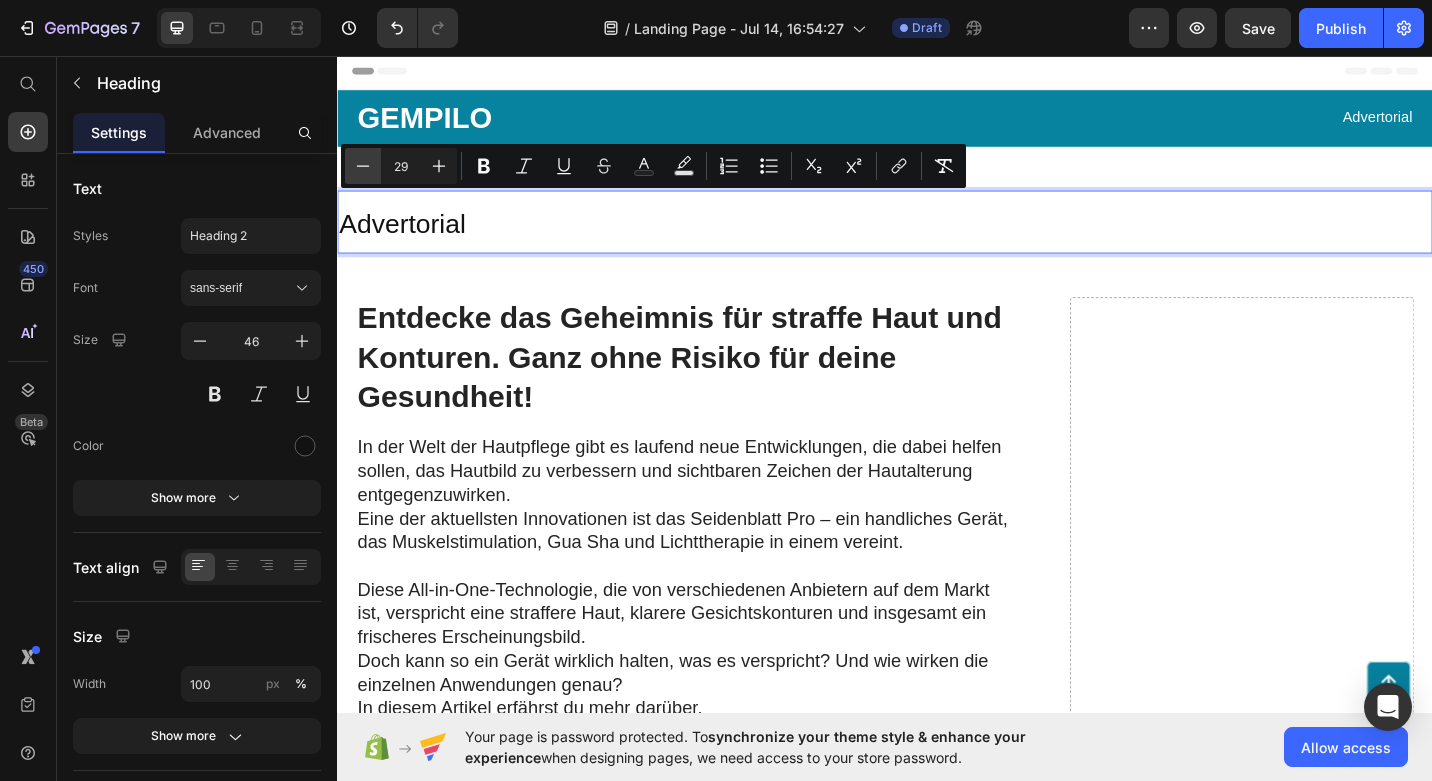 click 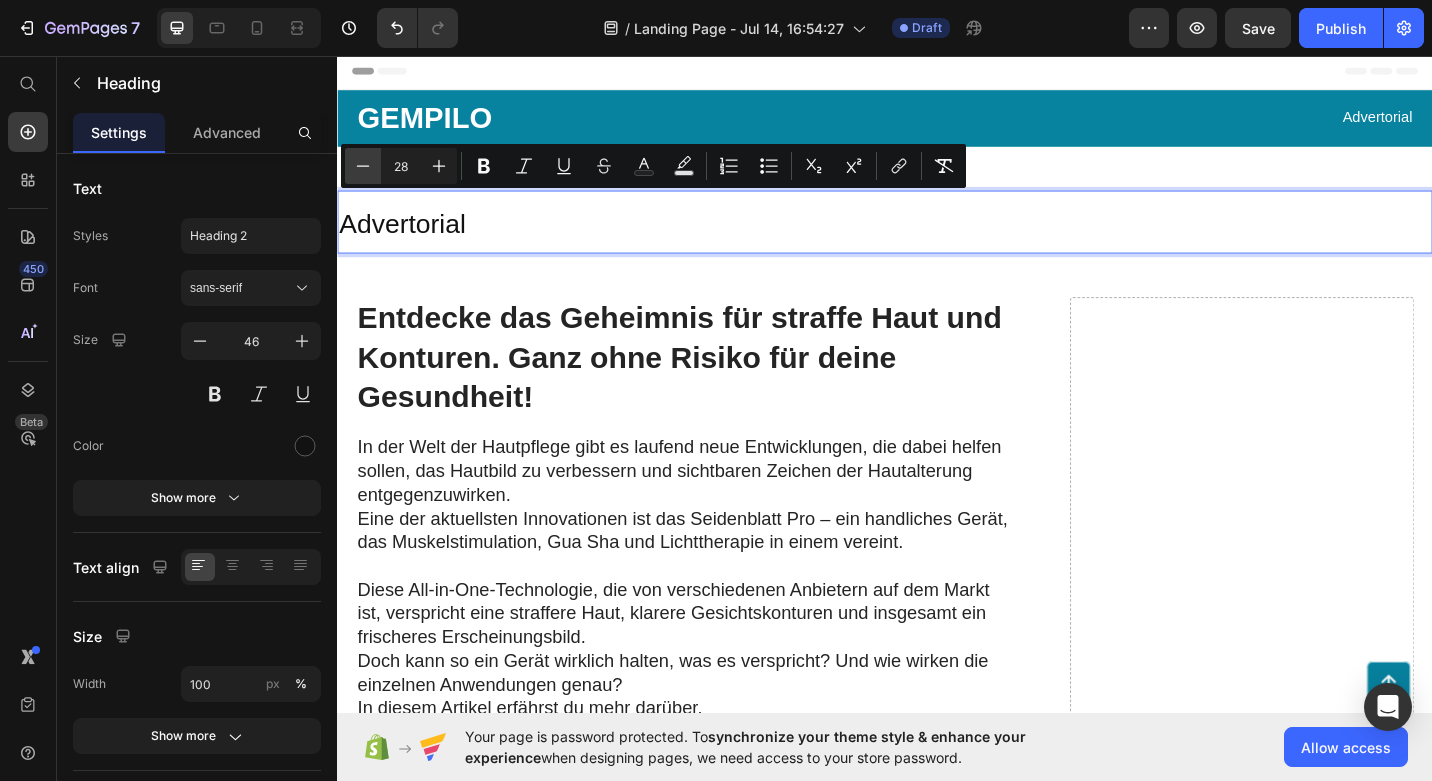 click 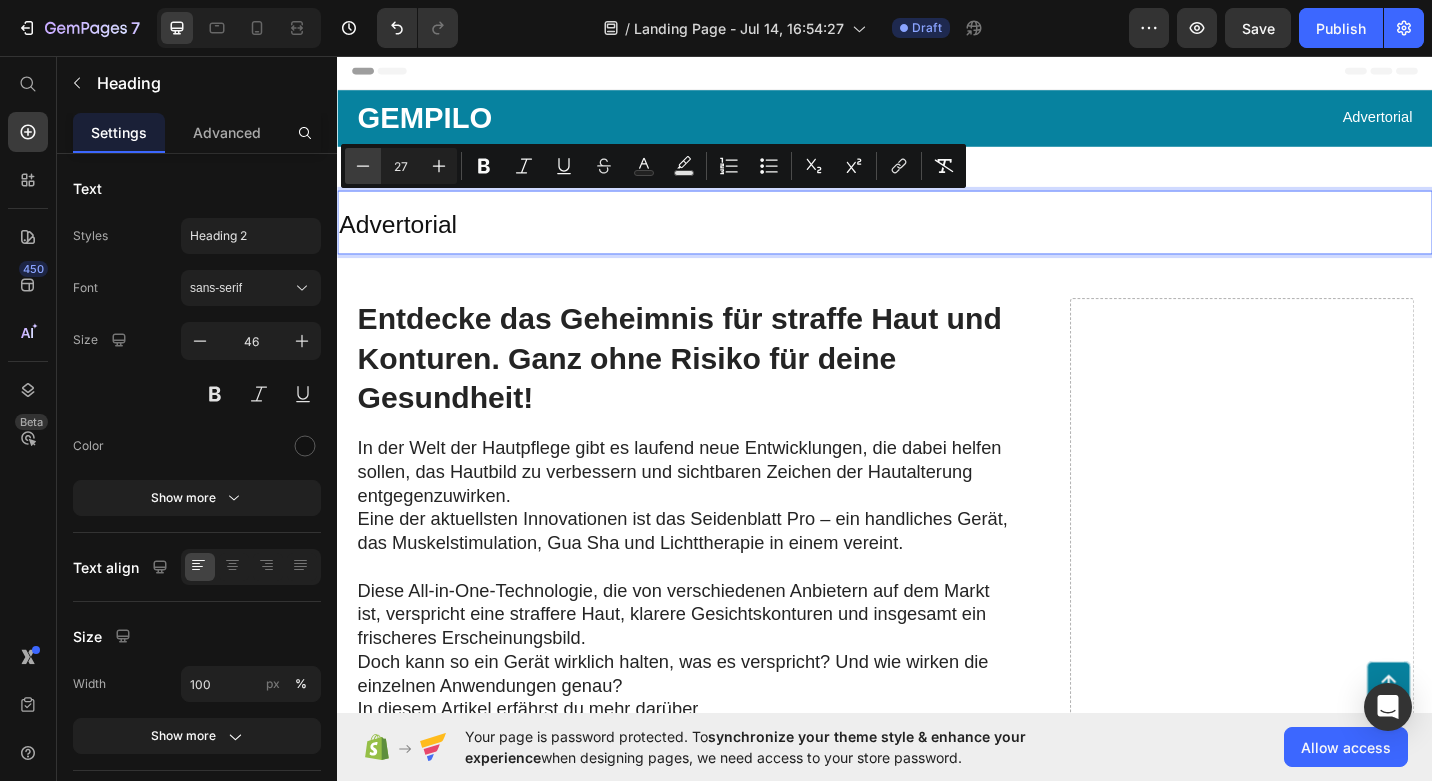 click 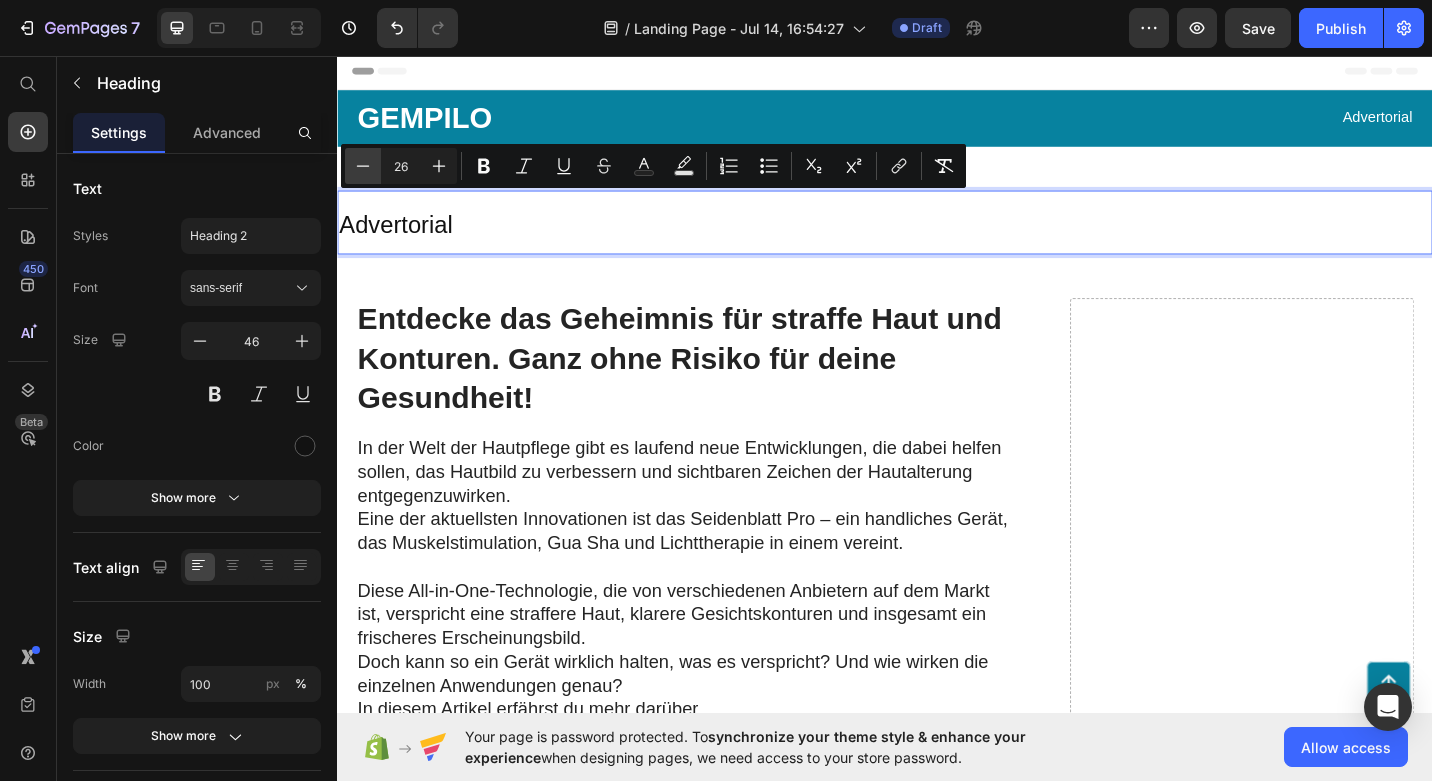 click 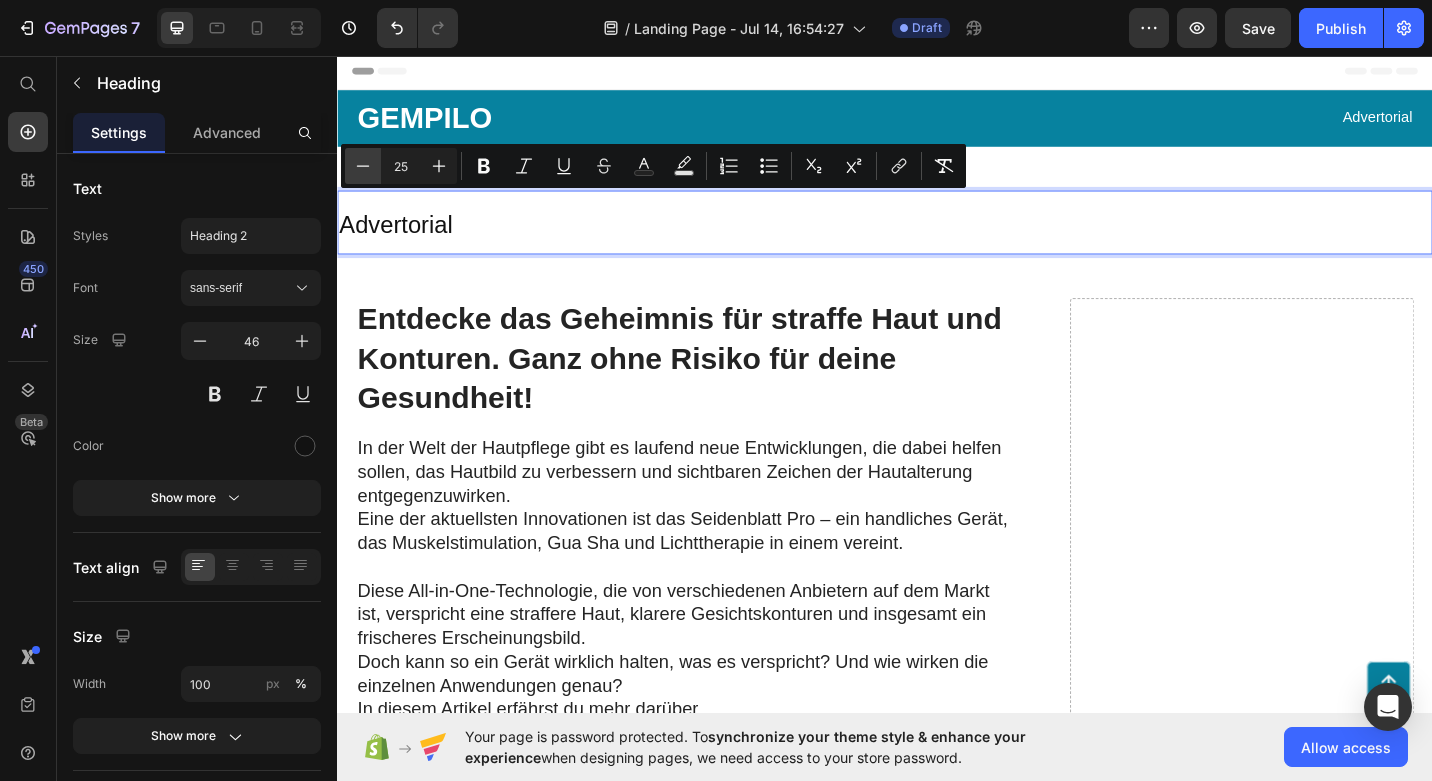 click 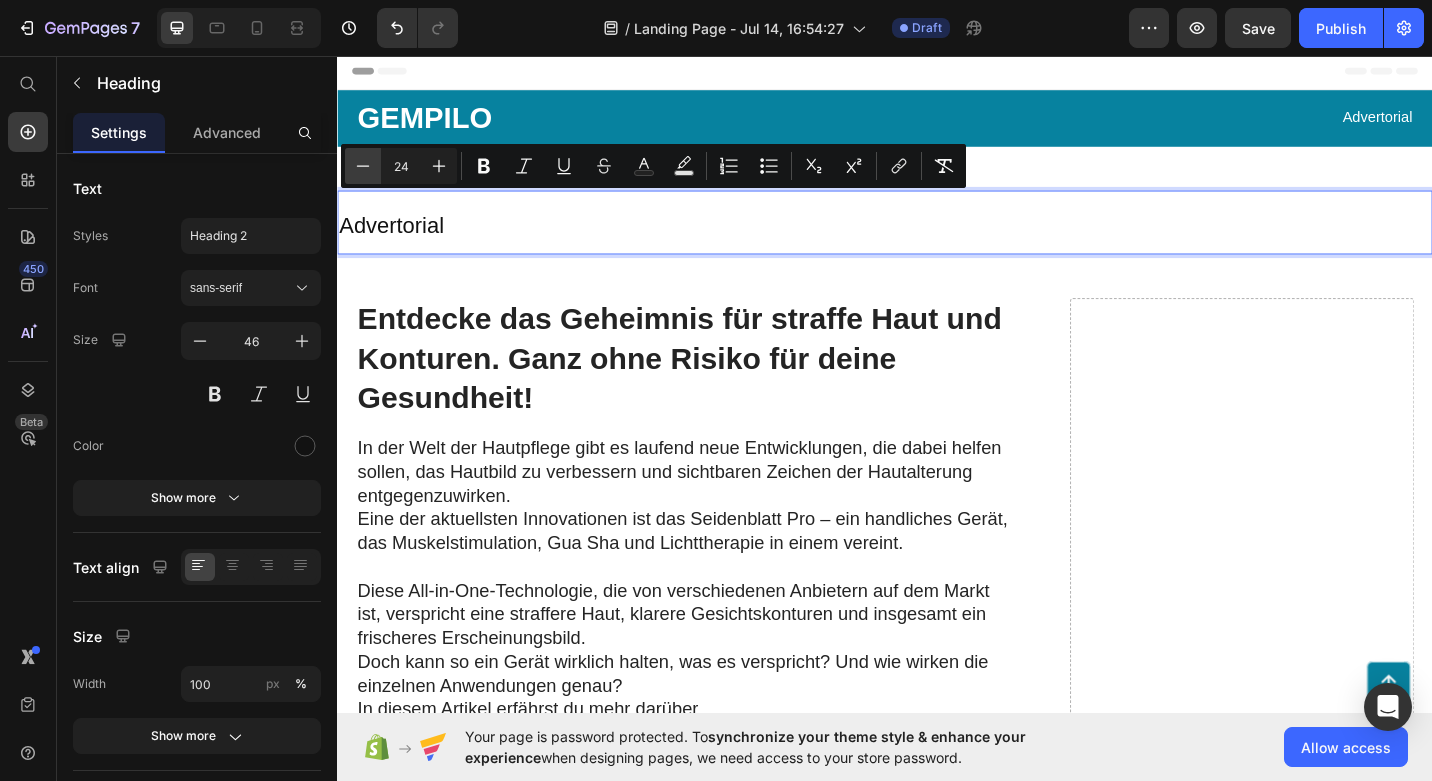 click 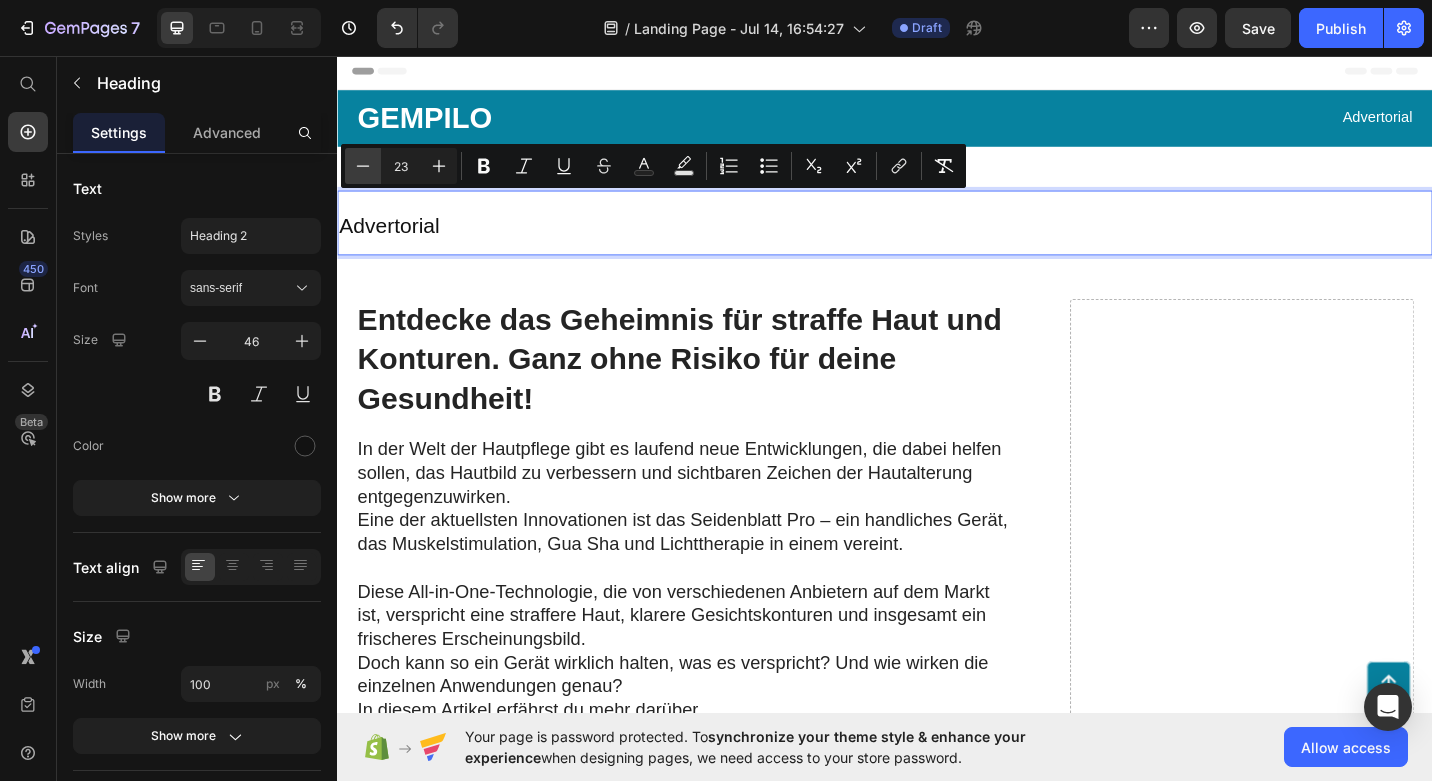 click 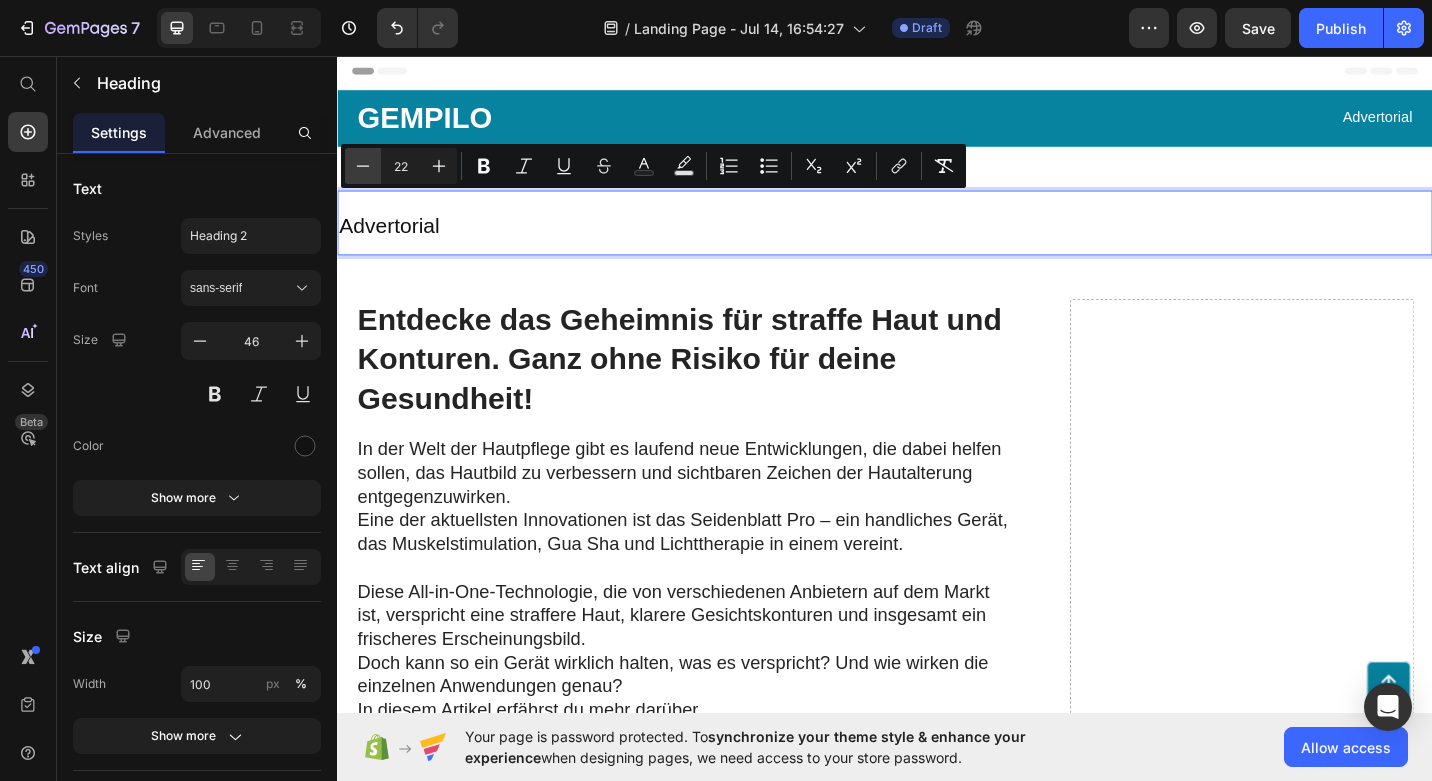 click 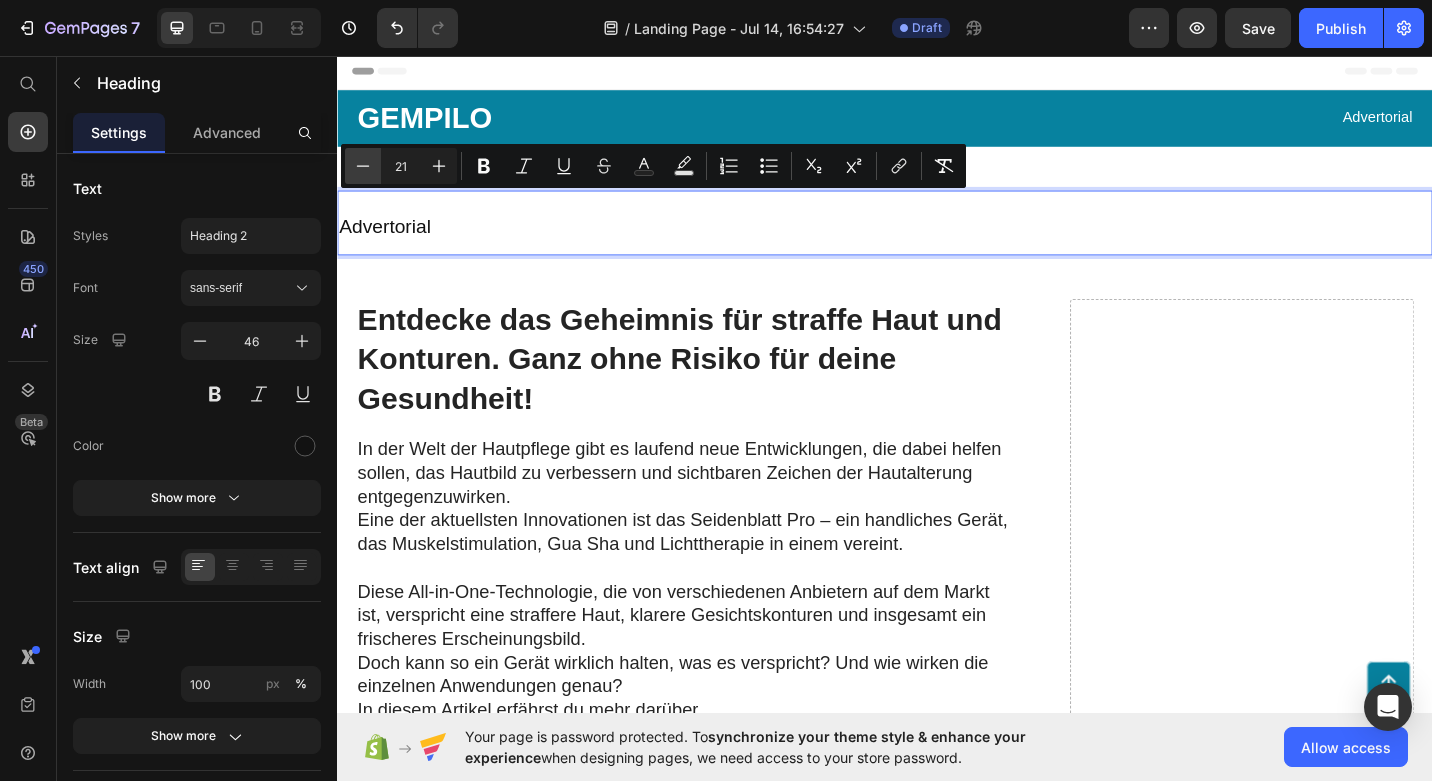 click 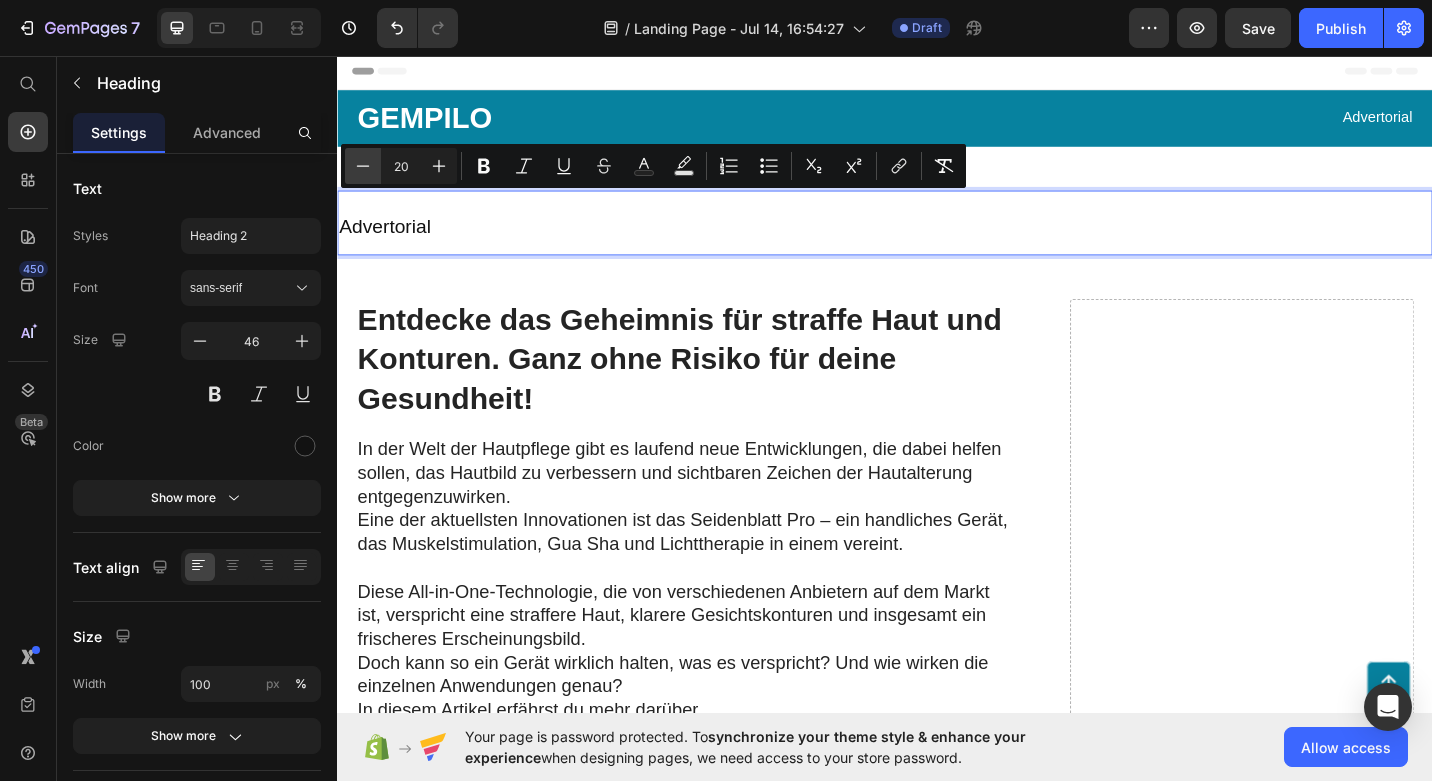 click 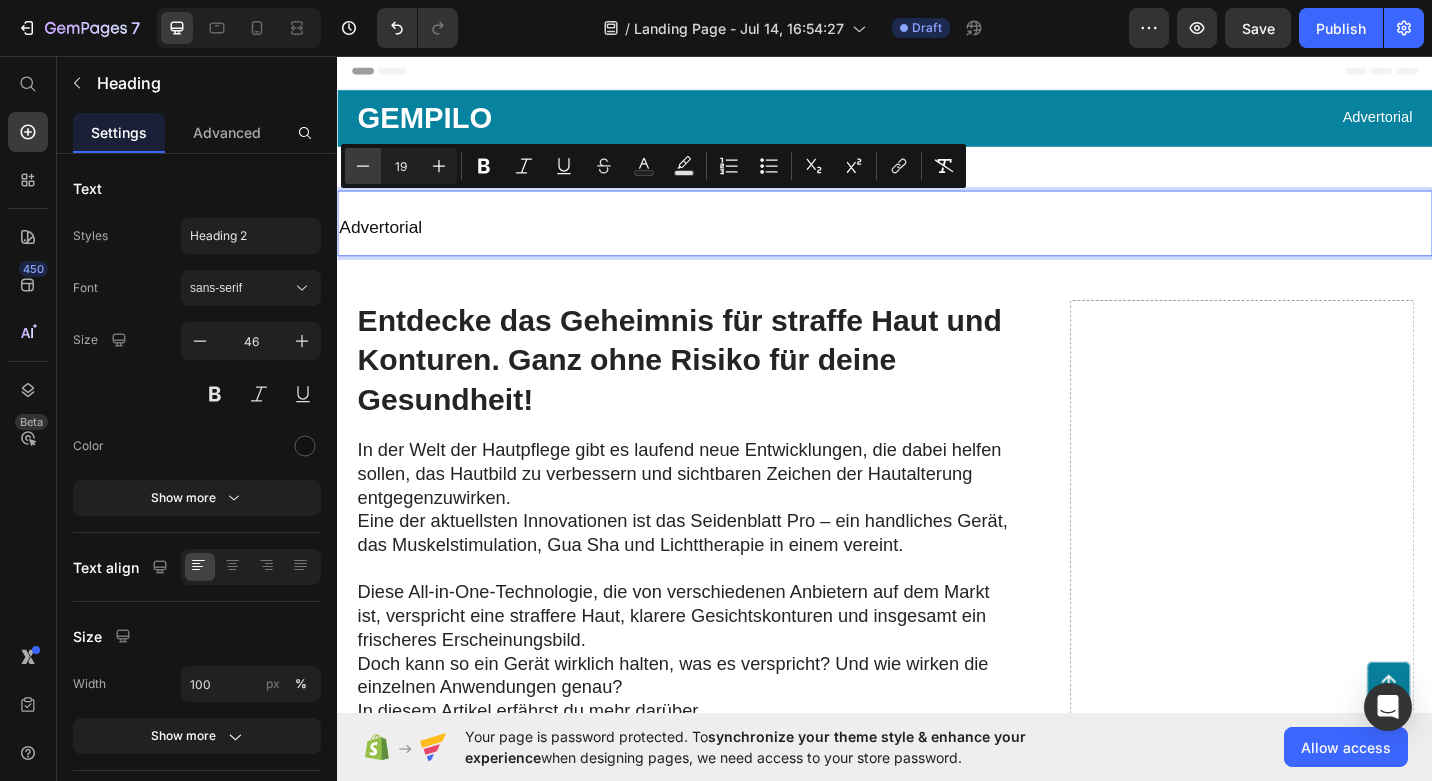 click 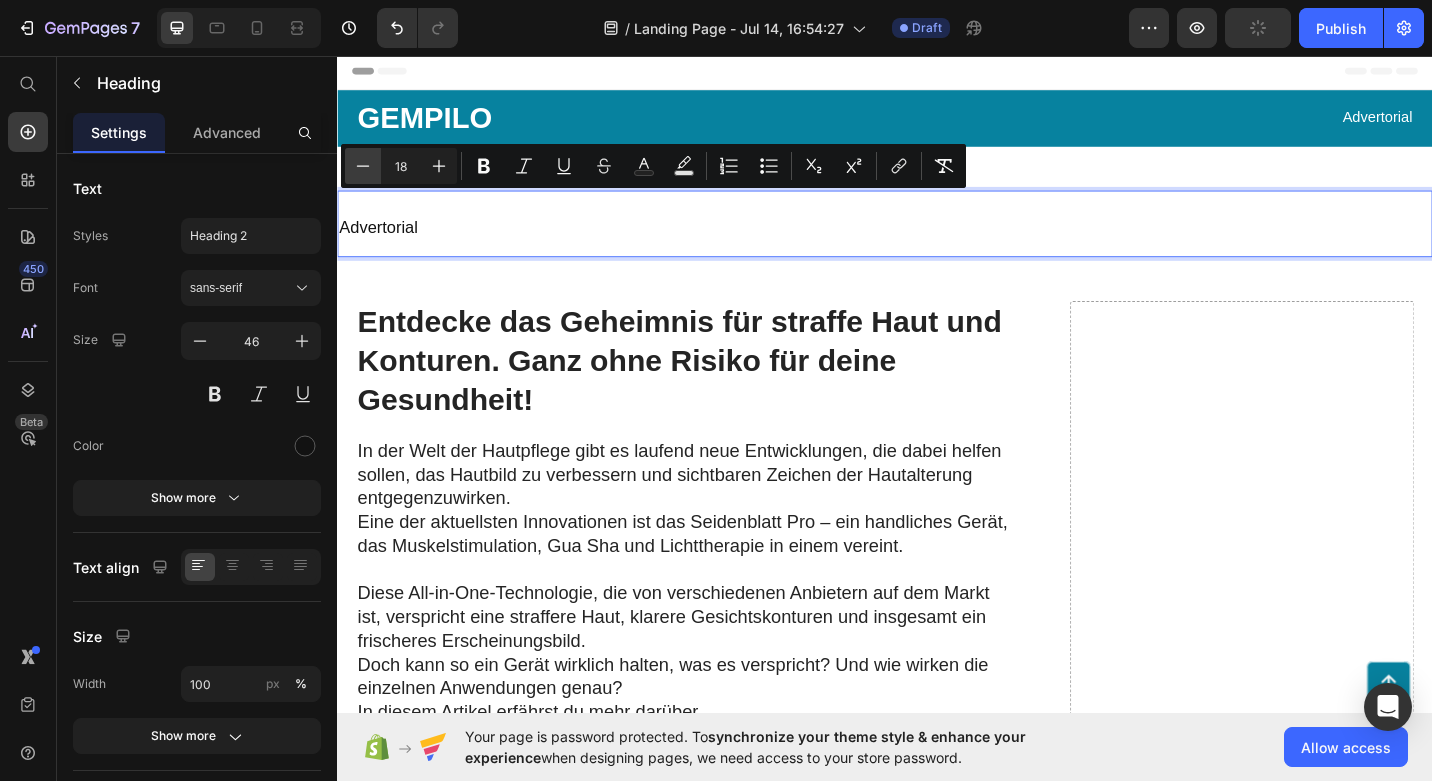 click 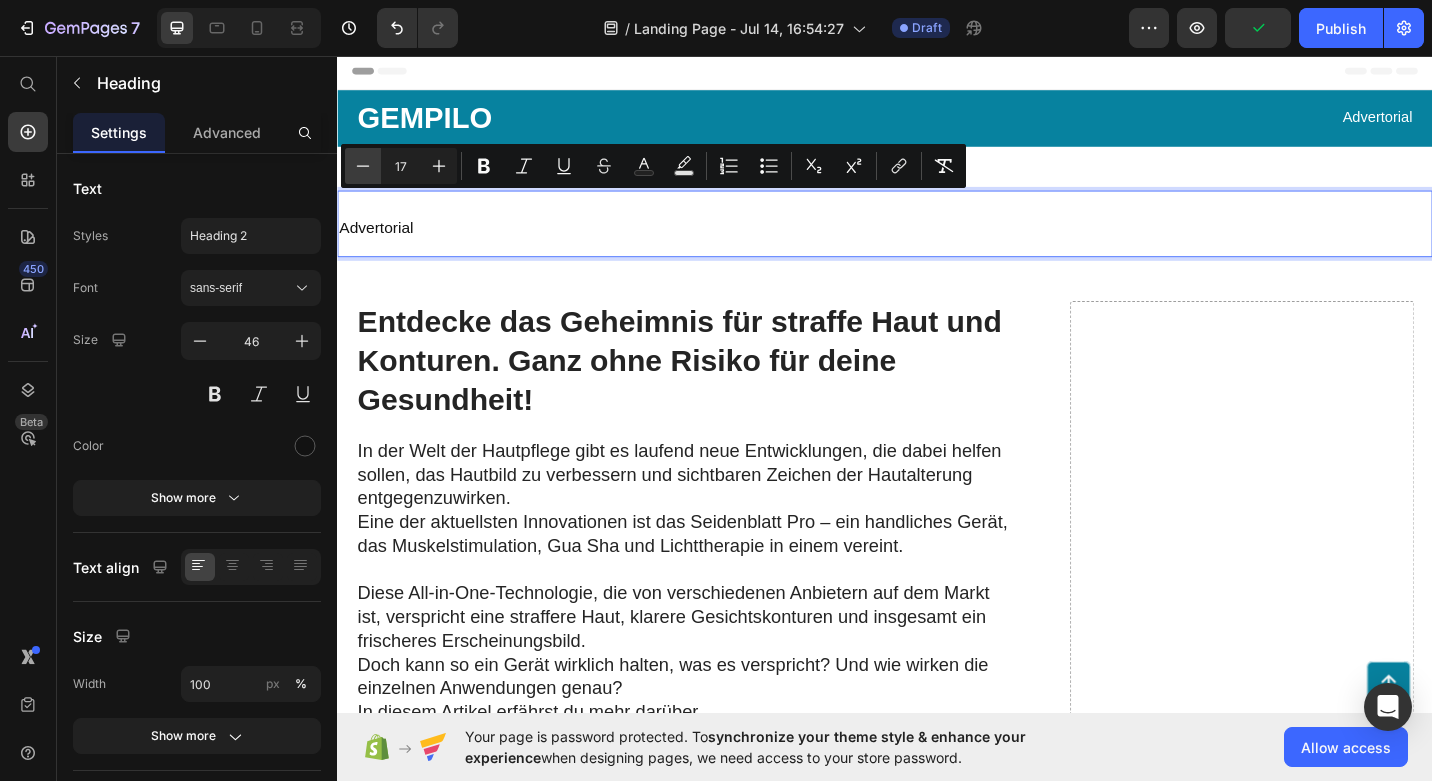 click 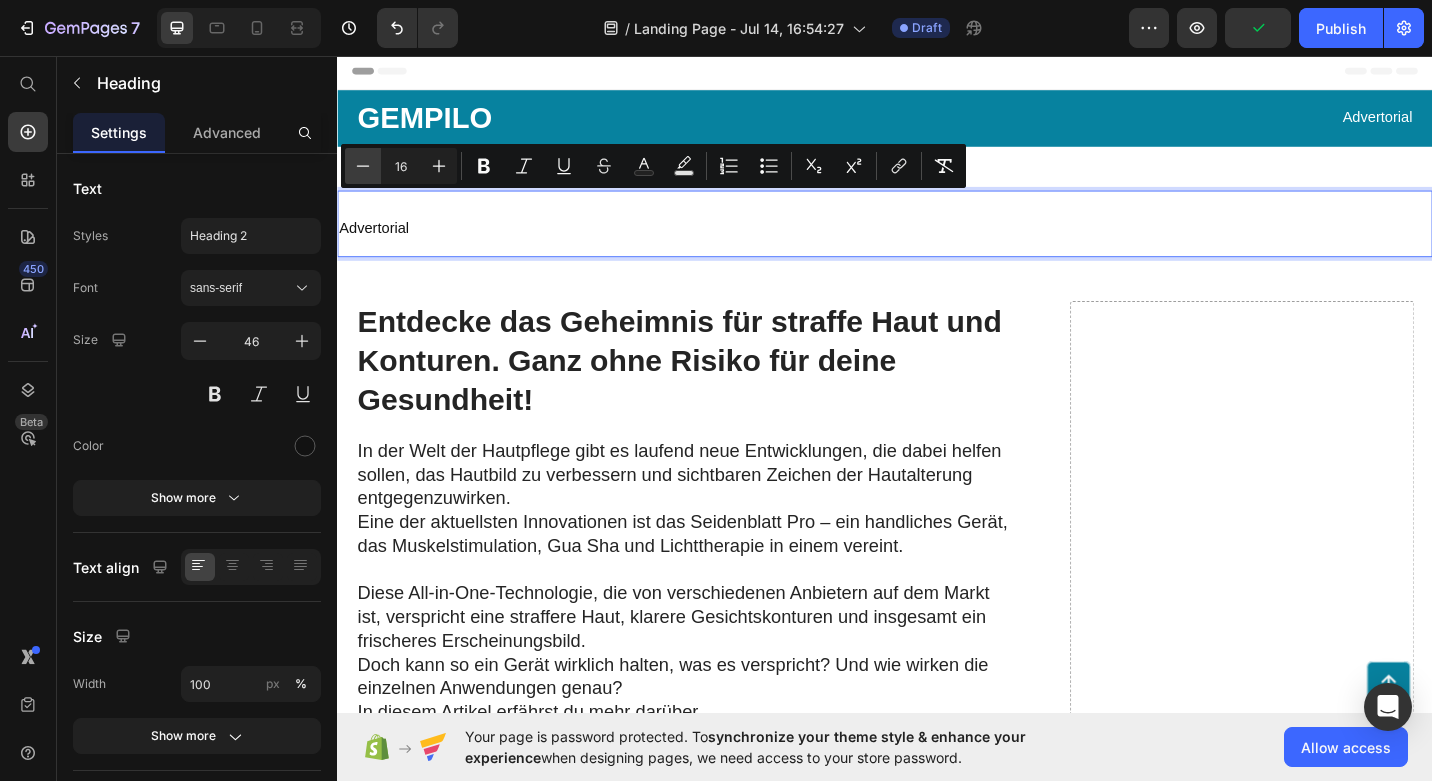 click 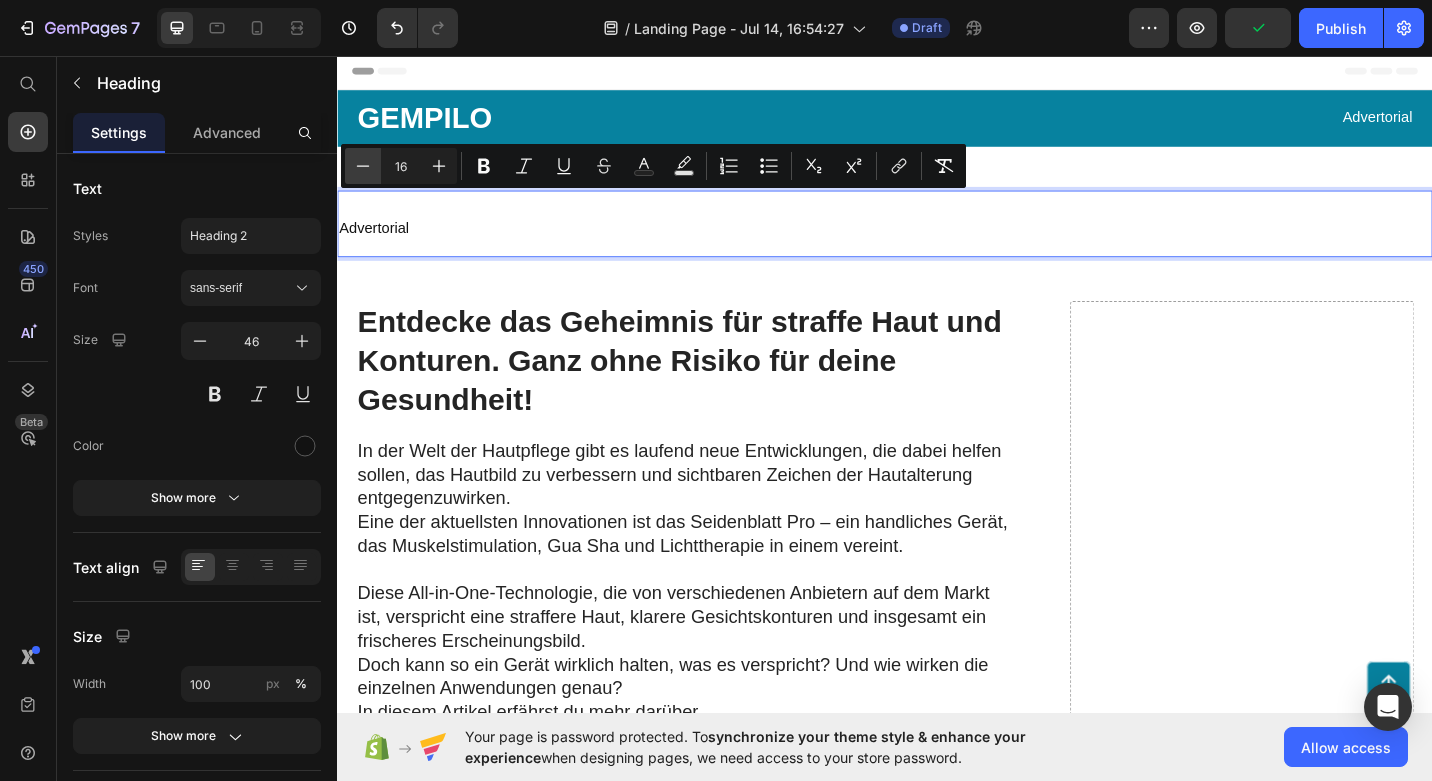 type on "15" 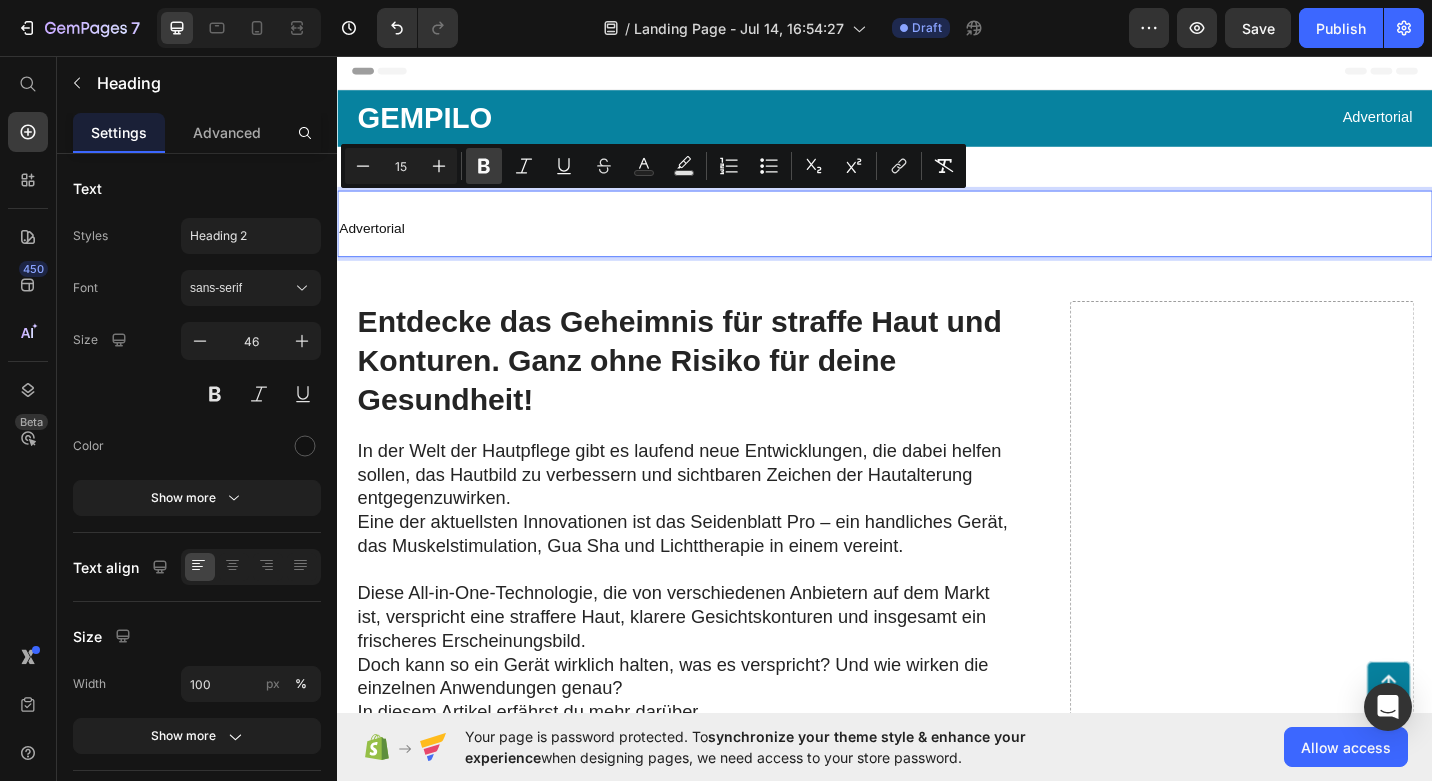 click 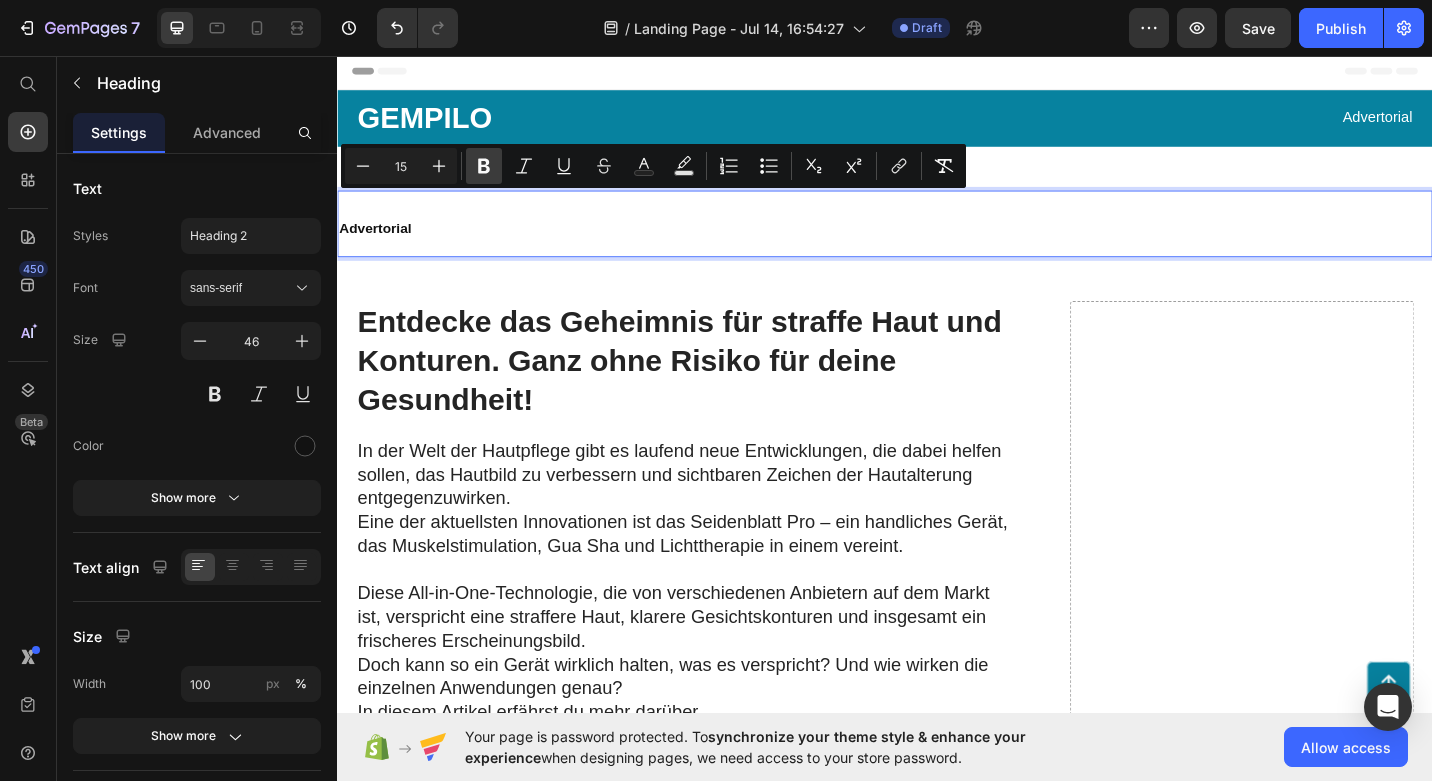 click on "Bold" at bounding box center [484, 166] 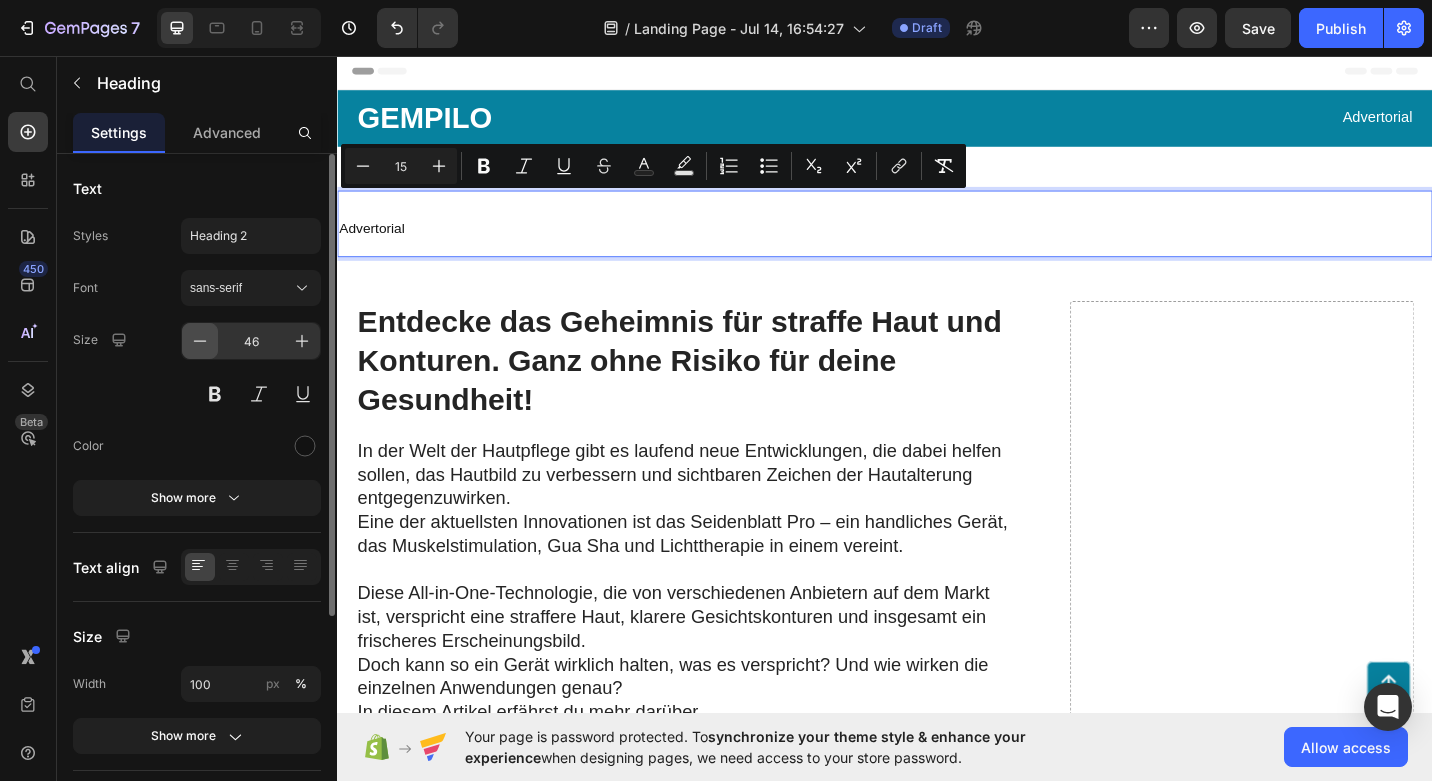 click at bounding box center [200, 341] 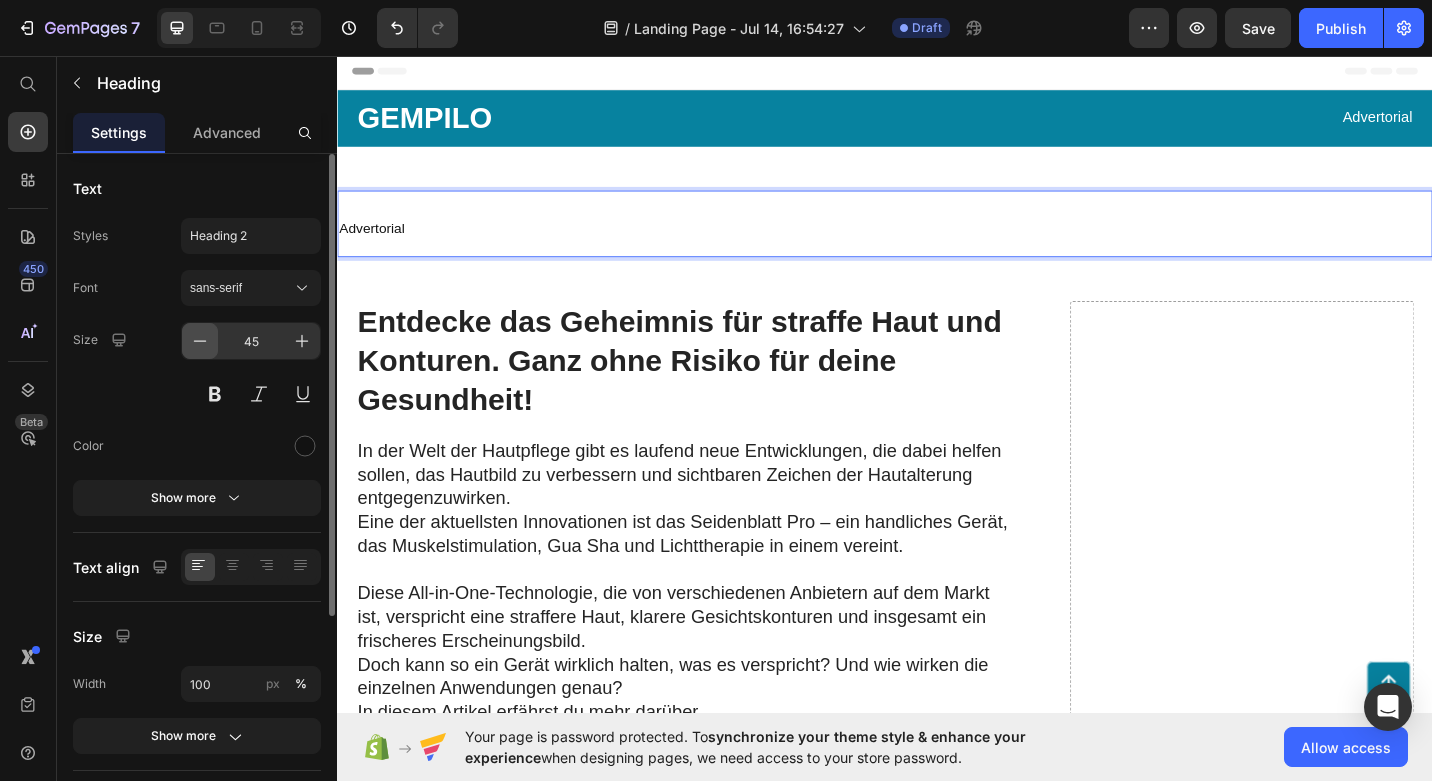 click at bounding box center [200, 341] 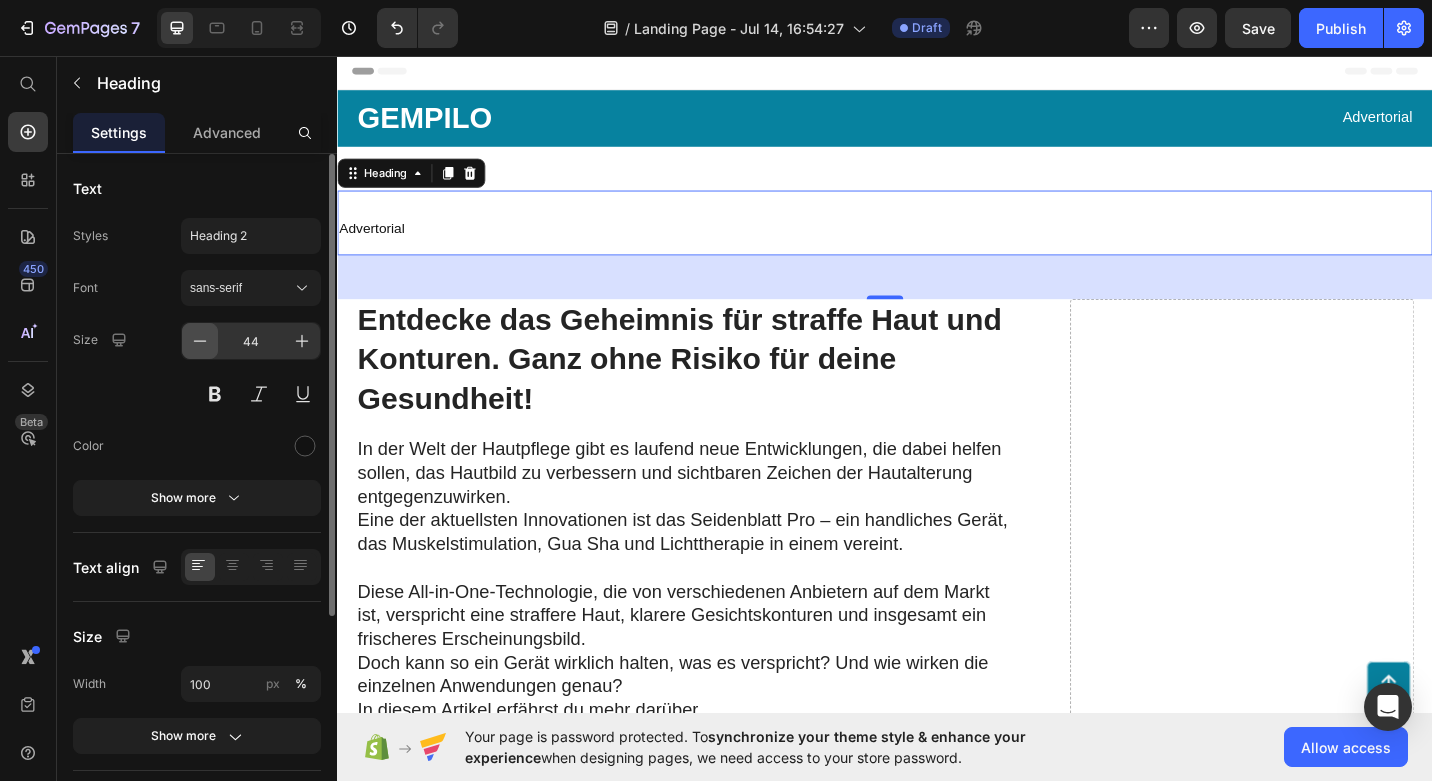 click at bounding box center (200, 341) 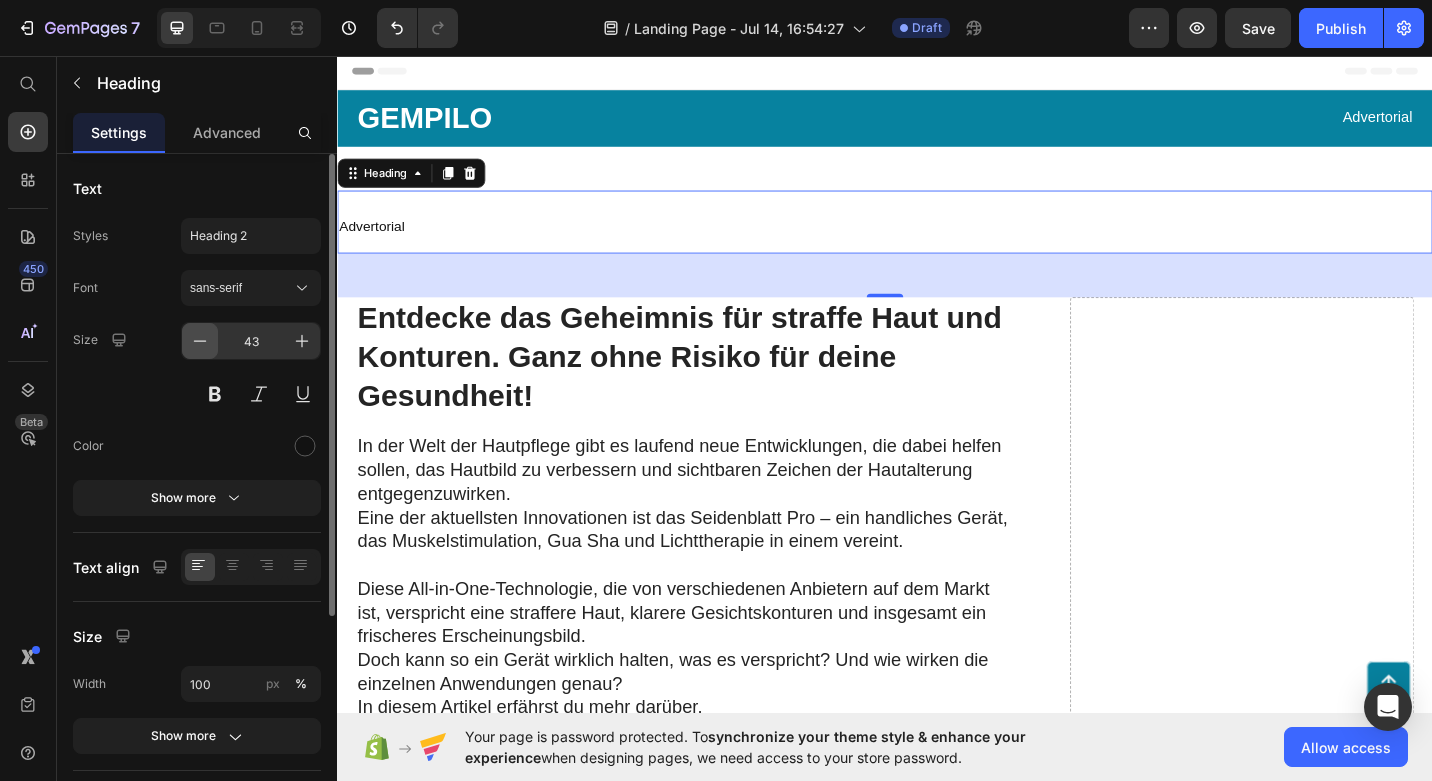 click at bounding box center [200, 341] 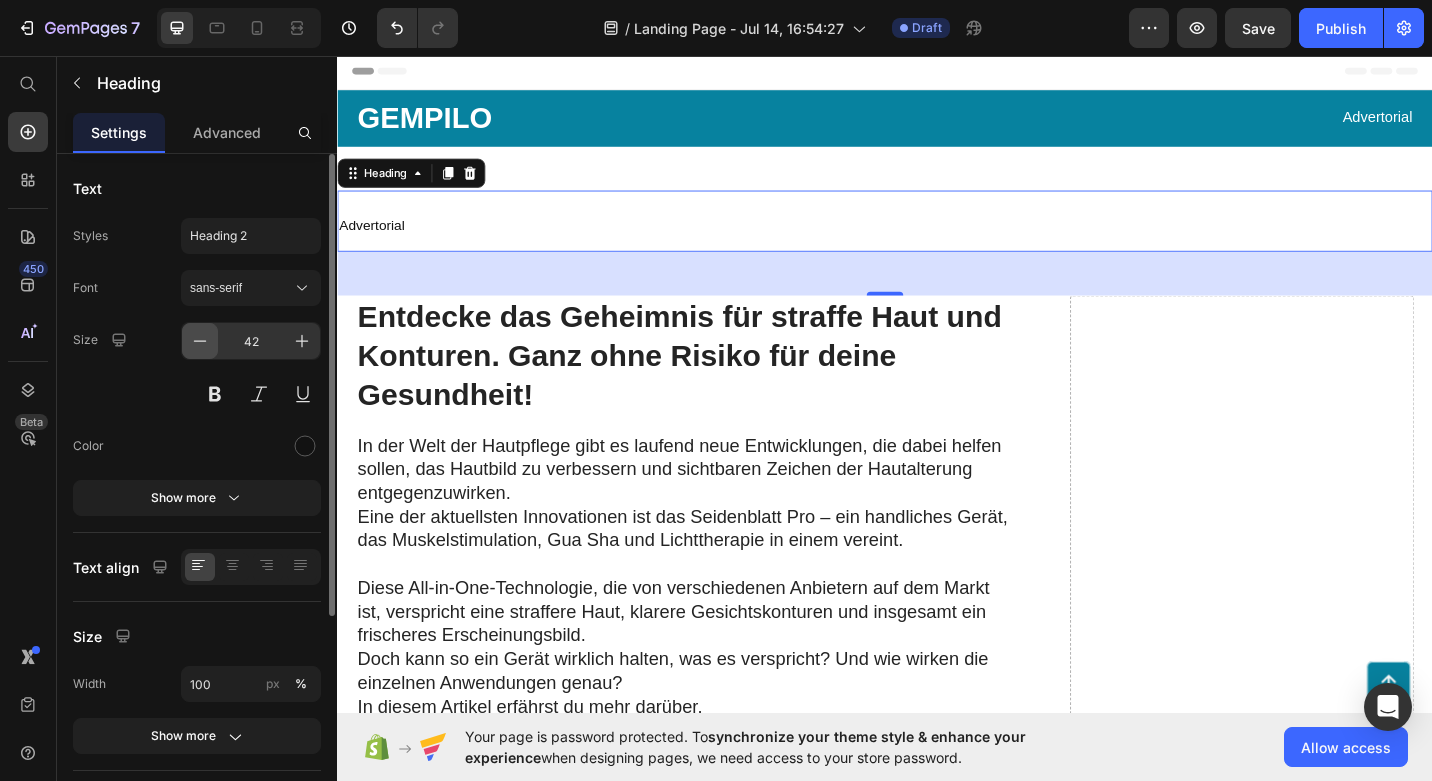click at bounding box center (200, 341) 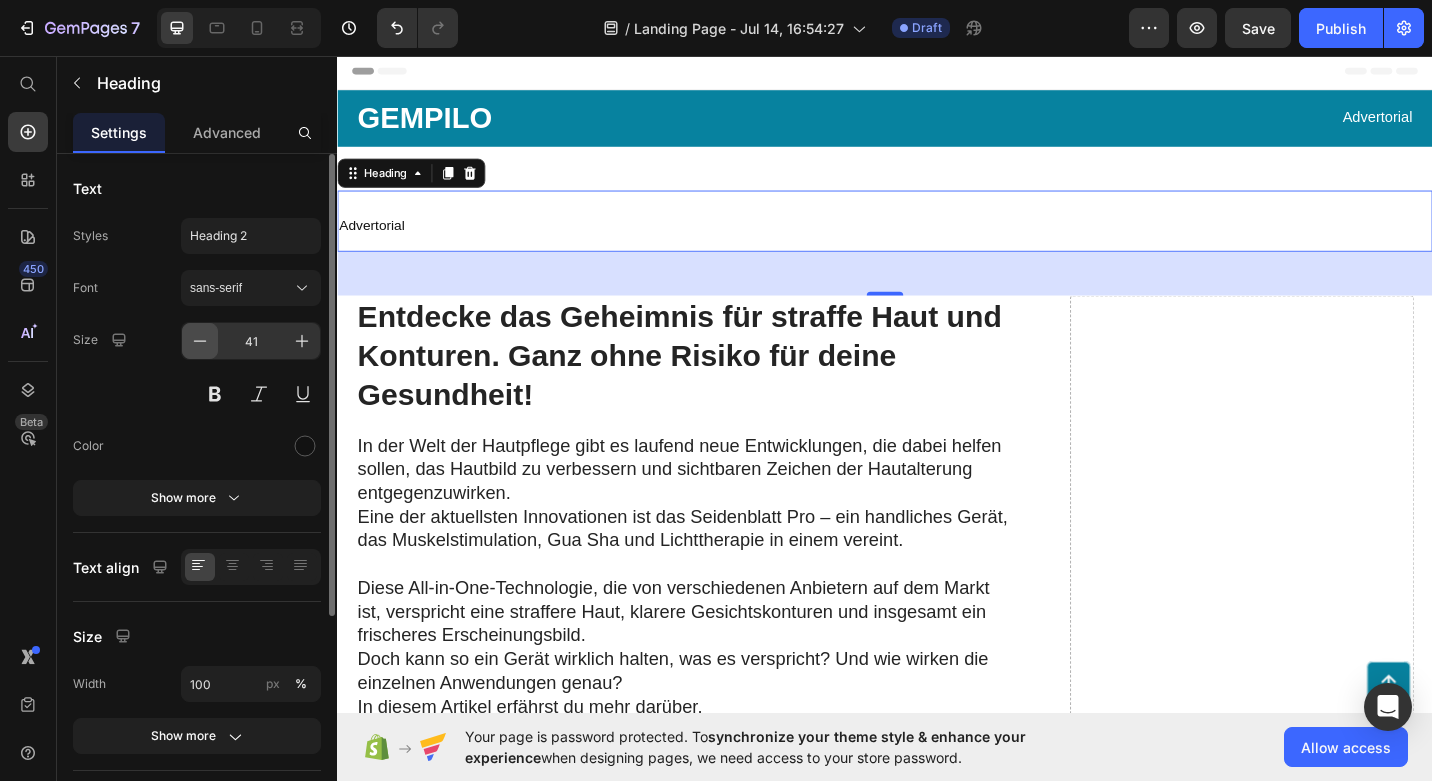 click at bounding box center (200, 341) 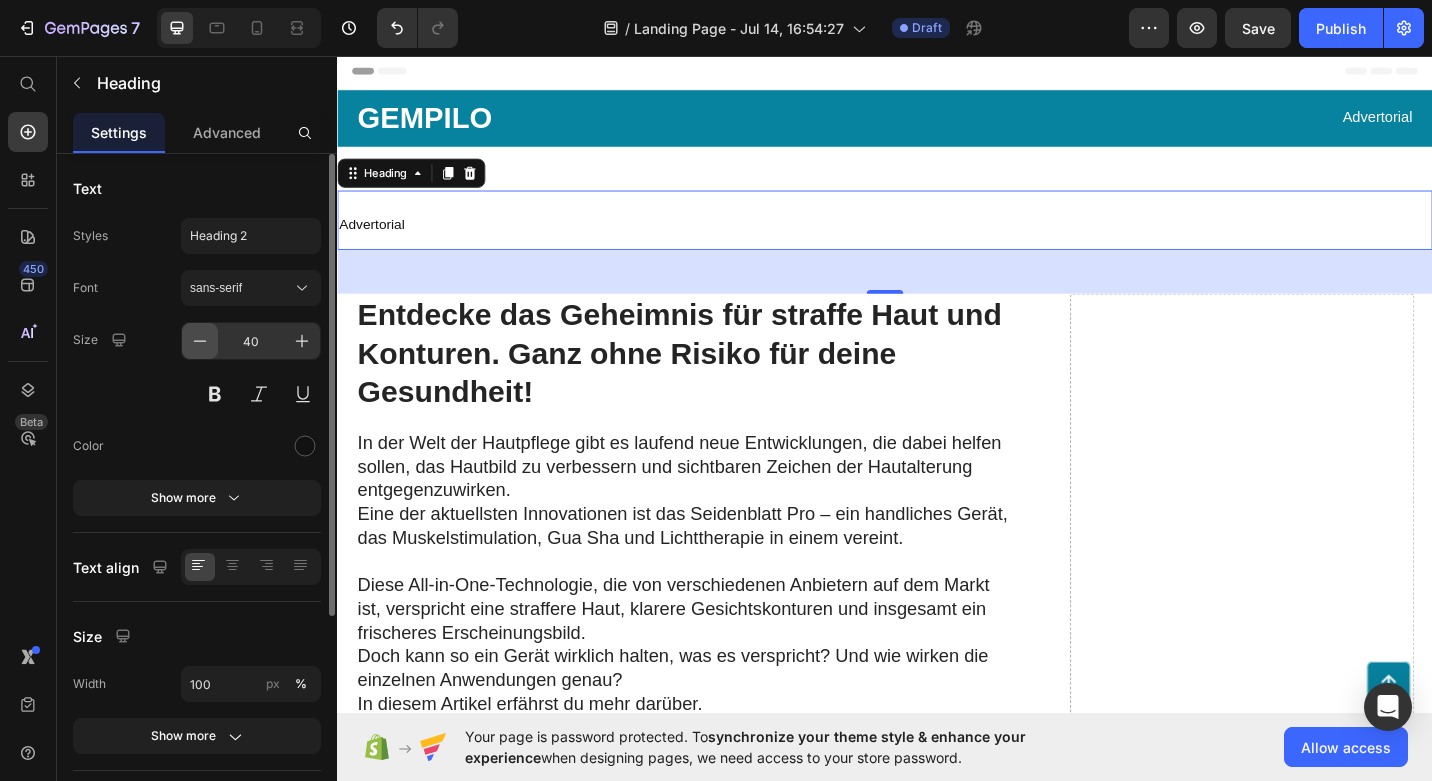 click at bounding box center (200, 341) 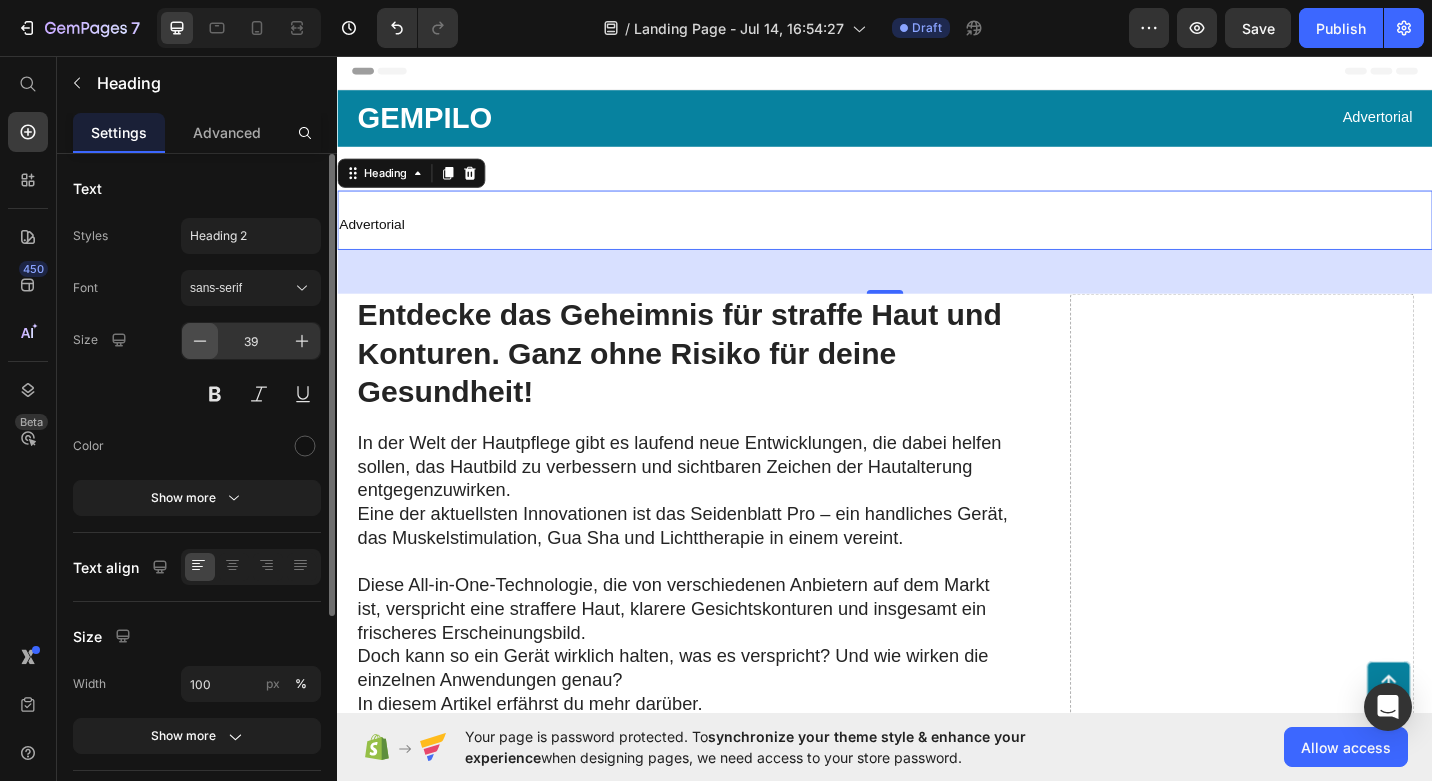 click at bounding box center (200, 341) 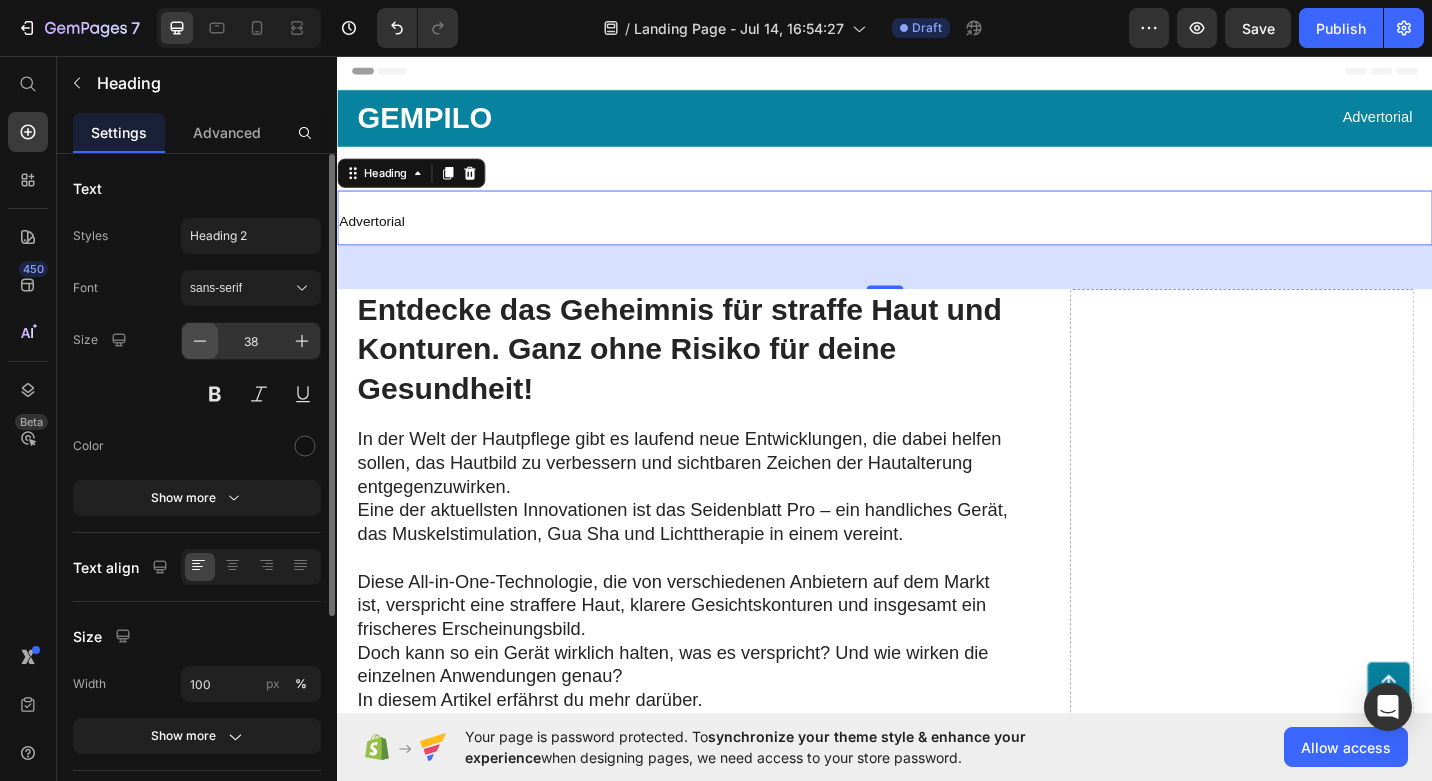 click at bounding box center [200, 341] 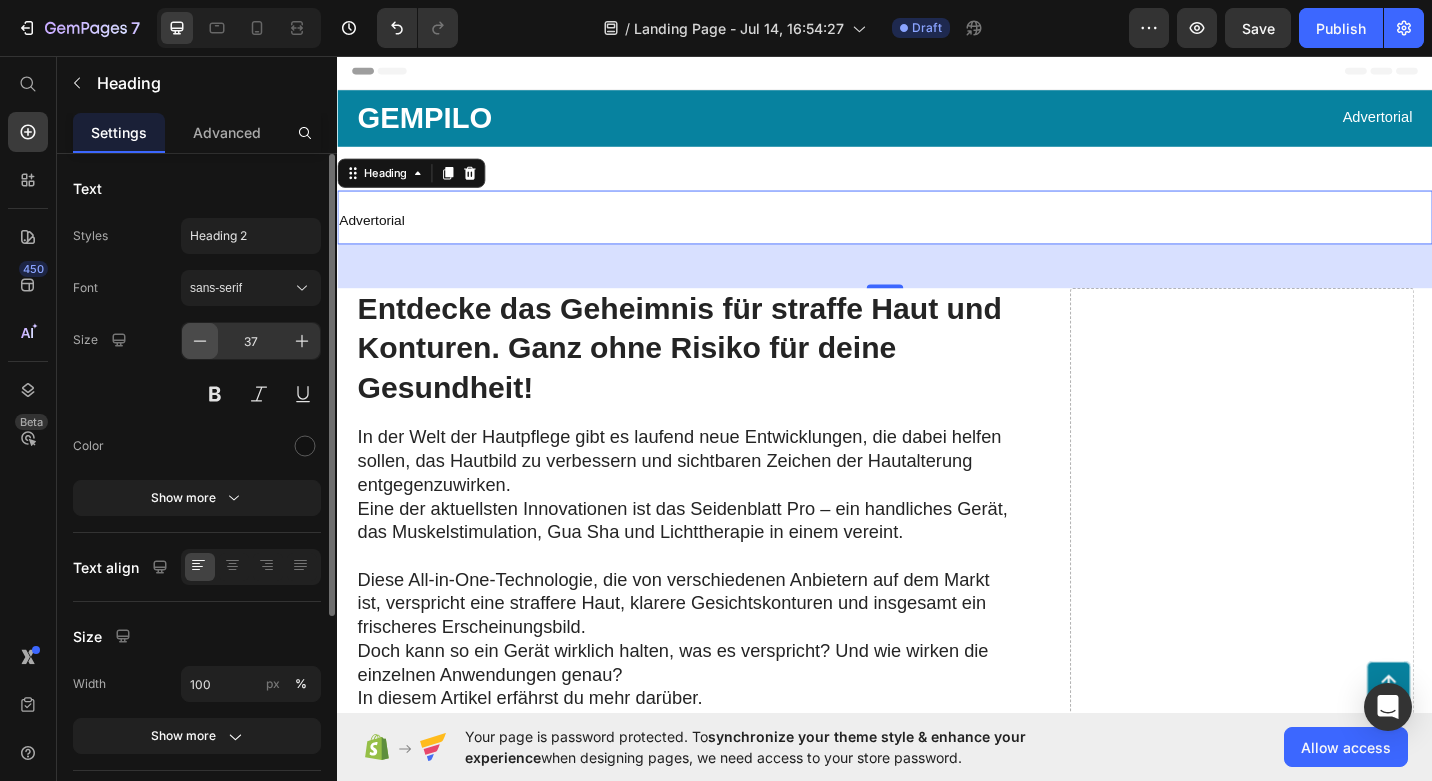 click at bounding box center [200, 341] 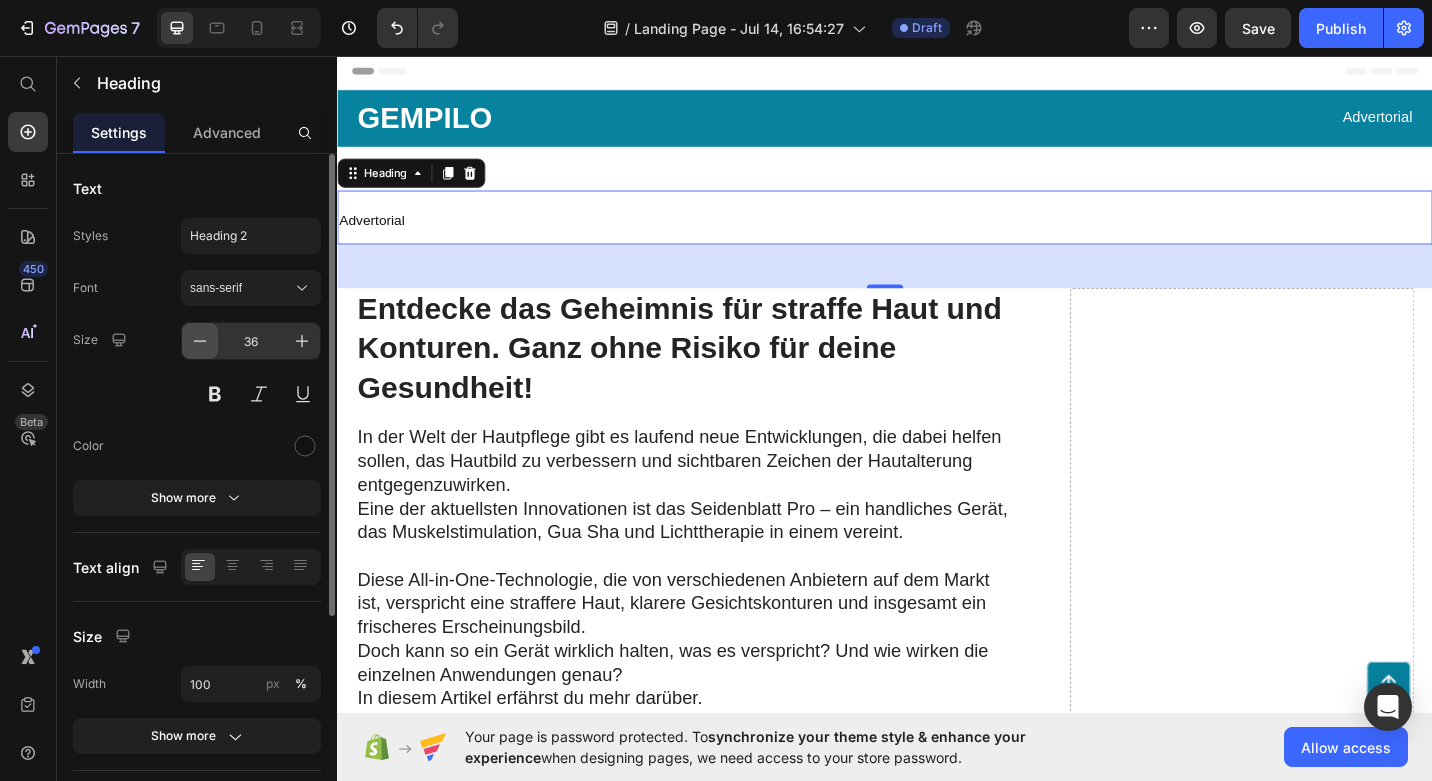 click at bounding box center [200, 341] 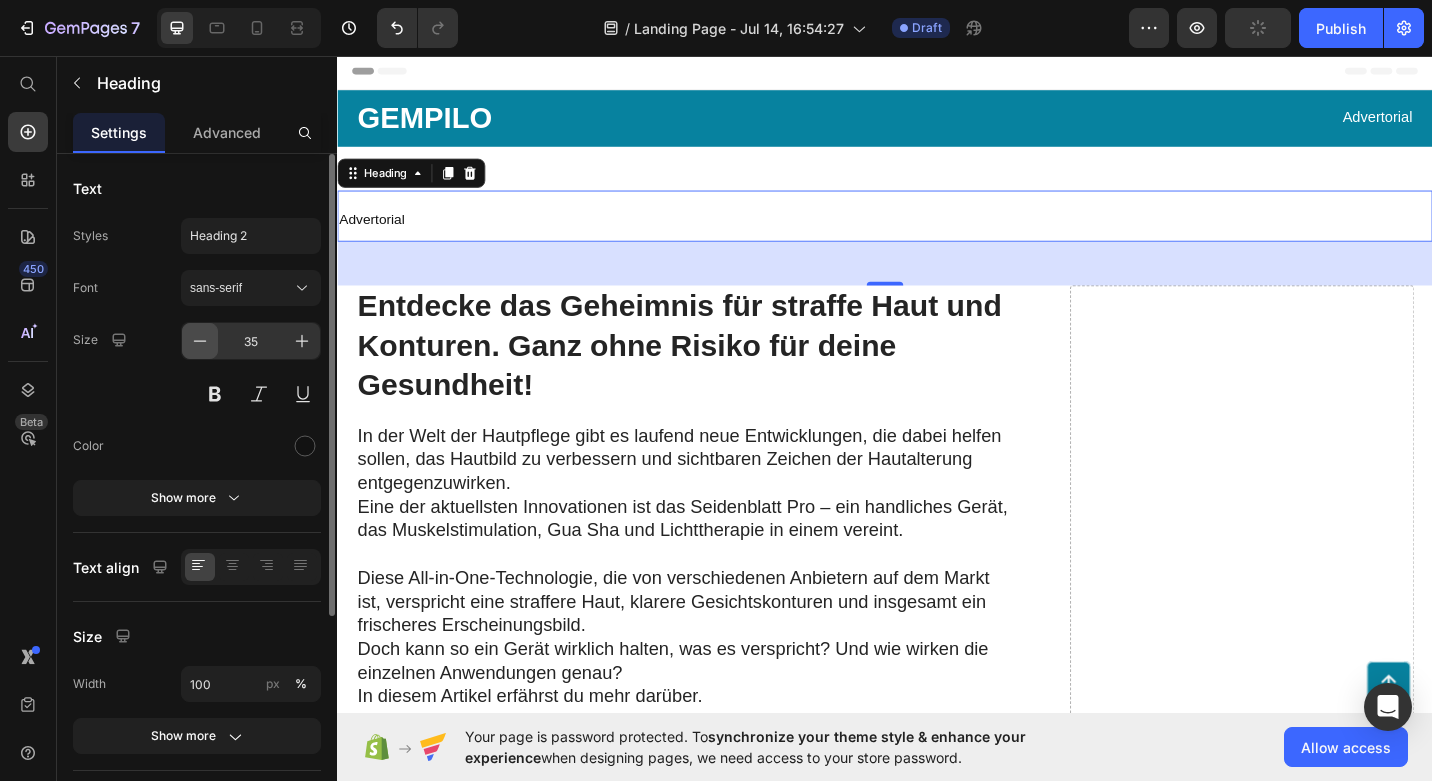 click at bounding box center (200, 341) 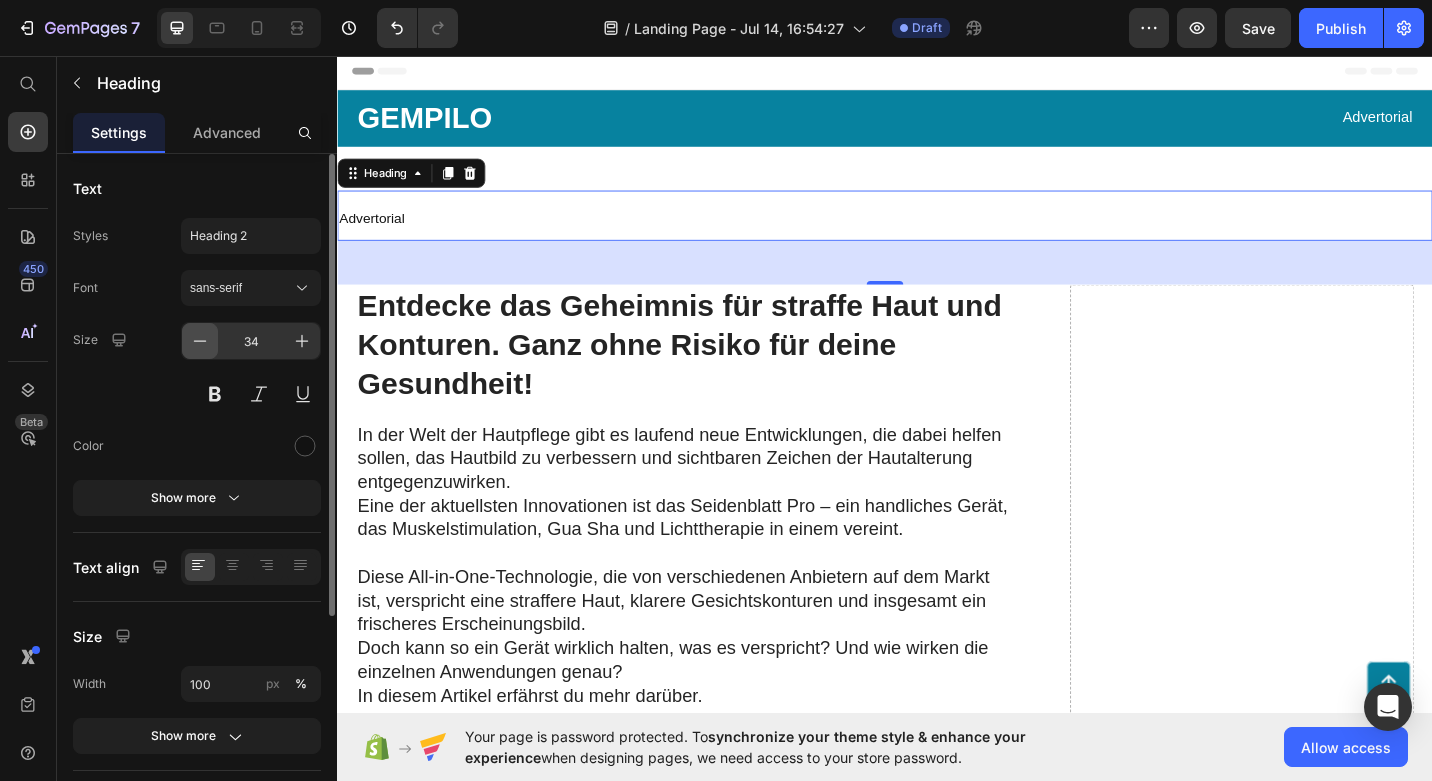 click at bounding box center [200, 341] 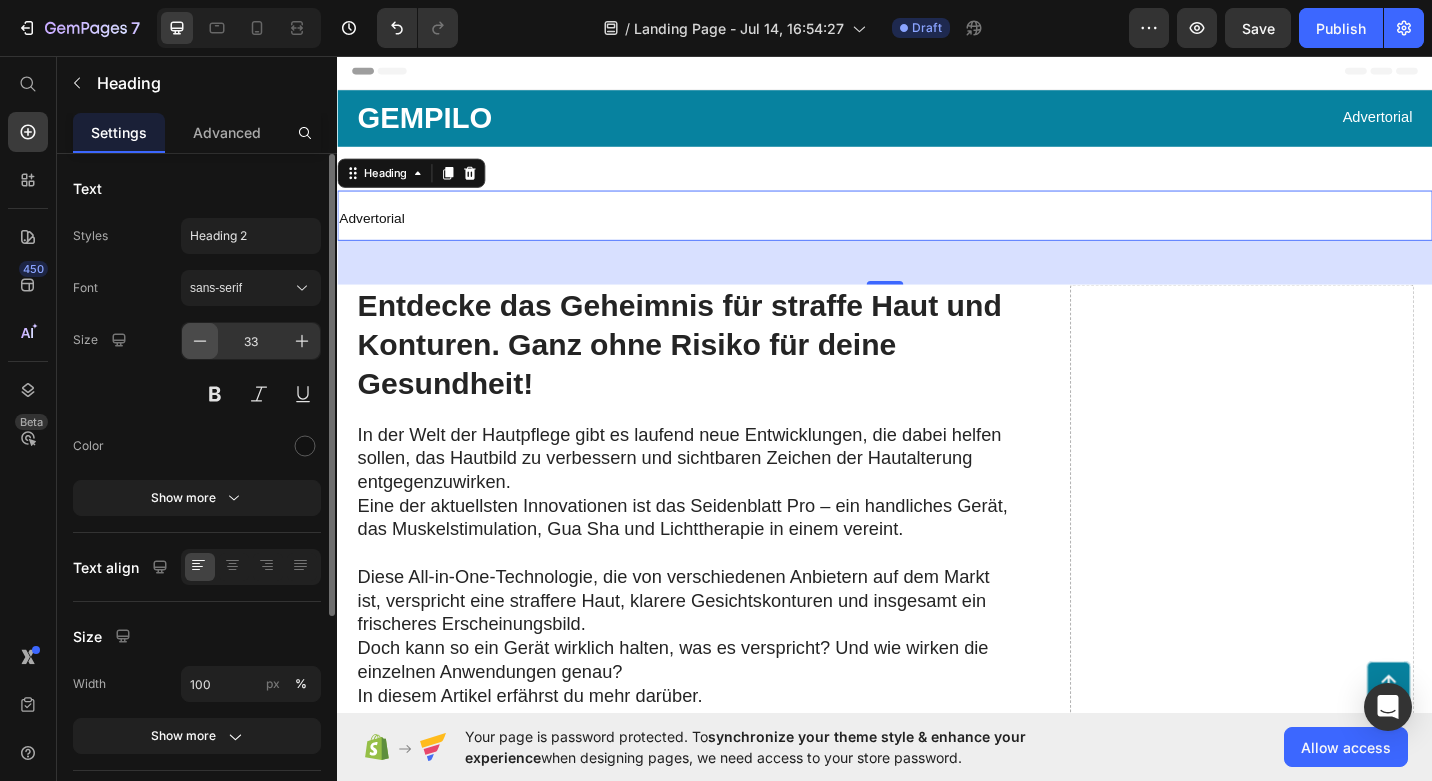 click at bounding box center (200, 341) 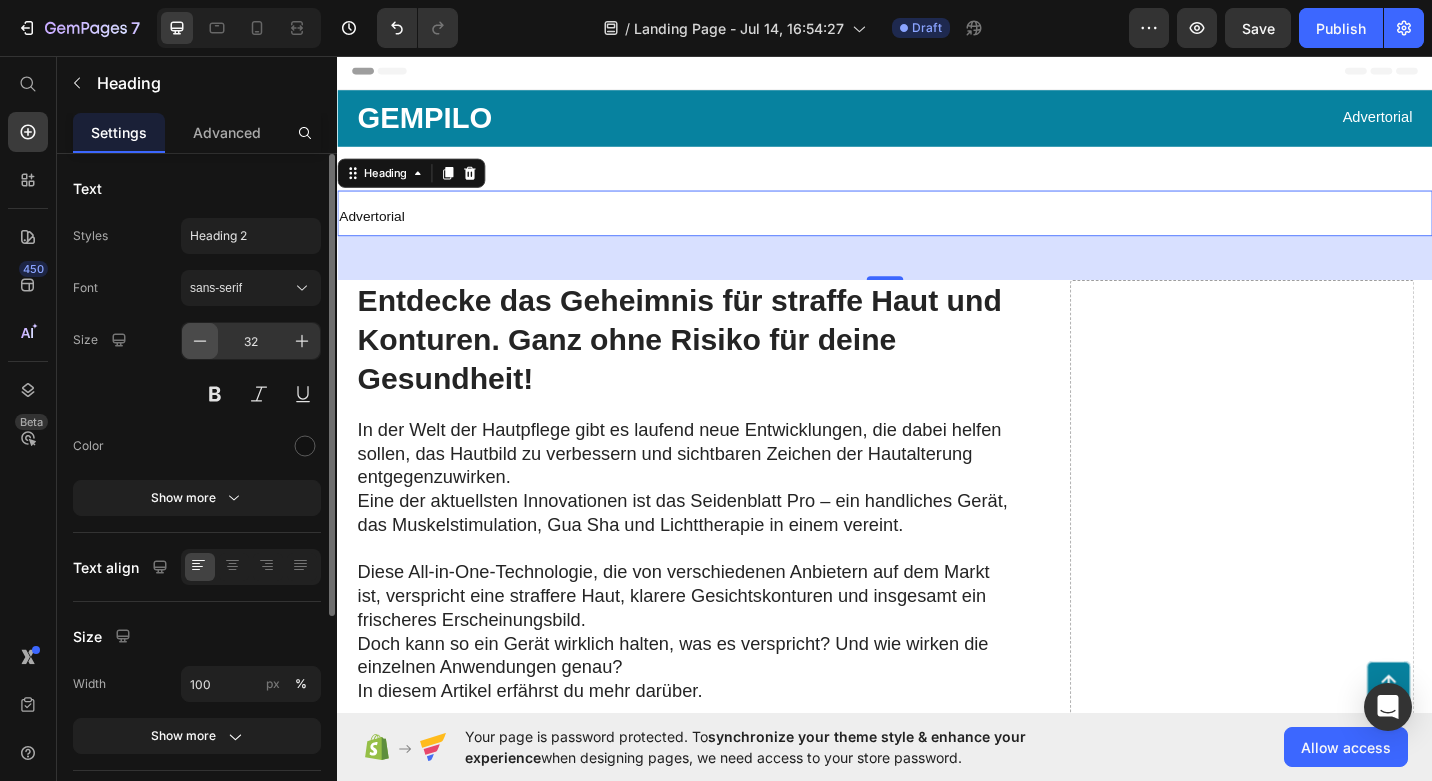 click at bounding box center (200, 341) 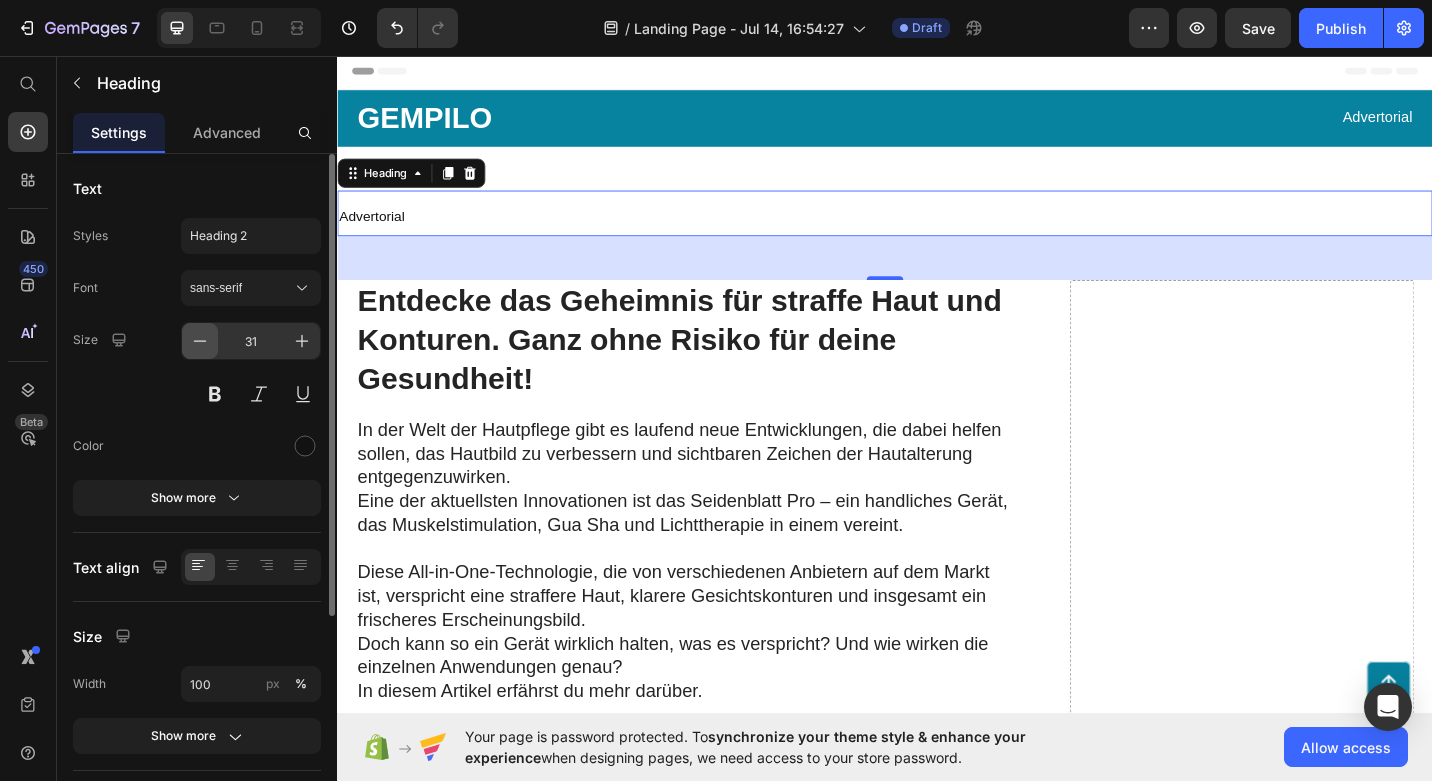 click at bounding box center [200, 341] 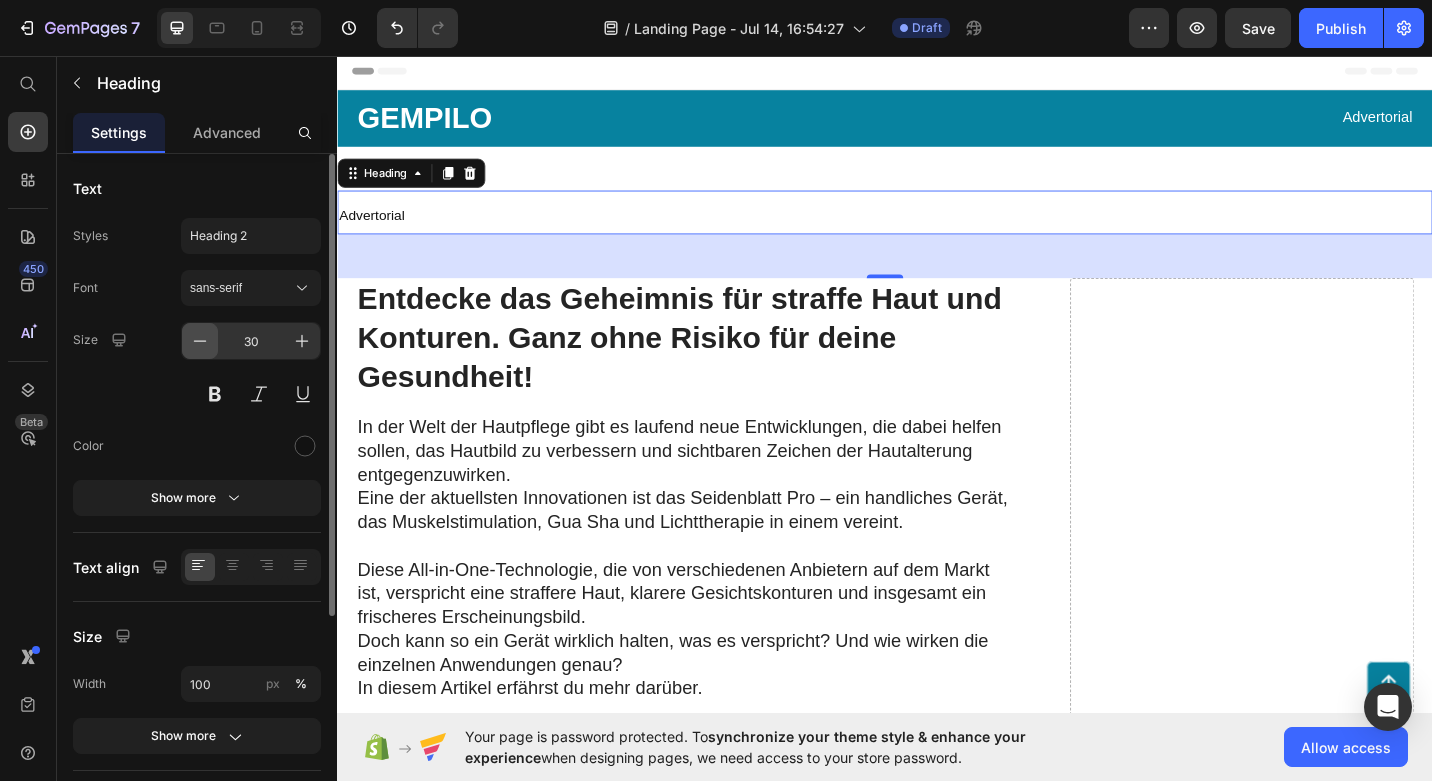 click at bounding box center [200, 341] 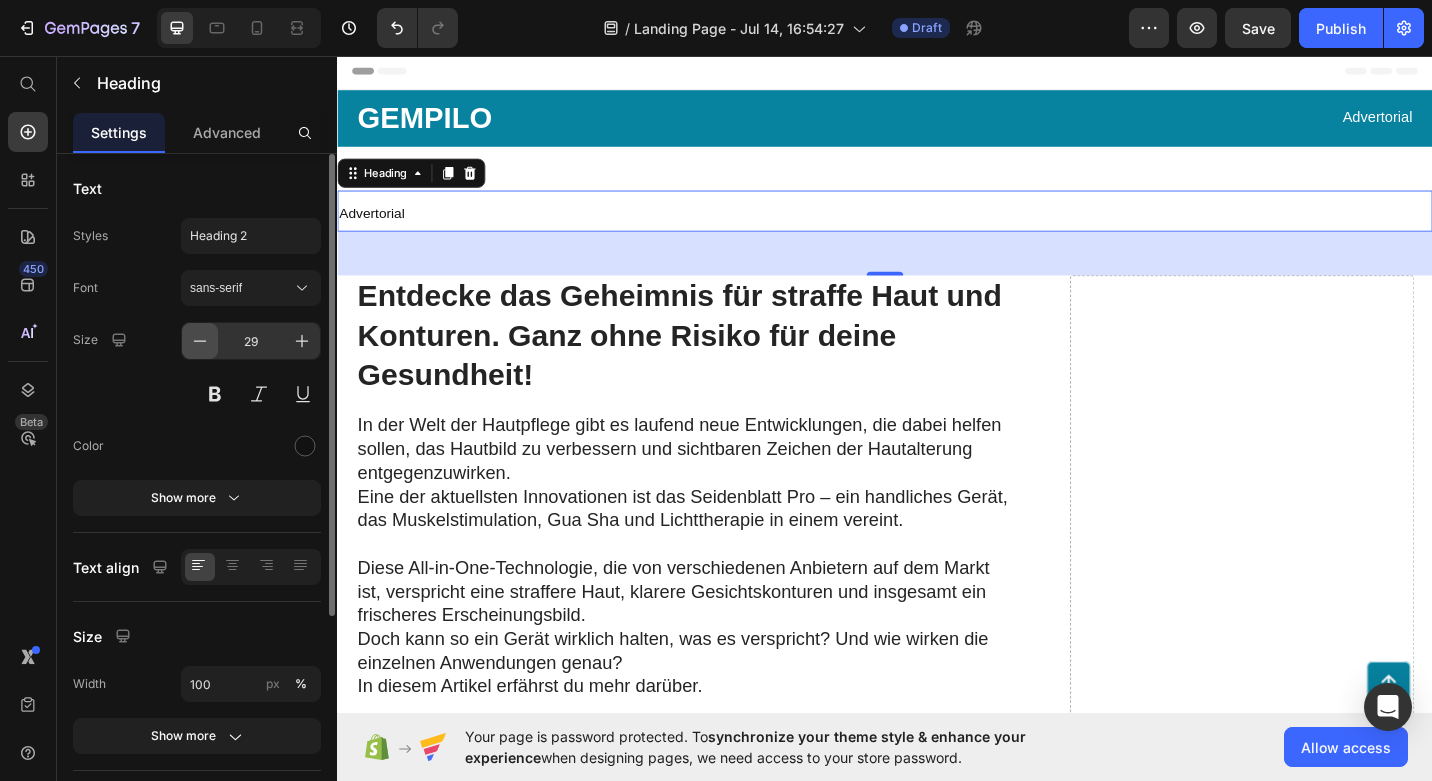 click at bounding box center [200, 341] 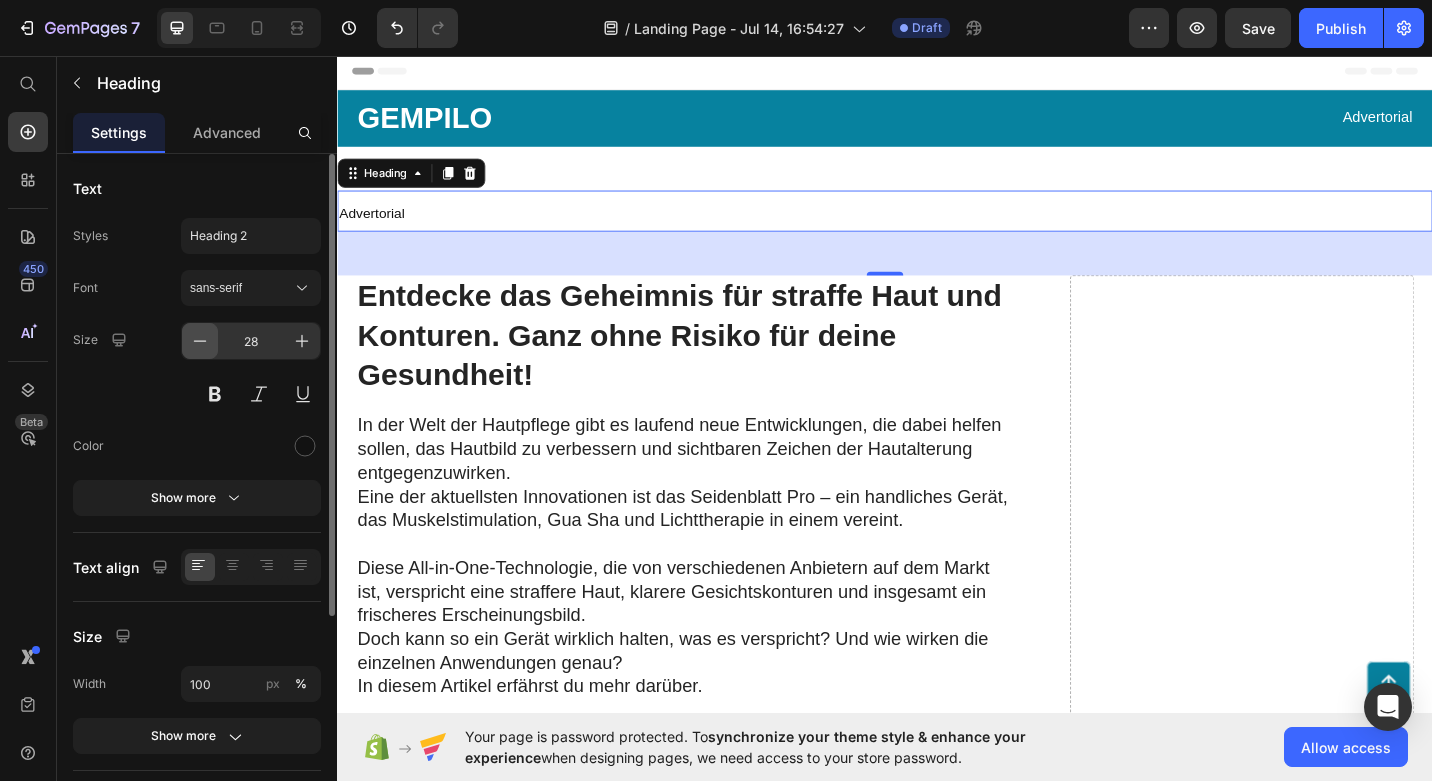 click at bounding box center (200, 341) 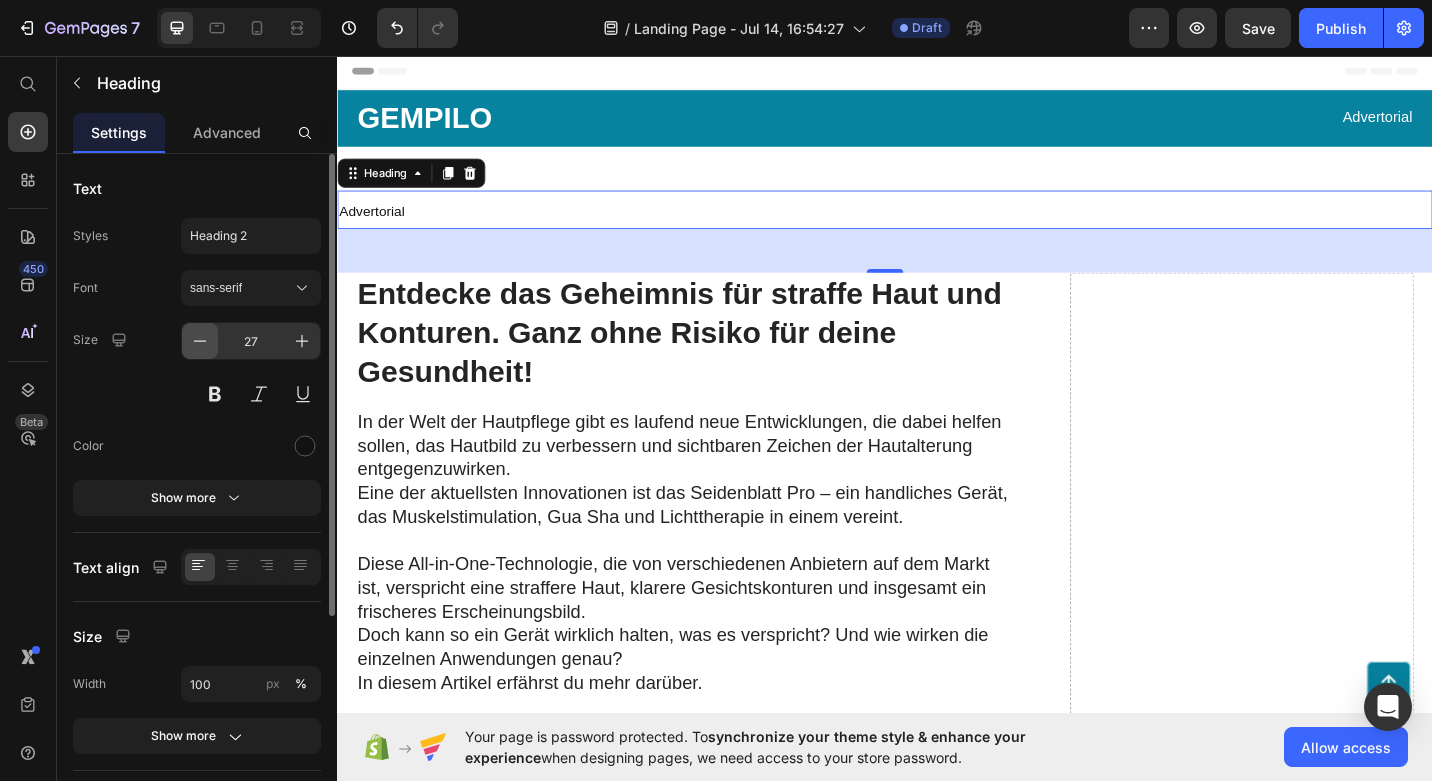 click at bounding box center (200, 341) 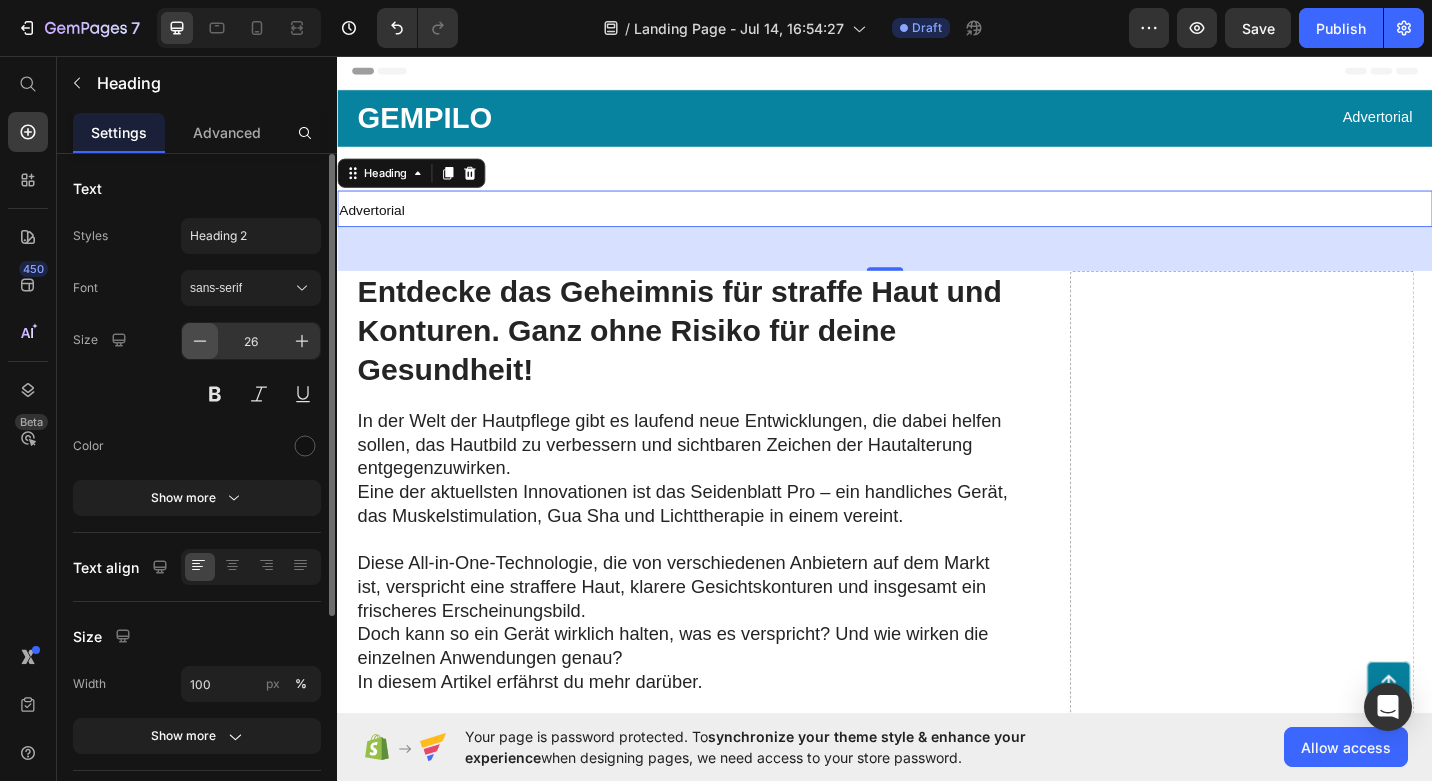 click at bounding box center (200, 341) 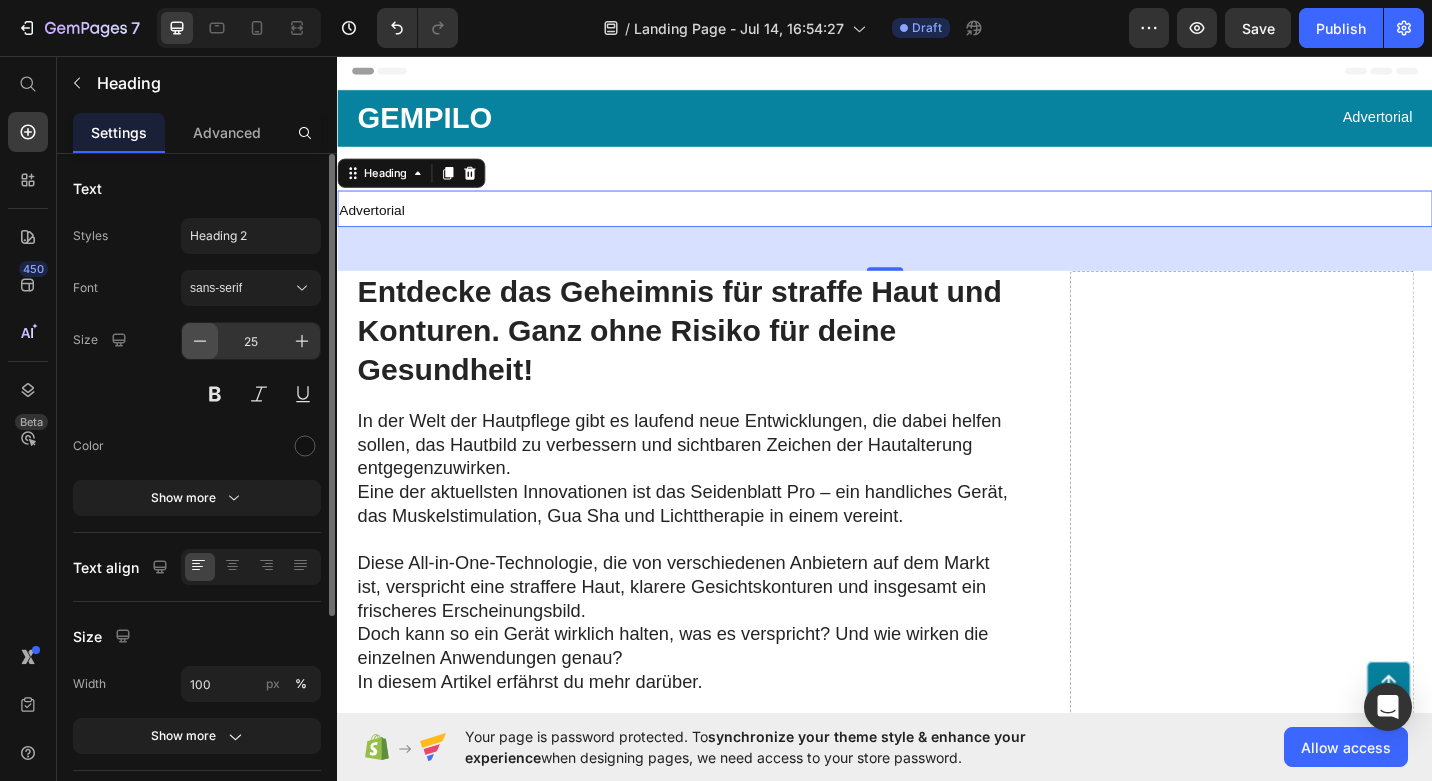 click at bounding box center [200, 341] 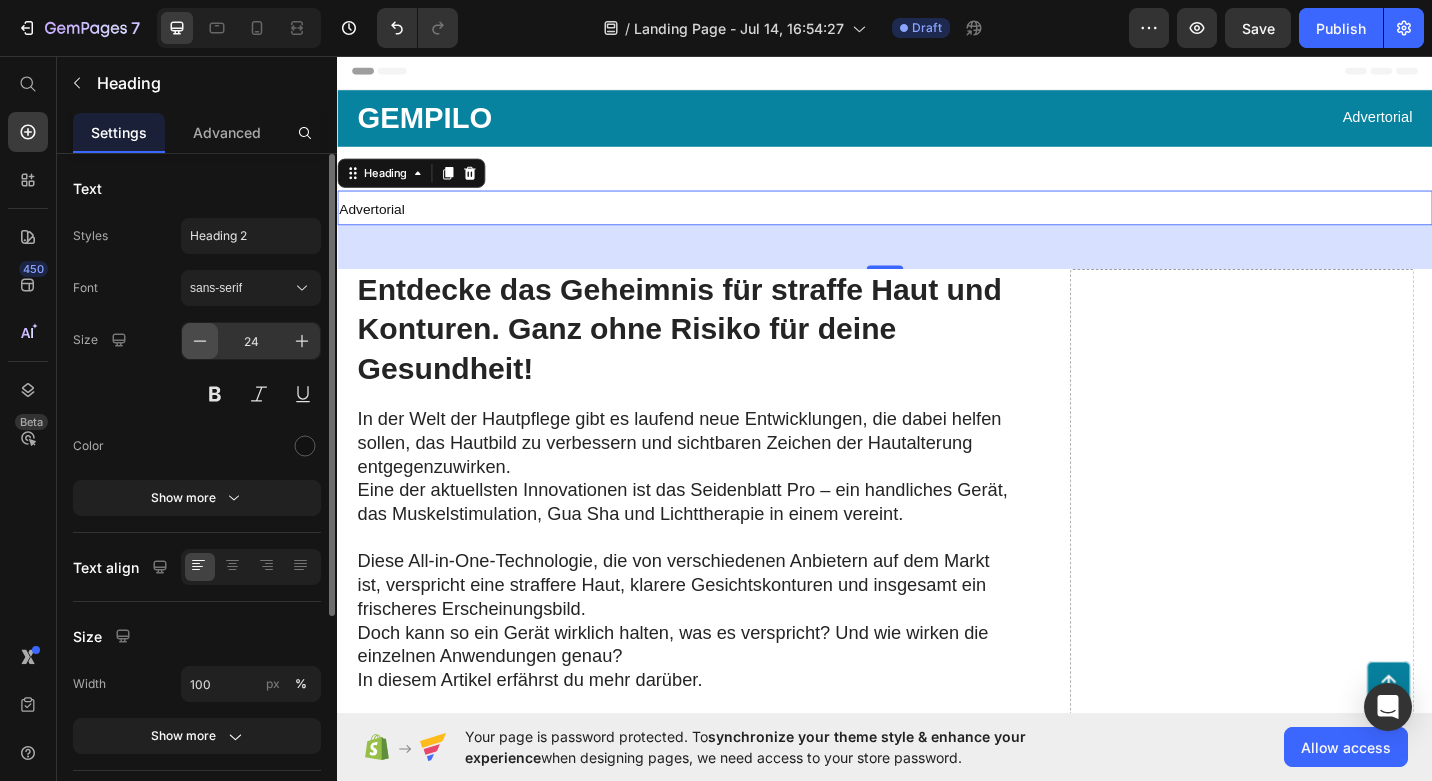 click at bounding box center (200, 341) 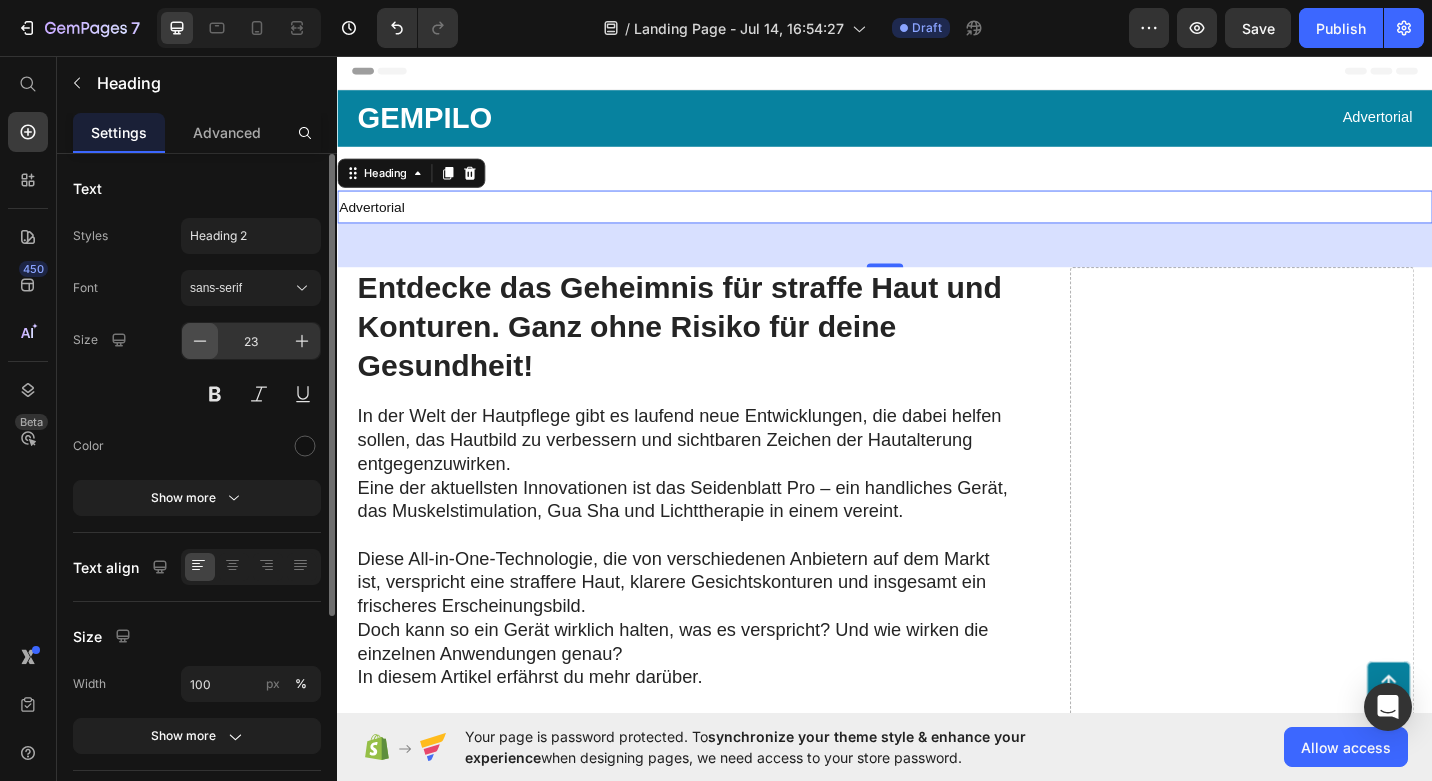 click at bounding box center [200, 341] 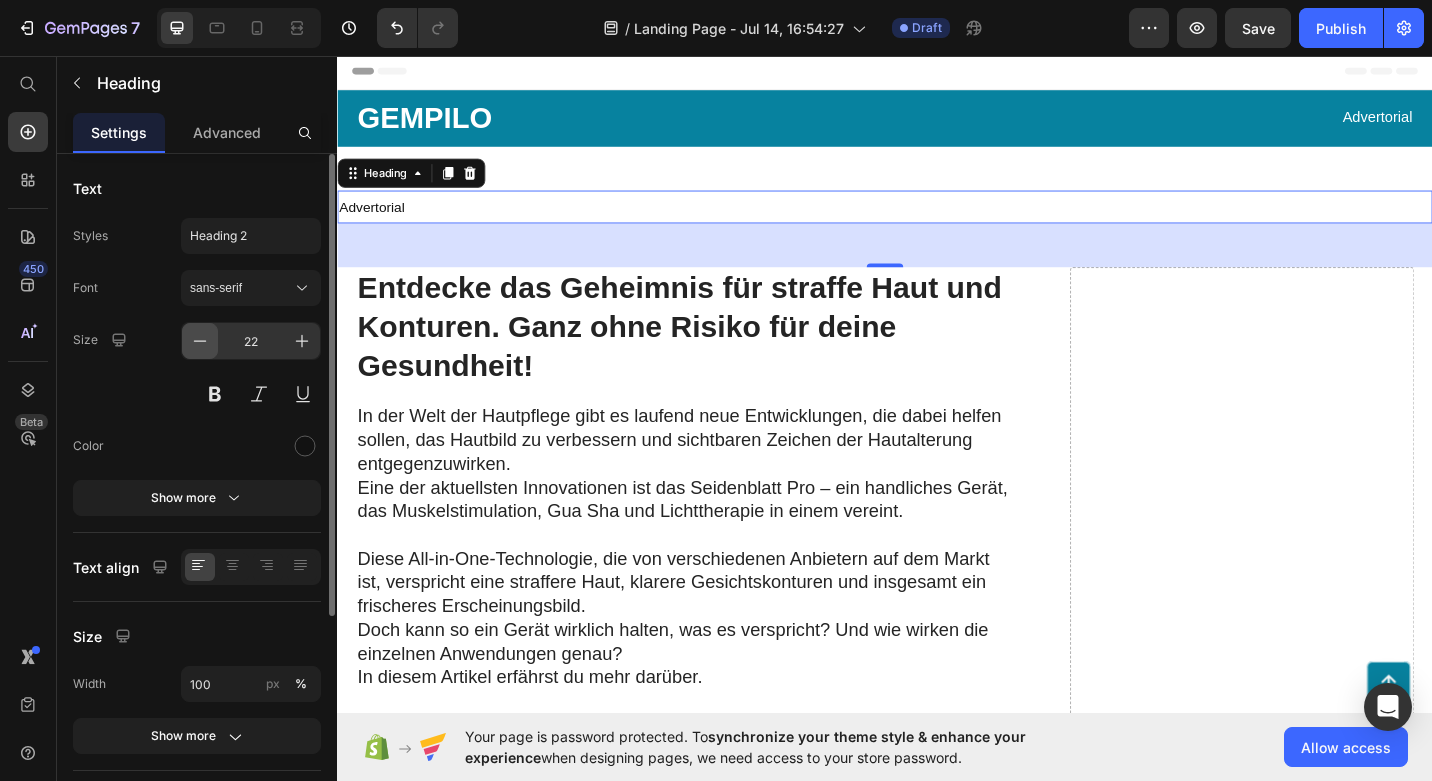 click at bounding box center [200, 341] 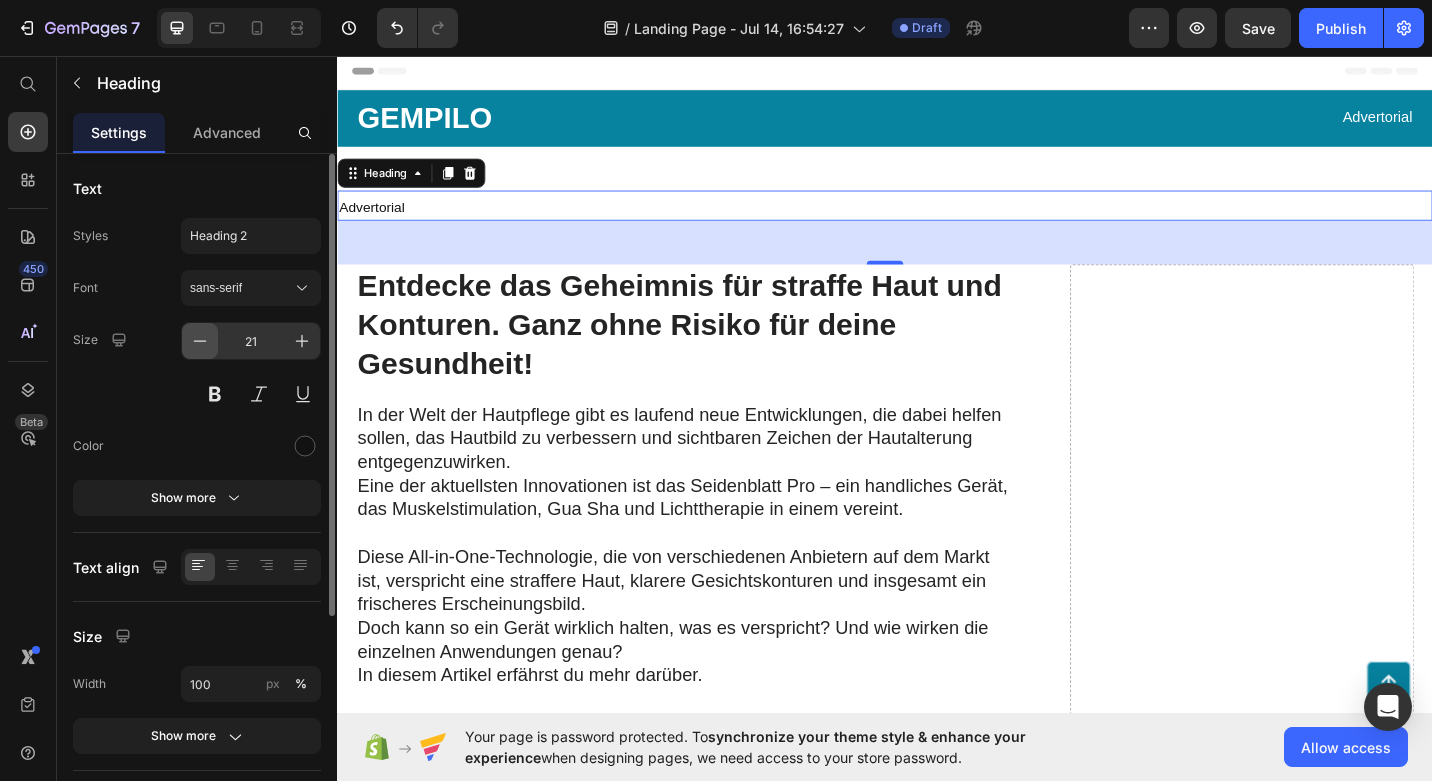 click at bounding box center [200, 341] 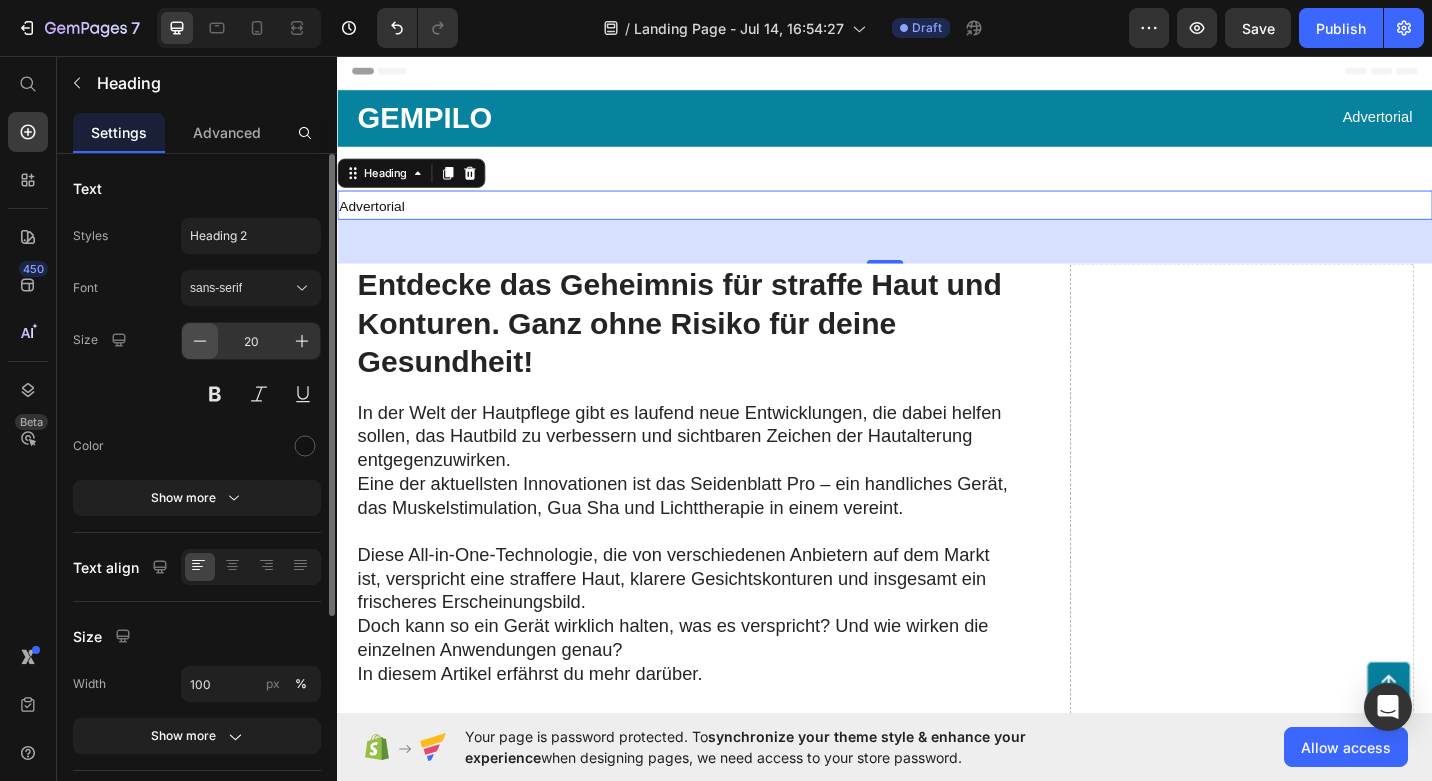 click at bounding box center (200, 341) 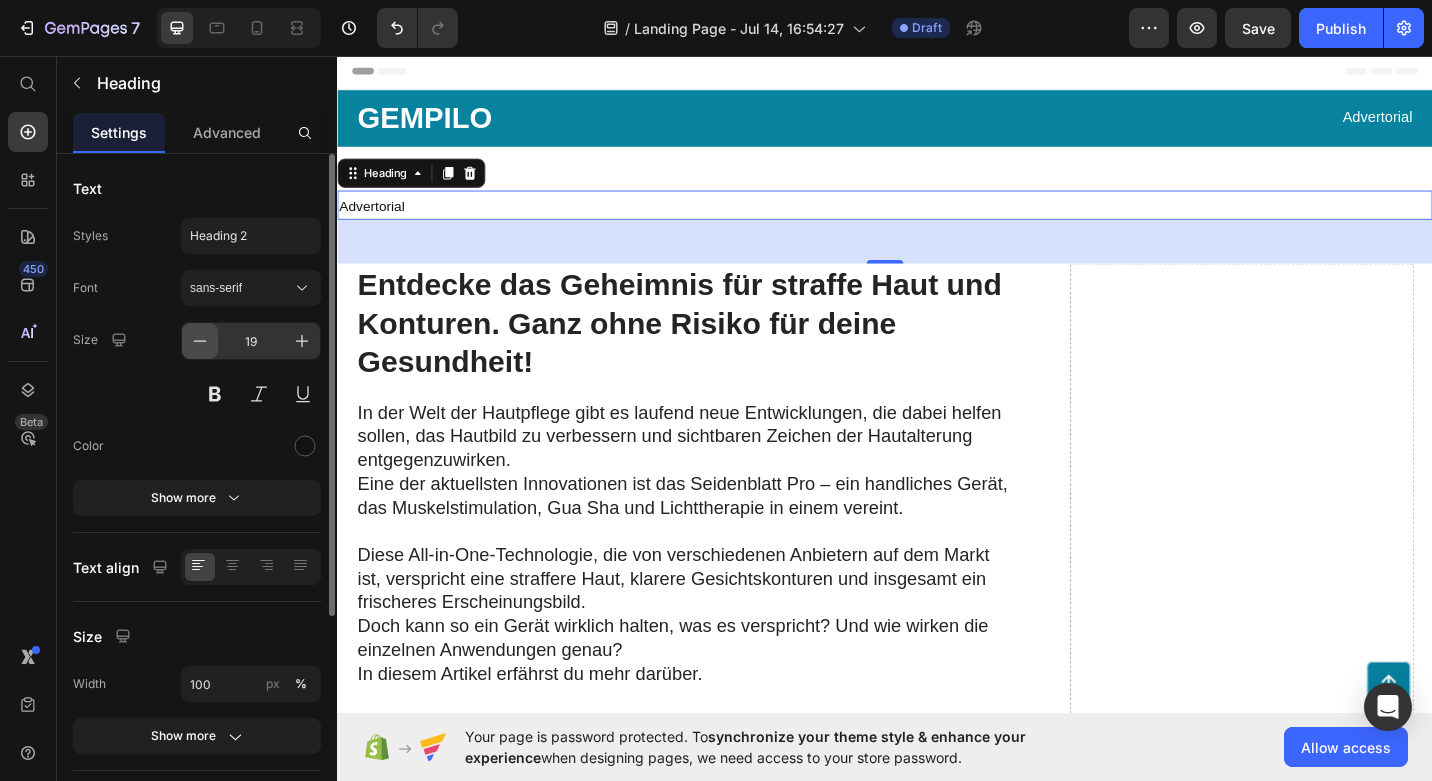 click at bounding box center (200, 341) 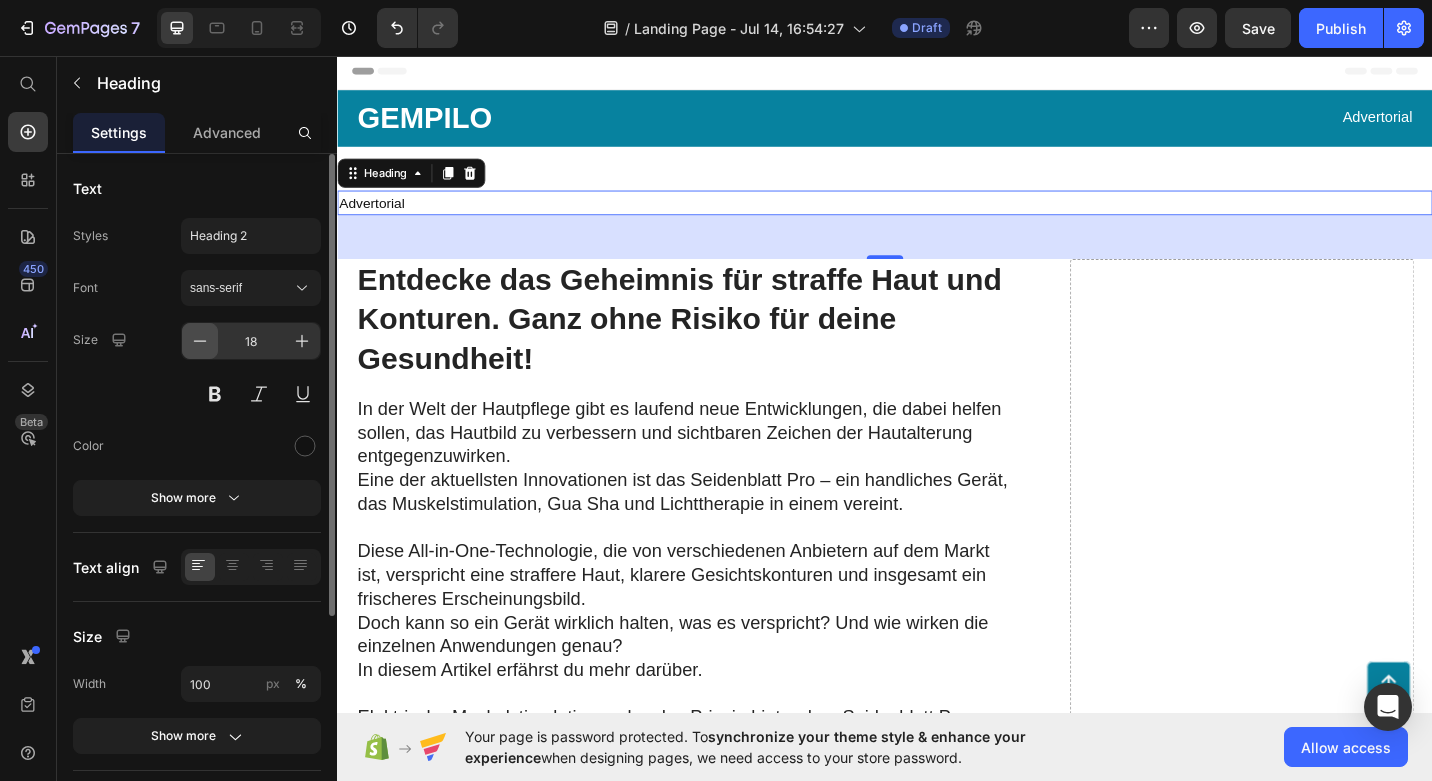 click at bounding box center [200, 341] 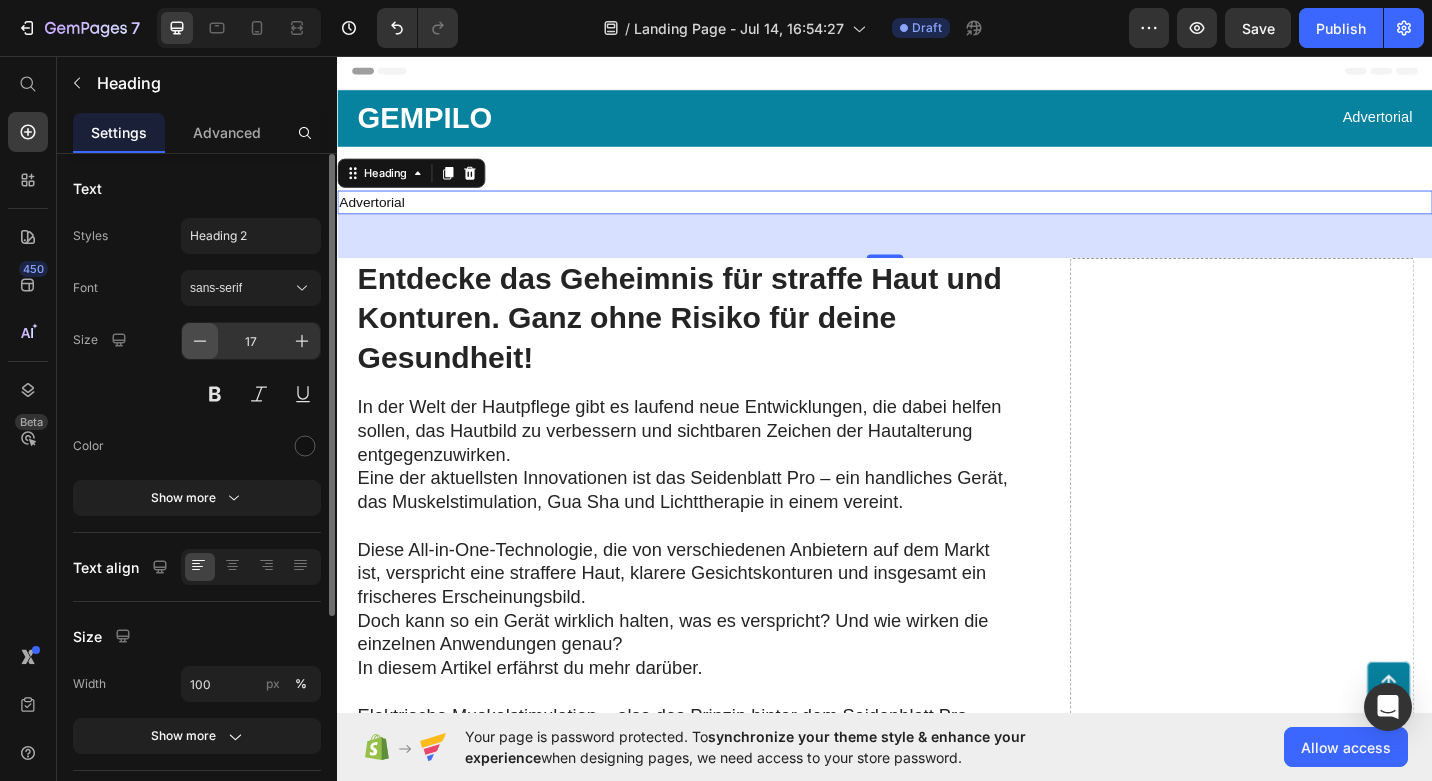 click at bounding box center [200, 341] 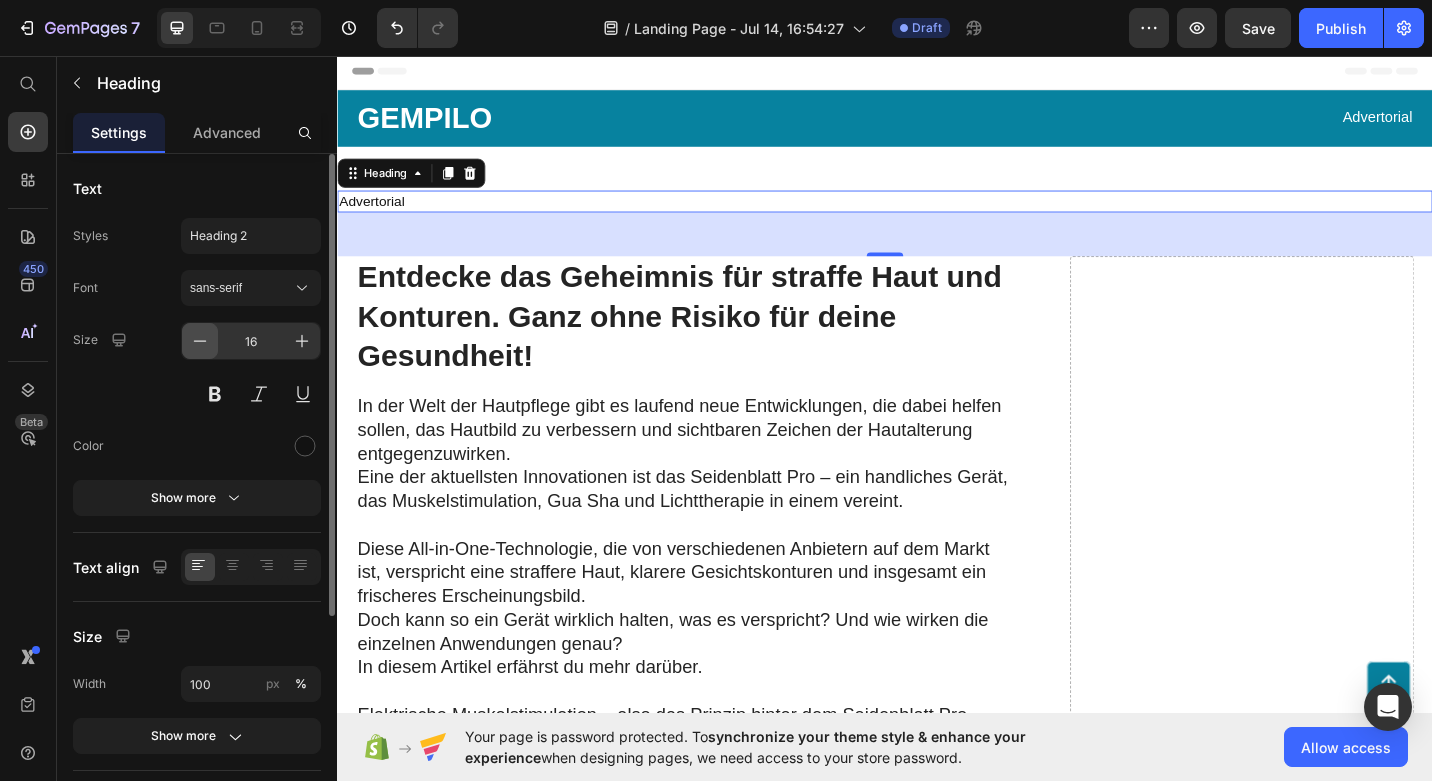click at bounding box center [200, 341] 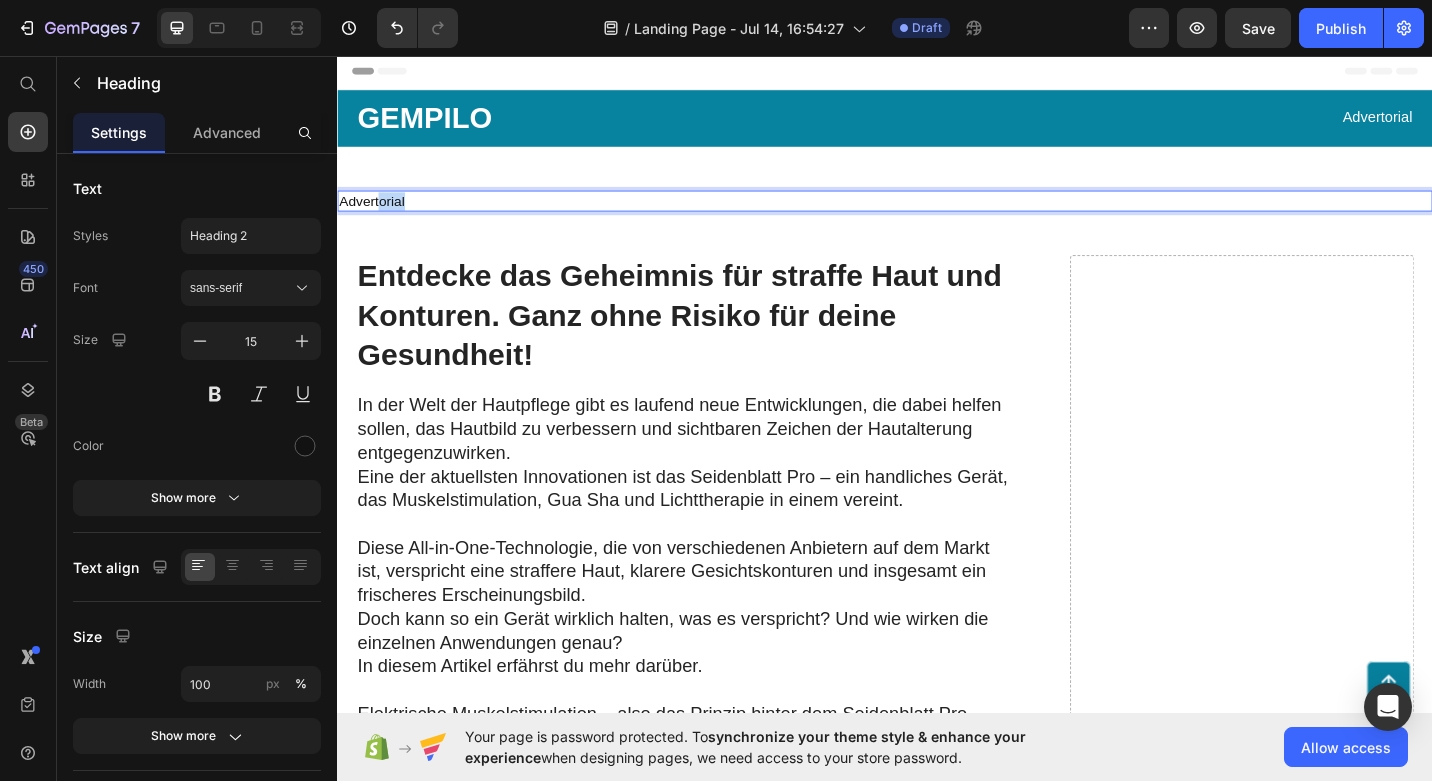 drag, startPoint x: 414, startPoint y: 209, endPoint x: 380, endPoint y: 208, distance: 34.0147 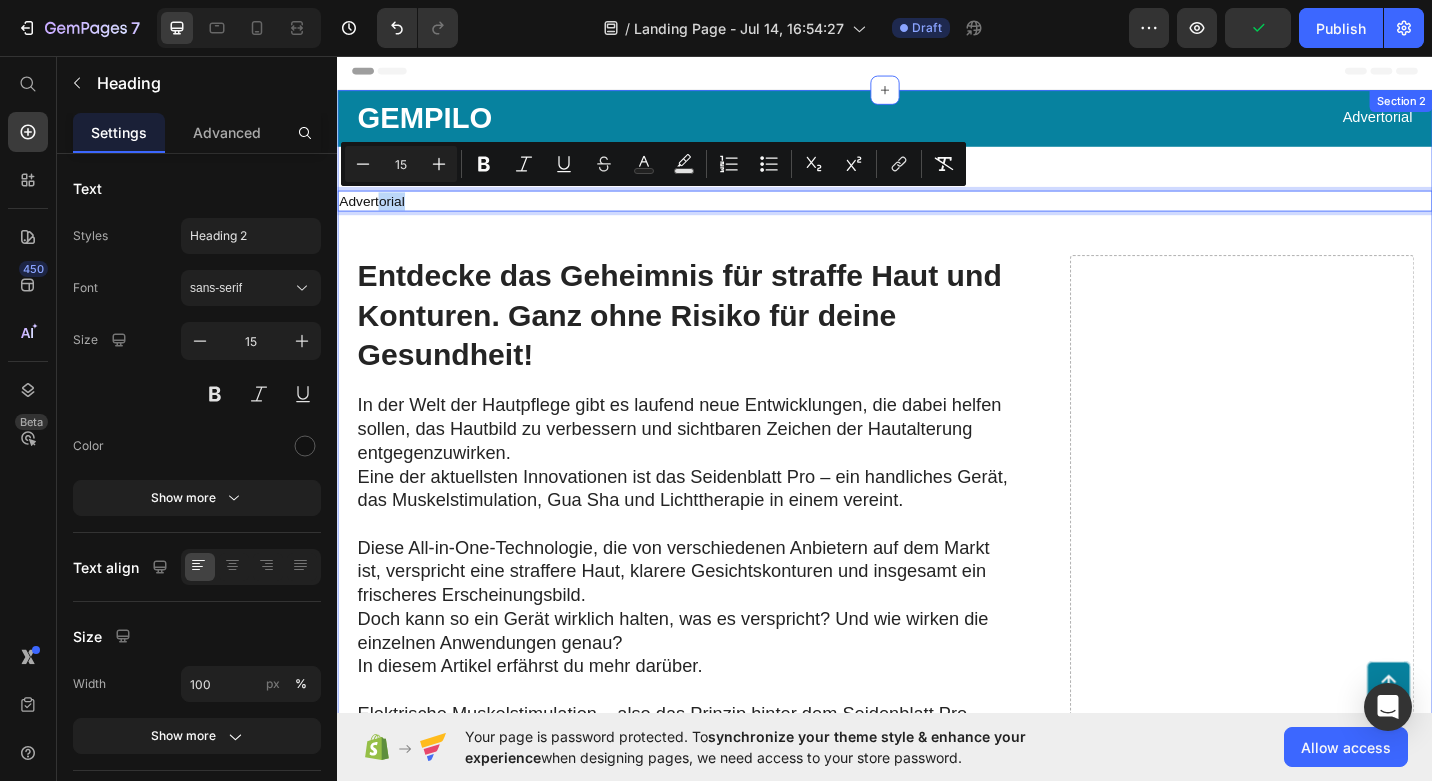 click on "GEMPILO Text Block Advertorial Text Block Row Row Advertorial Heading   48 Entdecke das Geheimnis für straffe Haut und Konturen. Ganz ohne Risiko für deine Gesundheit! Heading In der Welt der Hautpflege gibt es laufend neue Entwicklungen, die dabei helfen sollen, das Hautbild zu verbessern und sichtbaren Zeichen der Hautalterung entgegenzuwirken. Eine der aktuellsten Innovationen ist das Seidenblatt Pro – ein handliches Gerät, das Muskelstimulation, Gua Sha und Lichttherapie in einem vereint.   Diese All-in-One-Technologie, die von verschiedenen Anbietern auf dem Markt ist, verspricht eine straffere Haut, klarere Gesichtskonturen und insgesamt ein frischeres Erscheinungsbild. Doch kann so ein Gerät wirklich halten, was es verspricht? Und wie wirken die einzelnen Anwendungen genau? In diesem Artikel erfährst du mehr darüber.     Hautstraffung:   Gesichtskonturierung:   Förderung der Durchblutung:   Gua Sha: Tradition mit moderner Wirkung   Text Block Image   Wirkung: Vorteile:" at bounding box center [937, 2202] 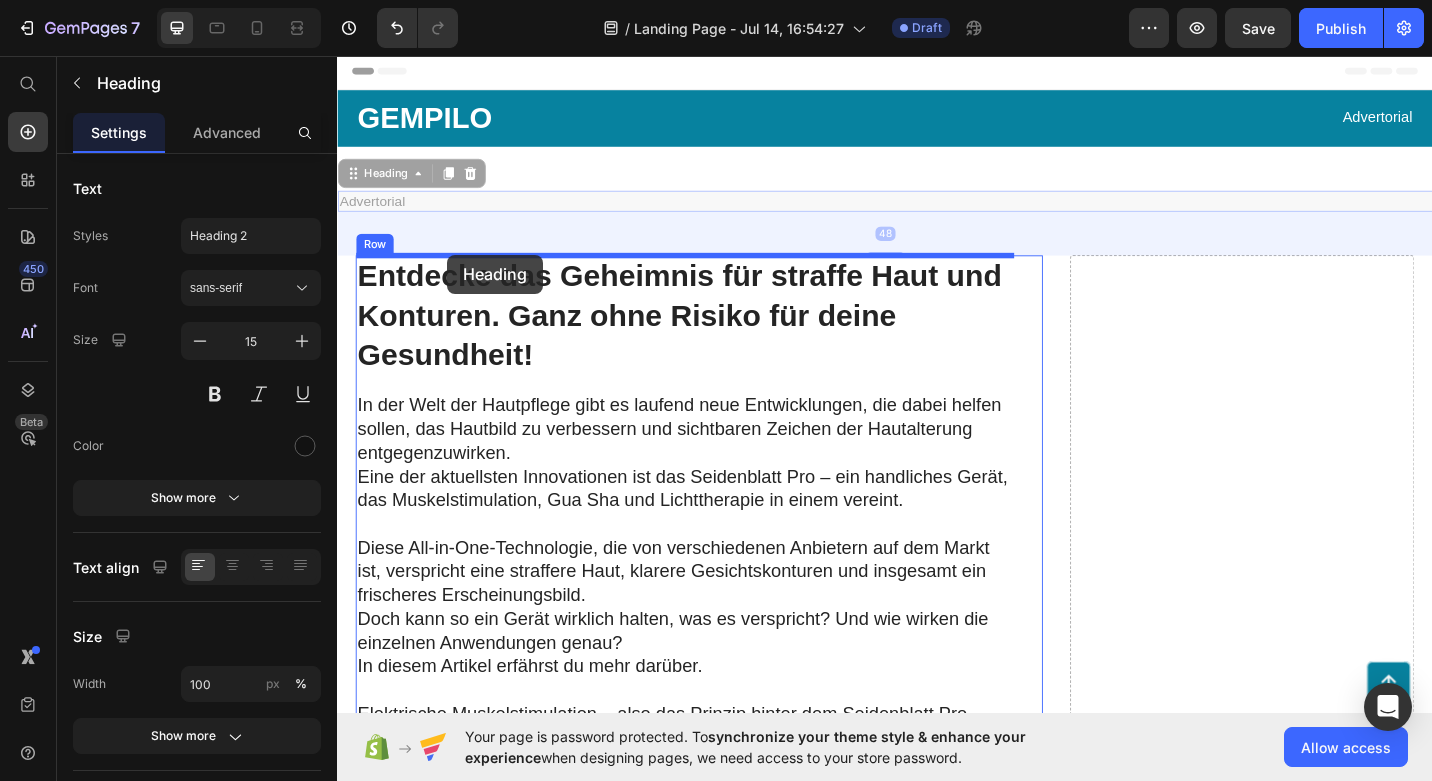 drag, startPoint x: 422, startPoint y: 208, endPoint x: 457, endPoint y: 274, distance: 74.70609 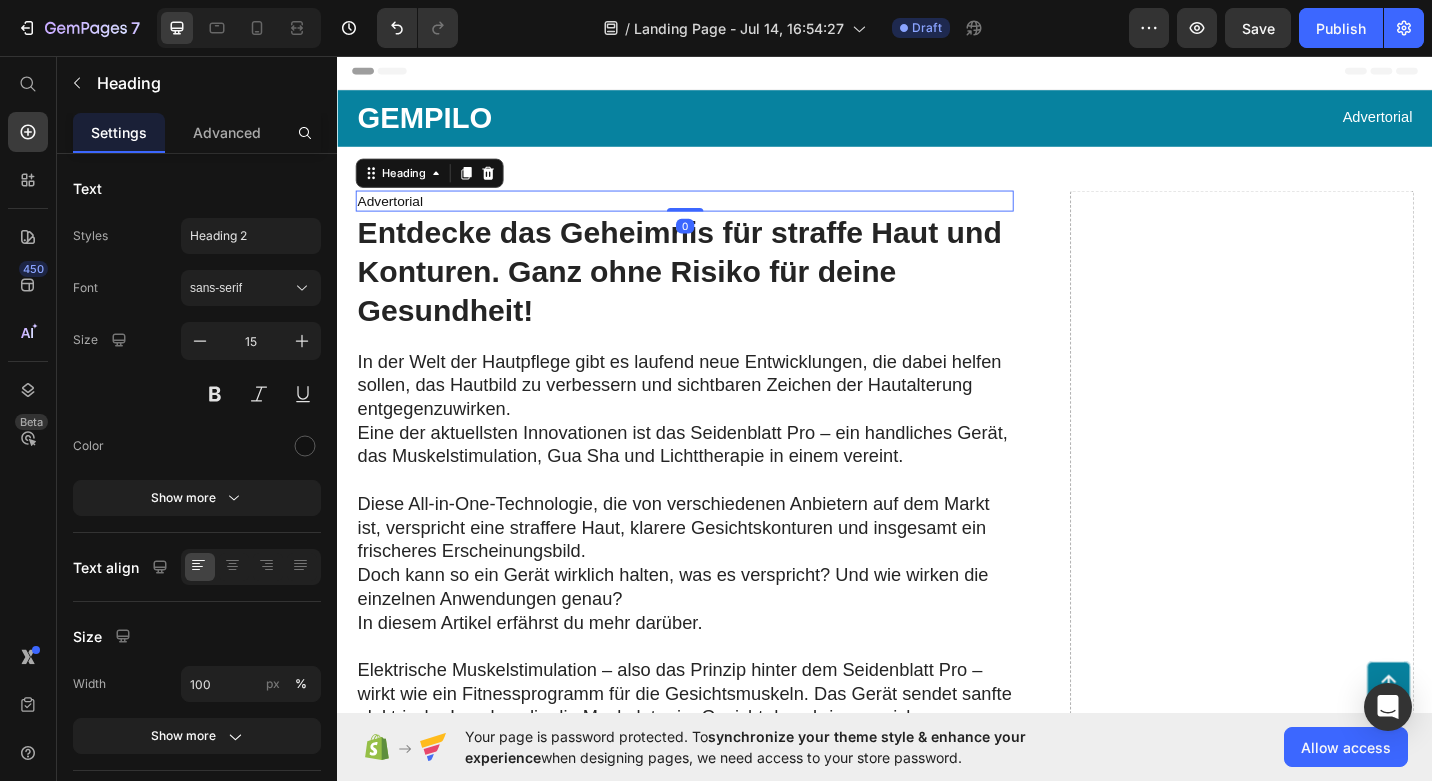 drag, startPoint x: 713, startPoint y: 270, endPoint x: 712, endPoint y: 215, distance: 55.00909 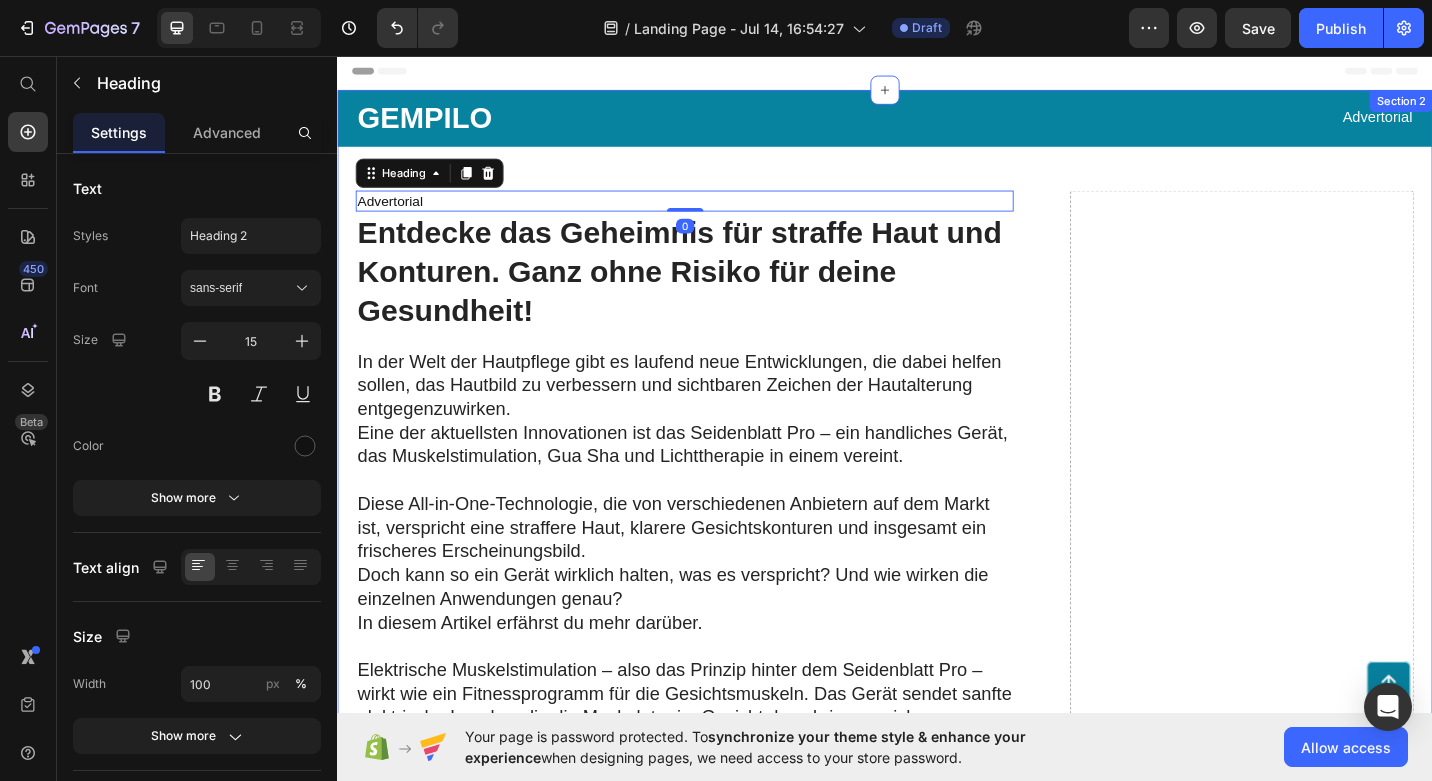 click on "GEMPILO Text Block Advertorial Text Block Row Row Advertorial Heading   0 Entdecke das Geheimnis für straffe Haut und Konturen. Ganz ohne Risiko für deine Gesundheit! Heading In der Welt der Hautpflege gibt es laufend neue Entwicklungen, die dabei helfen sollen, das Hautbild zu verbessern und sichtbaren Zeichen der Hautalterung entgegenzuwirken. Eine der aktuellsten Innovationen ist das Seidenblatt Pro – ein handliches Gerät, das Muskelstimulation, Gua Sha und Lichttherapie in einem vereint.   Diese All-in-One-Technologie, die von verschiedenen Anbietern auf dem Markt ist, verspricht eine straffere Haut, klarere Gesichtskonturen und insgesamt ein frischeres Erscheinungsbild. Doch kann so ein Gerät wirklich halten, was es verspricht? Und wie wirken die einzelnen Anwendungen genau? In diesem Artikel erfährst du mehr darüber.     Hautstraffung:   Gesichtskonturierung:   Förderung der Durchblutung:   Gua Sha: Tradition mit moderner Wirkung   Text Block Image   Wirkung: Vorteile:" at bounding box center (937, 2178) 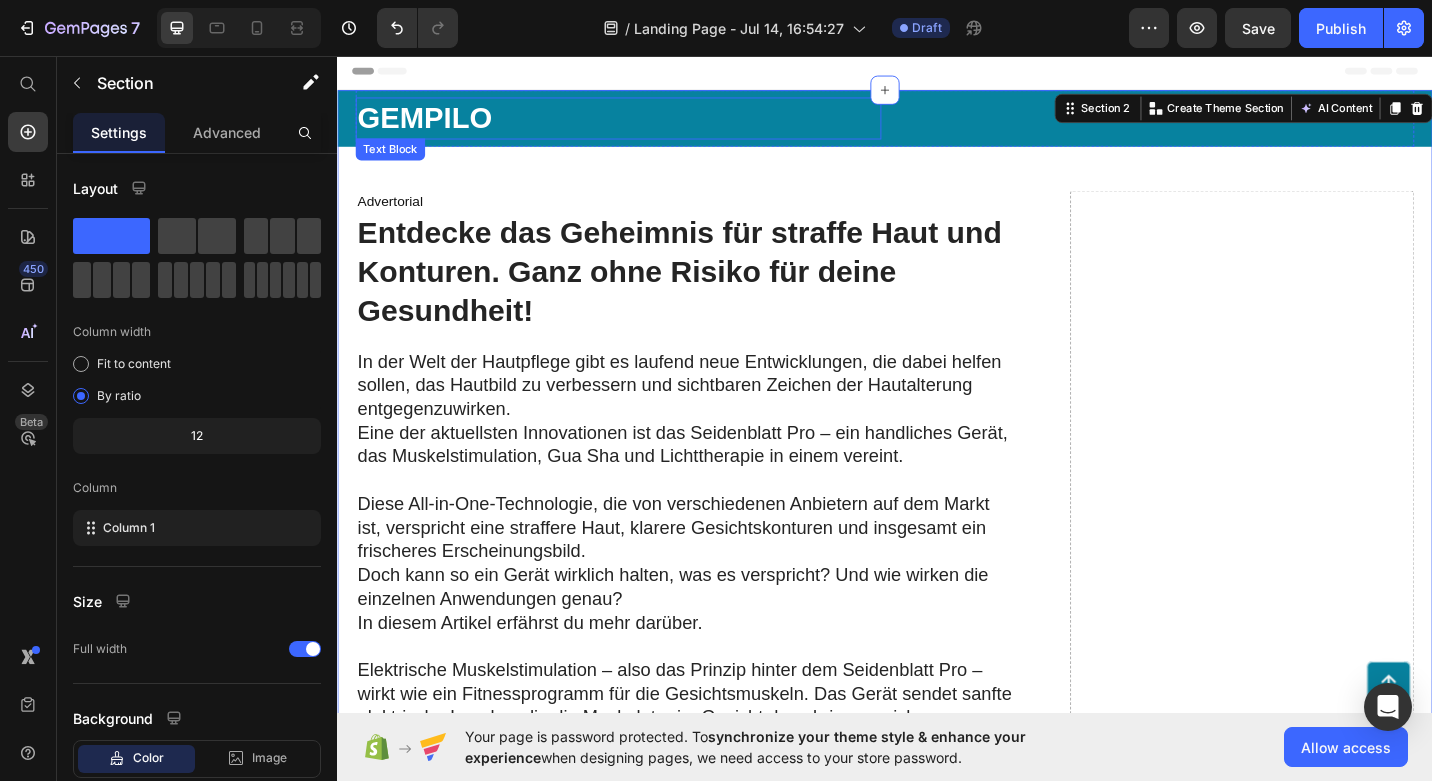 click on "GEMPILO" at bounding box center [645, 125] 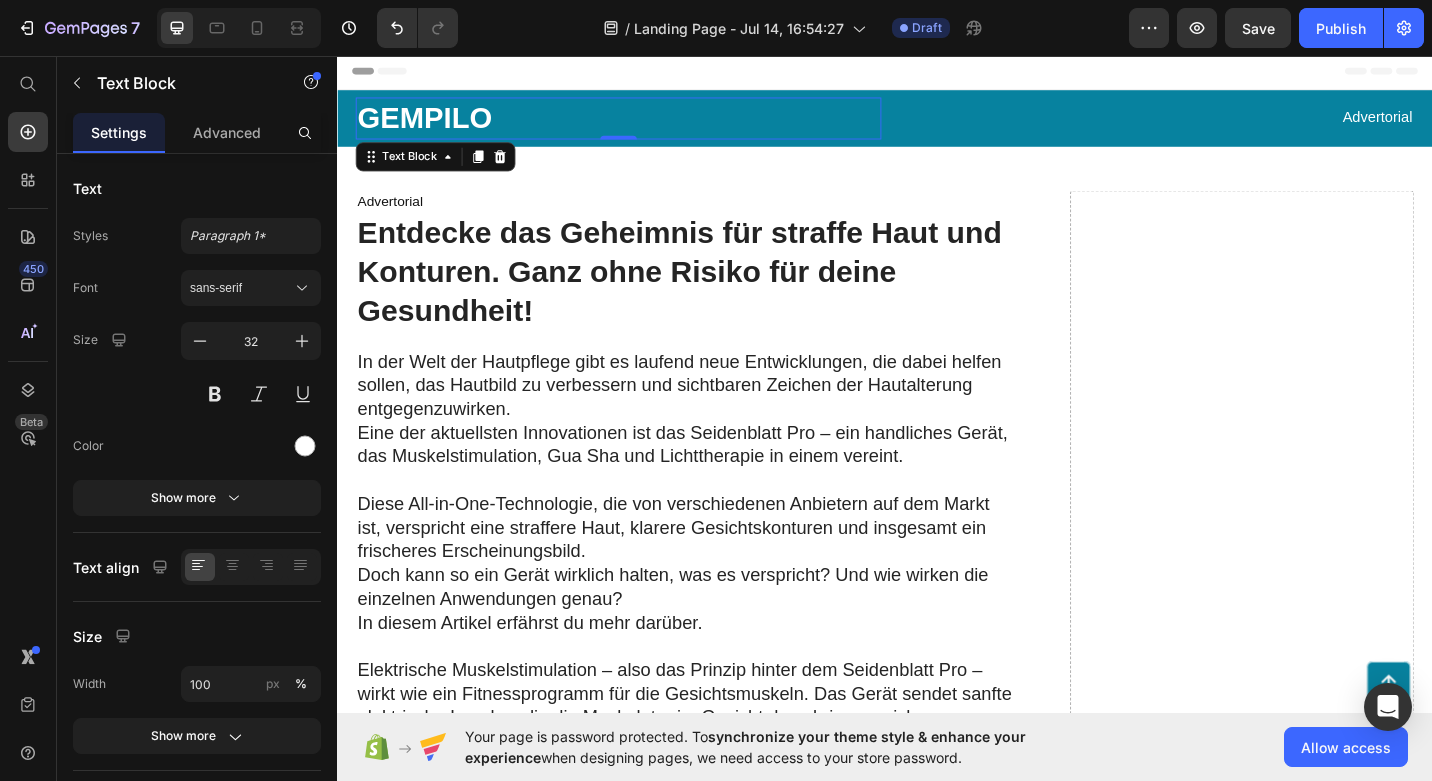 click on "GEMPILO" at bounding box center [645, 125] 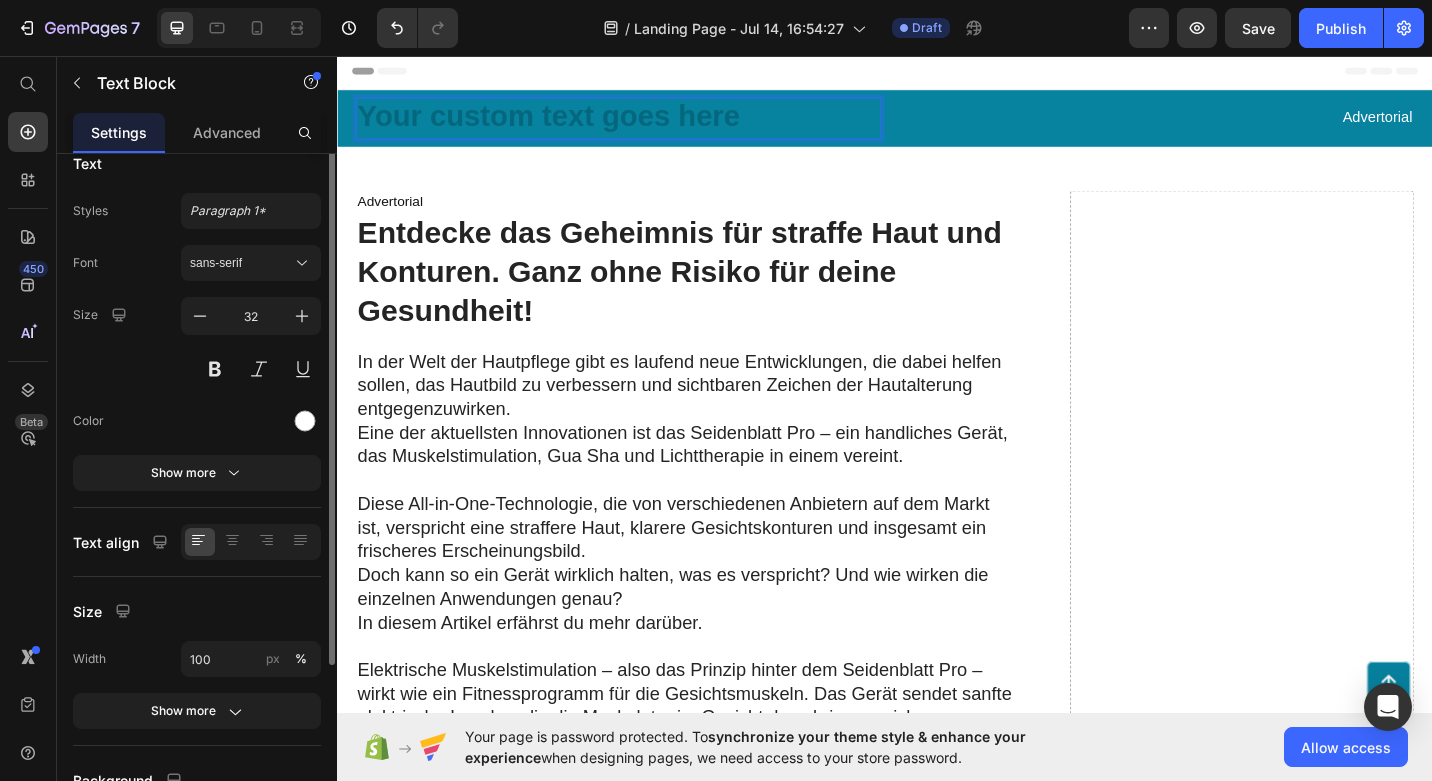 scroll, scrollTop: 0, scrollLeft: 0, axis: both 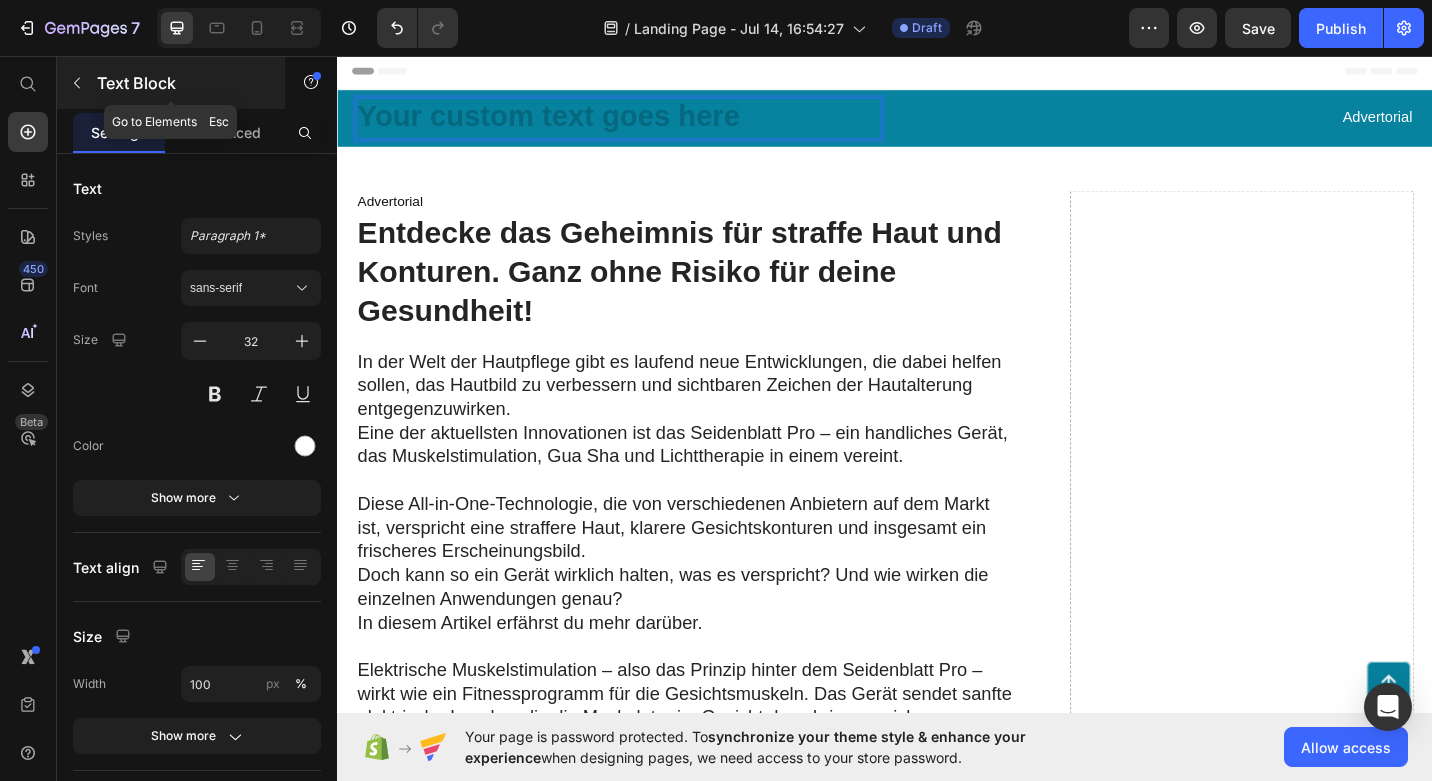 click on "Text Block" at bounding box center [182, 83] 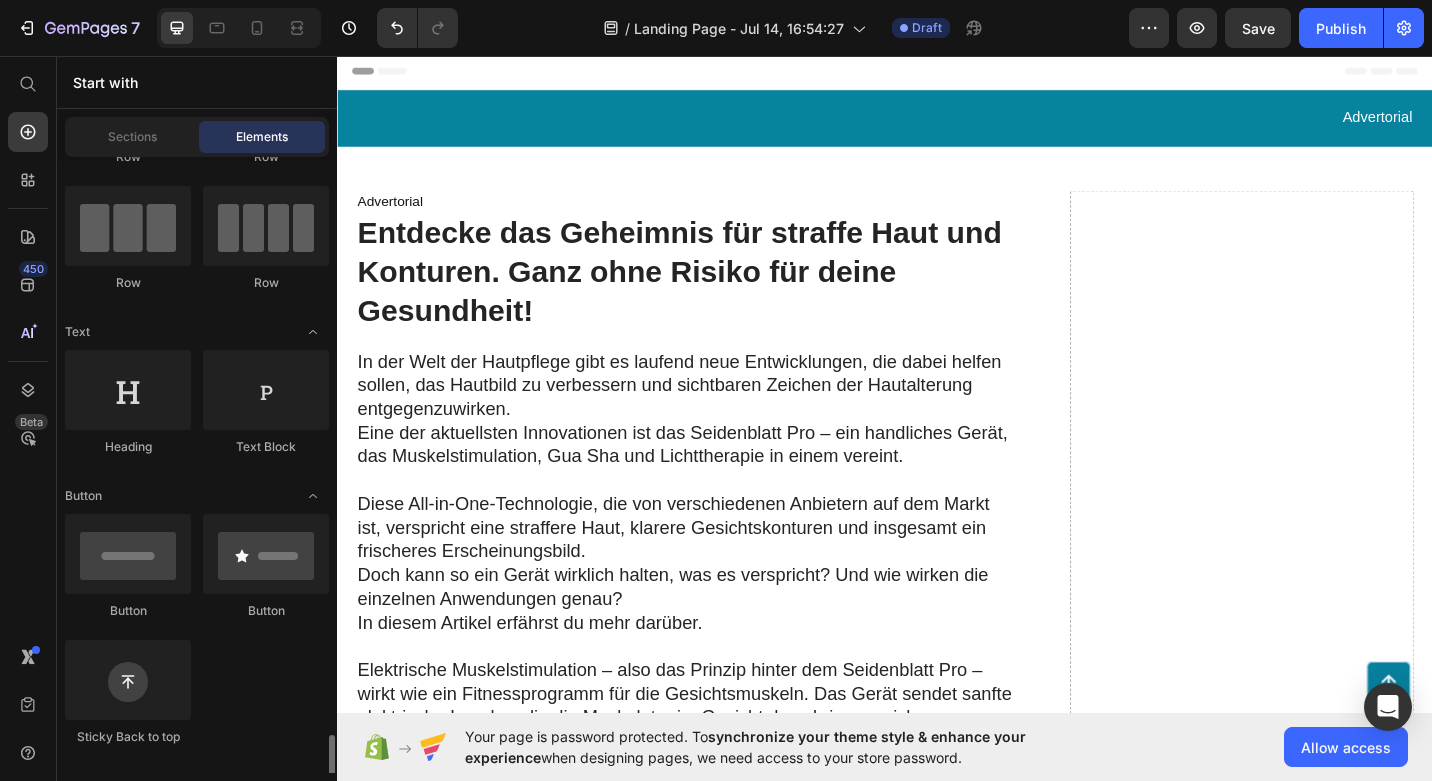 scroll, scrollTop: 0, scrollLeft: 0, axis: both 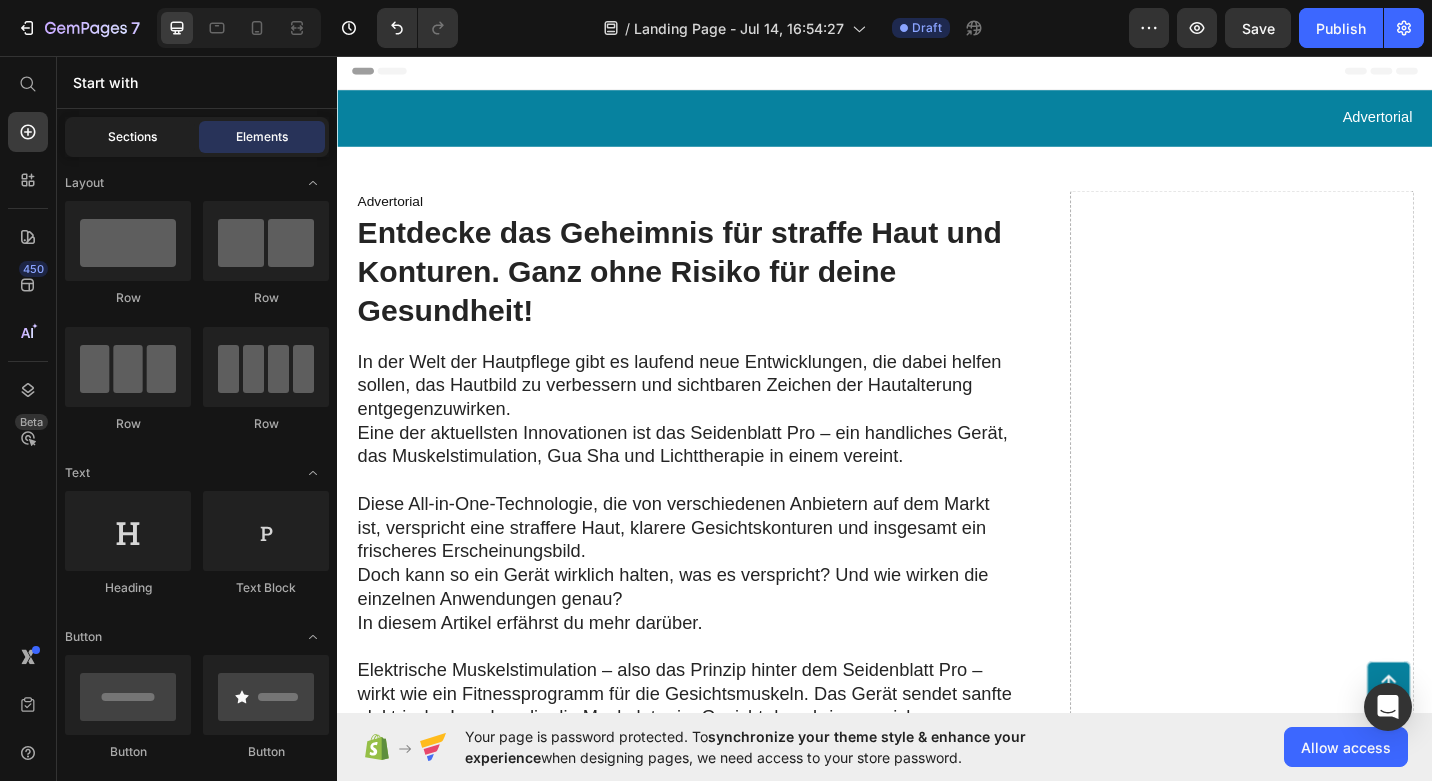 click on "Sections" at bounding box center (132, 137) 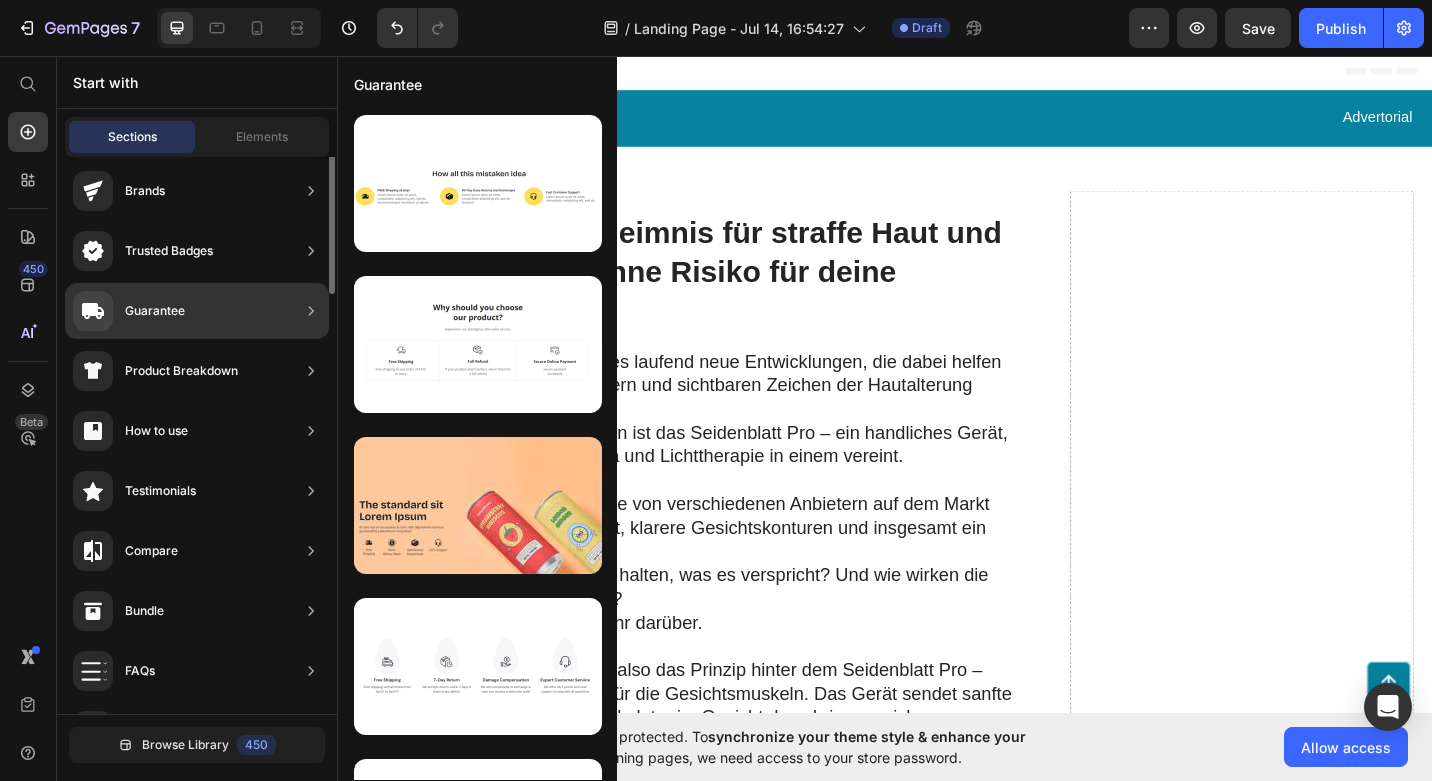 scroll, scrollTop: 0, scrollLeft: 0, axis: both 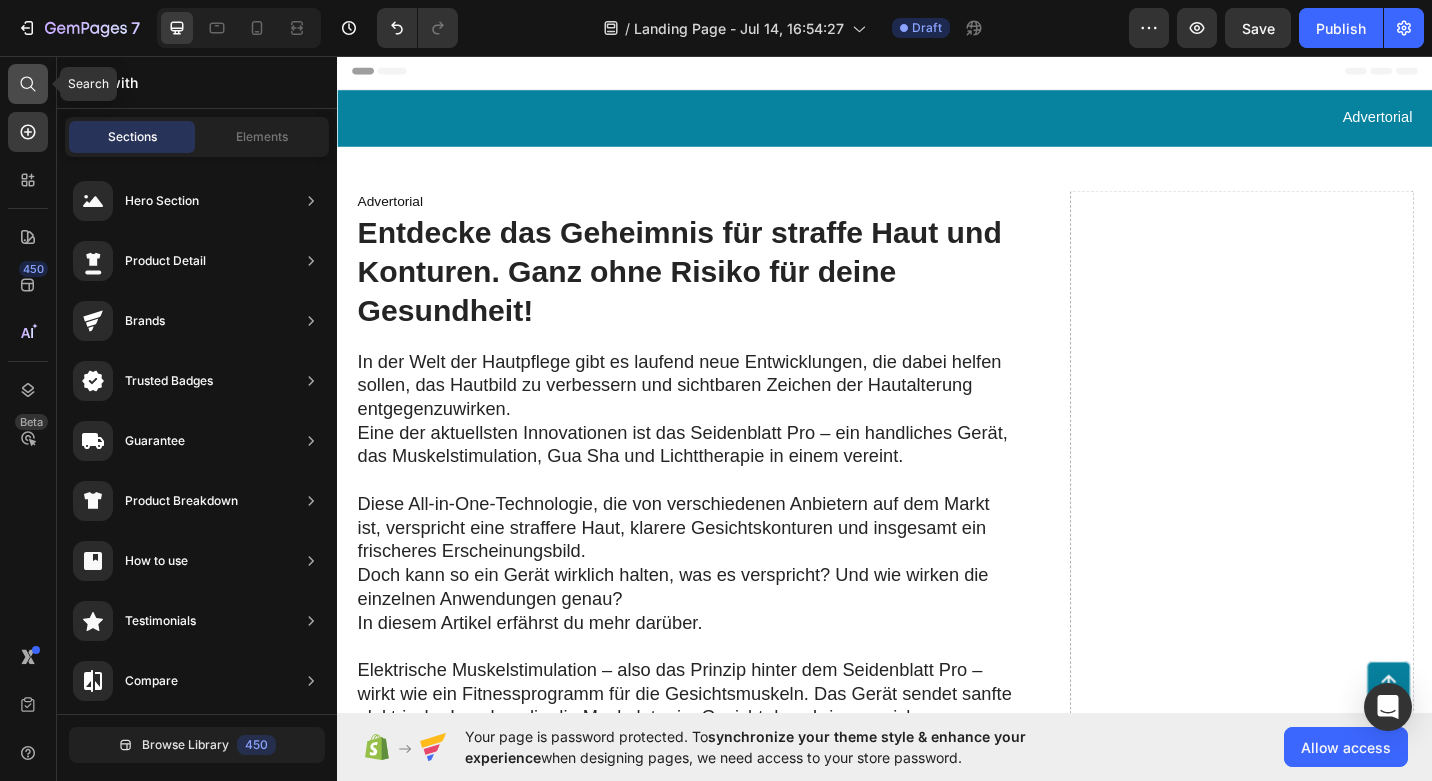 click 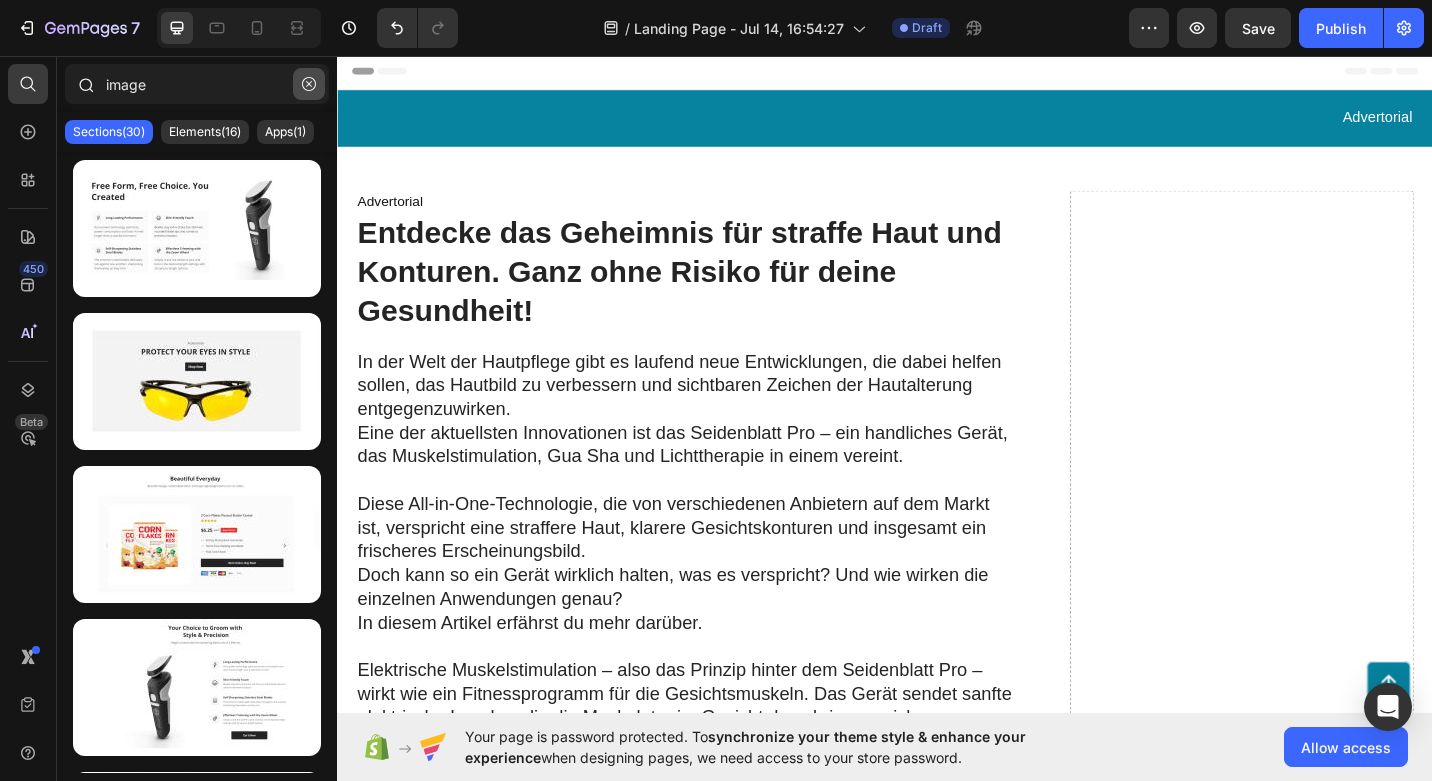 type on "image" 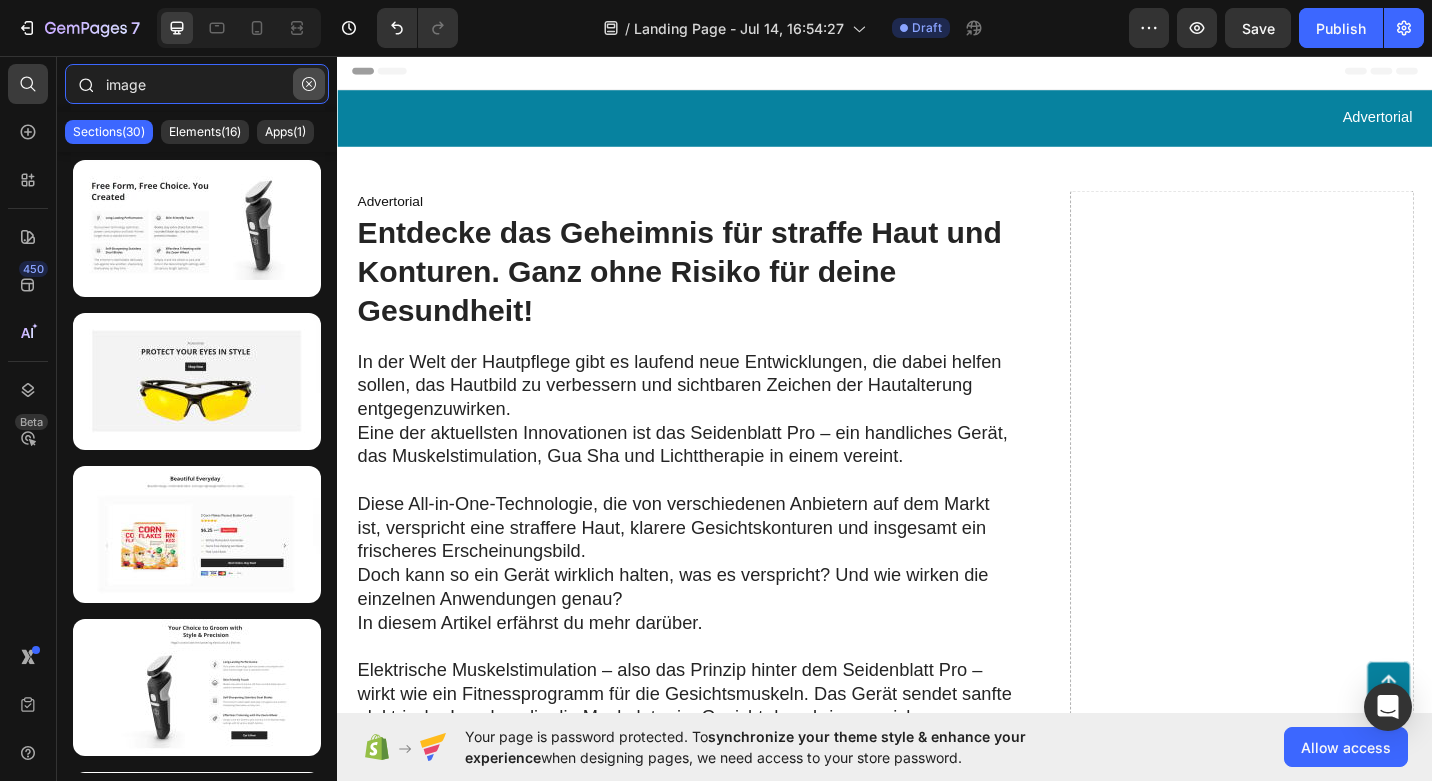 type 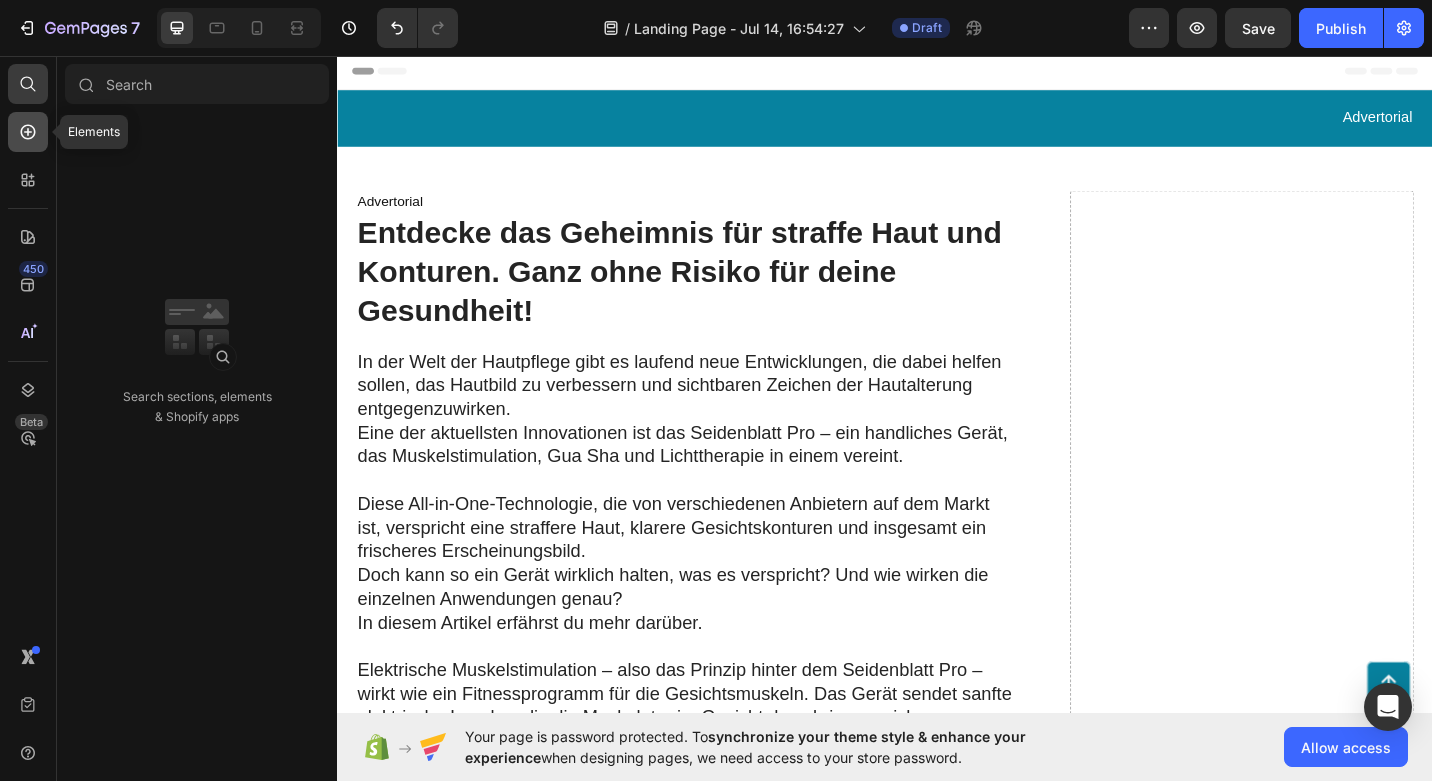 click 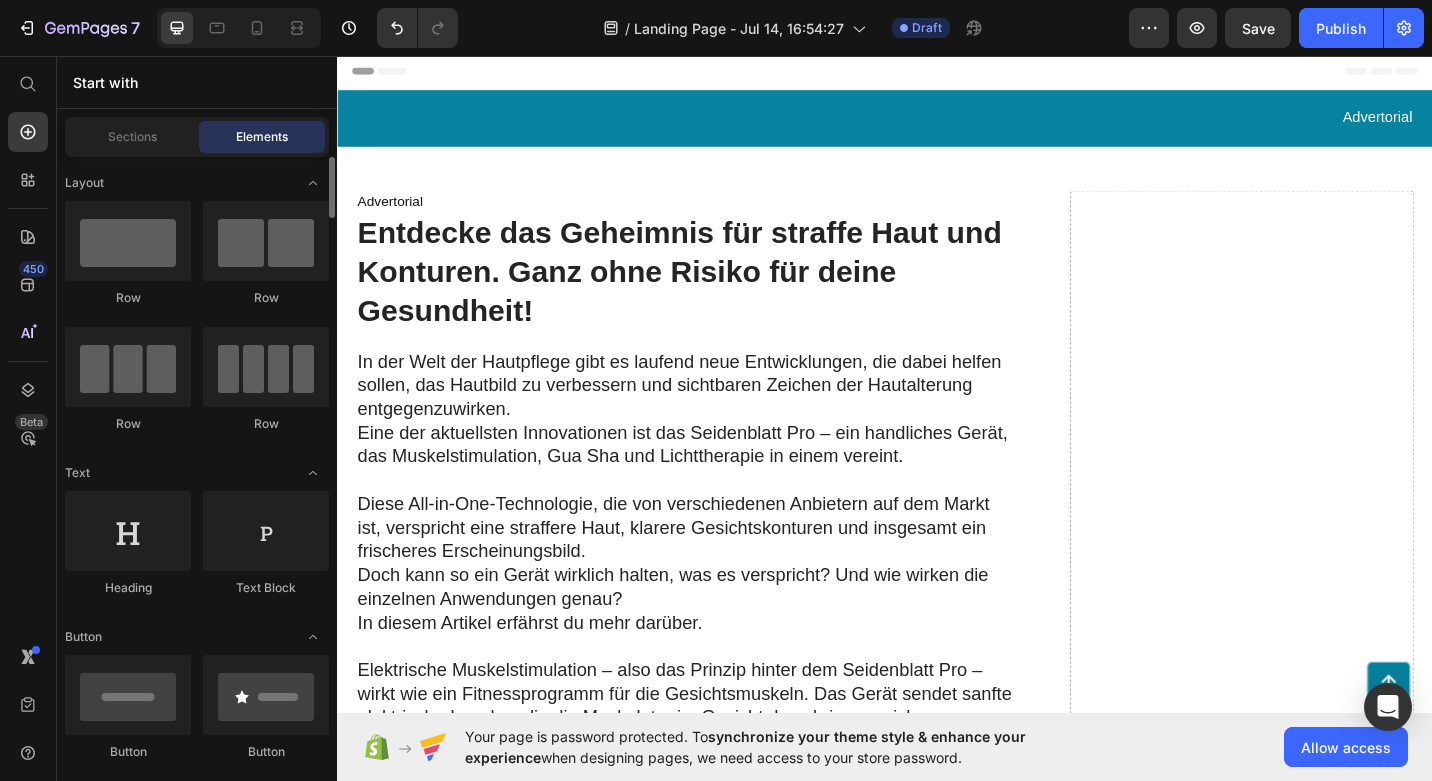 click on "Row" 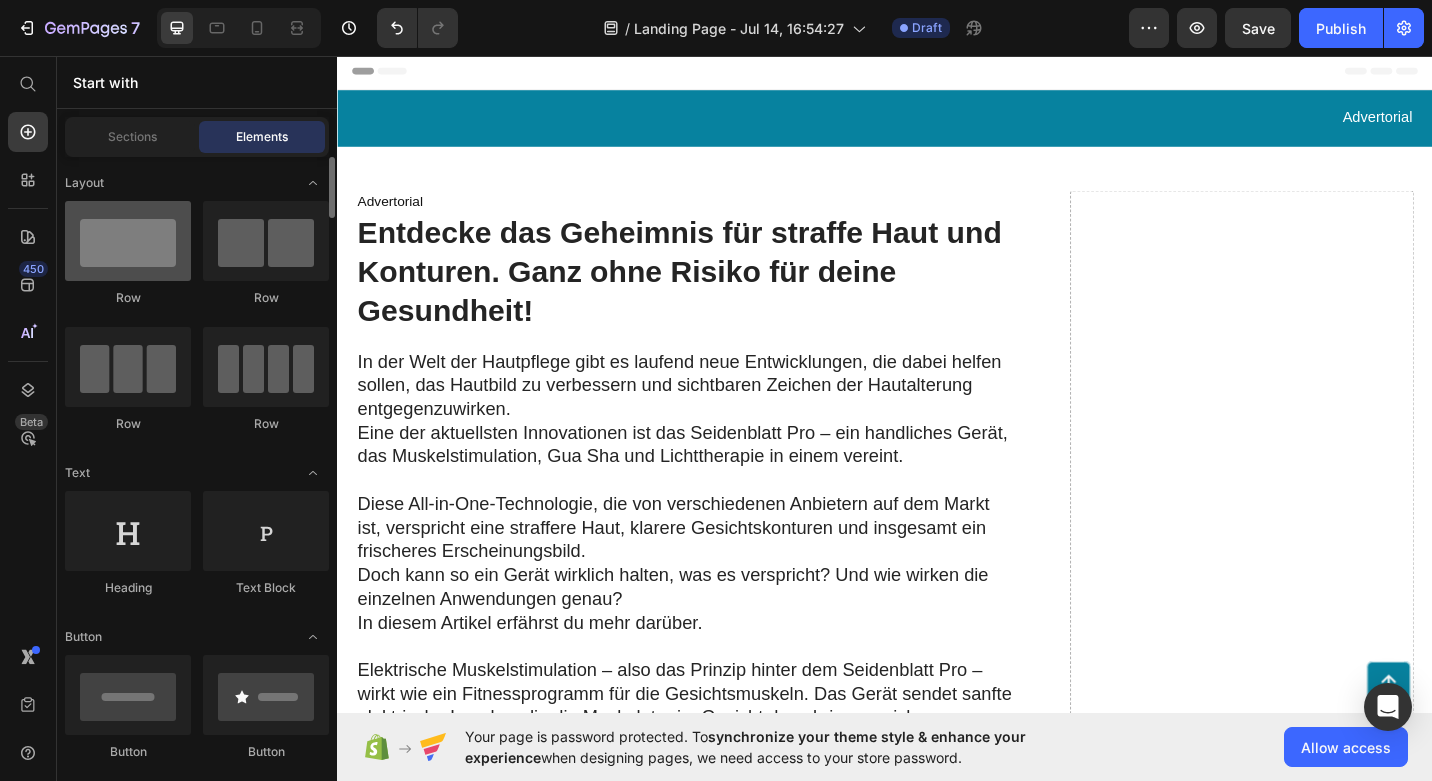 click at bounding box center [128, 241] 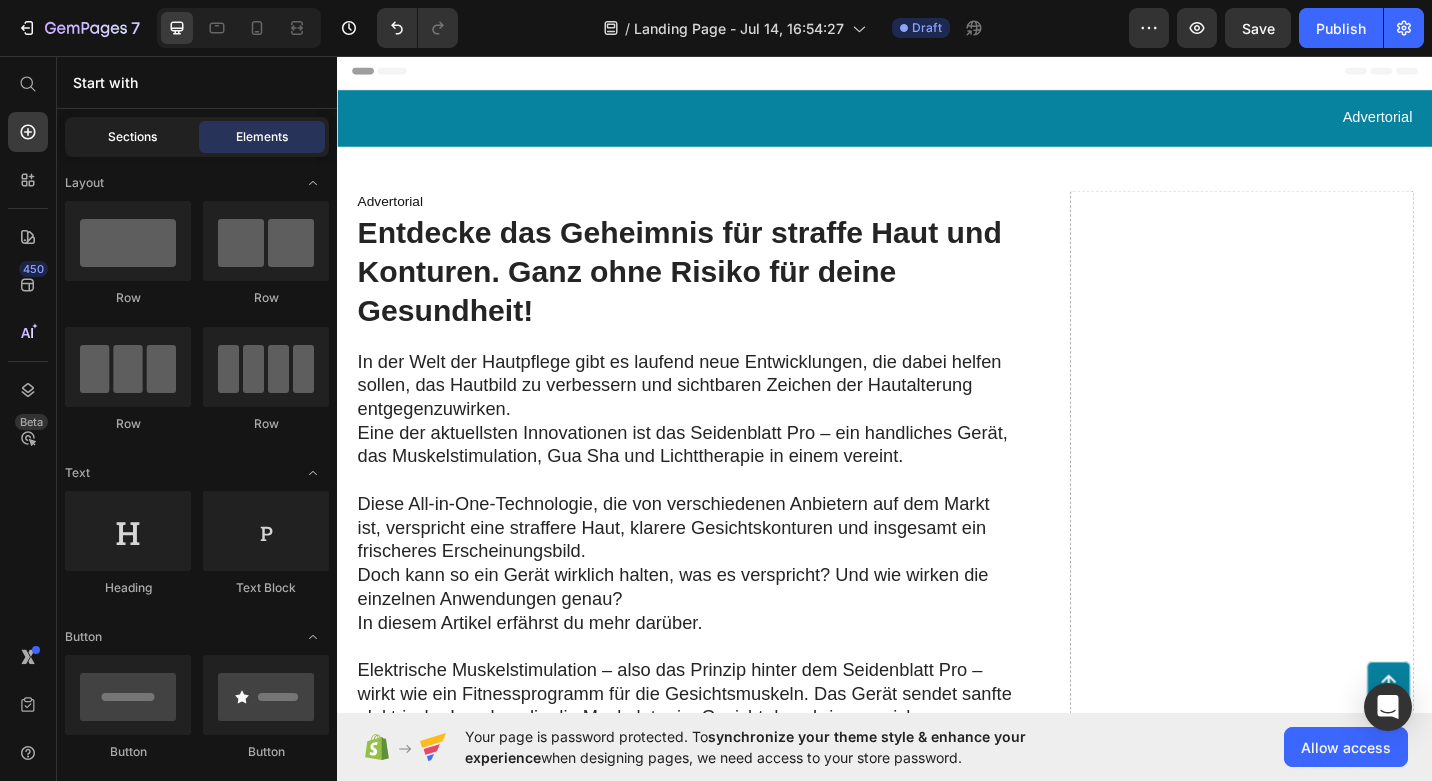 click on "Sections" at bounding box center (132, 137) 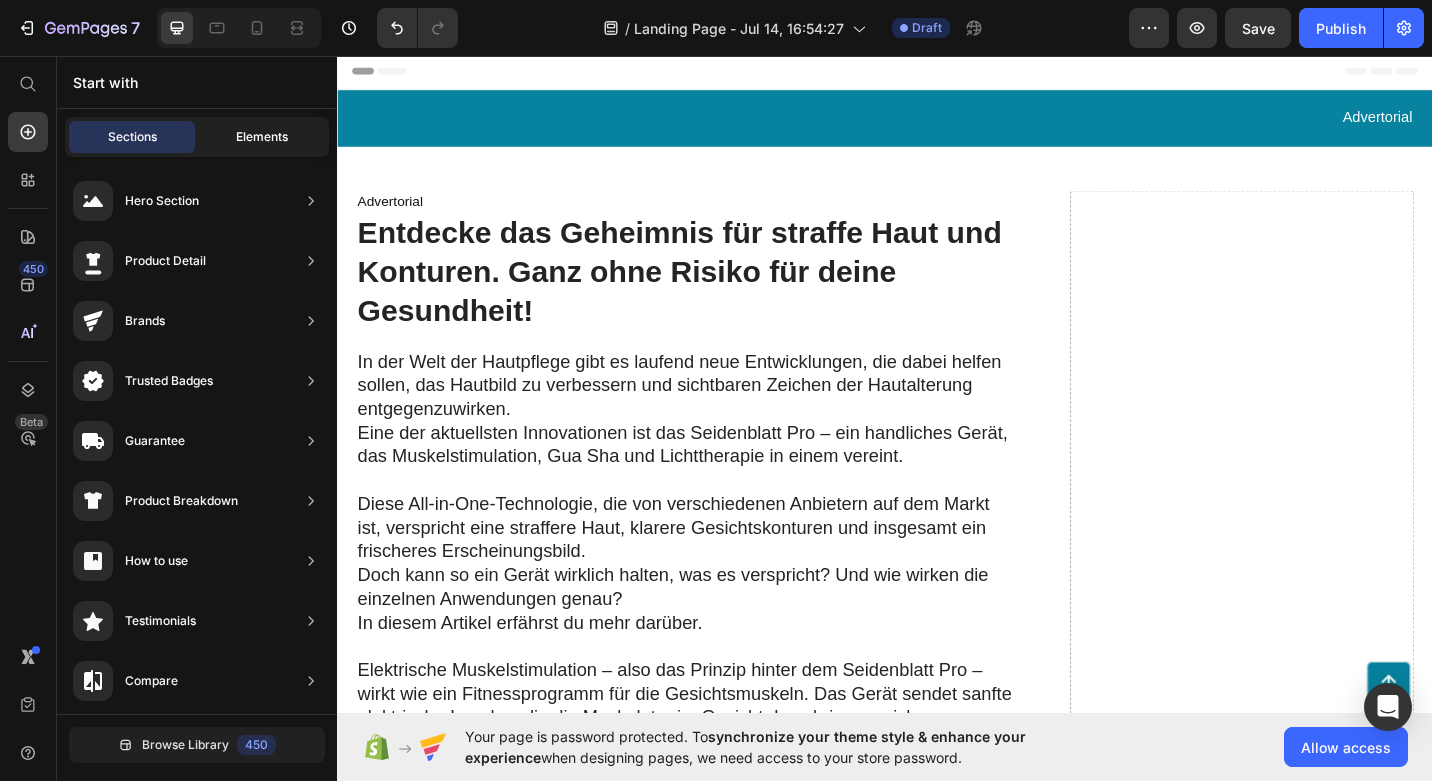 click on "Elements" 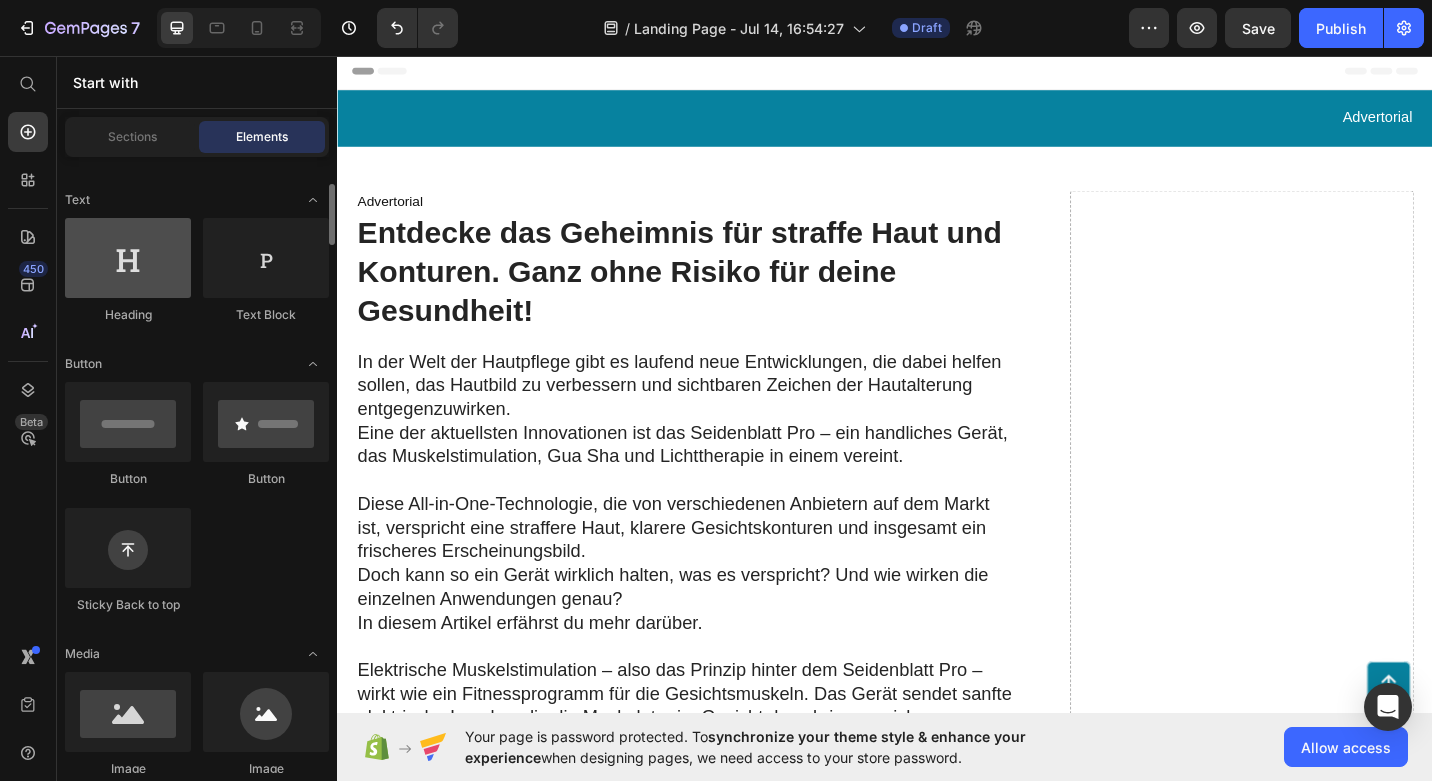 scroll, scrollTop: 295, scrollLeft: 0, axis: vertical 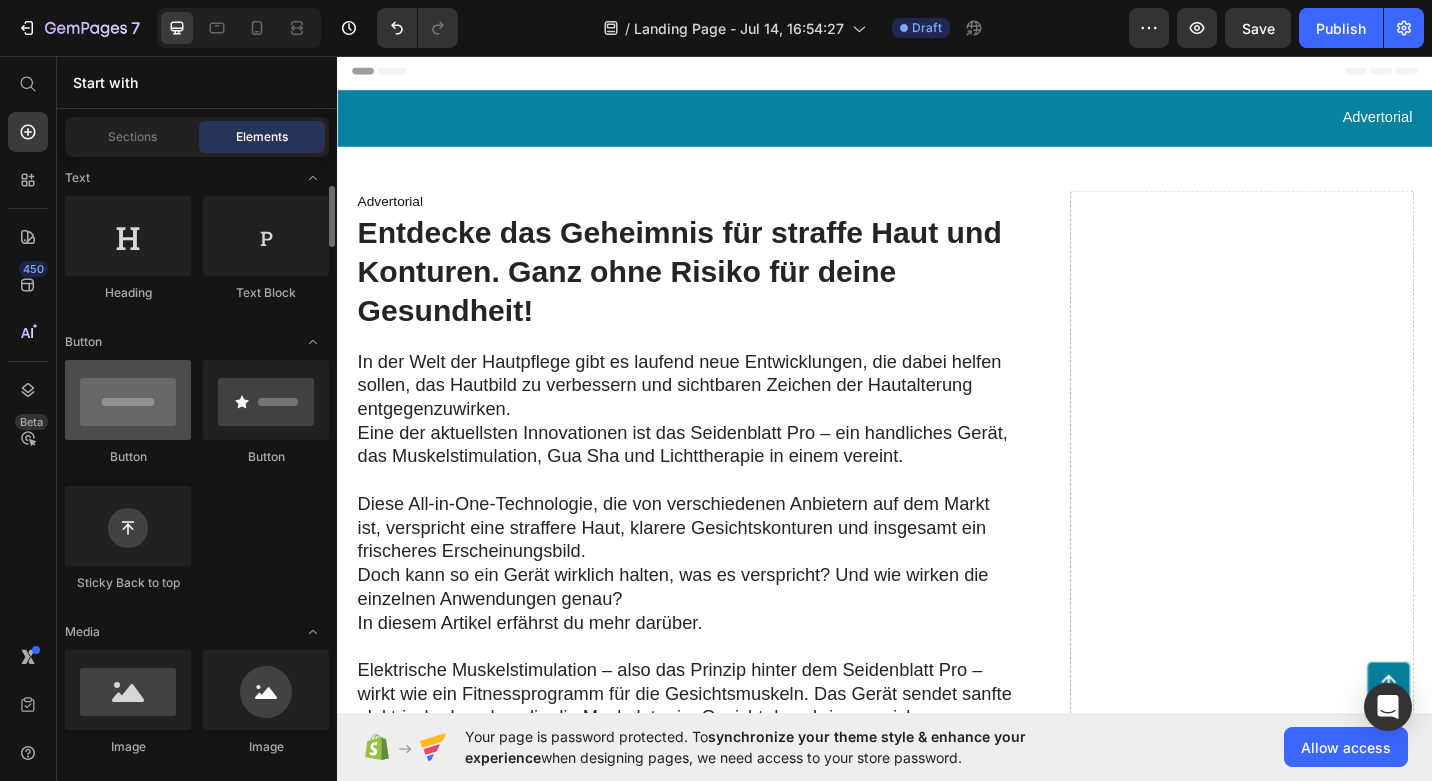 click at bounding box center (128, 400) 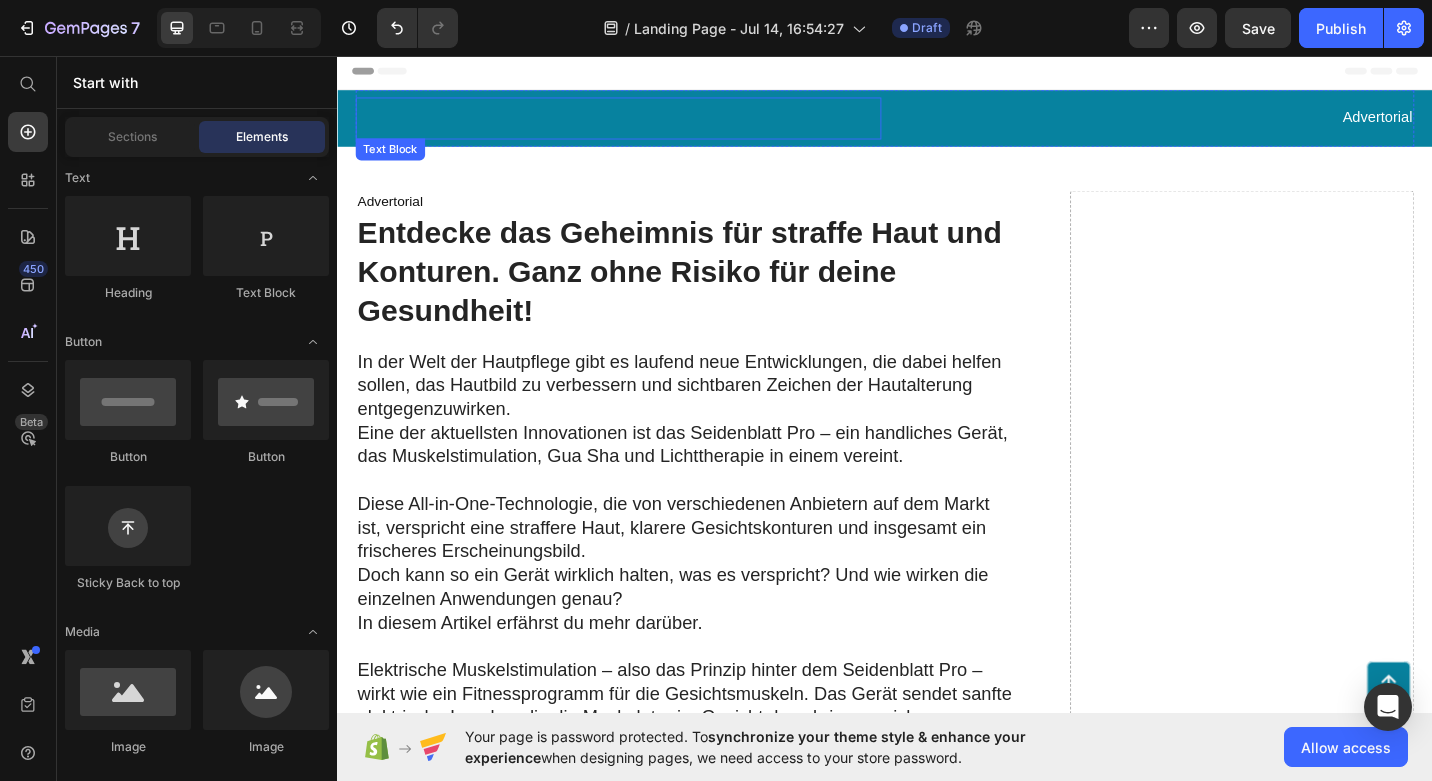 click at bounding box center [645, 125] 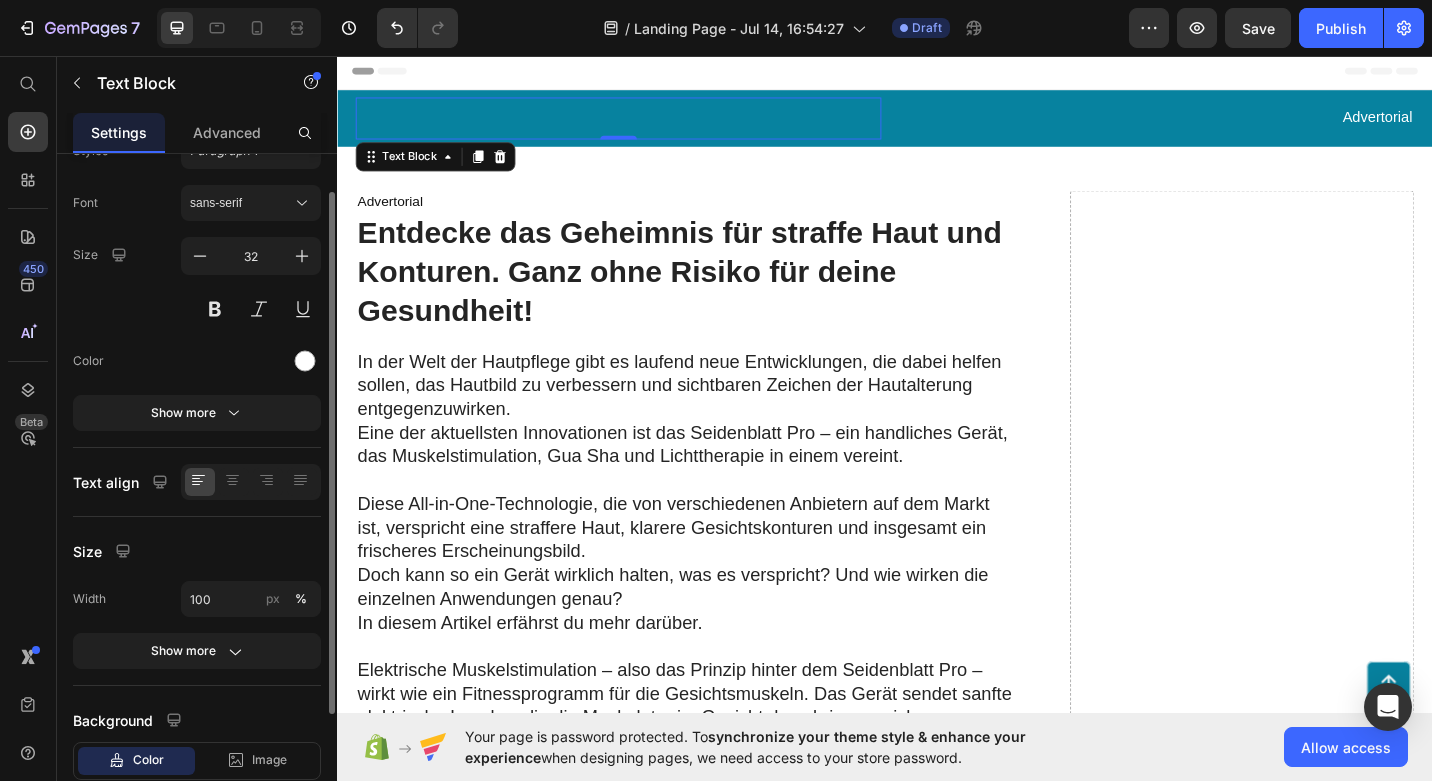 scroll, scrollTop: 0, scrollLeft: 0, axis: both 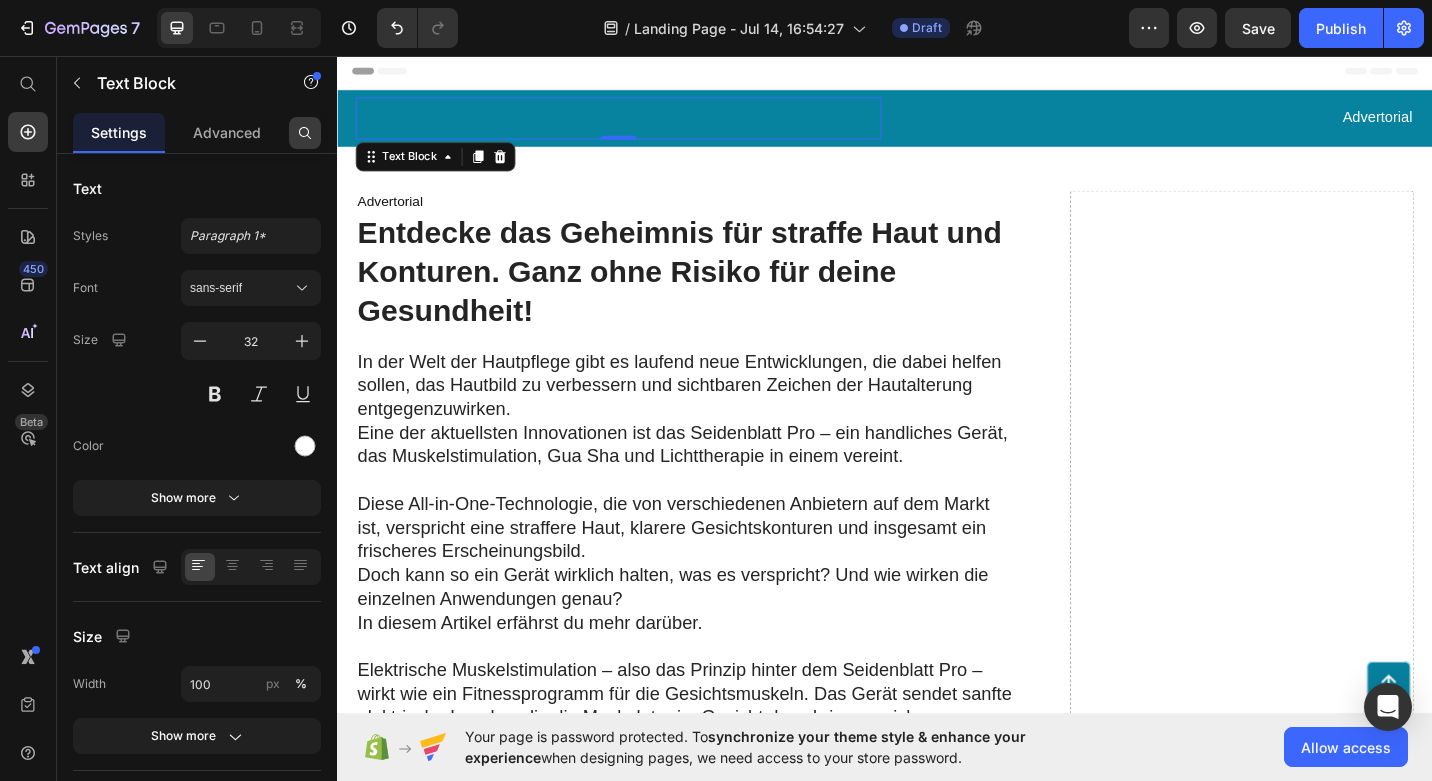 click 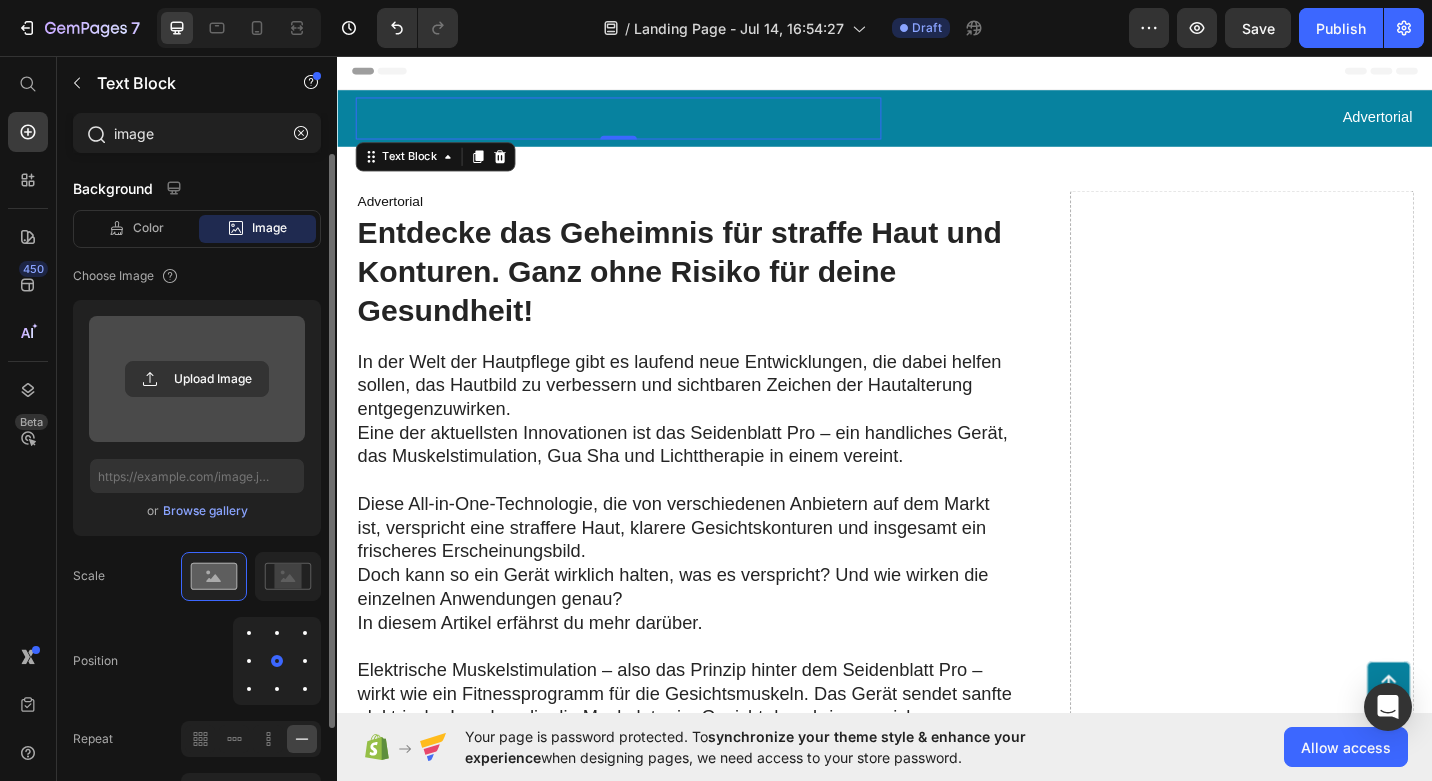 type on "image" 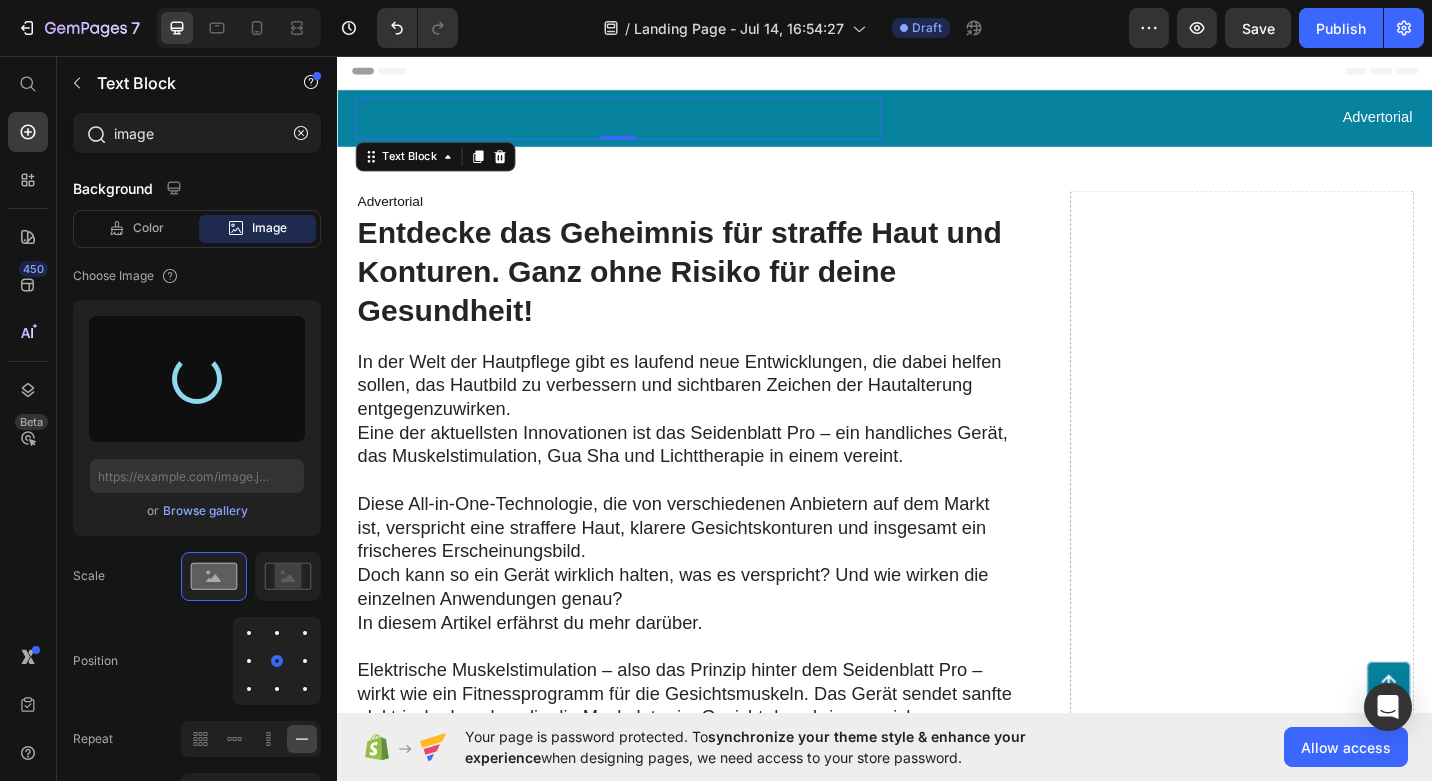type on "https://cdn.shopify.com/s/files/1/0929/3978/0471/files/gempages_575332912732308042-acf1428e-0b5d-4cd3-b085-ee80c981c8d3.png" 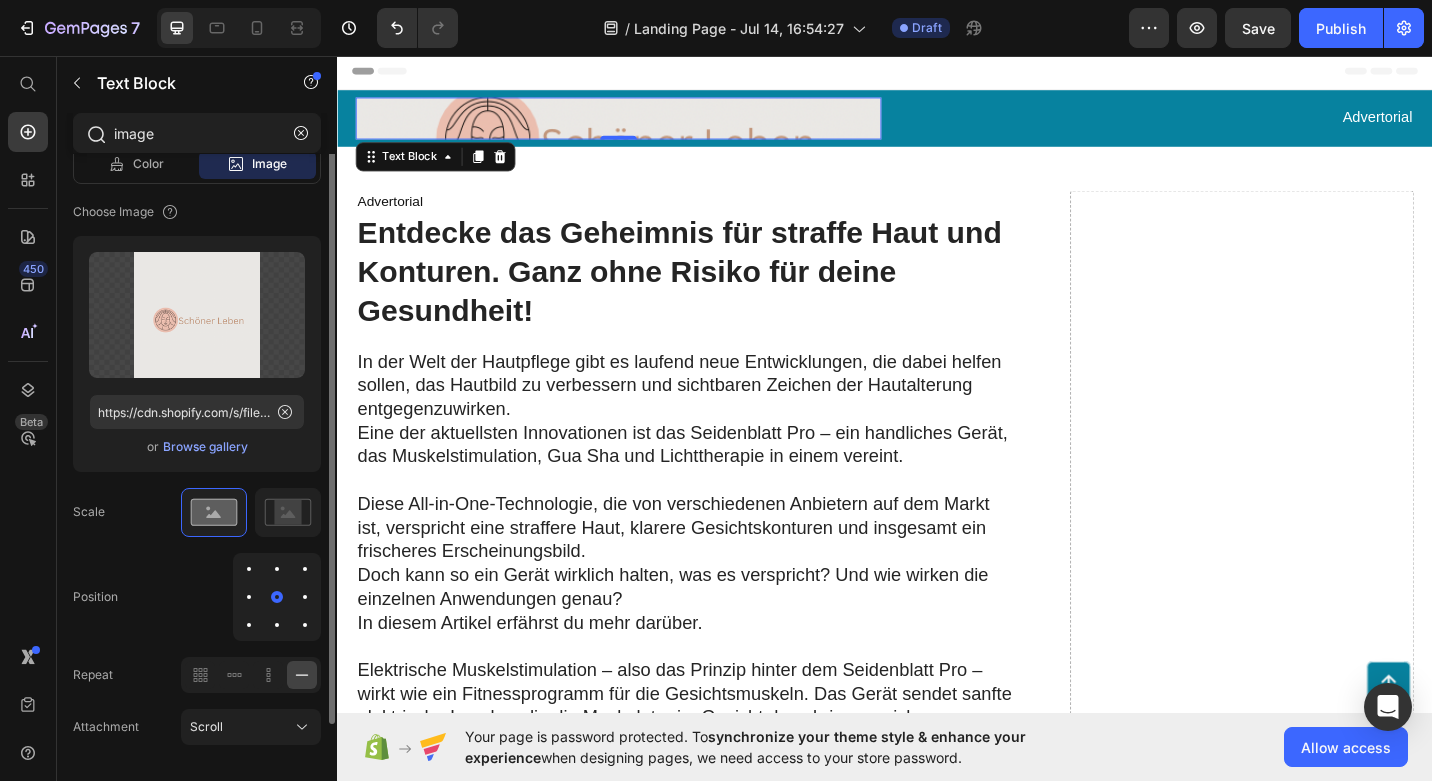 scroll, scrollTop: 130, scrollLeft: 0, axis: vertical 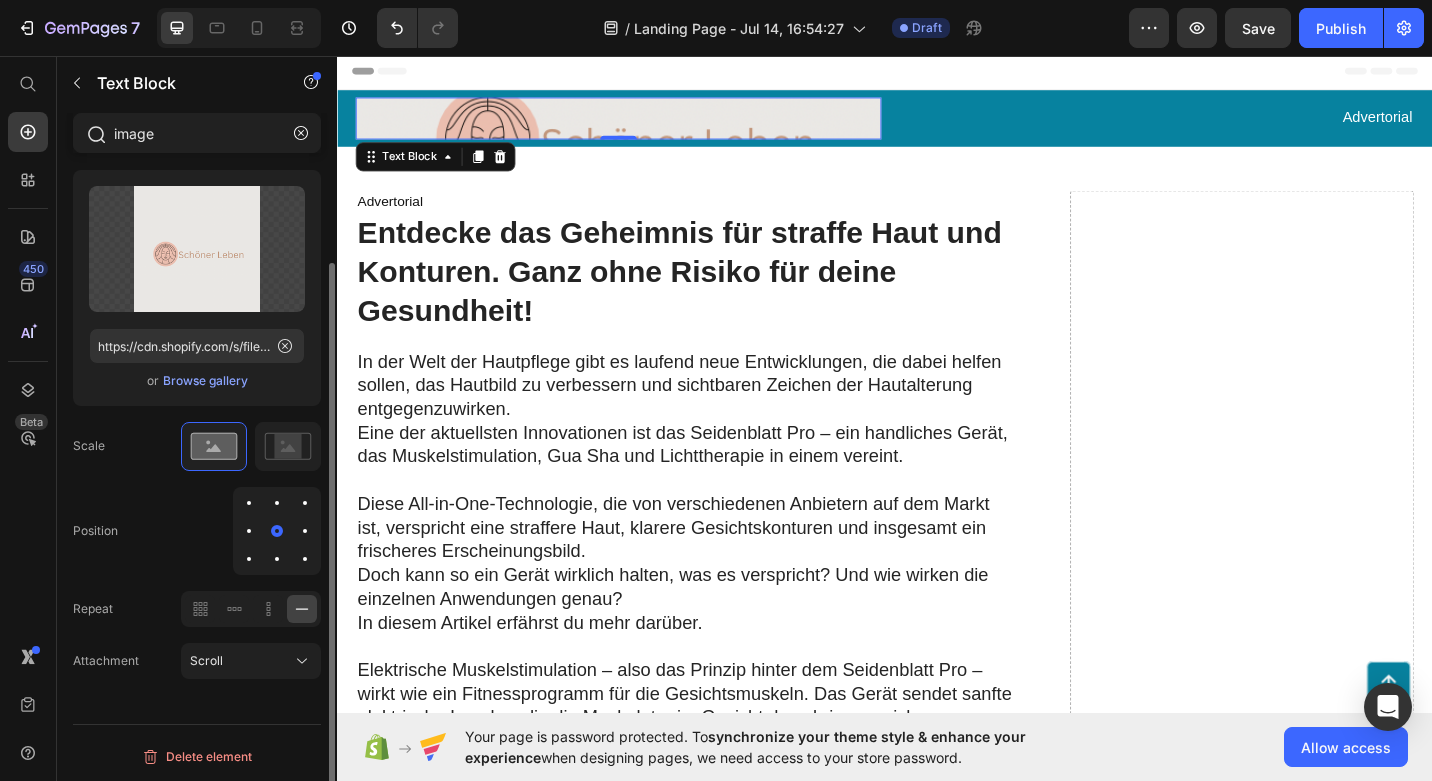 click at bounding box center [277, 503] 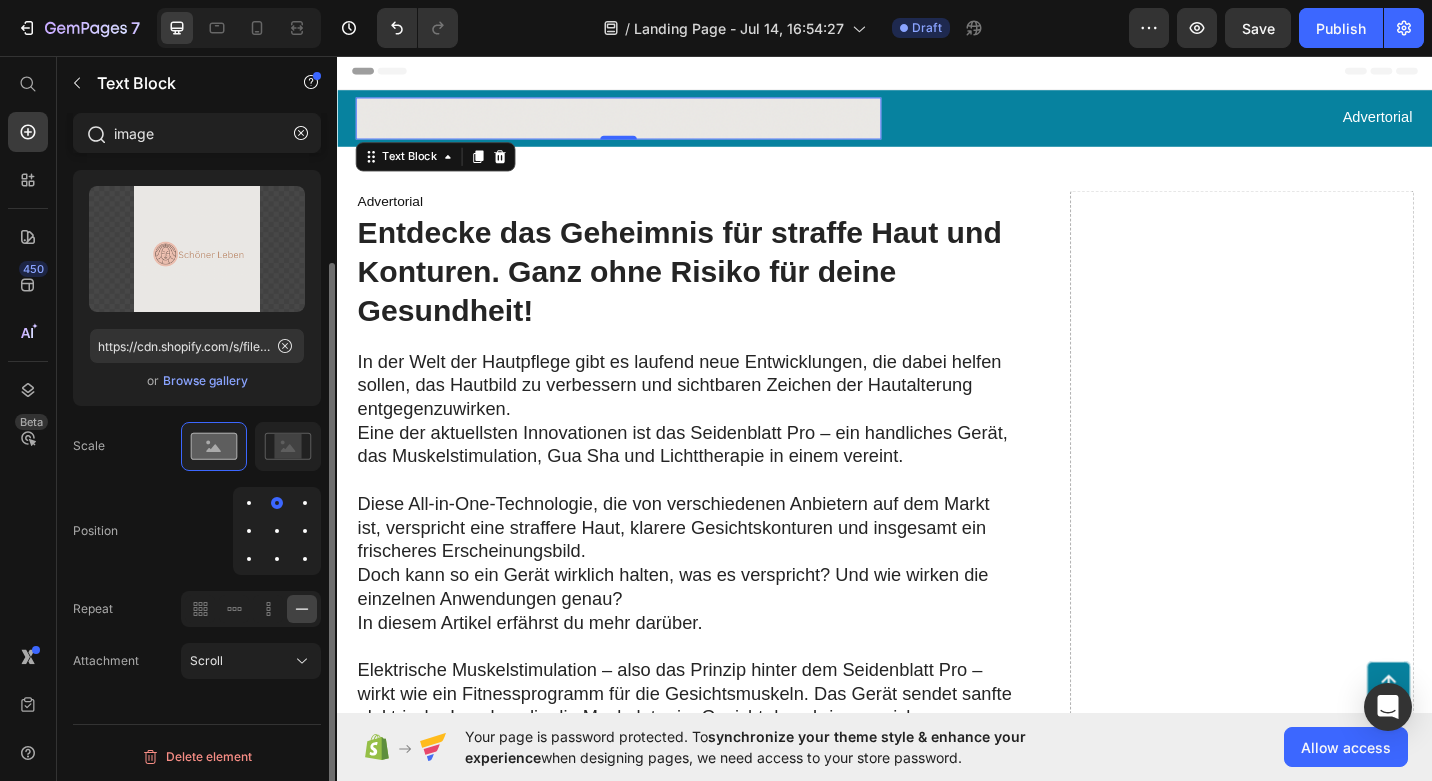 click at bounding box center (277, 531) 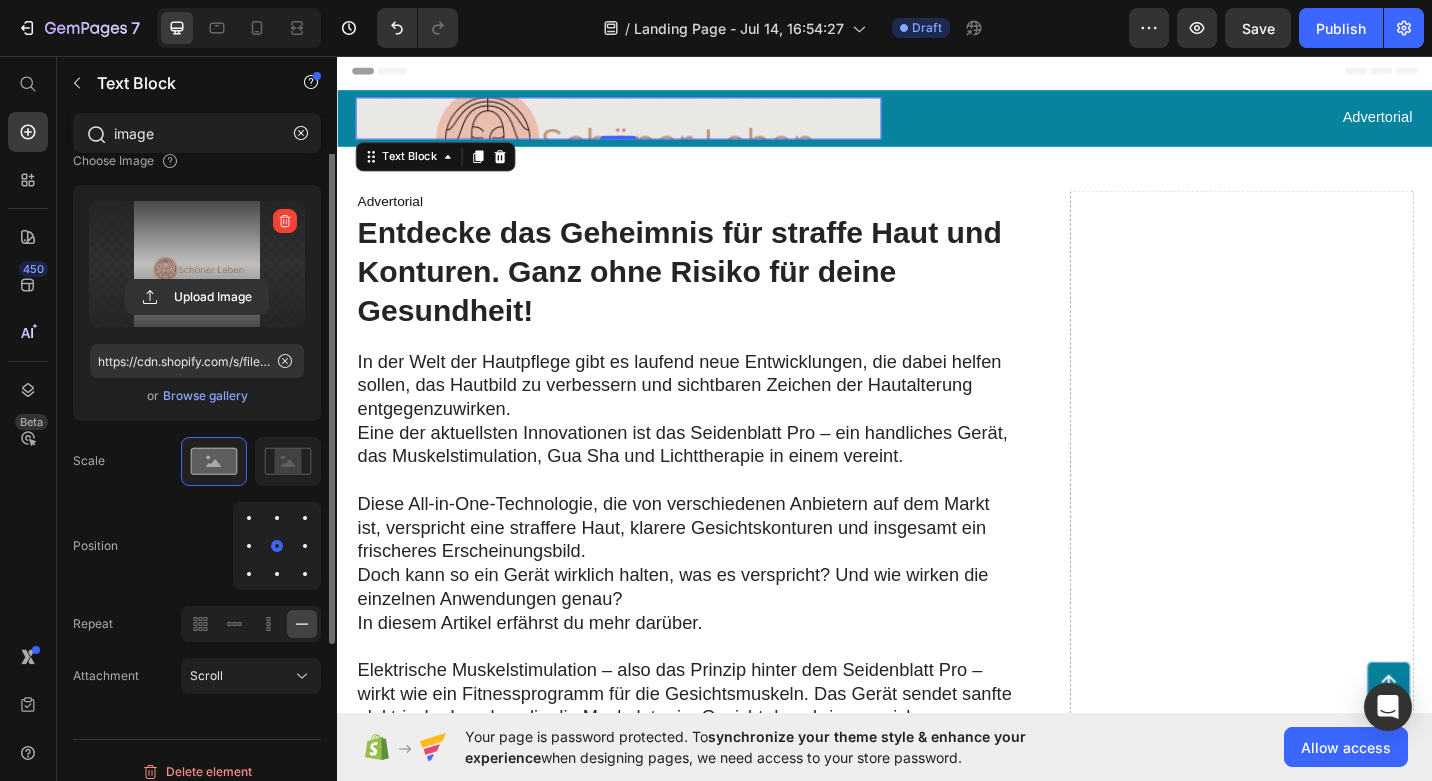 scroll, scrollTop: 130, scrollLeft: 0, axis: vertical 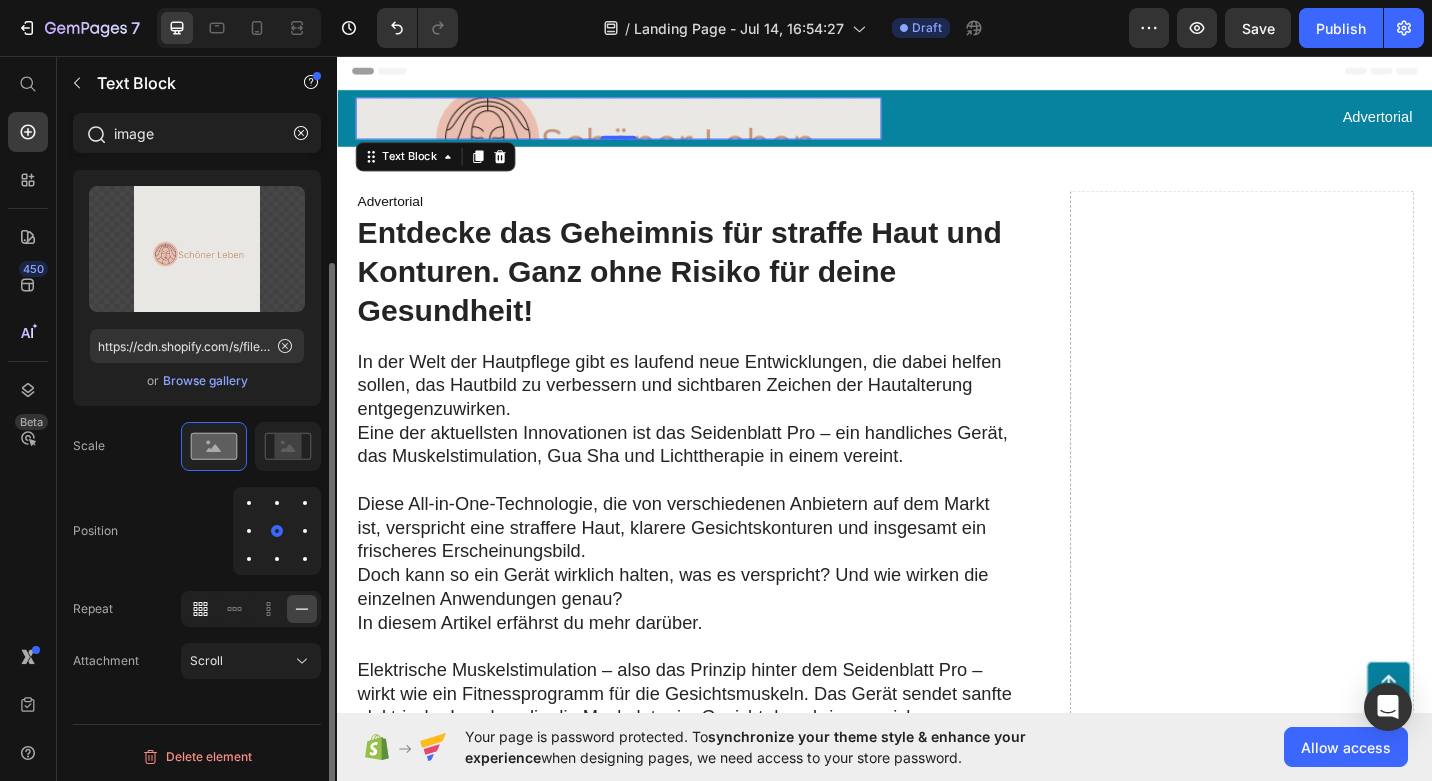 click 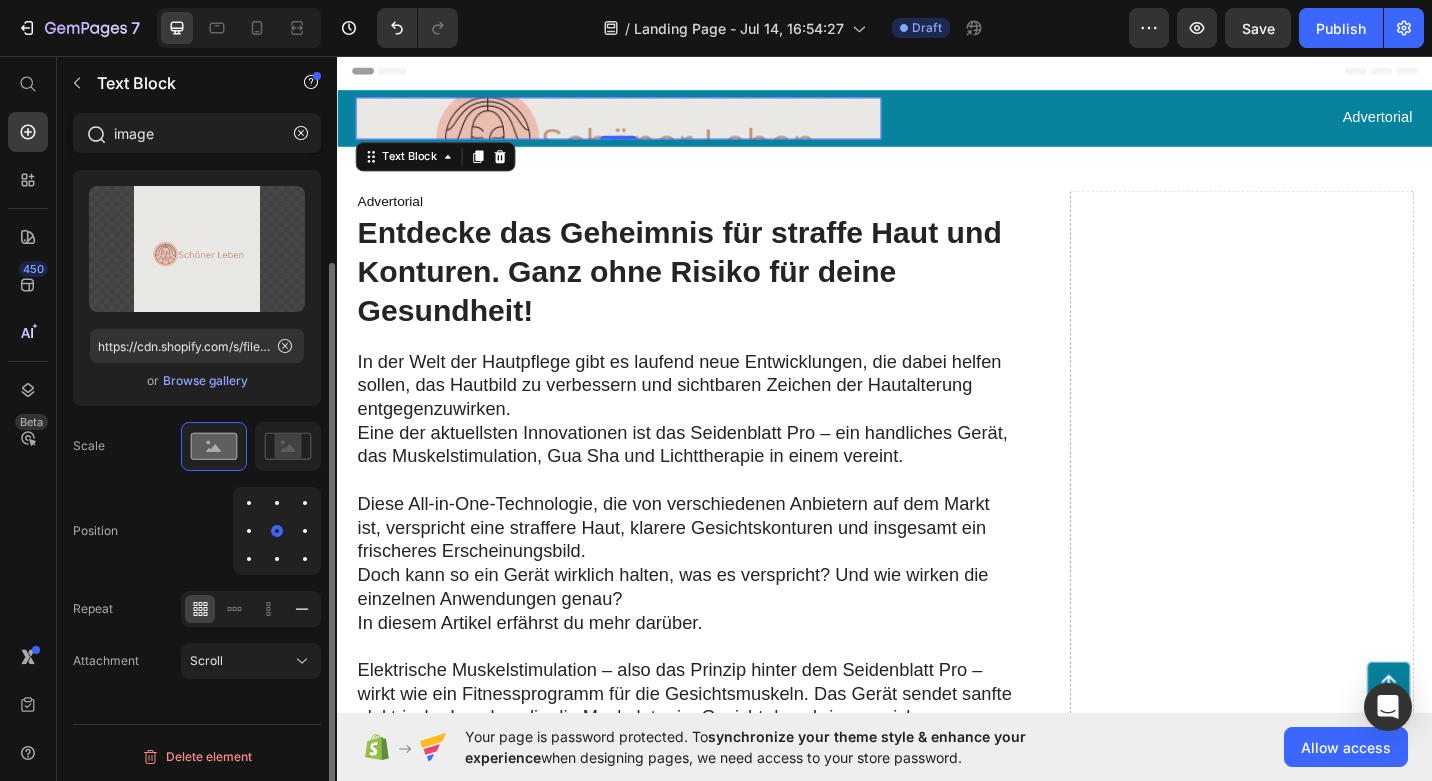 click 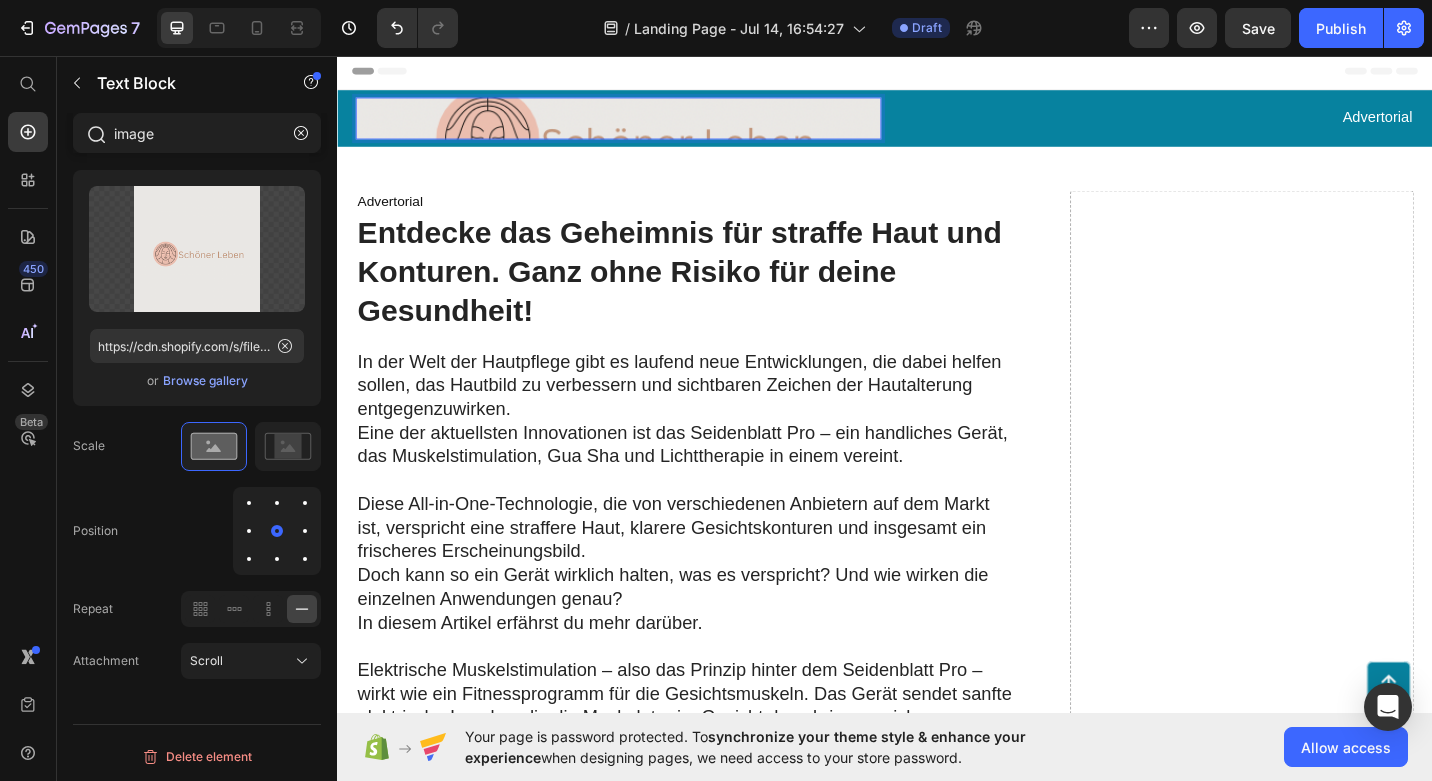 click at bounding box center [645, 125] 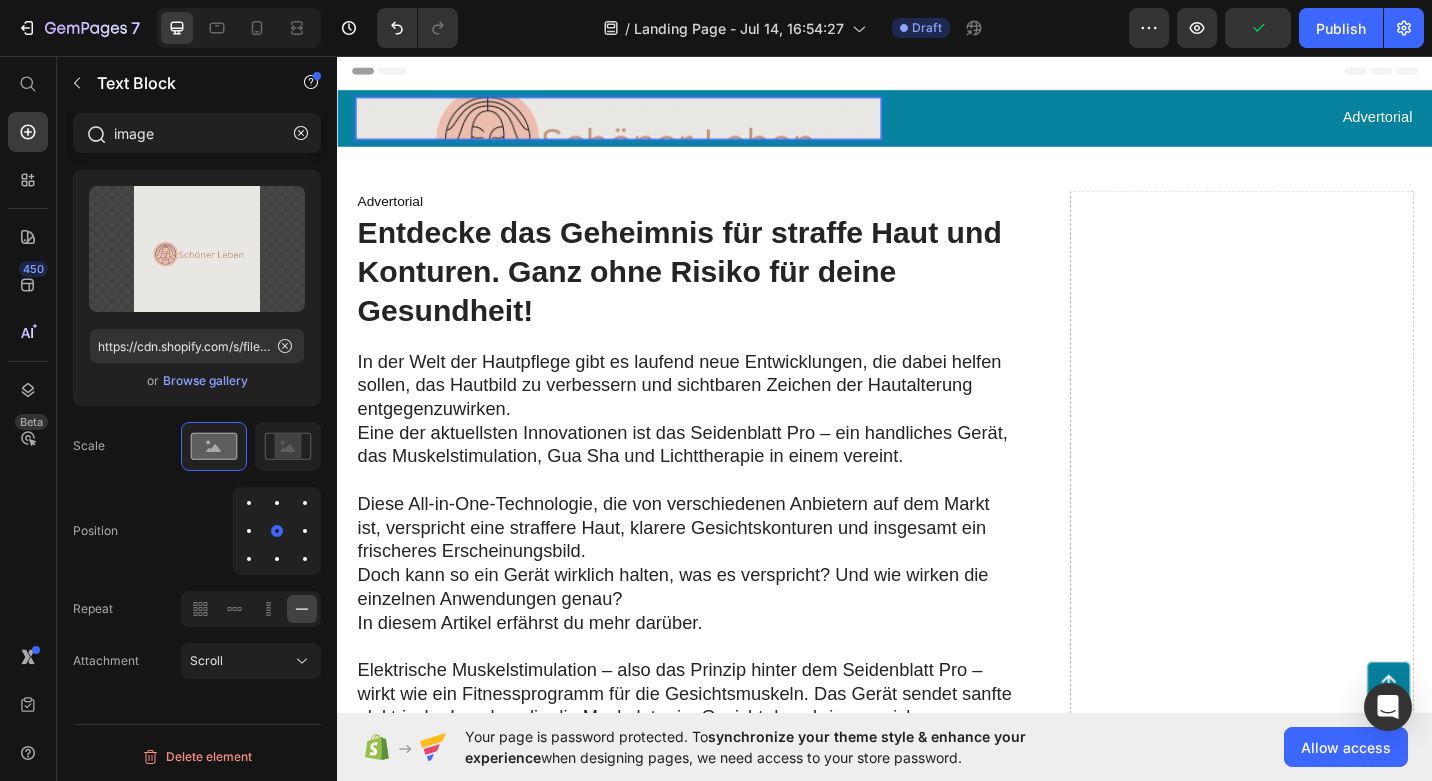 drag, startPoint x: 619, startPoint y: 126, endPoint x: 722, endPoint y: 106, distance: 104.92378 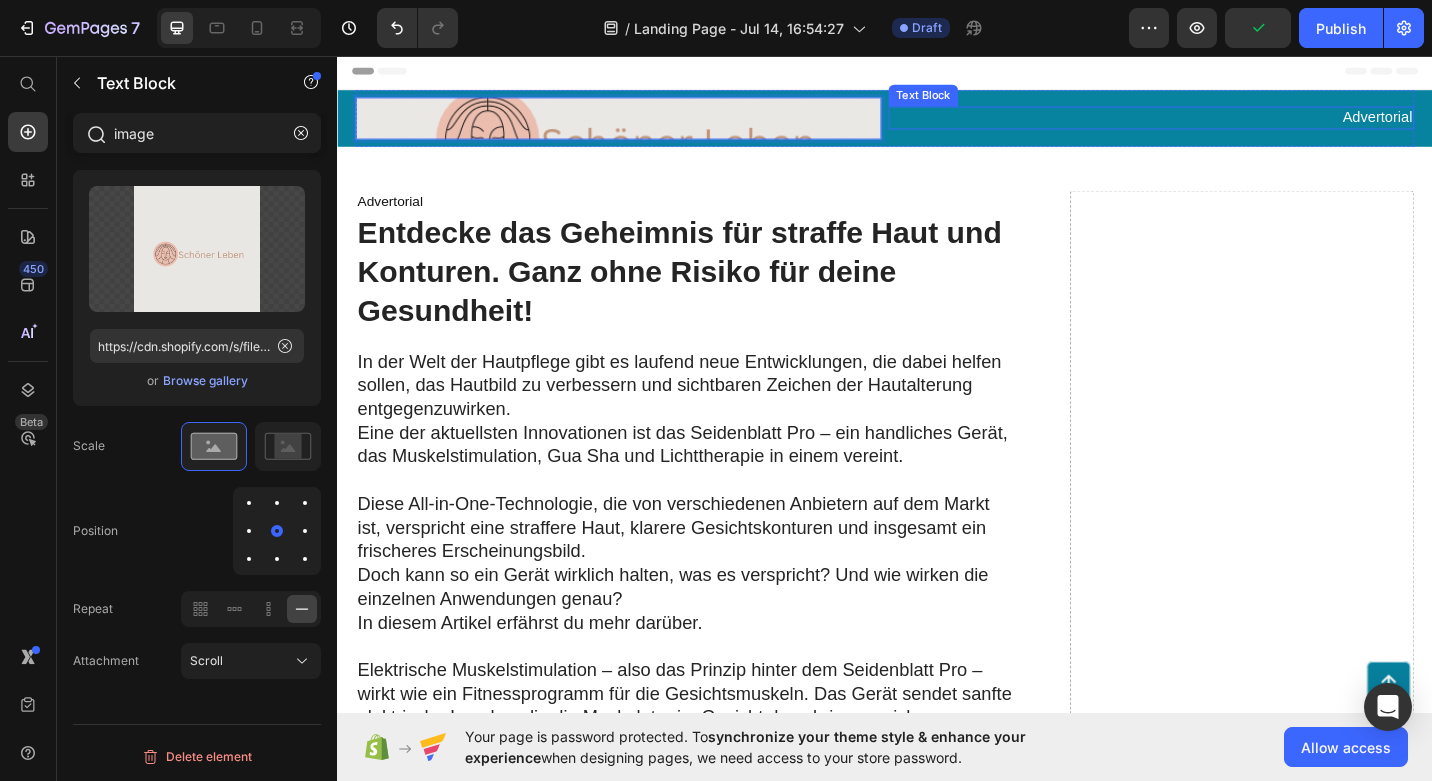 click on "Advertorial" at bounding box center [1229, 124] 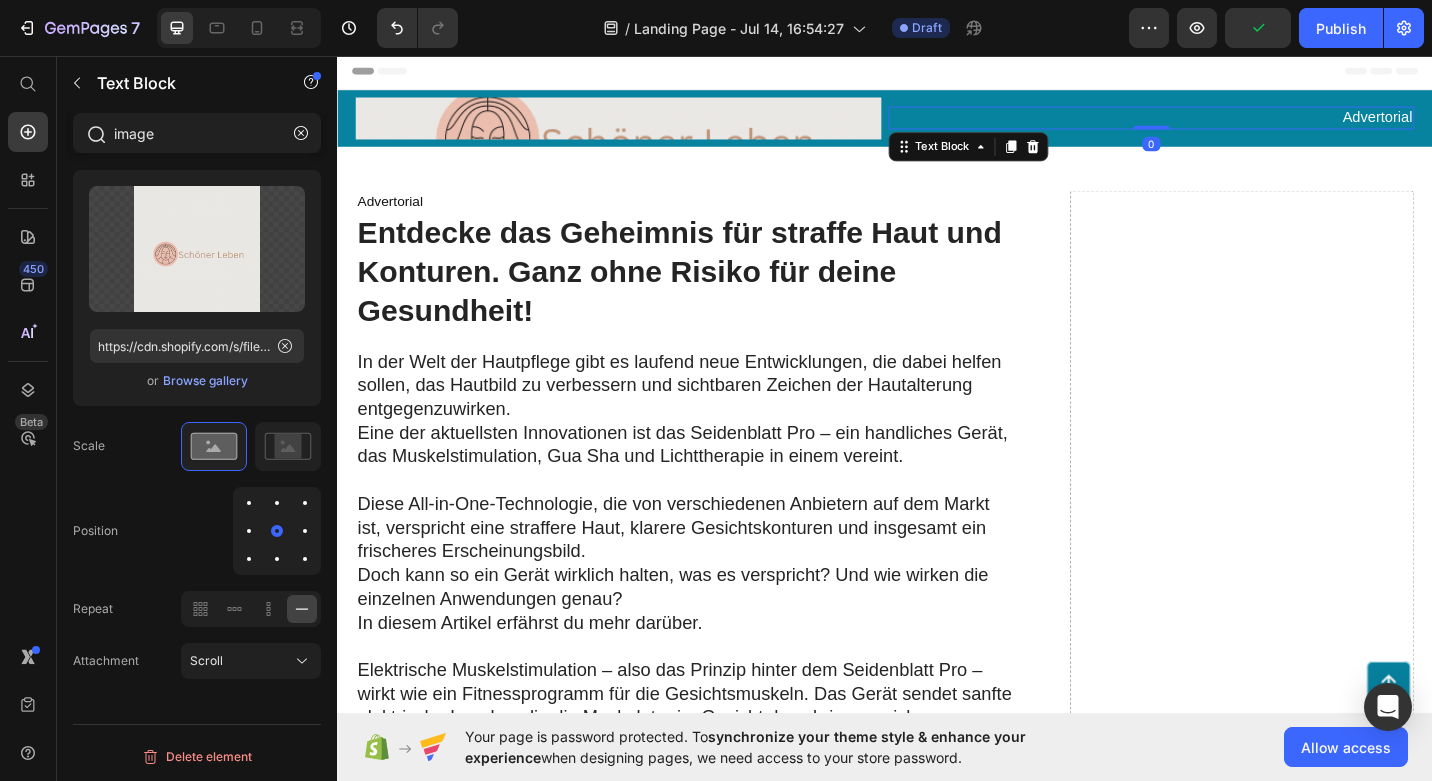 scroll, scrollTop: 130, scrollLeft: 0, axis: vertical 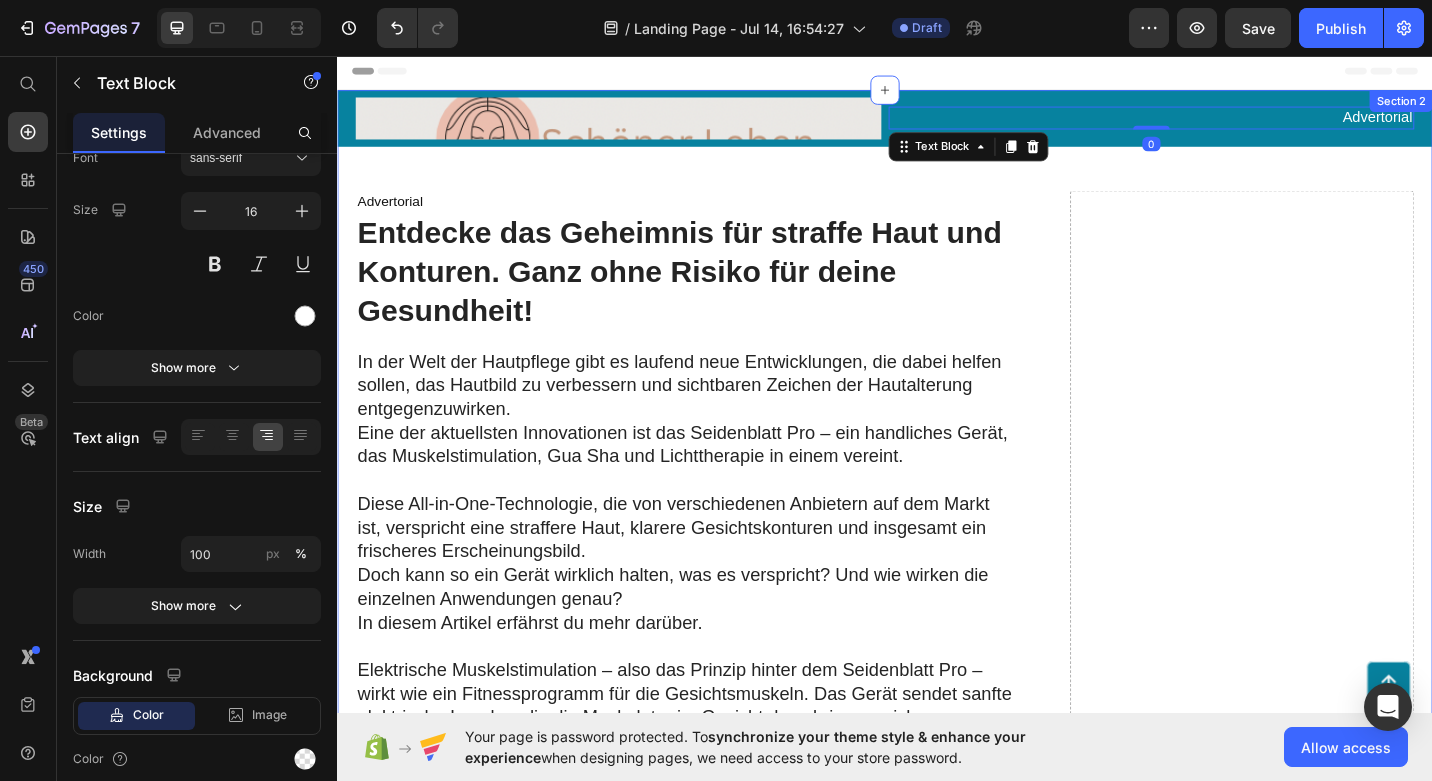 click at bounding box center [645, 125] 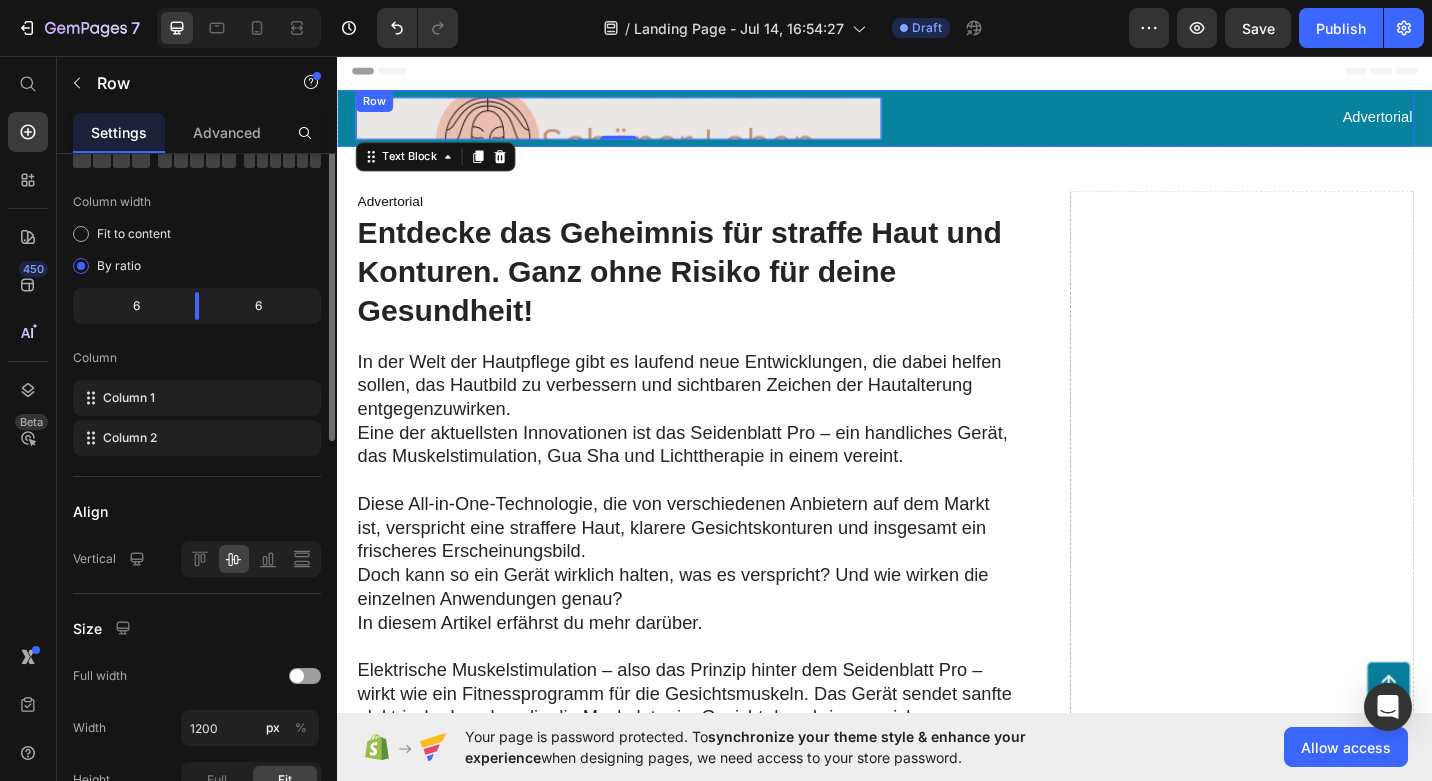 scroll, scrollTop: 0, scrollLeft: 0, axis: both 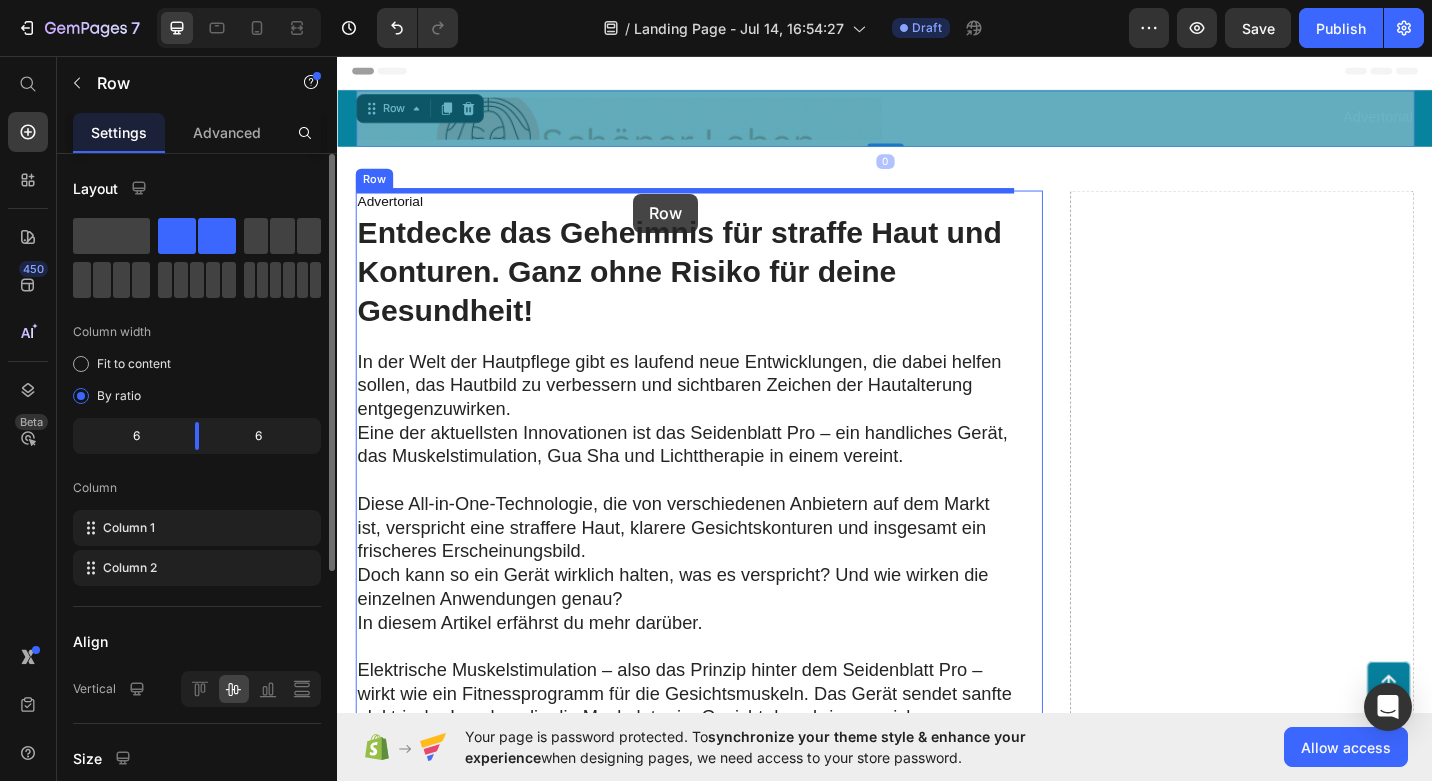 drag, startPoint x: 657, startPoint y: 148, endPoint x: 661, endPoint y: 207, distance: 59.135437 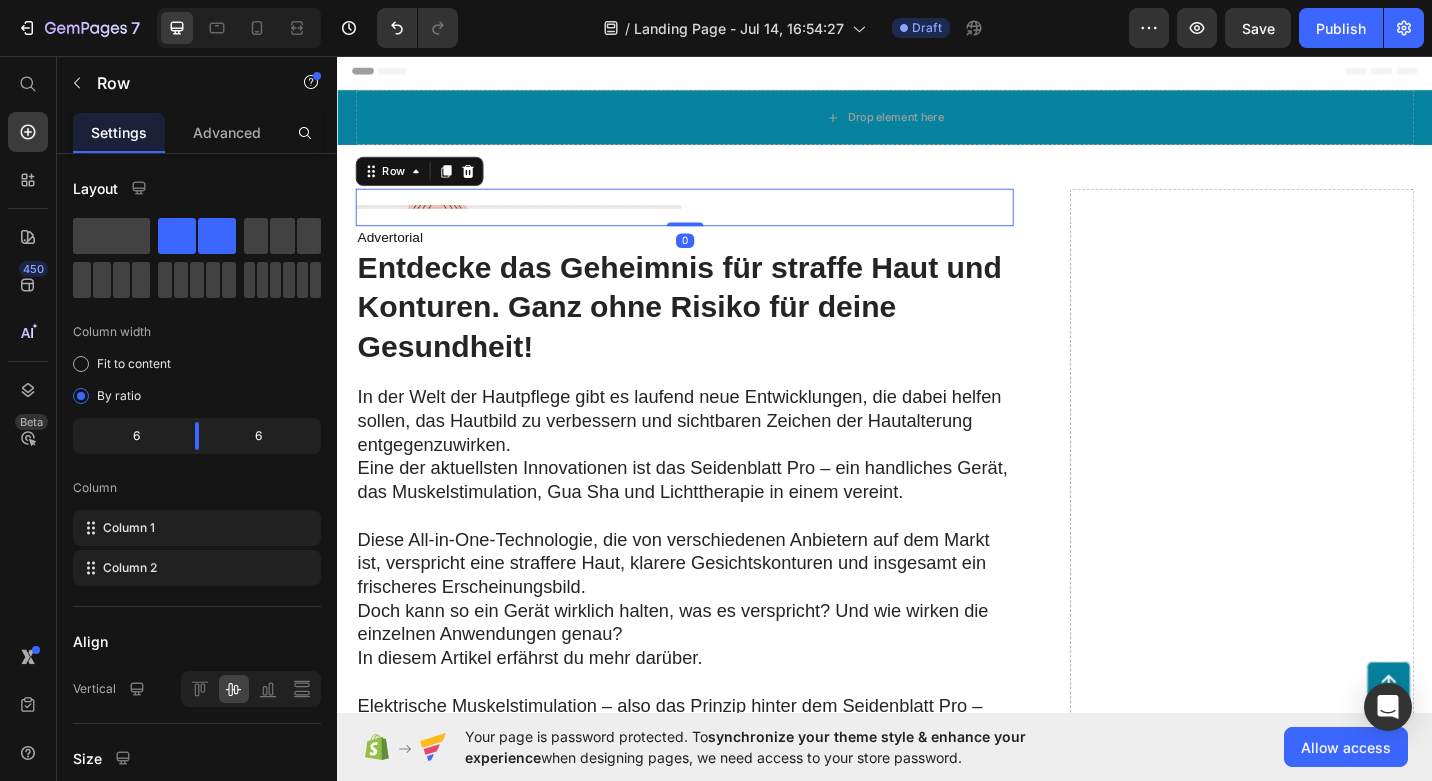 click on "Text Block Advertorial Text Block Row   0" at bounding box center (717, 222) 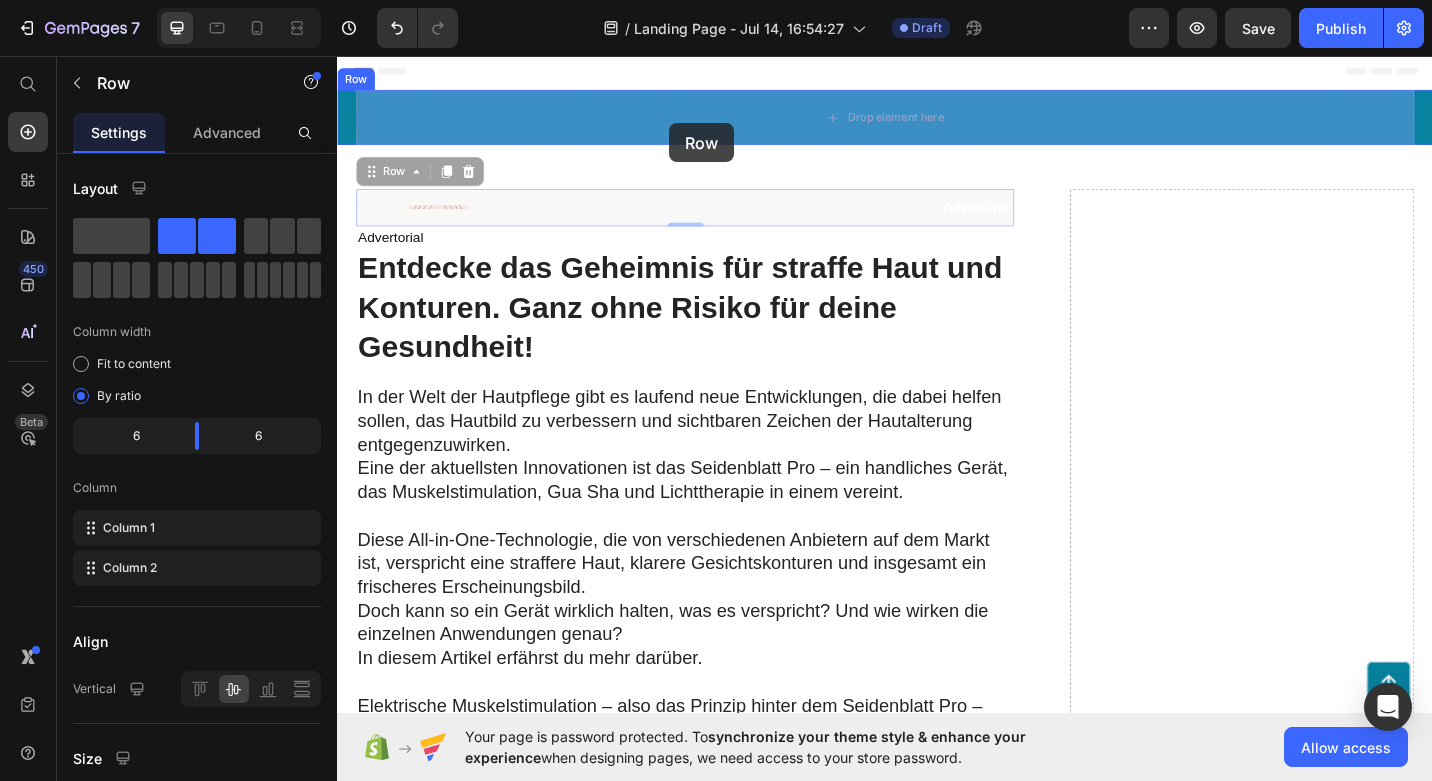 drag, startPoint x: 699, startPoint y: 201, endPoint x: 700, endPoint y: 123, distance: 78.00641 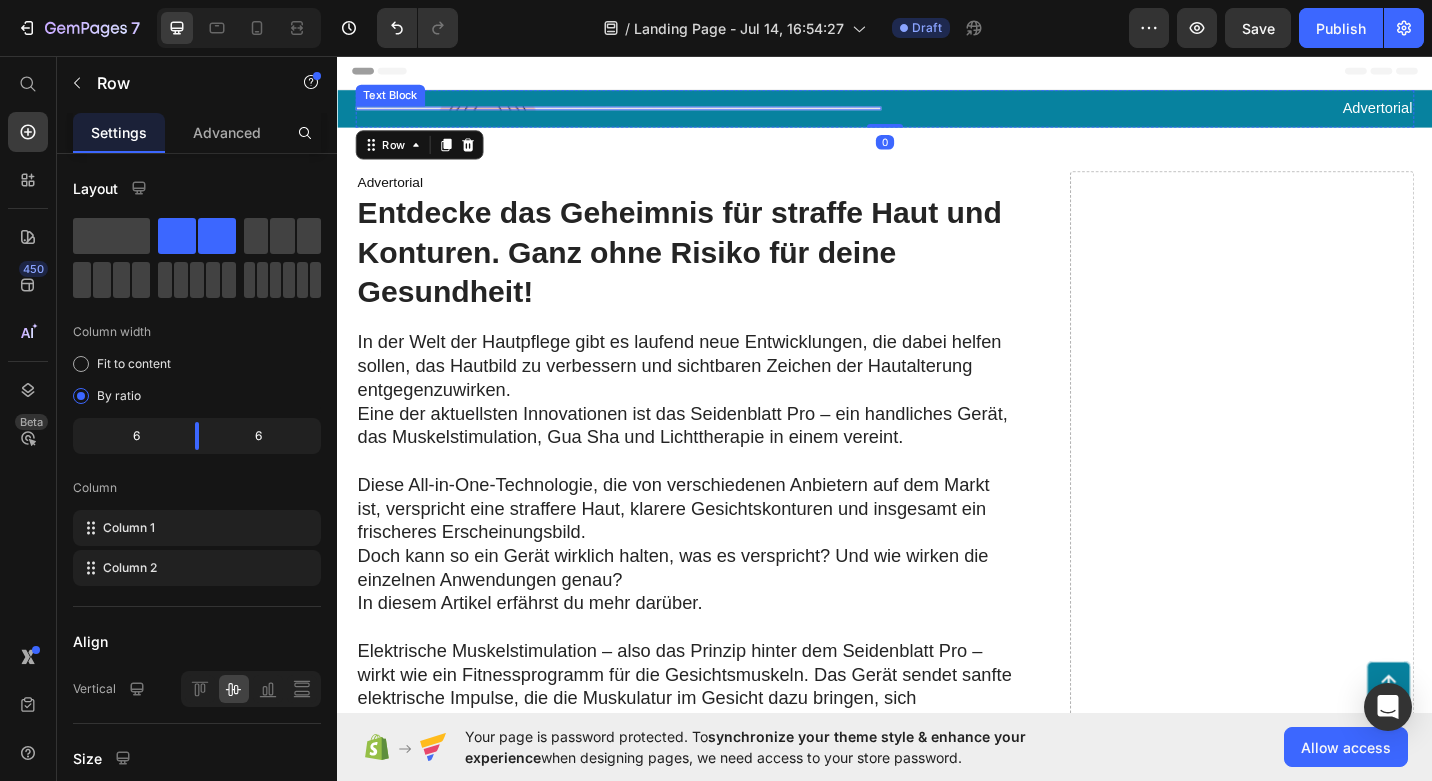 click at bounding box center (645, 114) 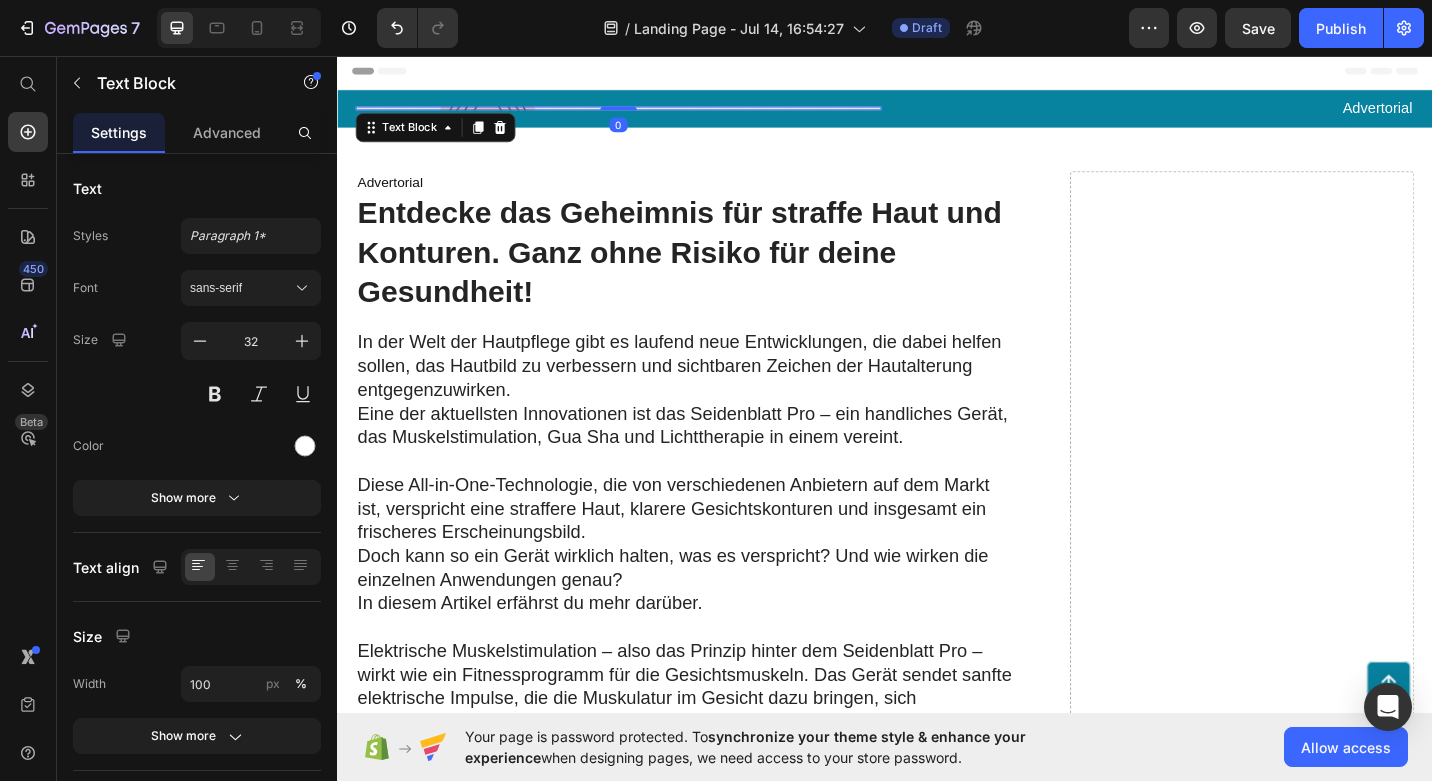 drag, startPoint x: 645, startPoint y: 113, endPoint x: 646, endPoint y: 102, distance: 11.045361 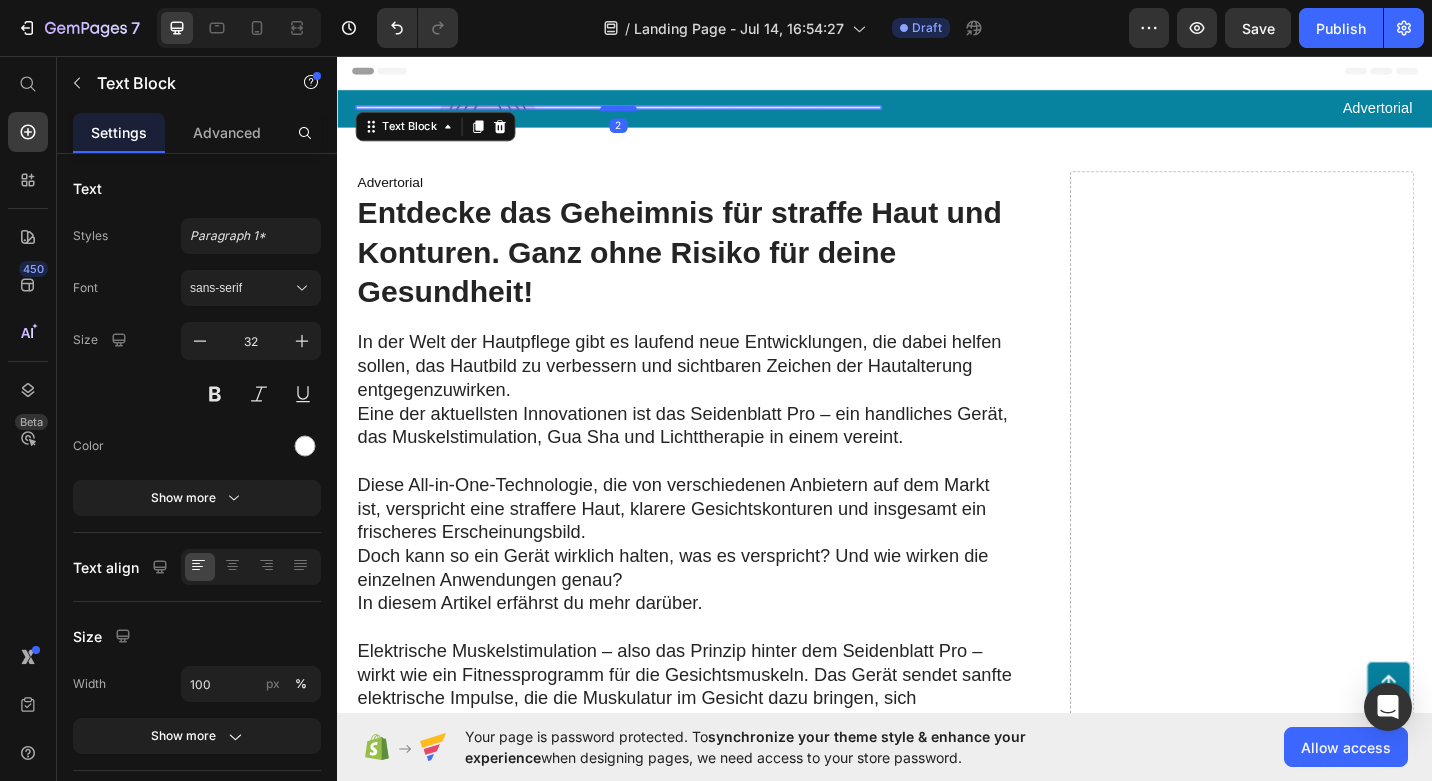 click at bounding box center (645, 114) 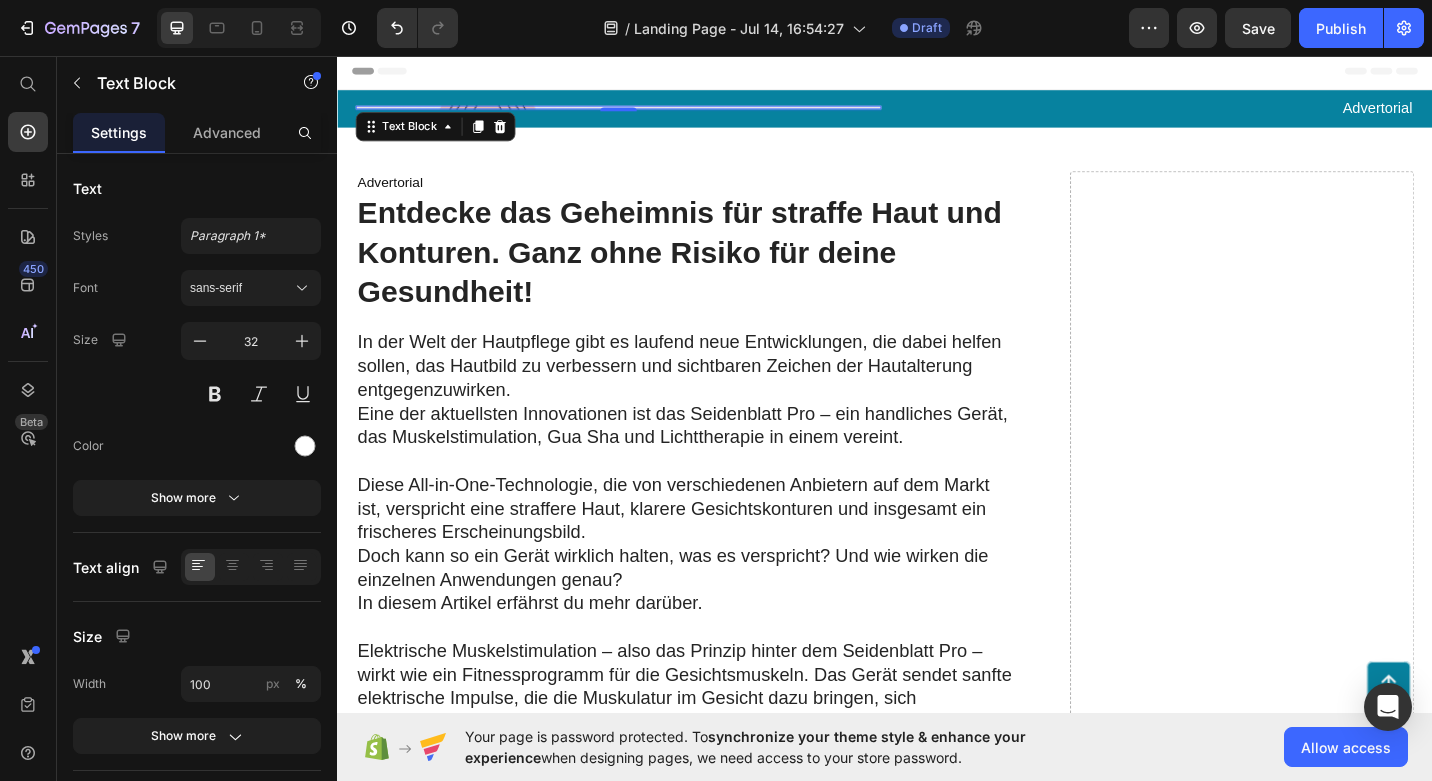 click at bounding box center (645, 113) 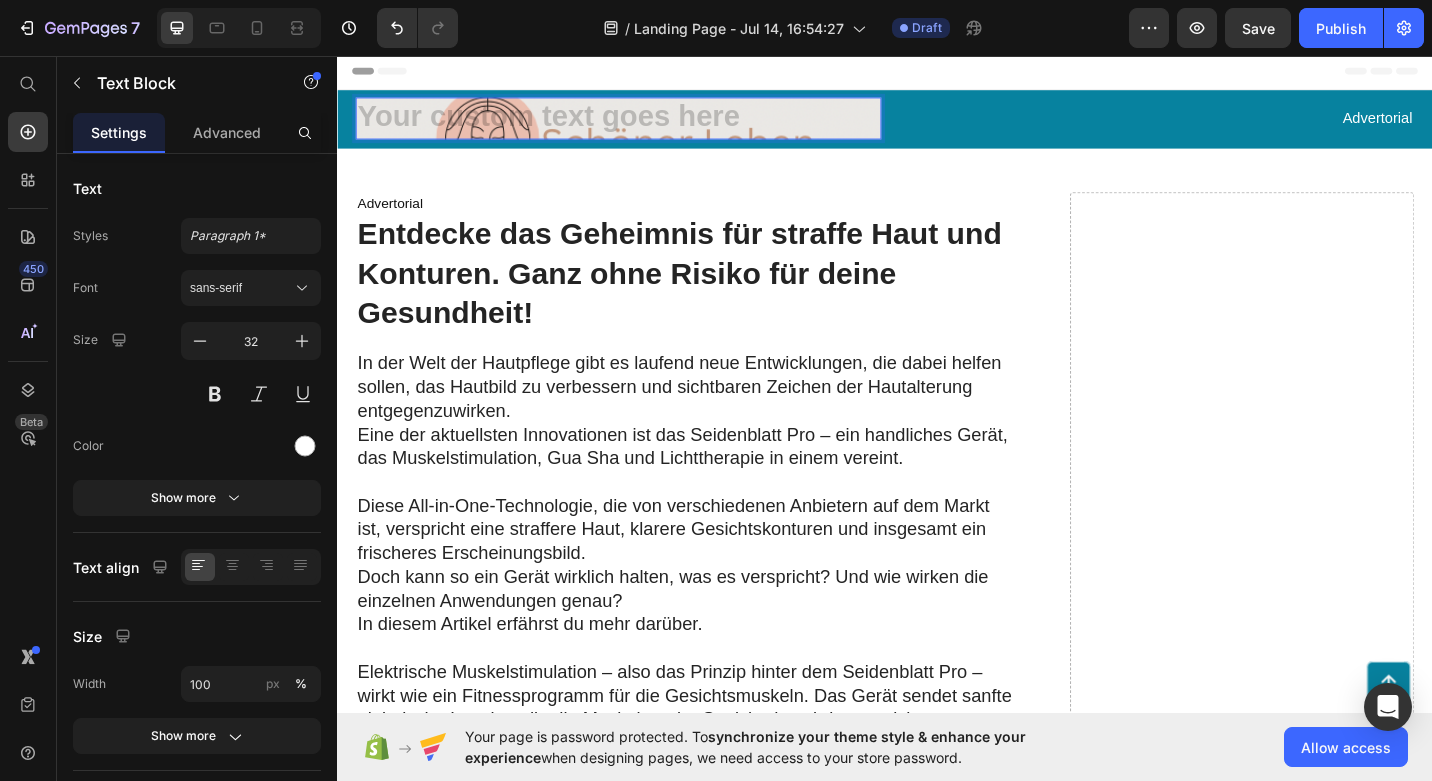 click at bounding box center (645, 125) 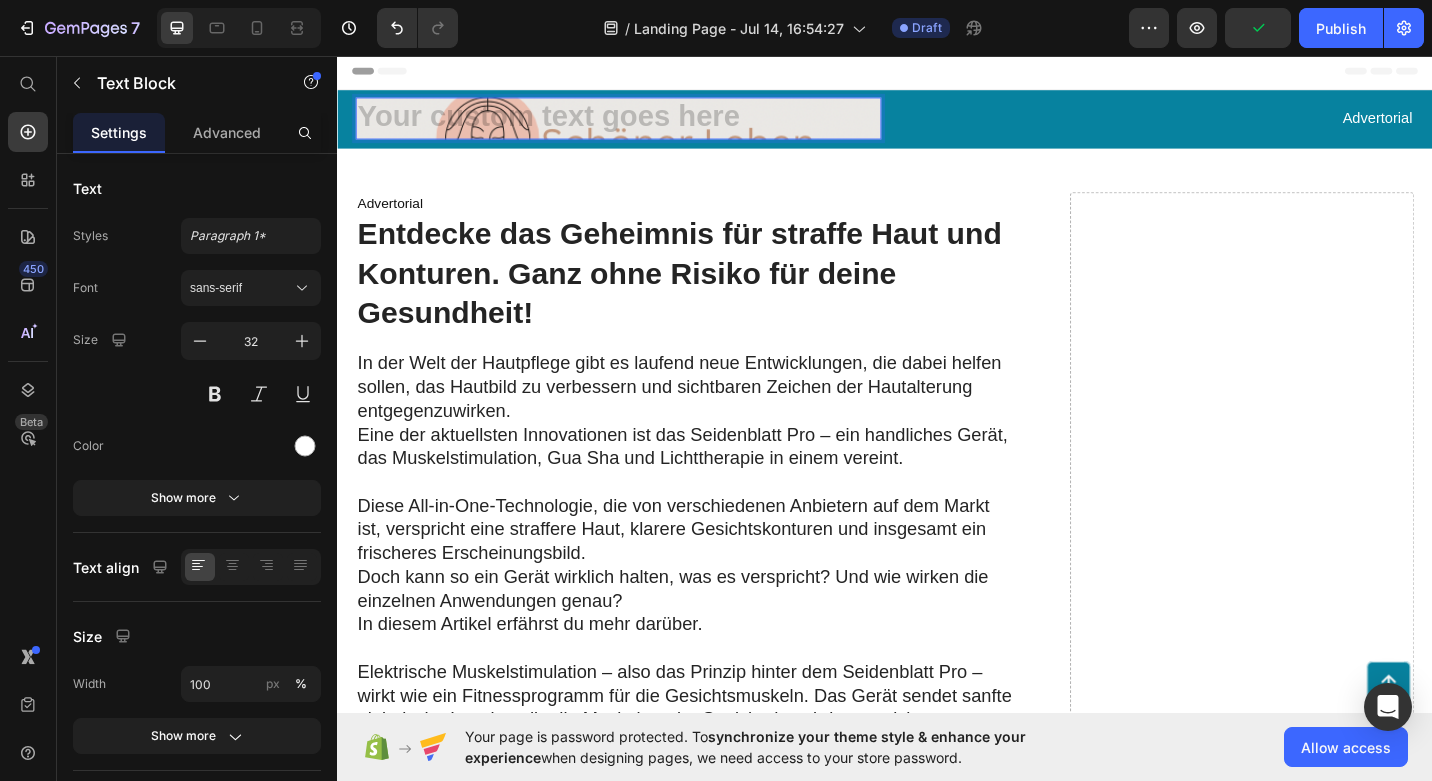 click at bounding box center [645, 125] 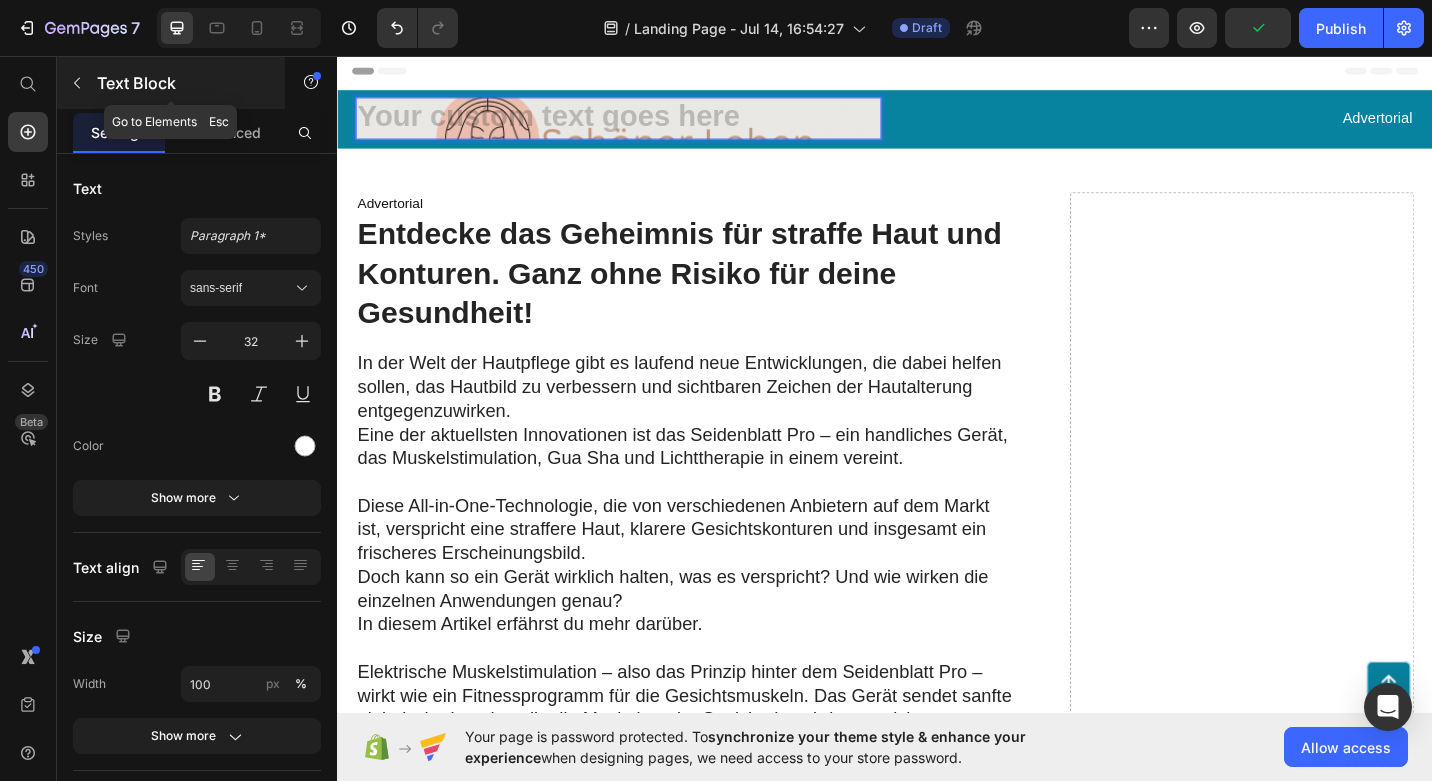 click 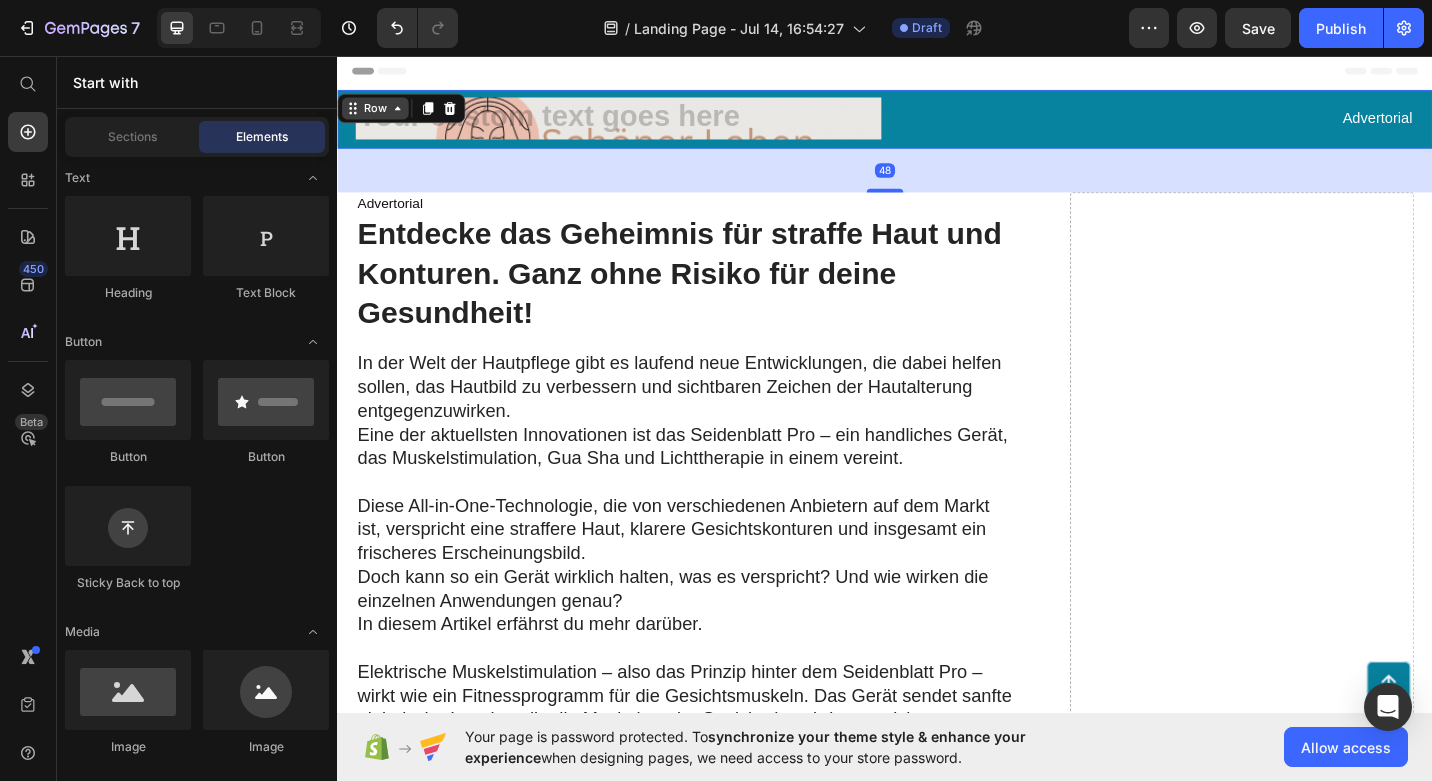 click on "Row" at bounding box center (378, 114) 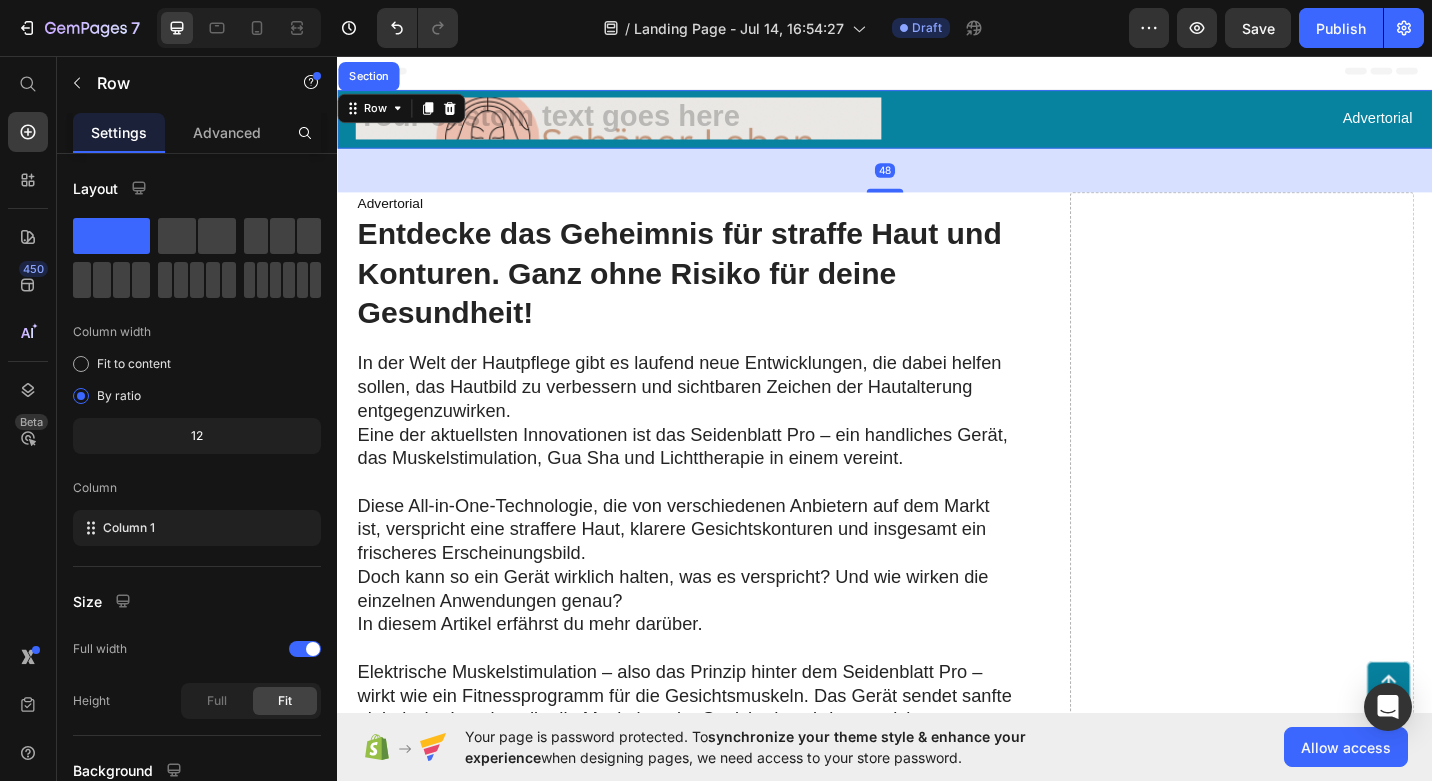 click at bounding box center [645, 125] 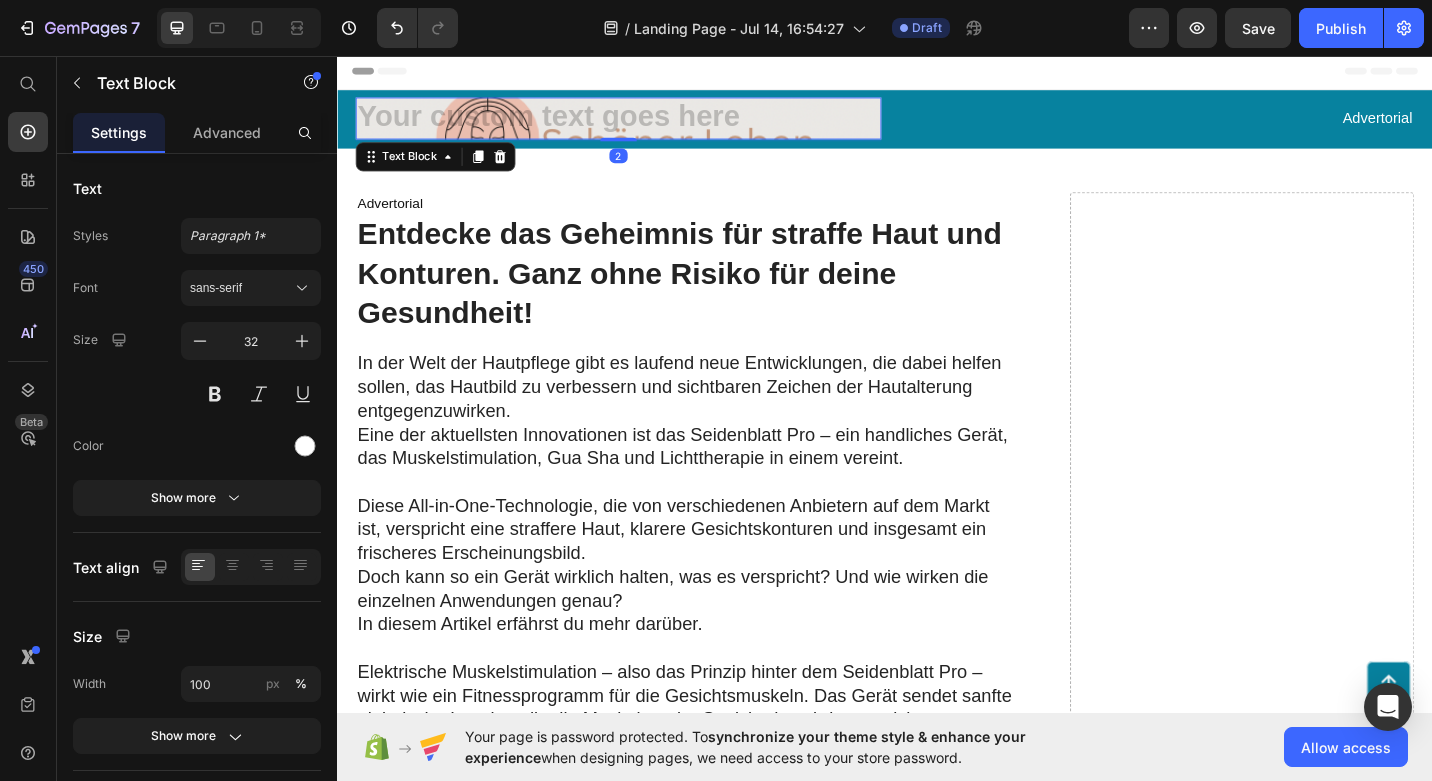 click at bounding box center [645, 125] 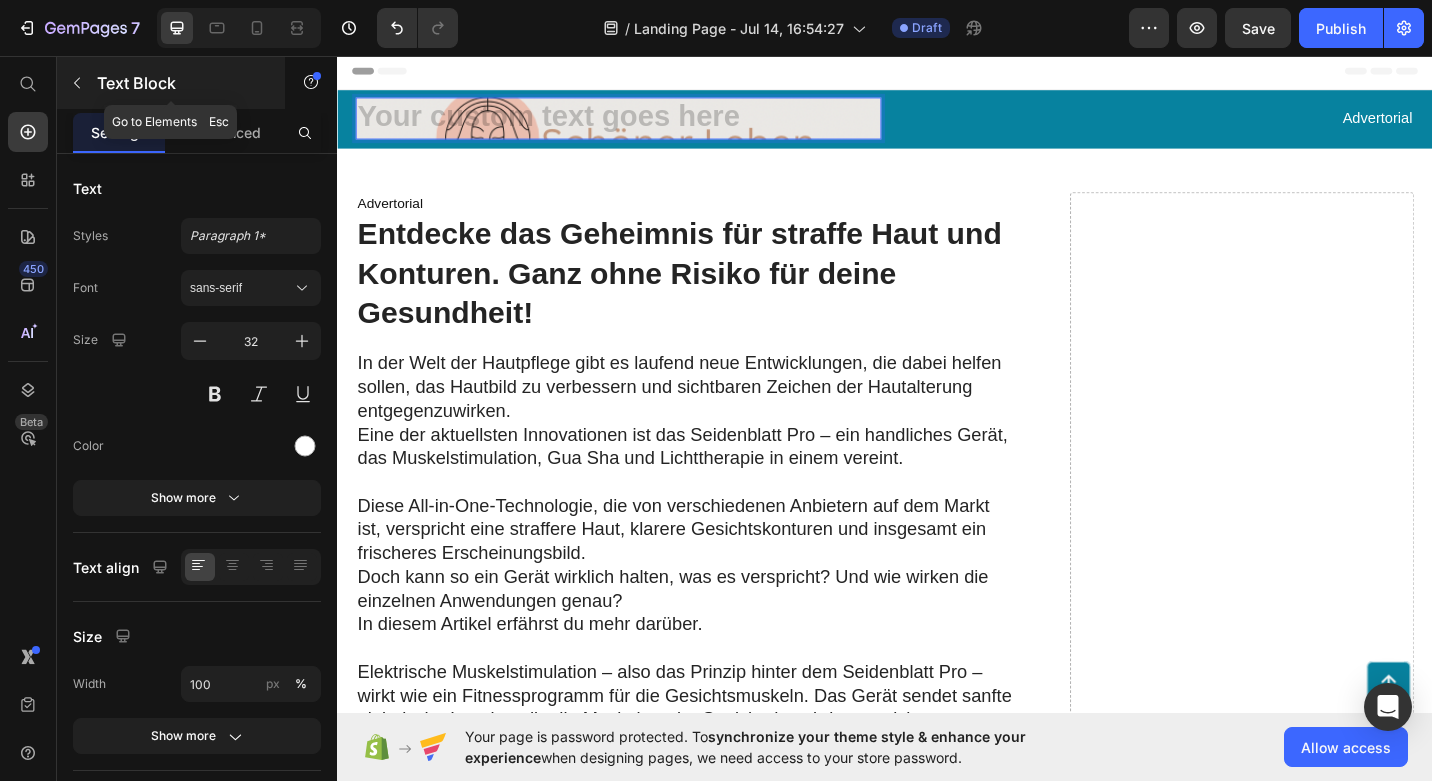 click at bounding box center (77, 83) 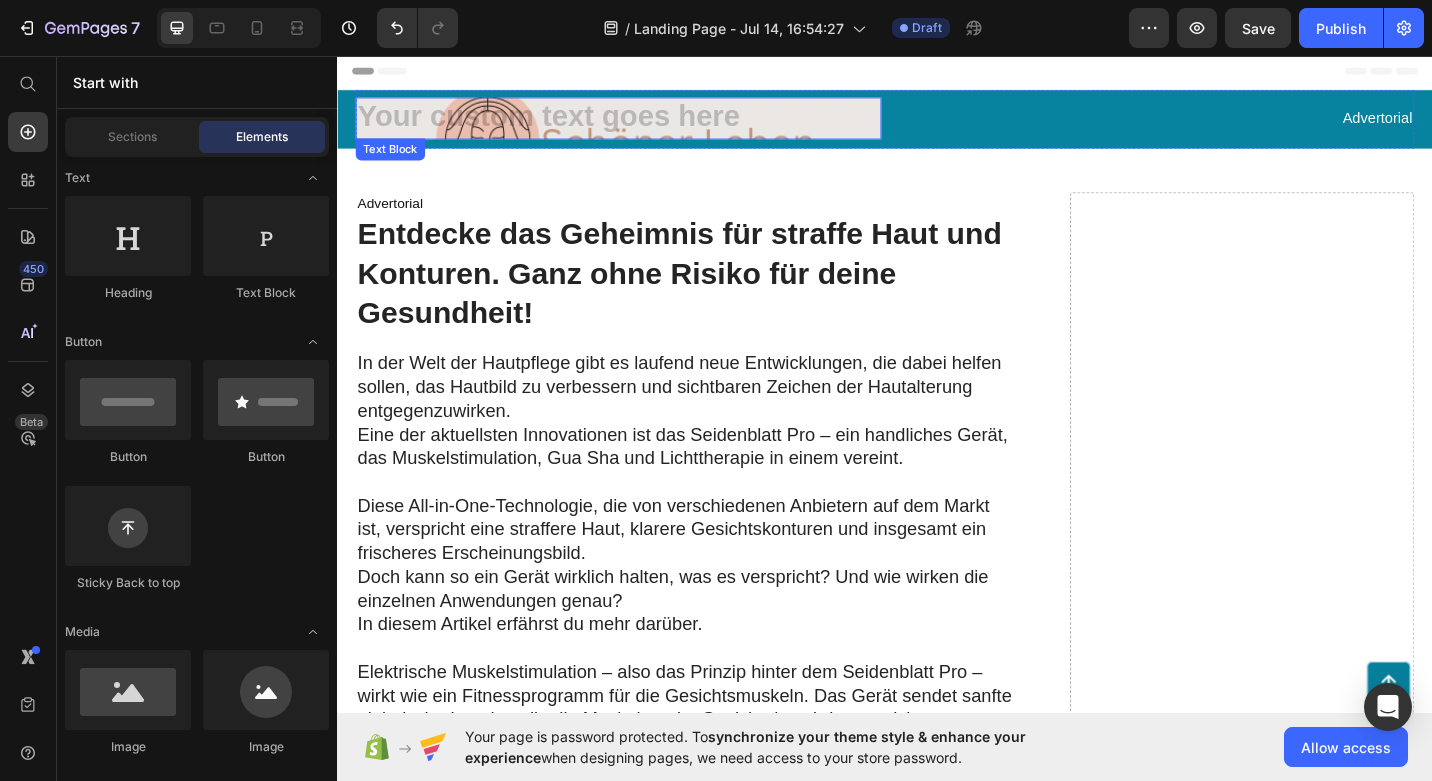 click at bounding box center [645, 125] 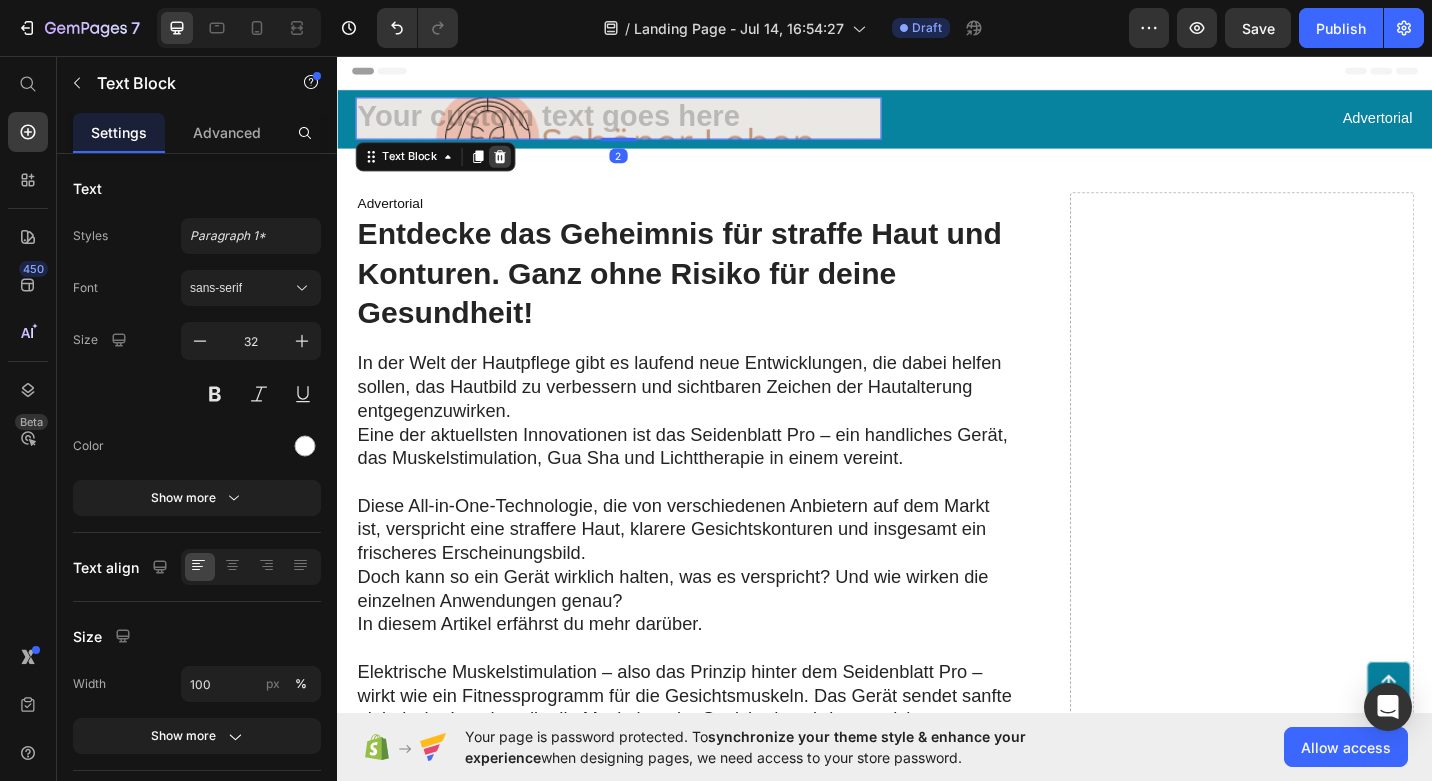 click 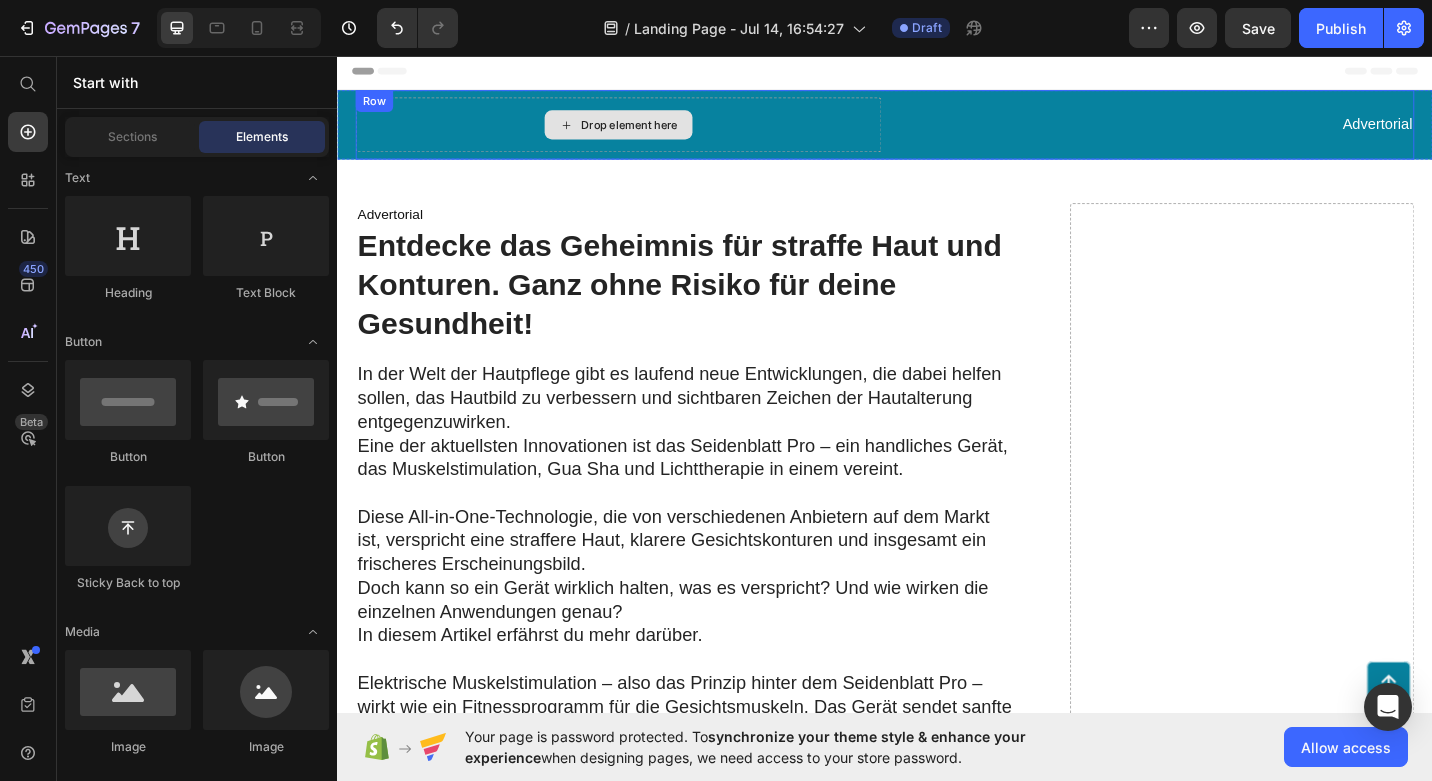 click on "Drop element here" at bounding box center [645, 132] 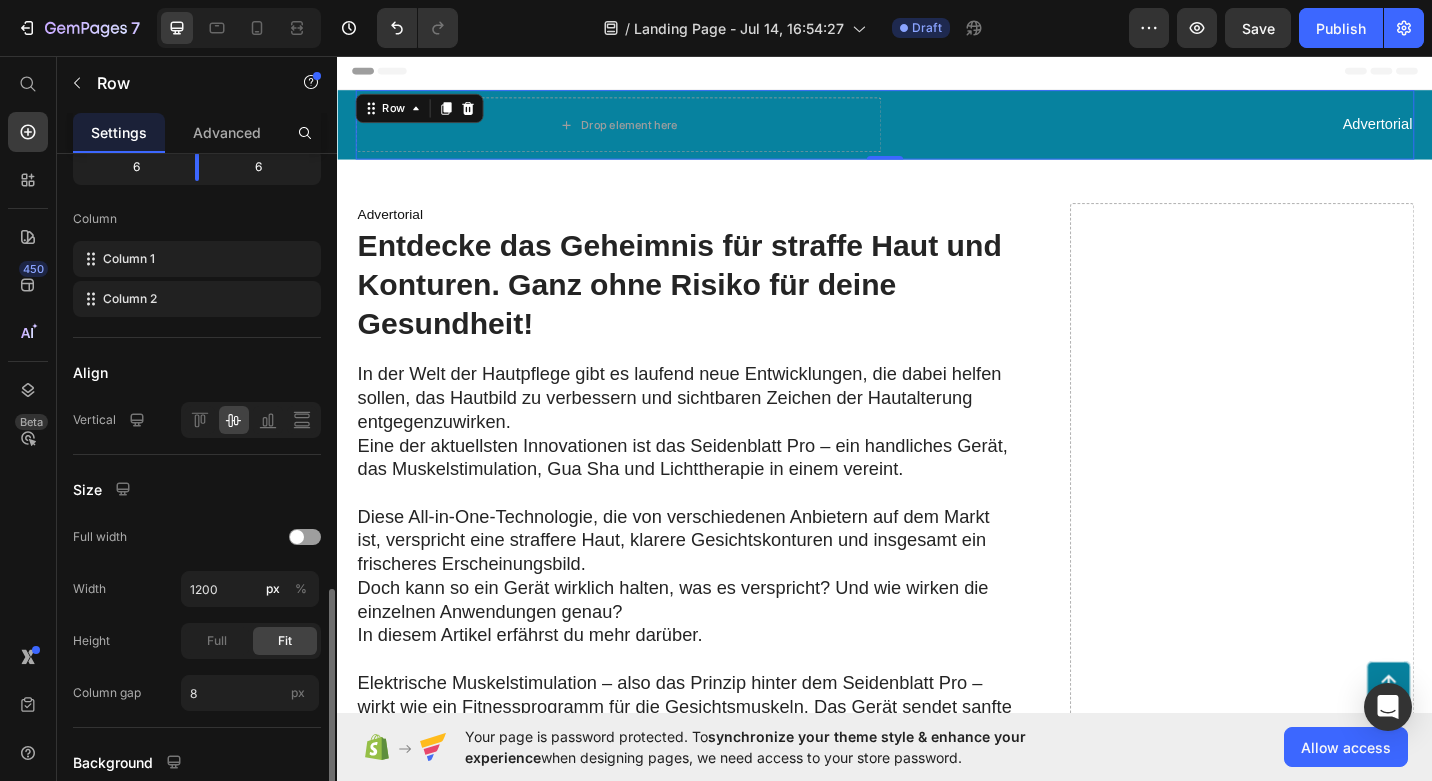scroll, scrollTop: 437, scrollLeft: 0, axis: vertical 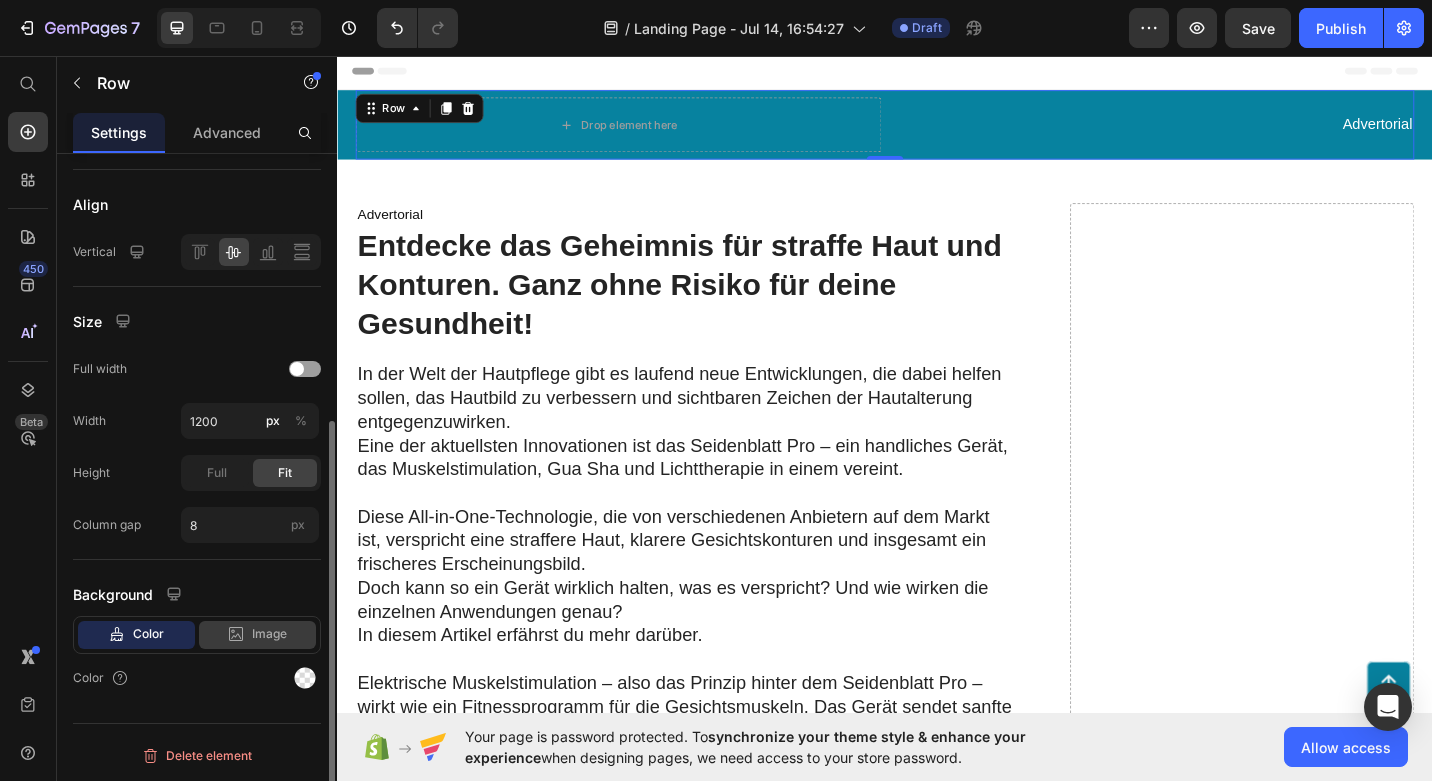 click on "Image" 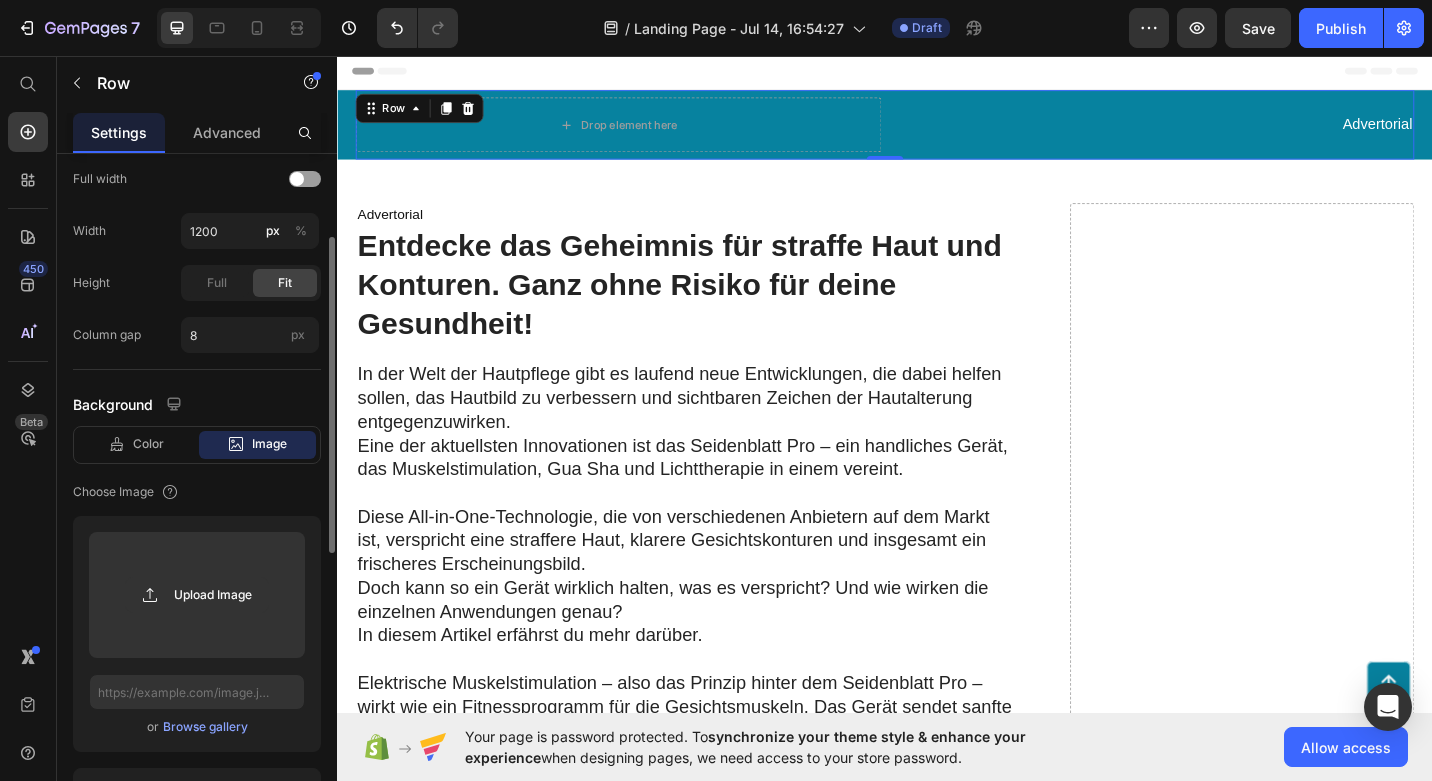 scroll, scrollTop: 793, scrollLeft: 0, axis: vertical 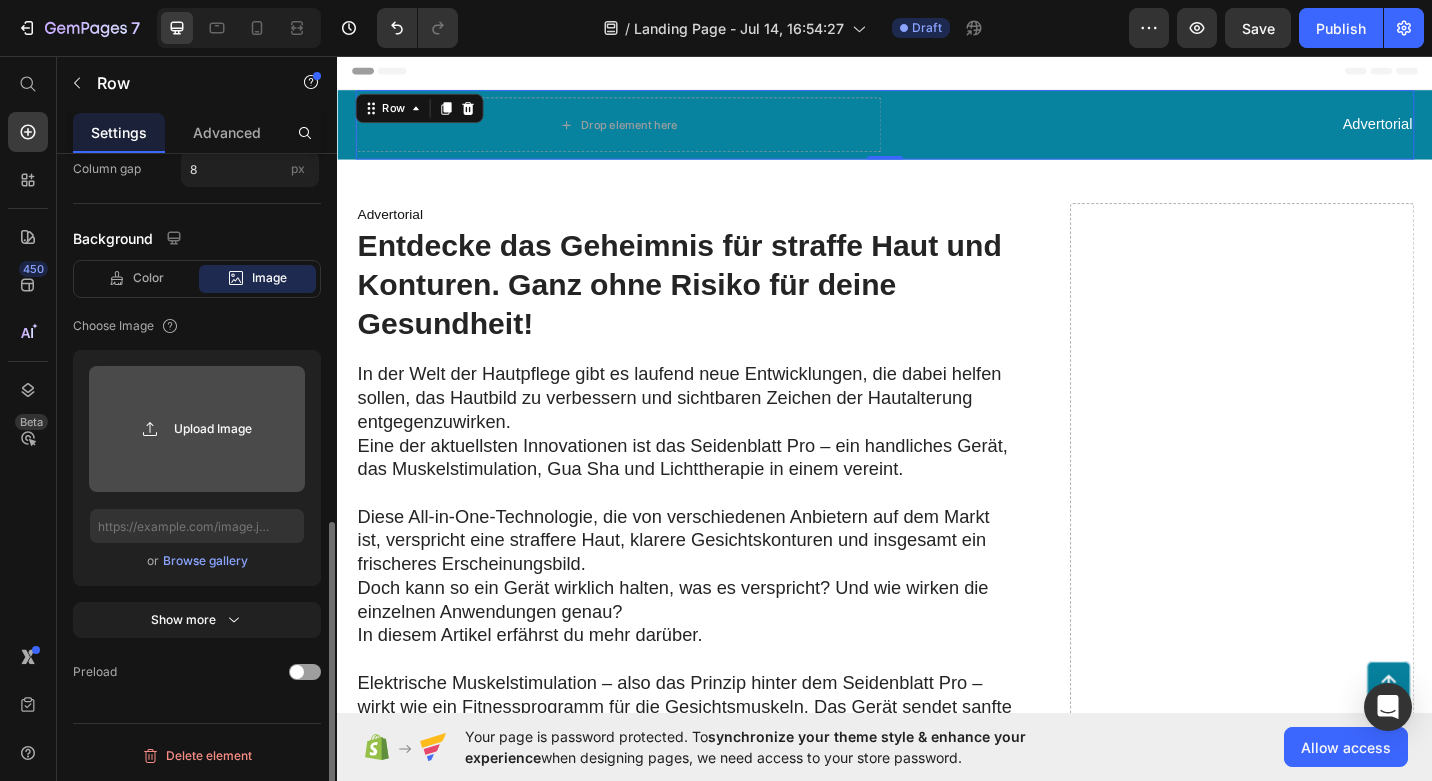 click 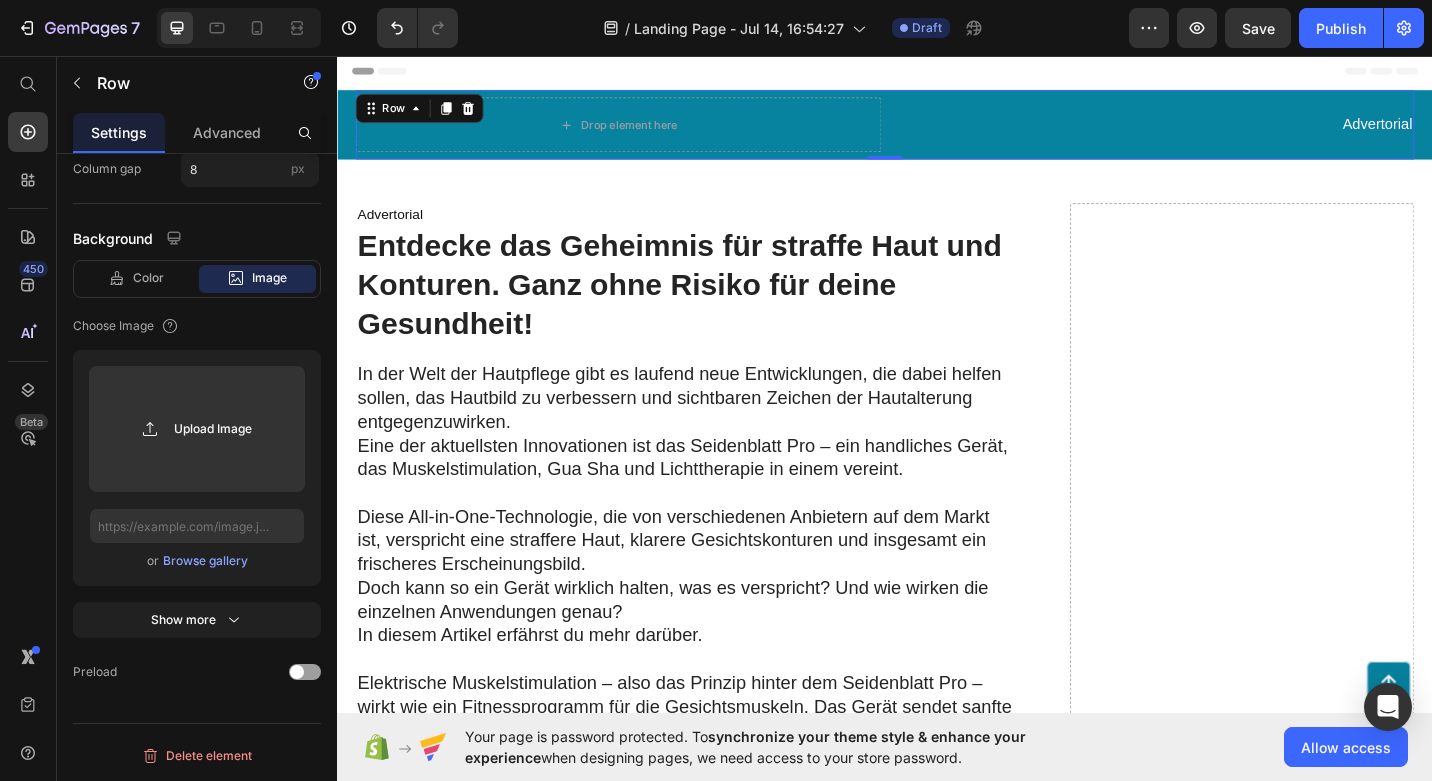 type on "https://cdn.shopify.com/s/files/1/0929/3978/0471/files/gempages_575332912732308042-acf1428e-0b5d-4cd3-b085-ee80c981c8d3.png" 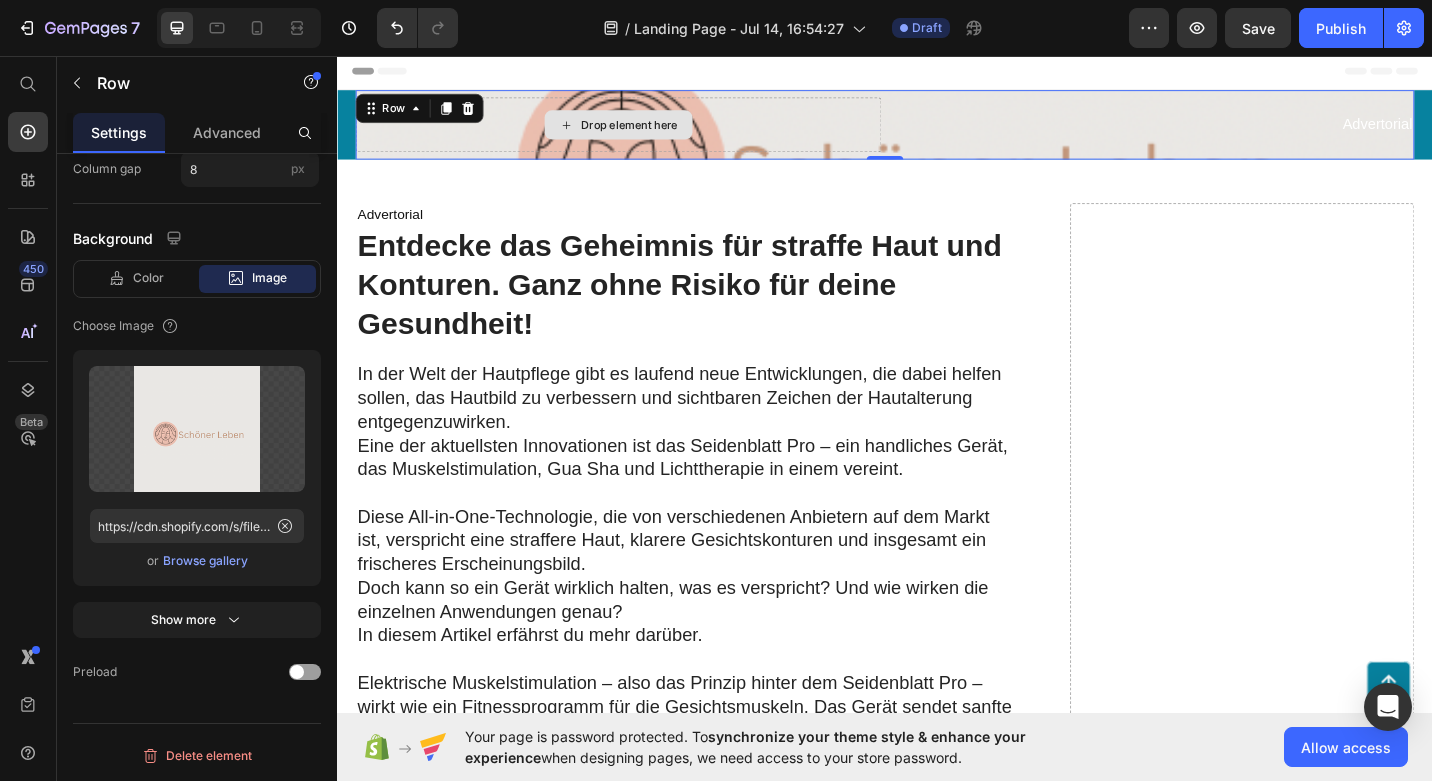 click on "Drop element here" at bounding box center [645, 132] 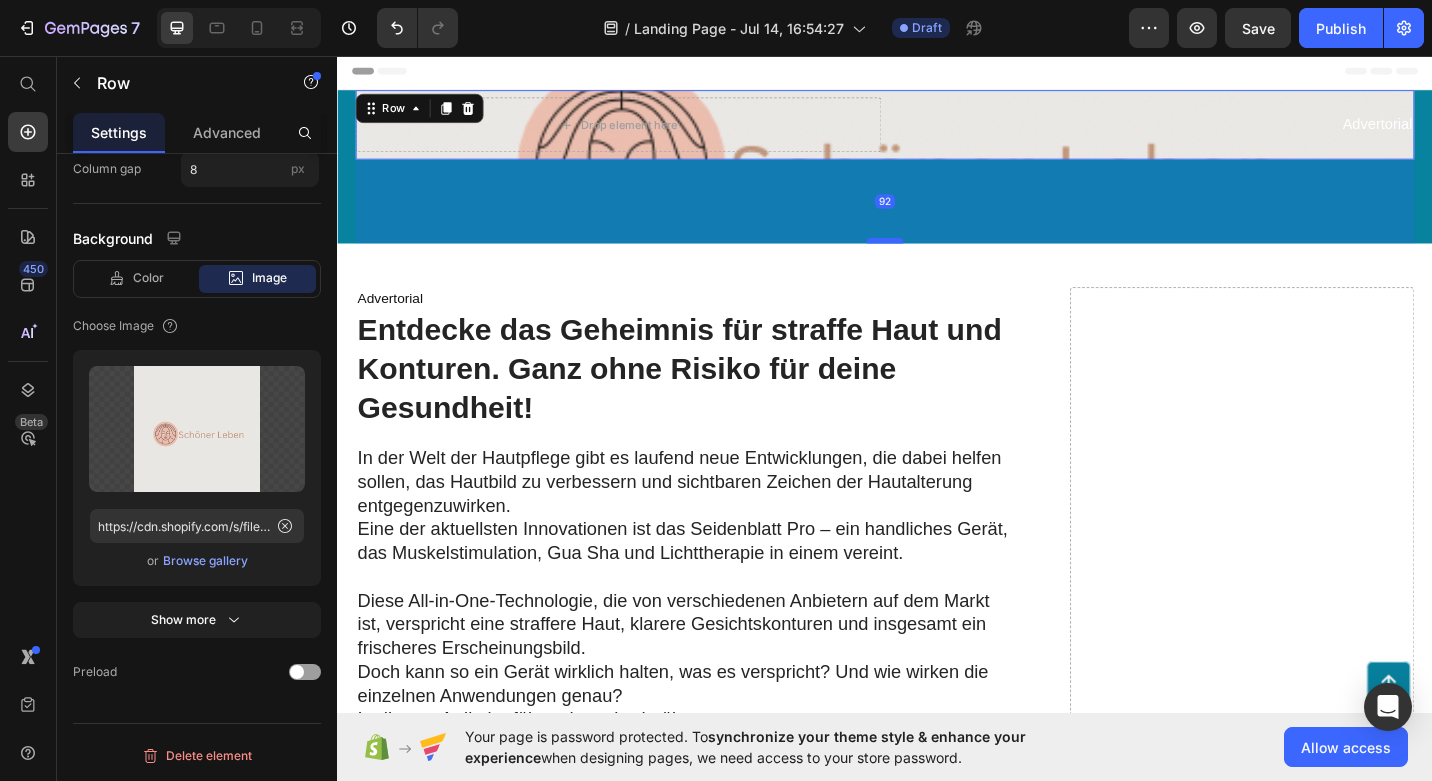drag, startPoint x: 930, startPoint y: 167, endPoint x: 922, endPoint y: 259, distance: 92.34717 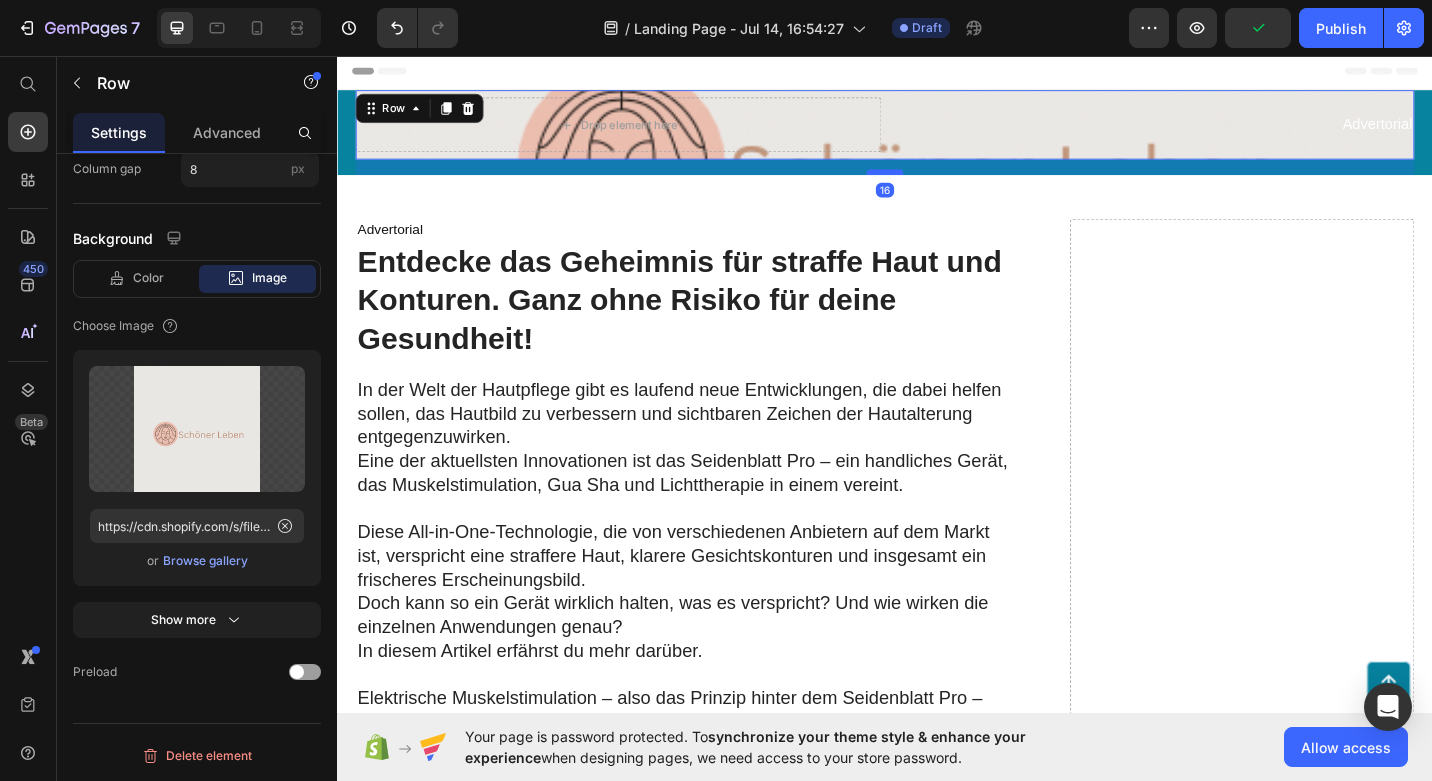 drag, startPoint x: 922, startPoint y: 259, endPoint x: 923, endPoint y: 184, distance: 75.00667 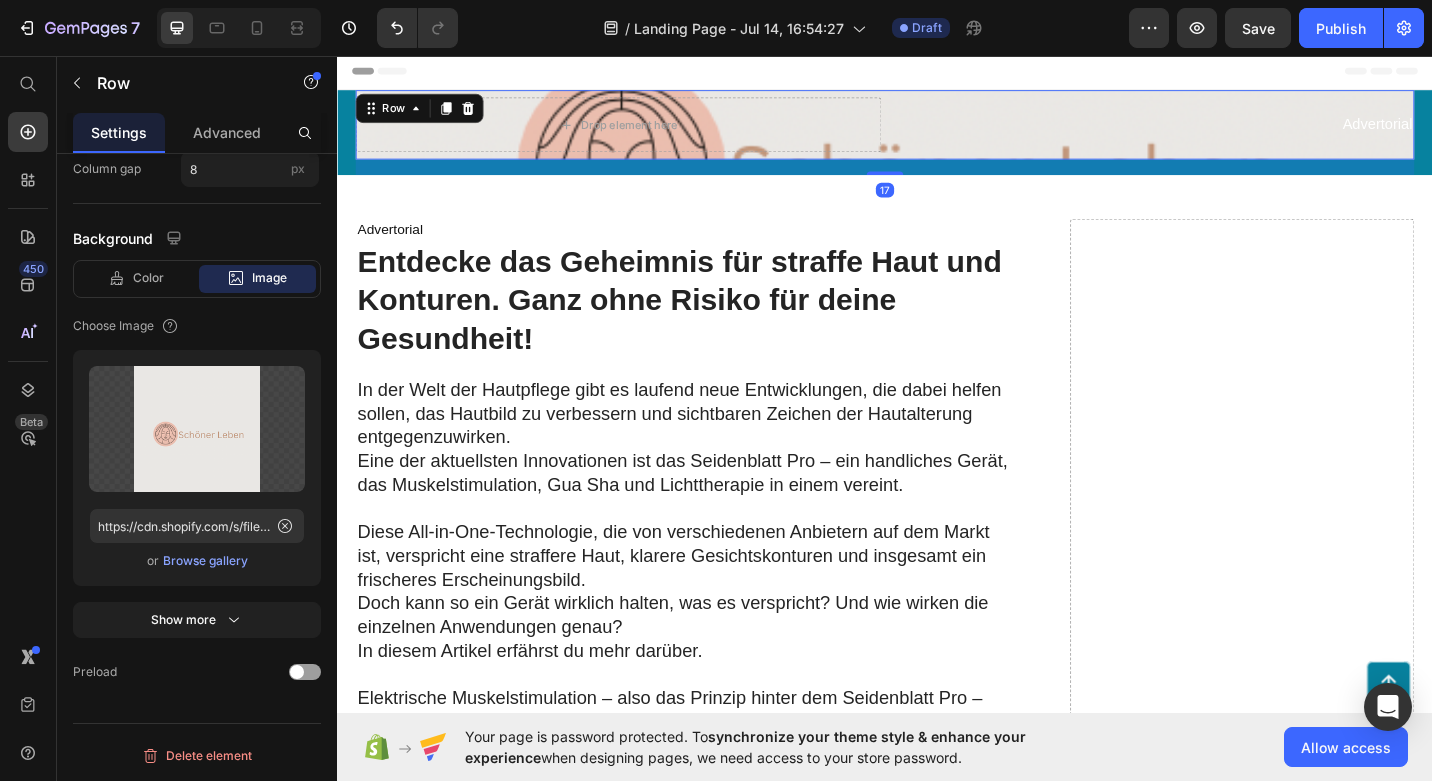 click on "Drop element here Advertorial Text Block Row   17" at bounding box center [937, 132] 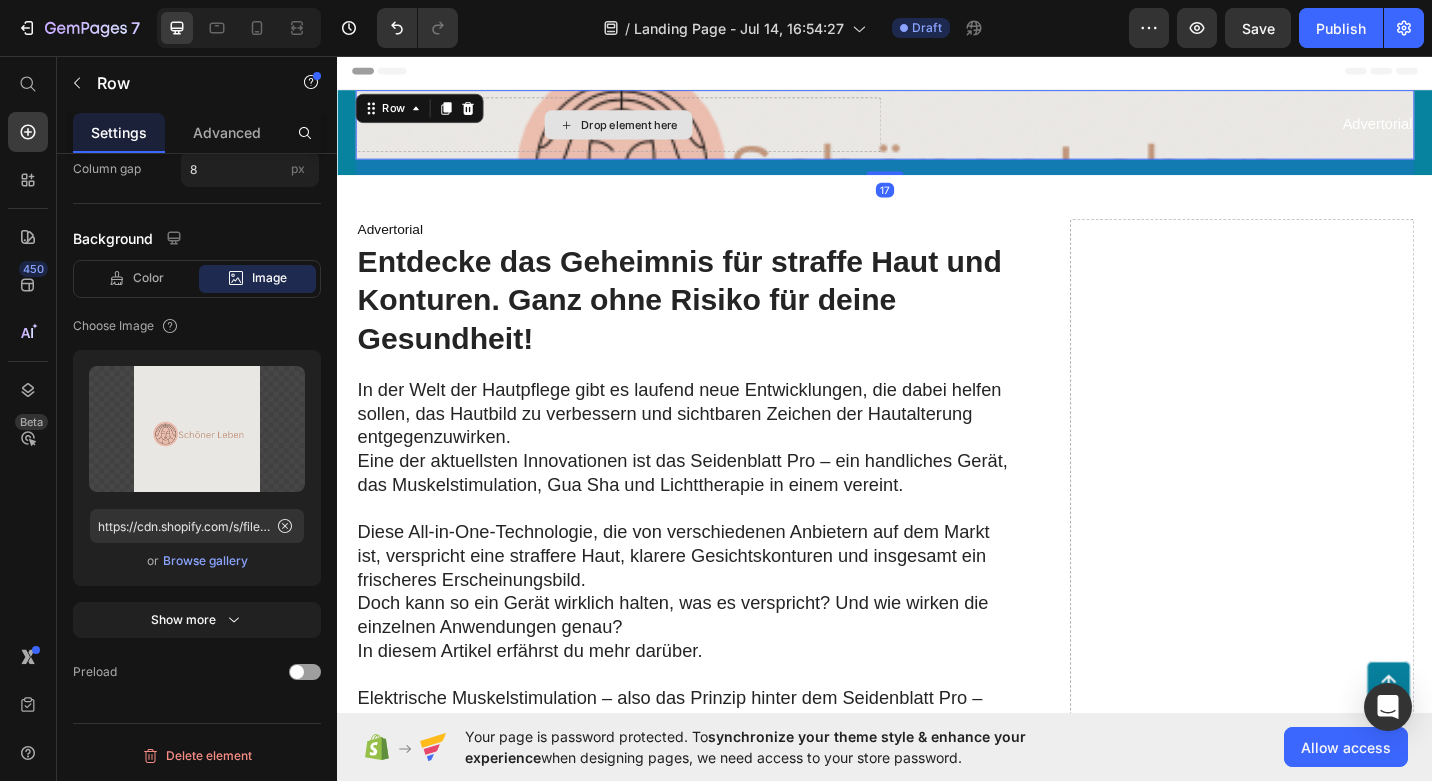 click on "Drop element here" at bounding box center (645, 132) 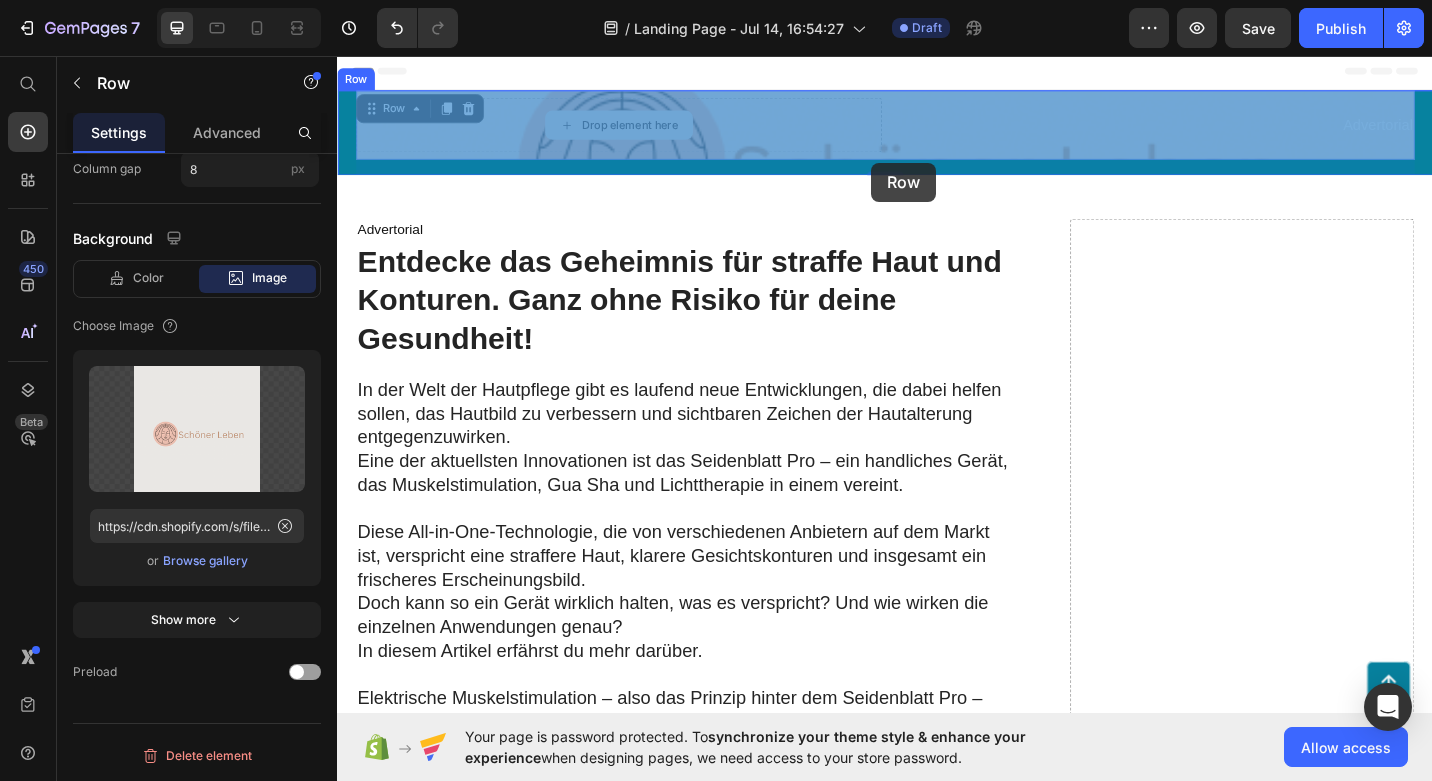 drag, startPoint x: 922, startPoint y: 147, endPoint x: 922, endPoint y: 173, distance: 26 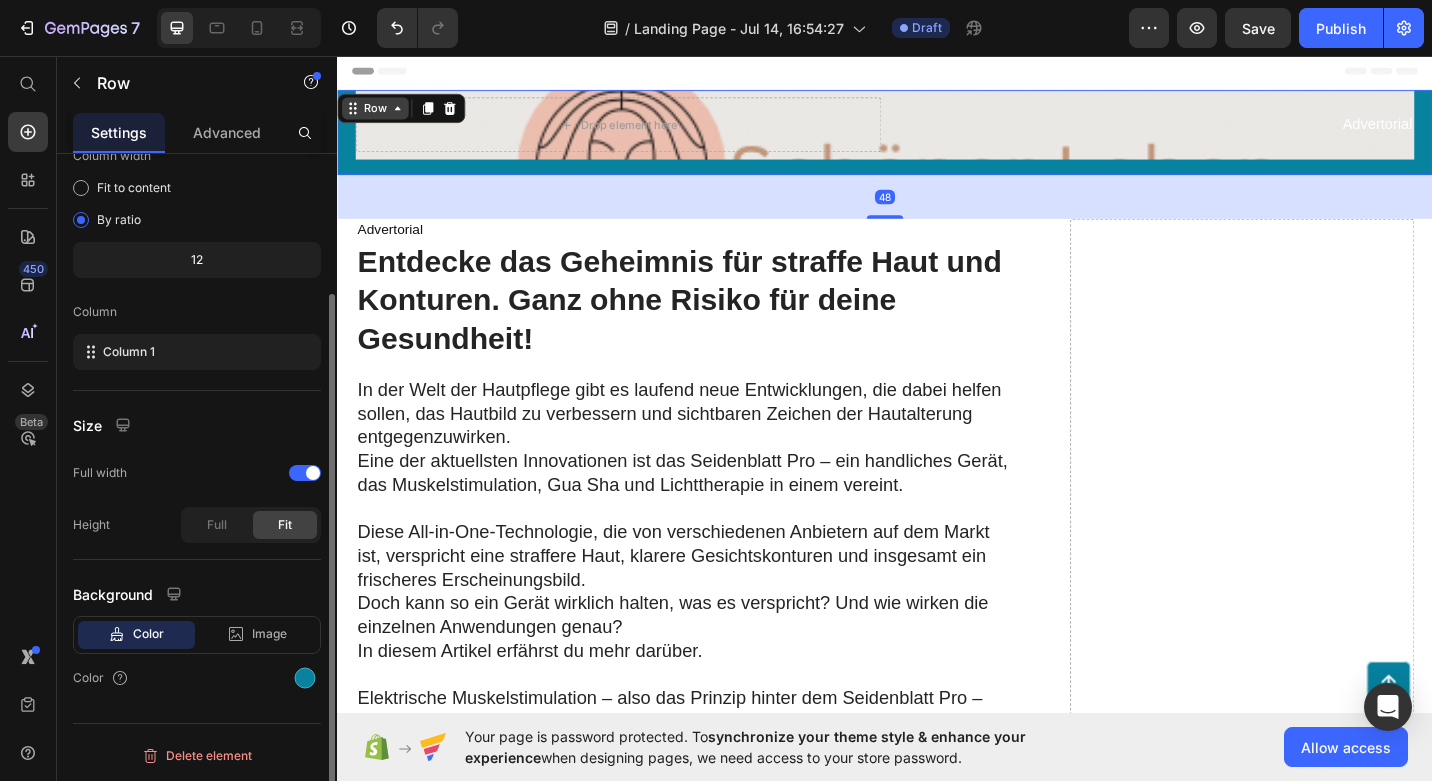 click on "Row" at bounding box center (378, 114) 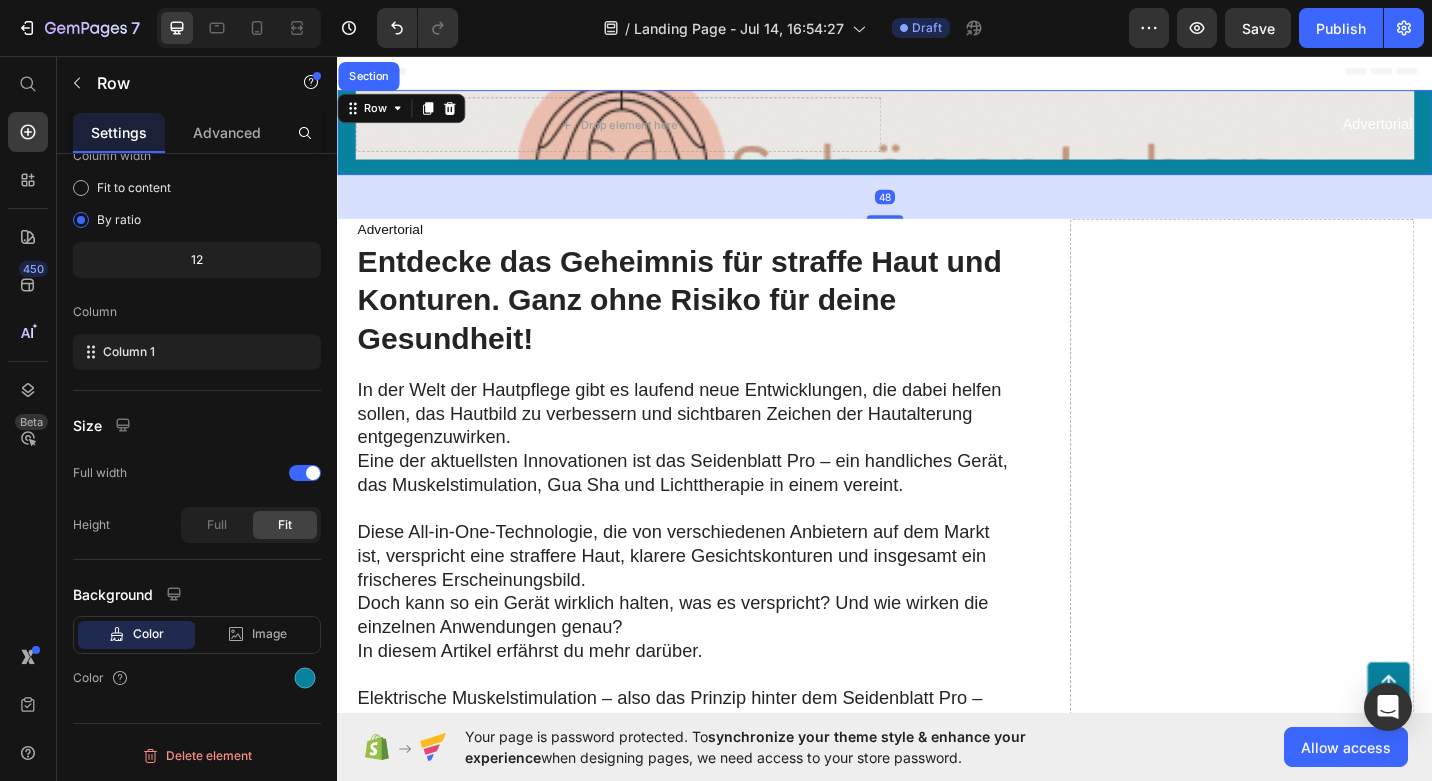 click on "Header" at bounding box center [937, 73] 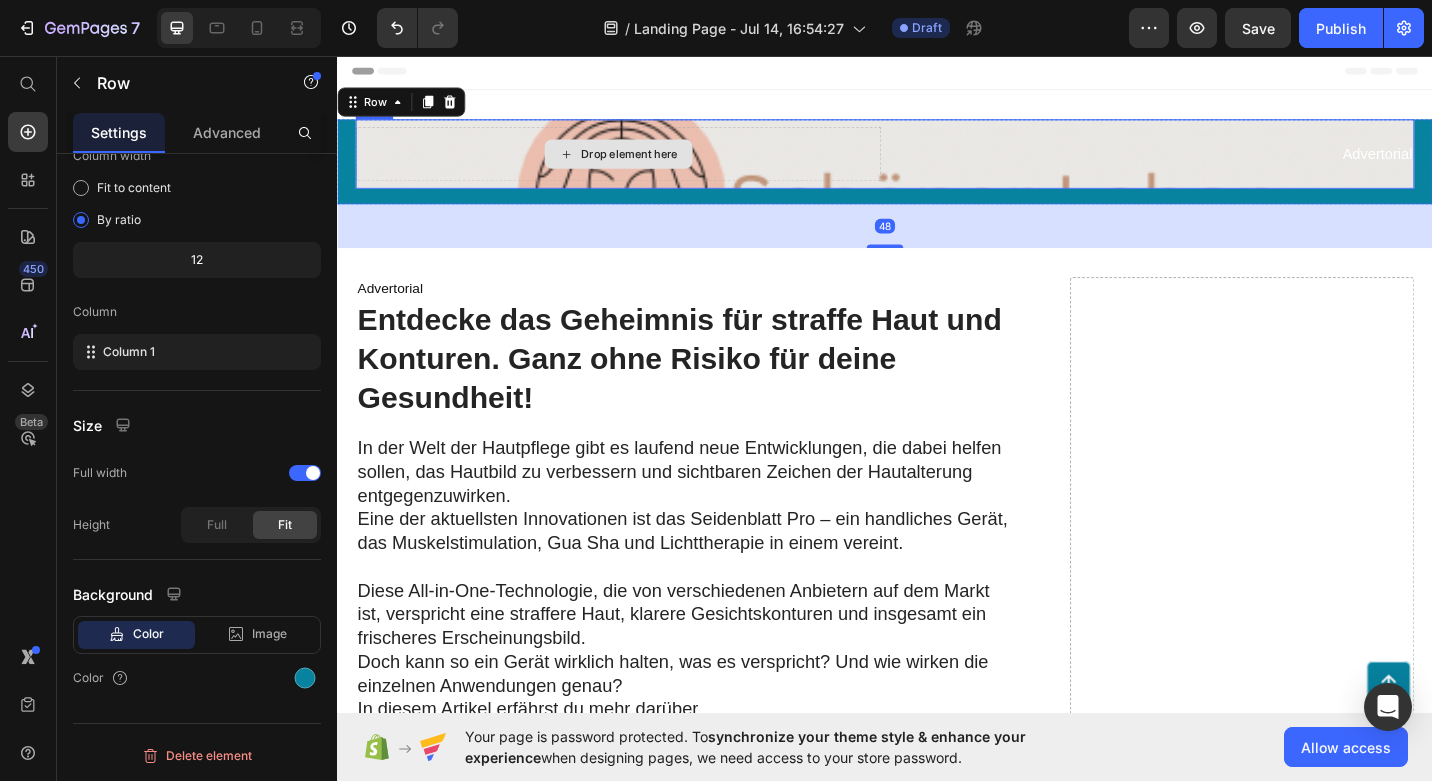 click on "Drop element here" at bounding box center (645, 164) 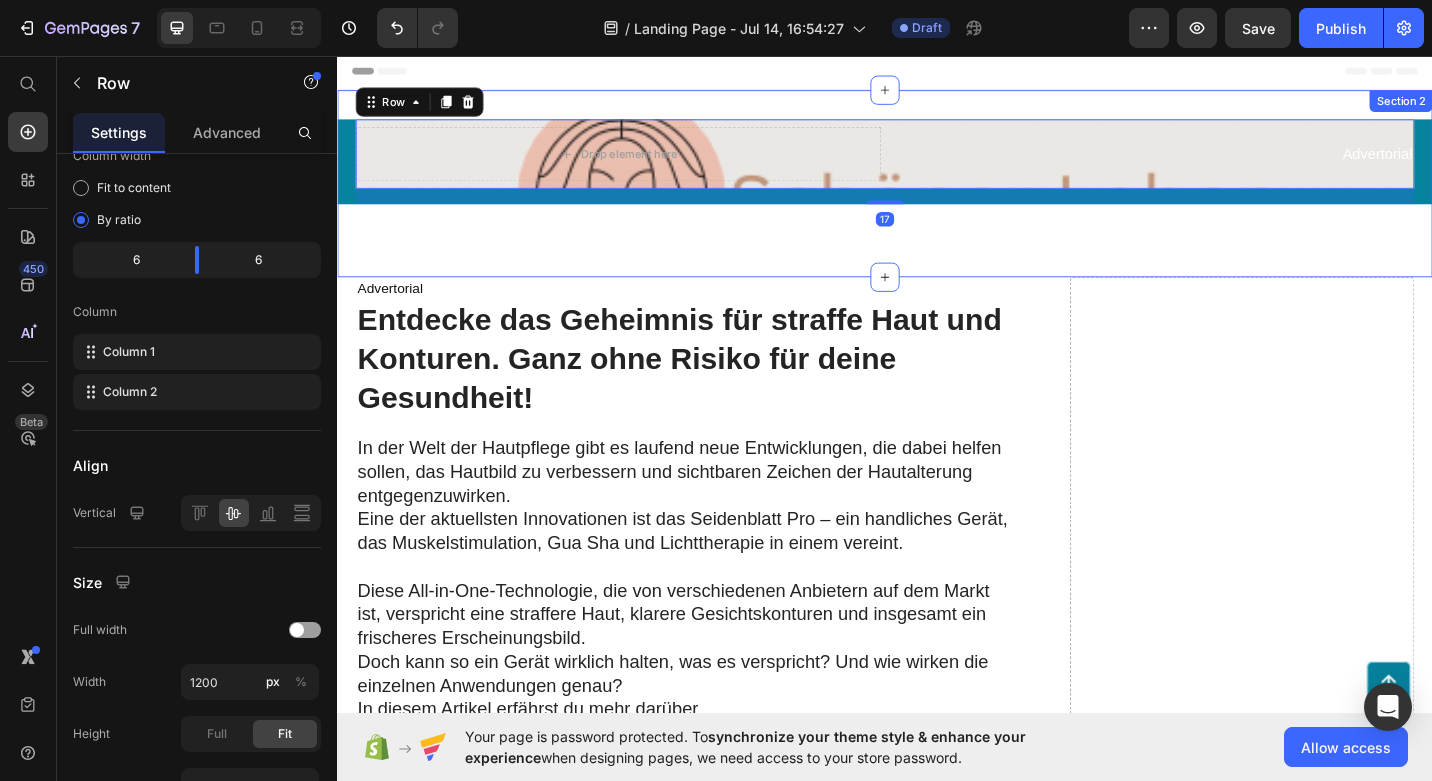 click on "Drop element here Advertorial Text Block Row   17 Row Section 2" at bounding box center (937, 196) 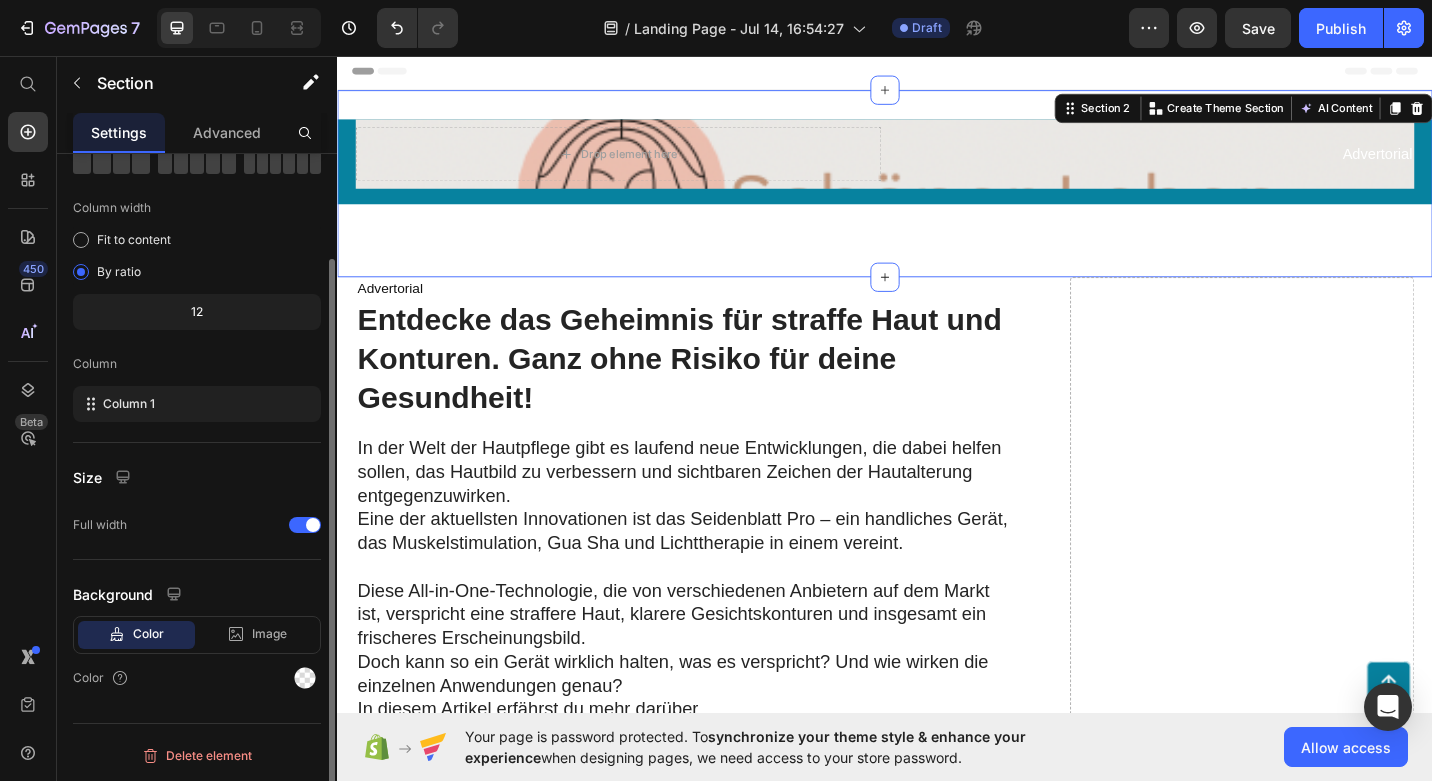 scroll, scrollTop: 0, scrollLeft: 0, axis: both 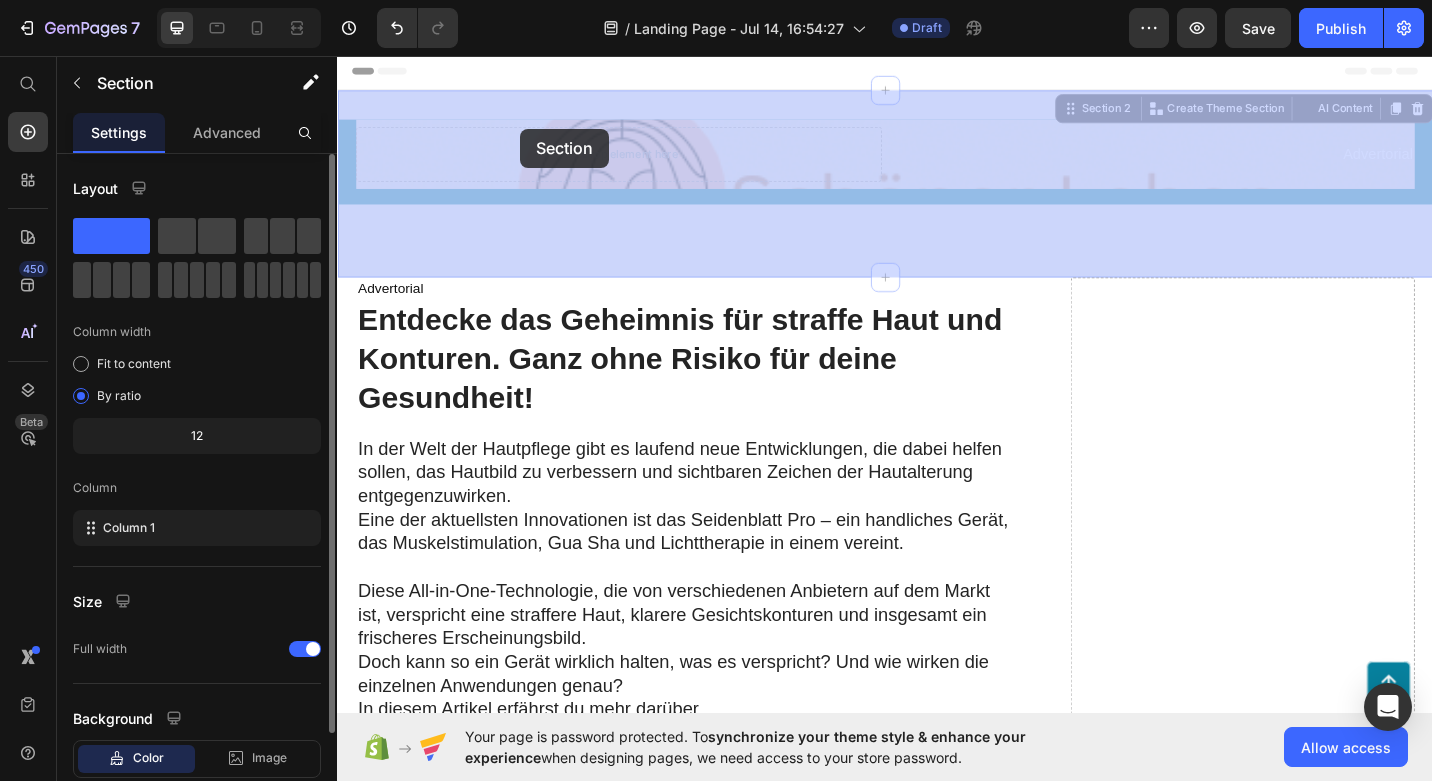 click on "Button Sticky
Advertorial Text Block Row Row Section 2   You can create reusable sections Create Theme Section AI Content Write with GemAI What would you like to describe here? Tone and Voice Persuasive Product Hautglanz - Seidenblatt Pro Show more Generate
Drop element here Advertorial Text Block Row Row Section 2   You can create reusable sections Create Theme Section AI Content Write with GemAI What would you like to describe here? Tone and Voice Persuasive Product Hautglanz - Seidenblatt Pro Show more Generate Advertorial Heading Entdecke das Geheimnis für straffe Haut und Konturen. Ganz ohne Risiko für deine Gesundheit! Heading In der Welt der Hautpflege gibt es laufend neue Entwicklungen, die dabei helfen sollen, das Hautbild zu verbessern und sichtbaren Zeichen der Hautalterung entgegenzuwirken. Eine der aktuellsten Innovationen ist das Seidenblatt Pro – ein handliches Gerät, das Muskelstimulation, Gua Sha und Lichttherapie in einem vereint." at bounding box center (937, 2693) 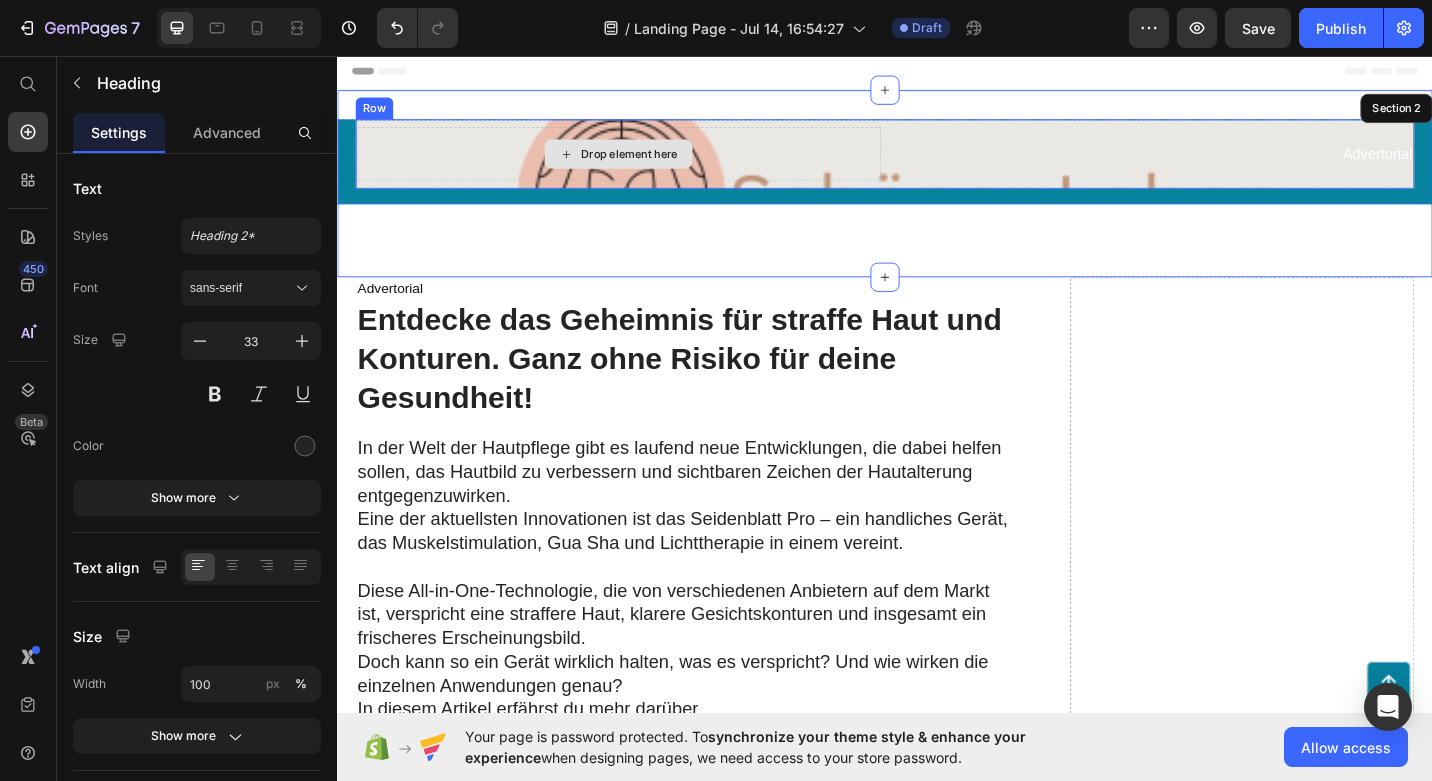 click on "Drop element here" at bounding box center [645, 164] 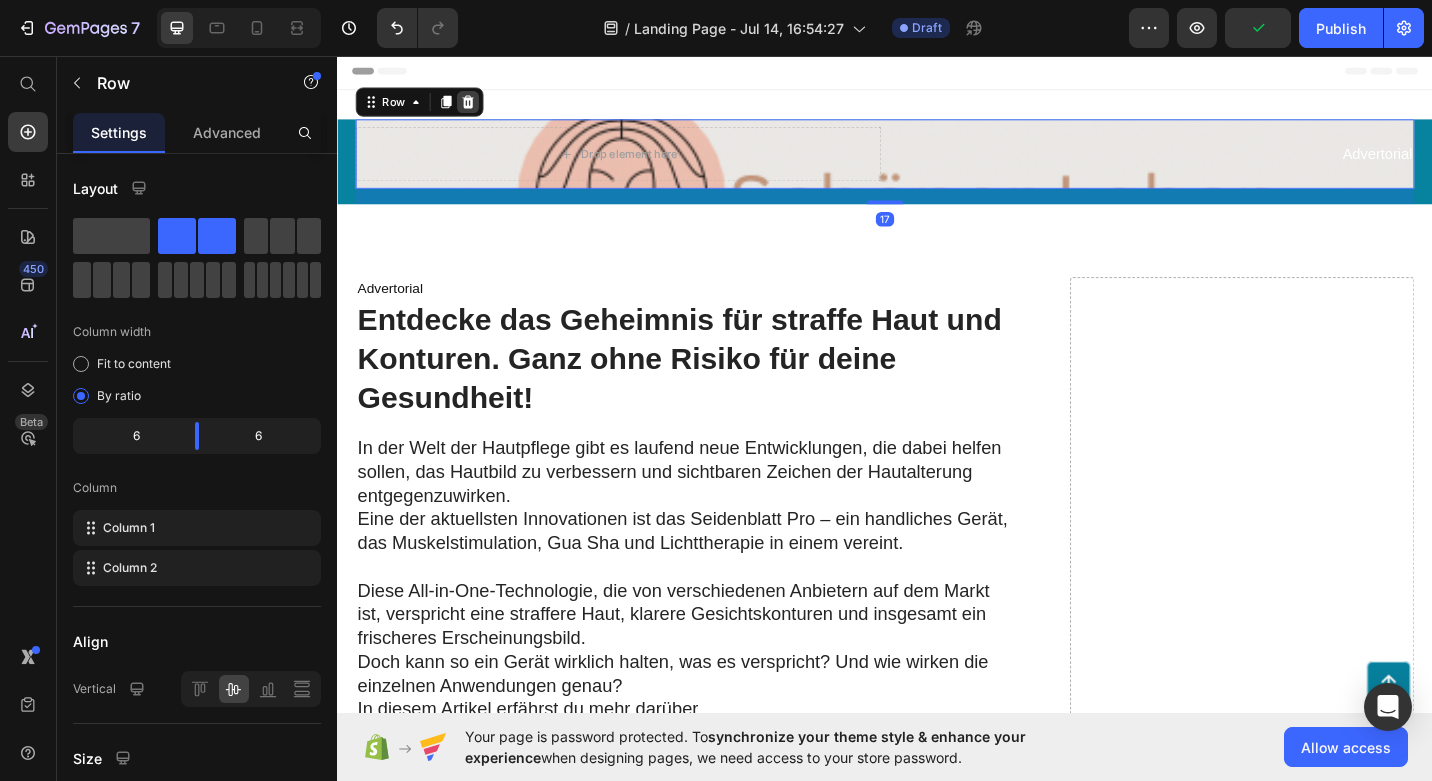 click 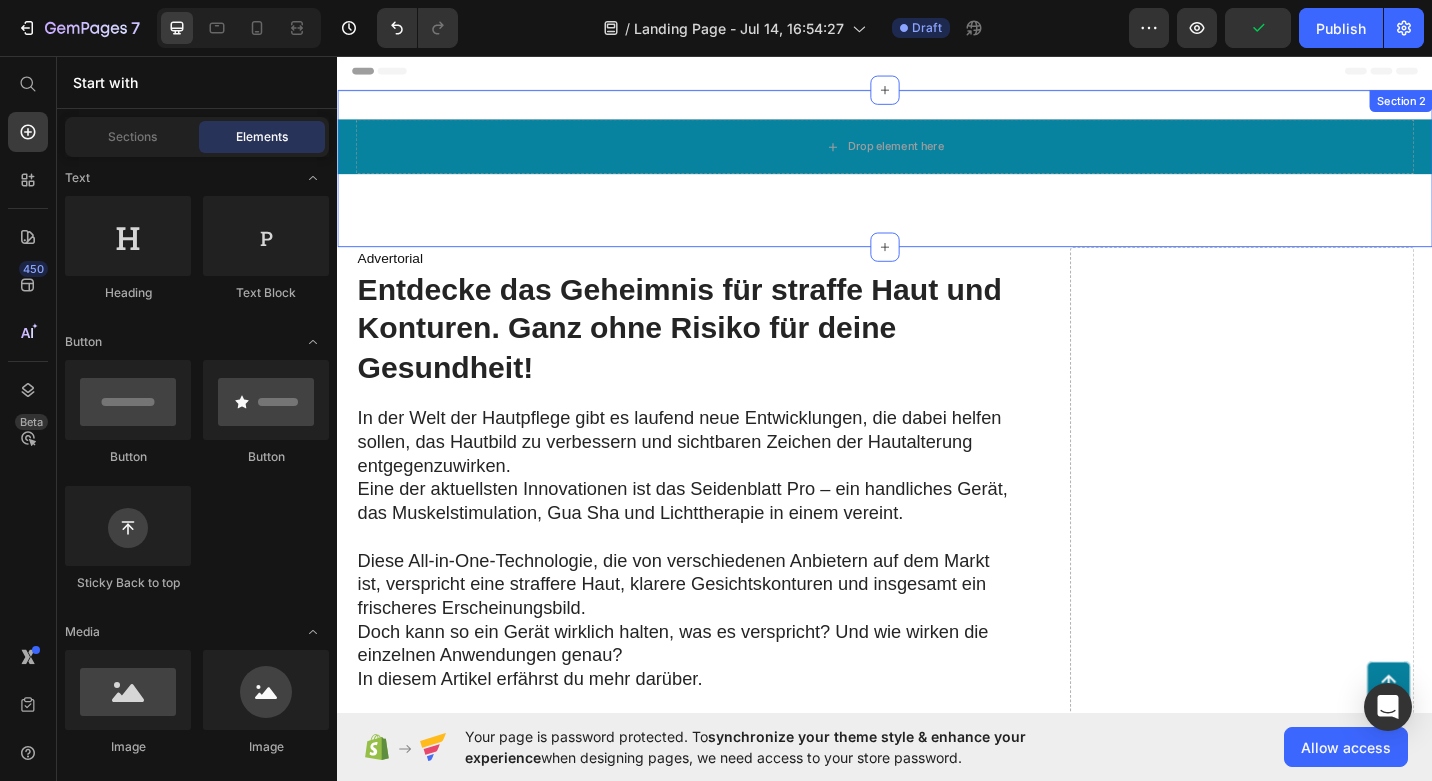 click on "Drop element here Row" at bounding box center [937, 180] 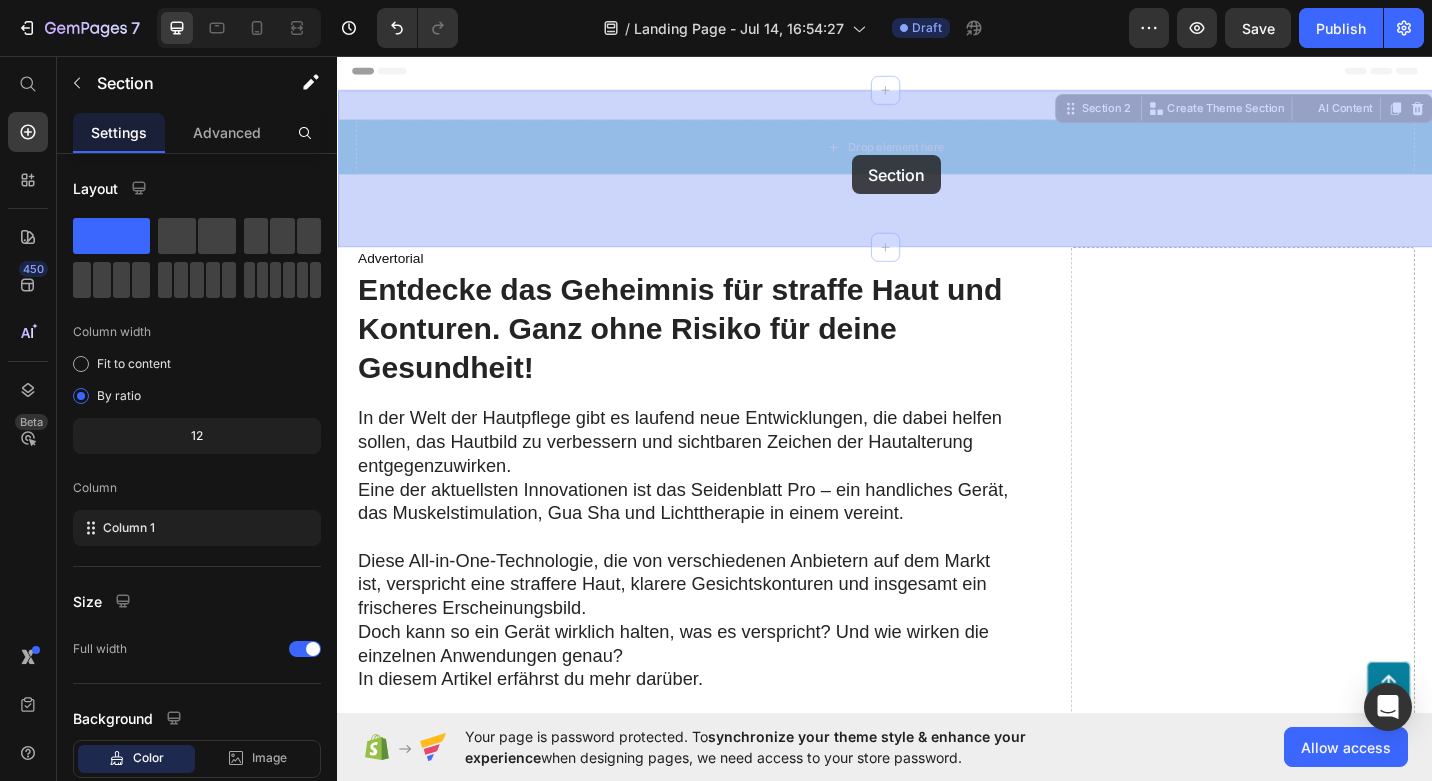 drag, startPoint x: 901, startPoint y: 223, endPoint x: 901, endPoint y: 210, distance: 13 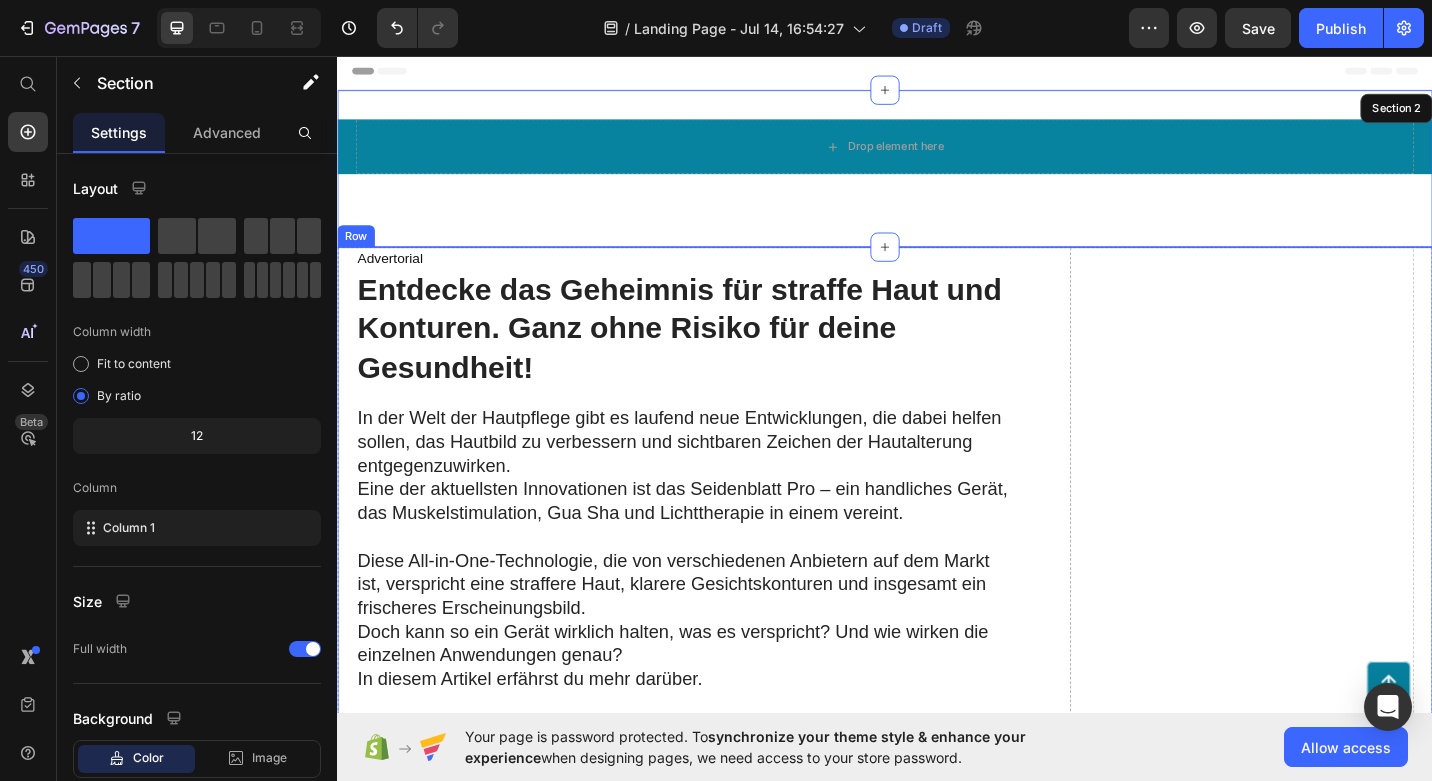 click on "Drop element here" at bounding box center (1328, 2295) 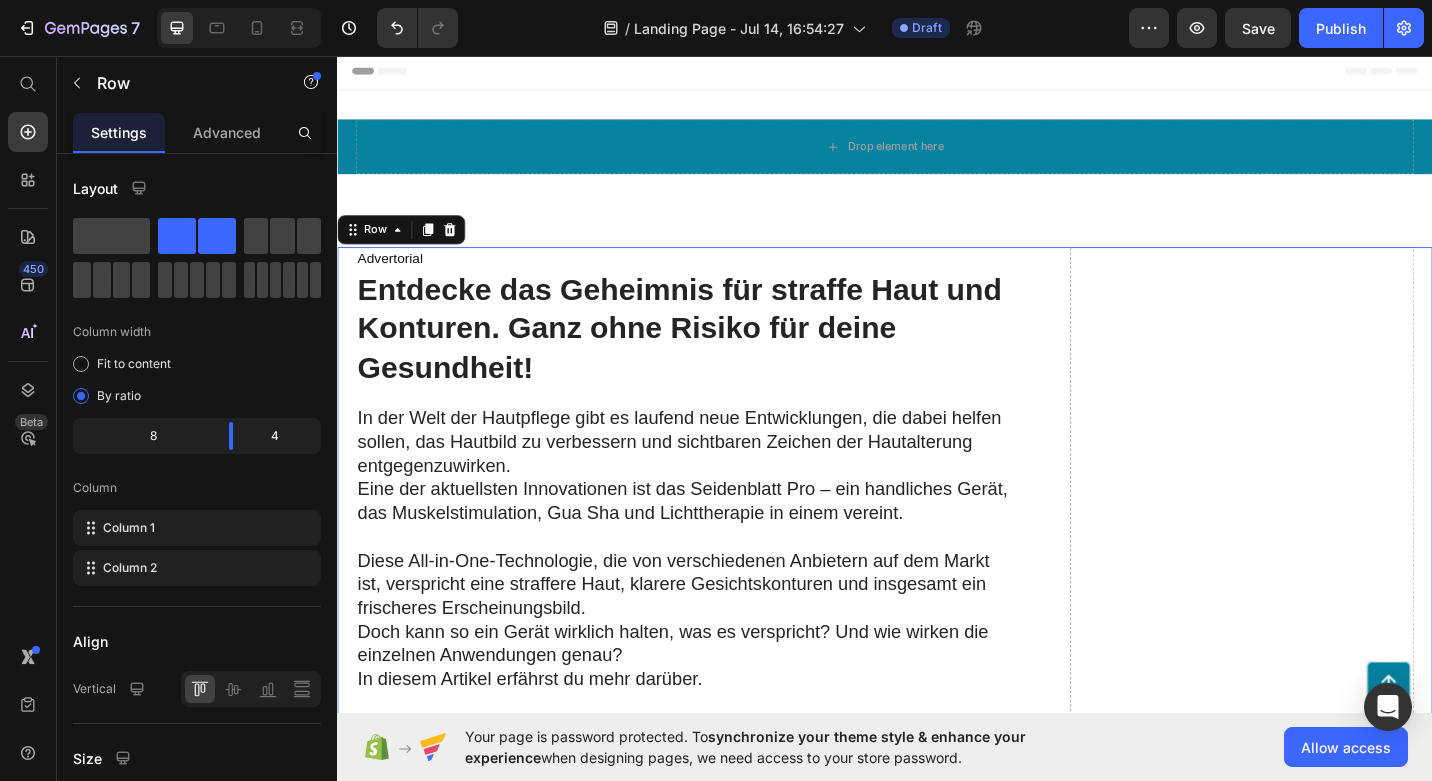 click on "Drop element here Row Section 2" at bounding box center (937, 180) 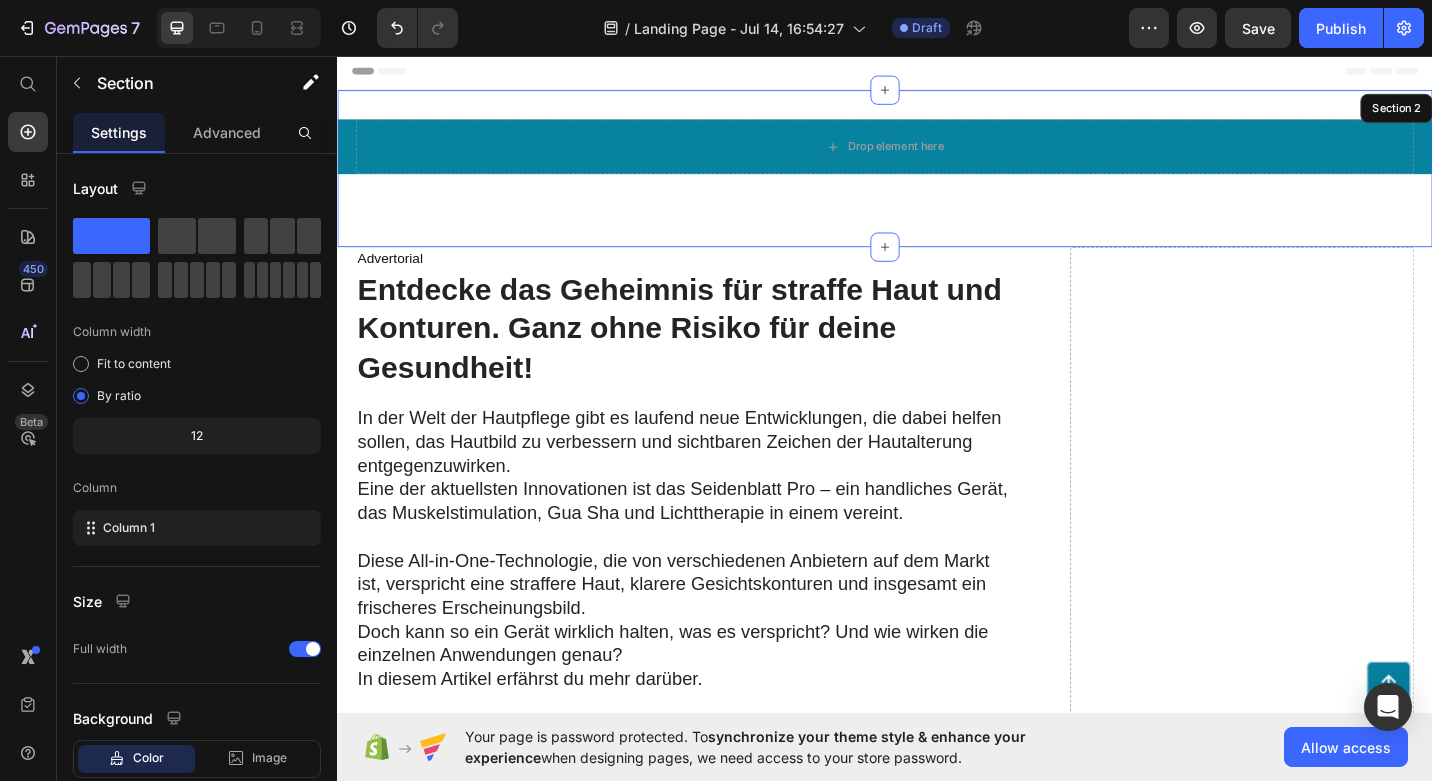 drag, startPoint x: 940, startPoint y: 98, endPoint x: 913, endPoint y: 199, distance: 104.54664 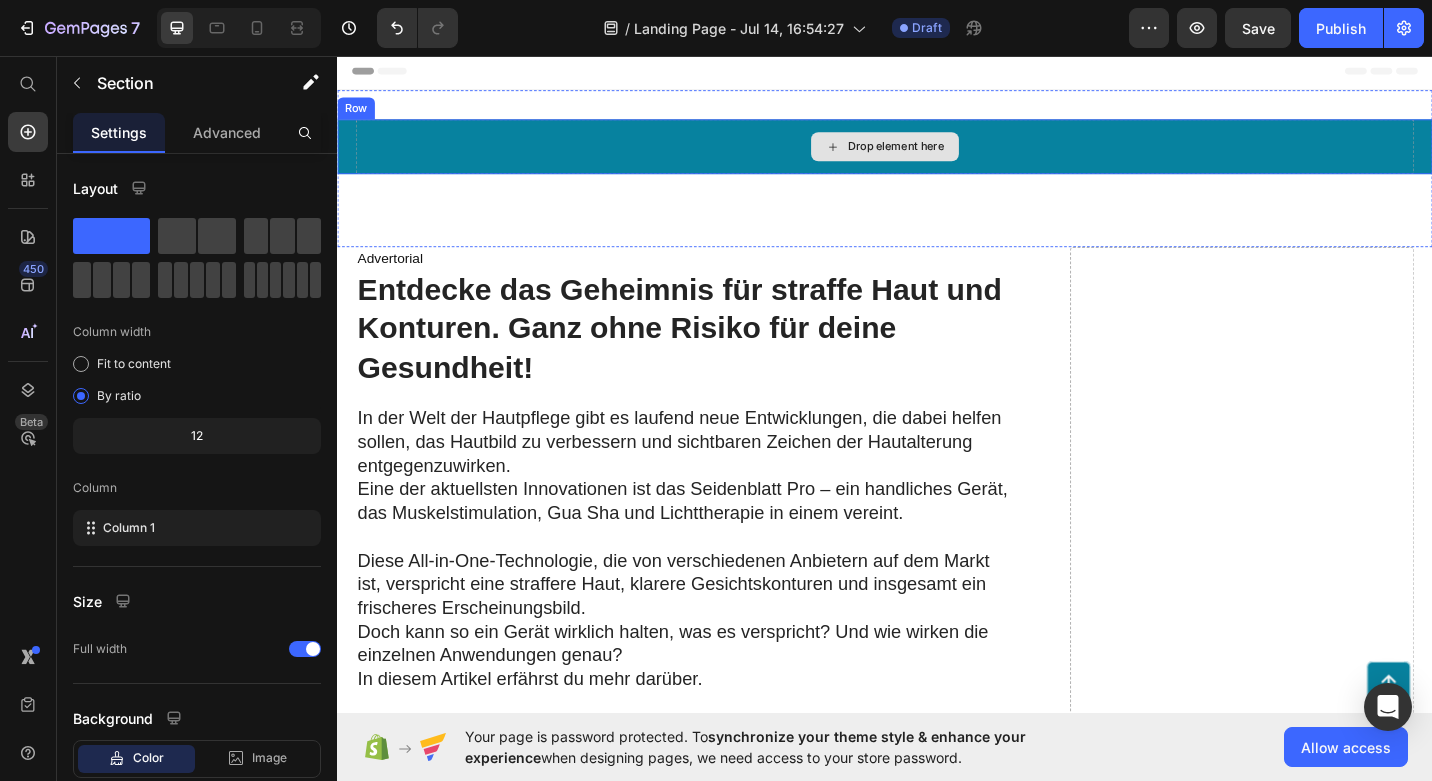 click on "Drop element here" at bounding box center (949, 156) 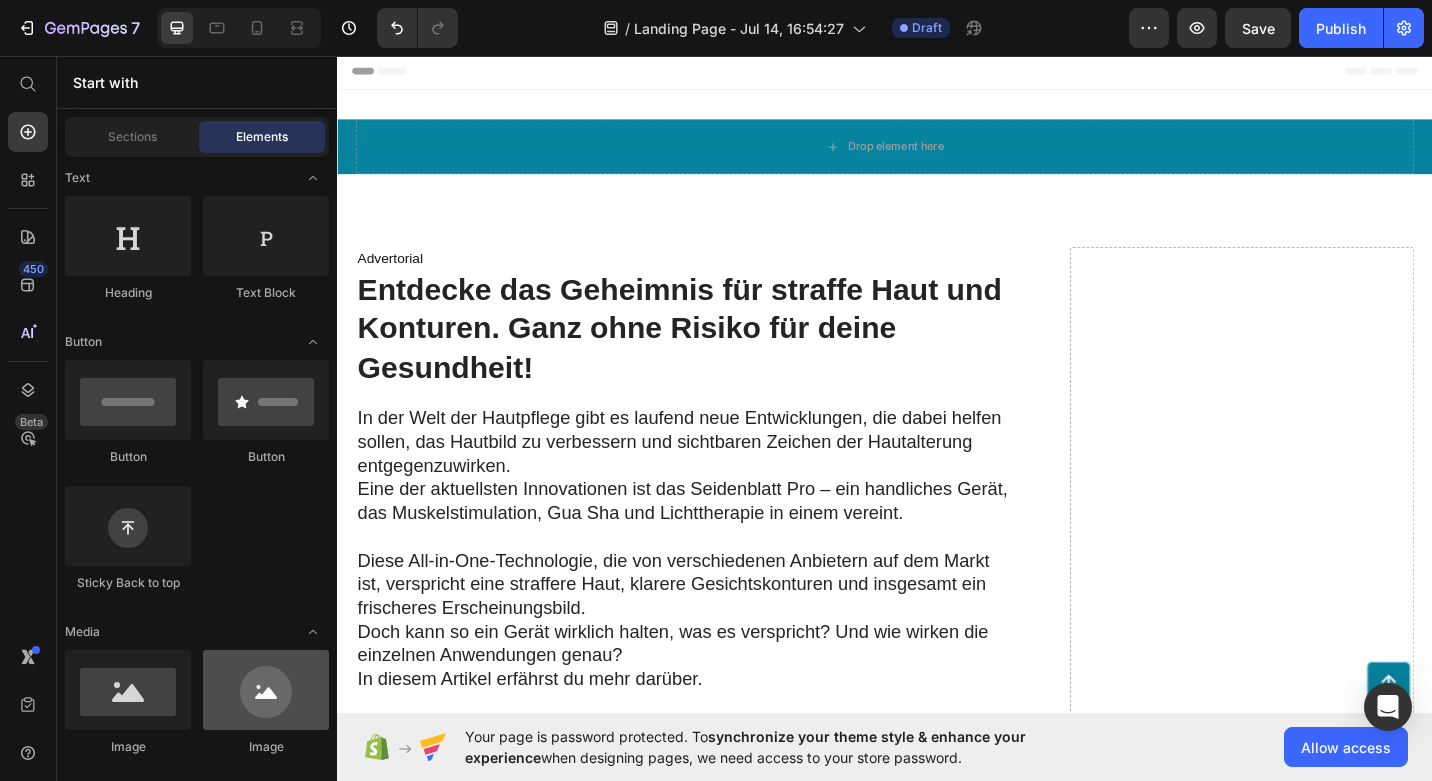 click at bounding box center [266, 690] 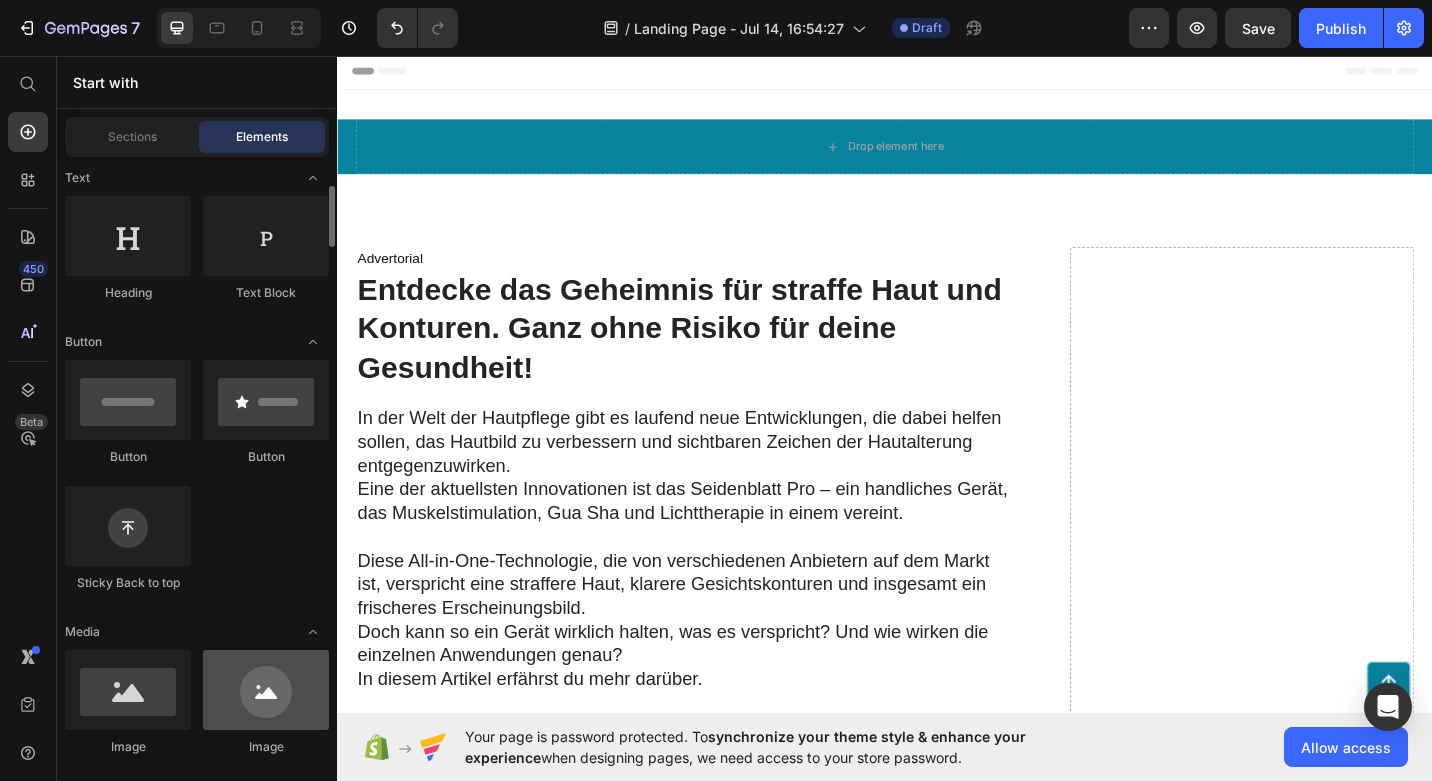 click at bounding box center [266, 690] 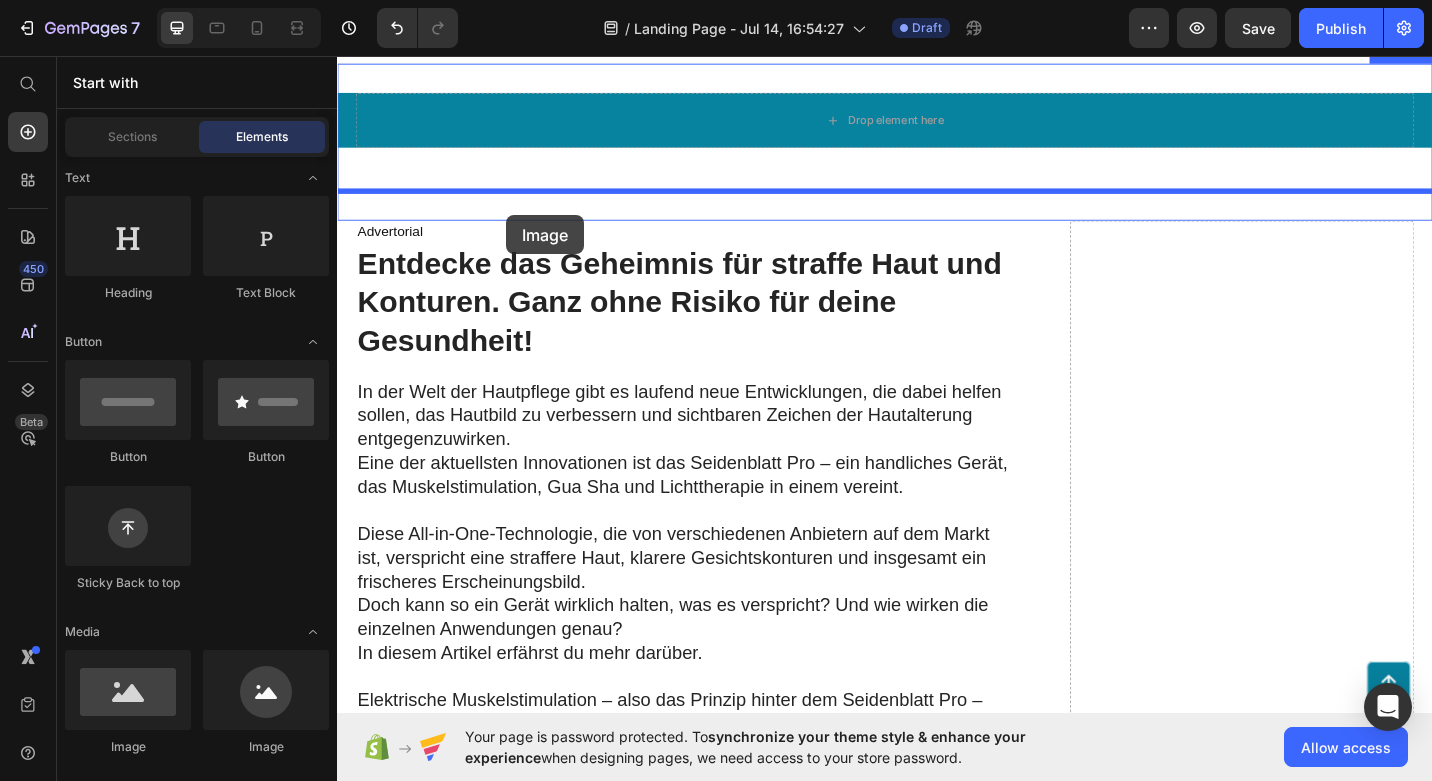 scroll, scrollTop: 0, scrollLeft: 0, axis: both 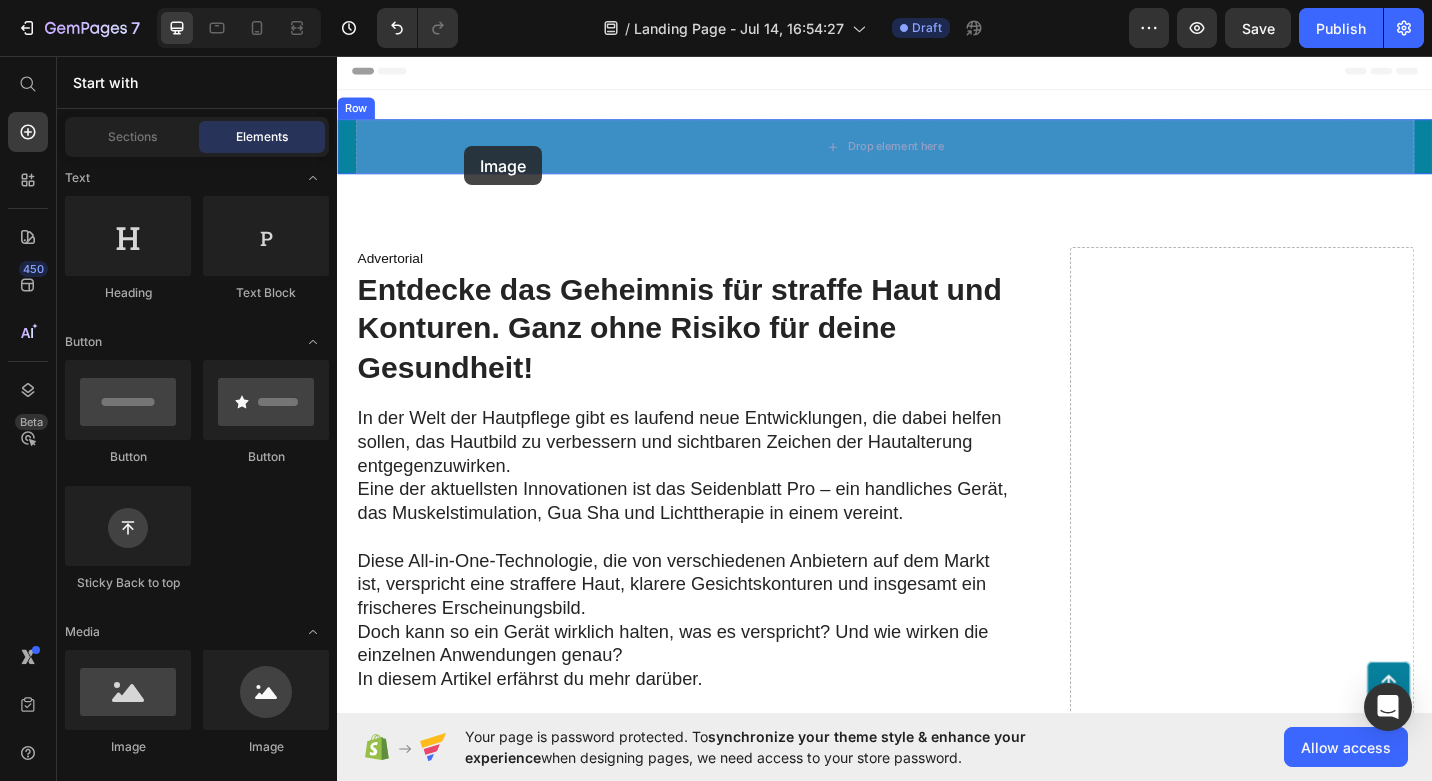 drag, startPoint x: 606, startPoint y: 740, endPoint x: 476, endPoint y: 155, distance: 599.2704 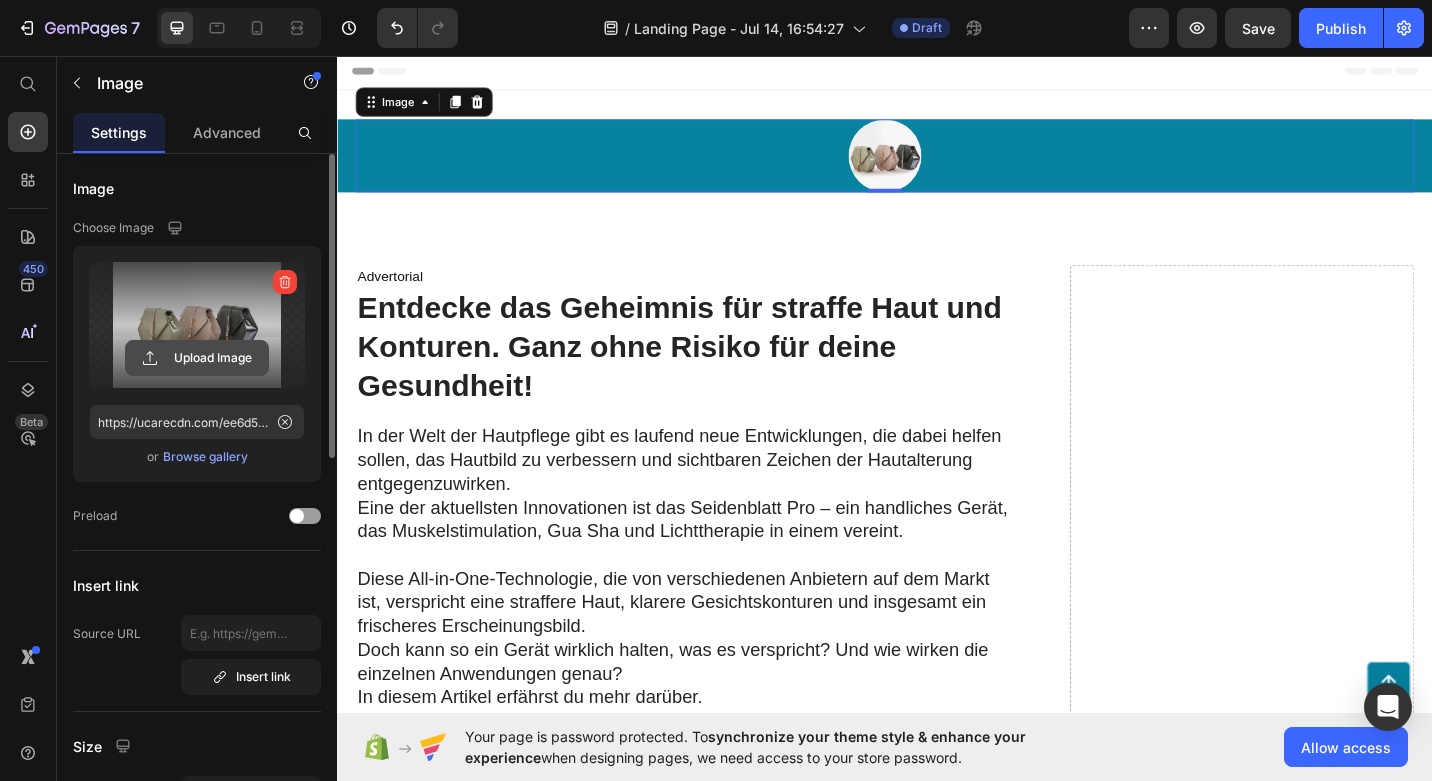 click 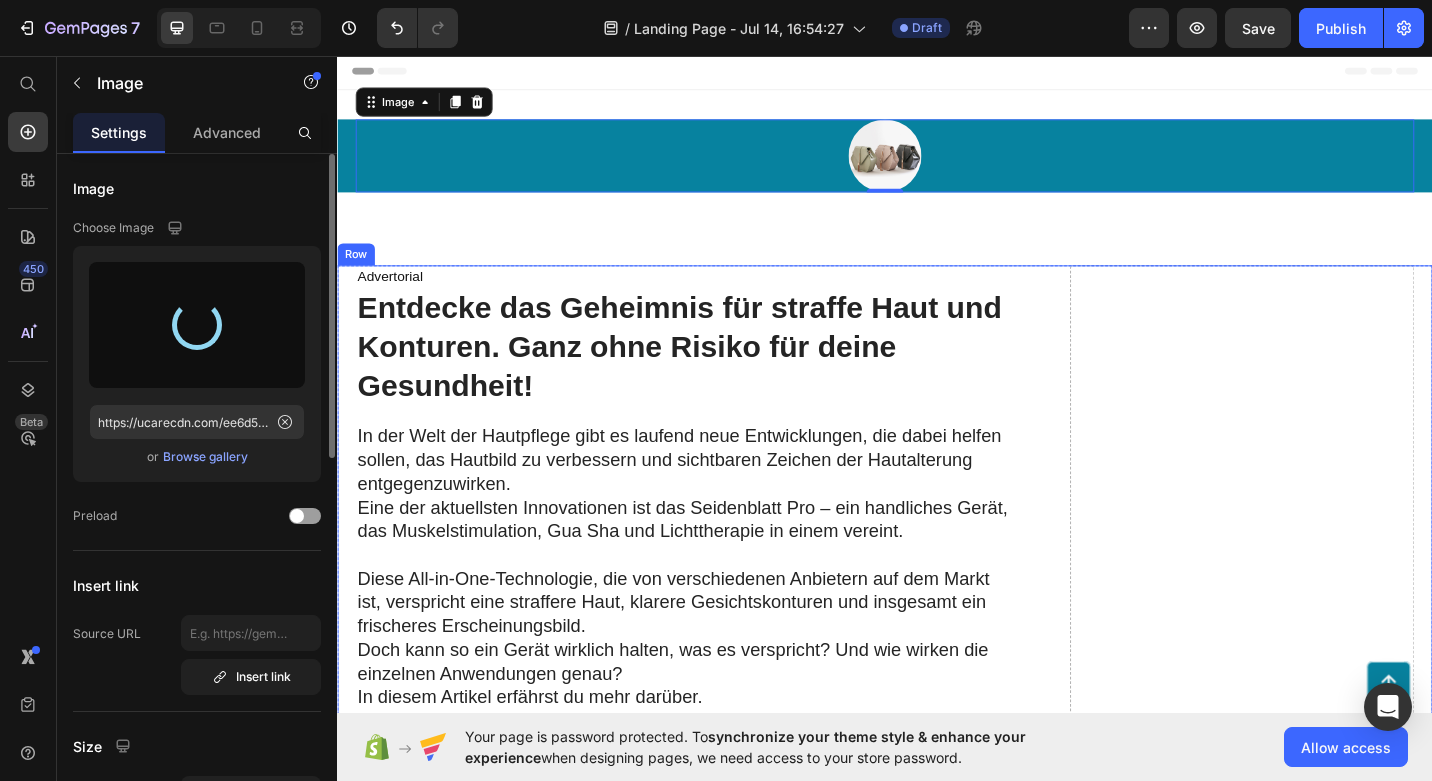 type on "https://cdn.shopify.com/s/files/1/0929/3978/0471/files/gempages_575332912732308042-acf1428e-0b5d-4cd3-b085-ee80c981c8d3.png" 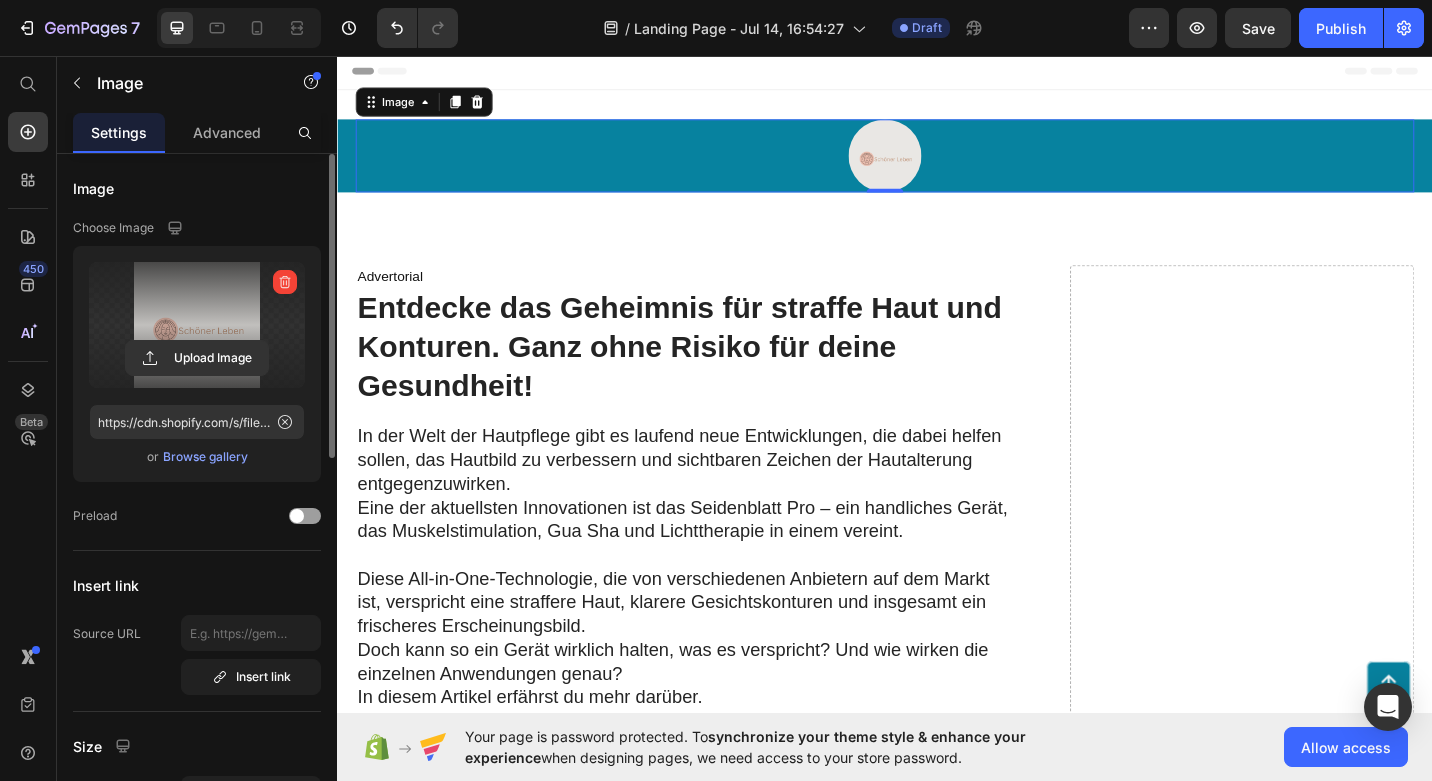 click at bounding box center (937, 166) 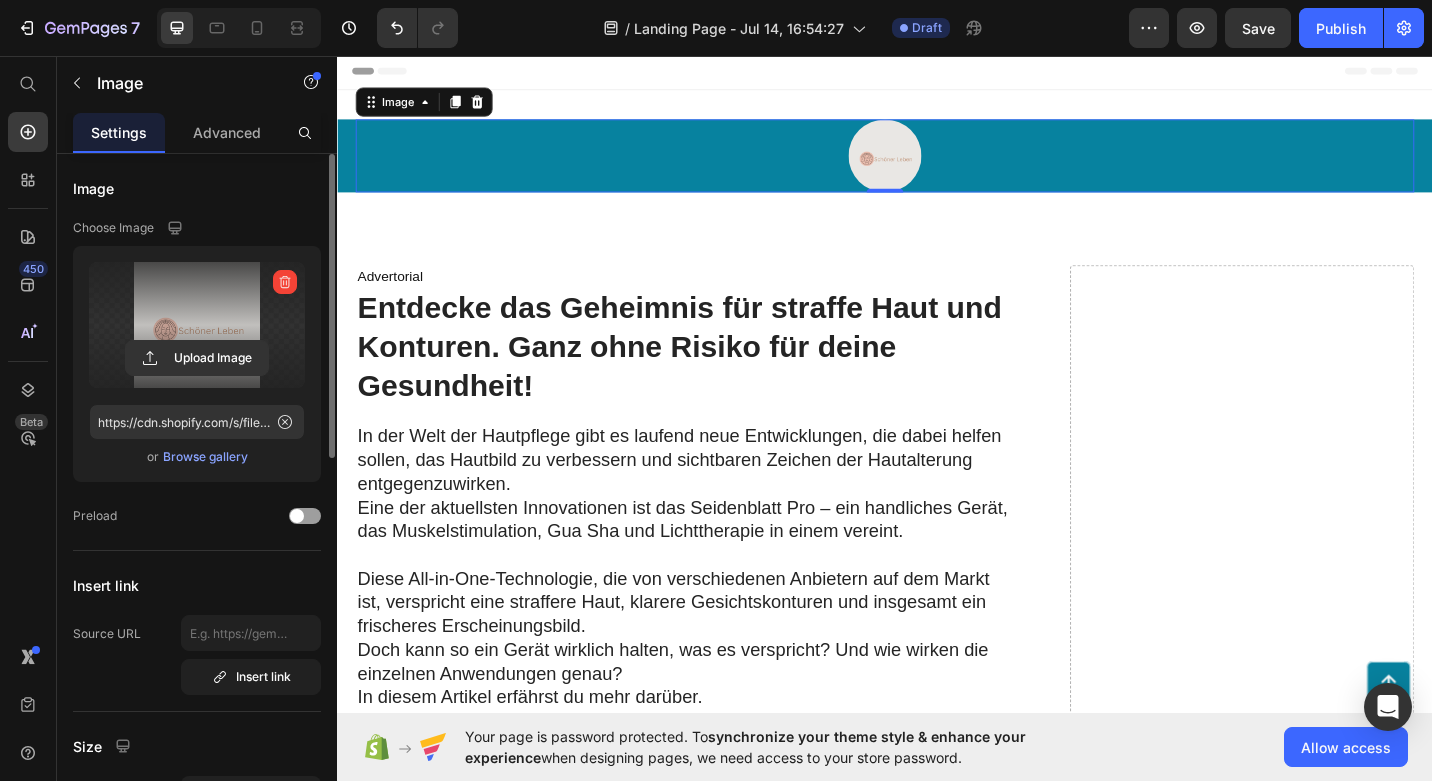 click at bounding box center (937, 166) 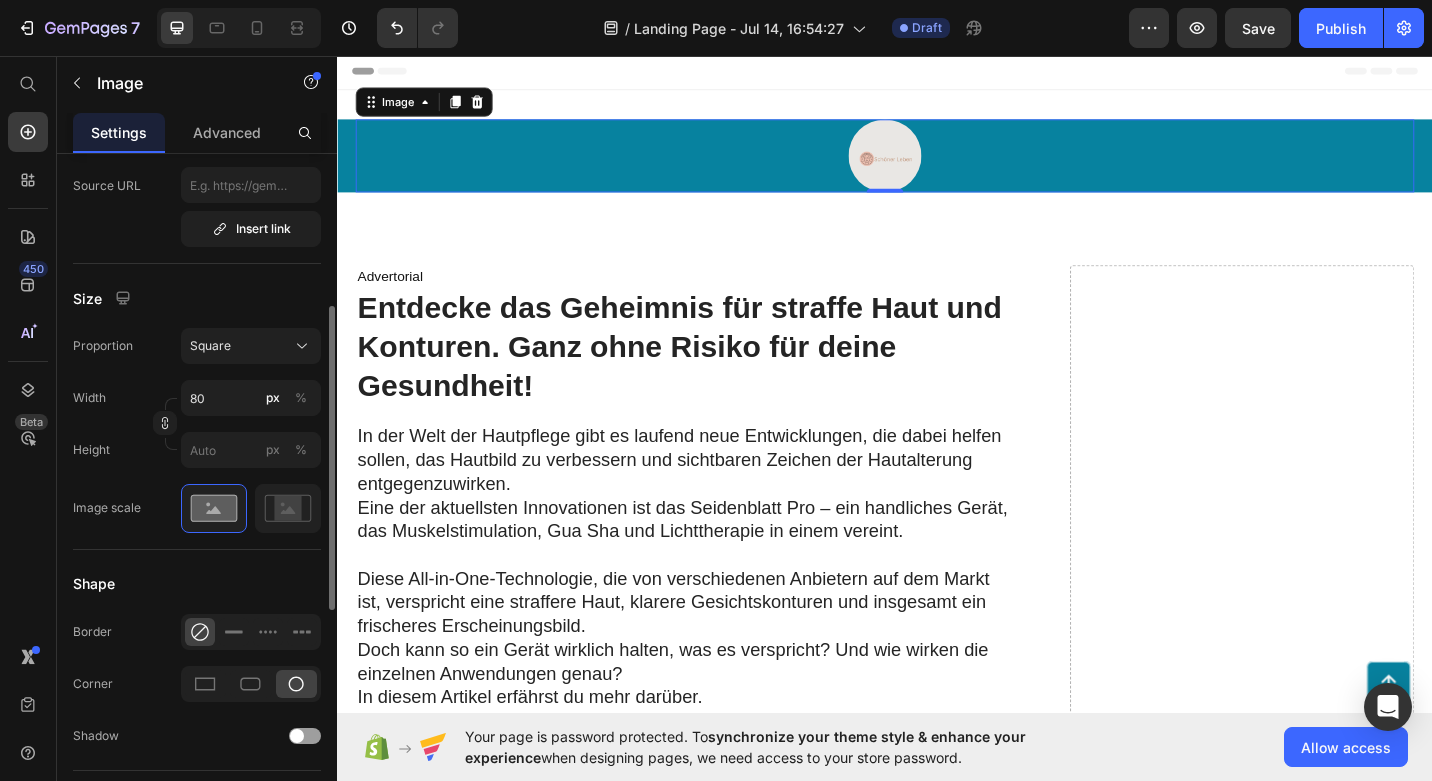 scroll, scrollTop: 457, scrollLeft: 0, axis: vertical 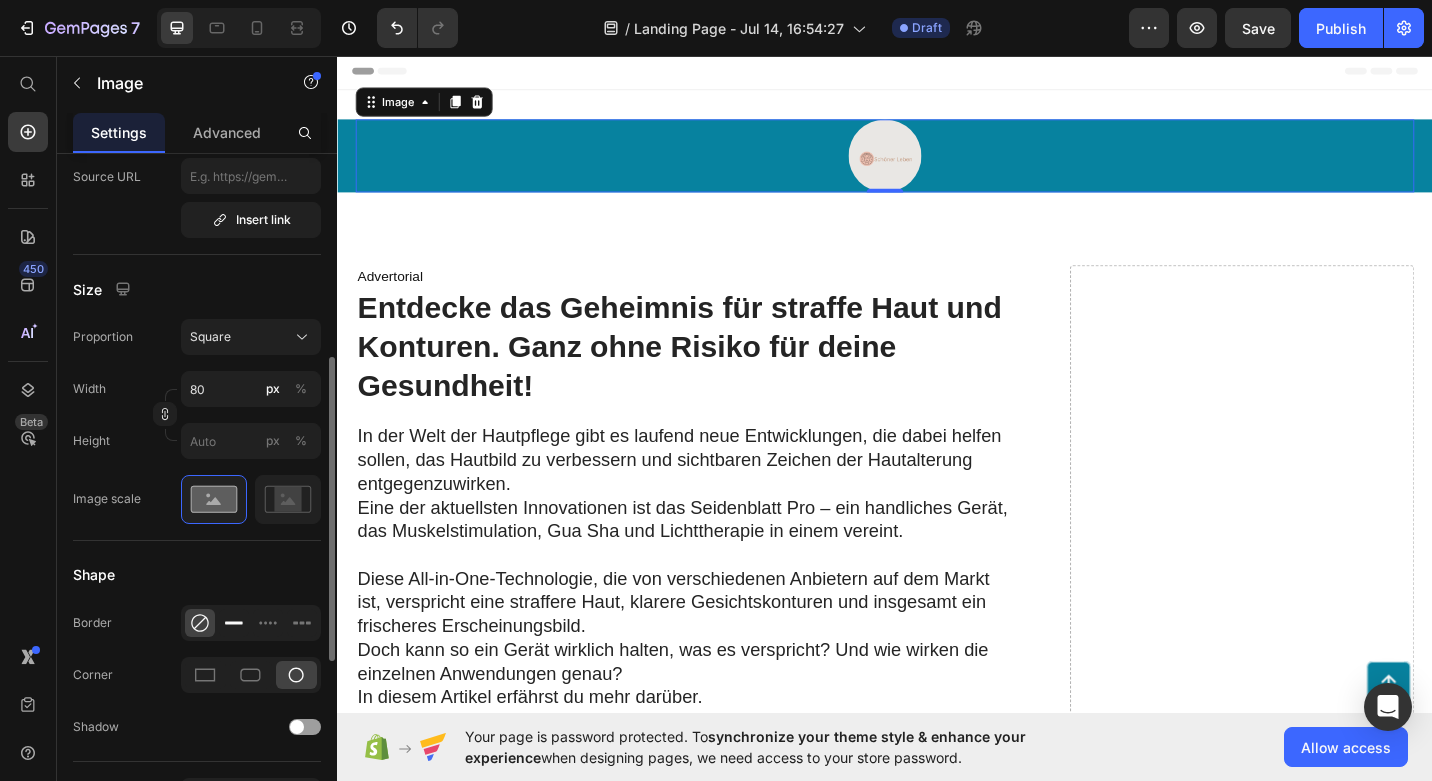 click 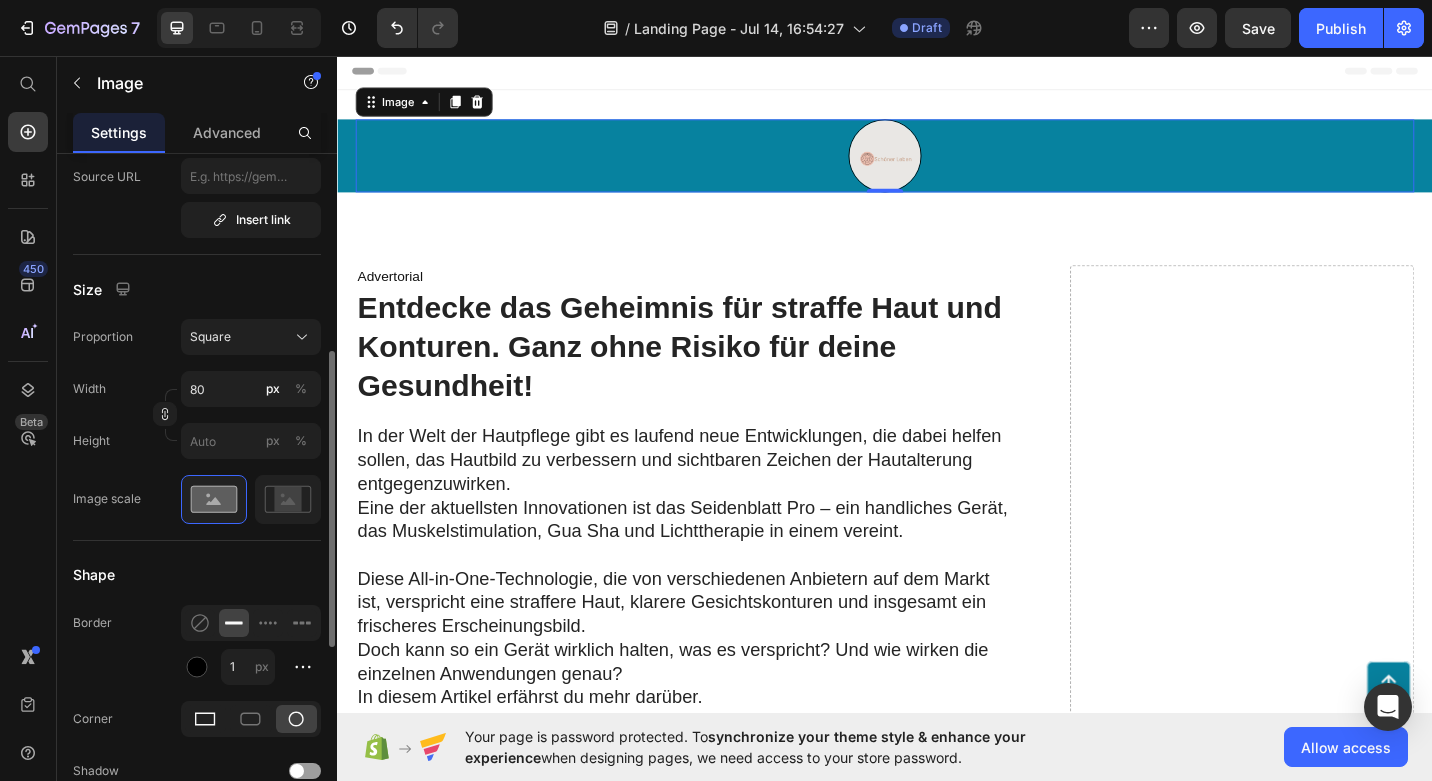 click 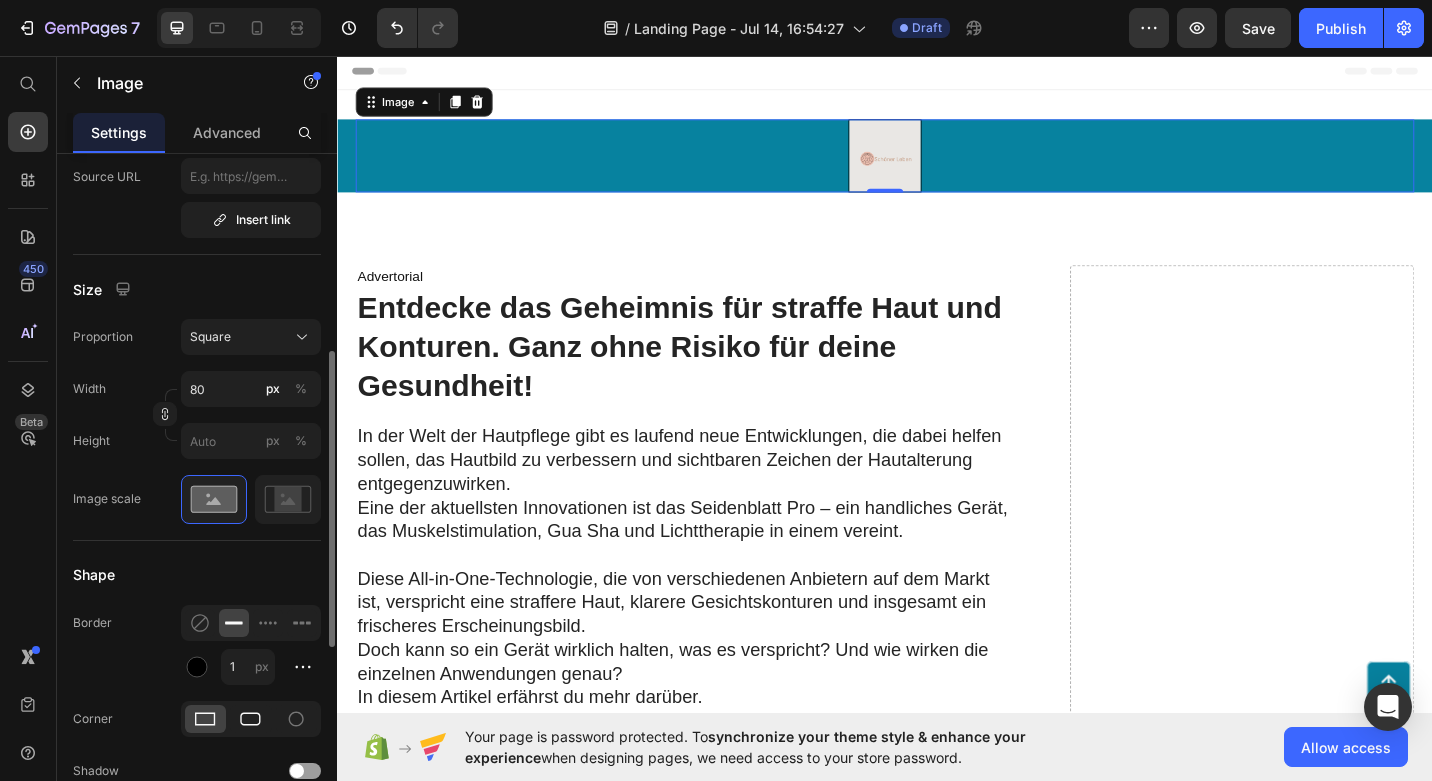 click 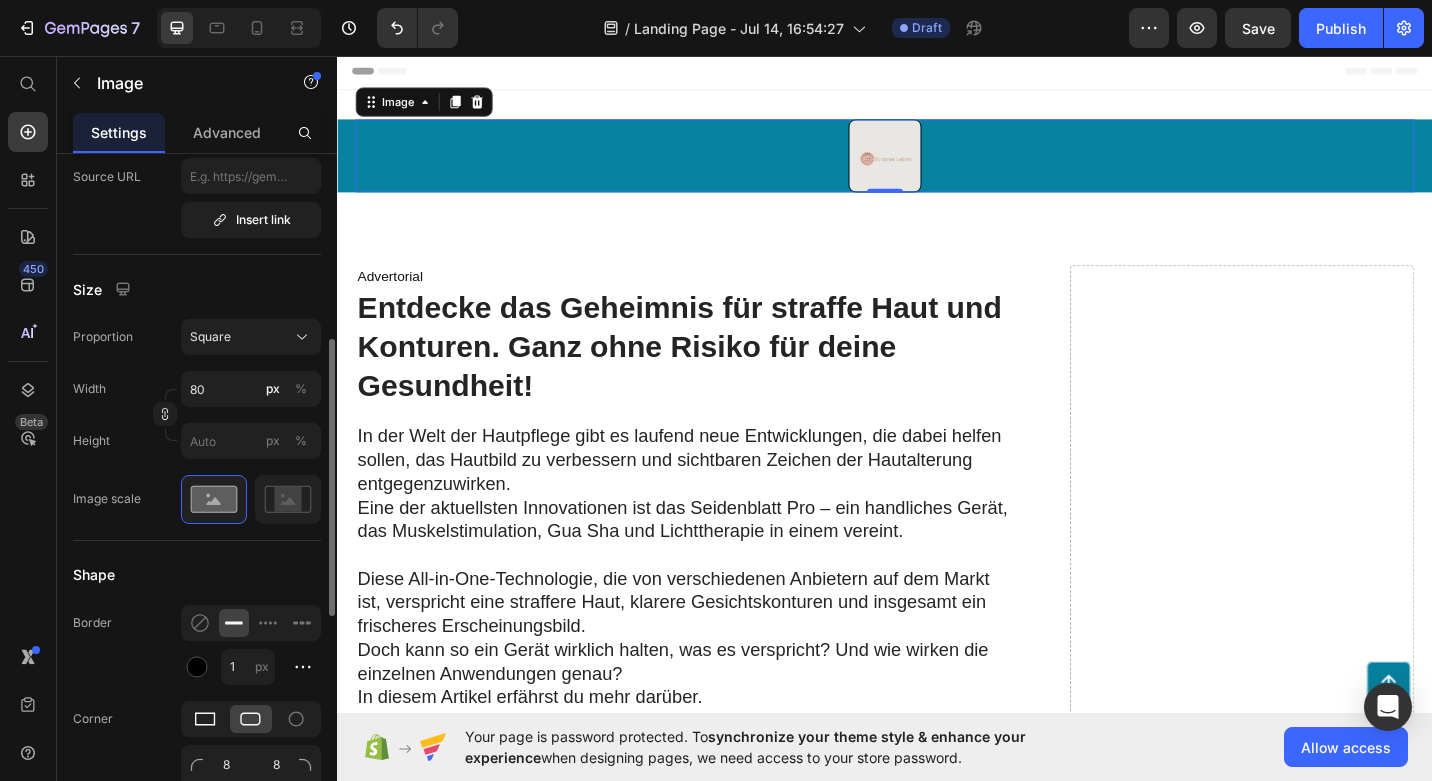 click 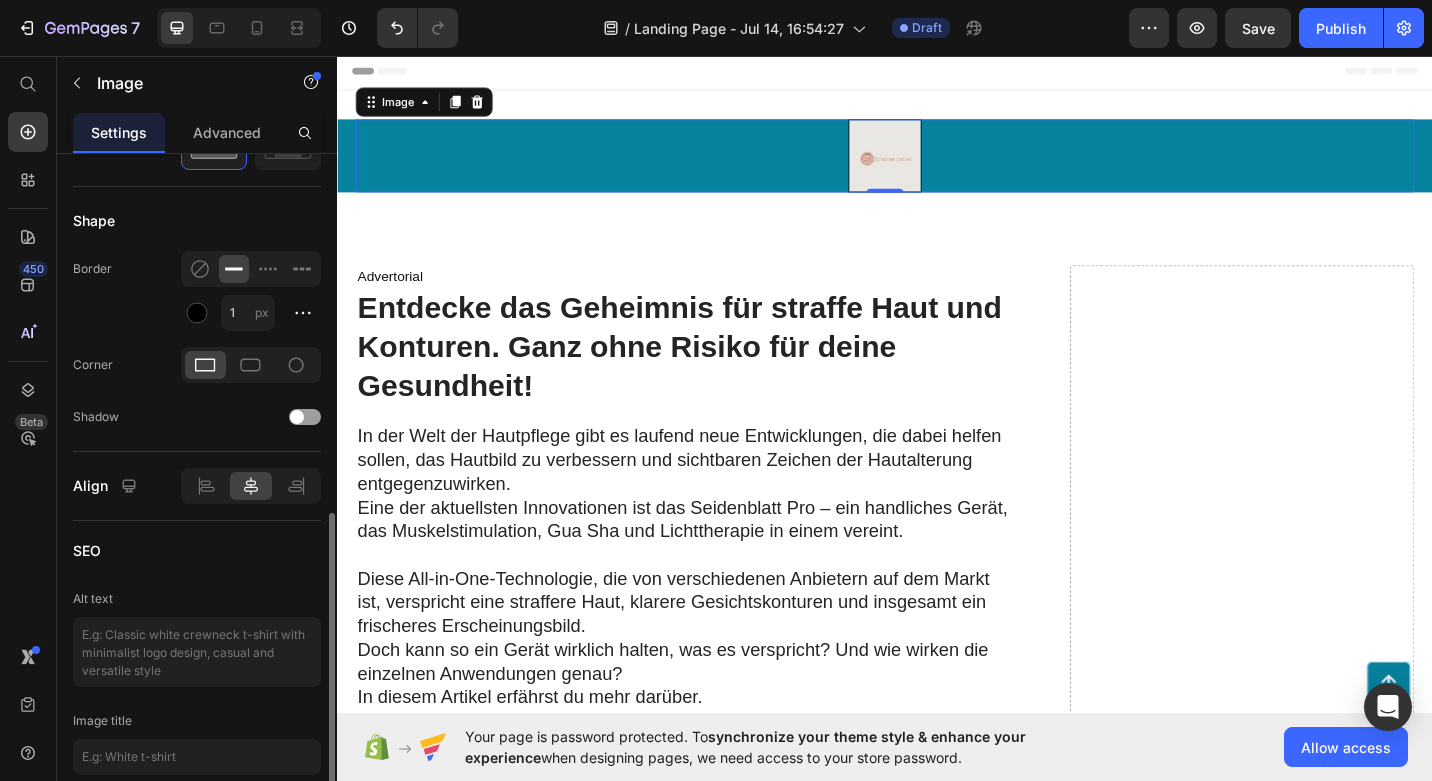 scroll, scrollTop: 817, scrollLeft: 0, axis: vertical 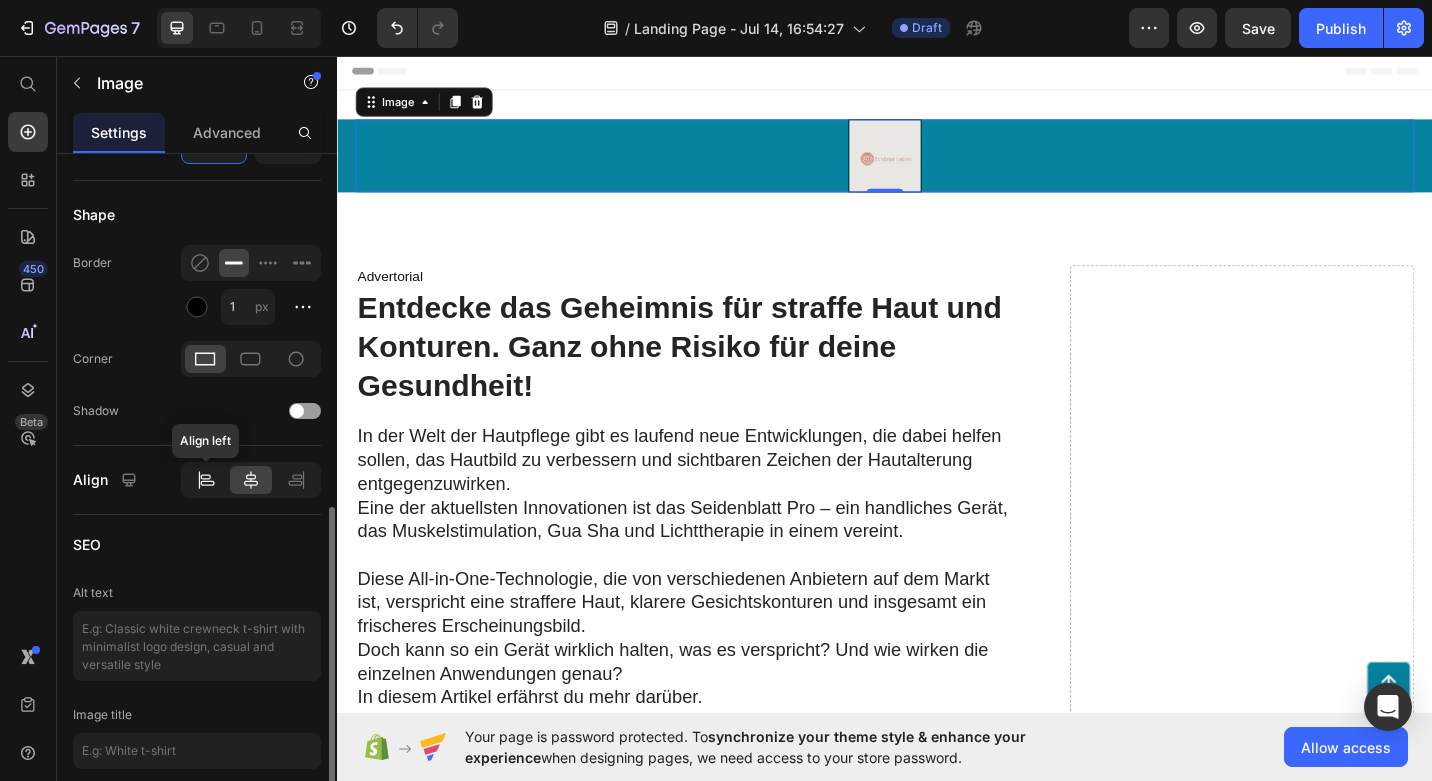 click 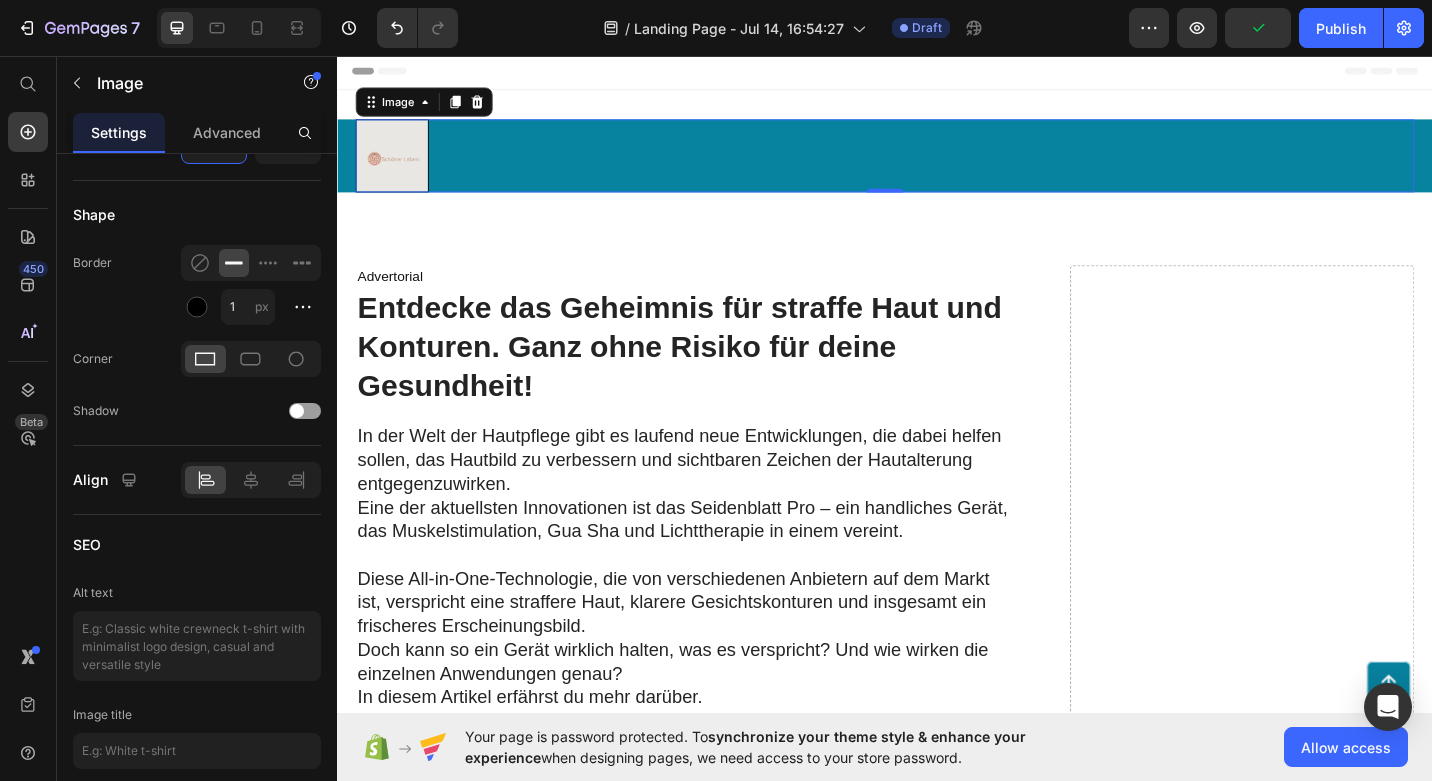 click at bounding box center [937, 166] 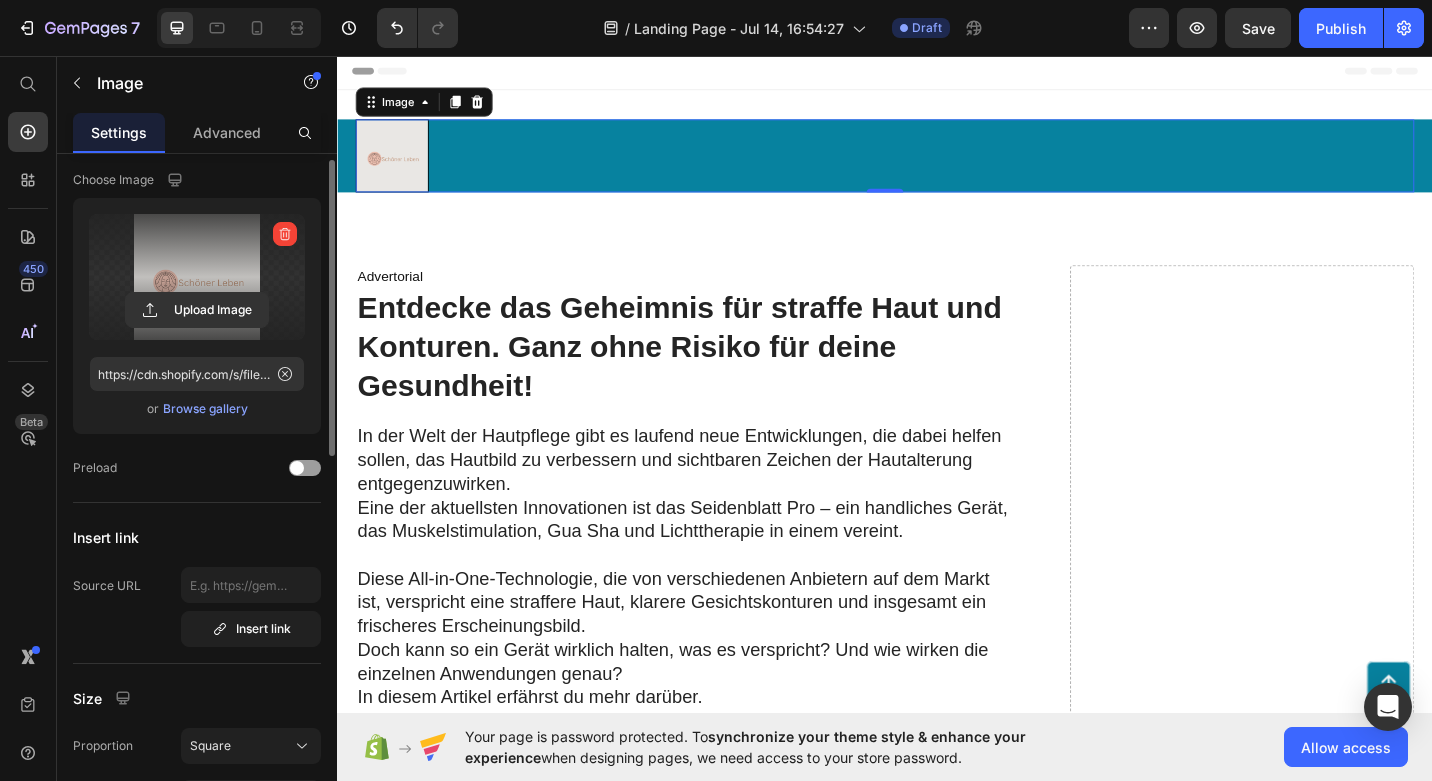 scroll, scrollTop: 37, scrollLeft: 0, axis: vertical 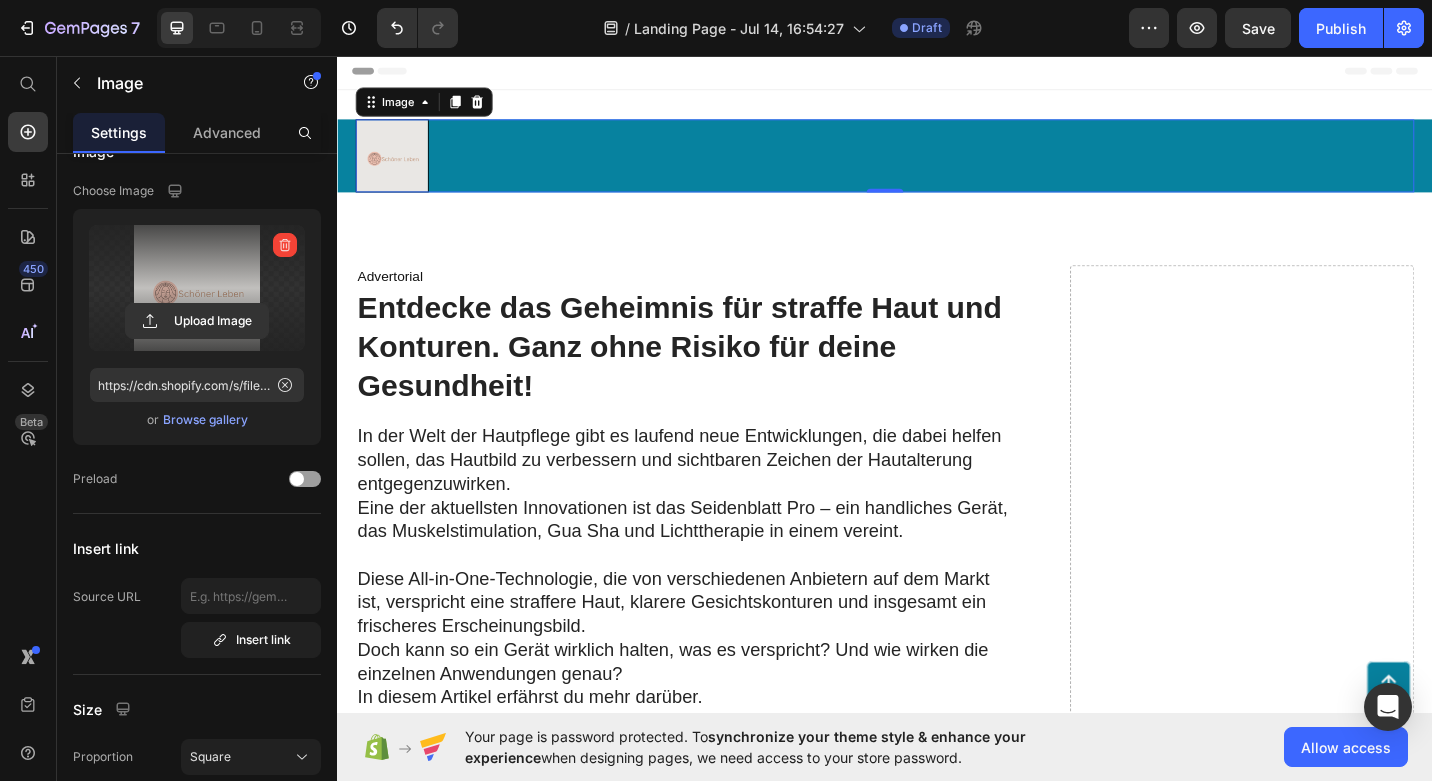 click at bounding box center (937, 166) 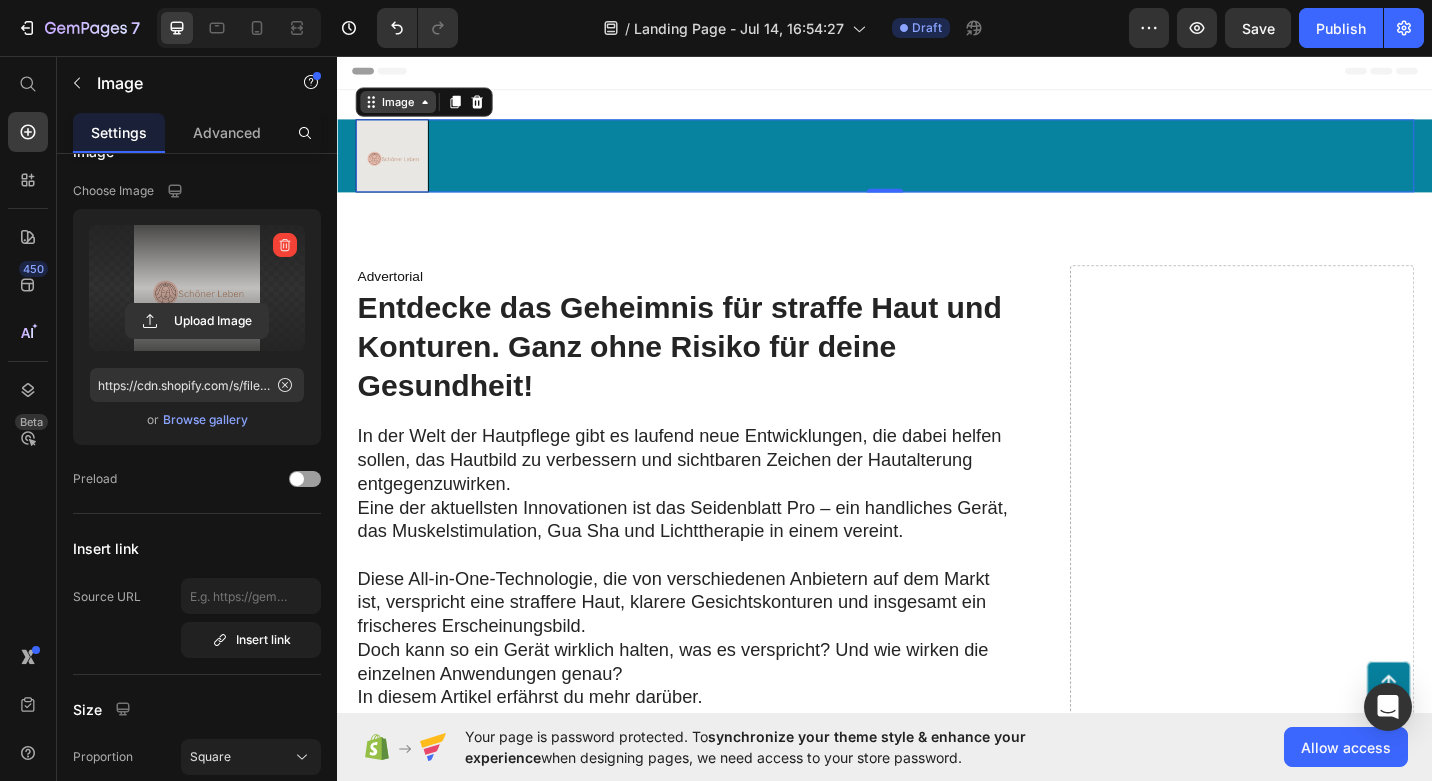 click 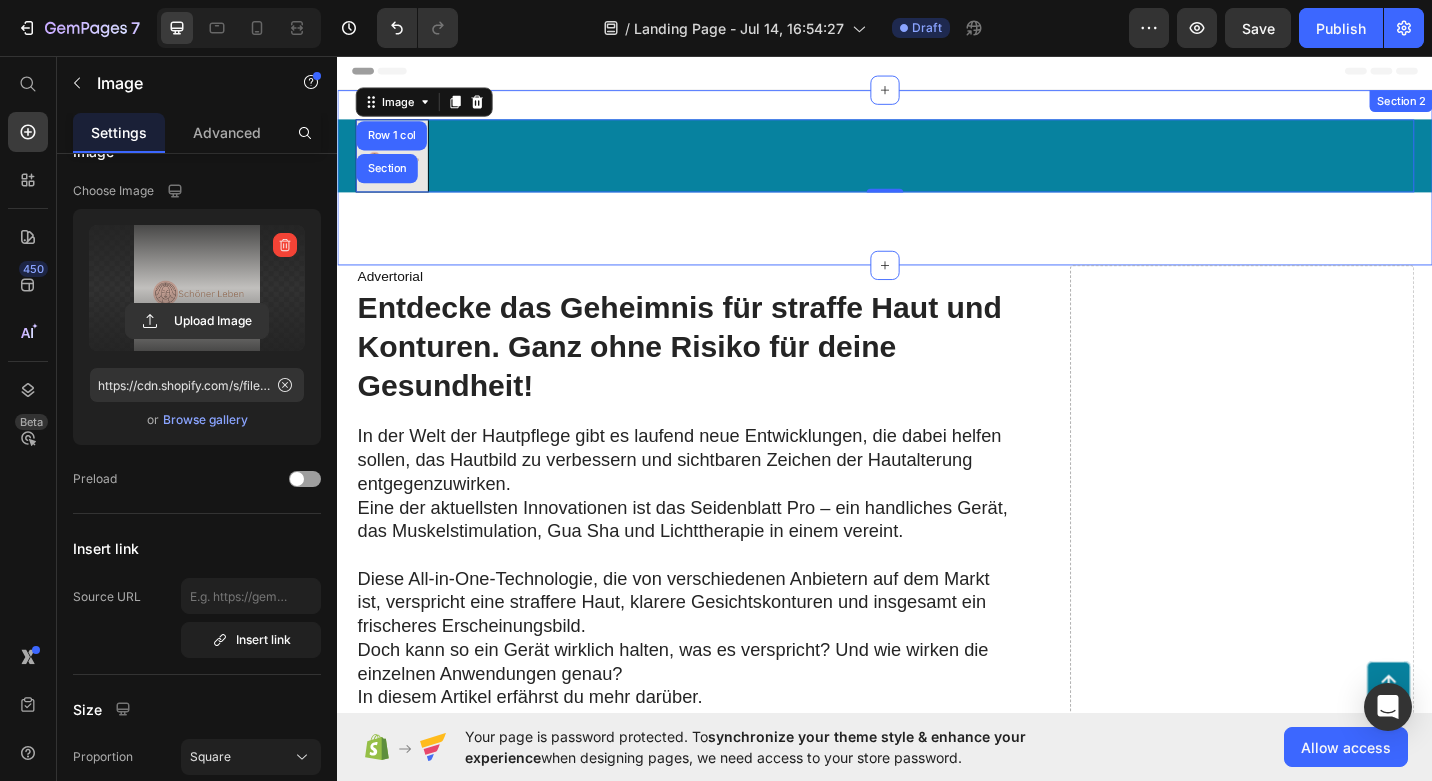 click on "Image Row 1 col Section   0 Row Section 2" at bounding box center (937, 190) 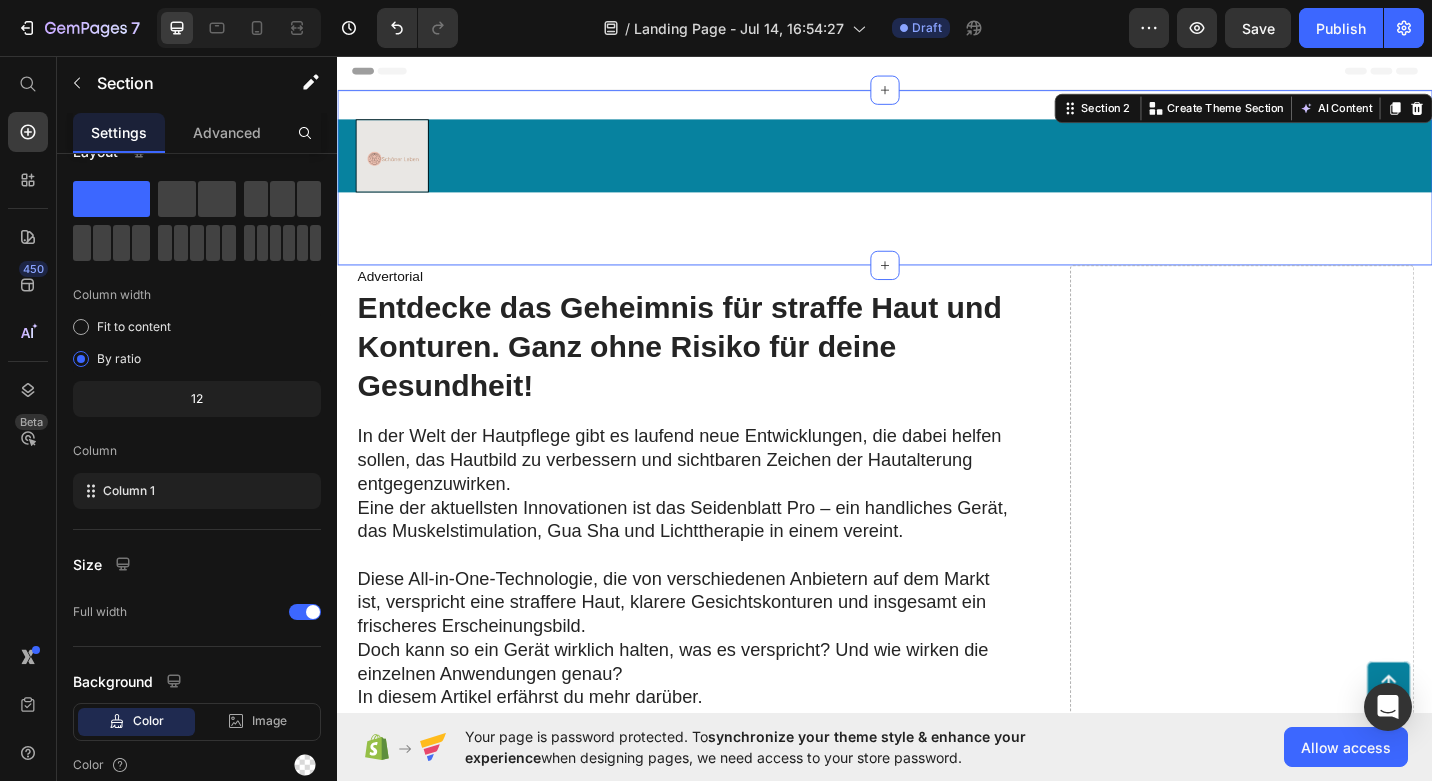 scroll, scrollTop: 0, scrollLeft: 0, axis: both 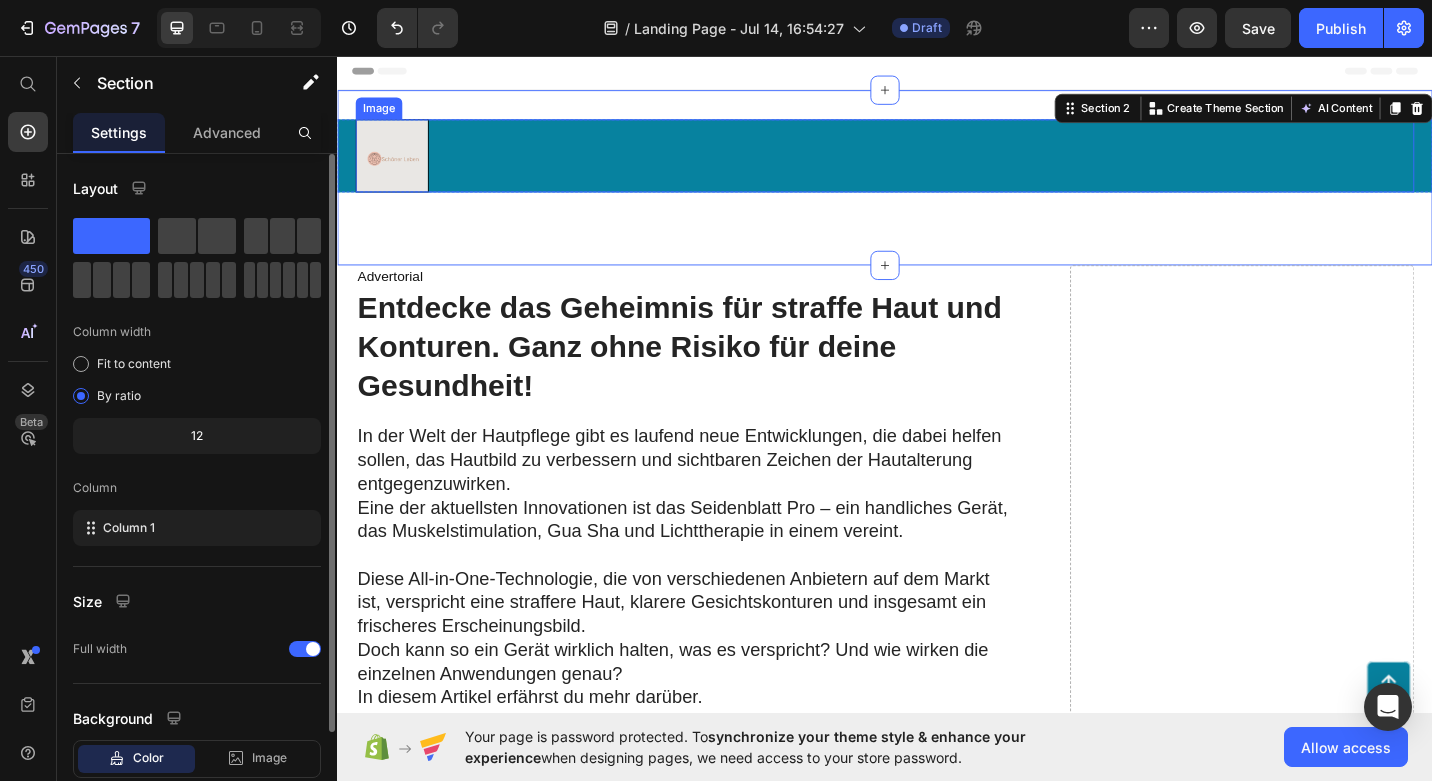 click at bounding box center (937, 166) 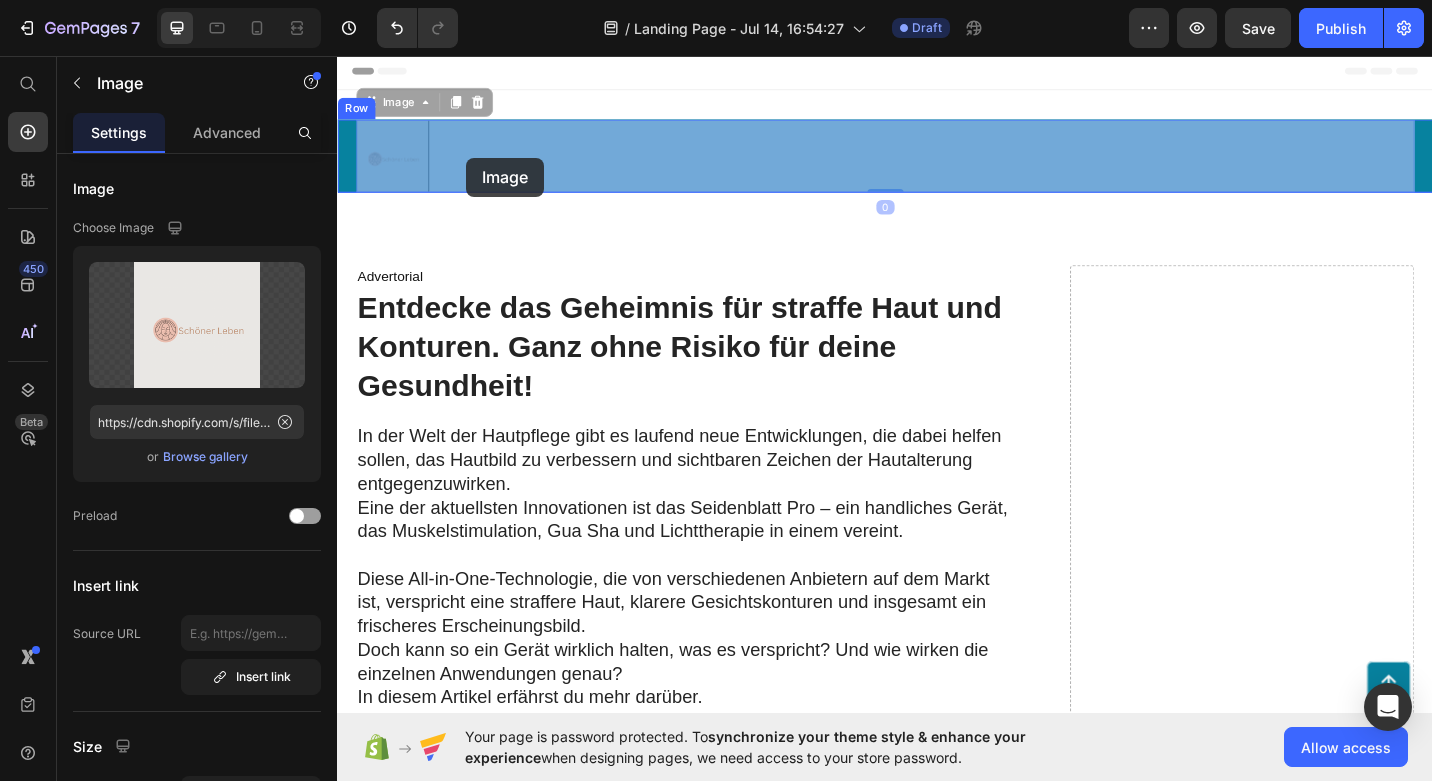 drag, startPoint x: 420, startPoint y: 110, endPoint x: 478, endPoint y: 168, distance: 82.02438 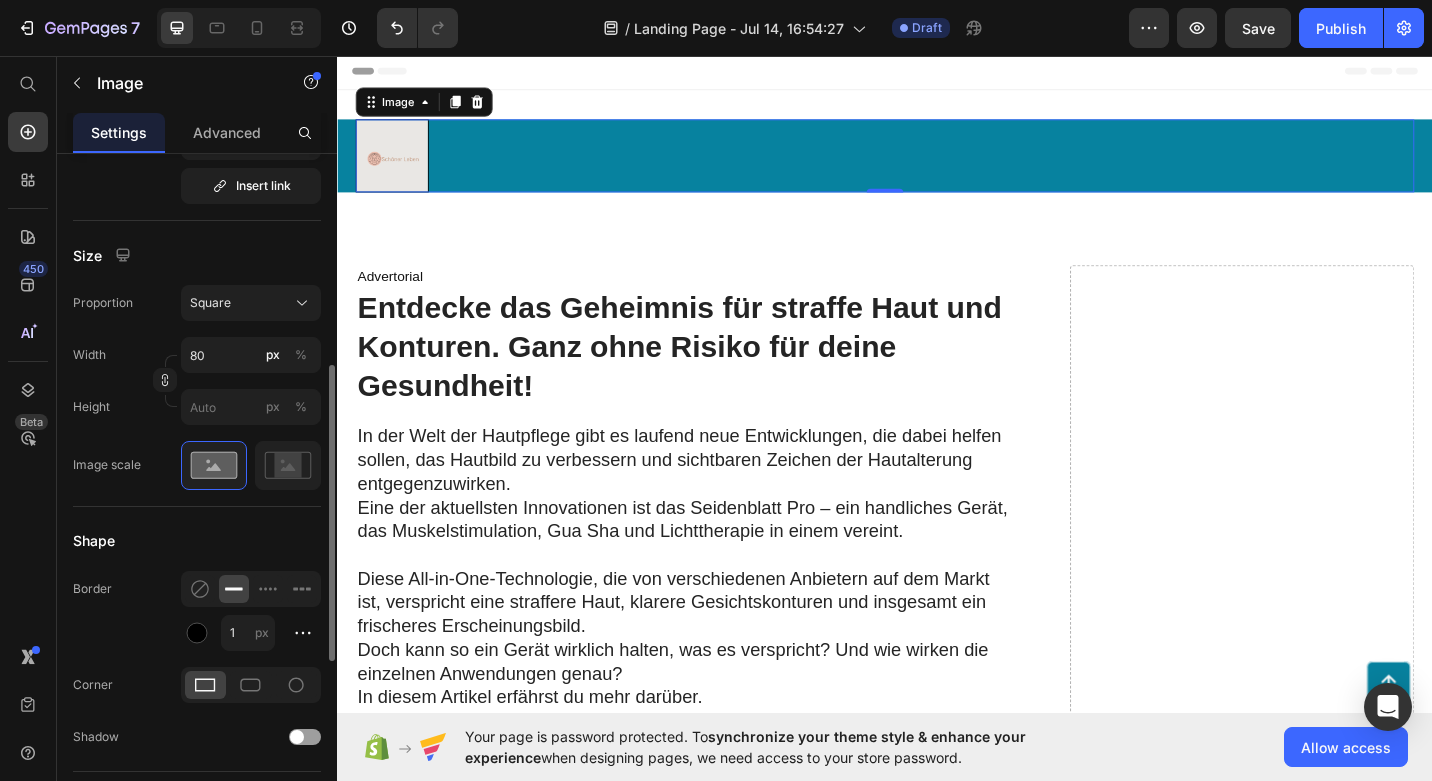 scroll, scrollTop: 483, scrollLeft: 0, axis: vertical 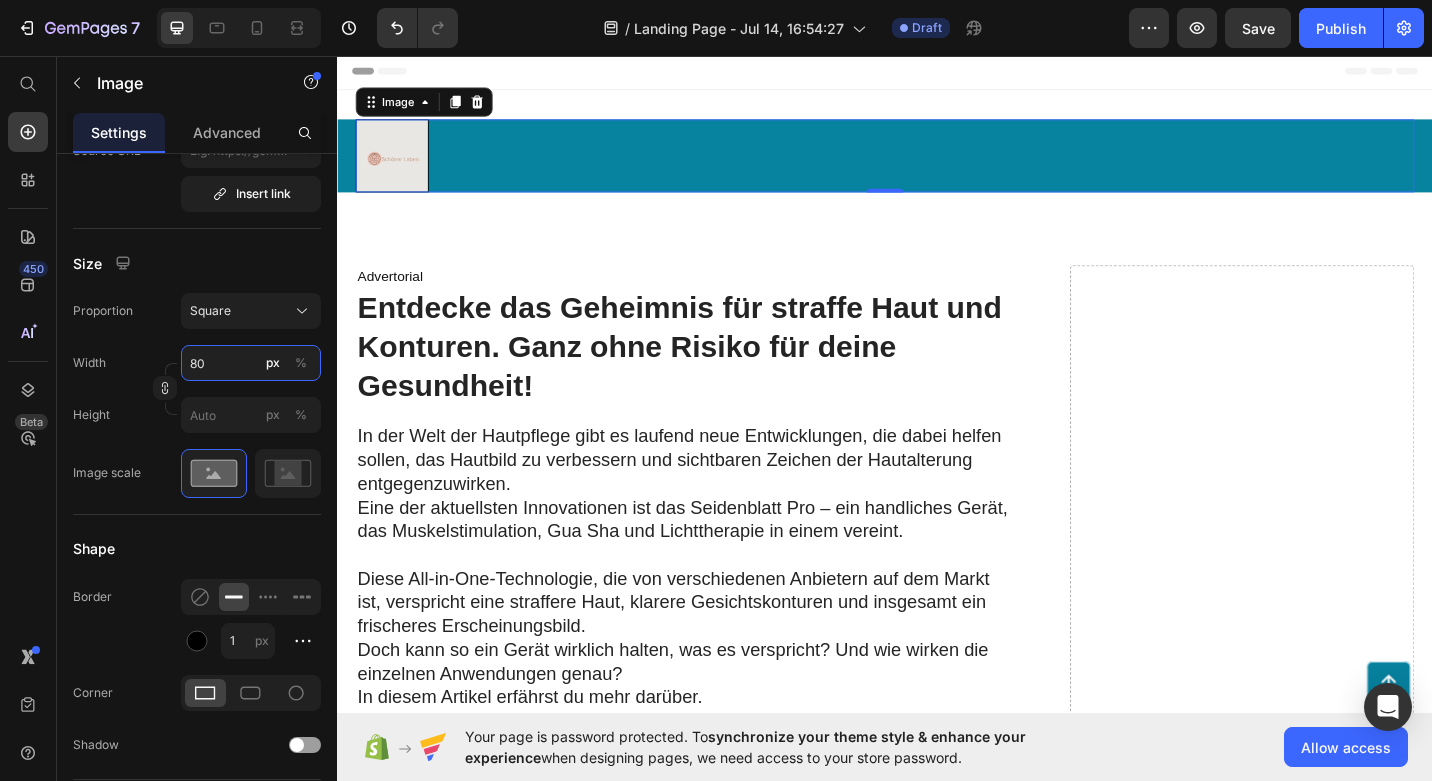 drag, startPoint x: 218, startPoint y: 362, endPoint x: 193, endPoint y: 362, distance: 25 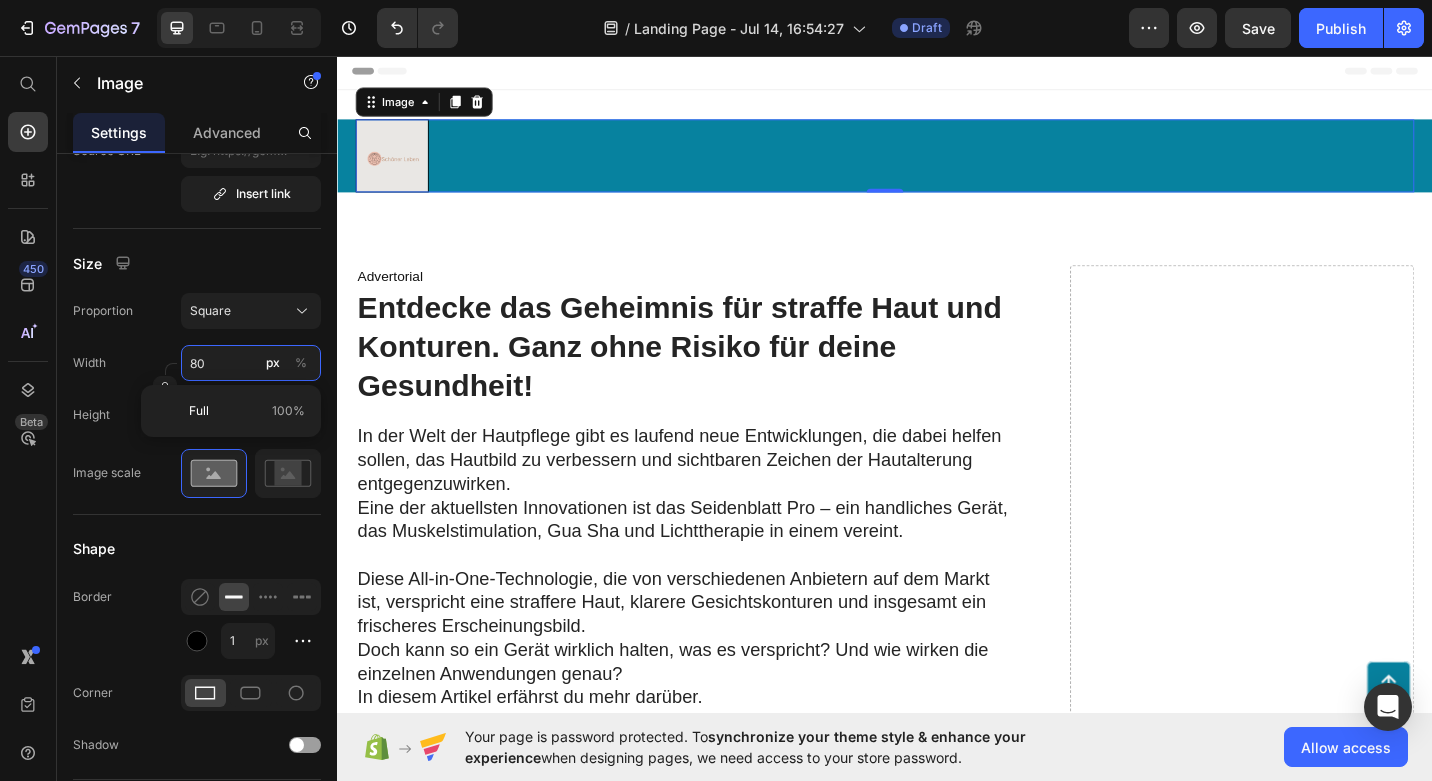 click on "80" at bounding box center (251, 363) 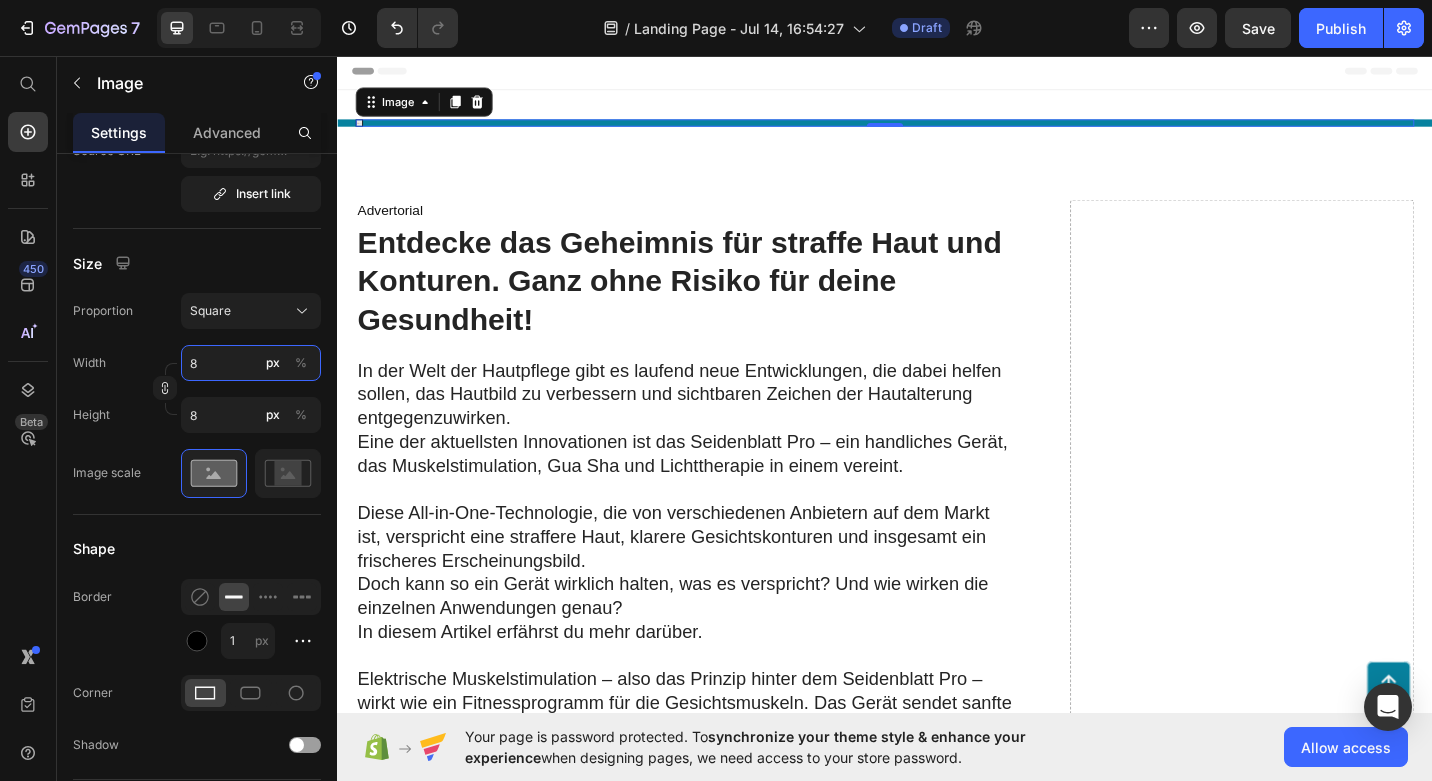 type 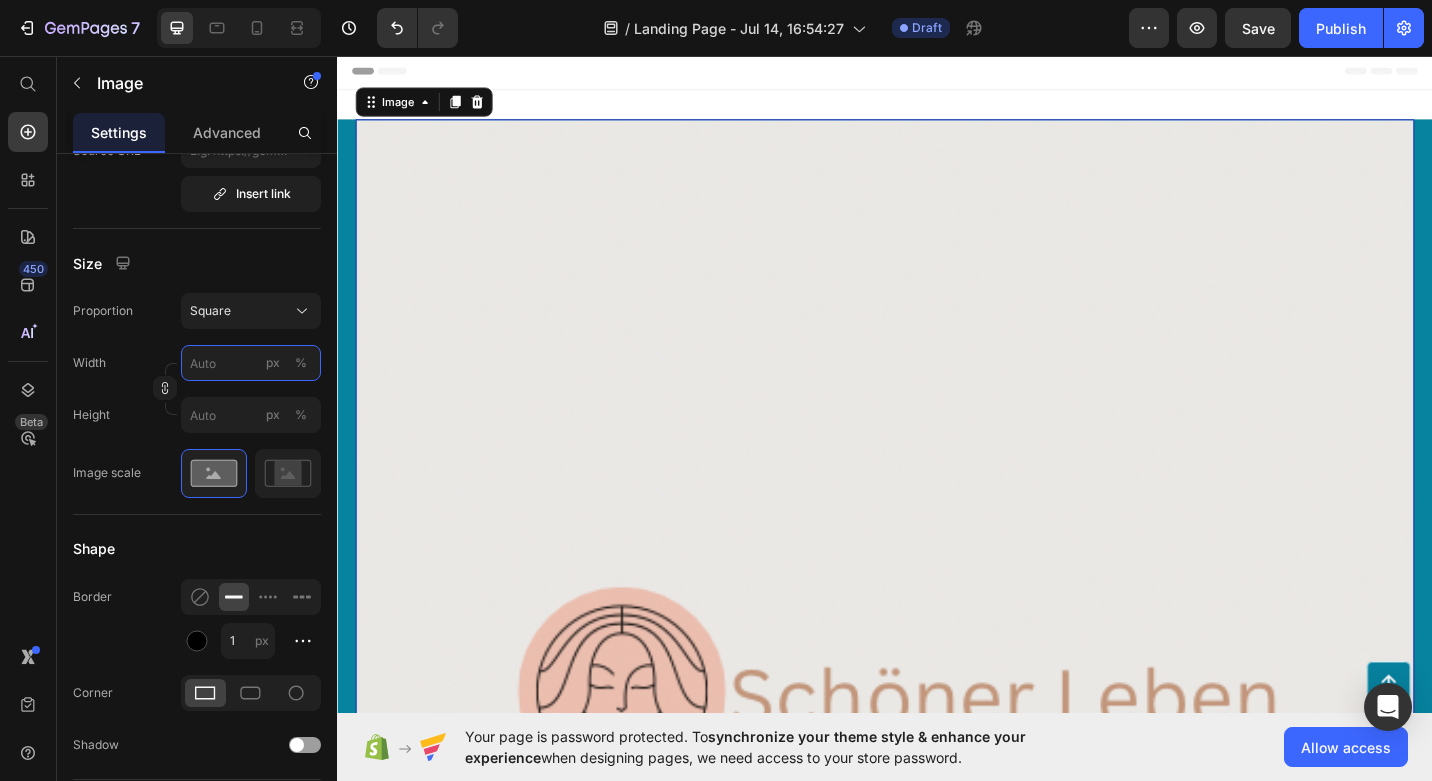 type on "8" 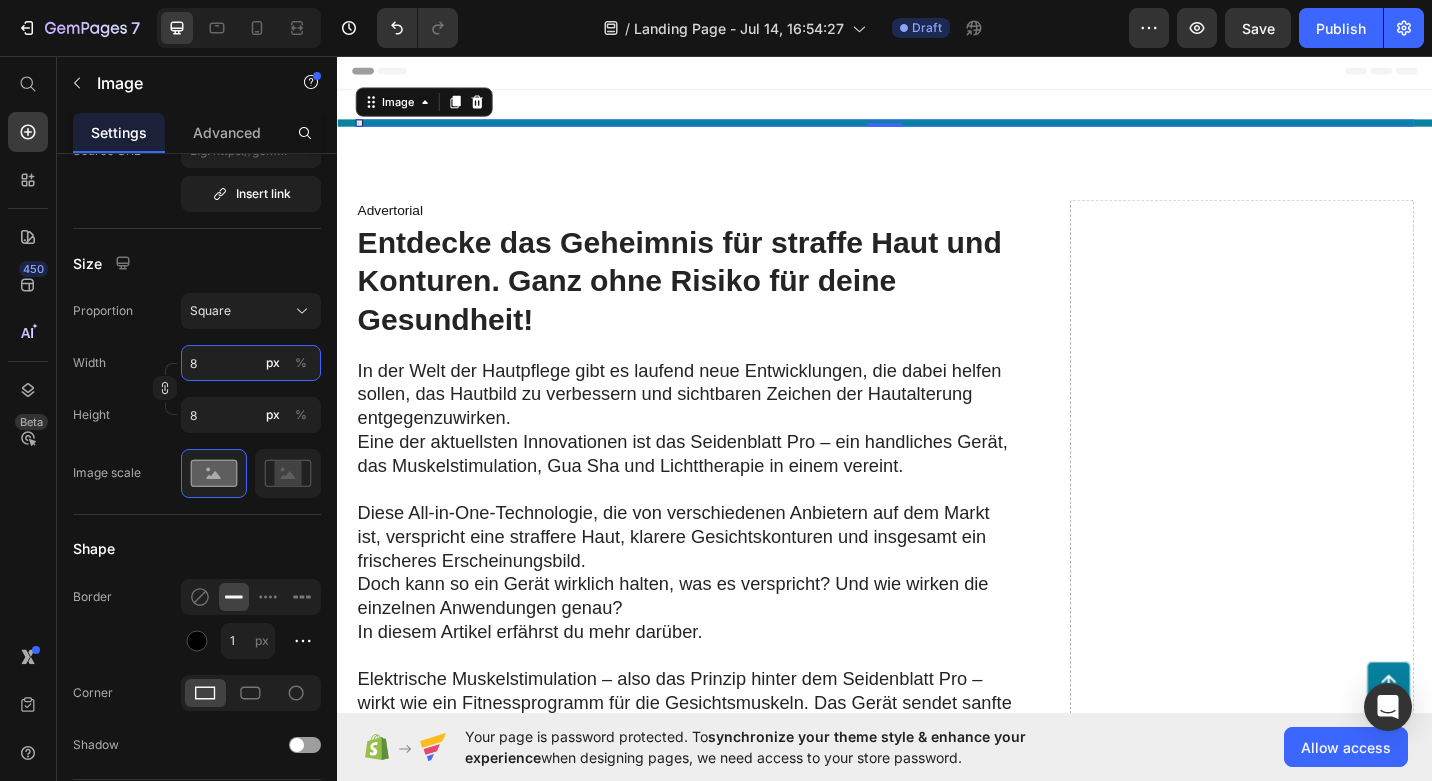 type on "84" 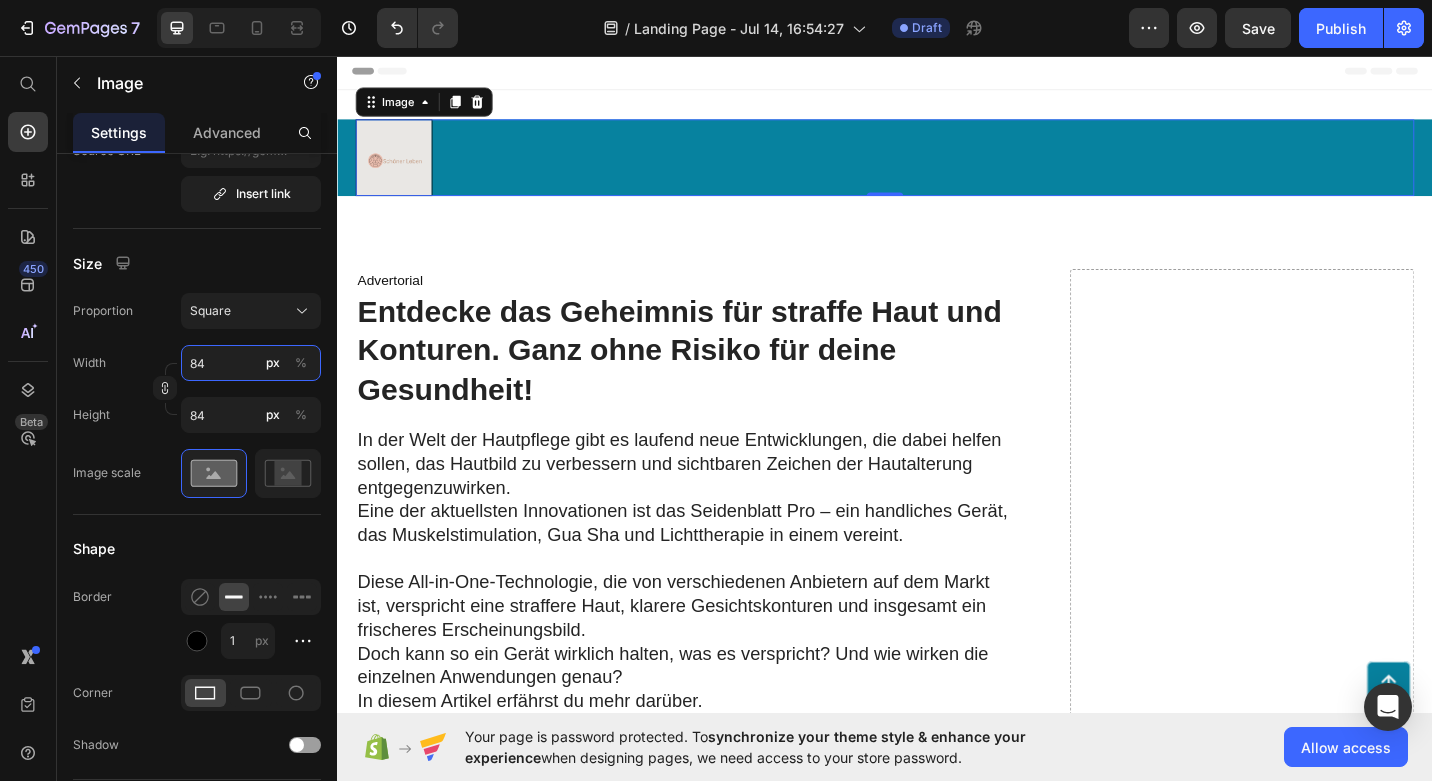 type on "840" 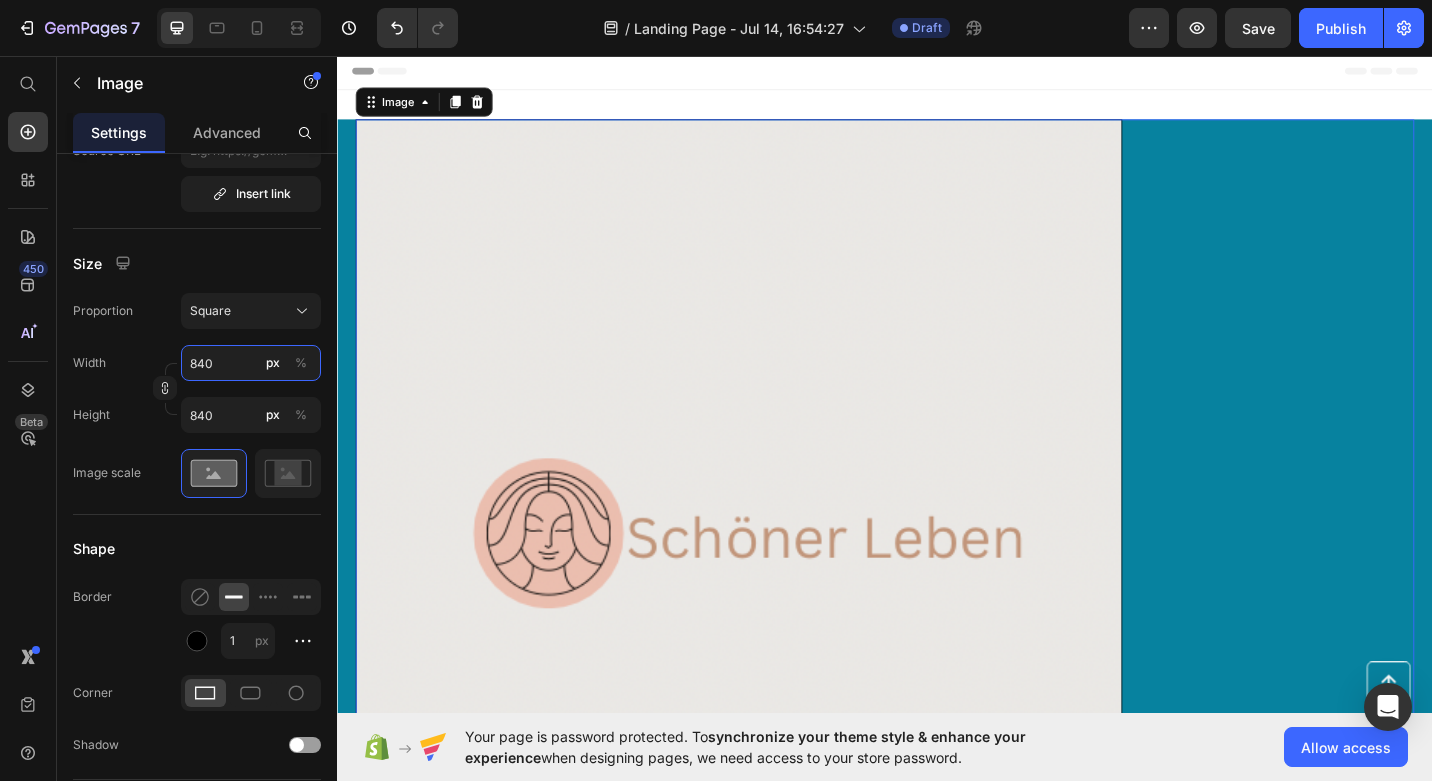 type on "8400" 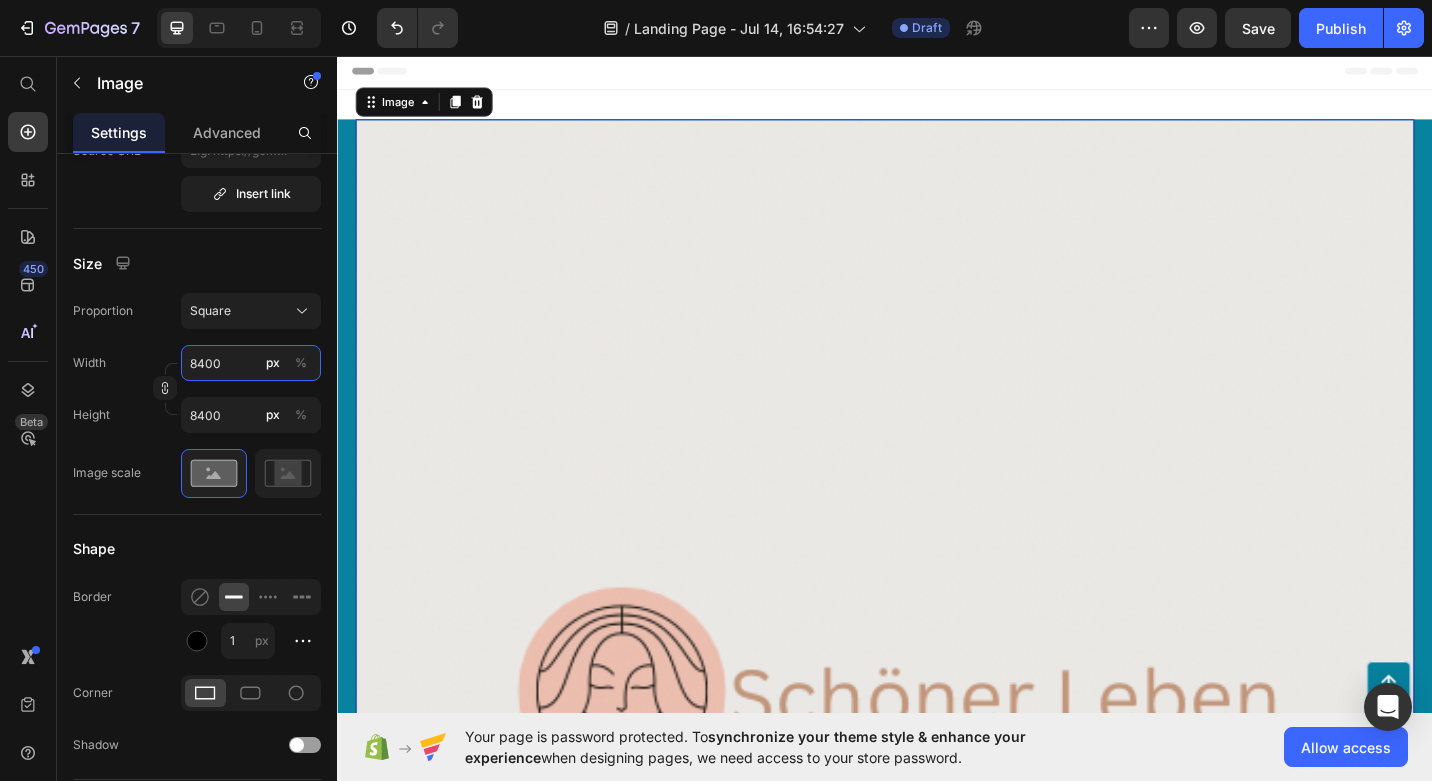 type on "840" 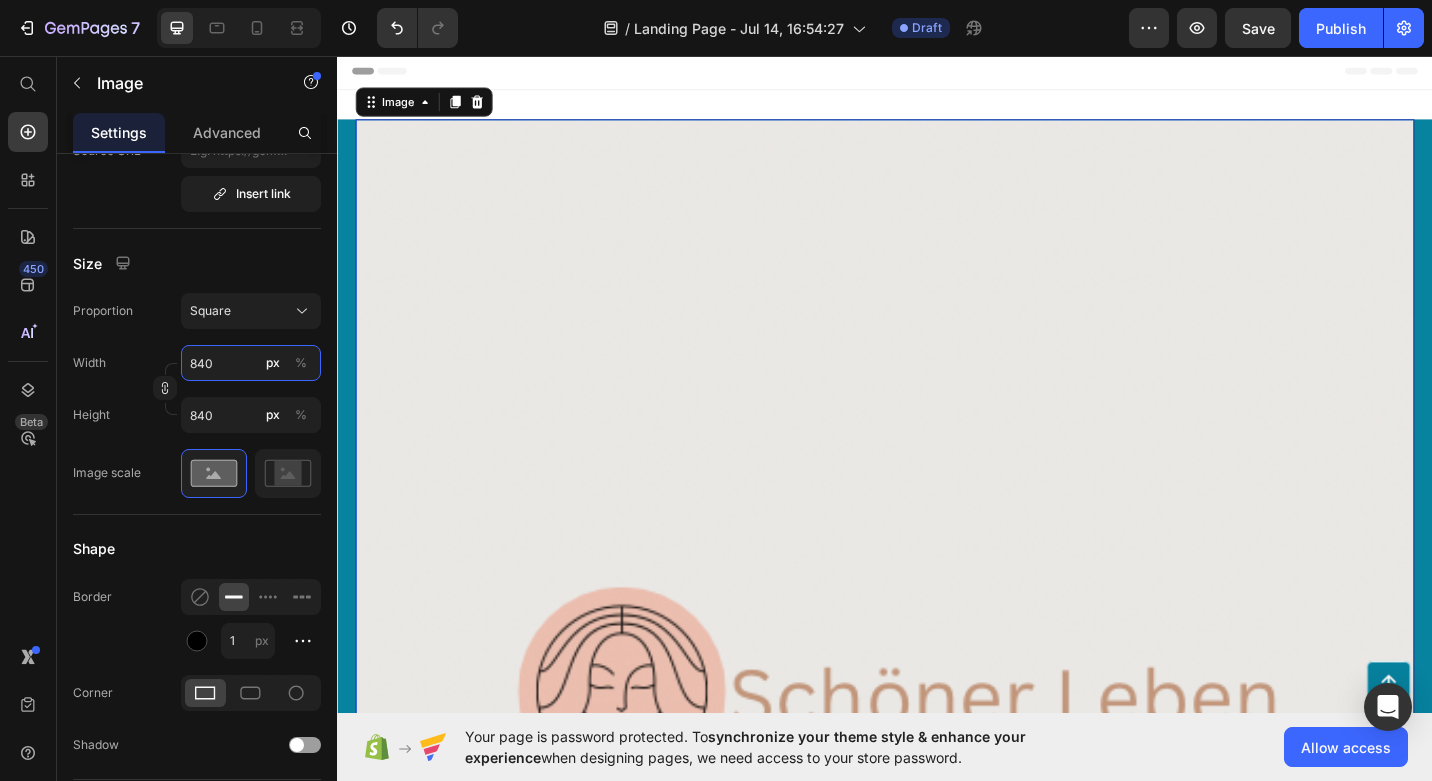 type on "84" 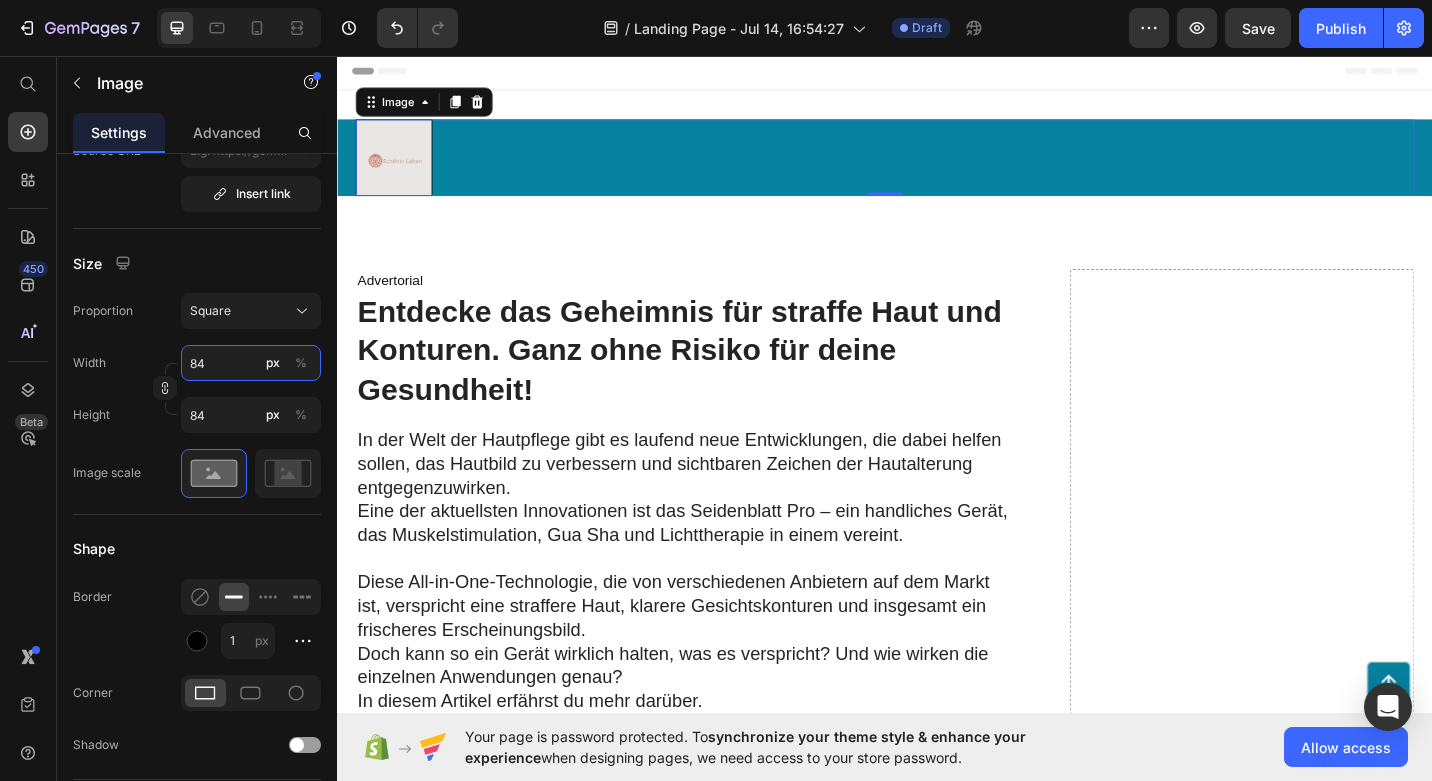 type on "8" 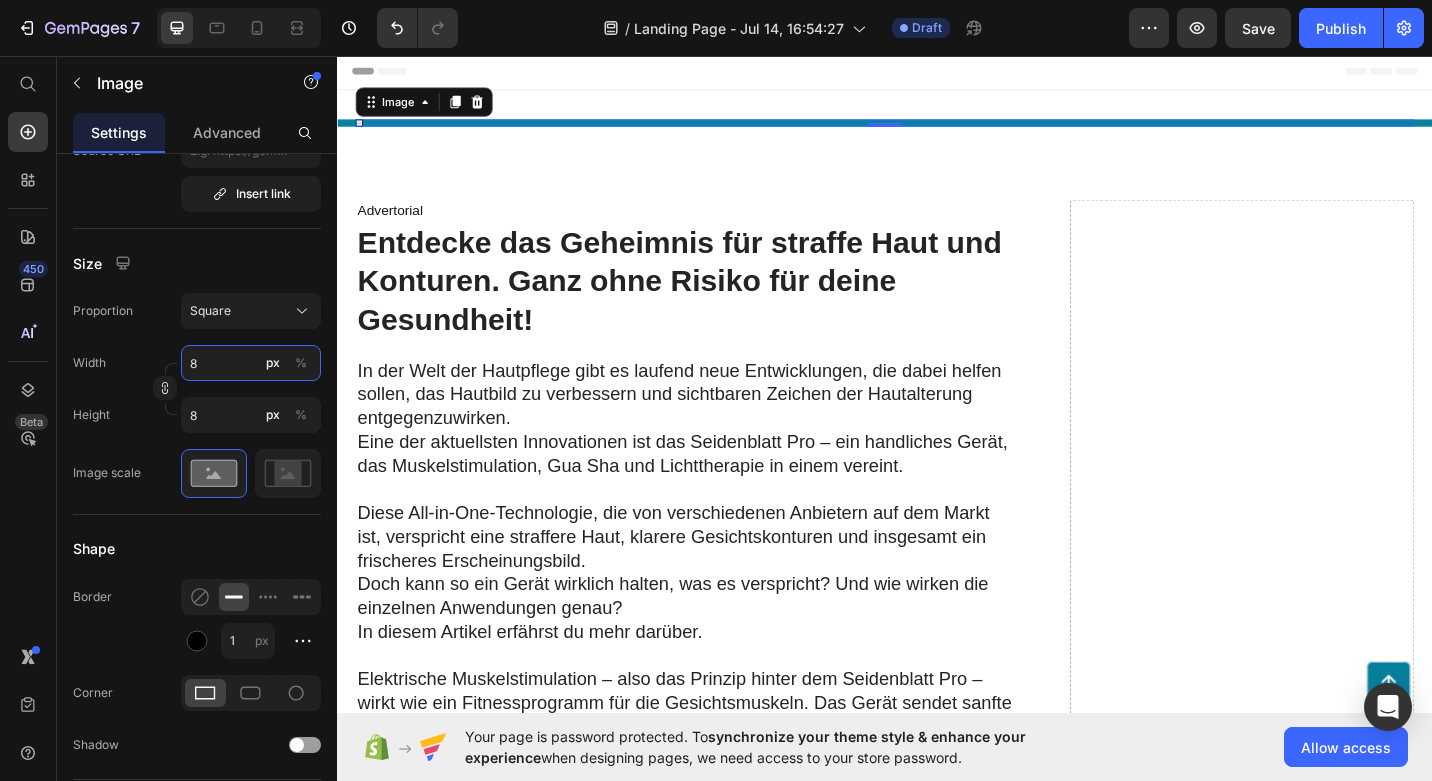 type 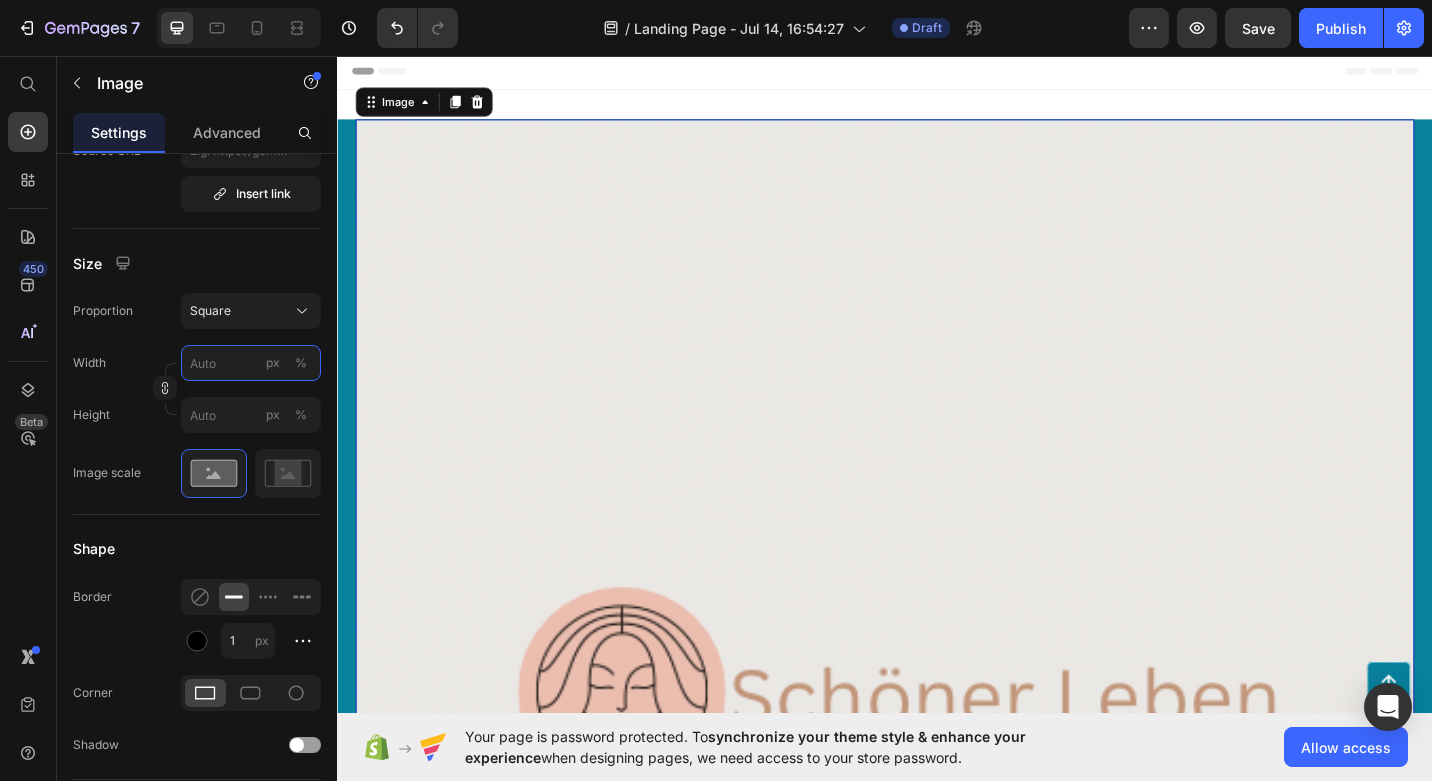type on "1" 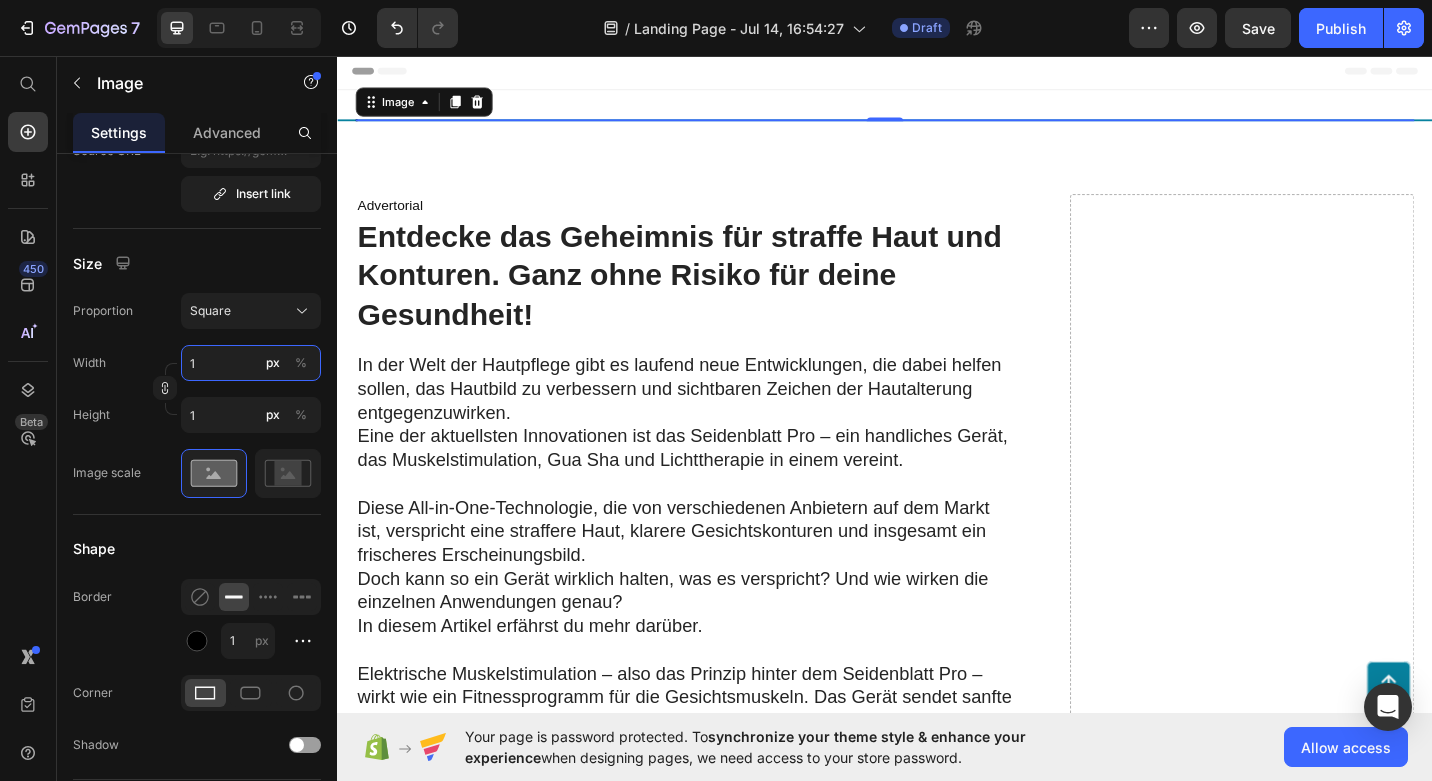 type on "10" 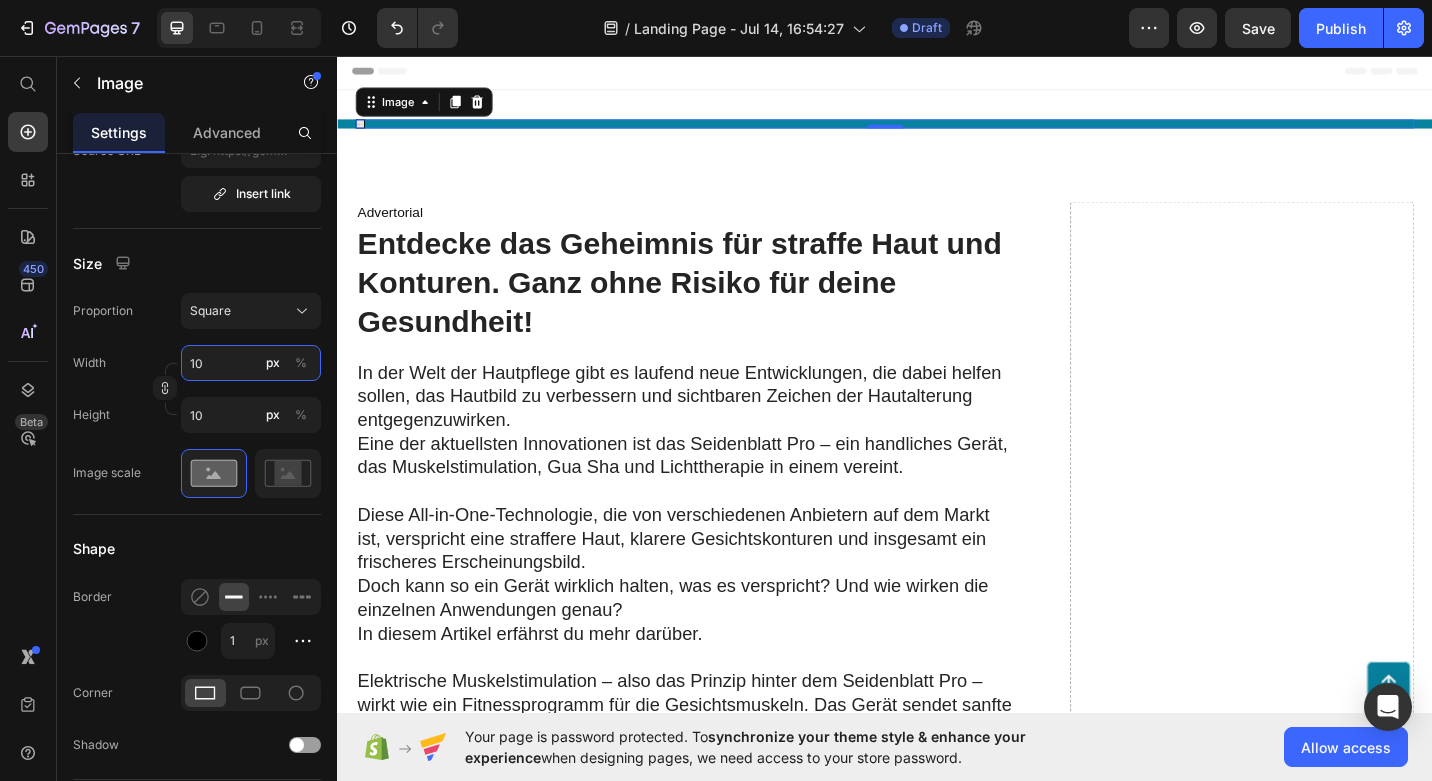 type on "100" 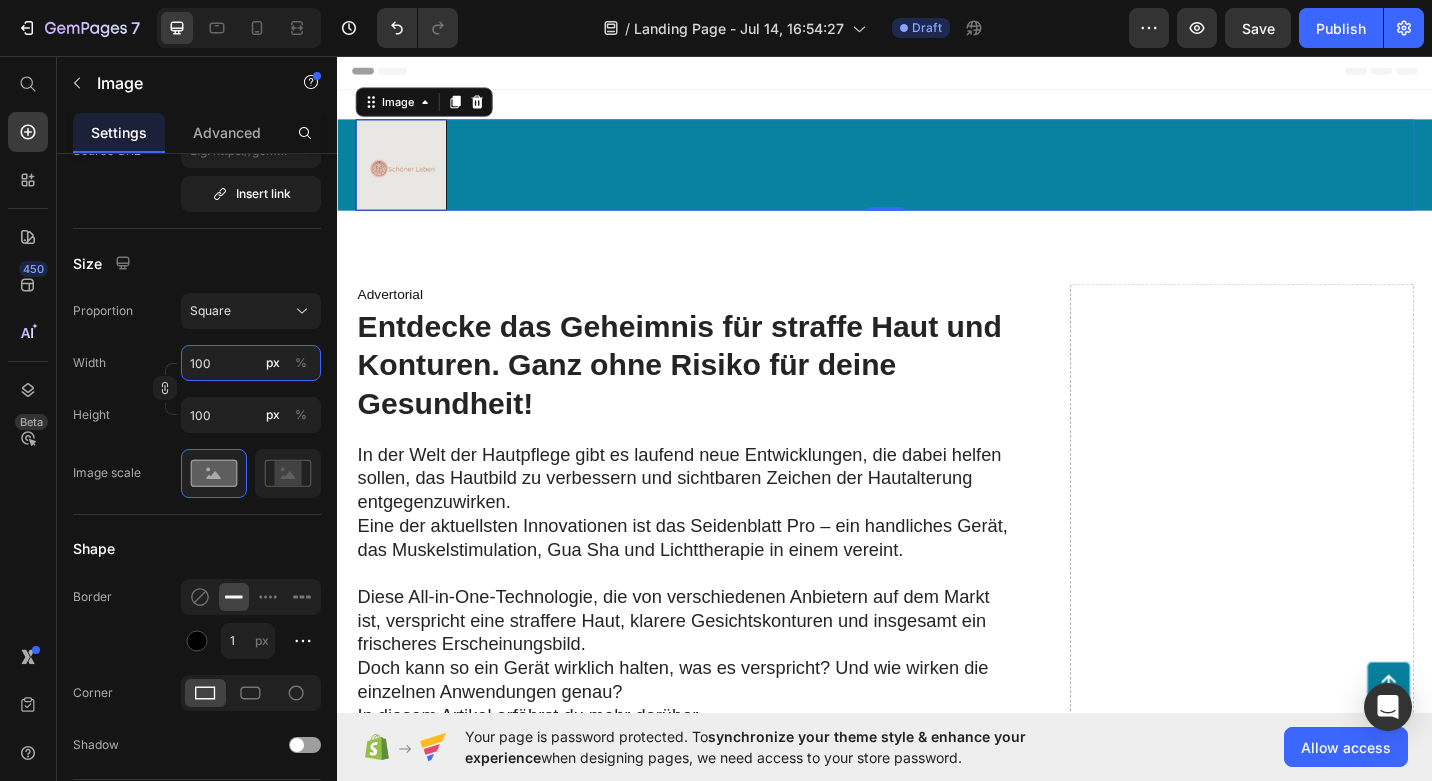 type on "100" 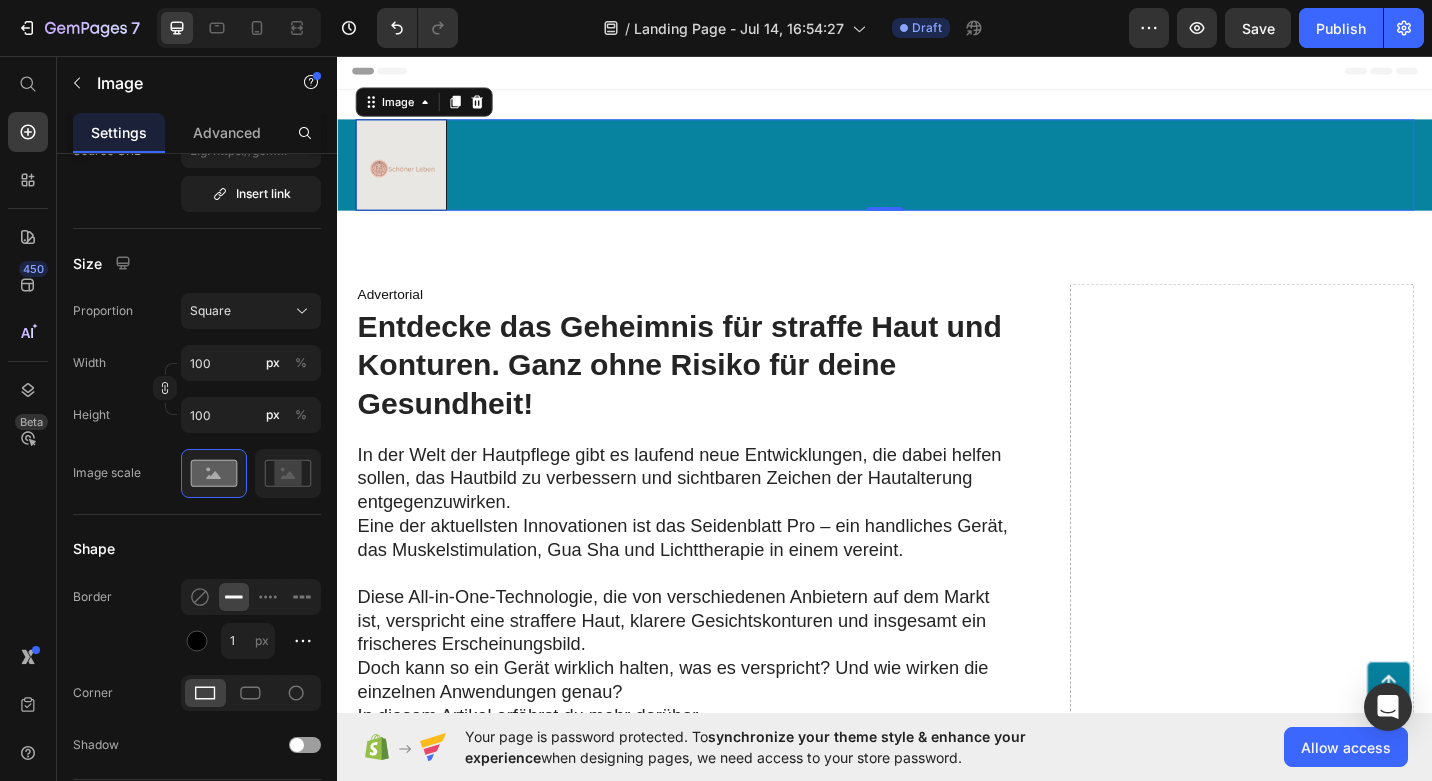 click at bounding box center [937, 176] 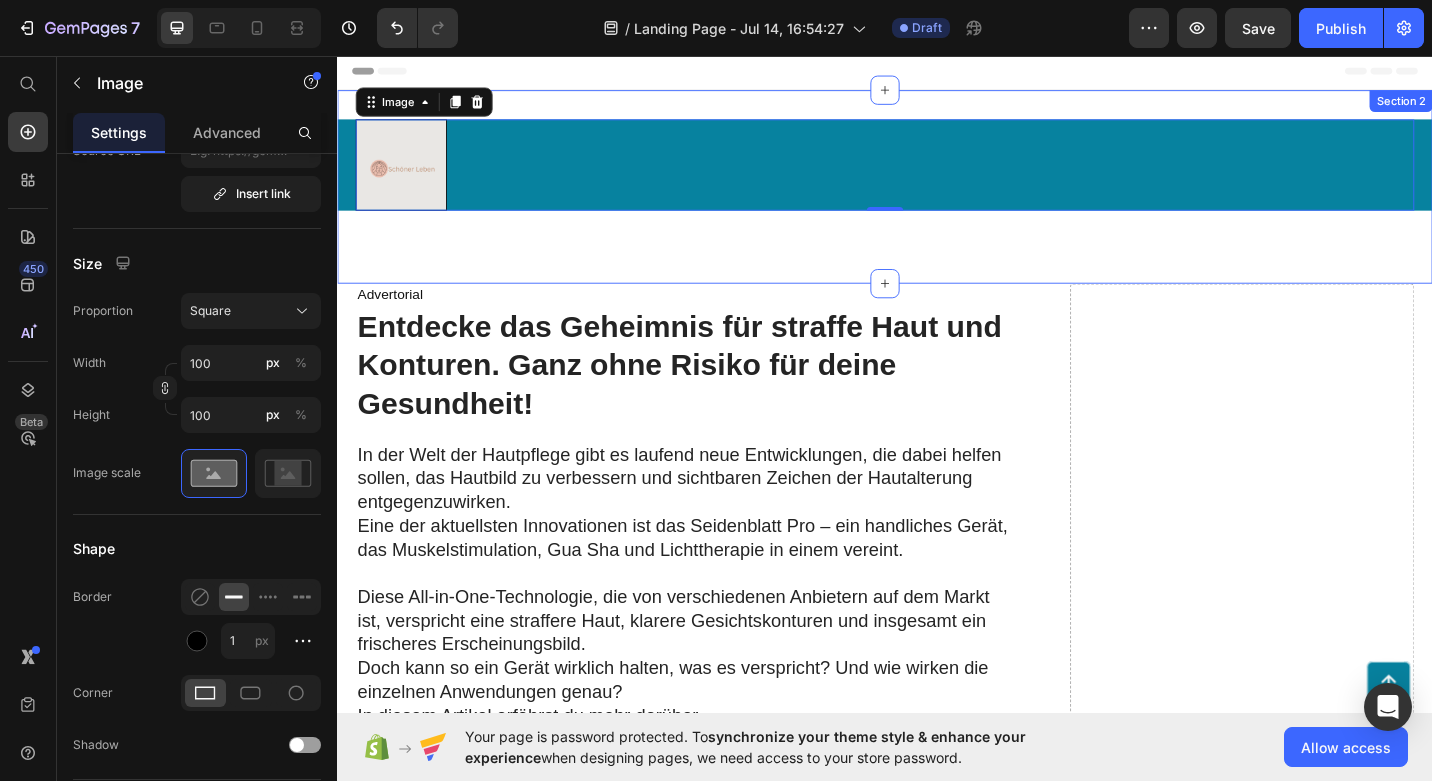 click on "Image   0 Row Section 2" at bounding box center (937, 200) 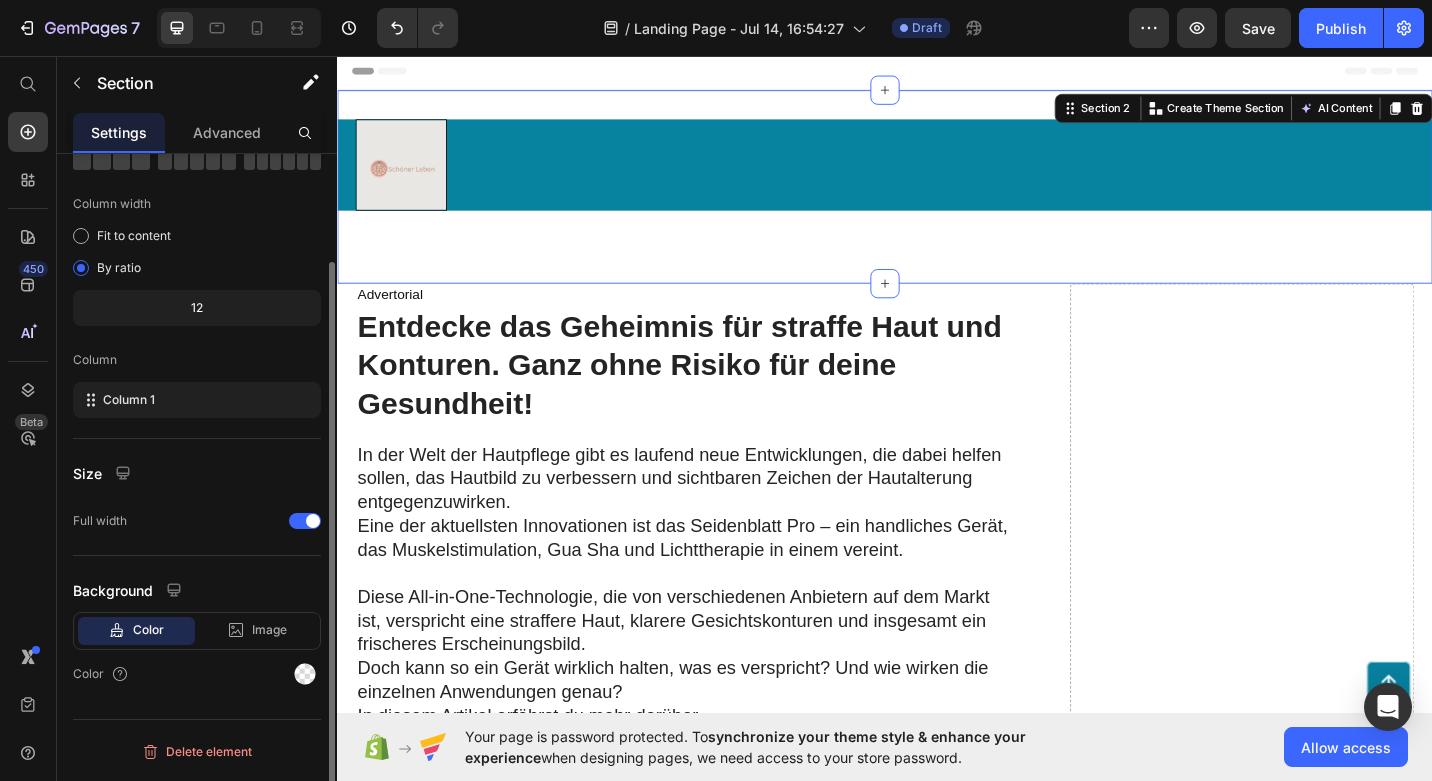 scroll, scrollTop: 0, scrollLeft: 0, axis: both 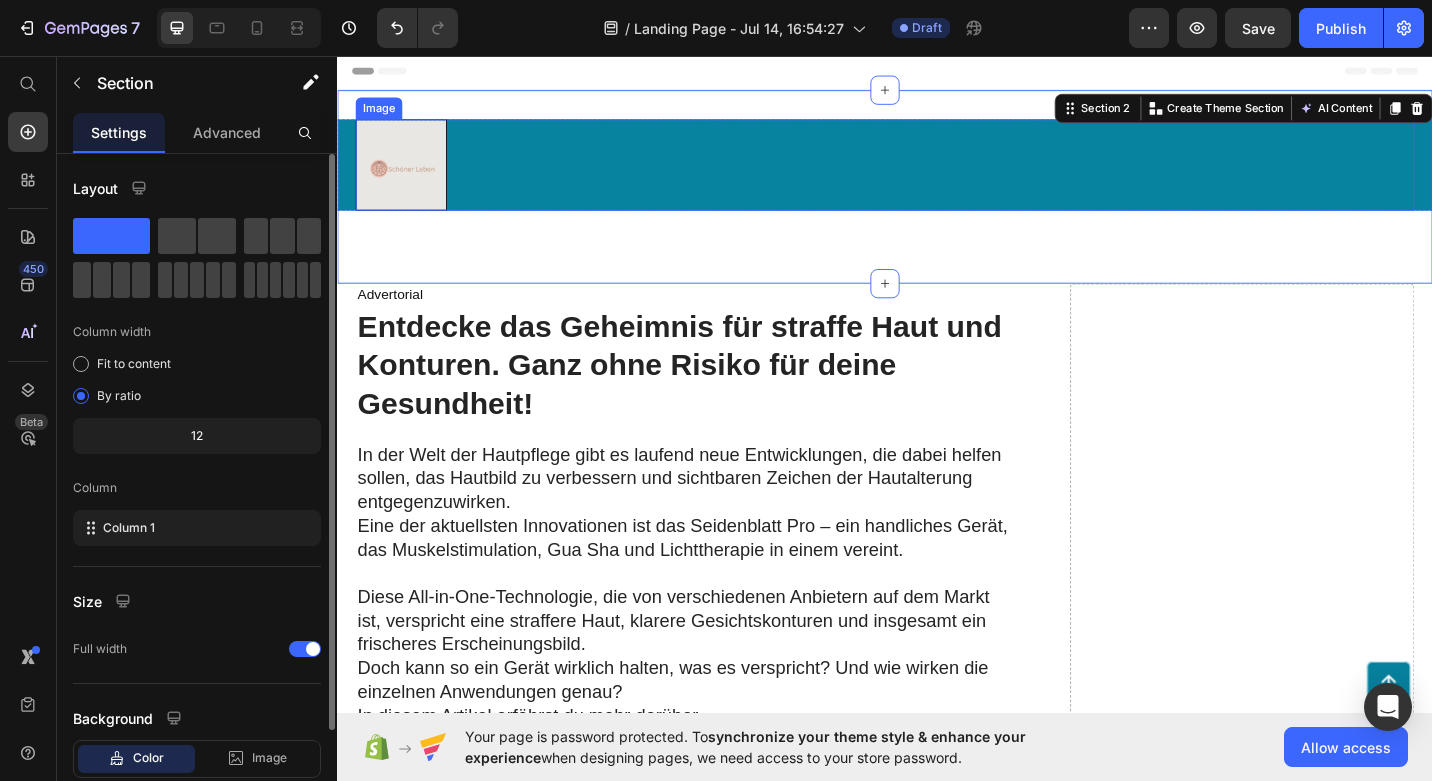 click at bounding box center [937, 176] 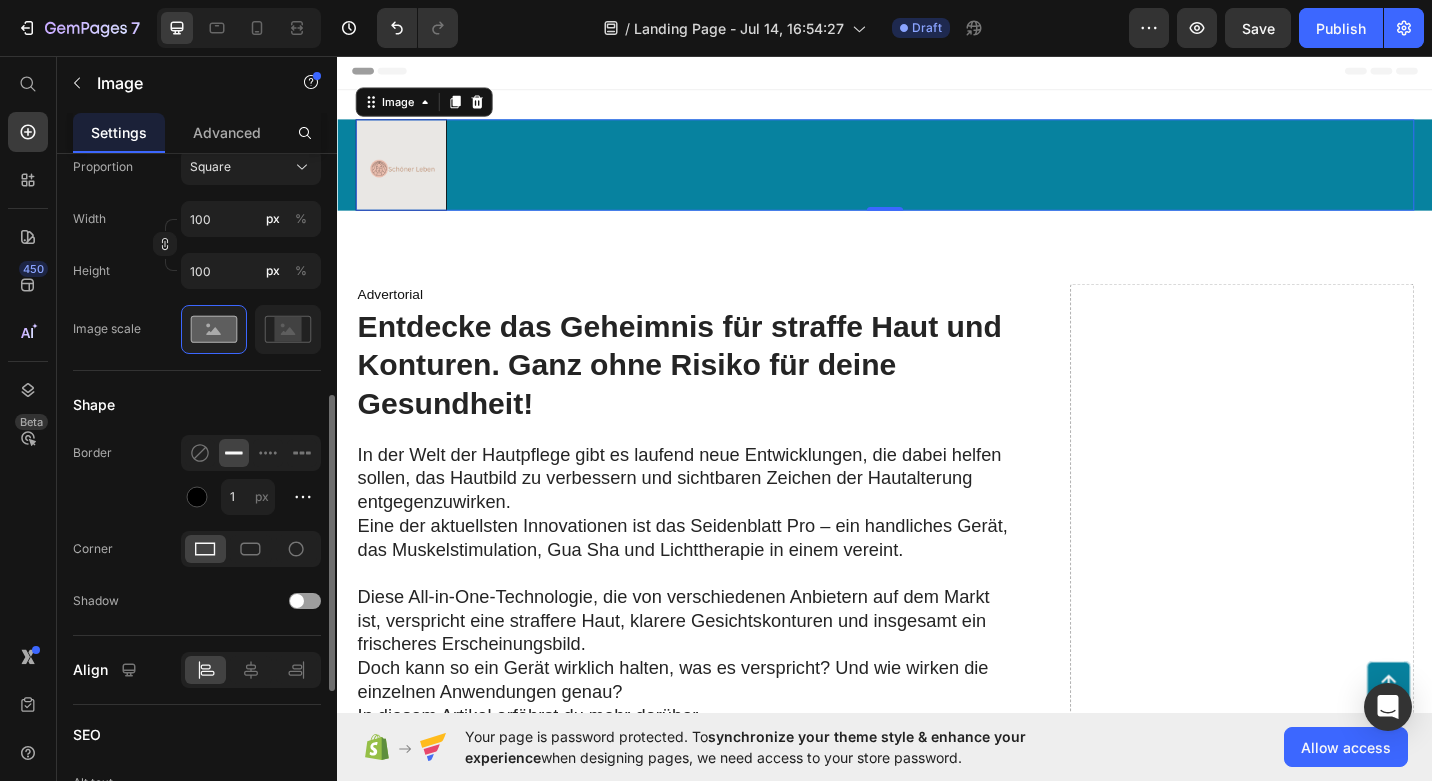 scroll, scrollTop: 606, scrollLeft: 0, axis: vertical 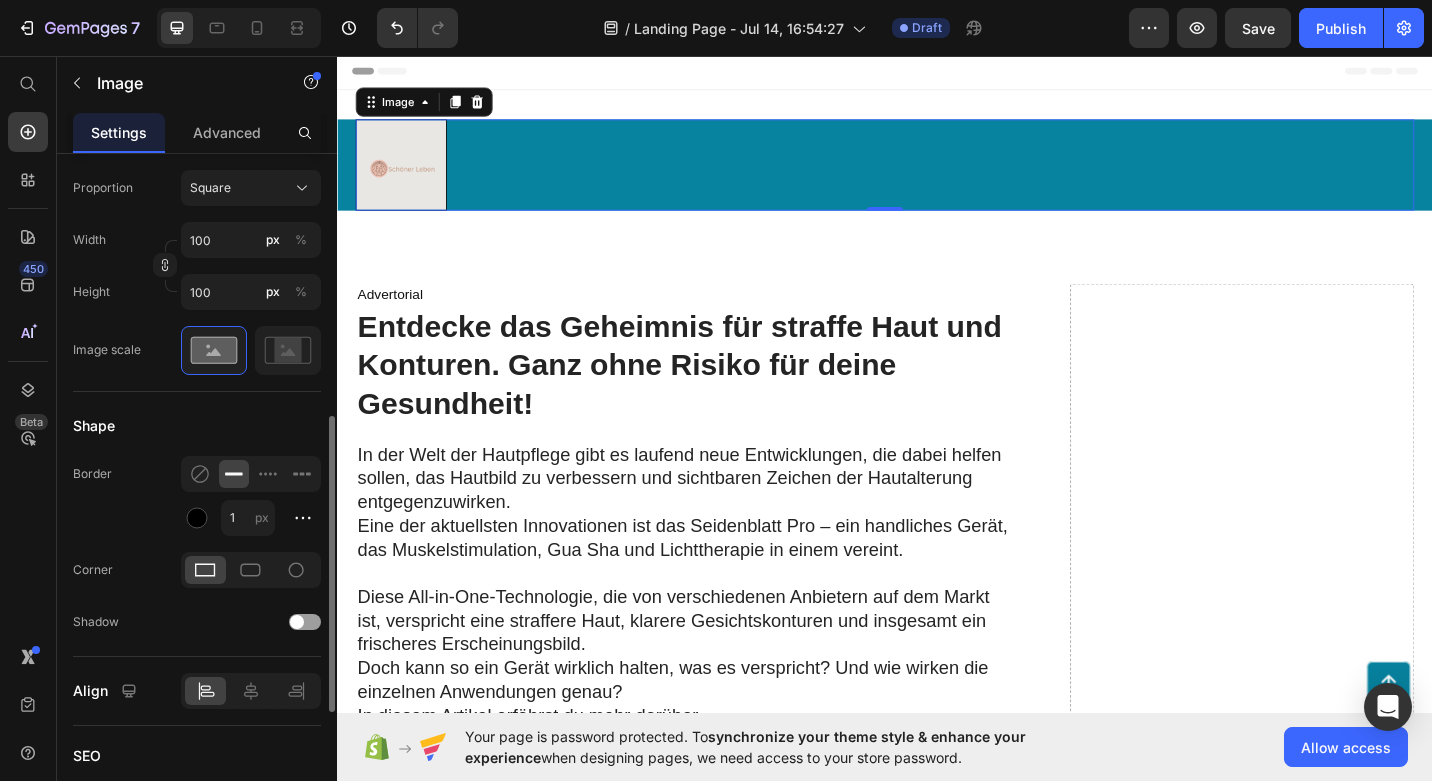 click at bounding box center (937, 176) 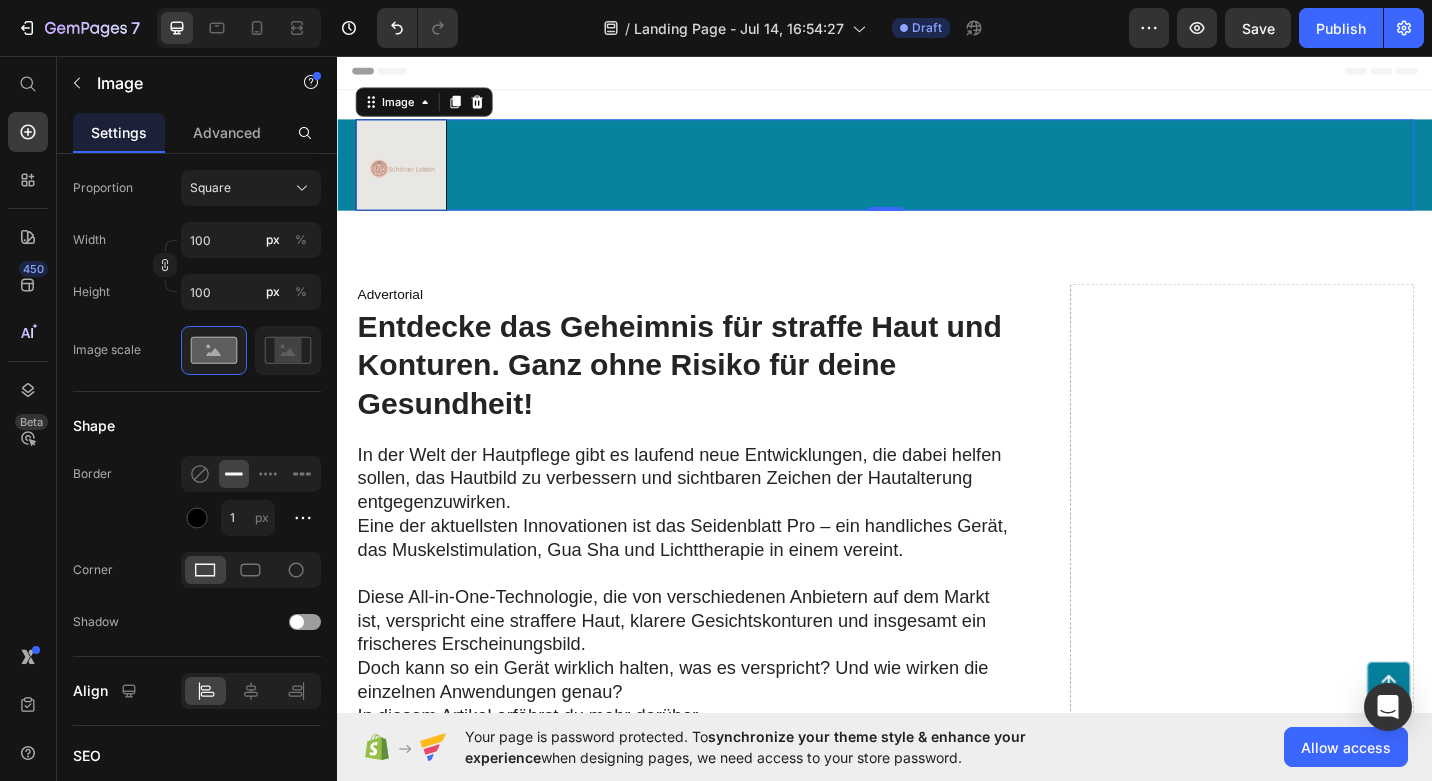 click at bounding box center [937, 176] 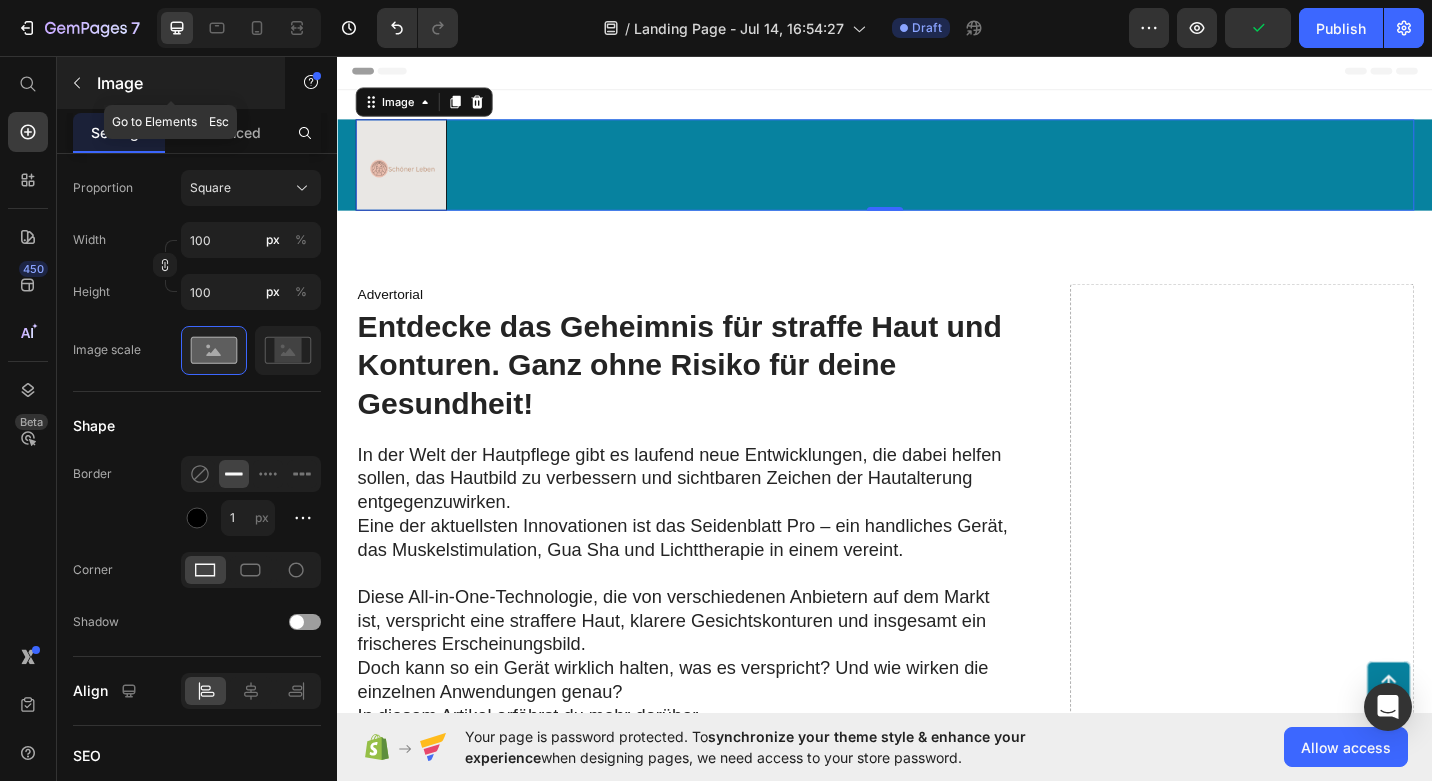 click 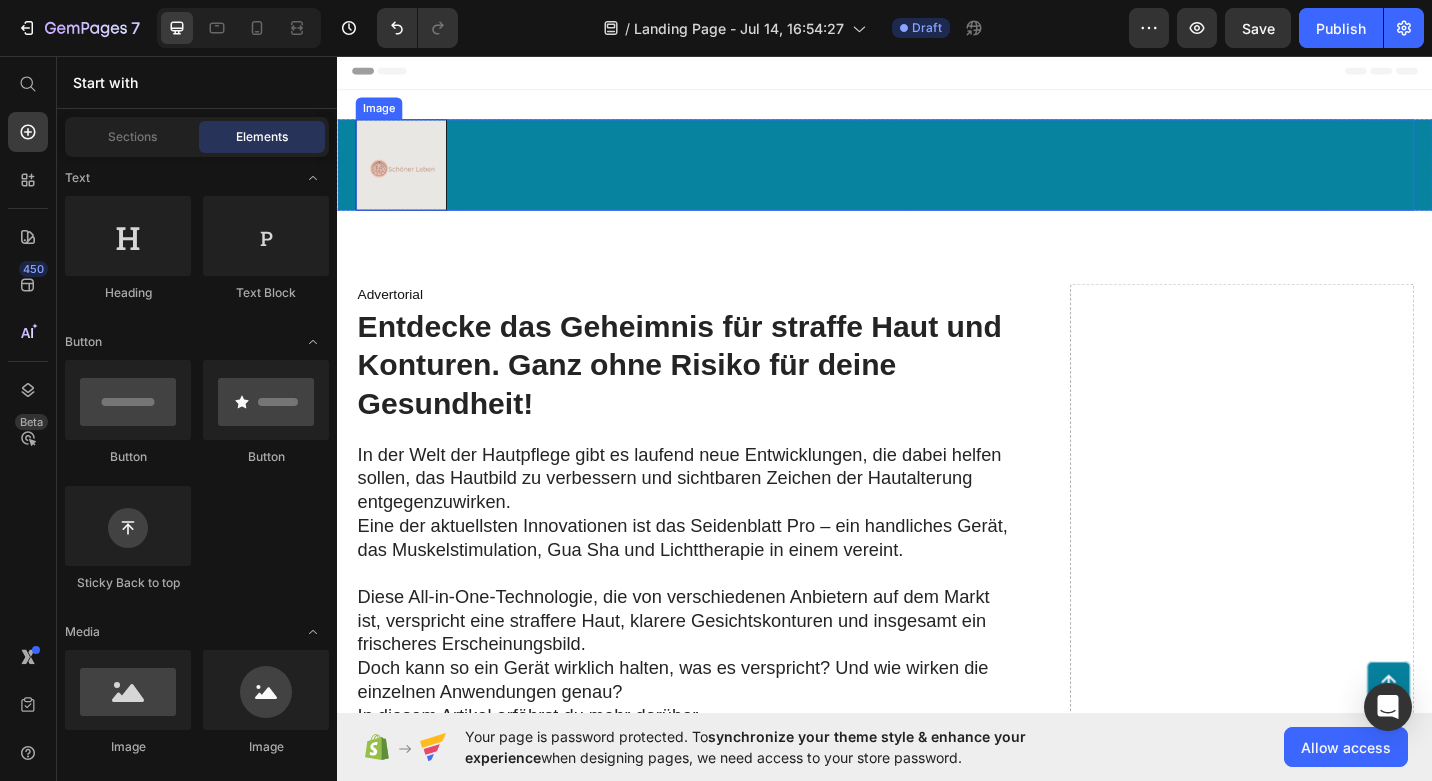 click at bounding box center (937, 176) 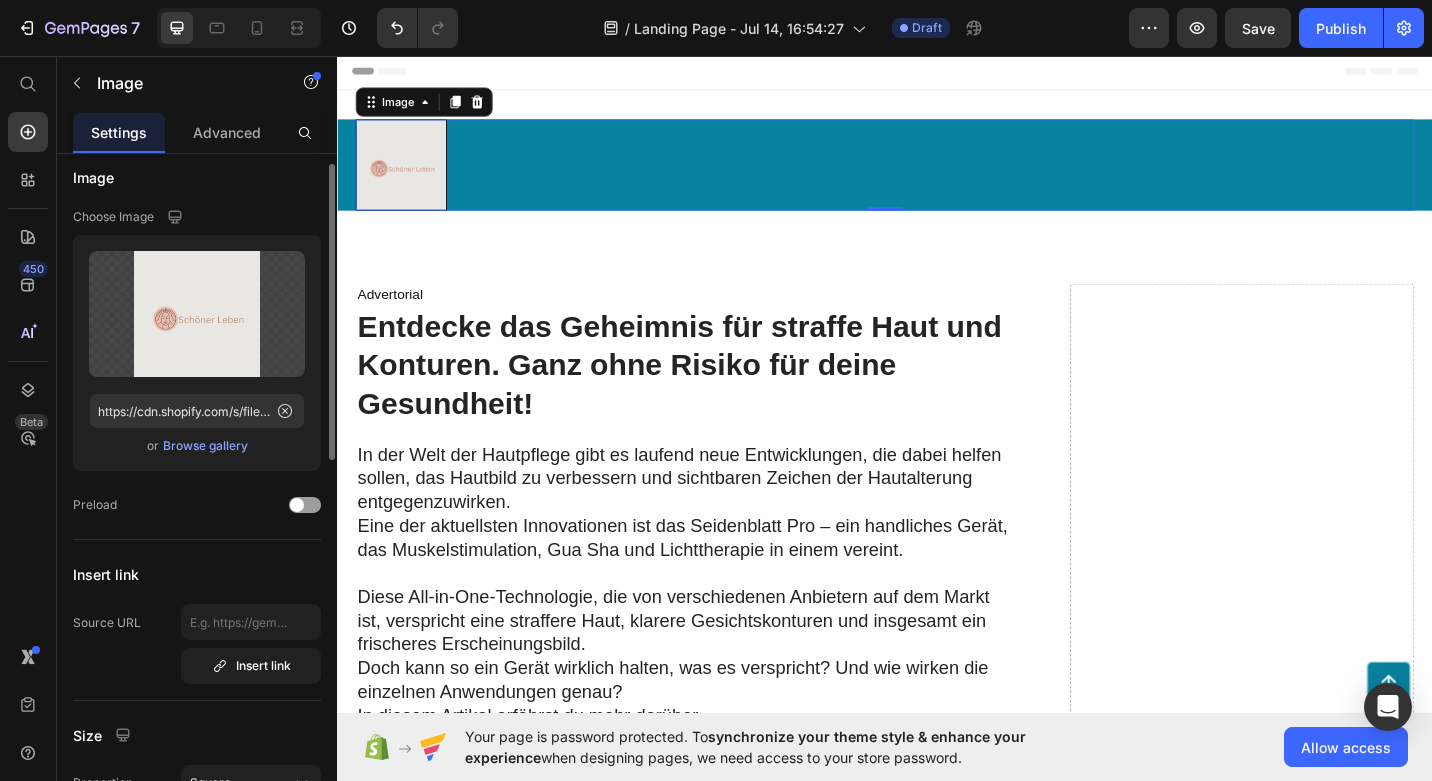 scroll, scrollTop: 0, scrollLeft: 0, axis: both 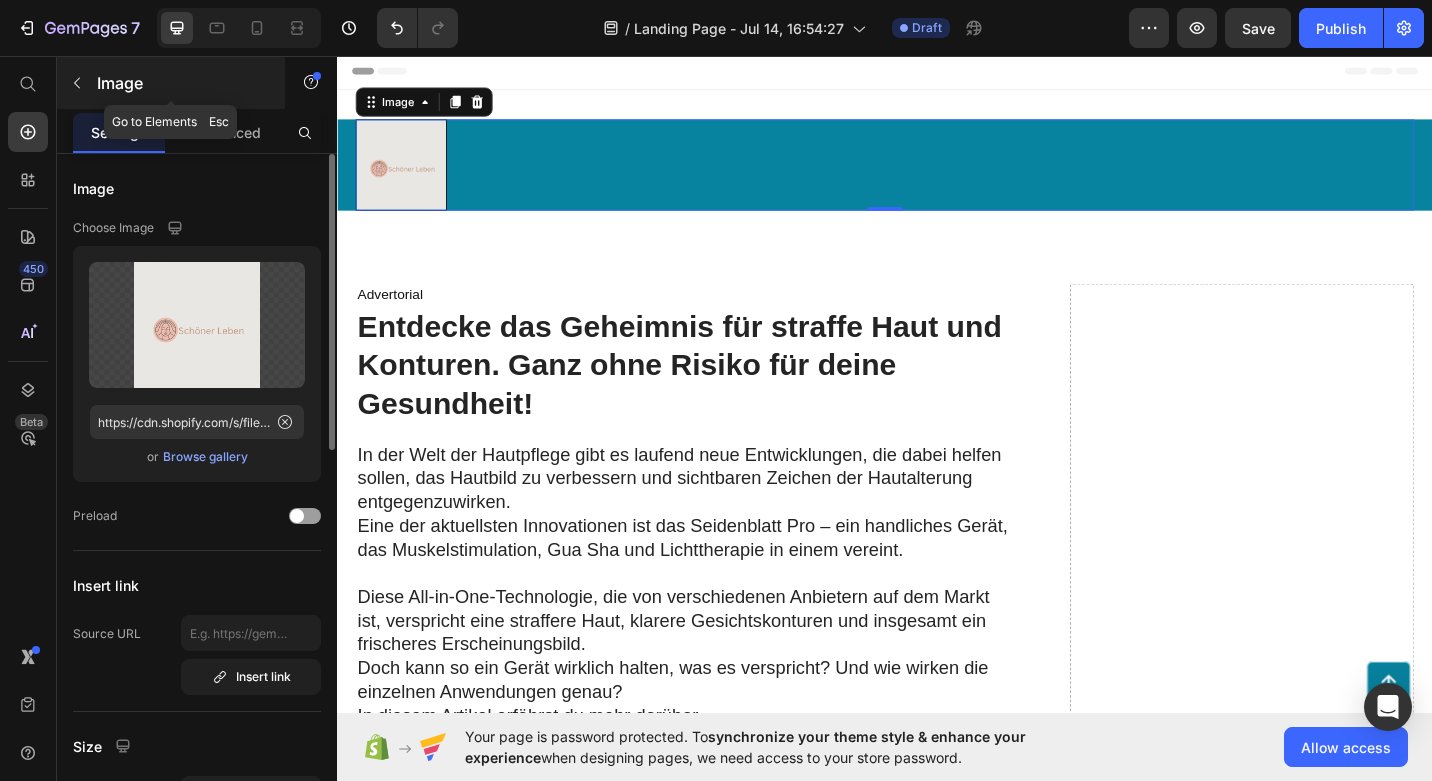 click at bounding box center [77, 83] 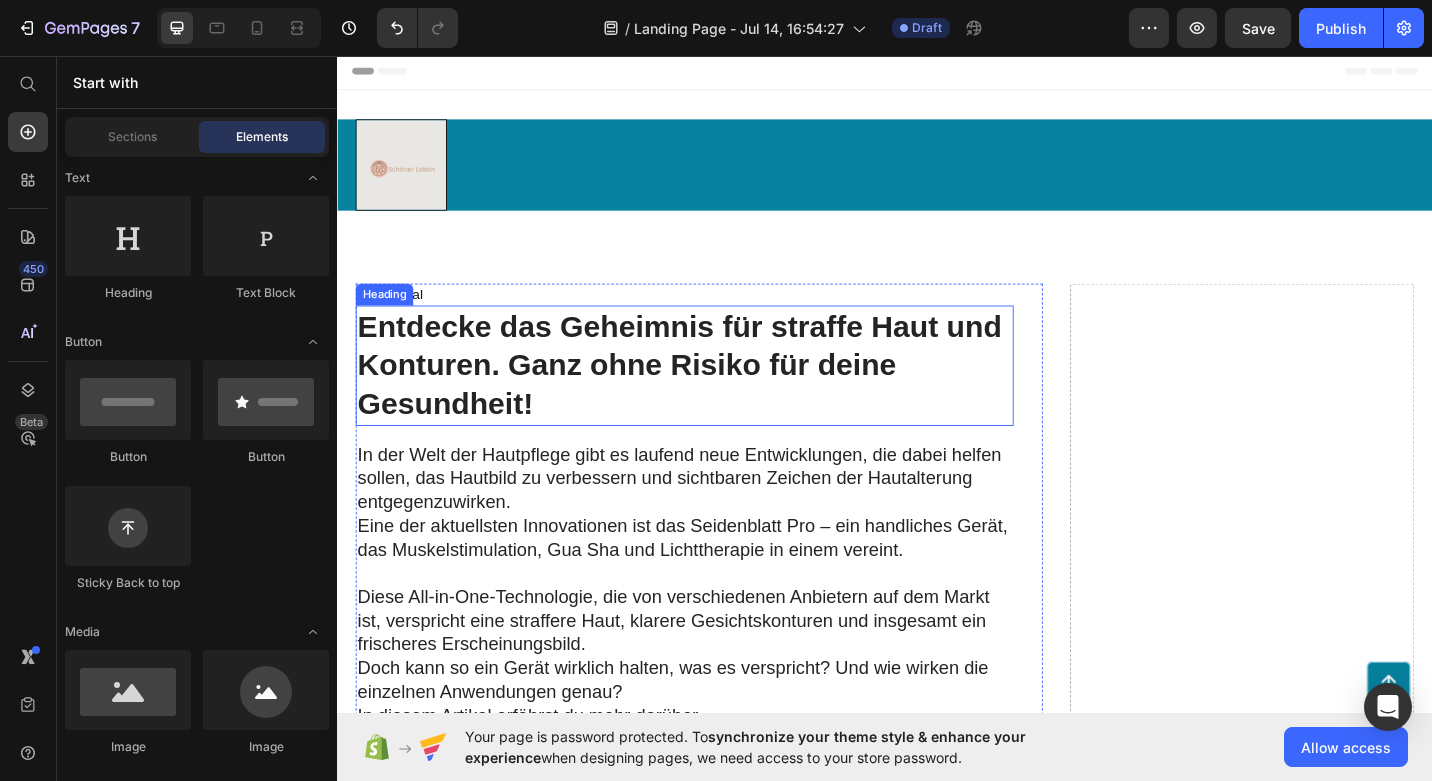 click on "Entdecke das Geheimnis für straffe Haut und Konturen. Ganz ohne Risiko für deine Gesundheit!" at bounding box center (717, 396) 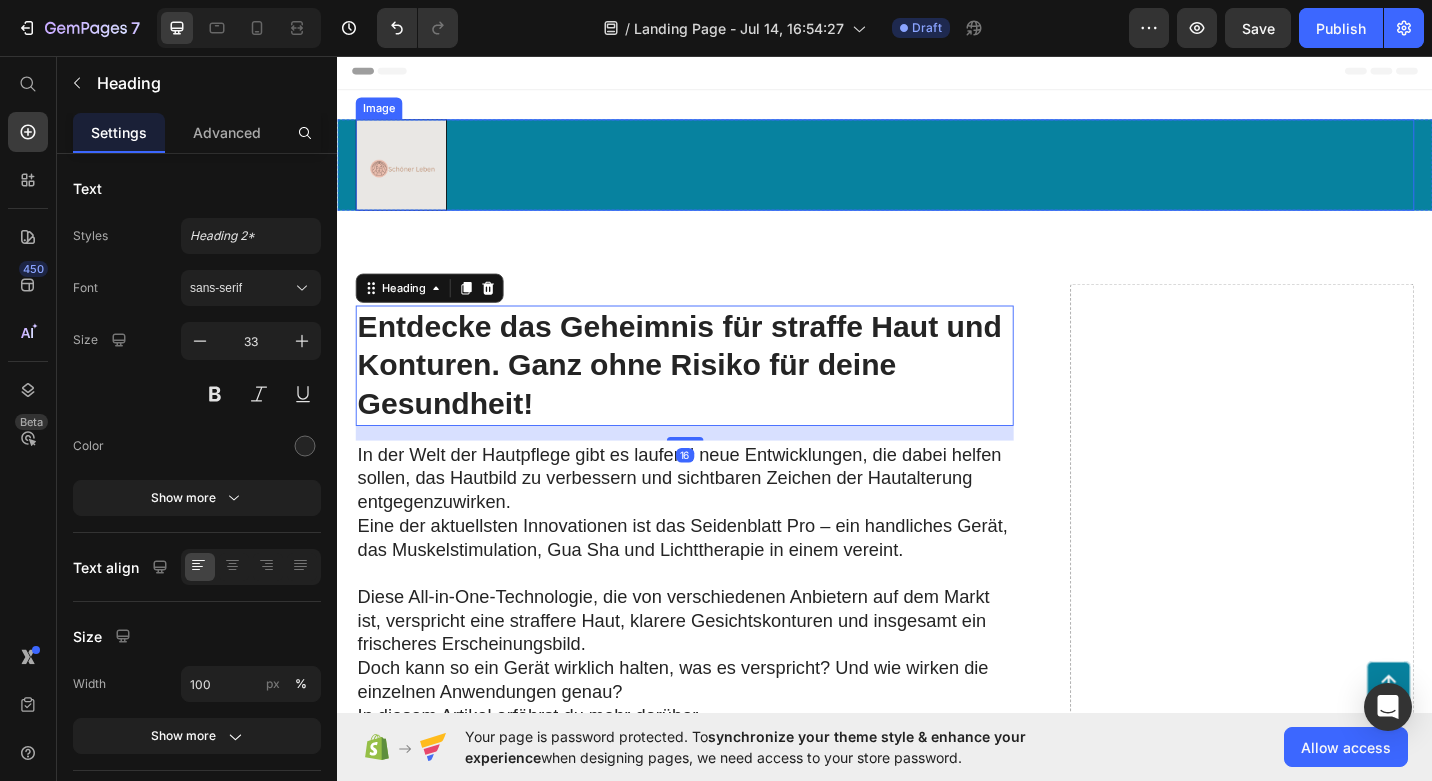 click at bounding box center [937, 176] 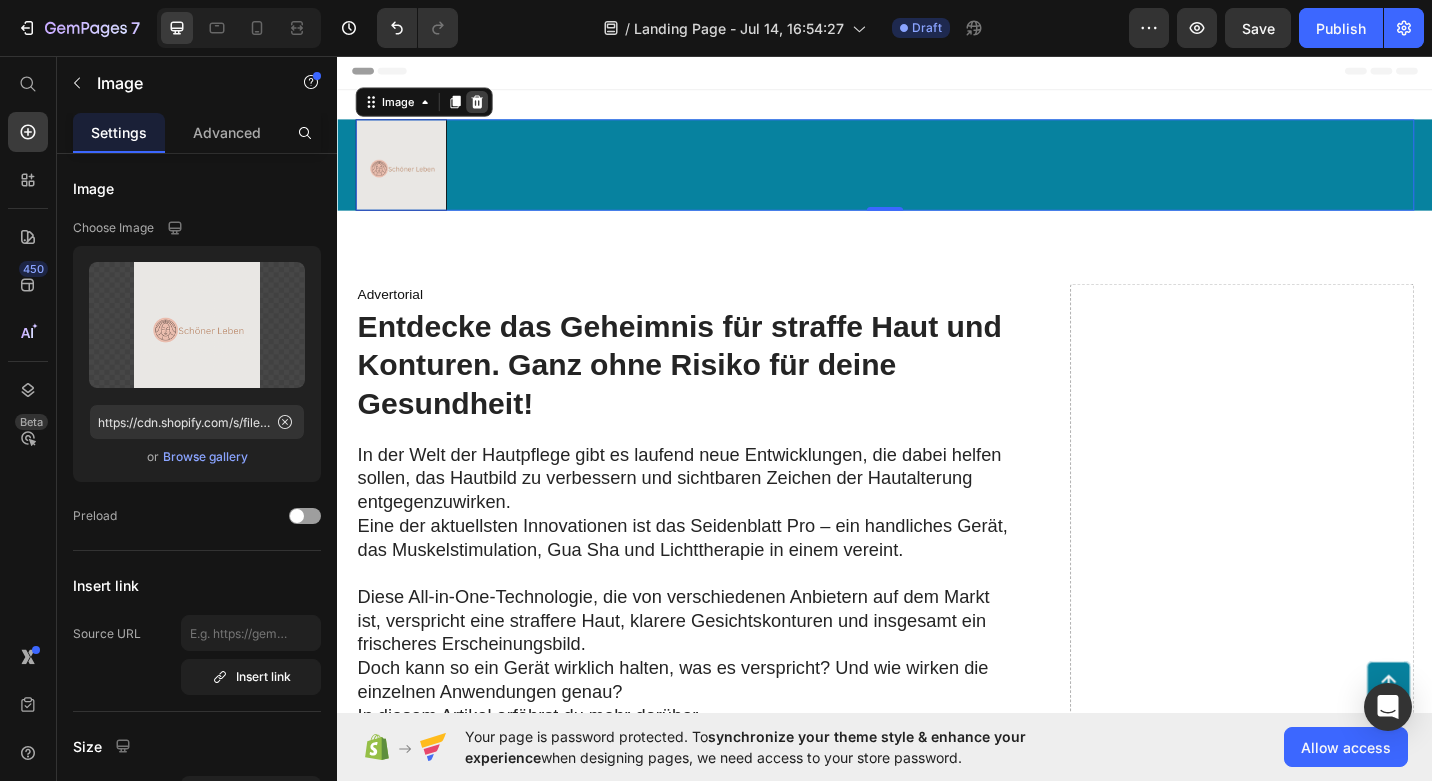 click at bounding box center (490, 107) 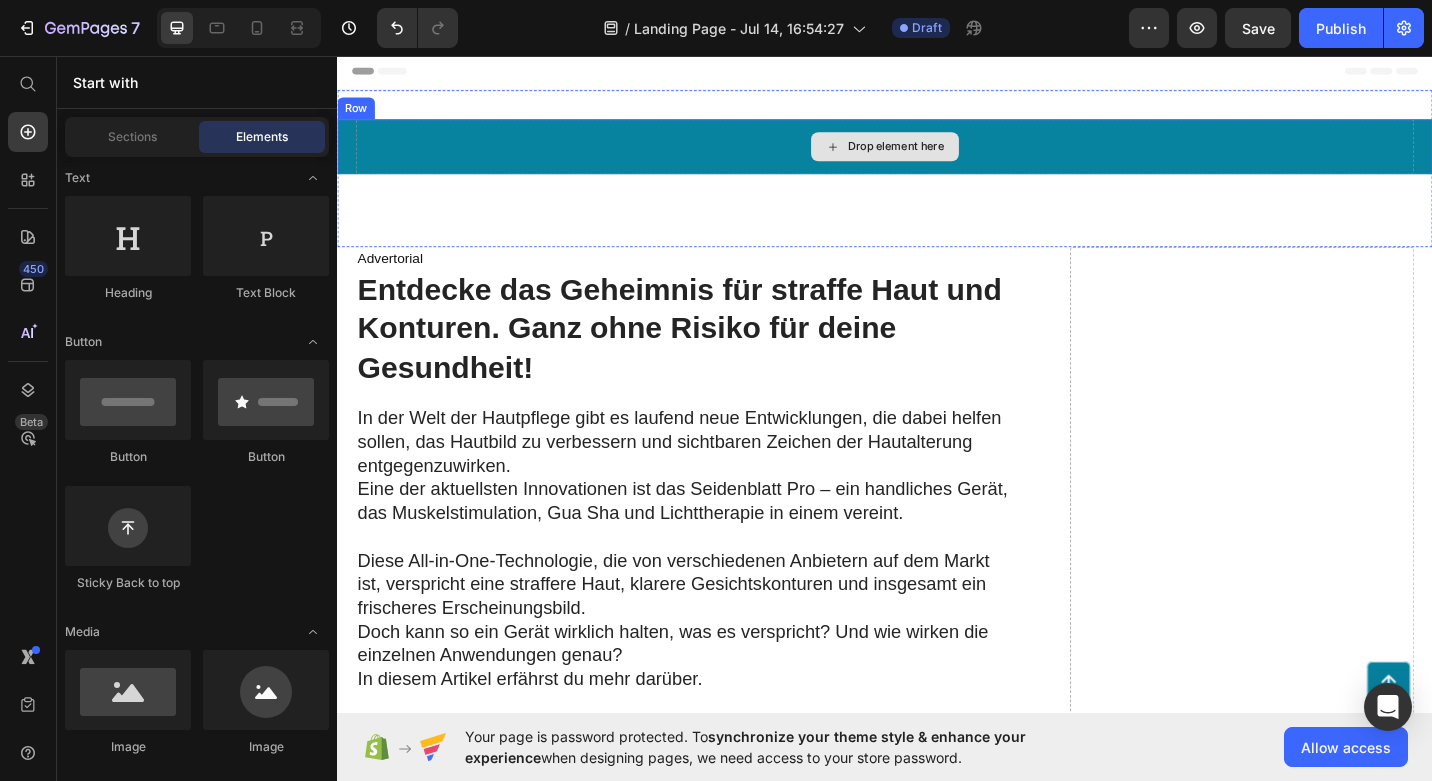 click on "Drop element here" at bounding box center (937, 156) 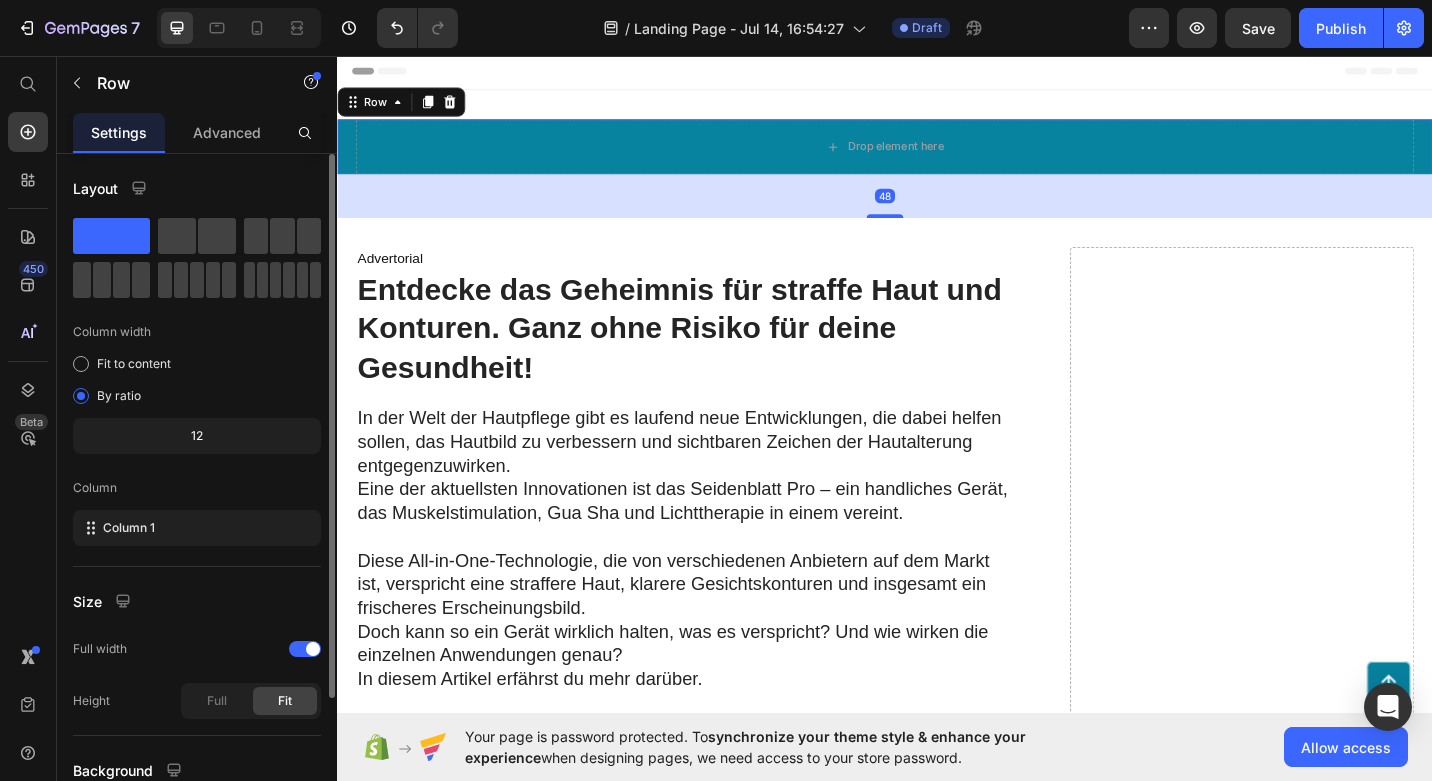 scroll, scrollTop: 176, scrollLeft: 0, axis: vertical 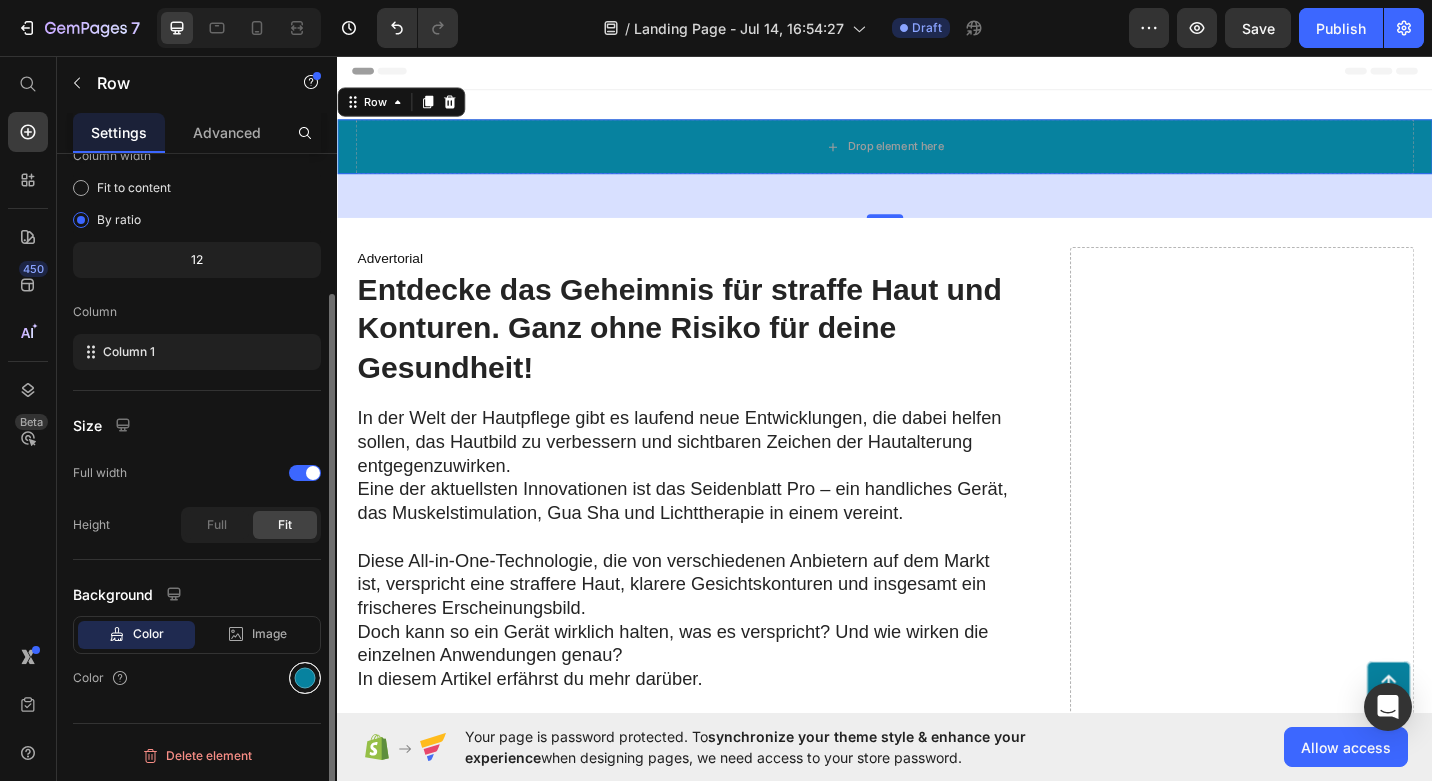 click at bounding box center [305, 678] 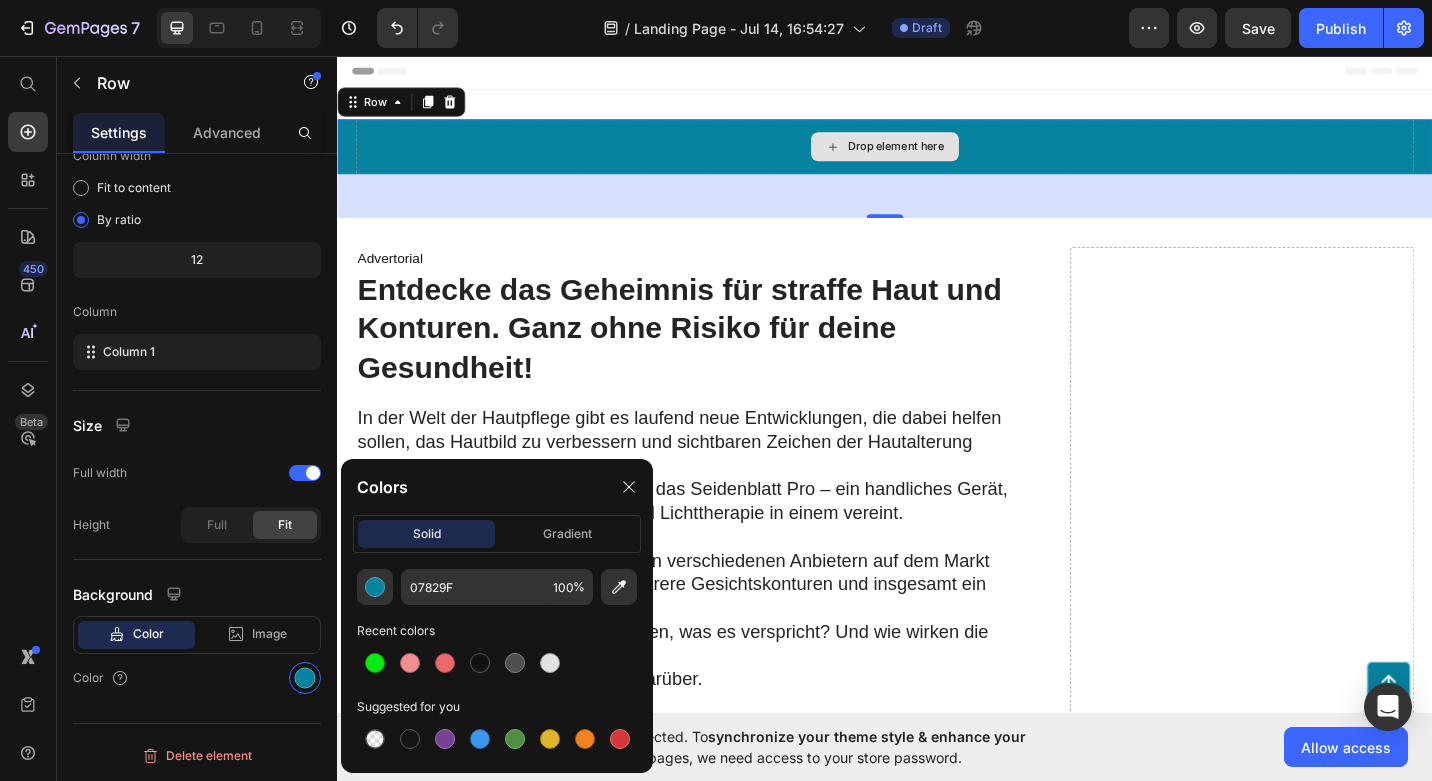 click on "Drop element here" at bounding box center [937, 156] 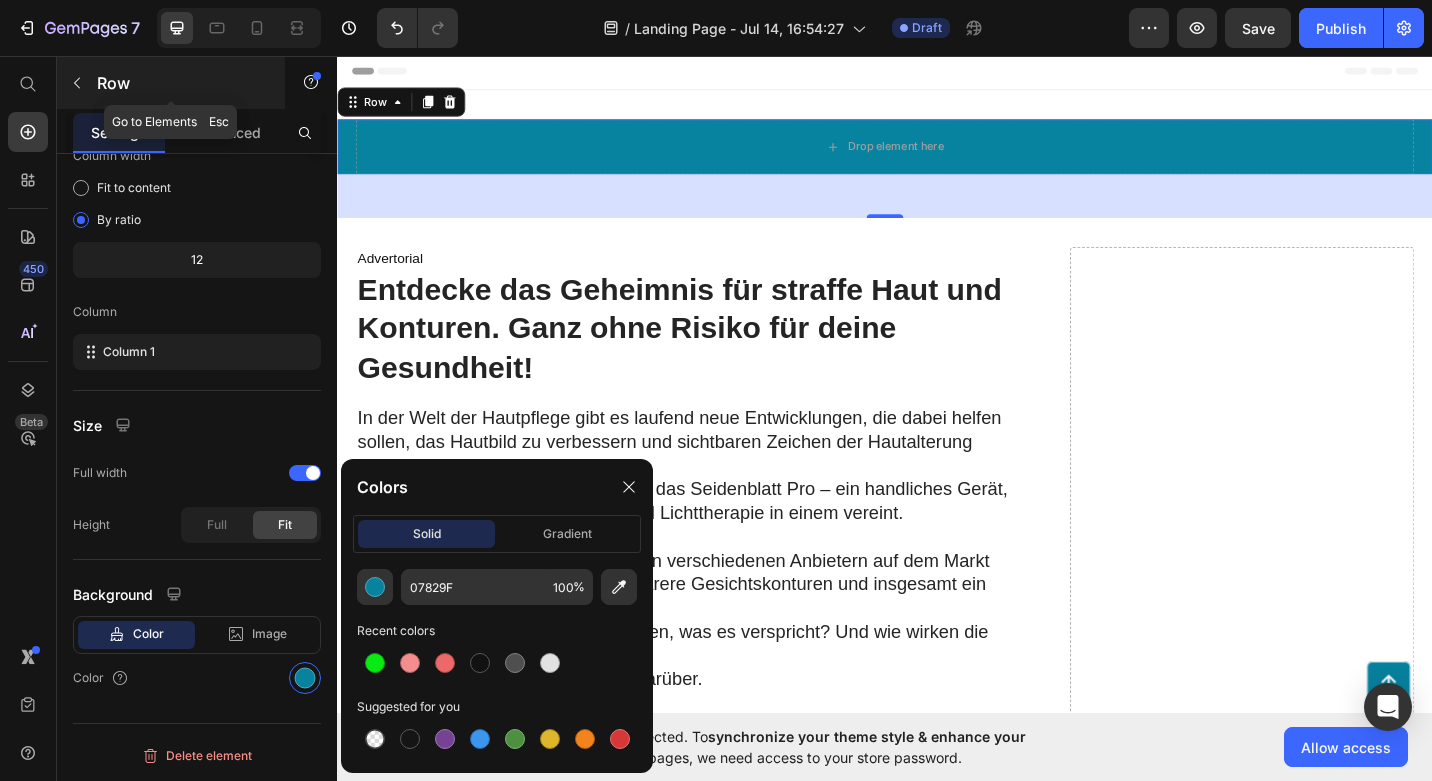click 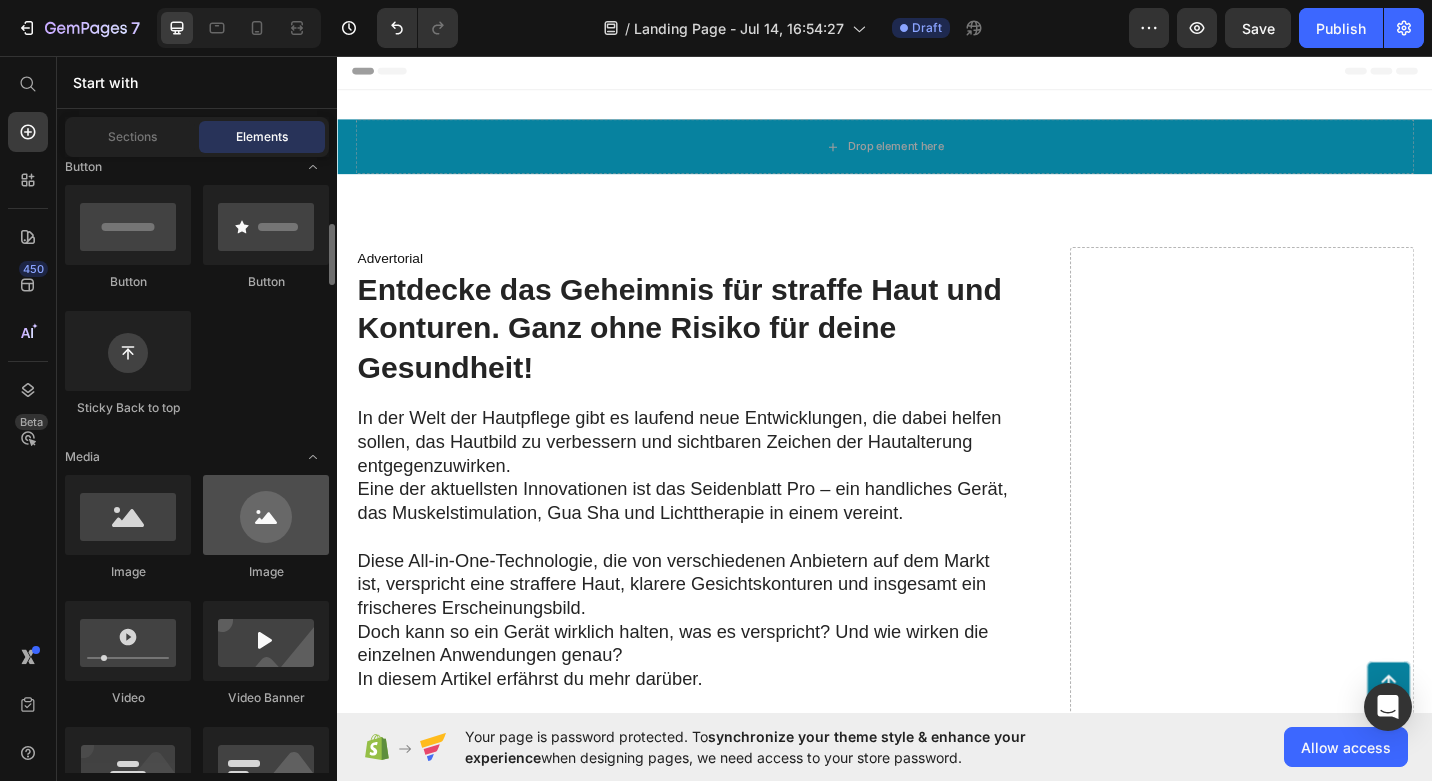 scroll, scrollTop: 489, scrollLeft: 0, axis: vertical 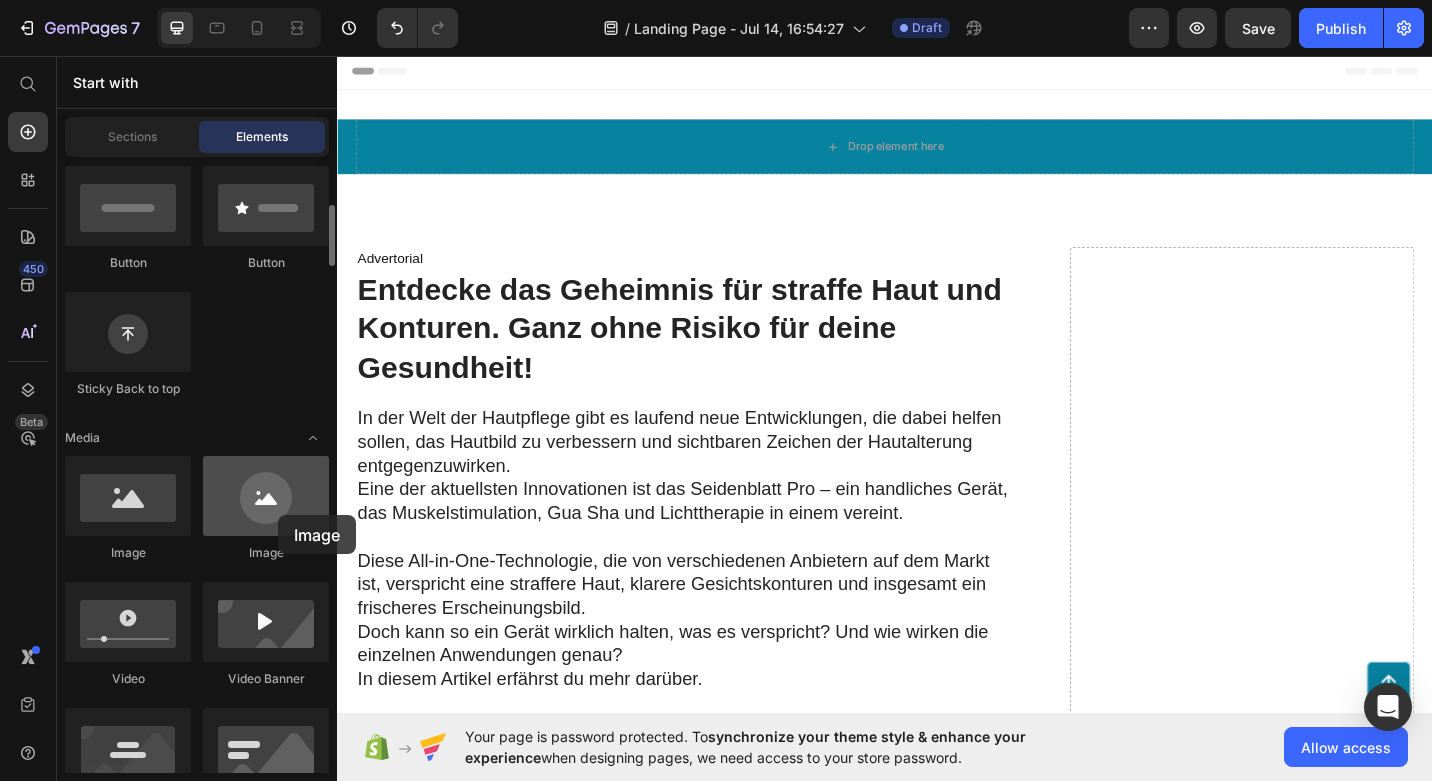 click at bounding box center (266, 496) 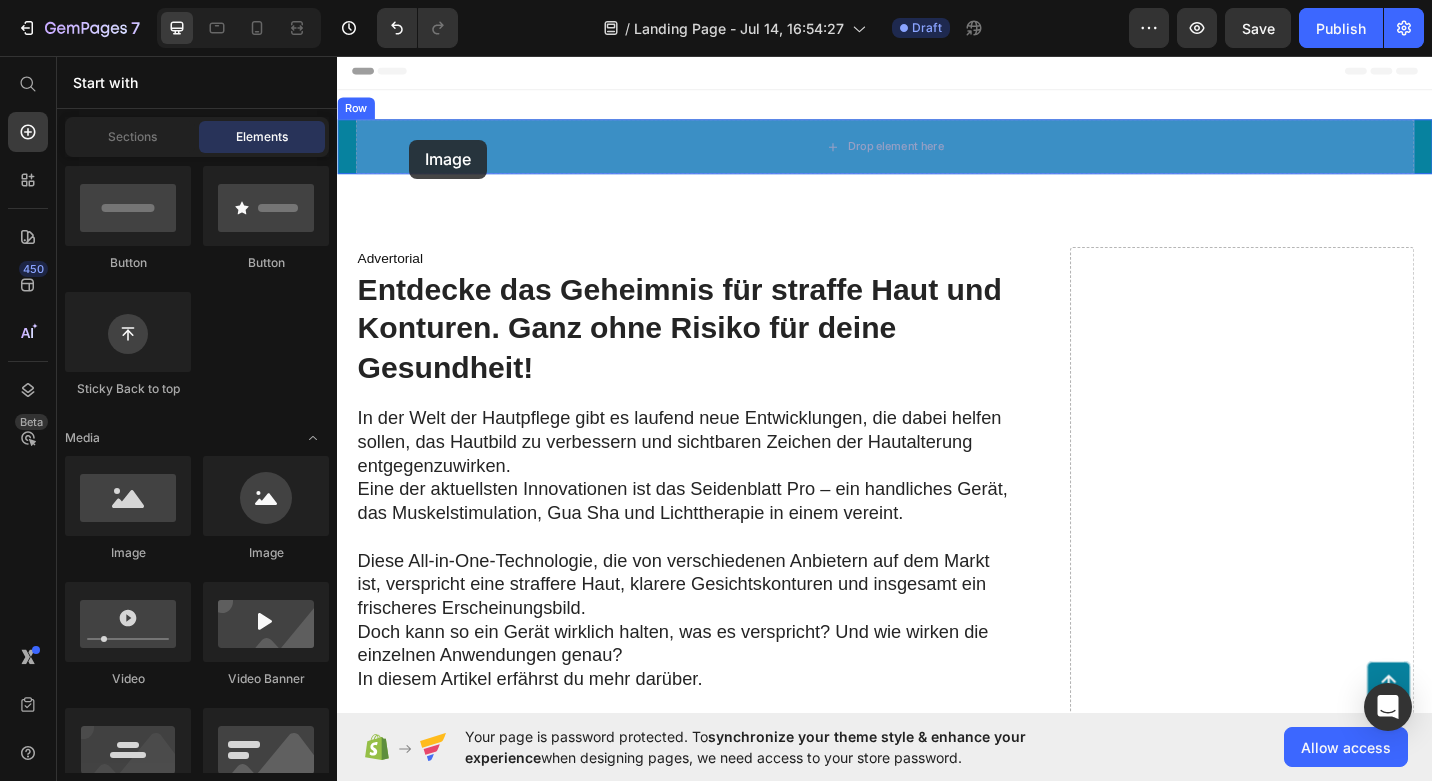 drag, startPoint x: 609, startPoint y: 551, endPoint x: 415, endPoint y: 150, distance: 445.46268 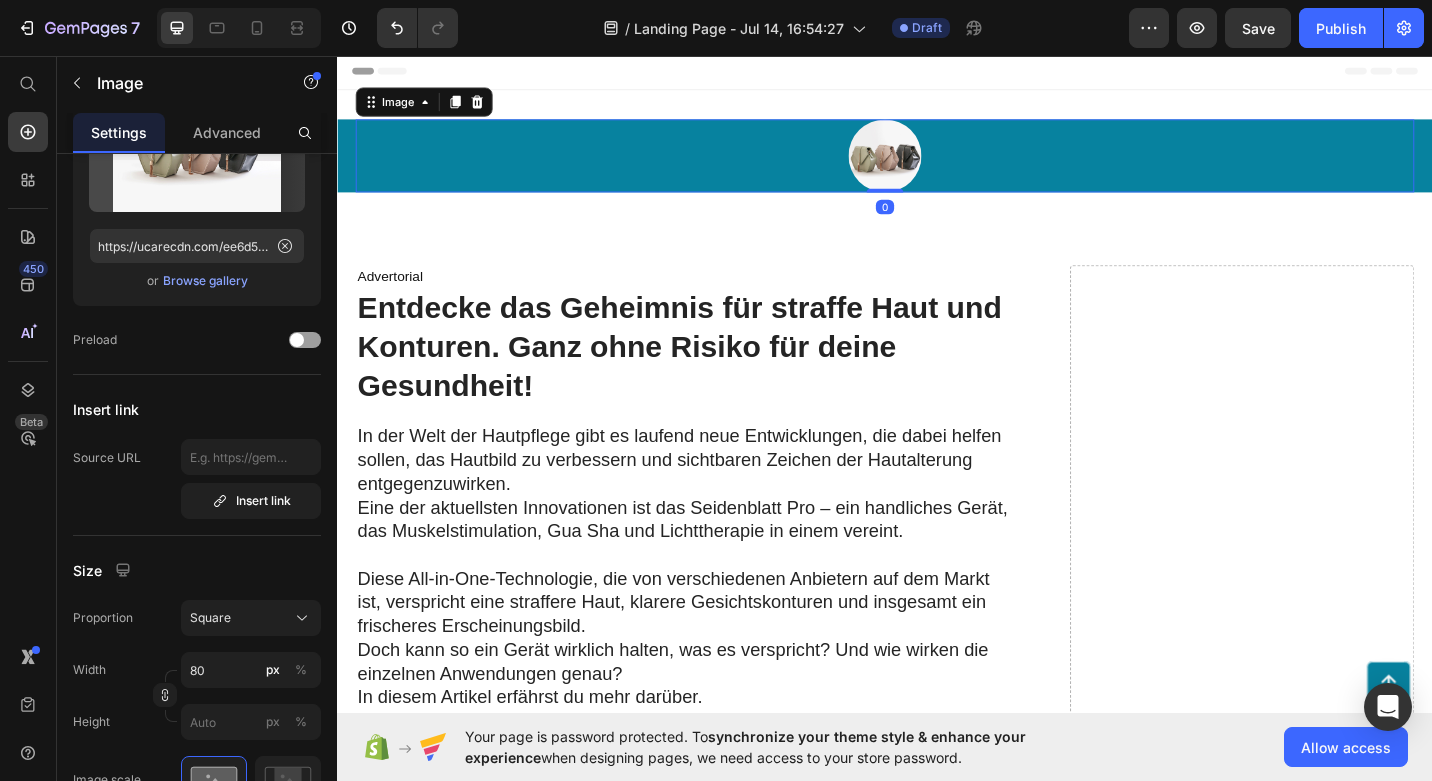 scroll, scrollTop: 0, scrollLeft: 0, axis: both 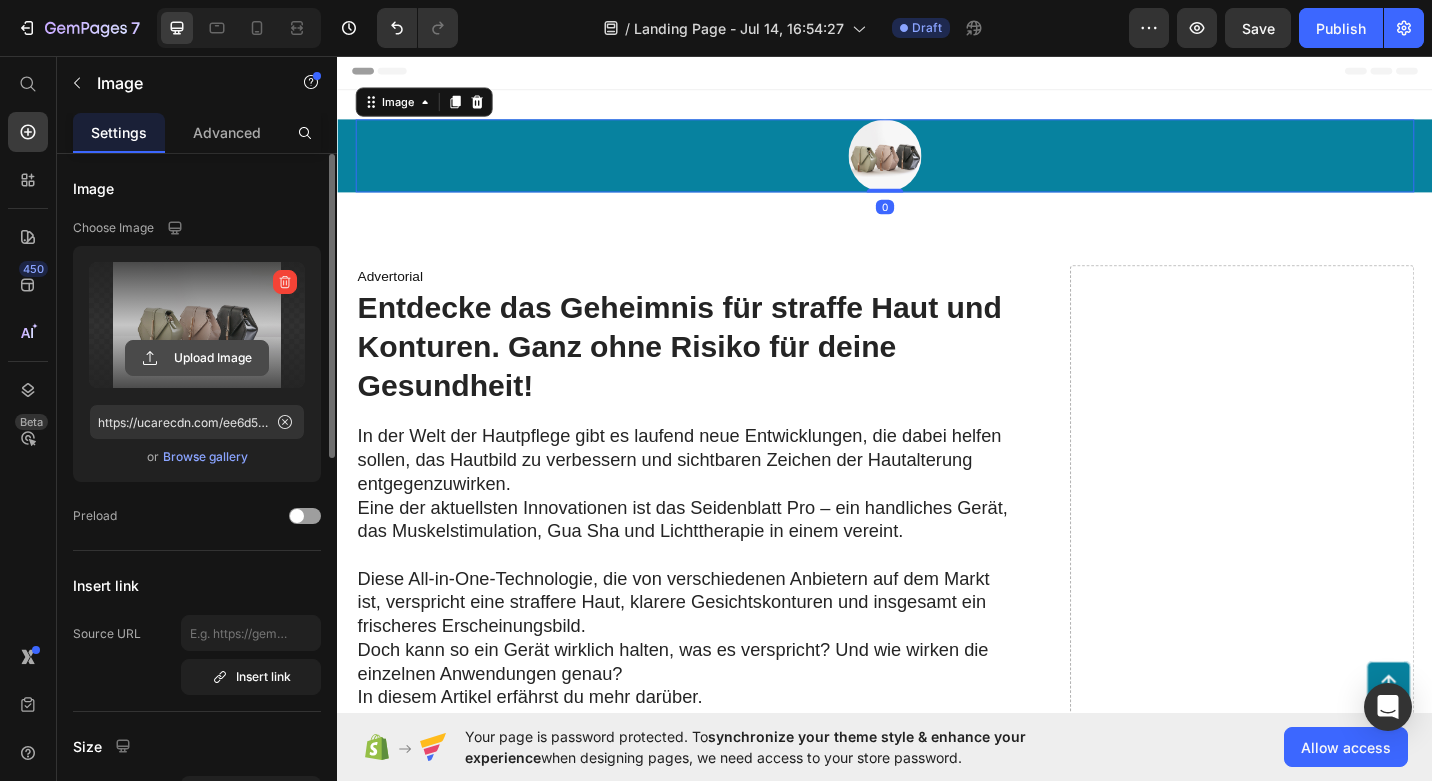 click 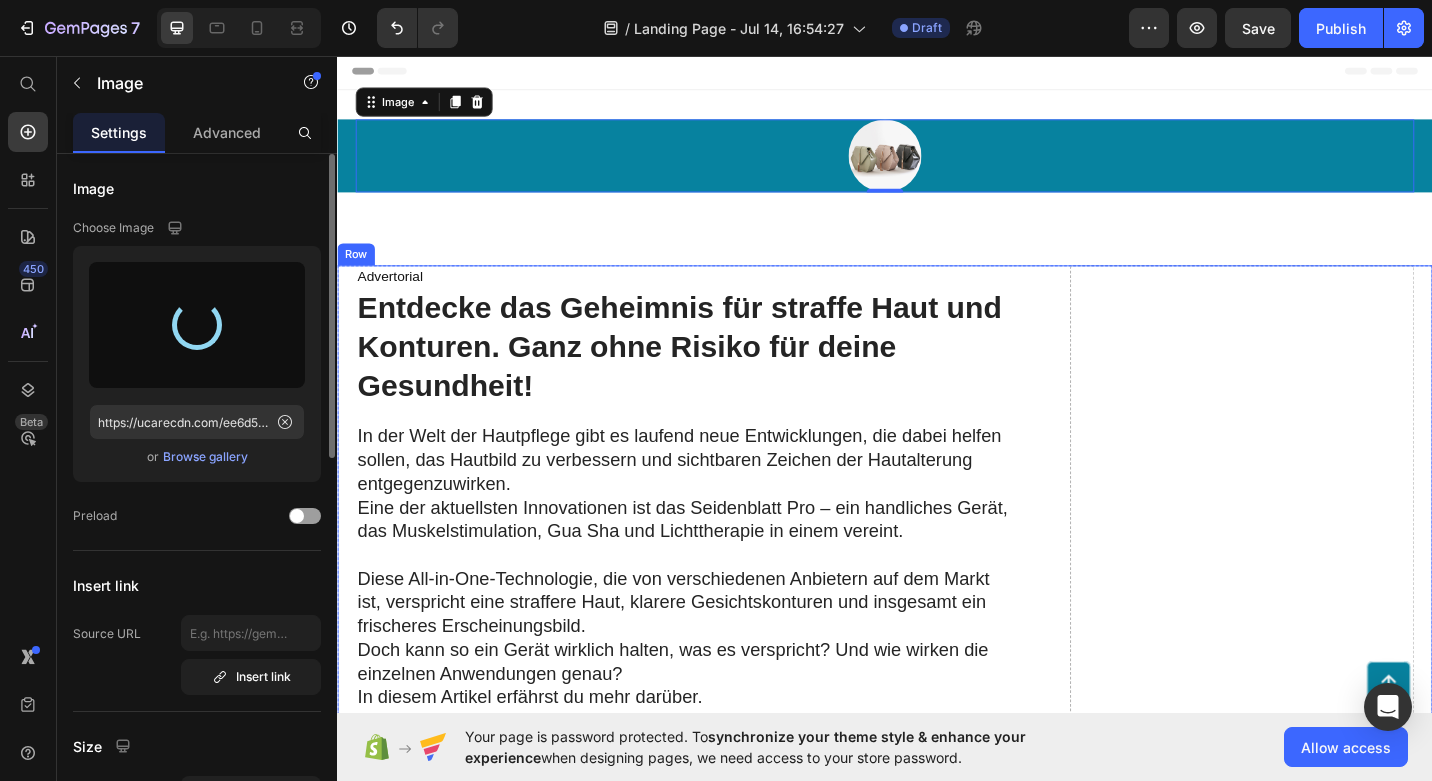 type on "https://cdn.shopify.com/s/files/1/0929/3978/0471/files/gempages_575332912732308042-f89625b9-dad1-496a-9f14-4a122273d8f2.png" 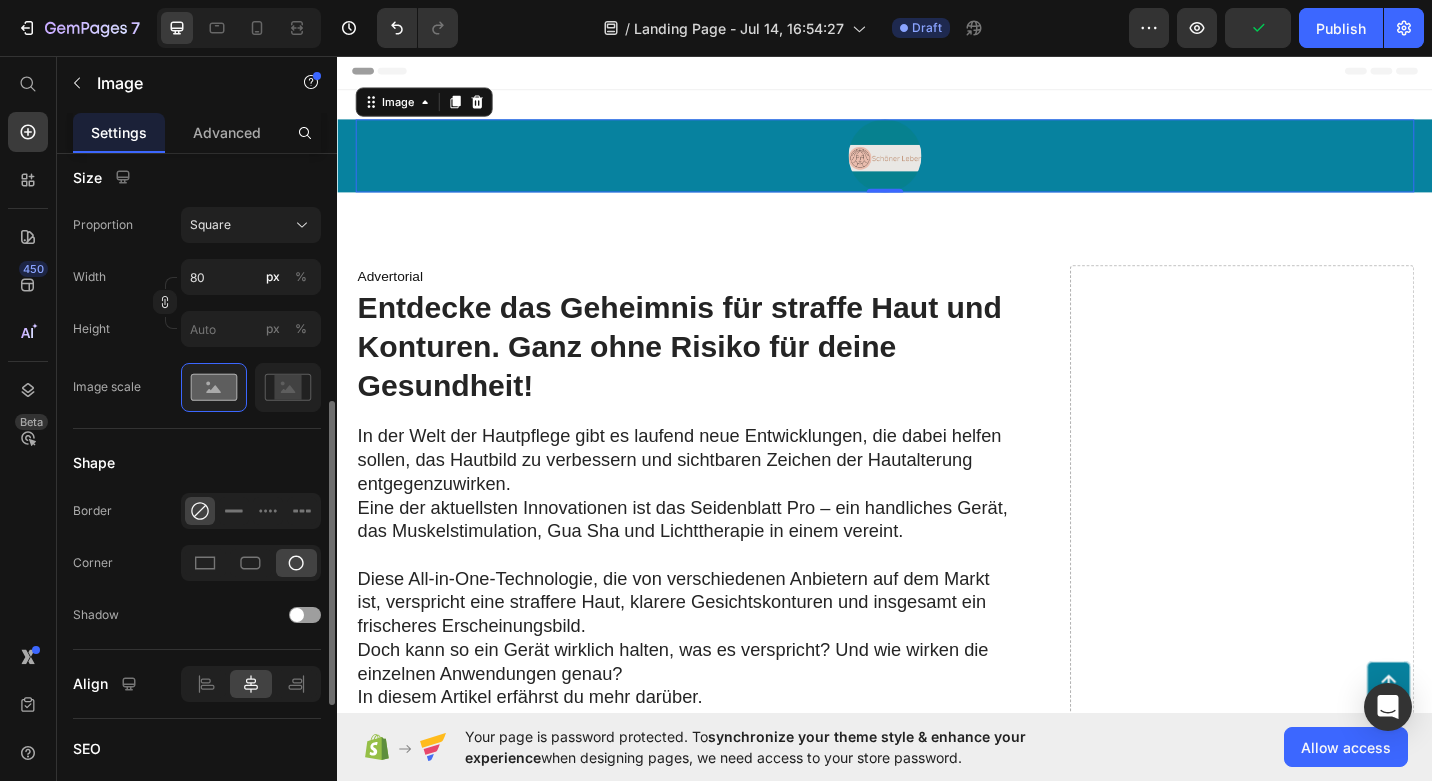 scroll, scrollTop: 565, scrollLeft: 0, axis: vertical 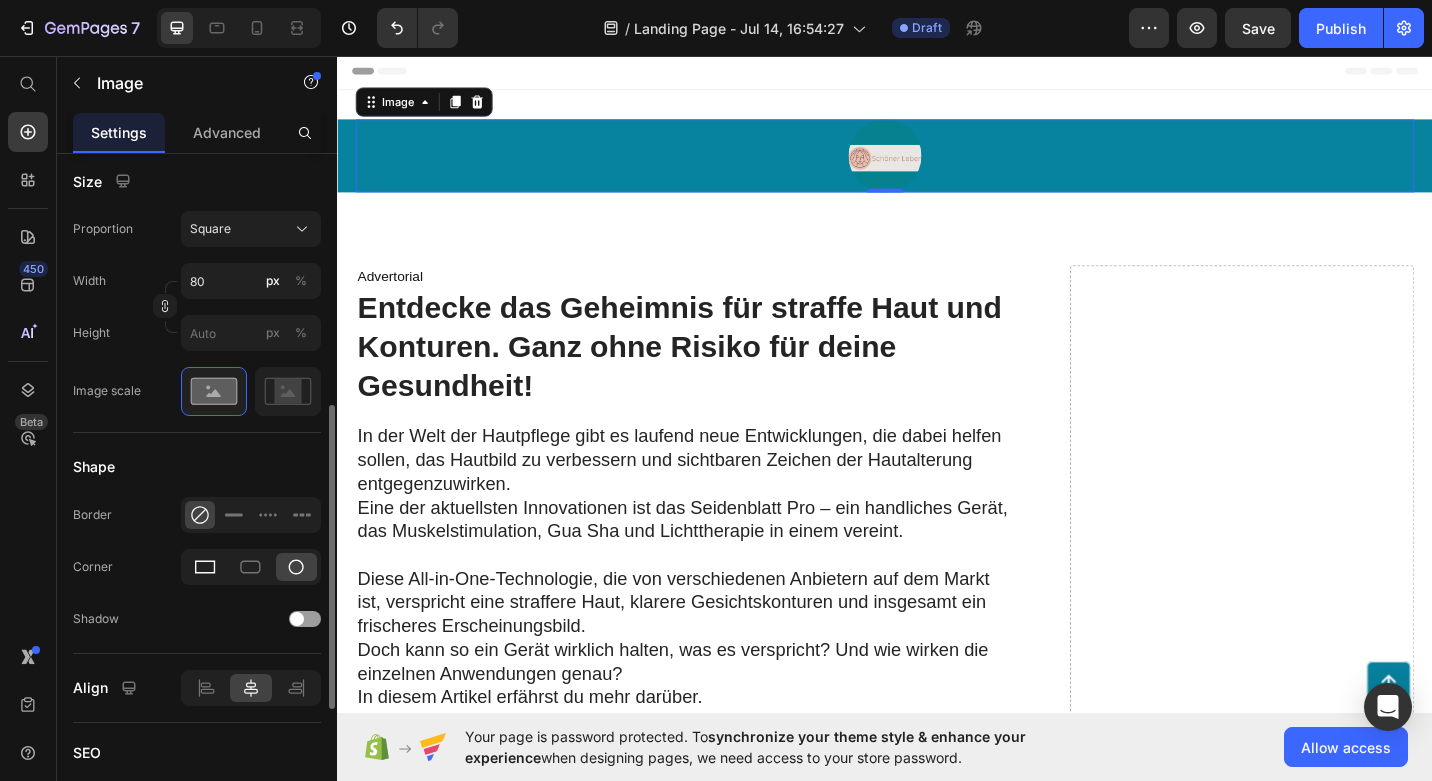 click 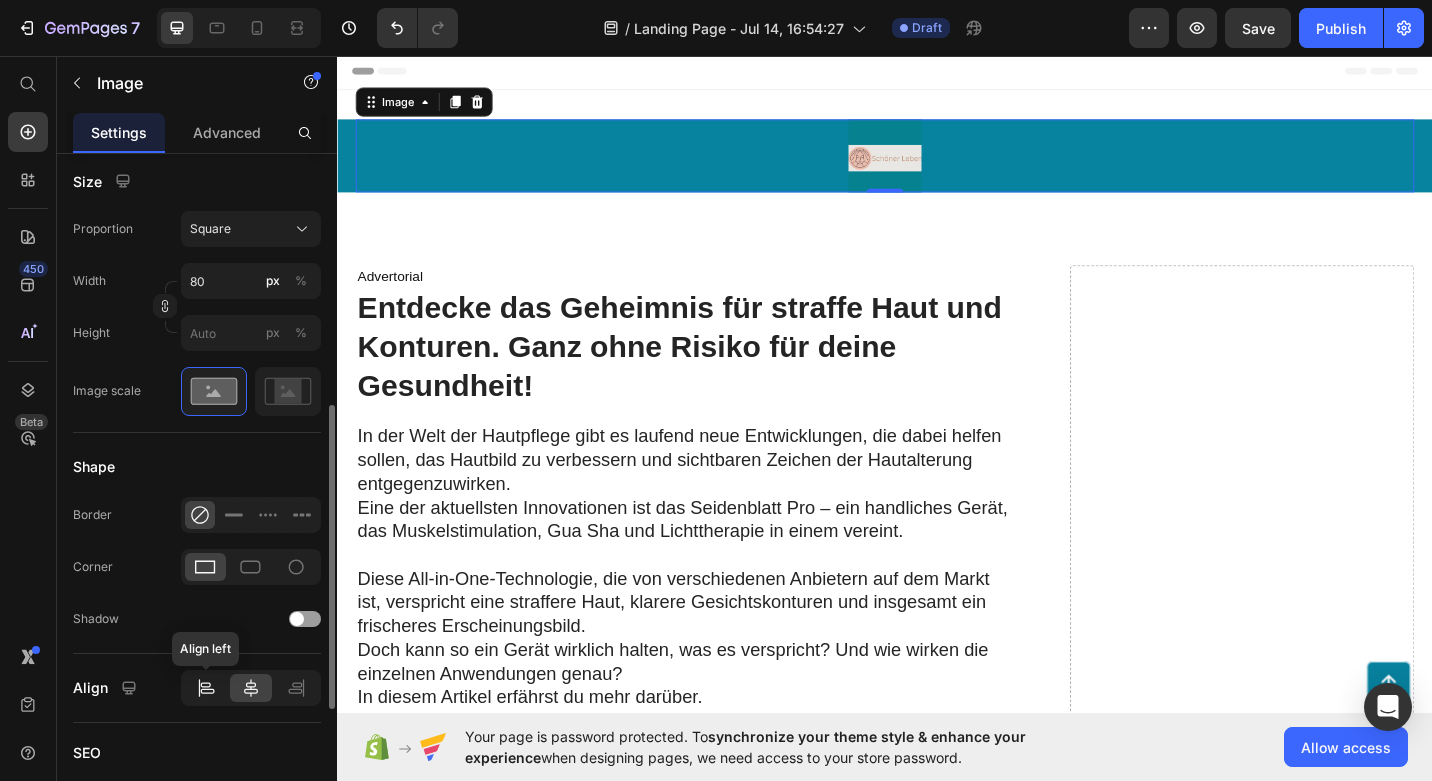 click 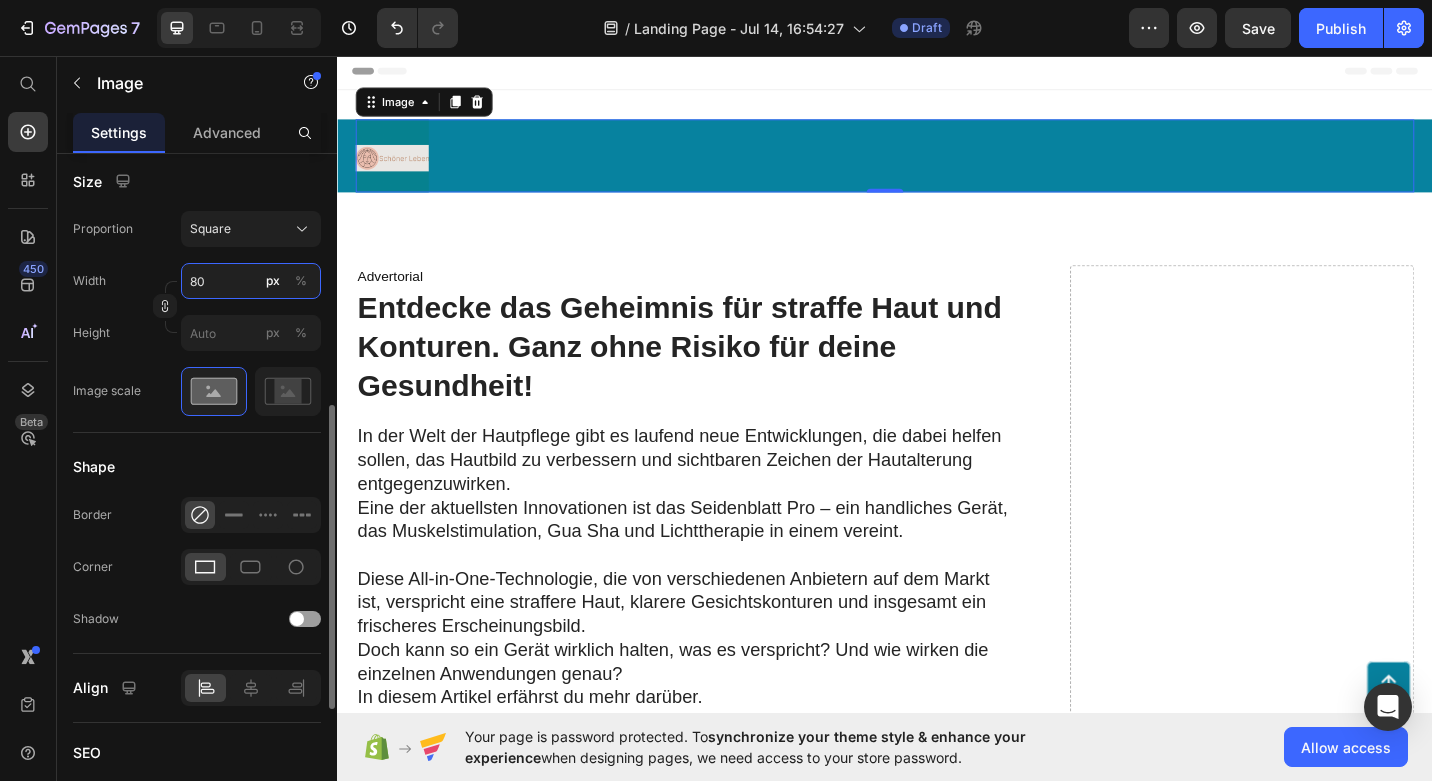 click on "80" at bounding box center [251, 281] 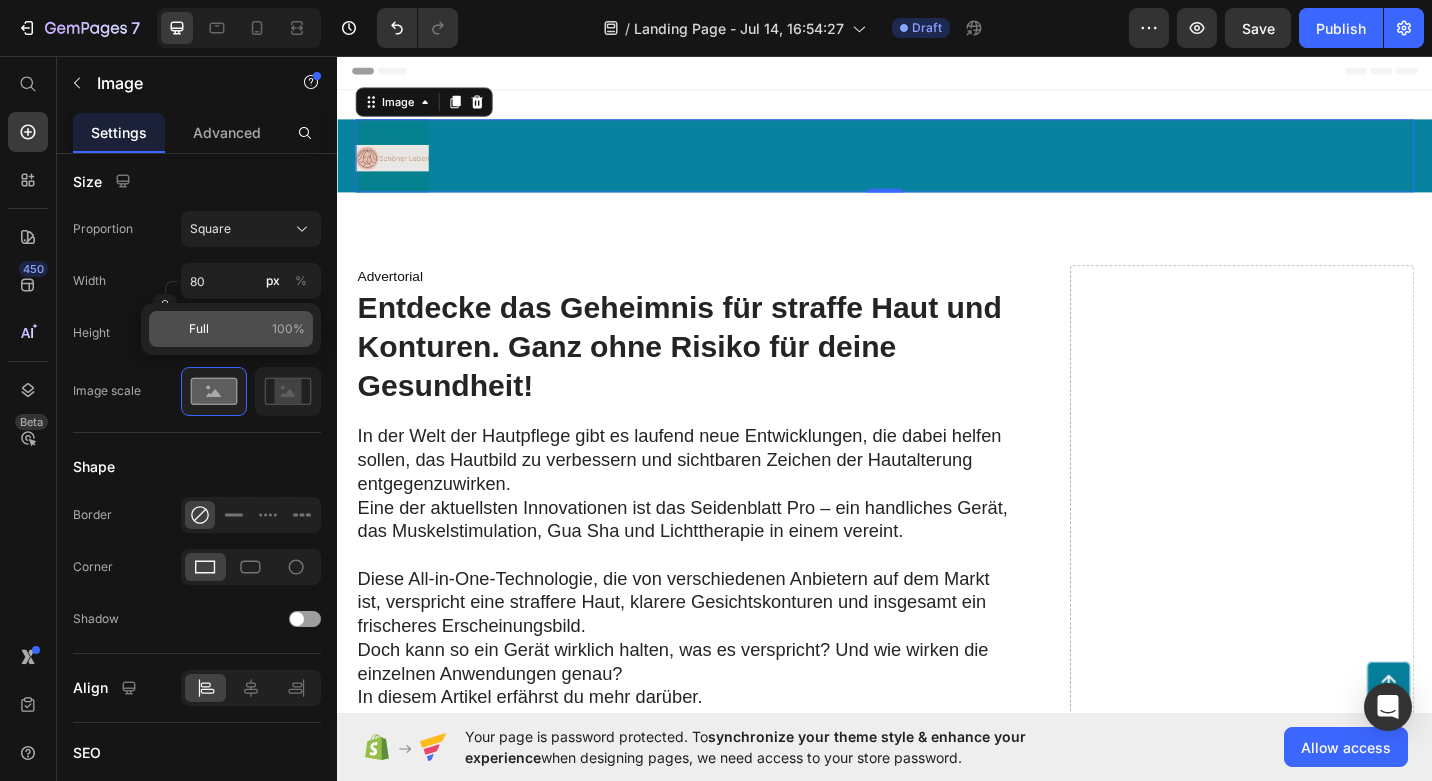 click on "Full 100%" at bounding box center (247, 329) 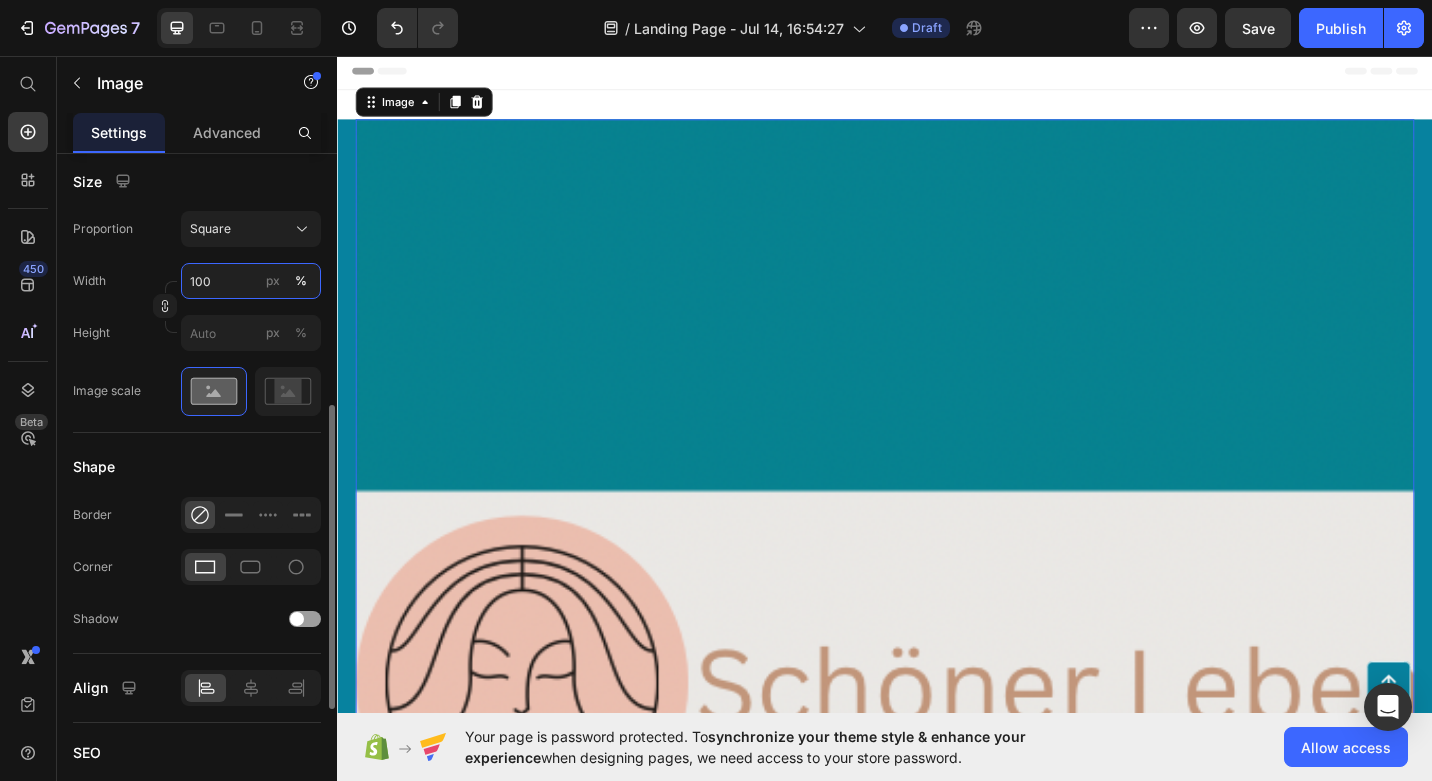 click on "100" at bounding box center [251, 281] 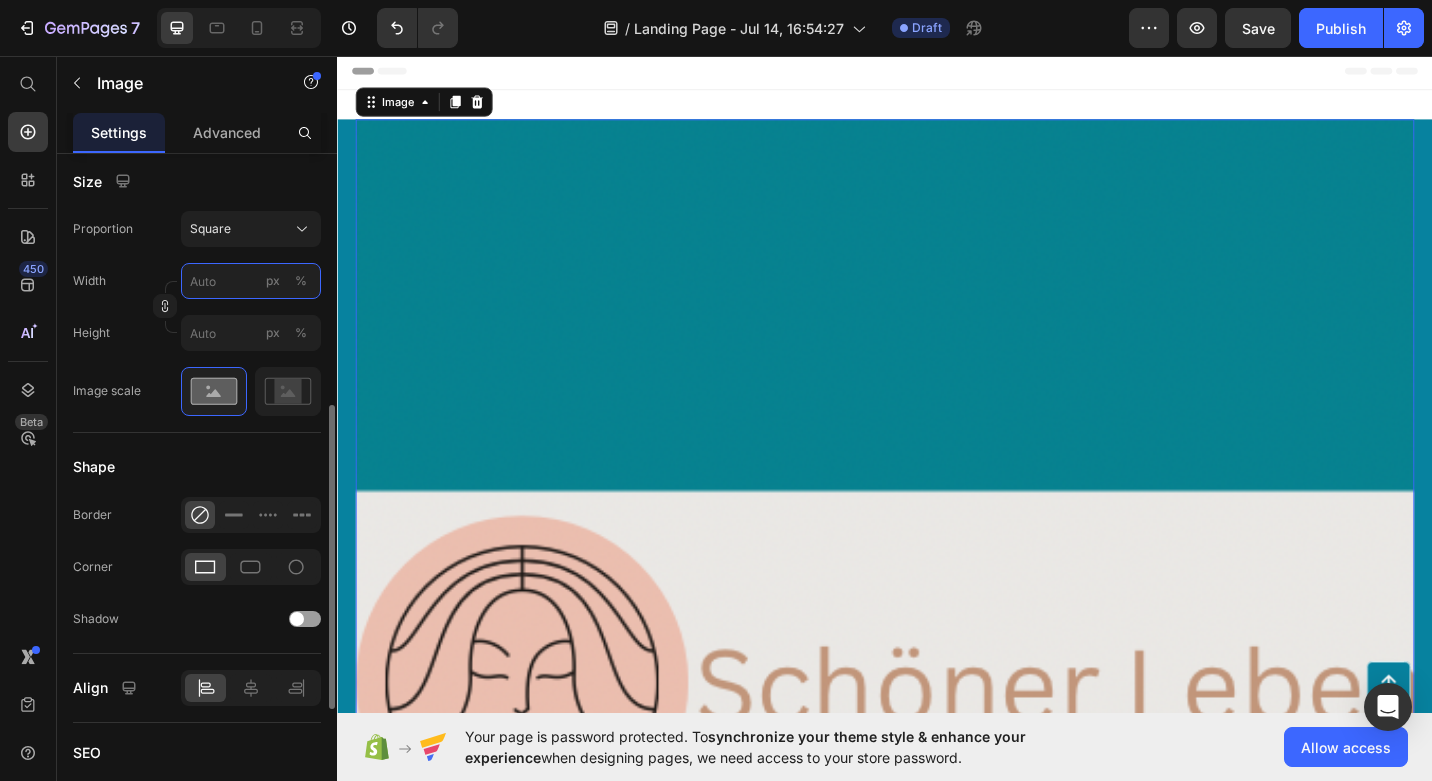 type on "8" 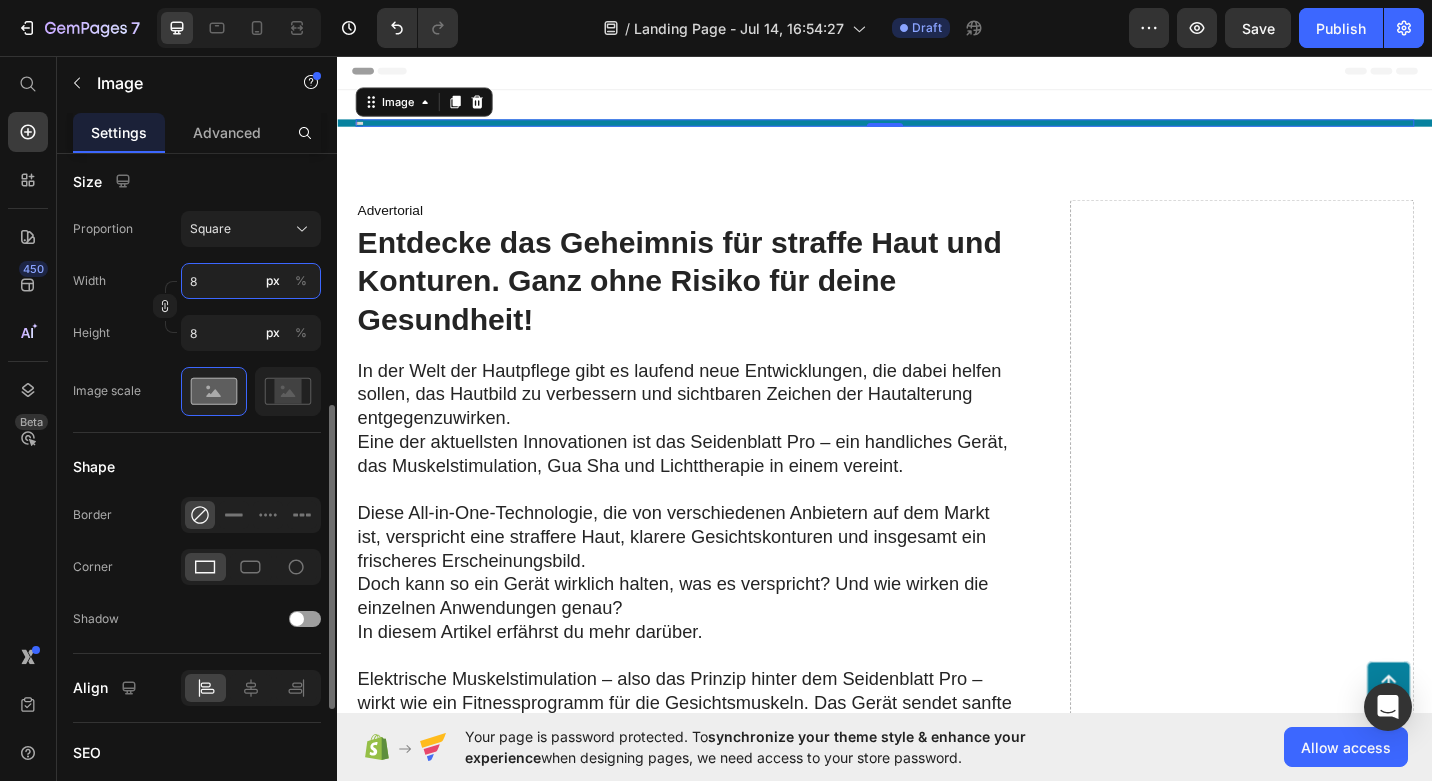 type on "80" 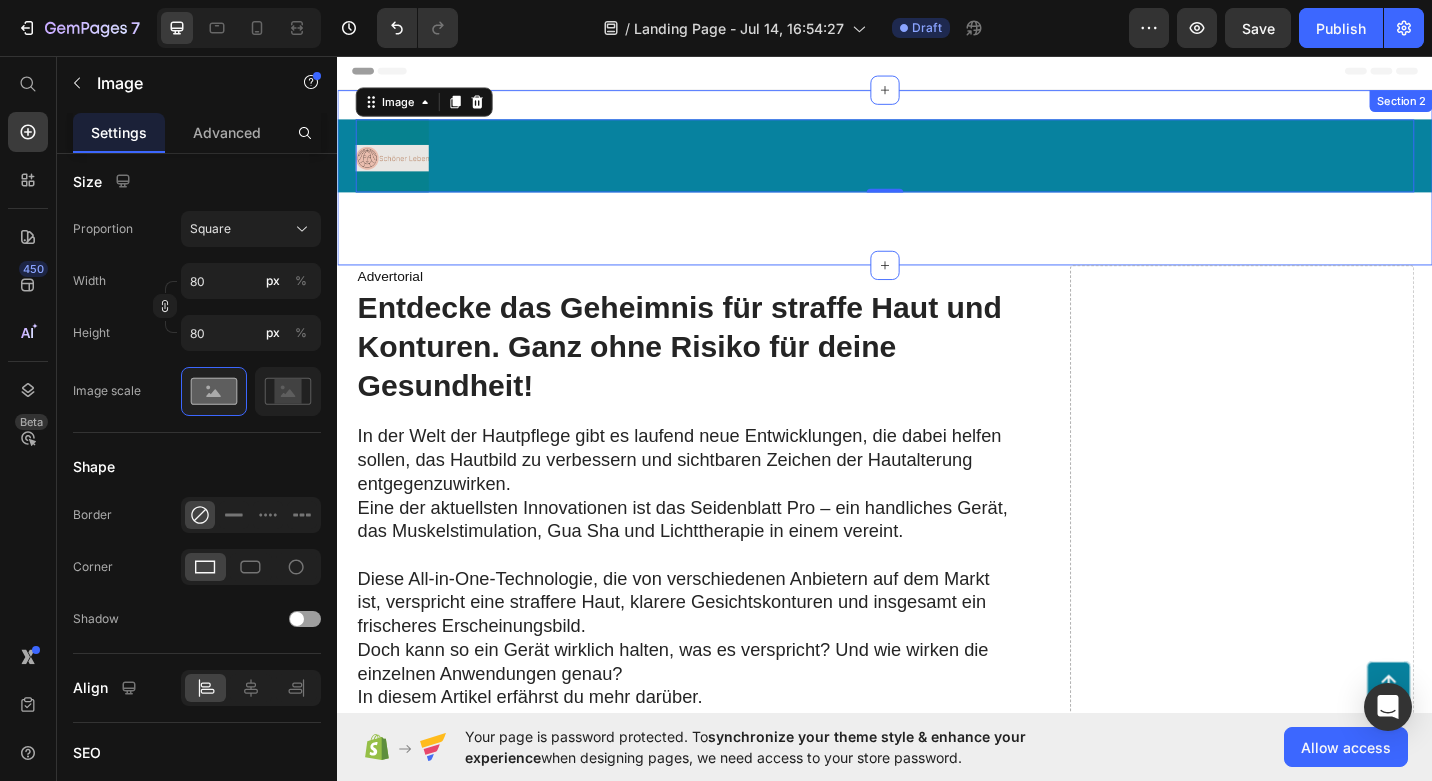 click on "Image   0 Row" at bounding box center [937, 190] 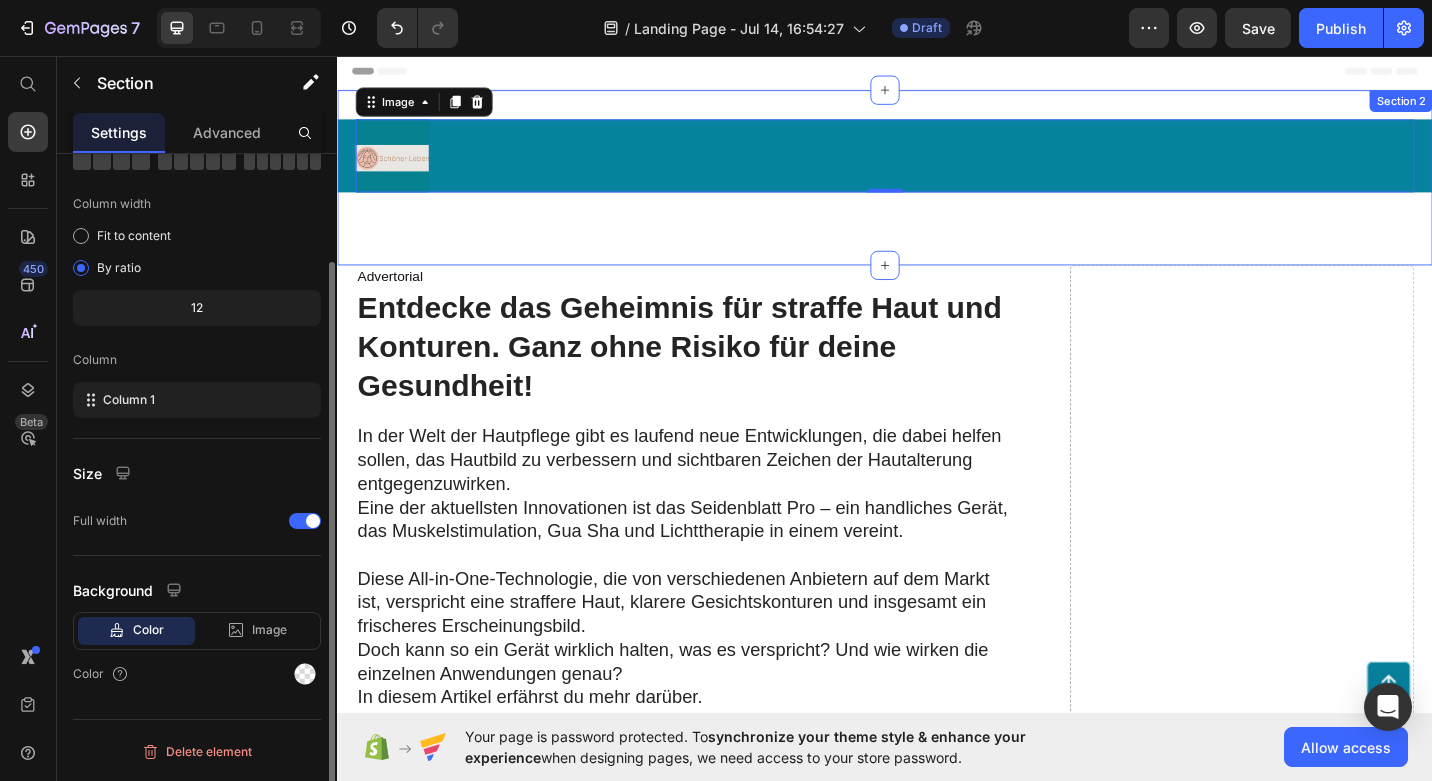 scroll, scrollTop: 0, scrollLeft: 0, axis: both 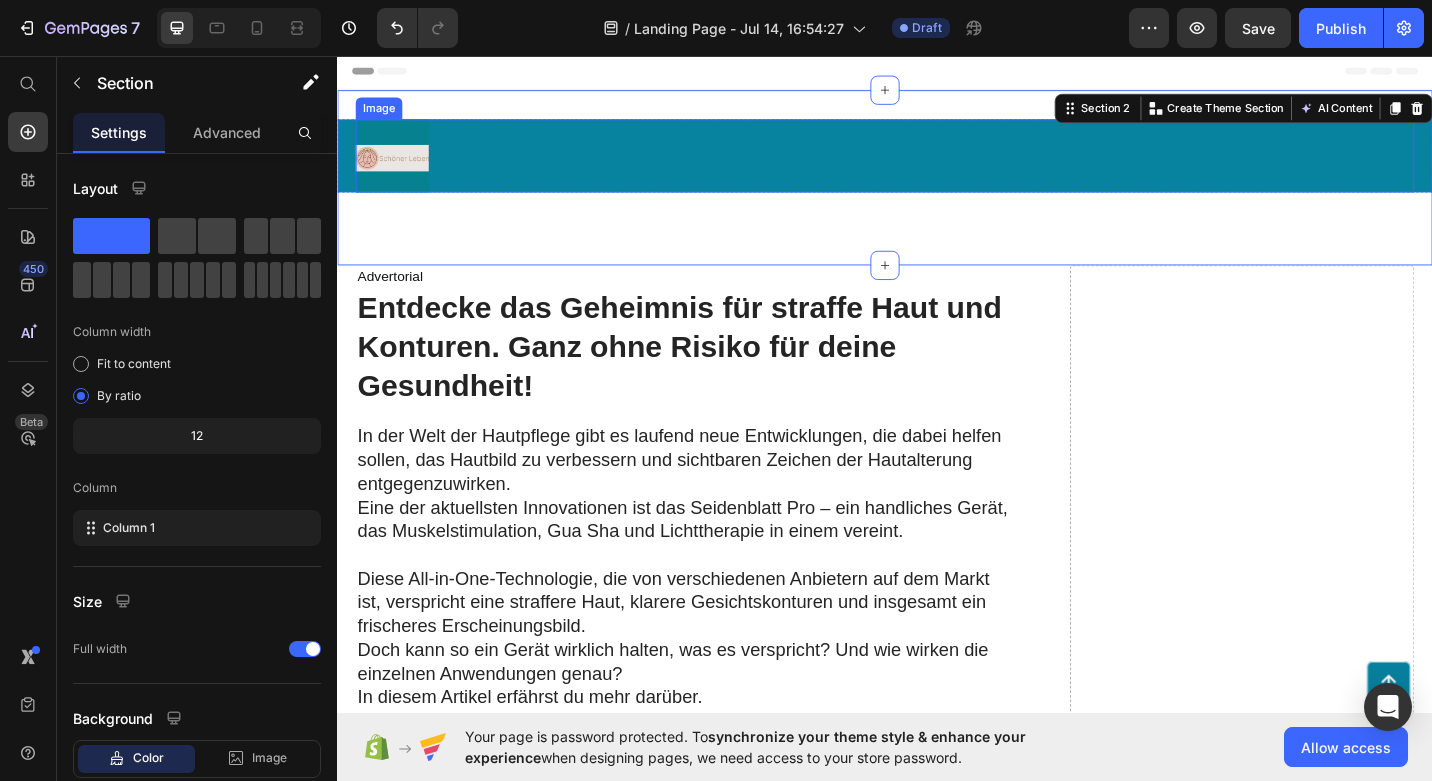 click at bounding box center [937, 166] 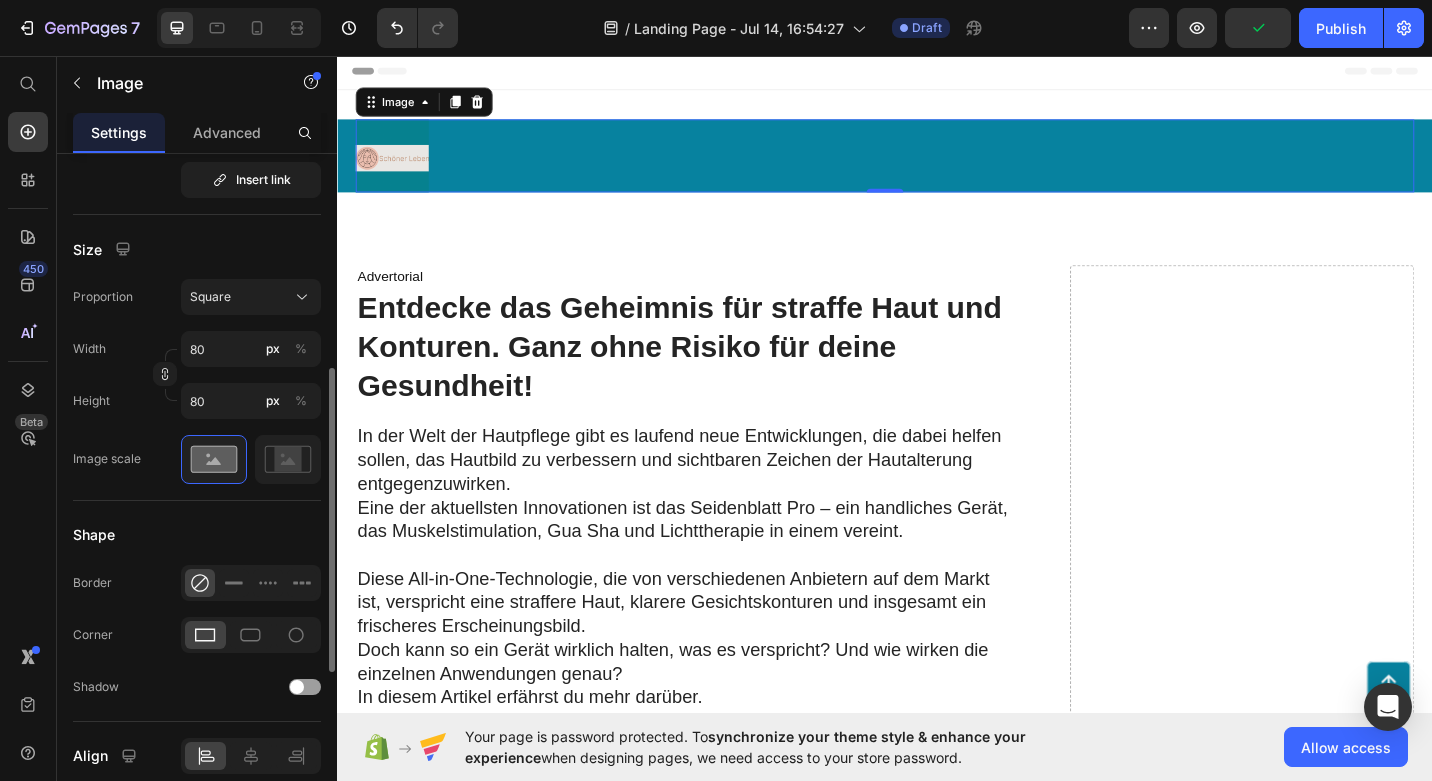 scroll, scrollTop: 501, scrollLeft: 0, axis: vertical 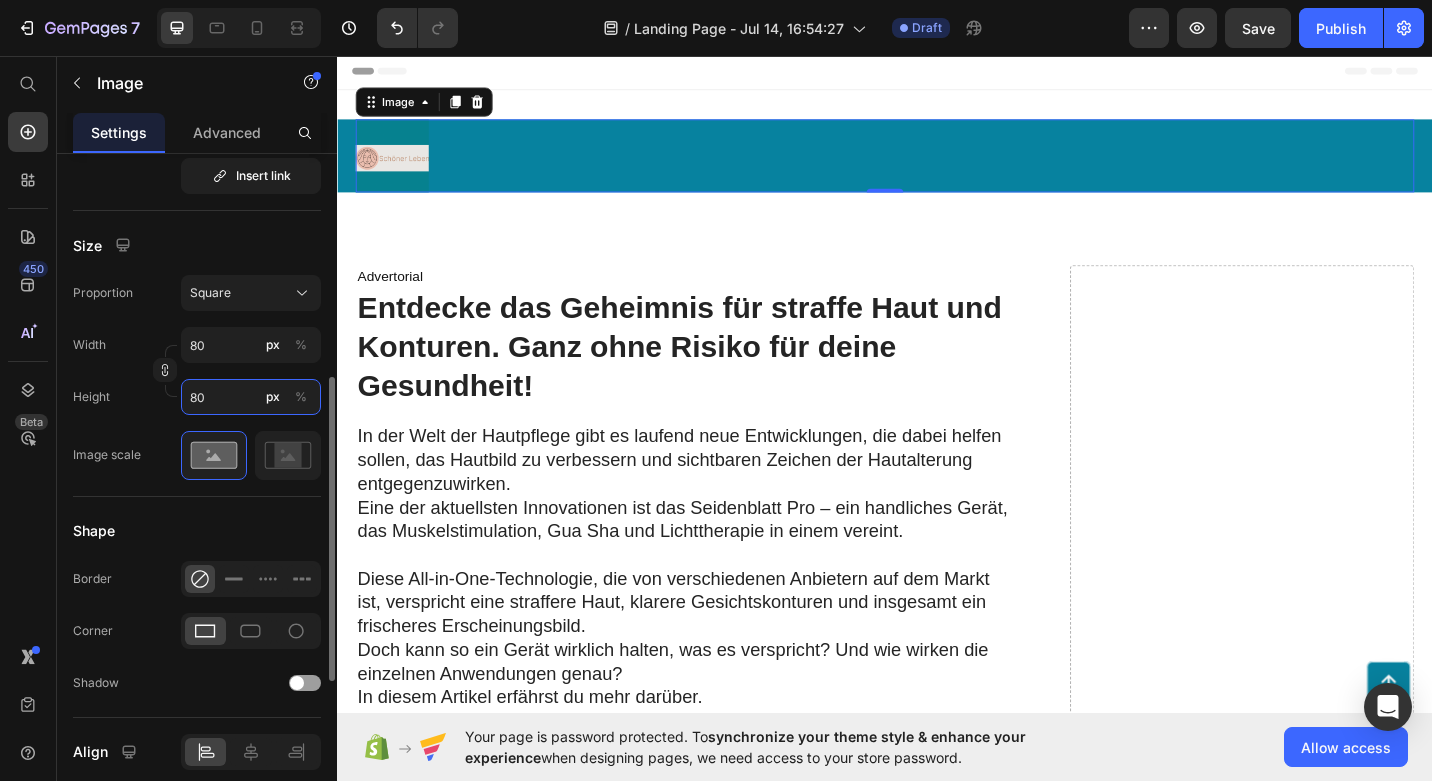 click on "80" at bounding box center (251, 397) 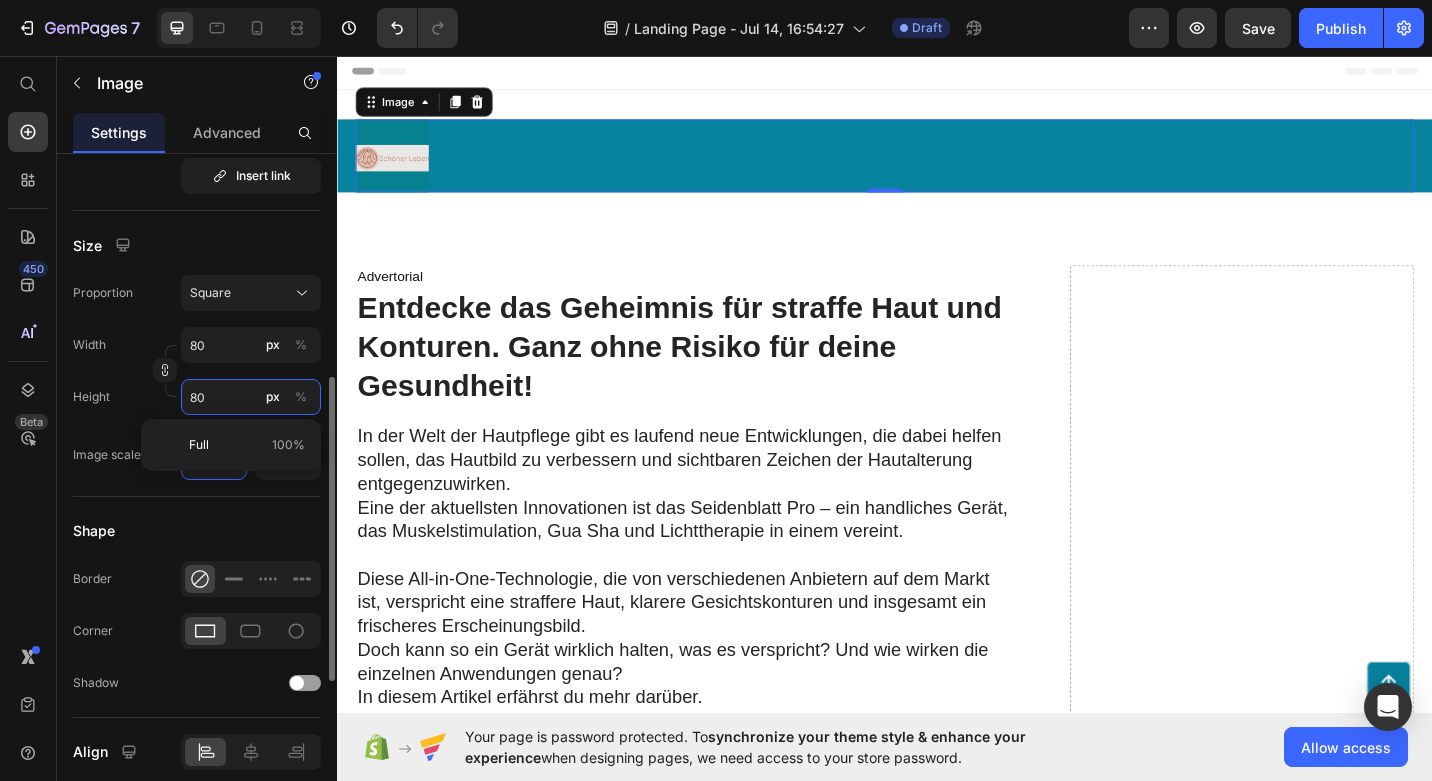 type on "1" 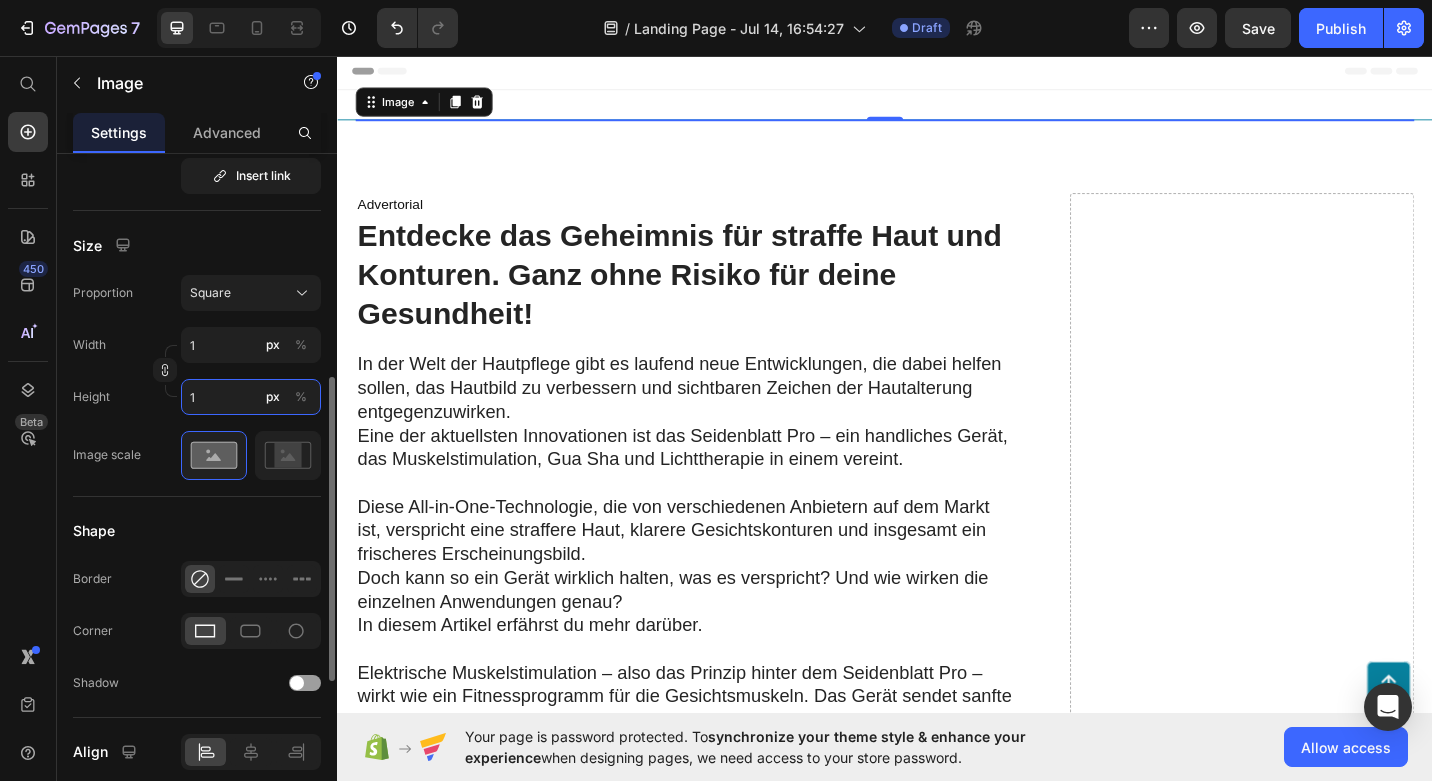 type on "10" 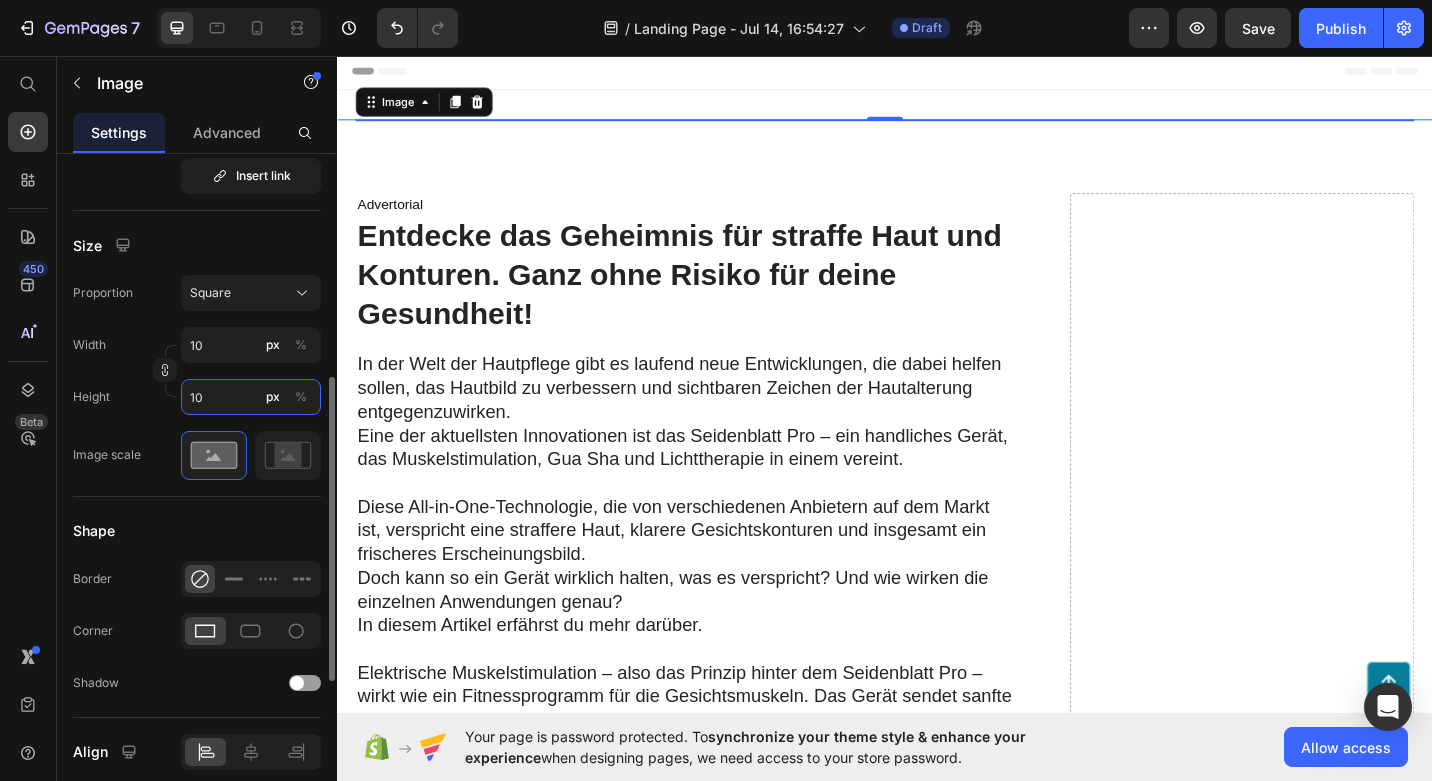 type on "100" 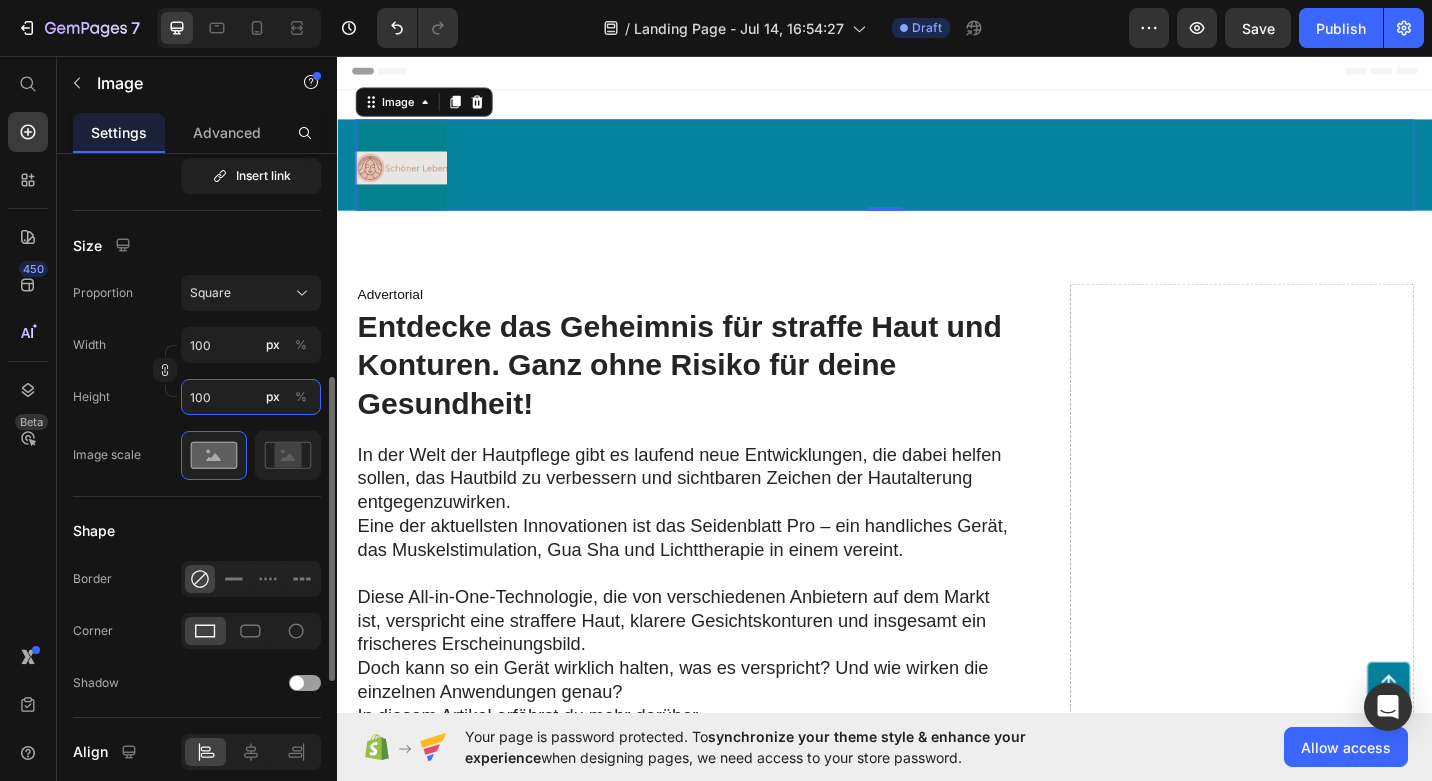 type on "10" 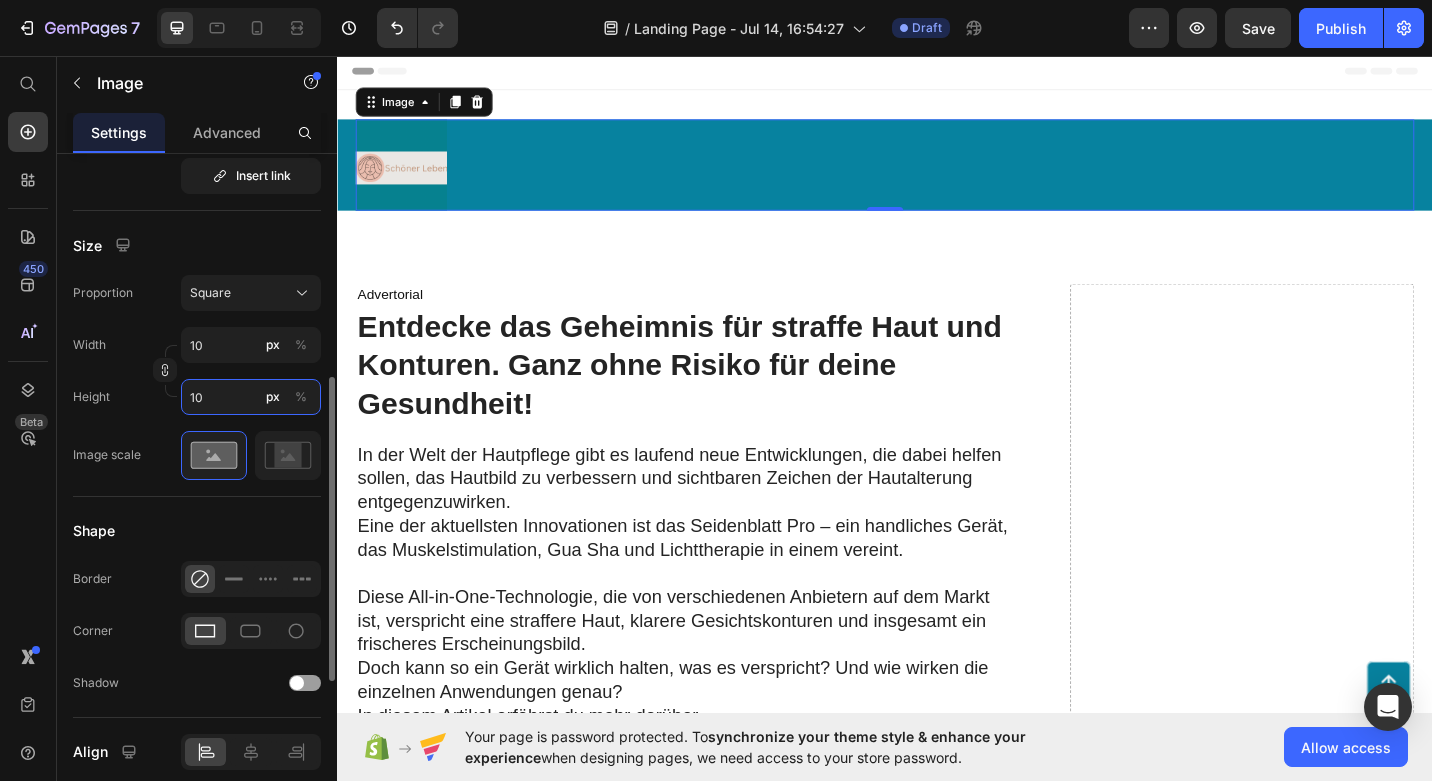 type on "1" 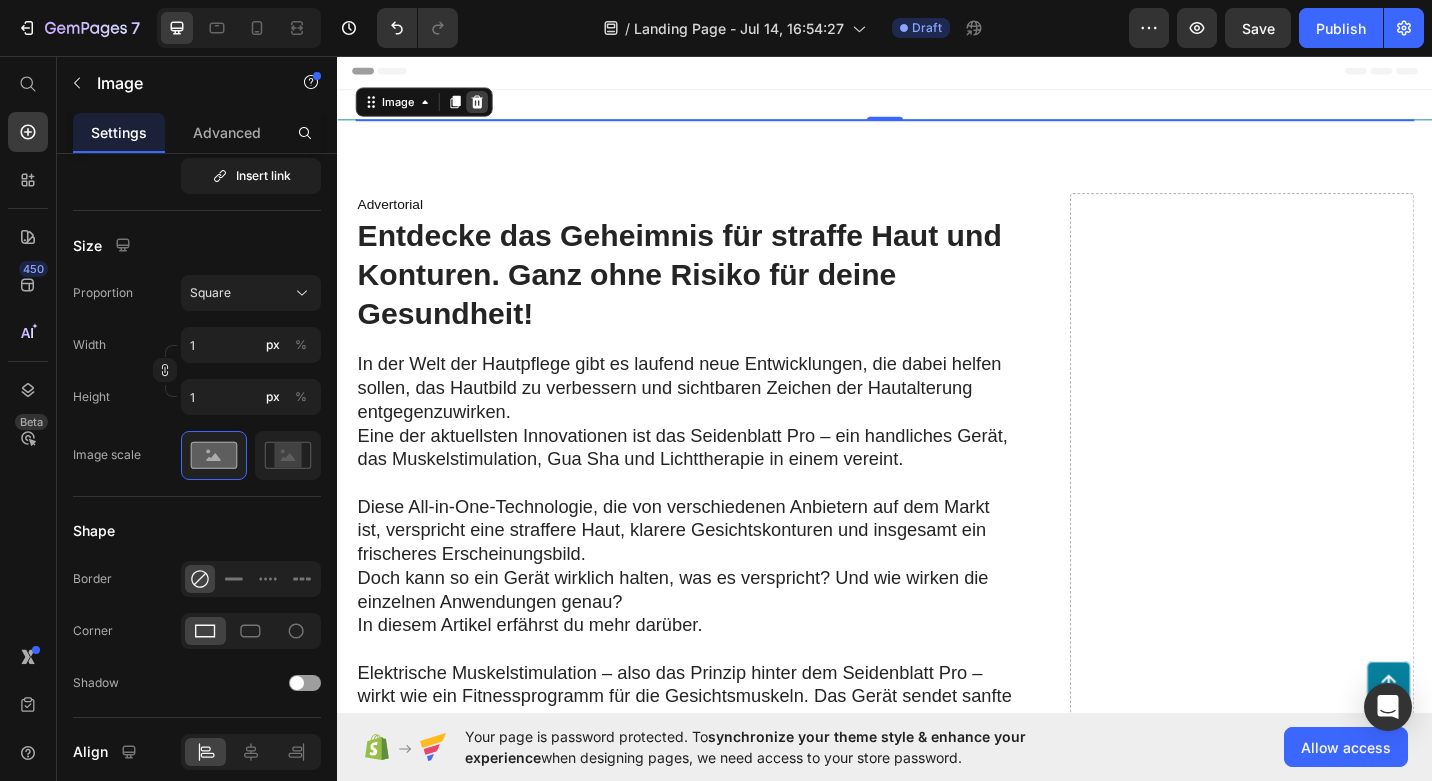click 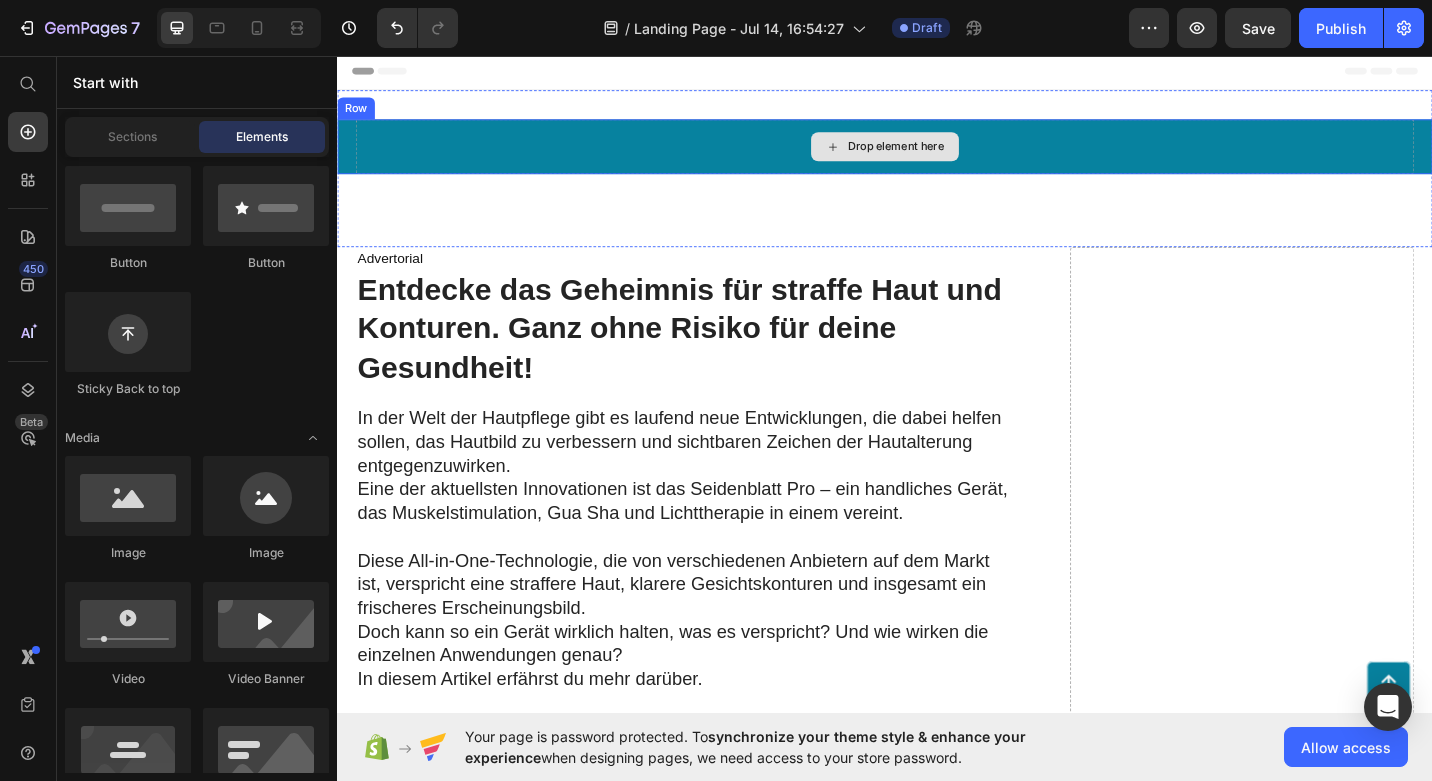 click on "Drop element here" at bounding box center [937, 156] 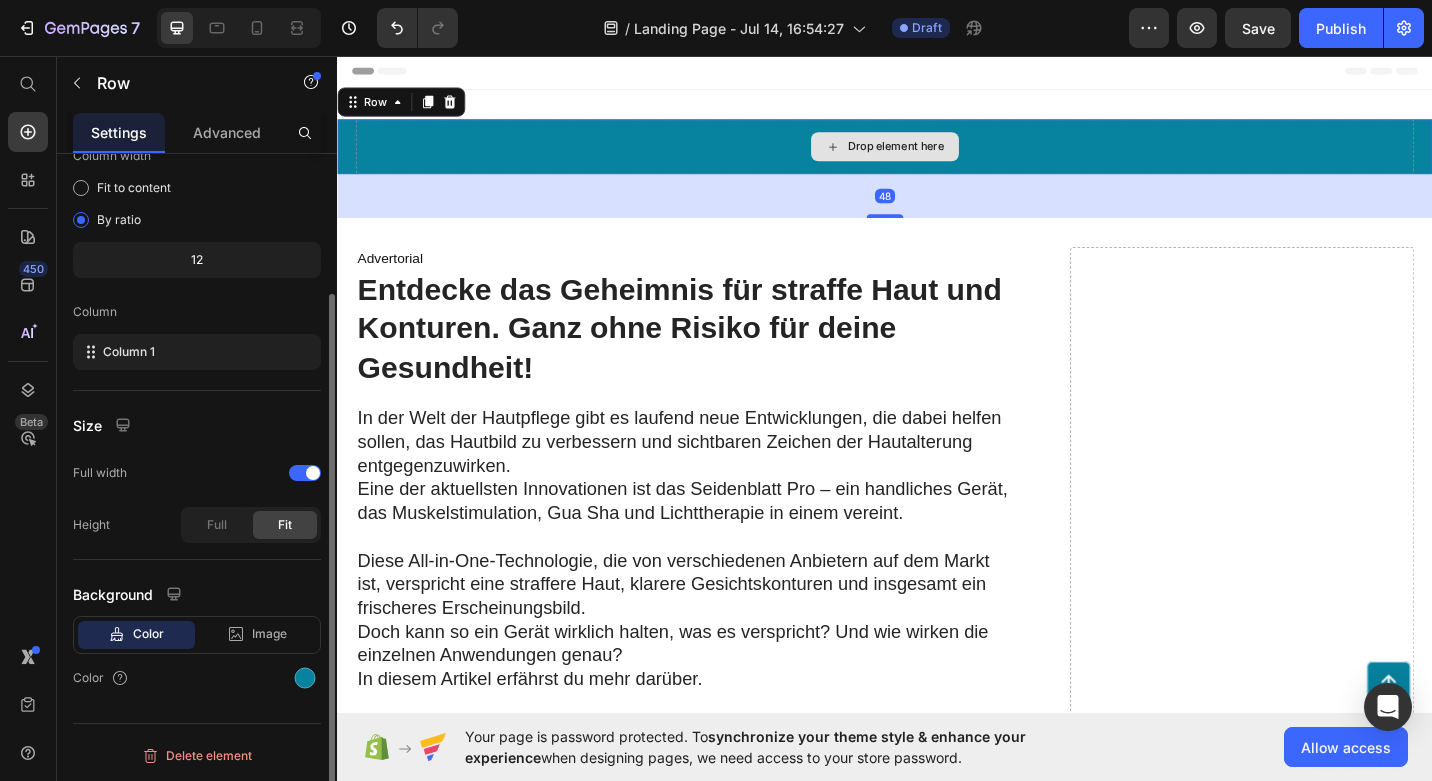 scroll, scrollTop: 0, scrollLeft: 0, axis: both 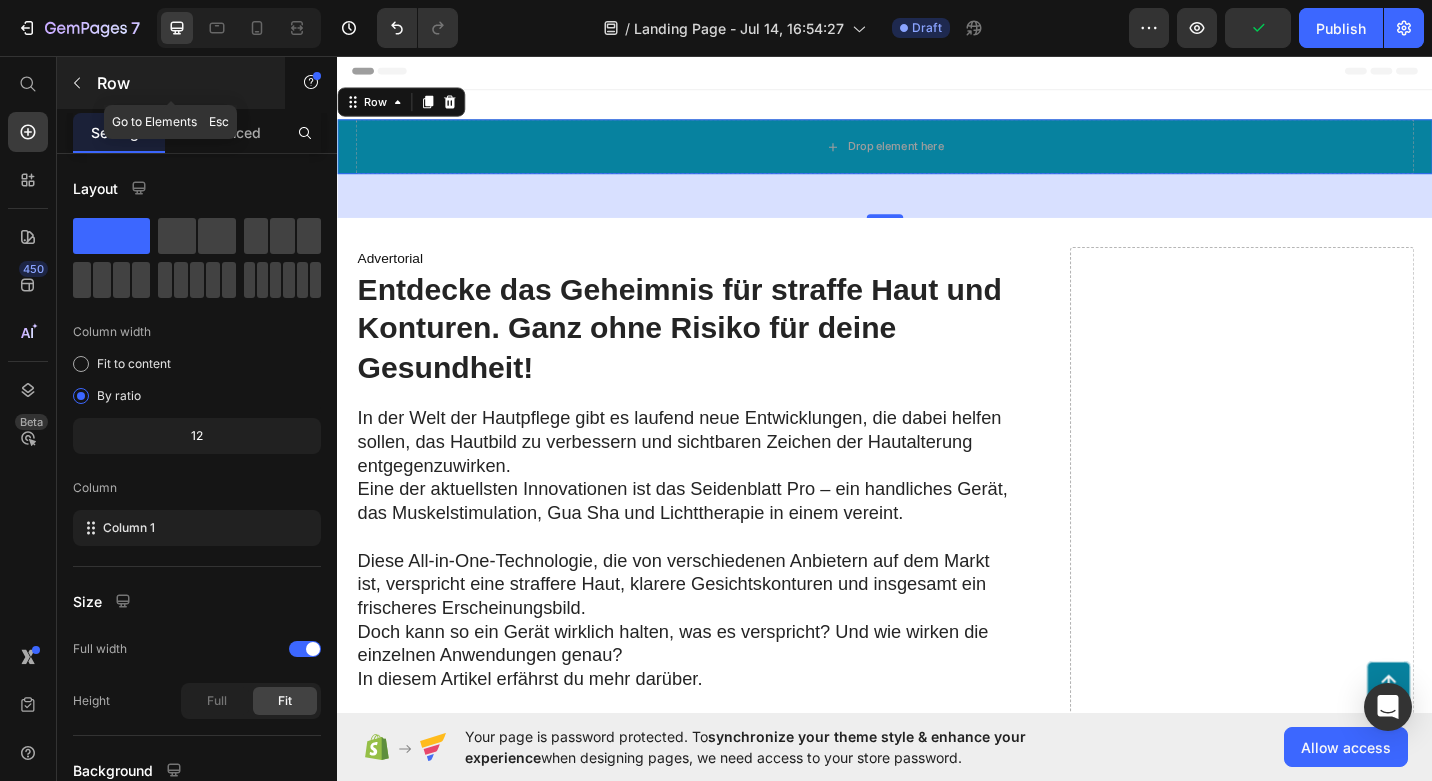 click 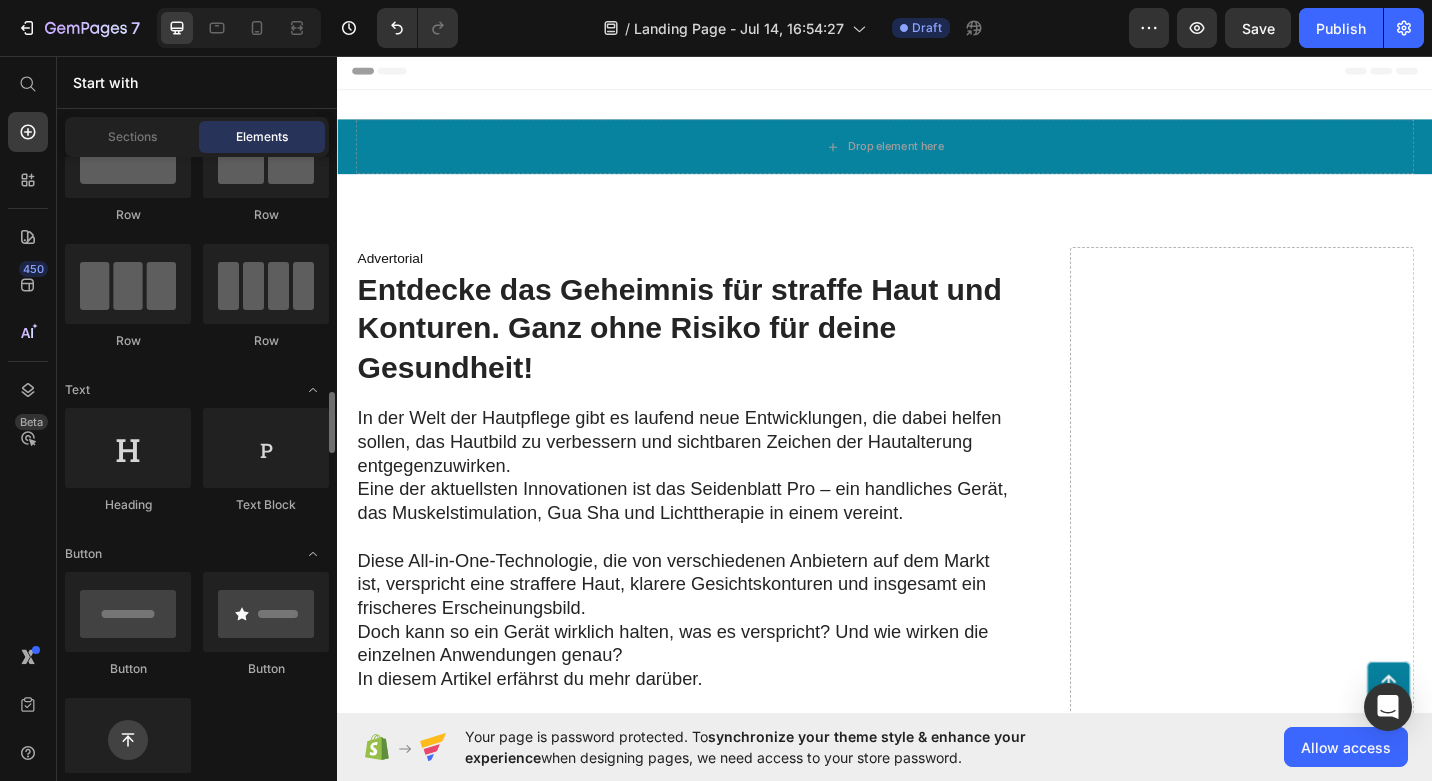 scroll, scrollTop: 0, scrollLeft: 0, axis: both 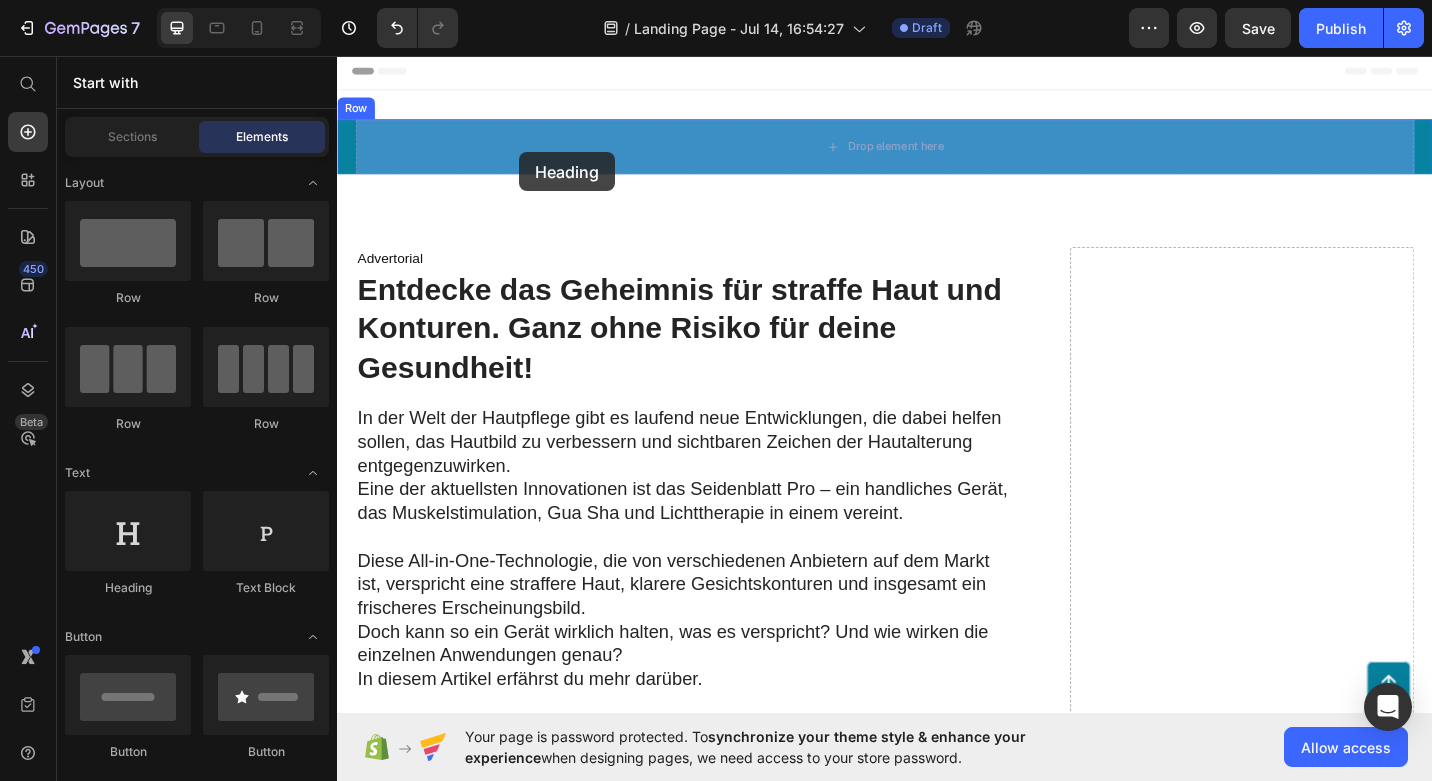drag, startPoint x: 490, startPoint y: 601, endPoint x: 536, endPoint y: 162, distance: 441.40344 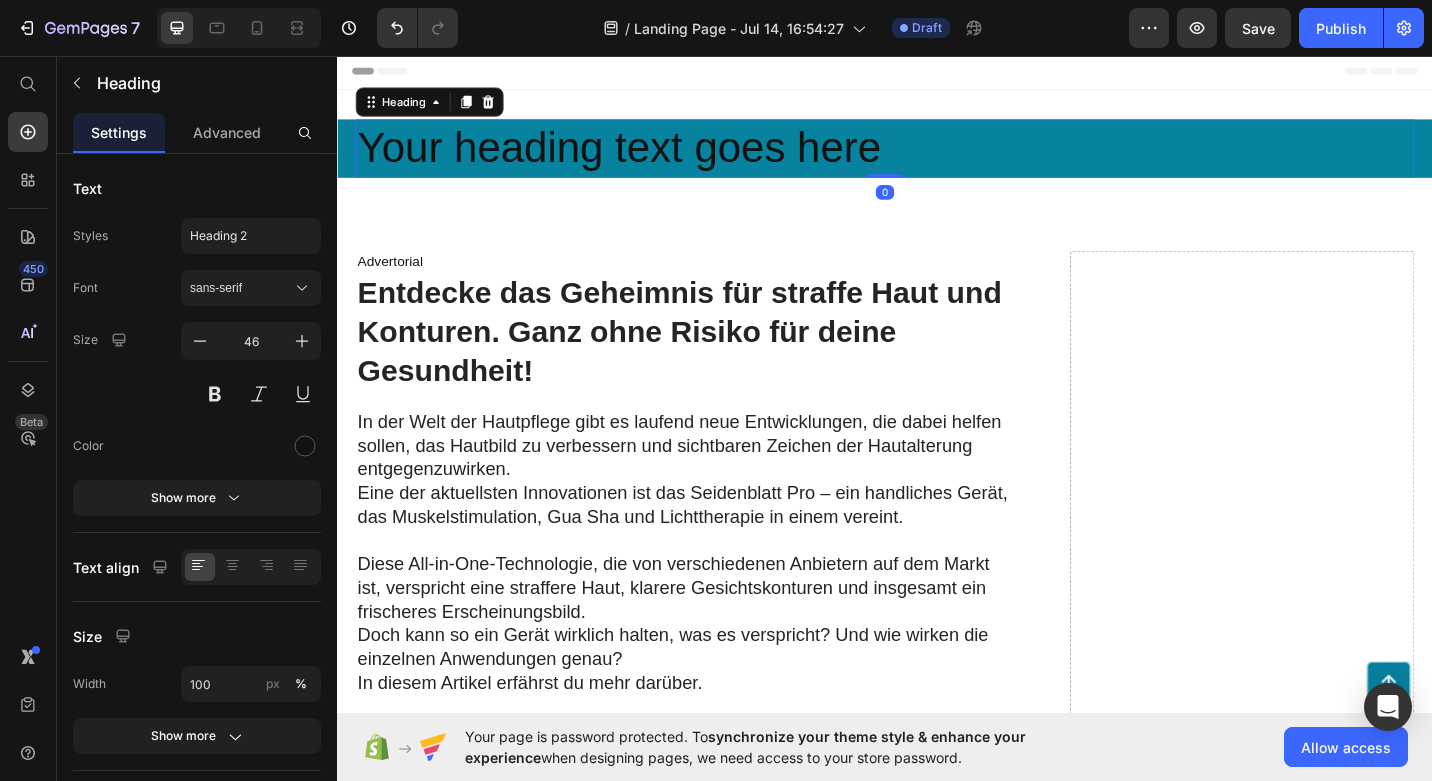 click on "Your heading text goes here" at bounding box center (937, 158) 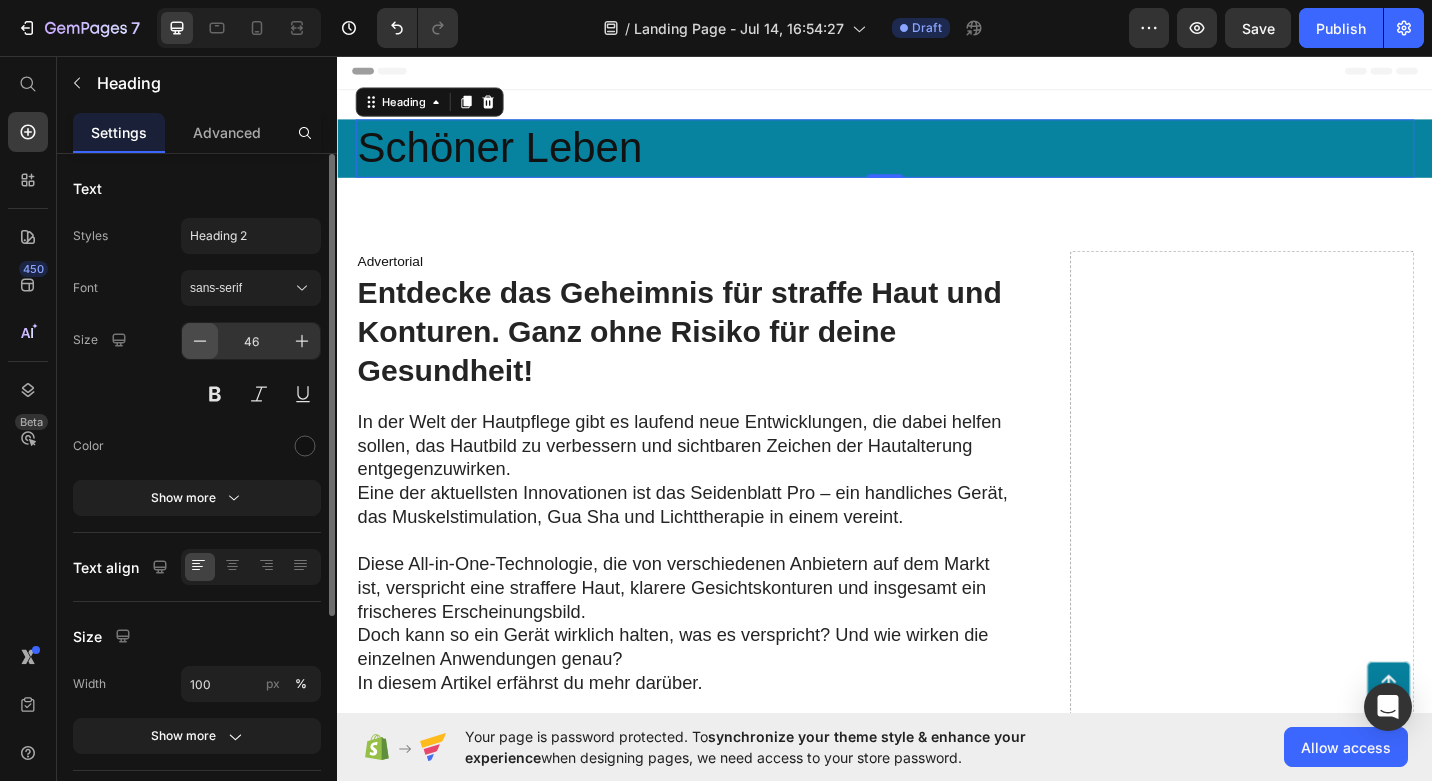click at bounding box center (200, 341) 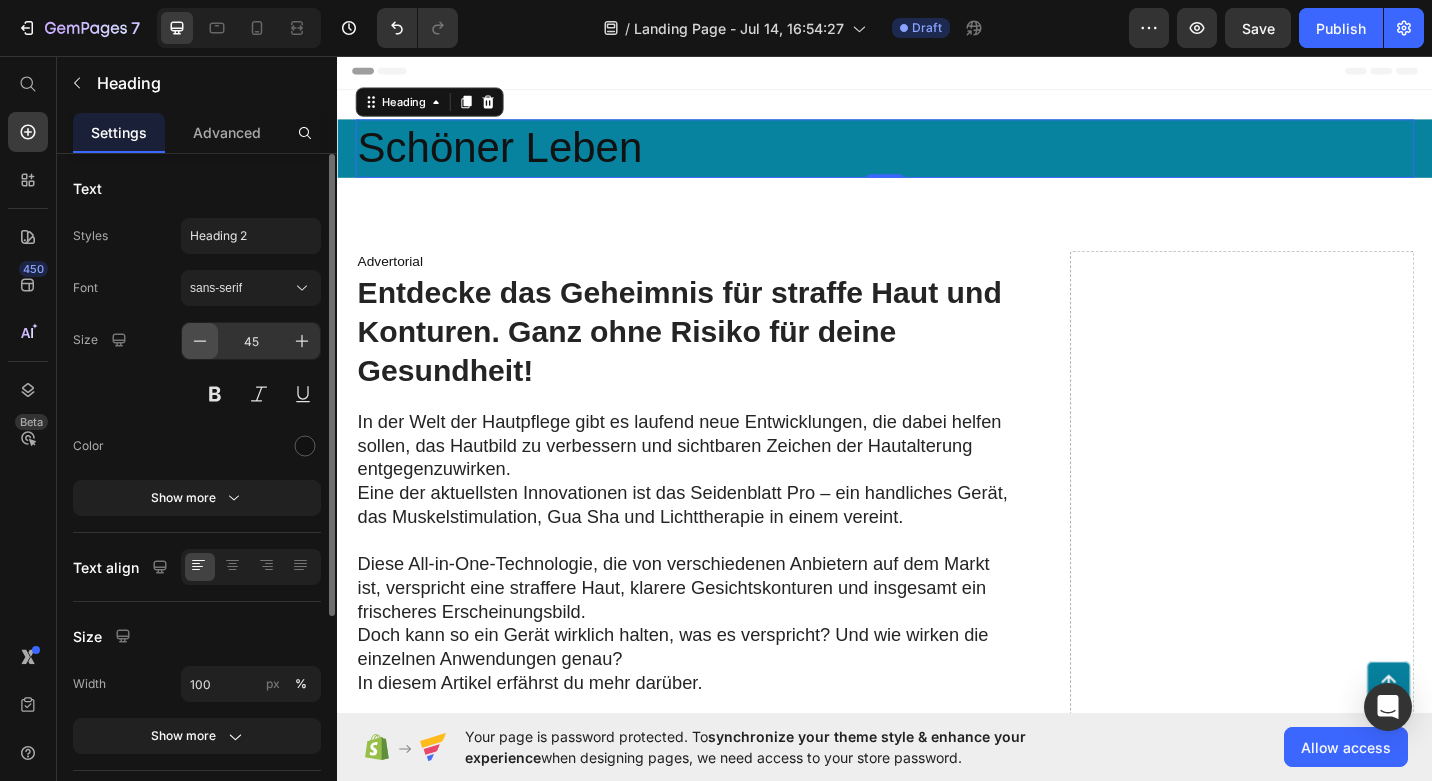 click at bounding box center [200, 341] 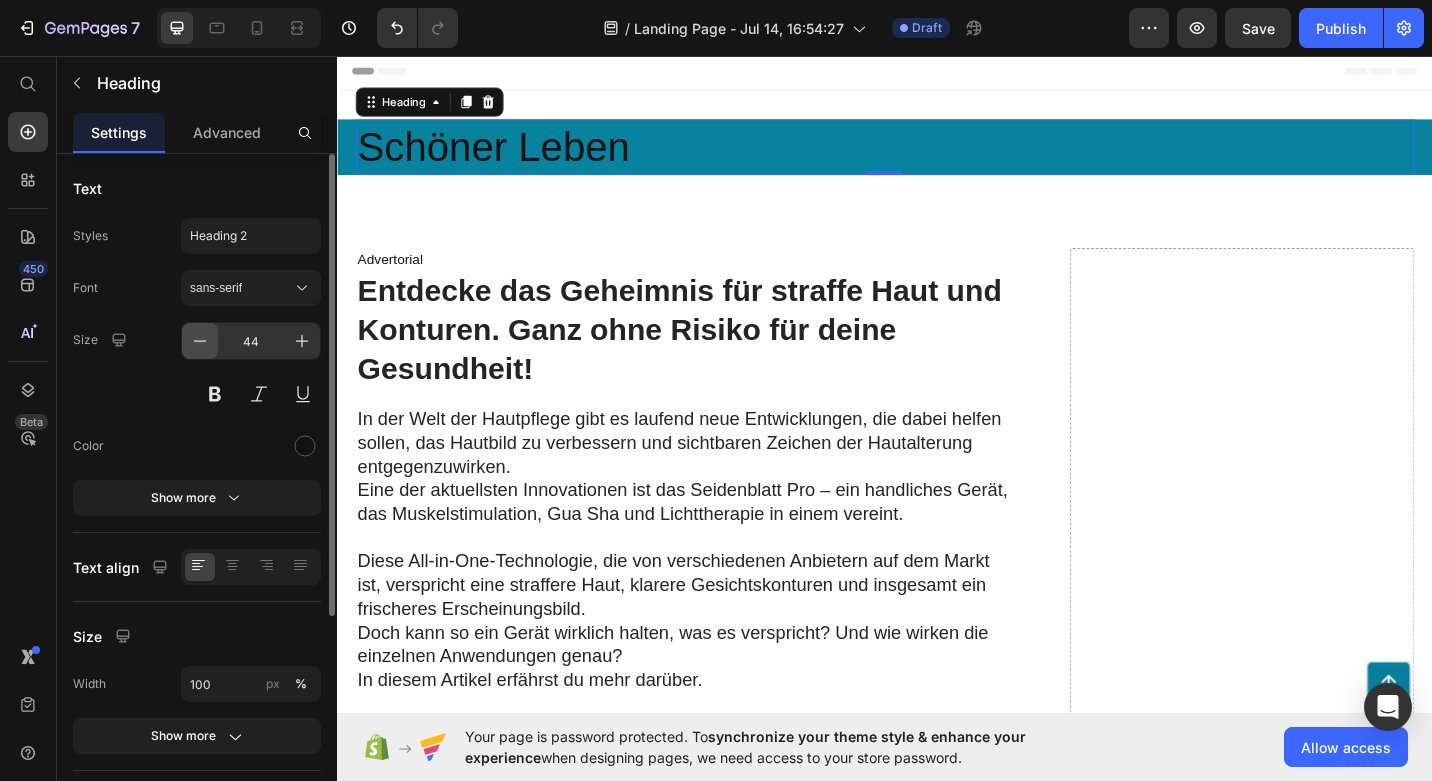 click at bounding box center [200, 341] 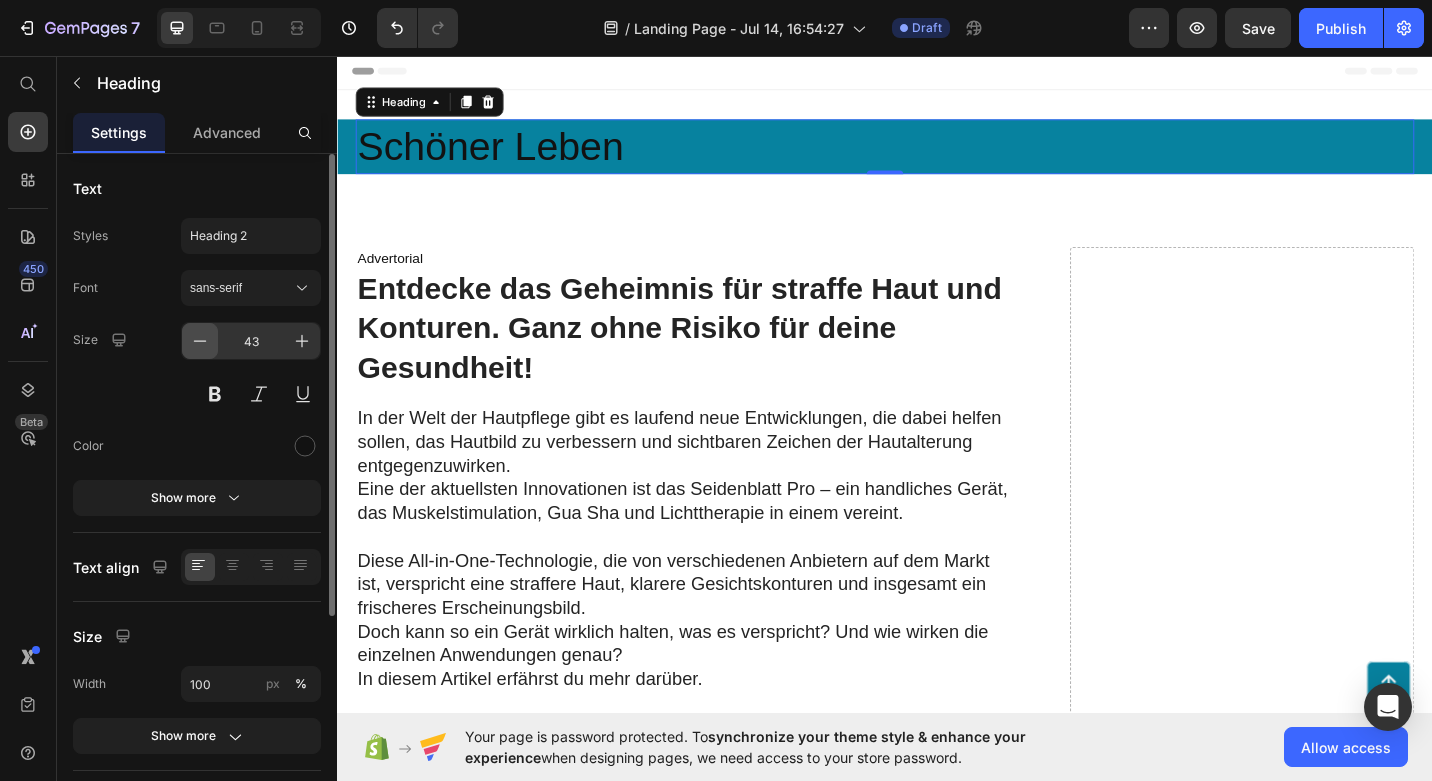 click at bounding box center [200, 341] 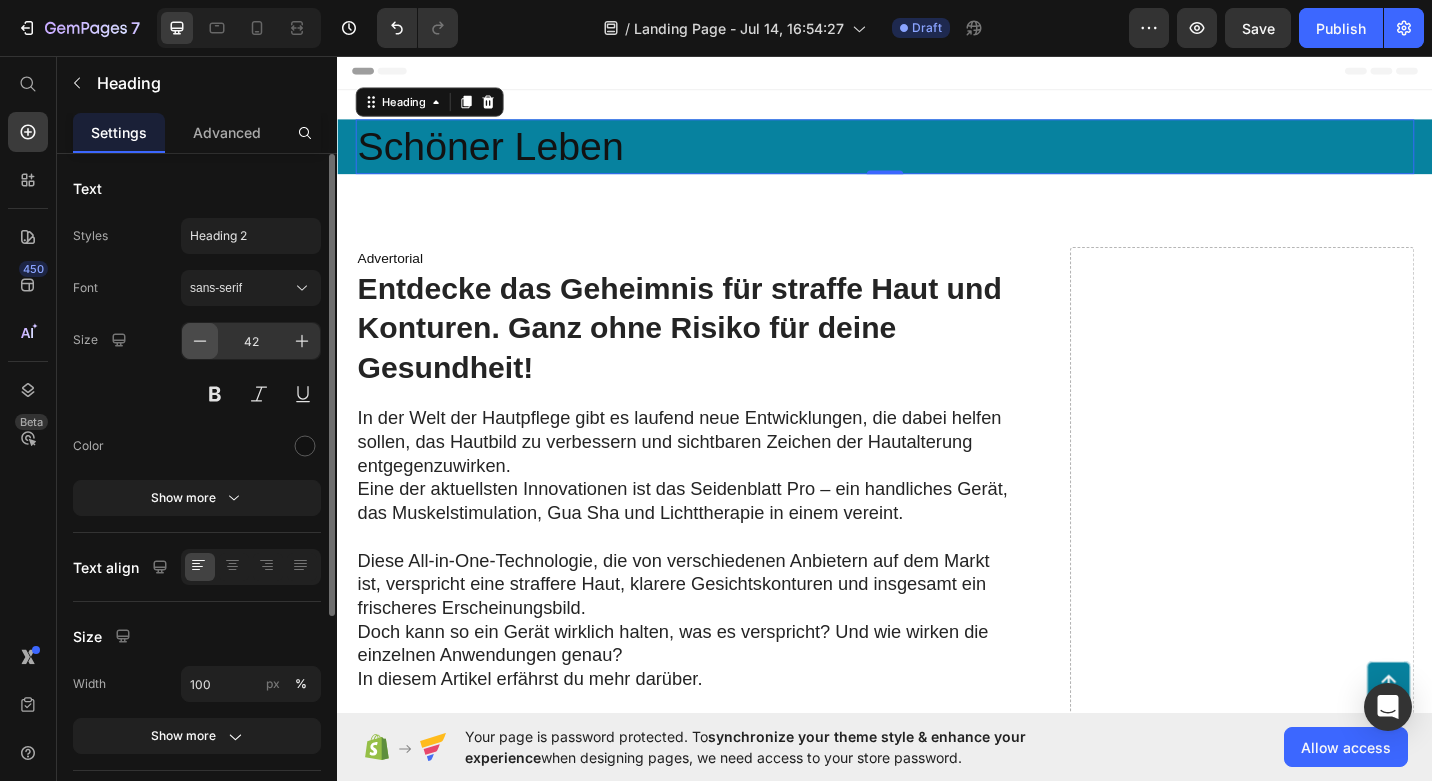 click at bounding box center [200, 341] 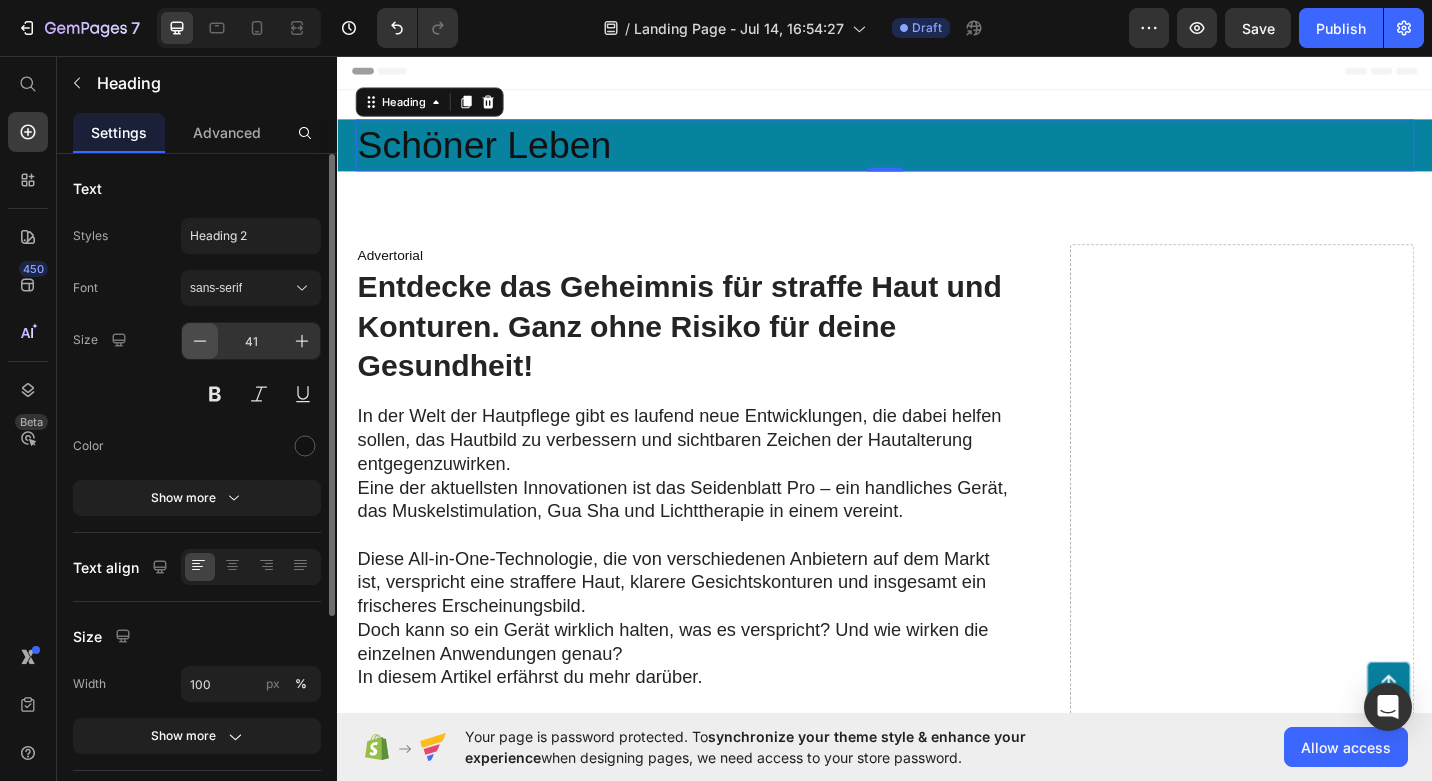 click at bounding box center [200, 341] 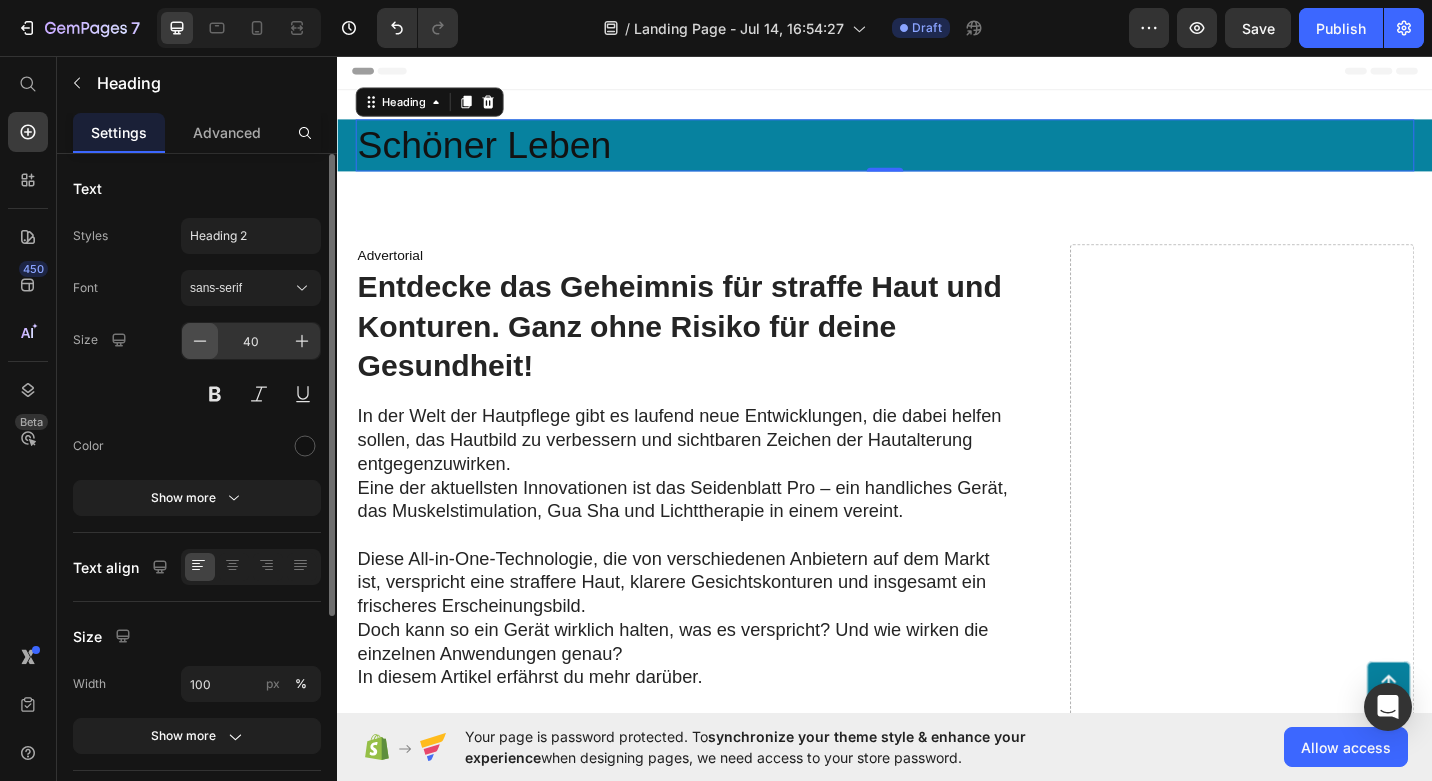 click at bounding box center (200, 341) 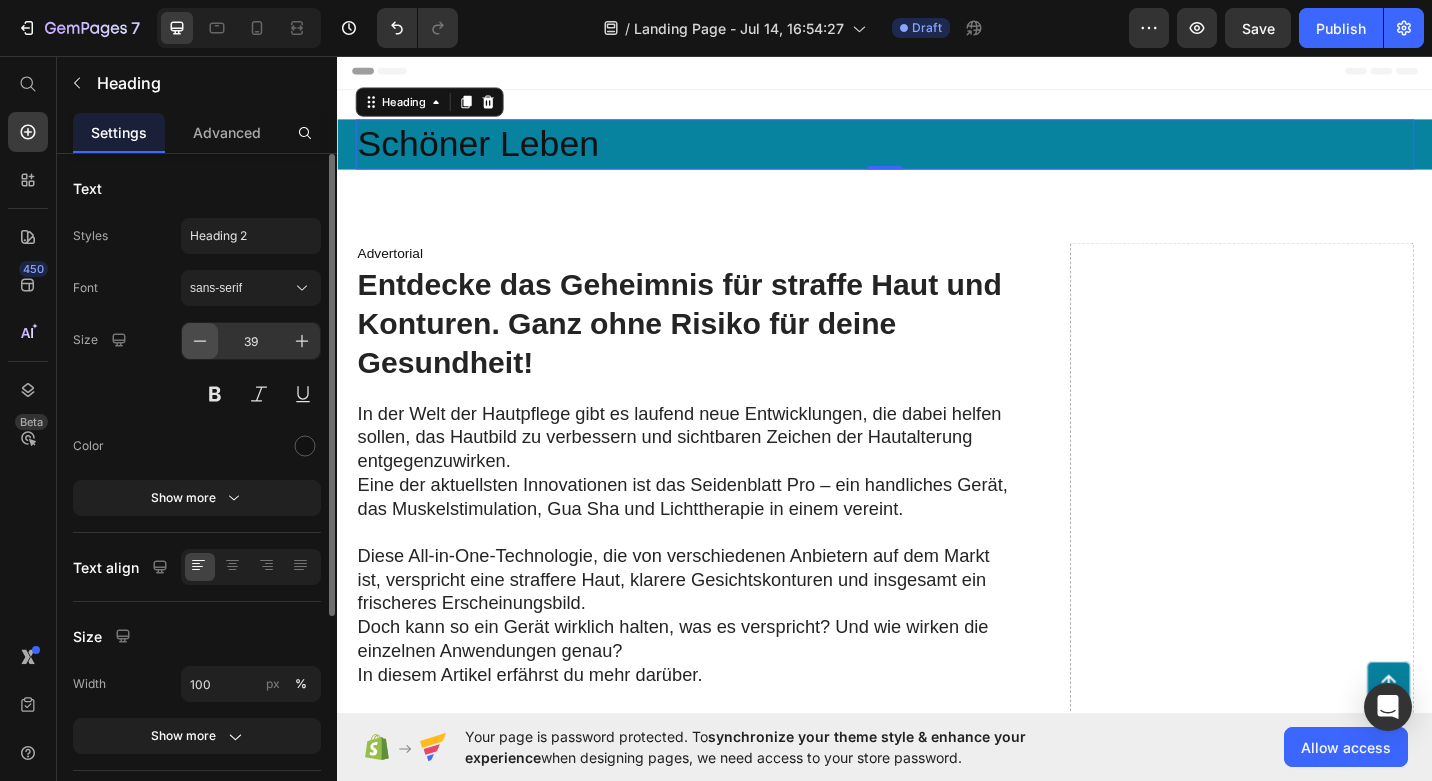 click at bounding box center (200, 341) 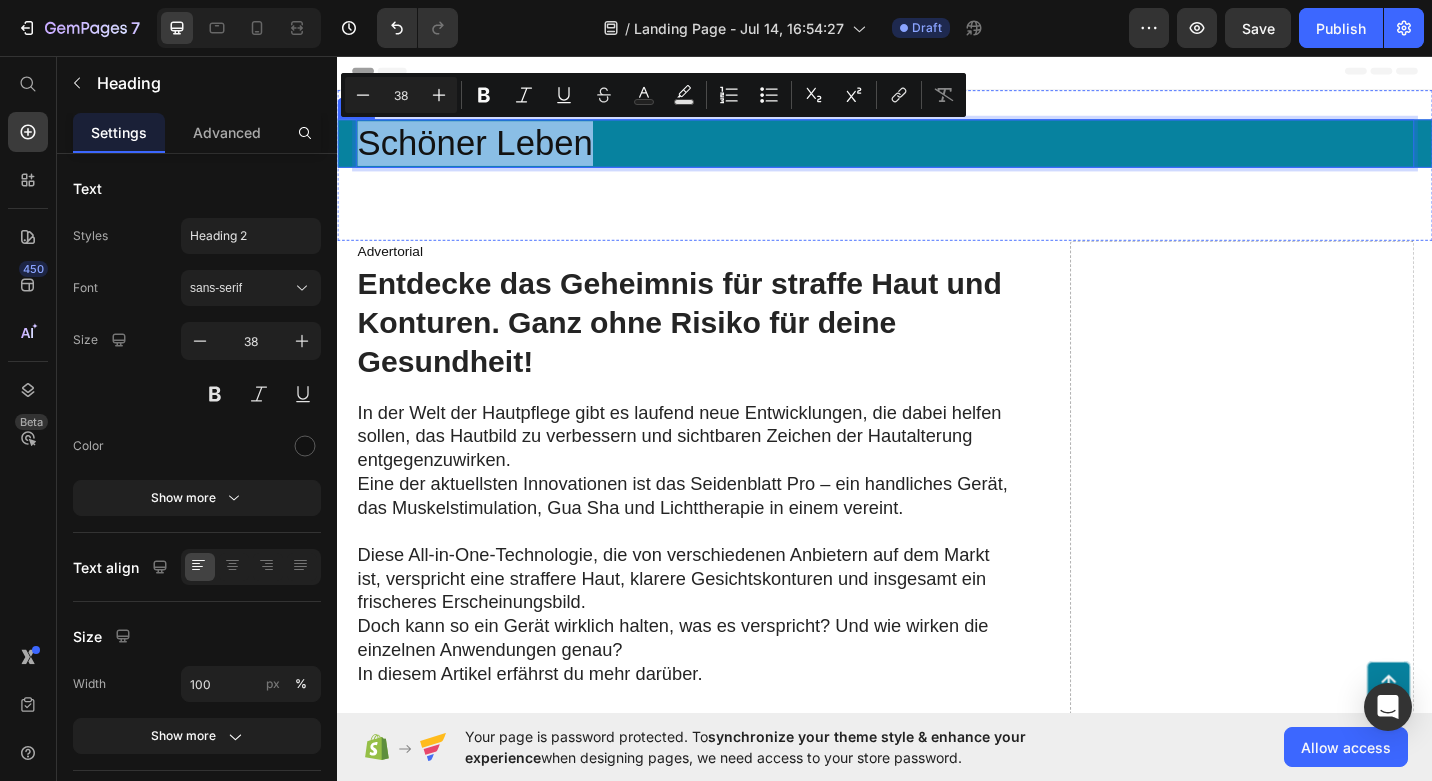 drag, startPoint x: 630, startPoint y: 151, endPoint x: 349, endPoint y: 149, distance: 281.0071 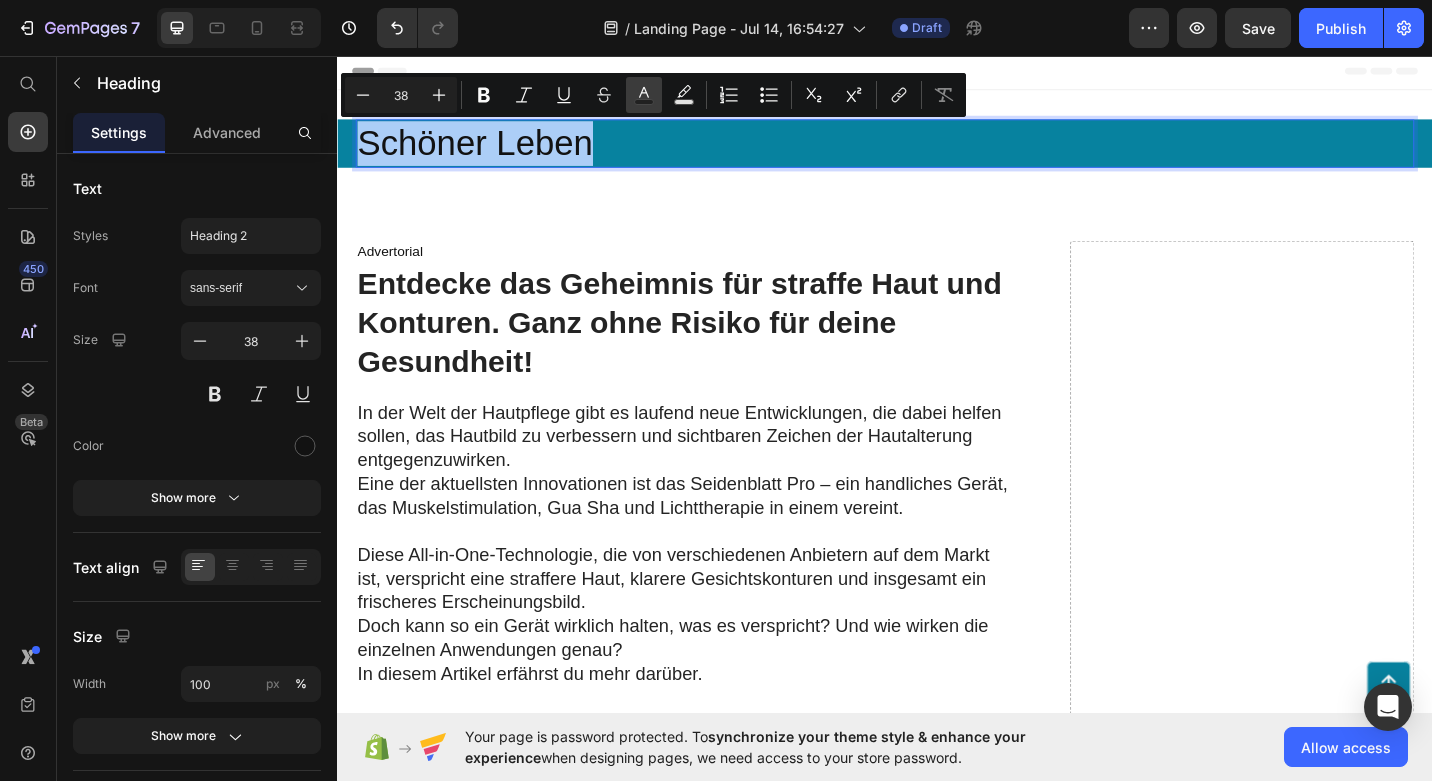 click 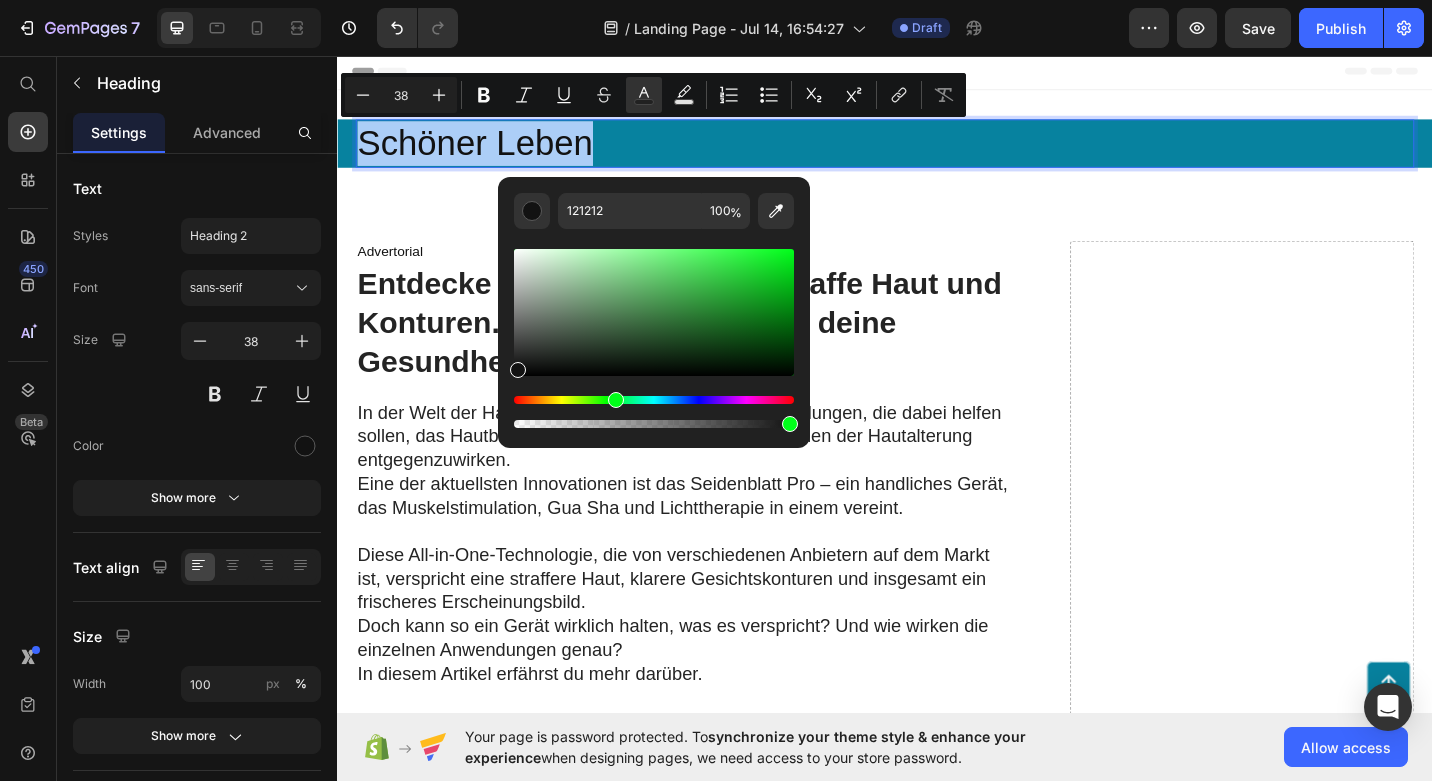 click at bounding box center [654, 400] 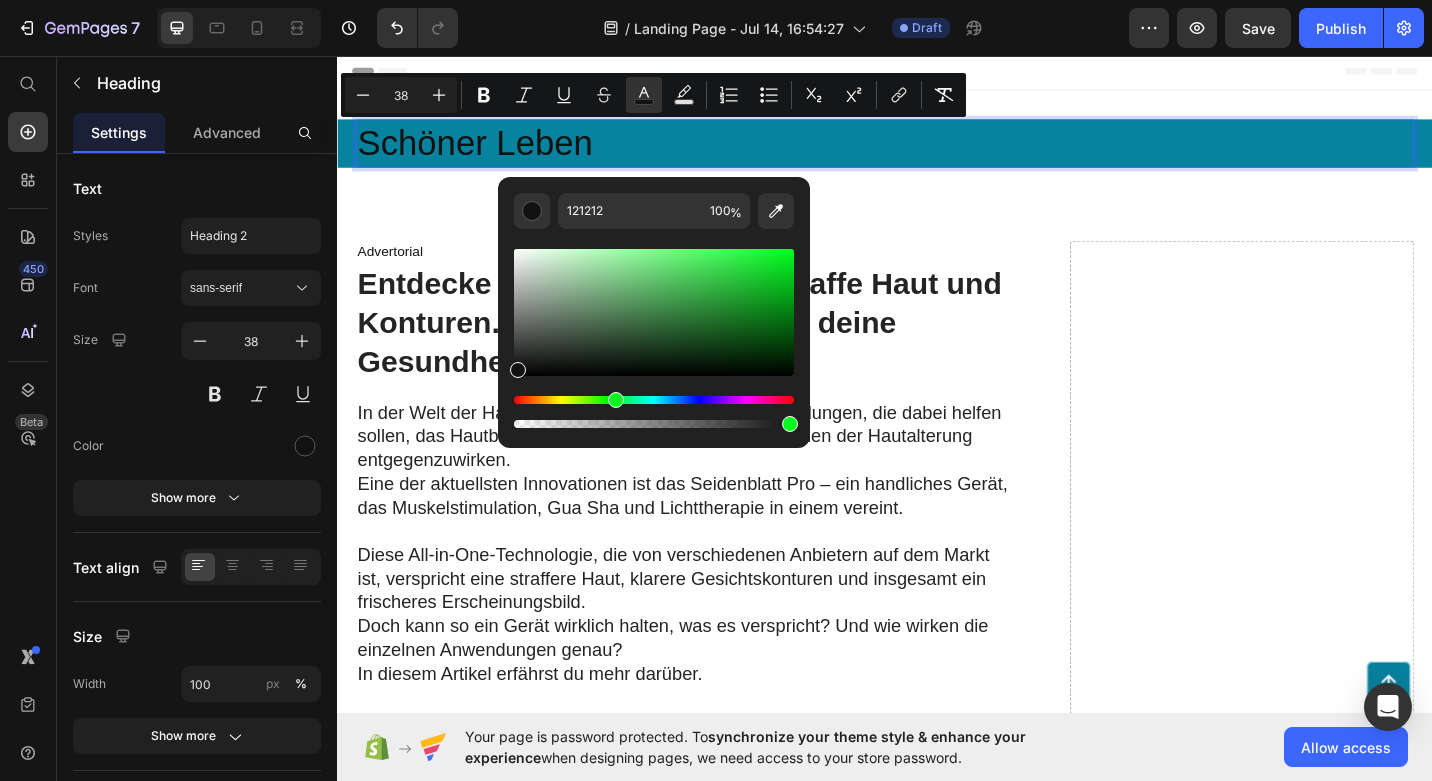 drag, startPoint x: 517, startPoint y: 398, endPoint x: 614, endPoint y: 400, distance: 97.020615 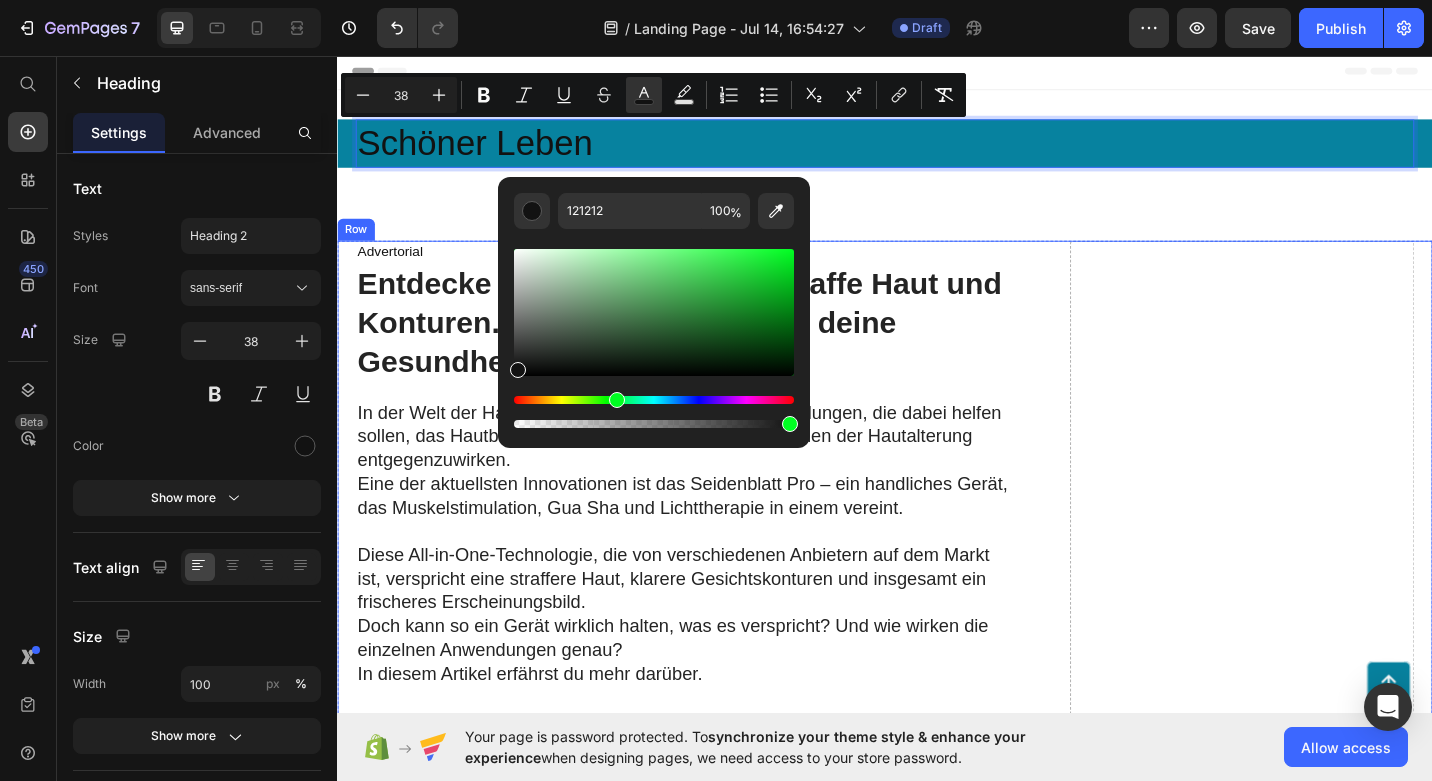 click on "Eine der aktuellsten Innovationen ist das Seidenblatt Pro – ein handliches Gerät, das Muskelstimulation, Gua Sha und Lichttherapie in einem vereint." at bounding box center [717, 538] 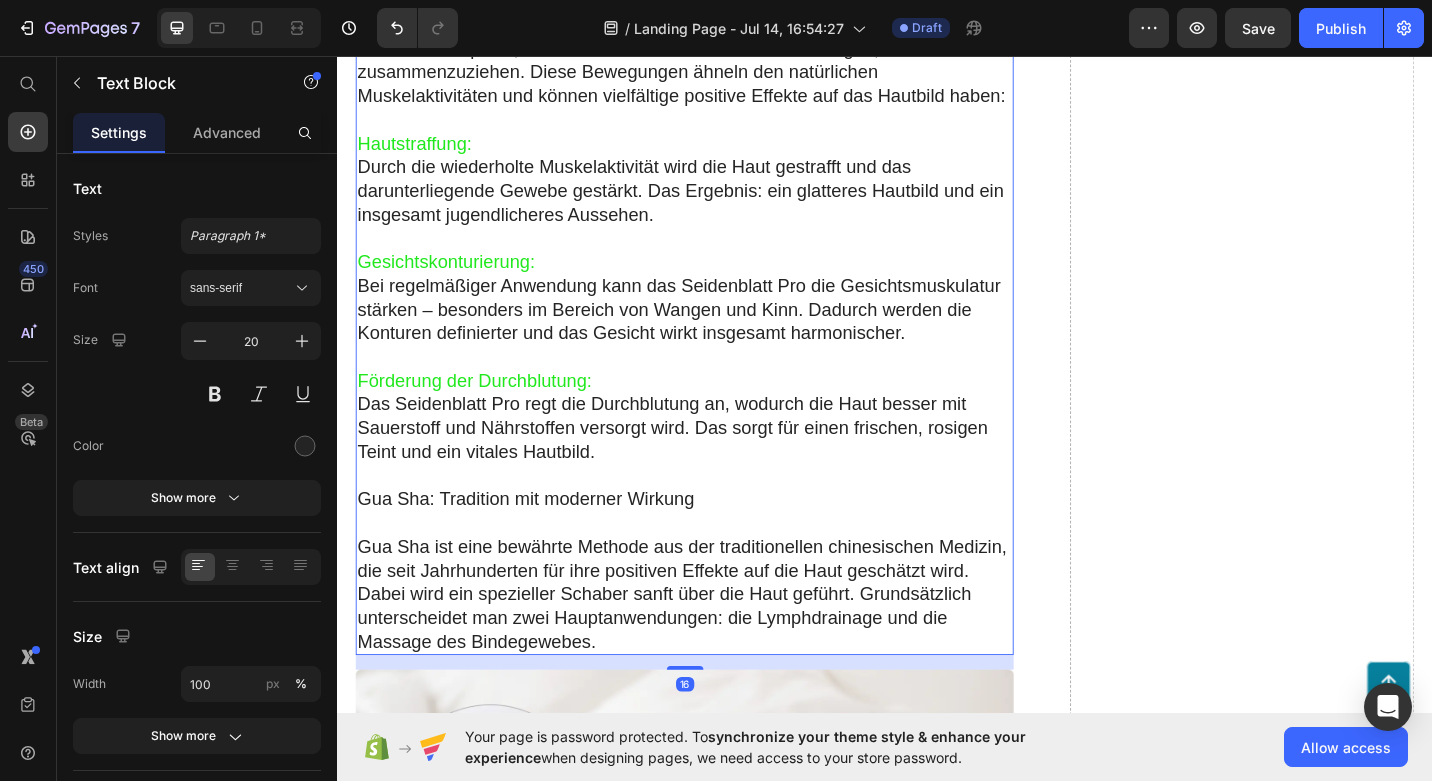 scroll, scrollTop: 768, scrollLeft: 0, axis: vertical 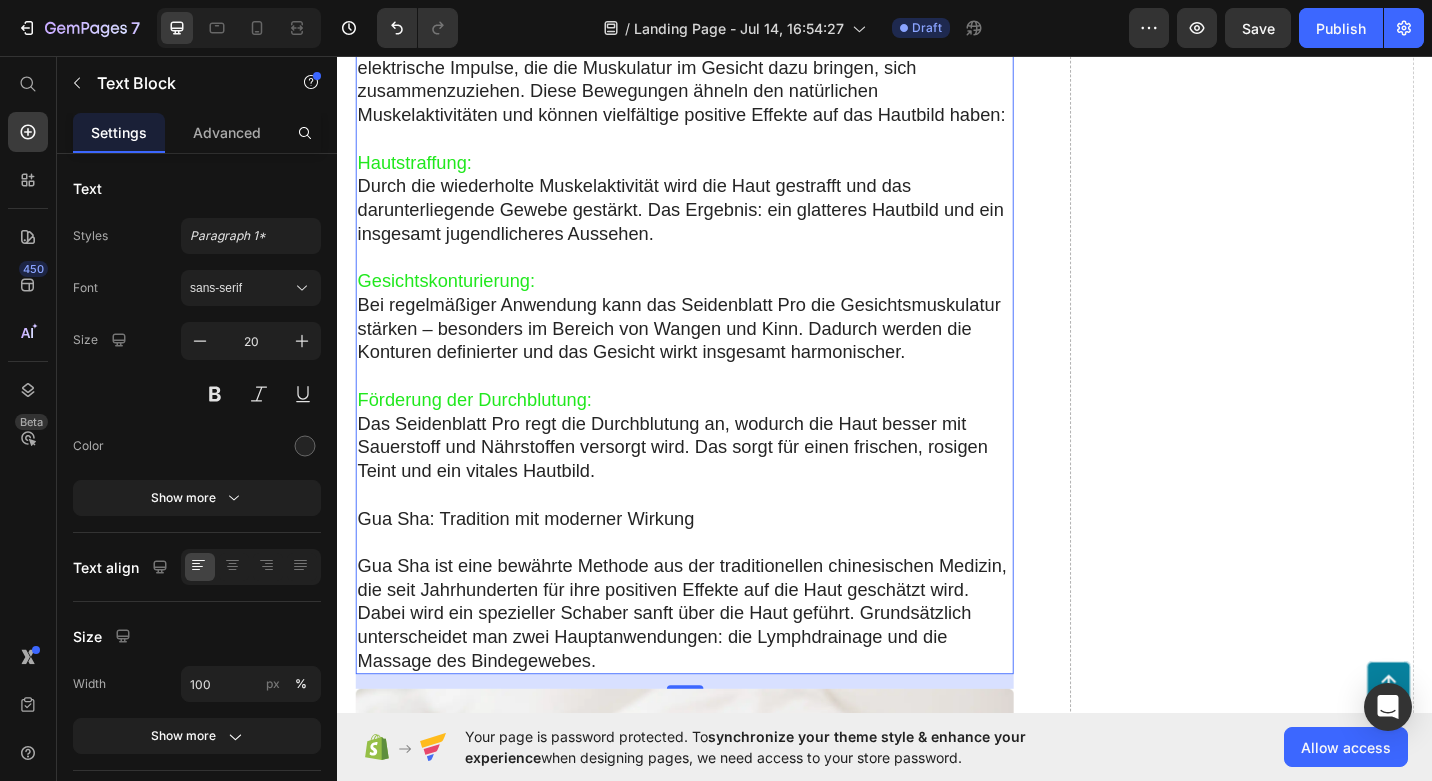 click on "Förderung der Durchblutung:" at bounding box center [487, 433] 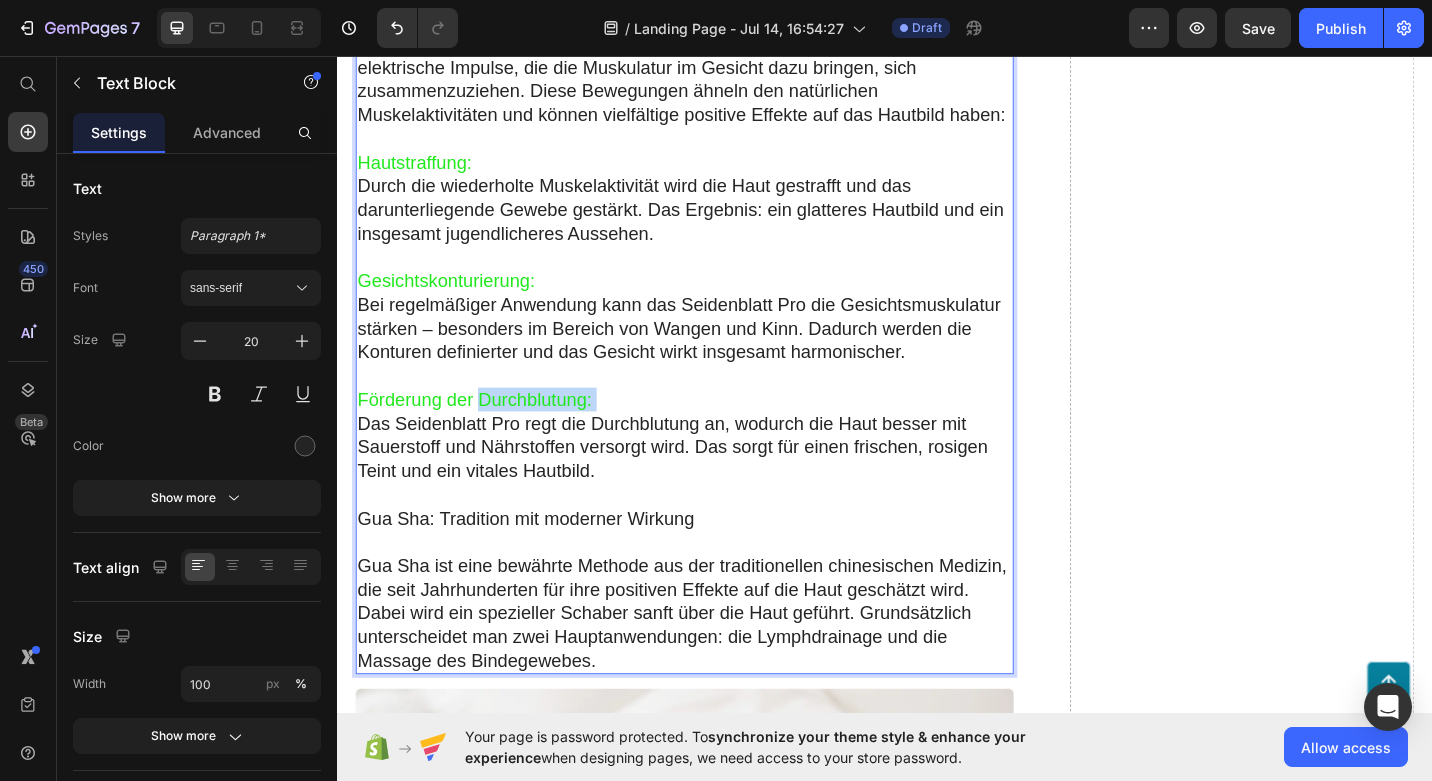 drag, startPoint x: 614, startPoint y: 434, endPoint x: 536, endPoint y: 437, distance: 78.05767 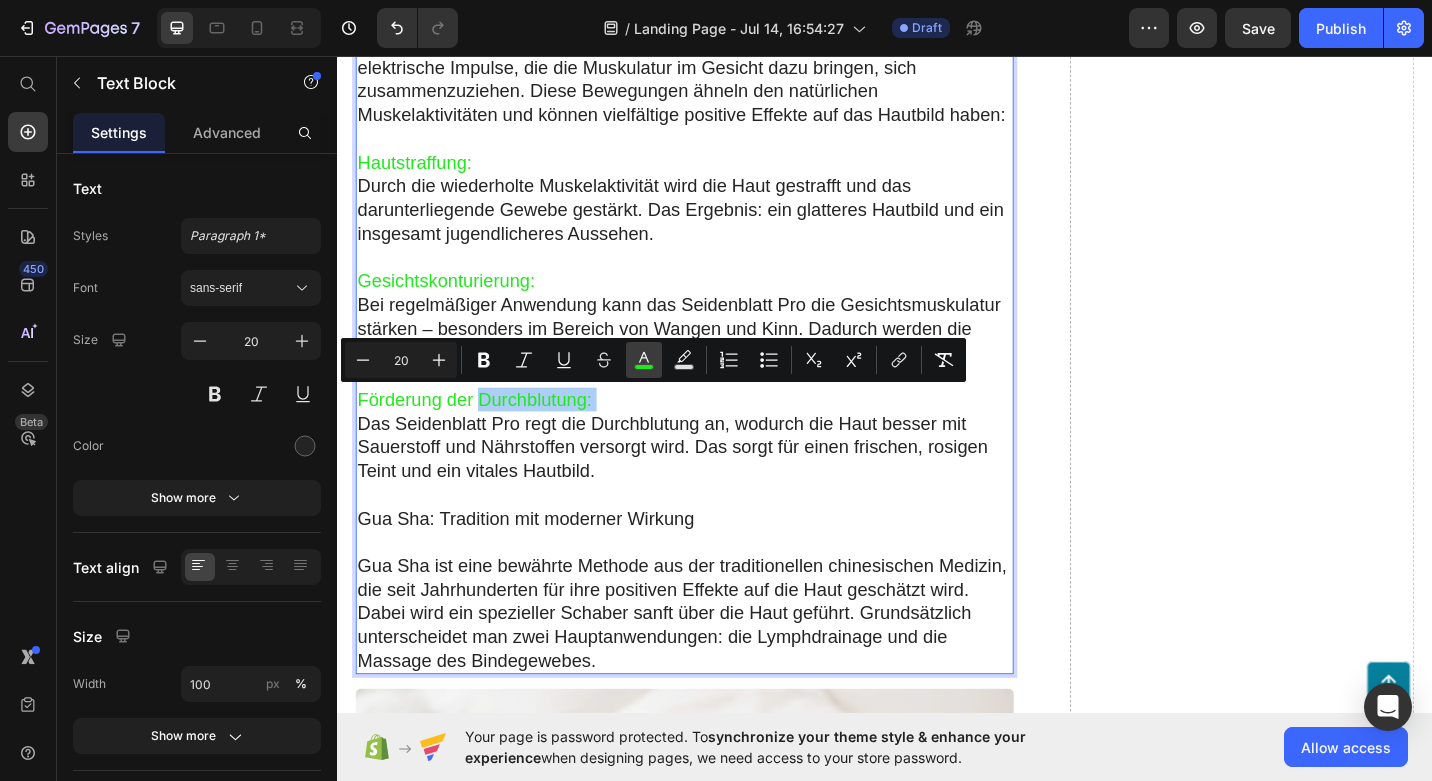 click 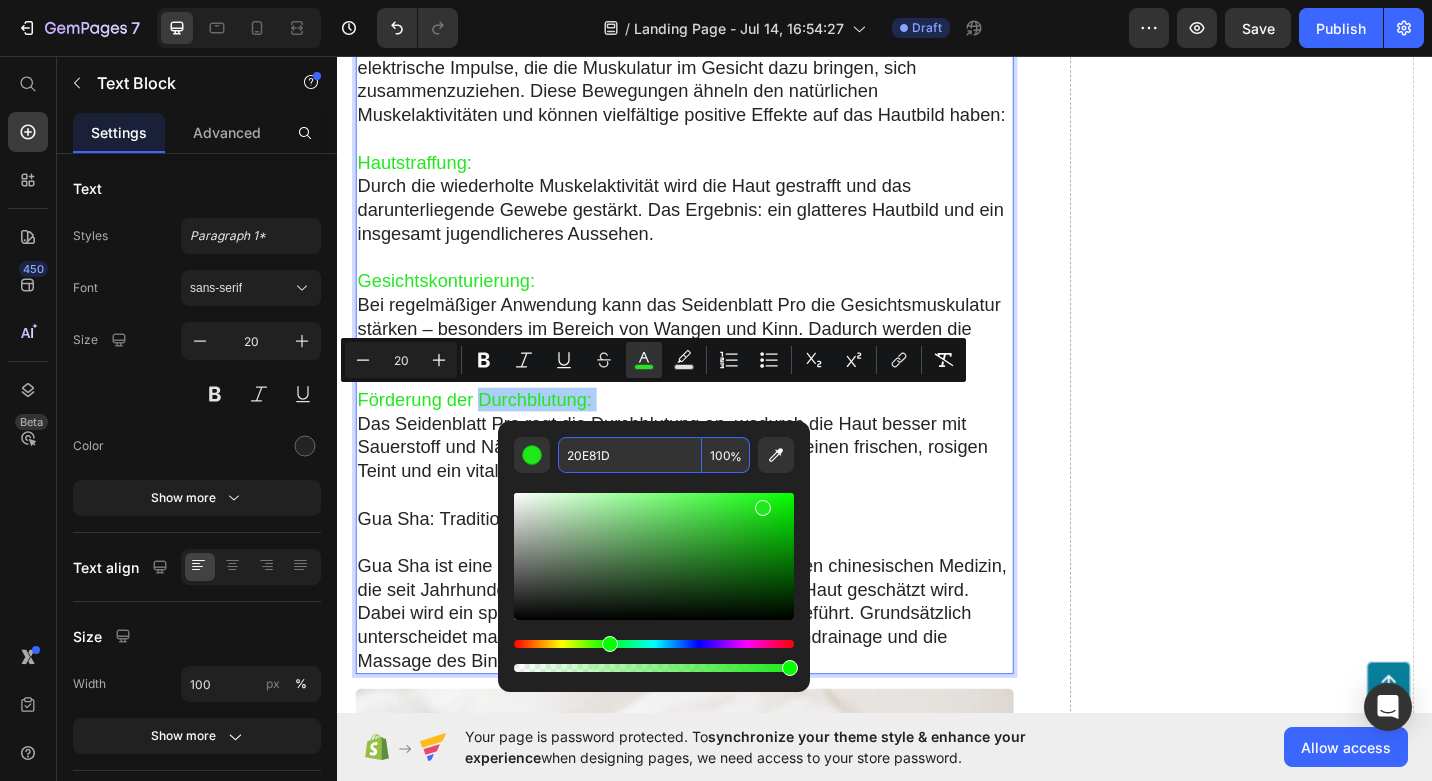 click on "20E81D" at bounding box center (630, 455) 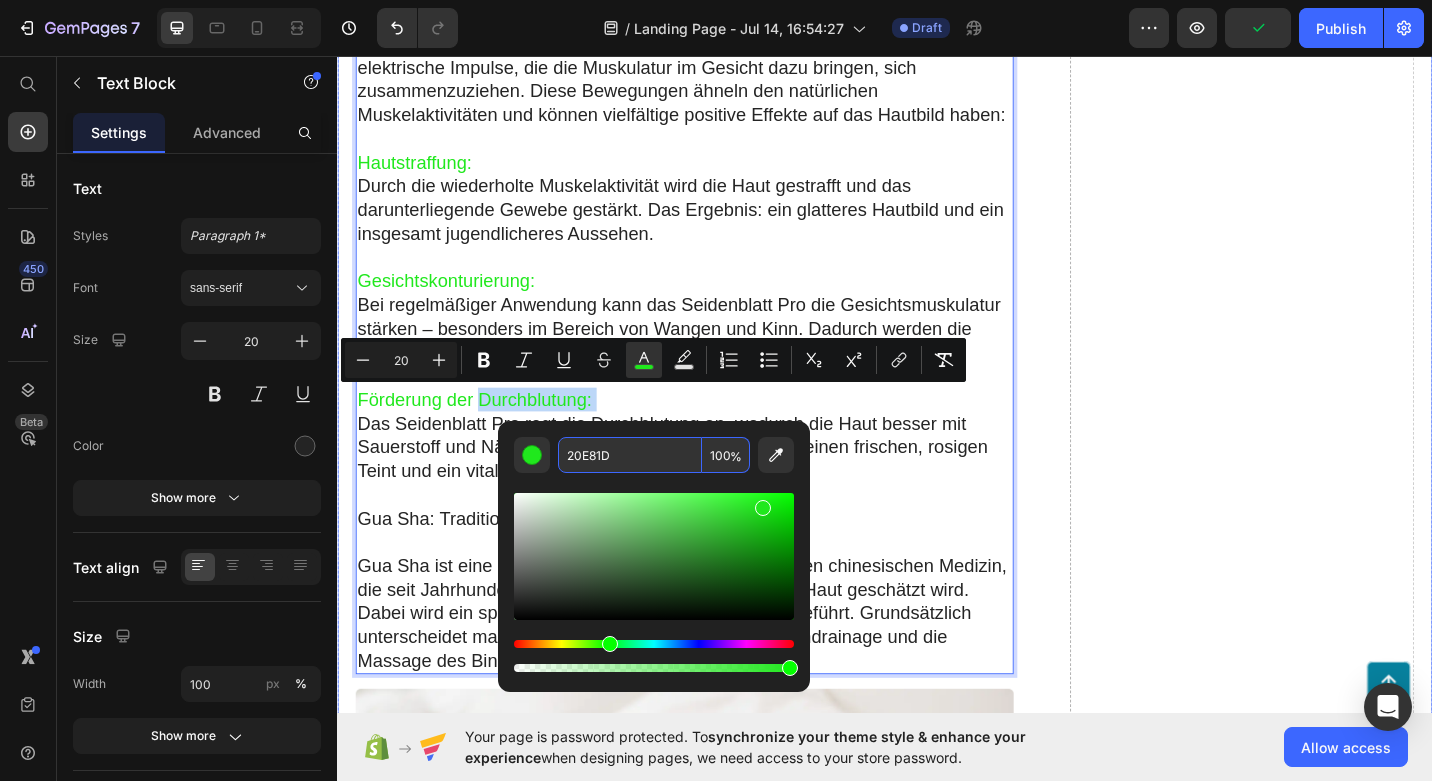 click on "Drop element here" at bounding box center [1328, 1520] 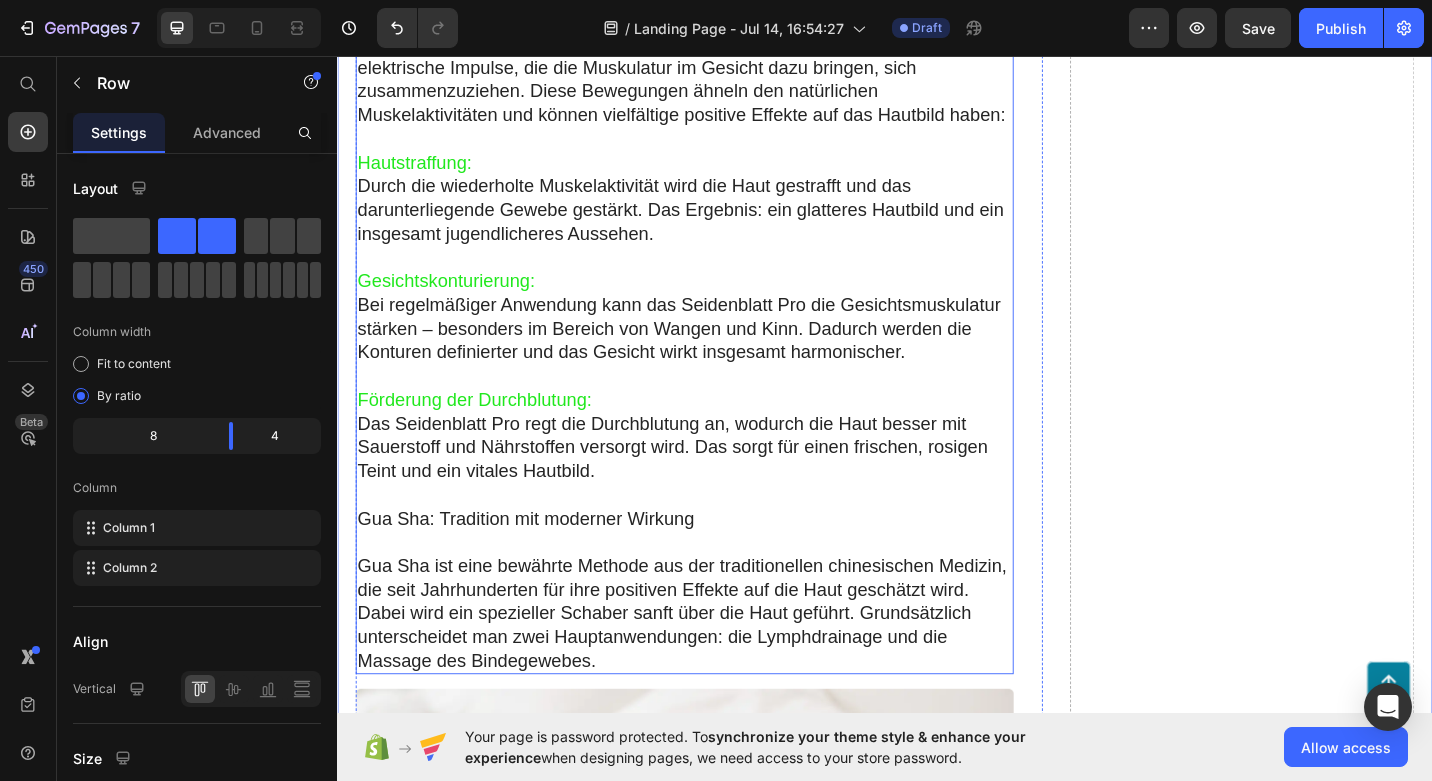 scroll, scrollTop: 0, scrollLeft: 0, axis: both 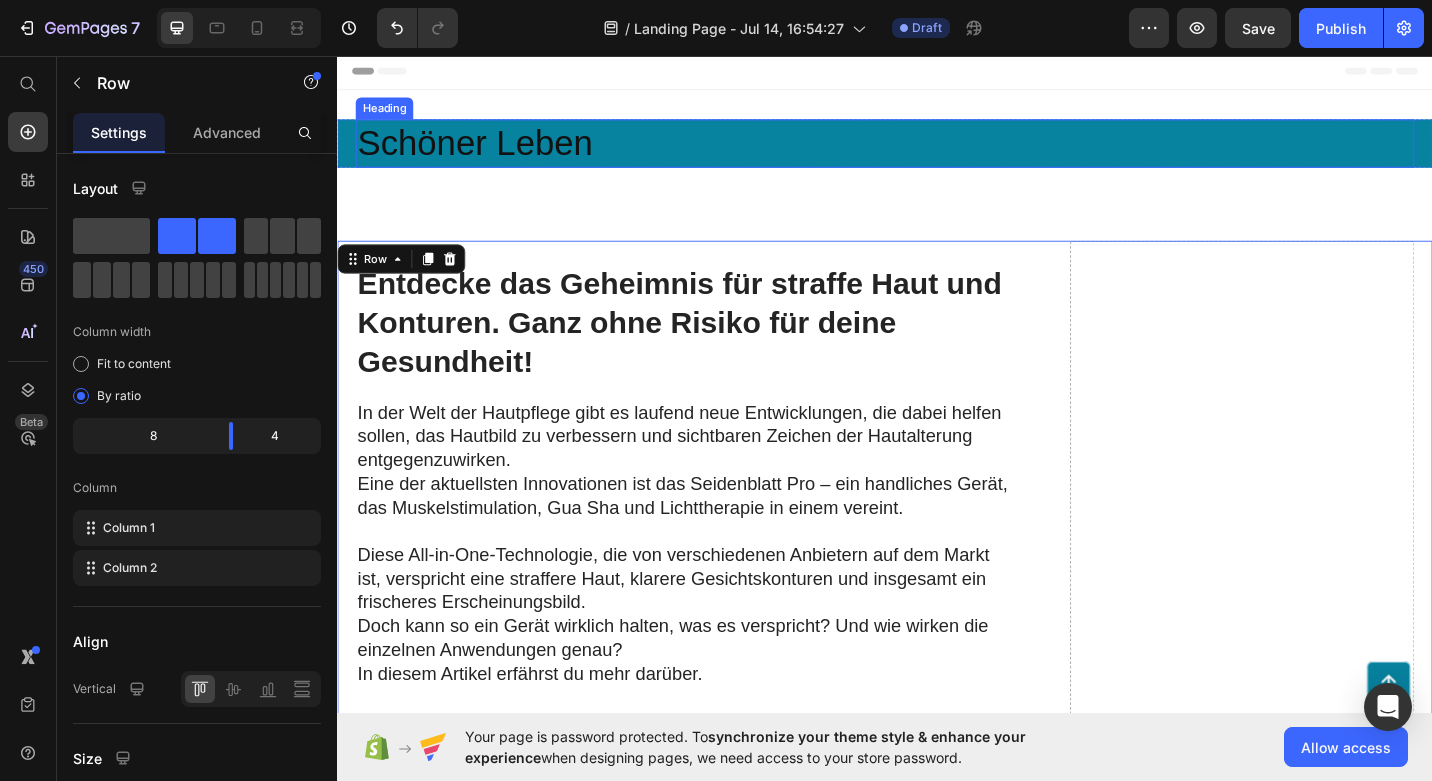 click on "Schöner Leben" at bounding box center [937, 152] 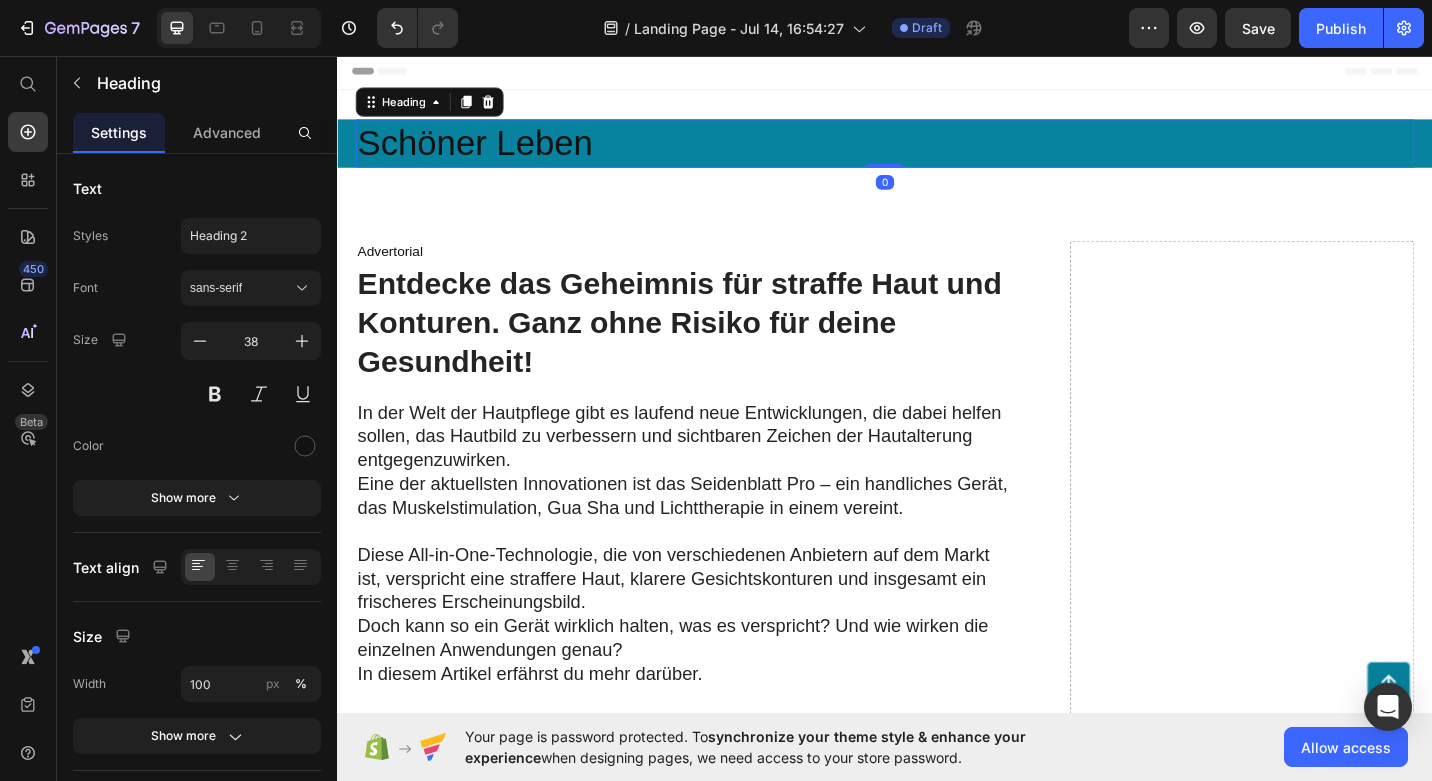 click on "Schöner Leben" at bounding box center (937, 152) 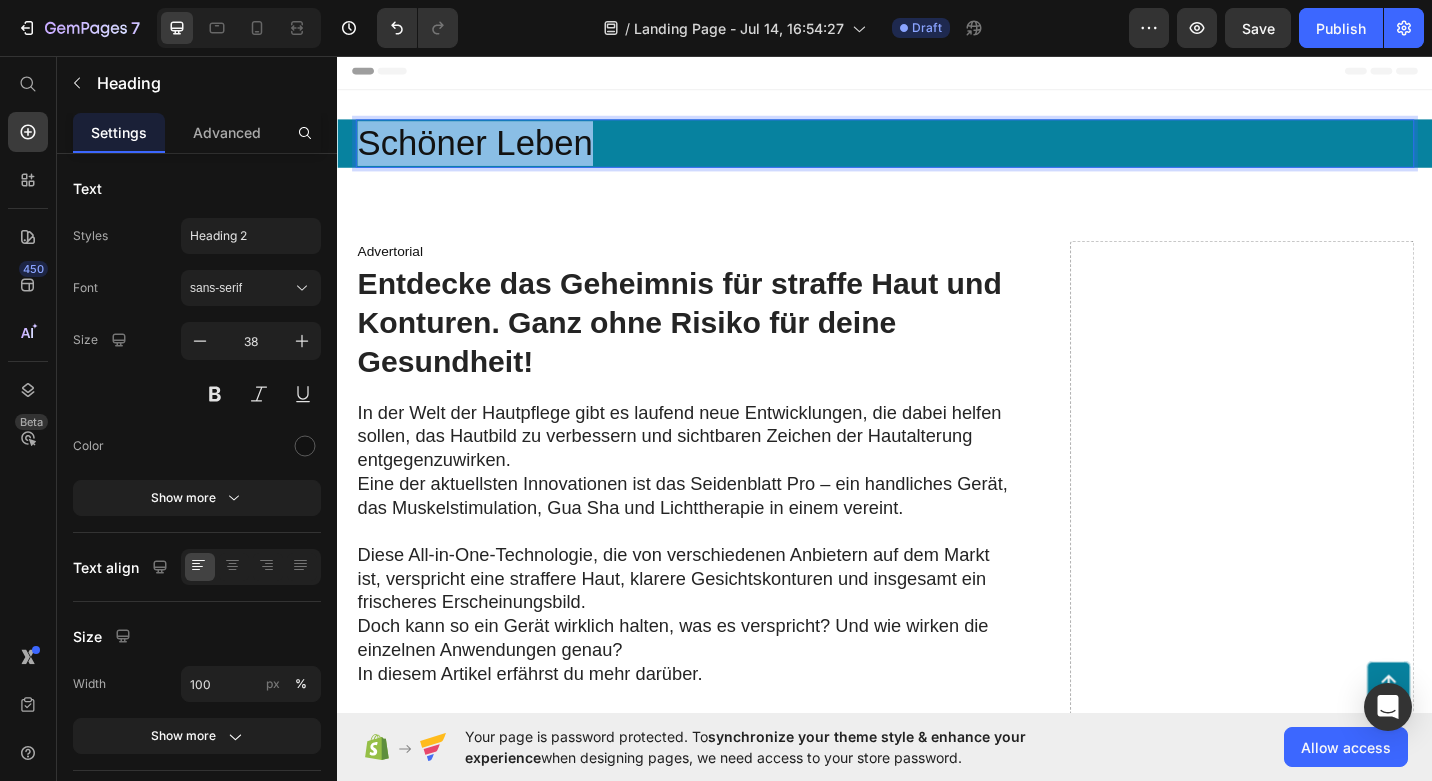 drag, startPoint x: 623, startPoint y: 158, endPoint x: 361, endPoint y: 138, distance: 262.76224 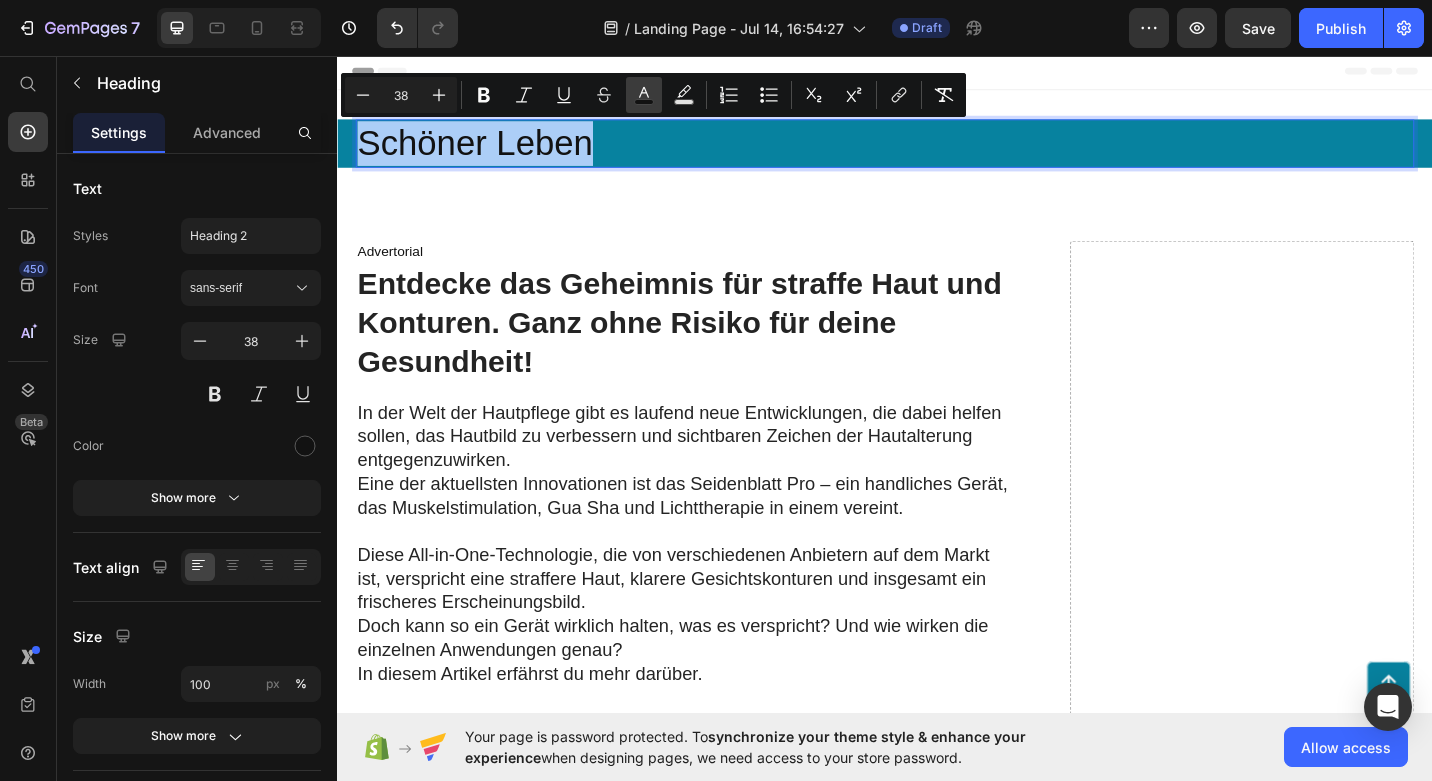 click 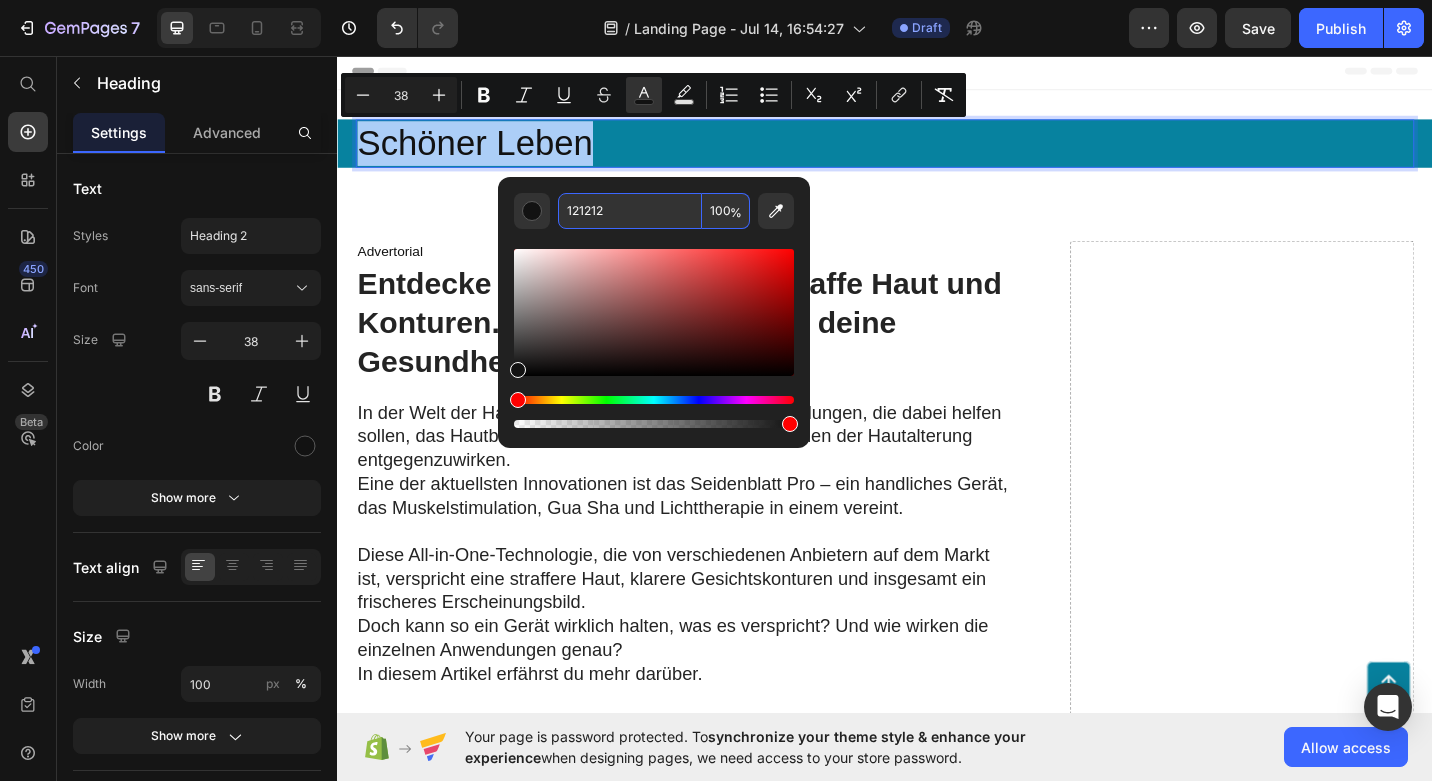 click on "121212" at bounding box center (630, 211) 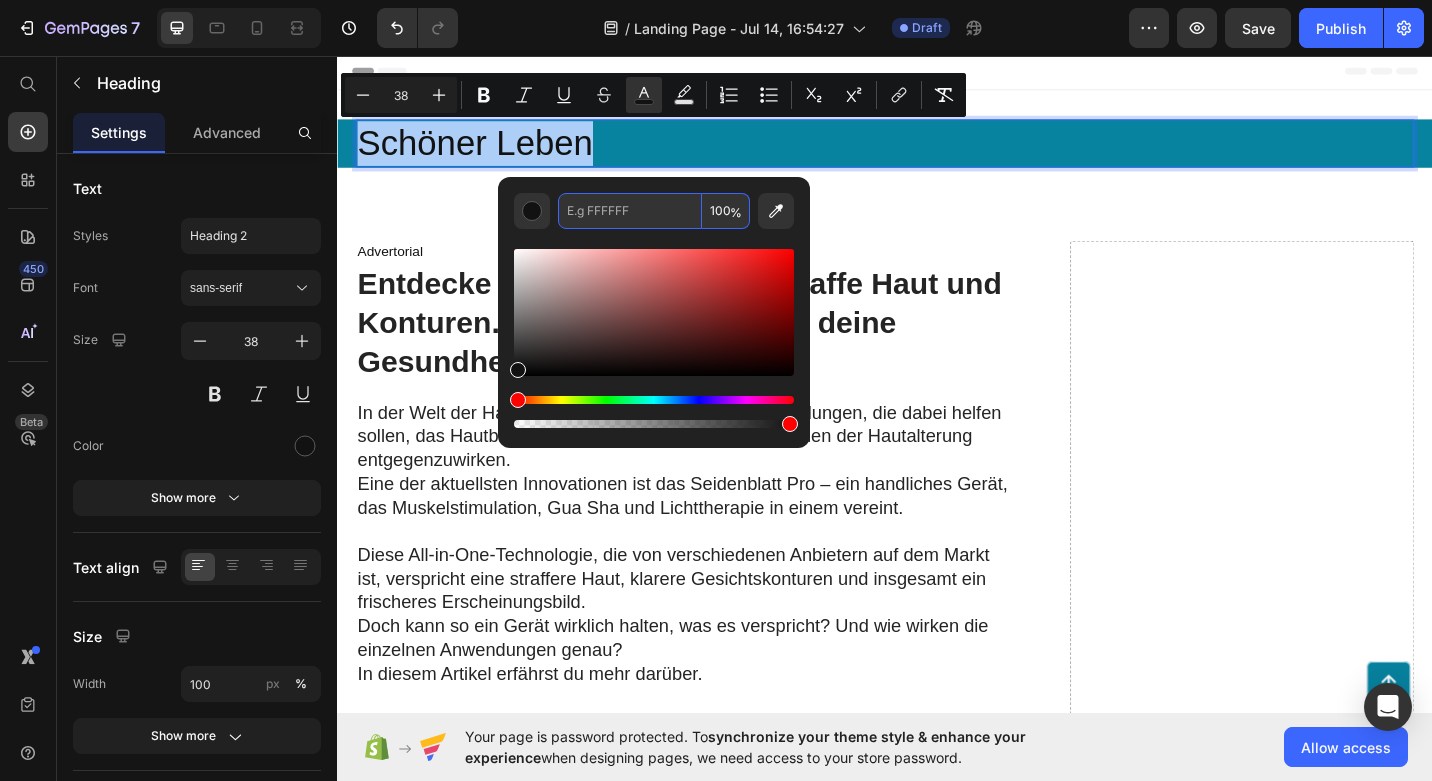 click at bounding box center [630, 211] 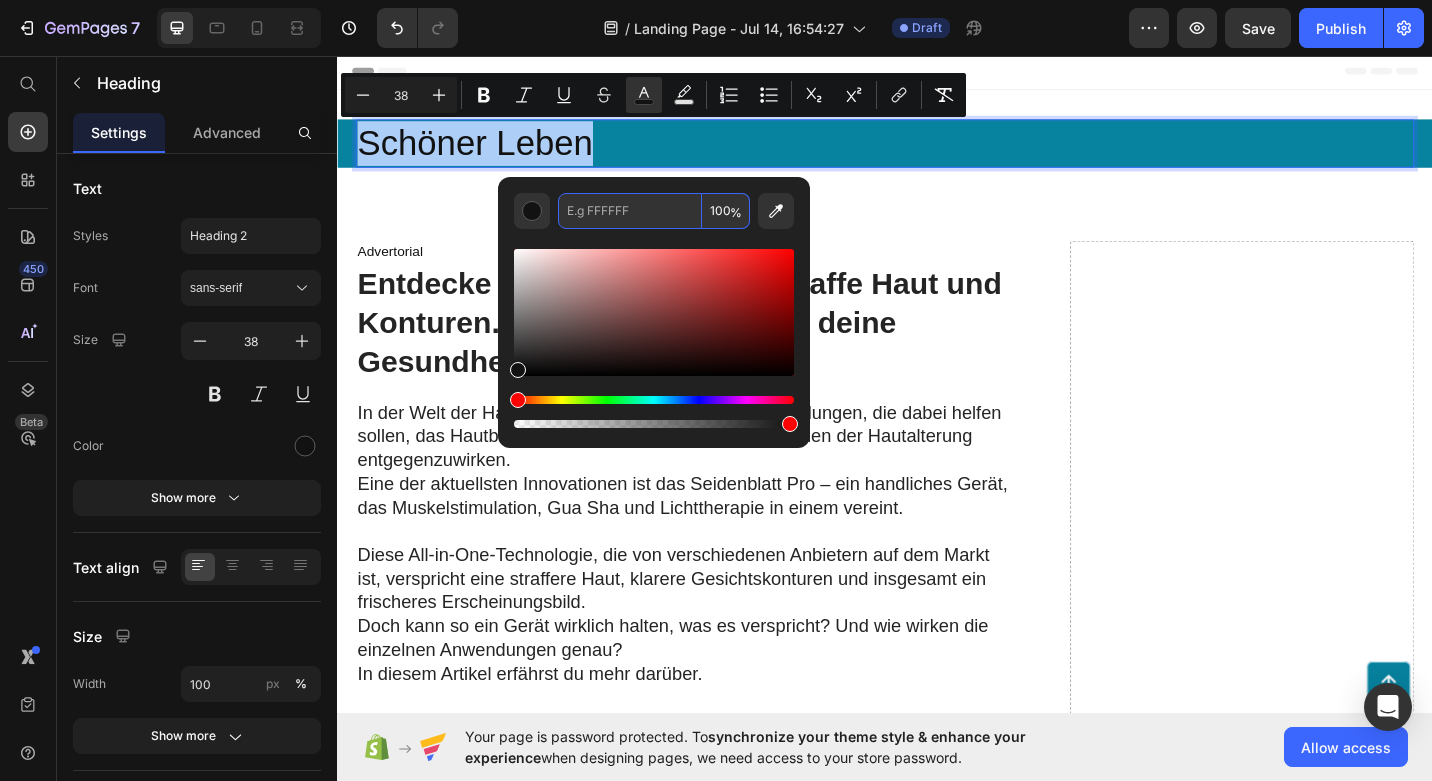 paste on "20E81D" 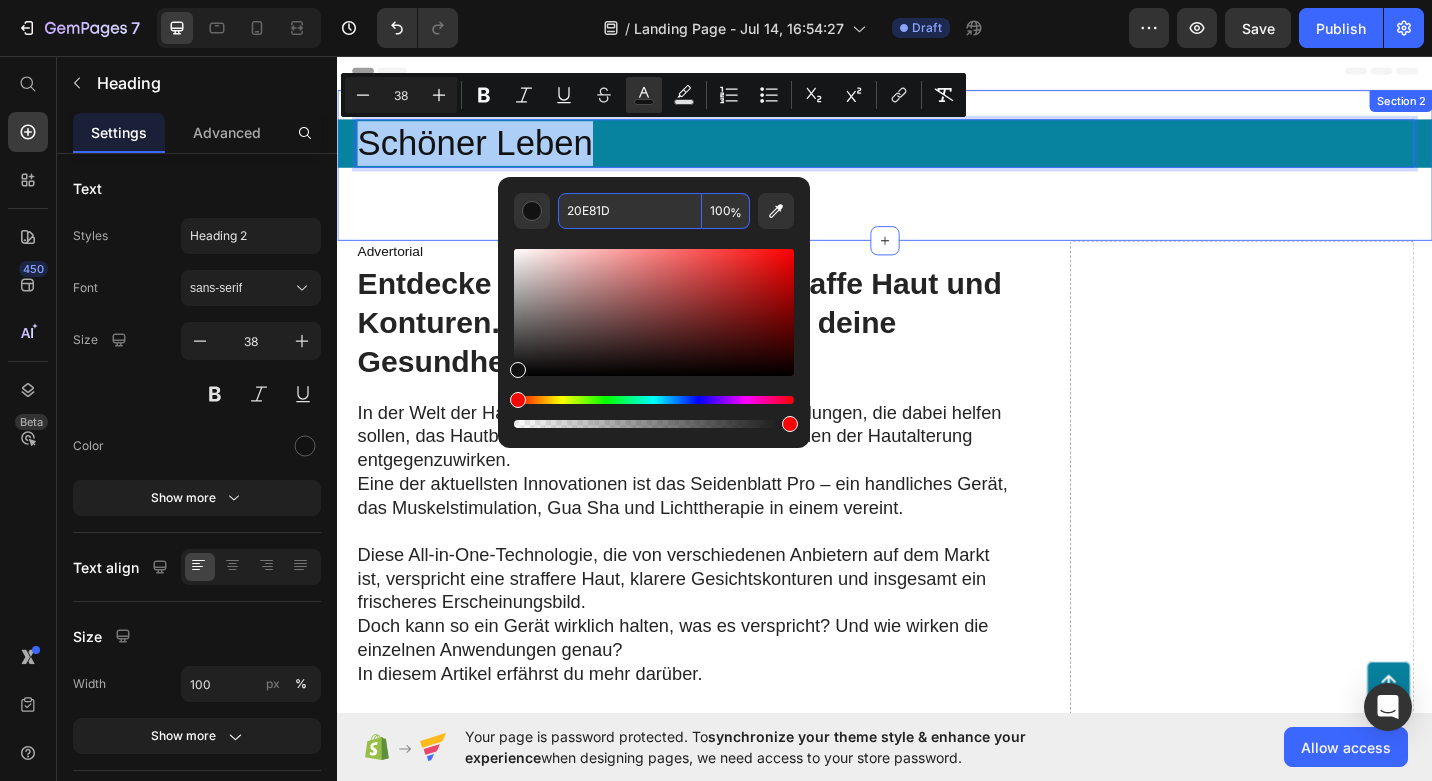 type on "20E81D" 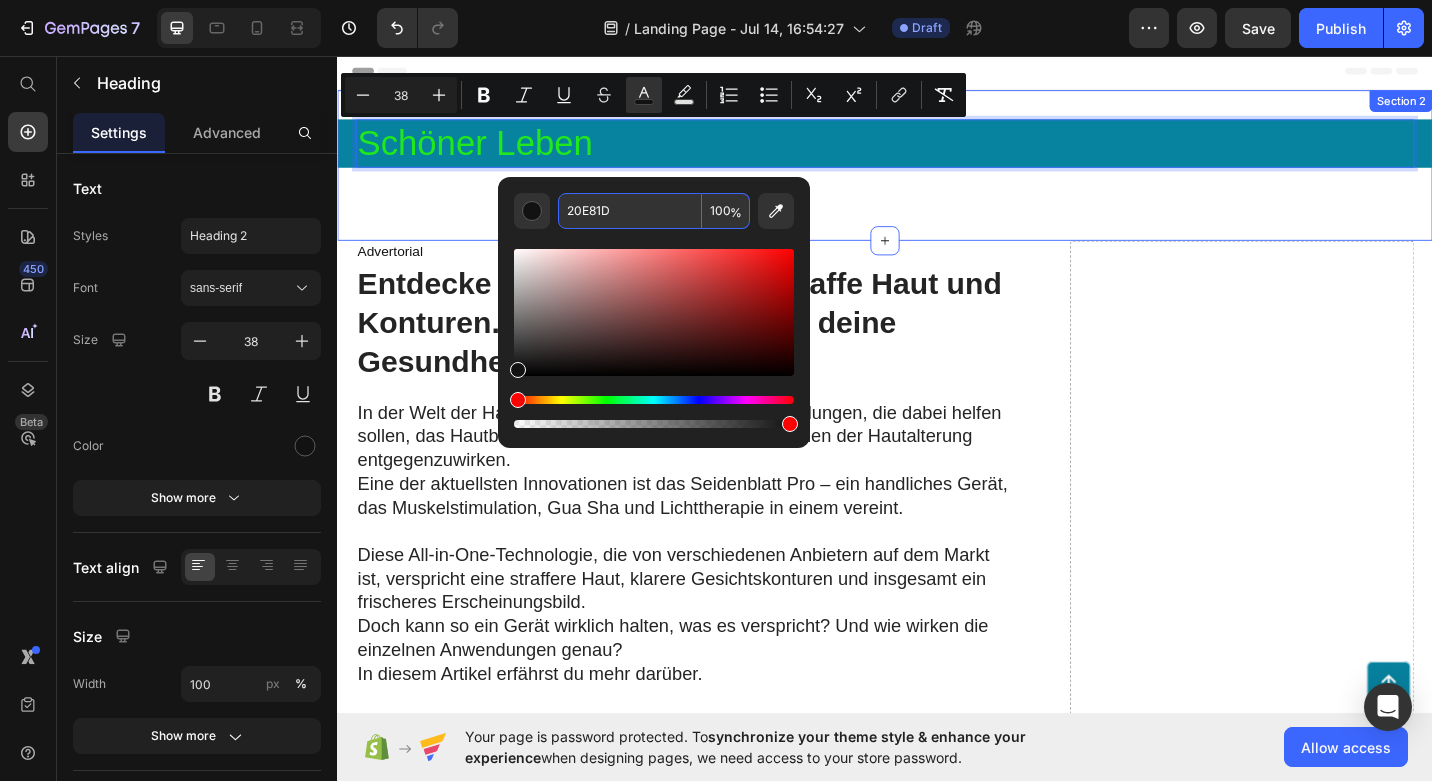 click on "Schöner Leben Heading   0 Row" at bounding box center [937, 176] 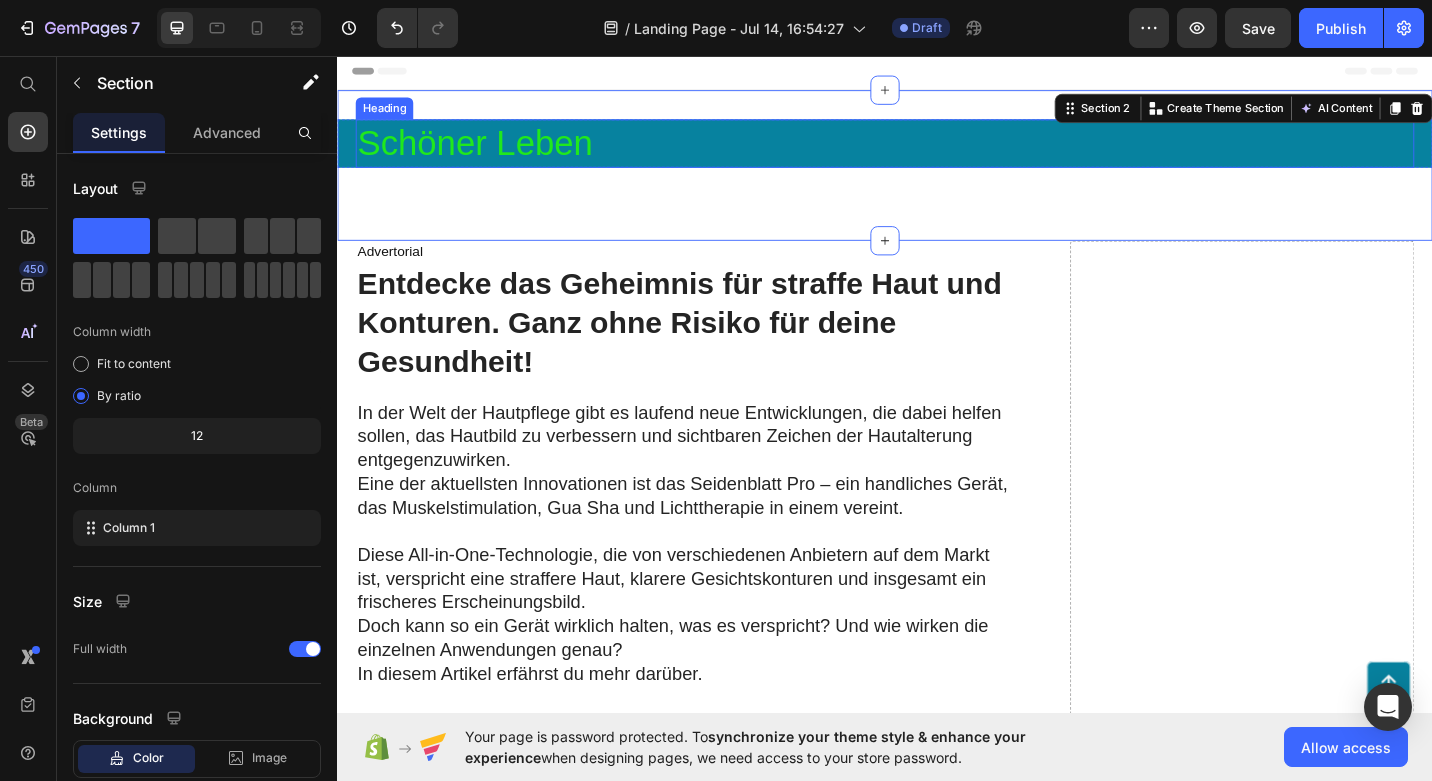 click on "⁠⁠⁠⁠⁠⁠⁠ Schöner Leben" at bounding box center (937, 152) 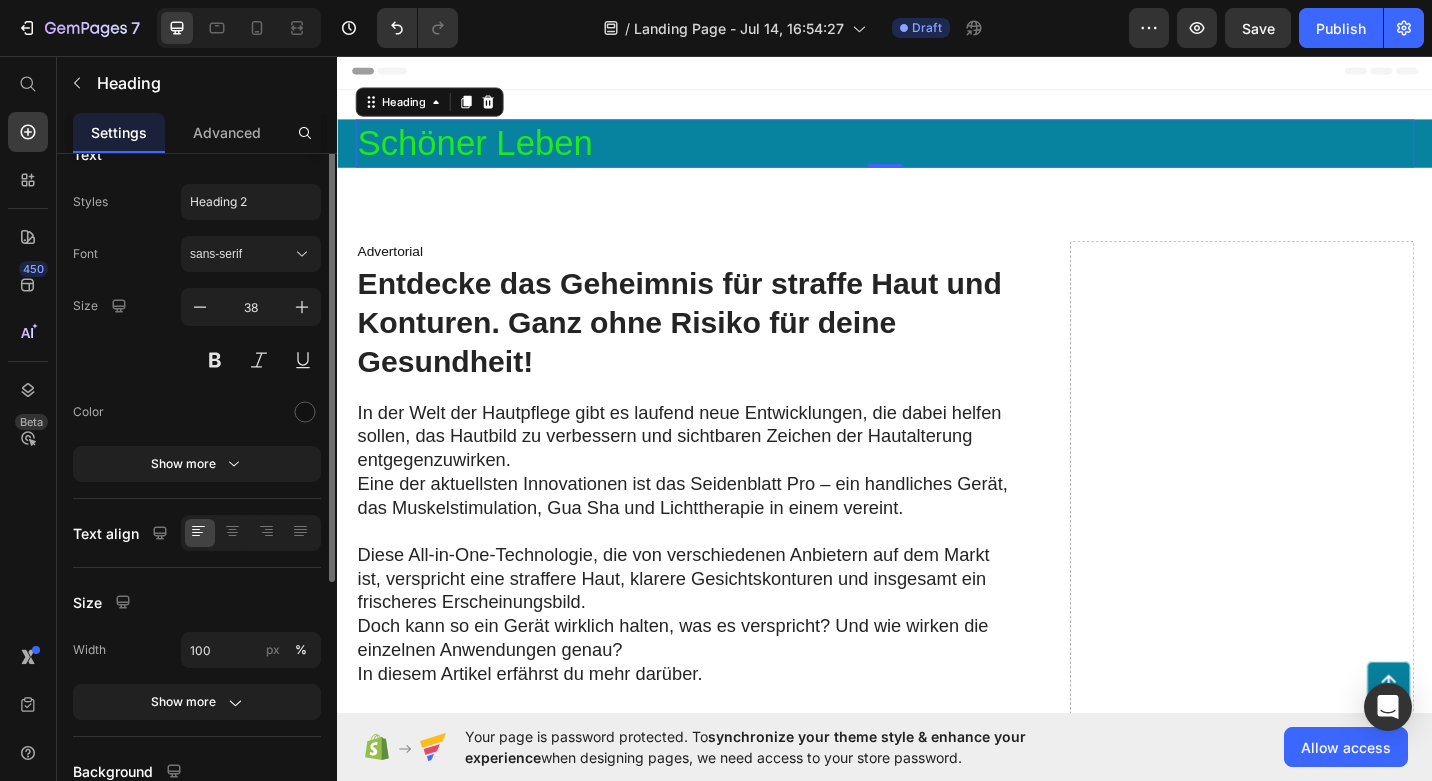 scroll, scrollTop: 0, scrollLeft: 0, axis: both 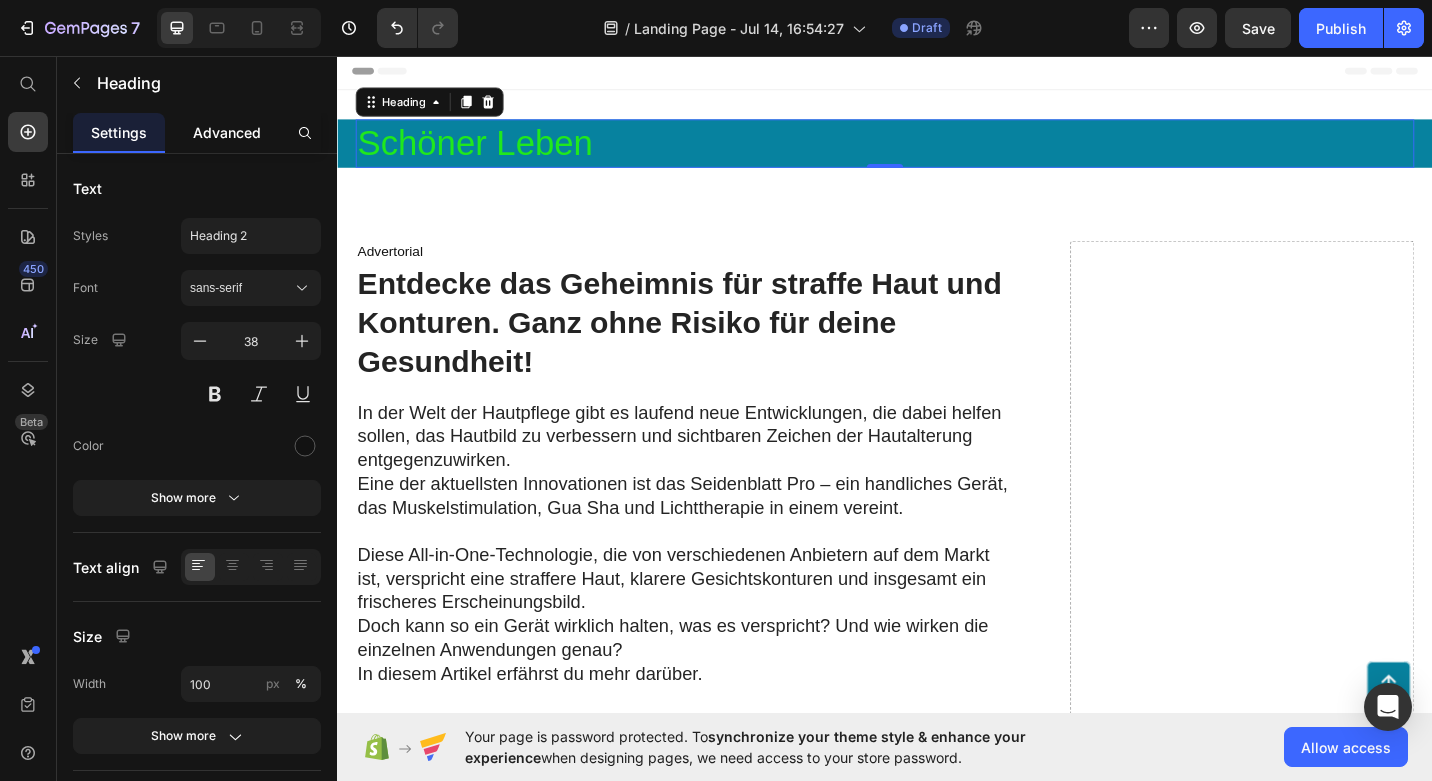 click on "Advanced" at bounding box center (227, 132) 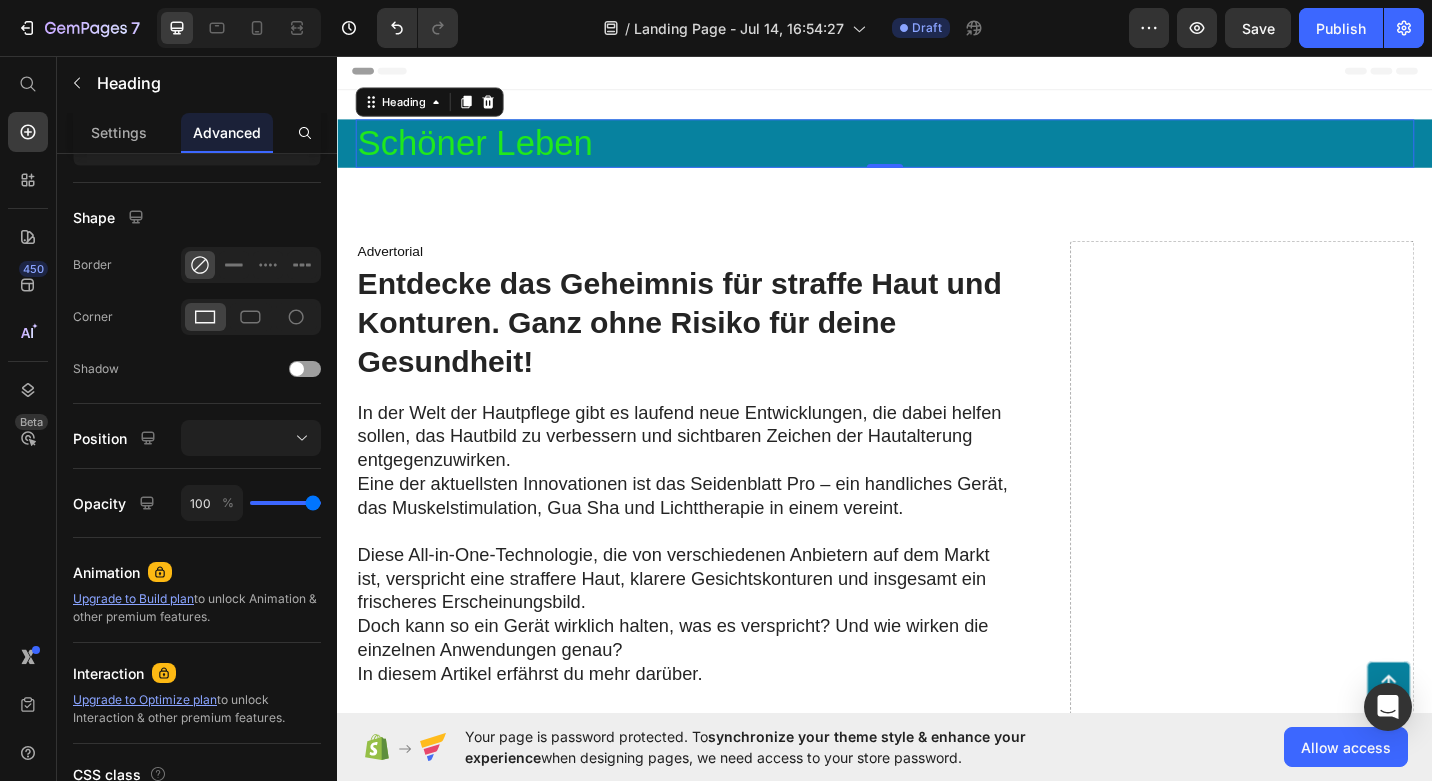 scroll, scrollTop: 0, scrollLeft: 0, axis: both 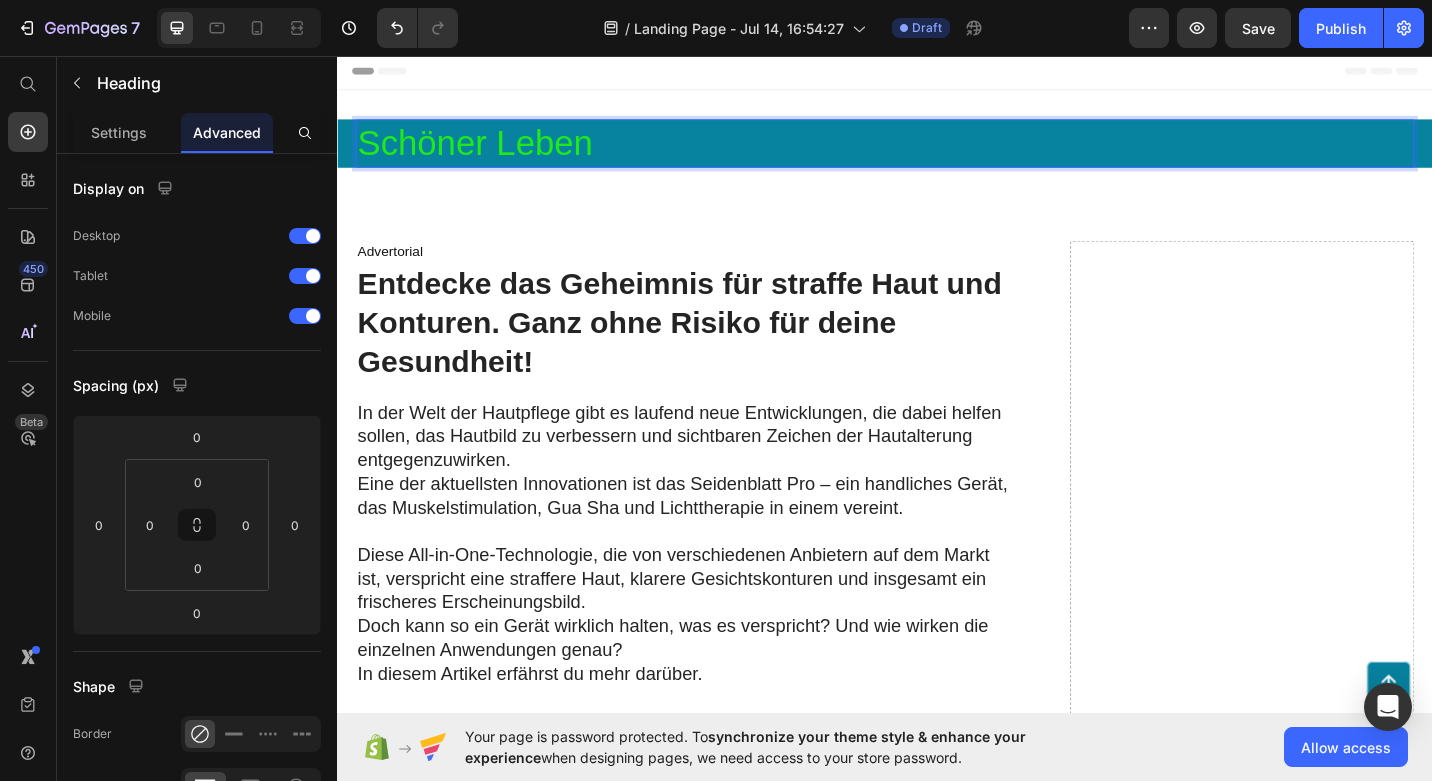 click on "Schöner Leben" at bounding box center [937, 152] 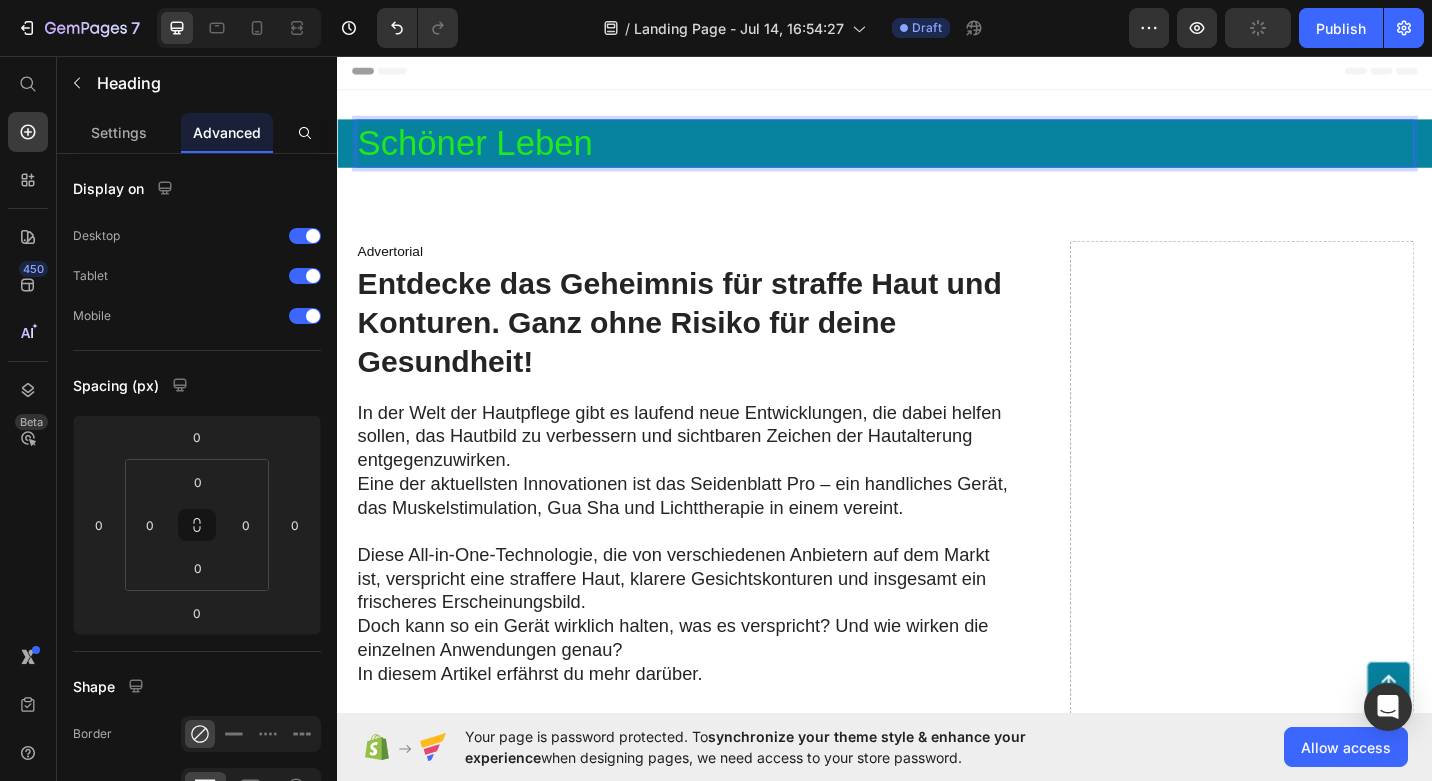 click on "Schöner Leben" at bounding box center [937, 152] 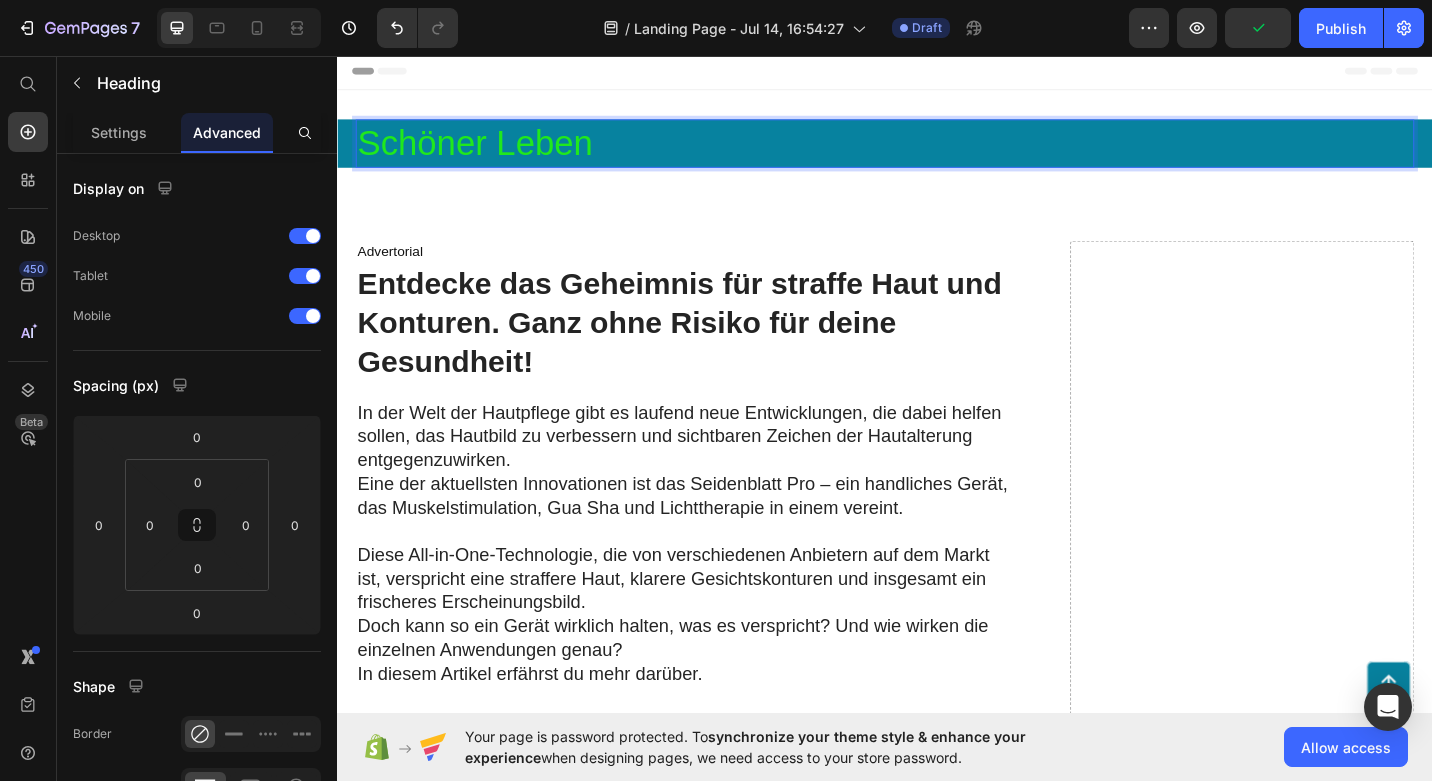 click on "Schöner Leben" at bounding box center (937, 152) 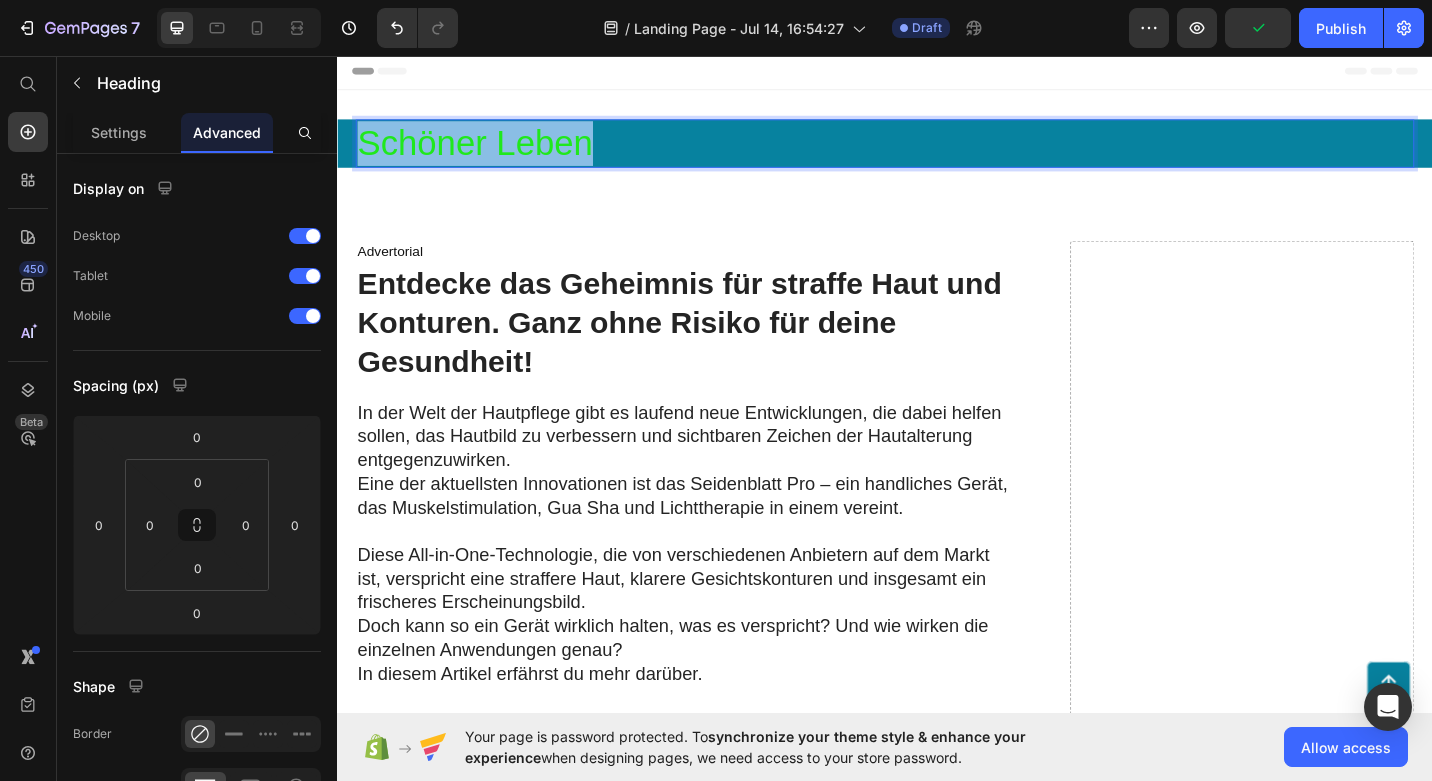 click on "Schöner Leben" at bounding box center [937, 152] 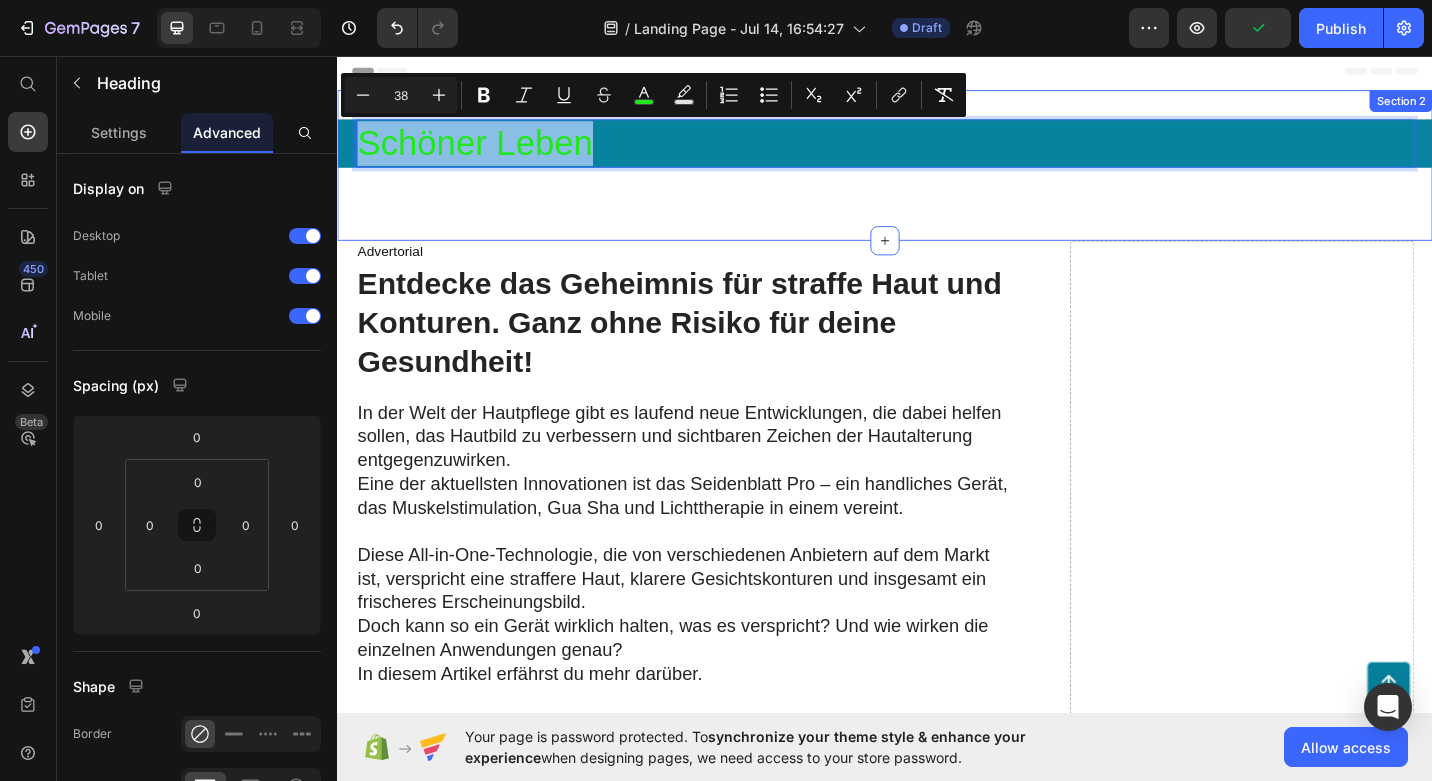 click on "Schöner Leben Heading   0 Row Section 2" at bounding box center (937, 176) 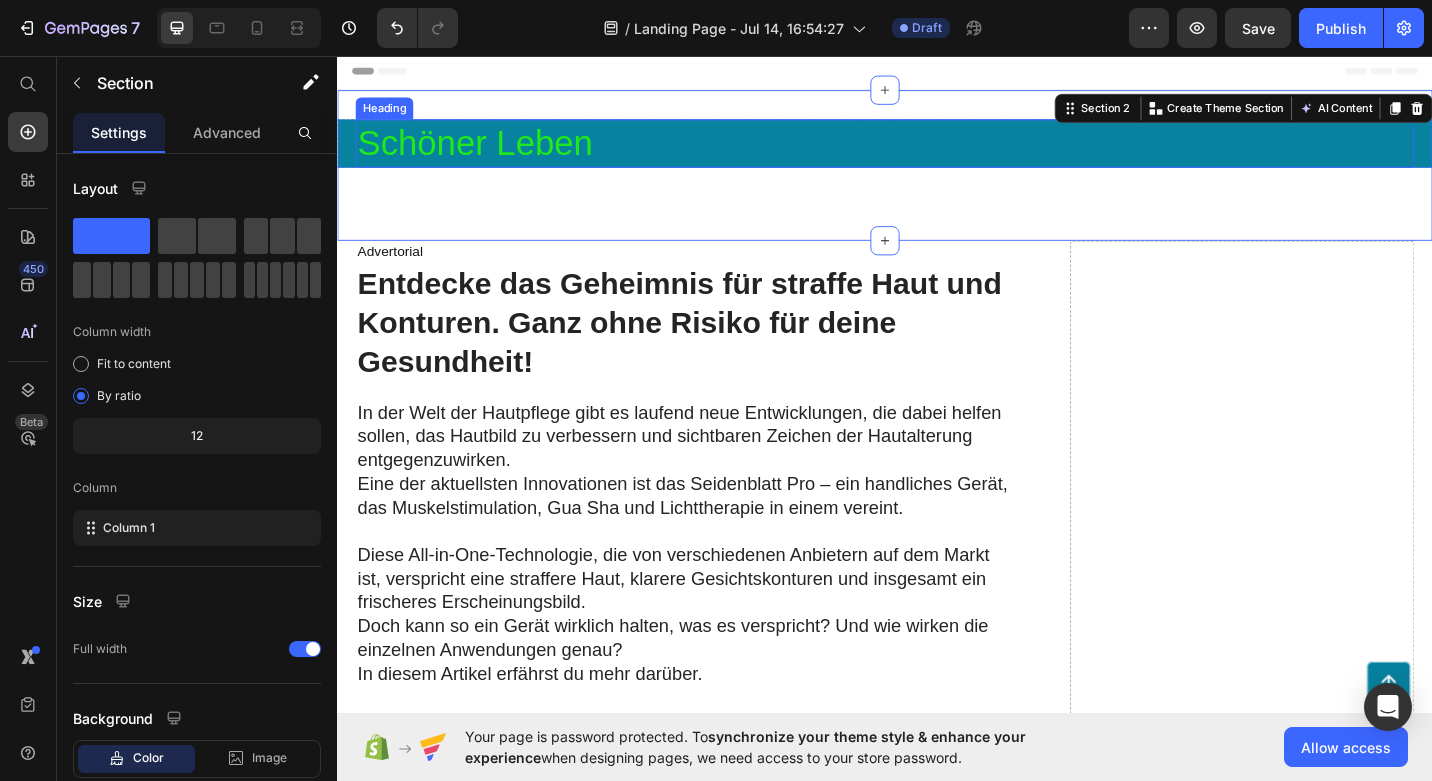 click on "⁠⁠⁠⁠⁠⁠⁠ Schöner Leben" at bounding box center (937, 152) 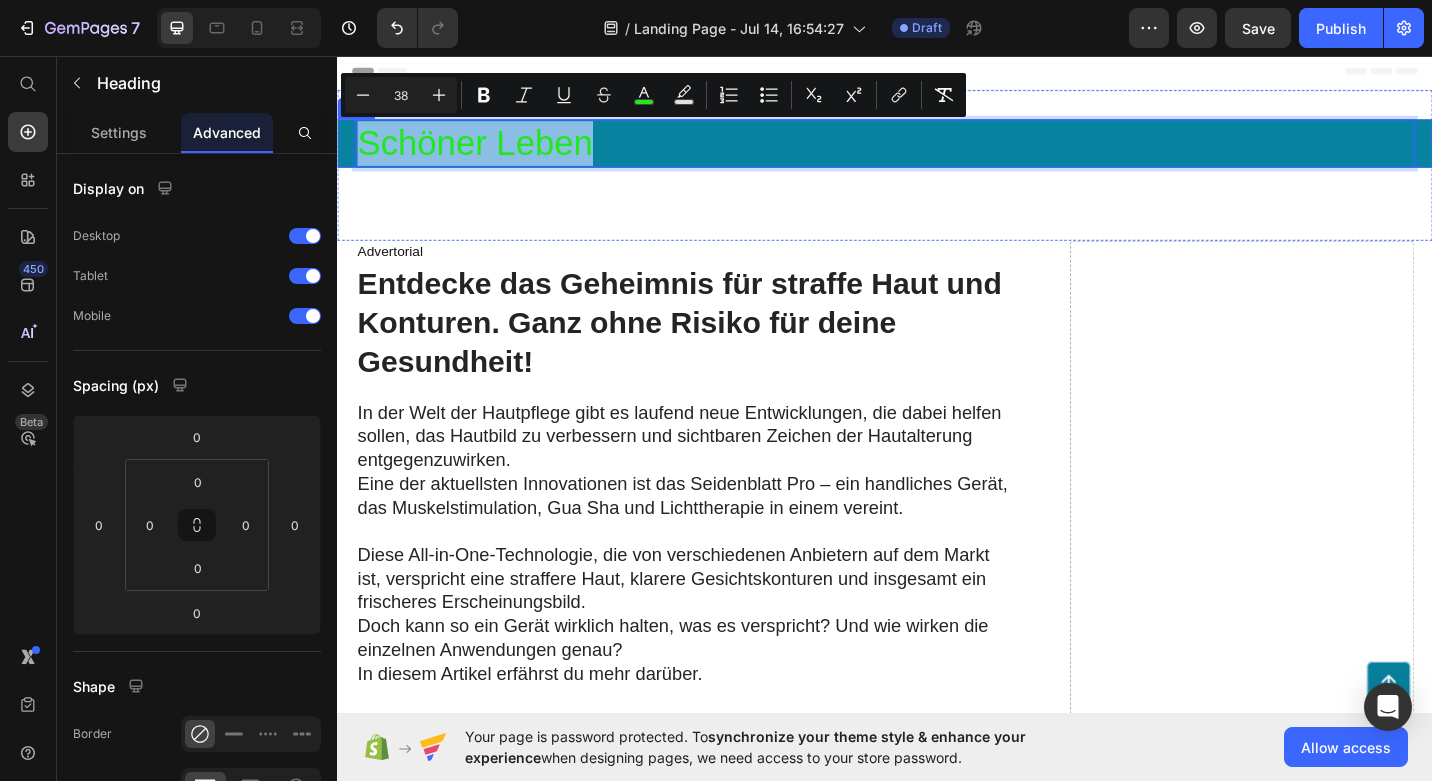 drag, startPoint x: 620, startPoint y: 158, endPoint x: 353, endPoint y: 153, distance: 267.0468 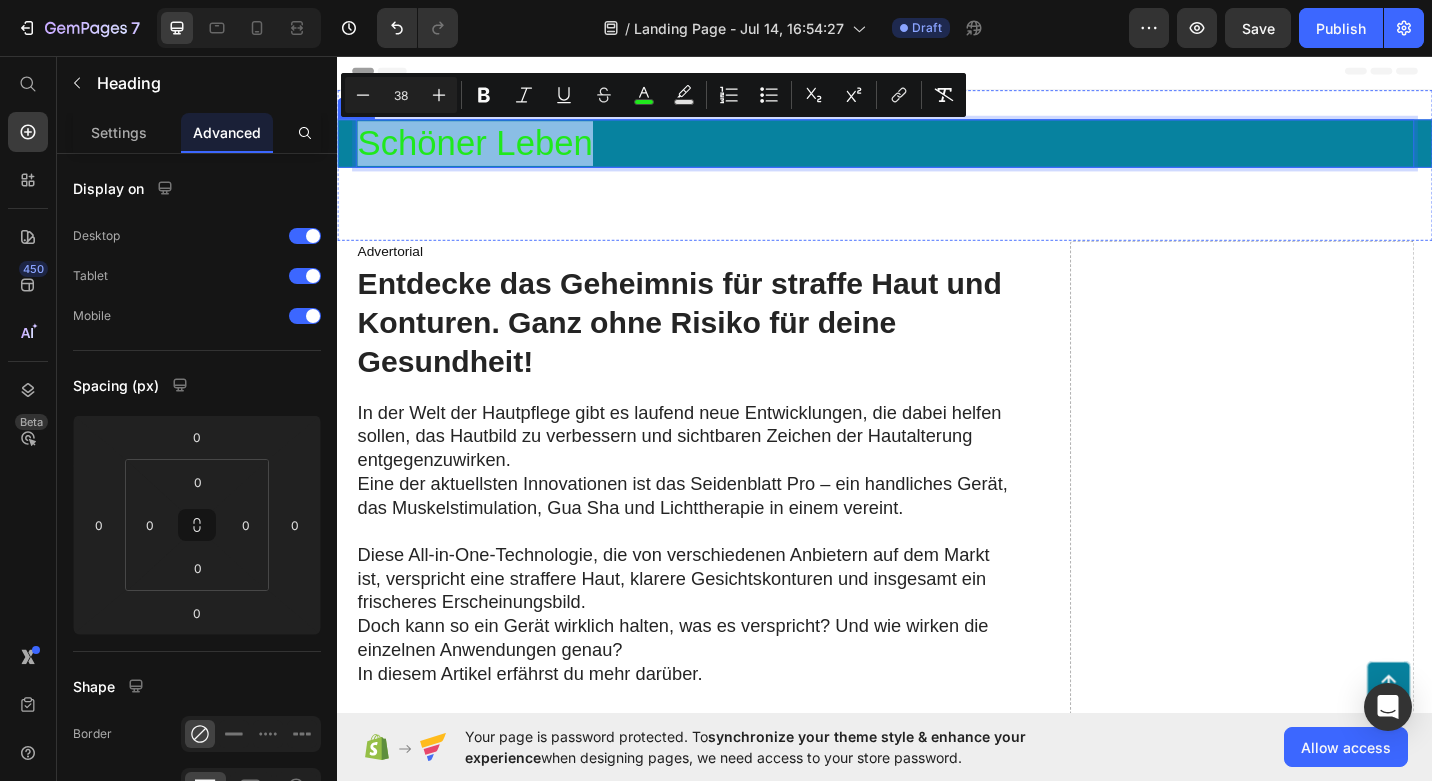 click on "Schöner Leben Heading   0 Row" at bounding box center [937, 152] 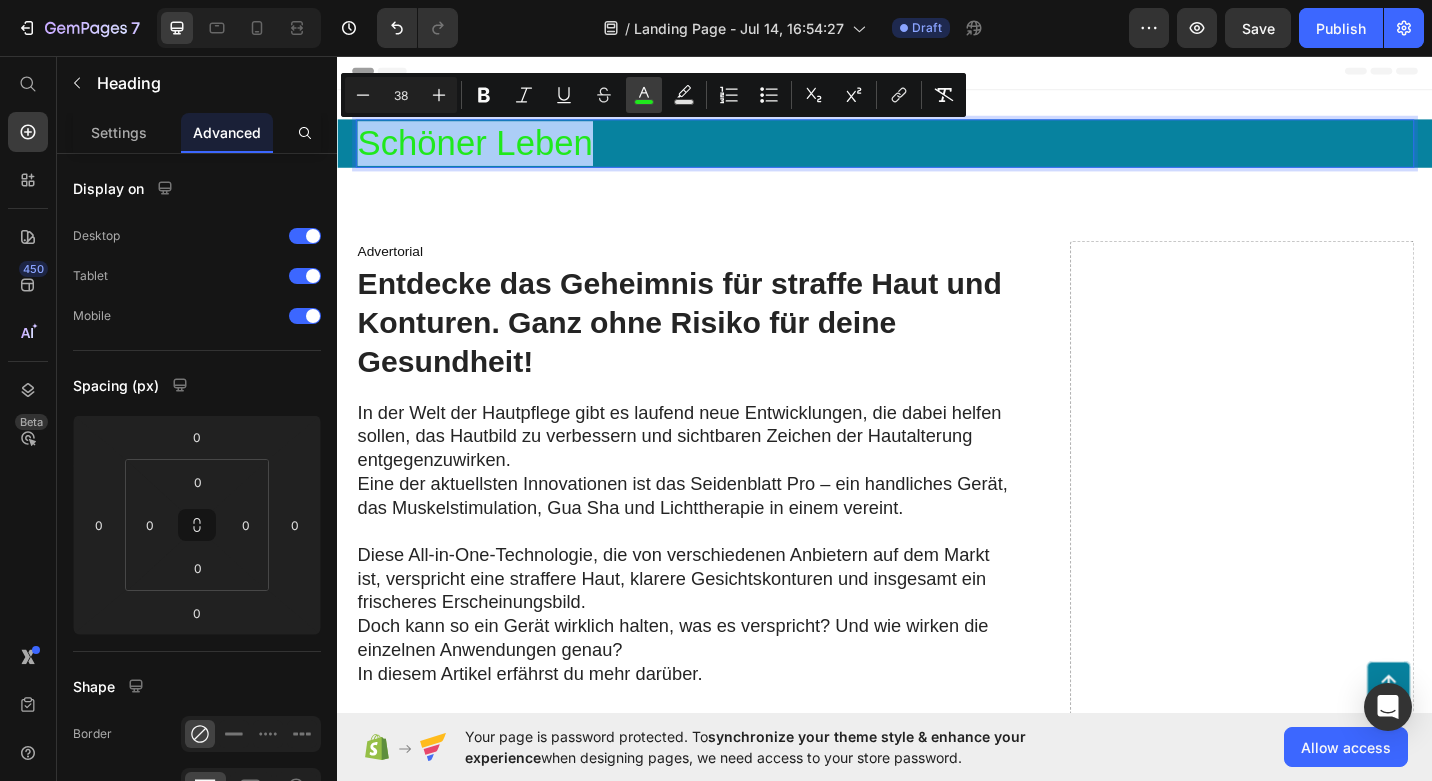 click 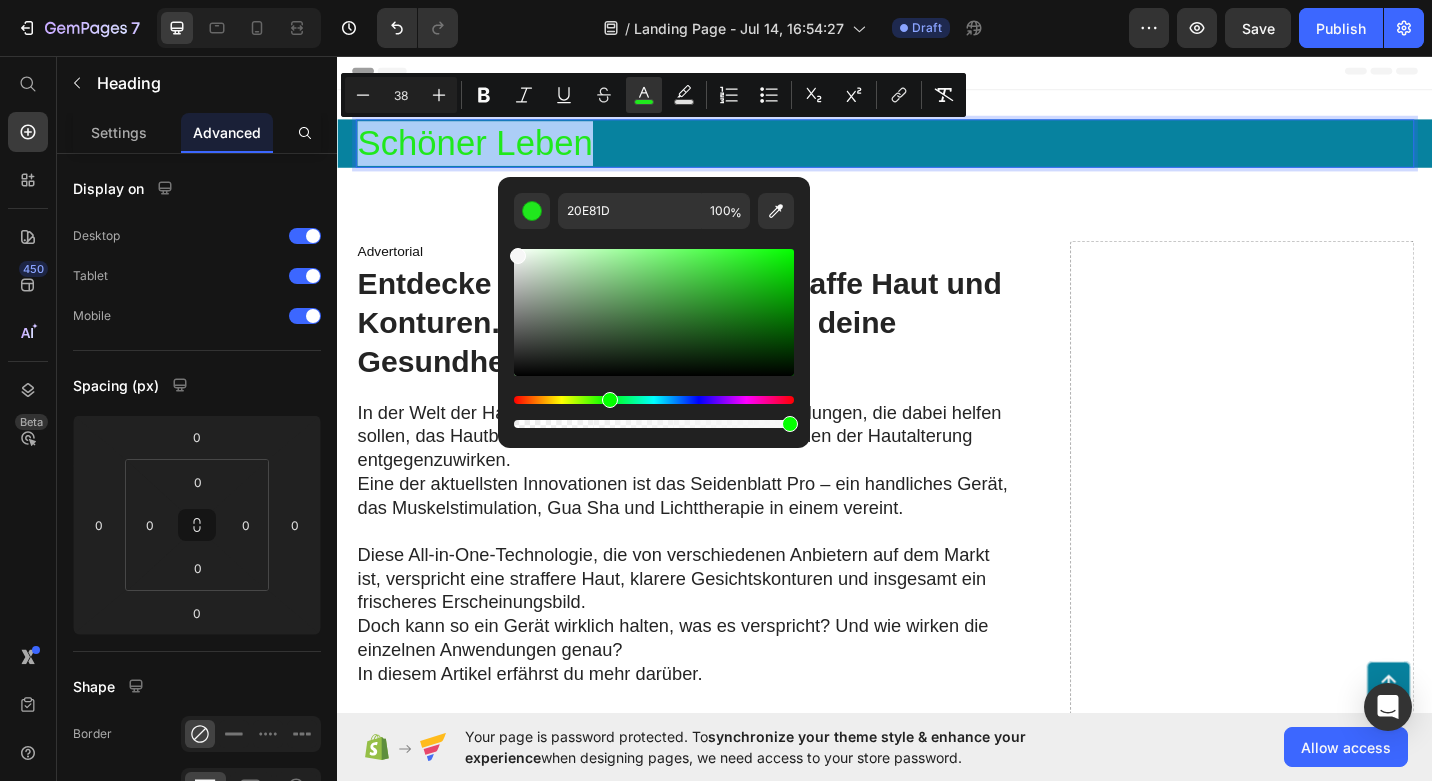 click at bounding box center (654, 312) 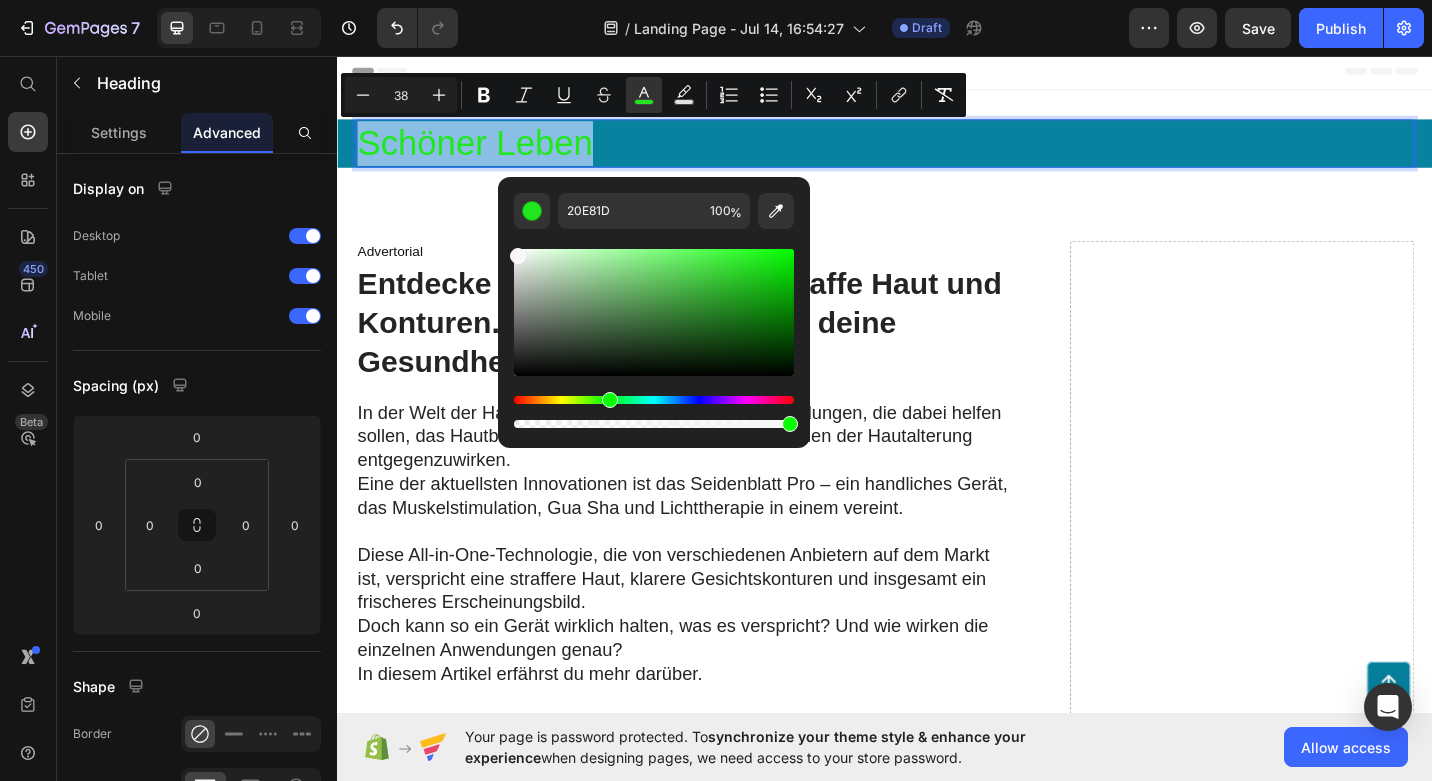 type on "F7F7F7" 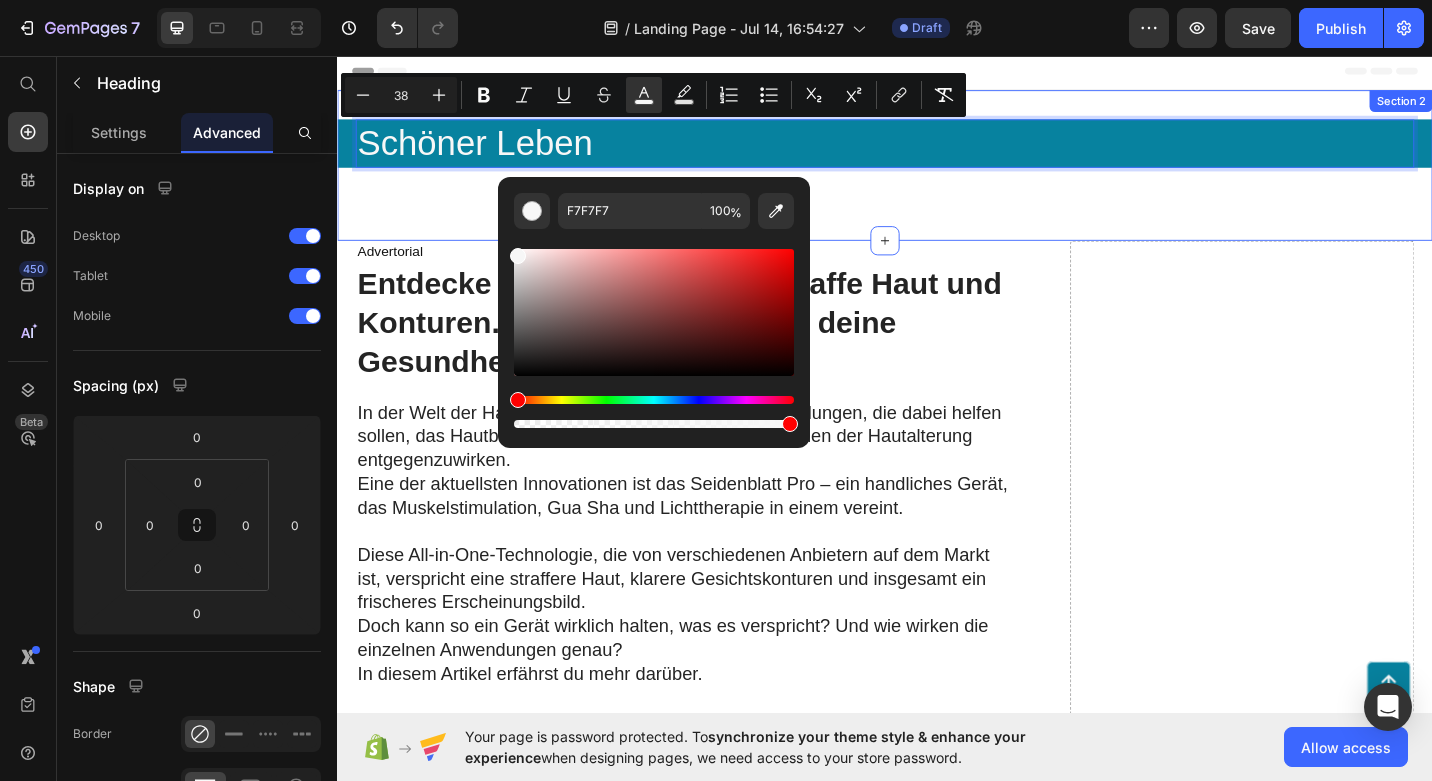 click on "Schöner Leben Heading   0 Row Section 2" at bounding box center [937, 176] 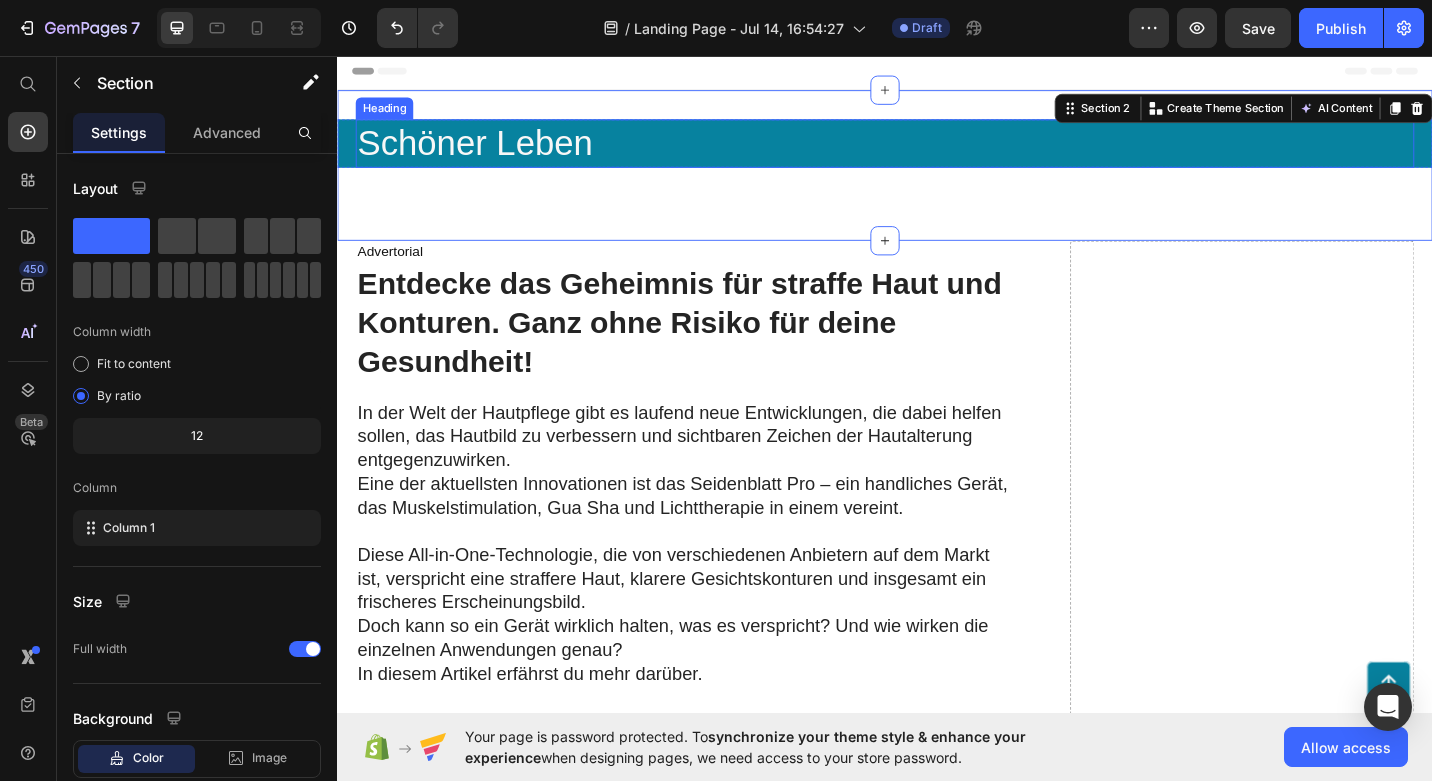 click on "Schöner Leben" at bounding box center (488, 152) 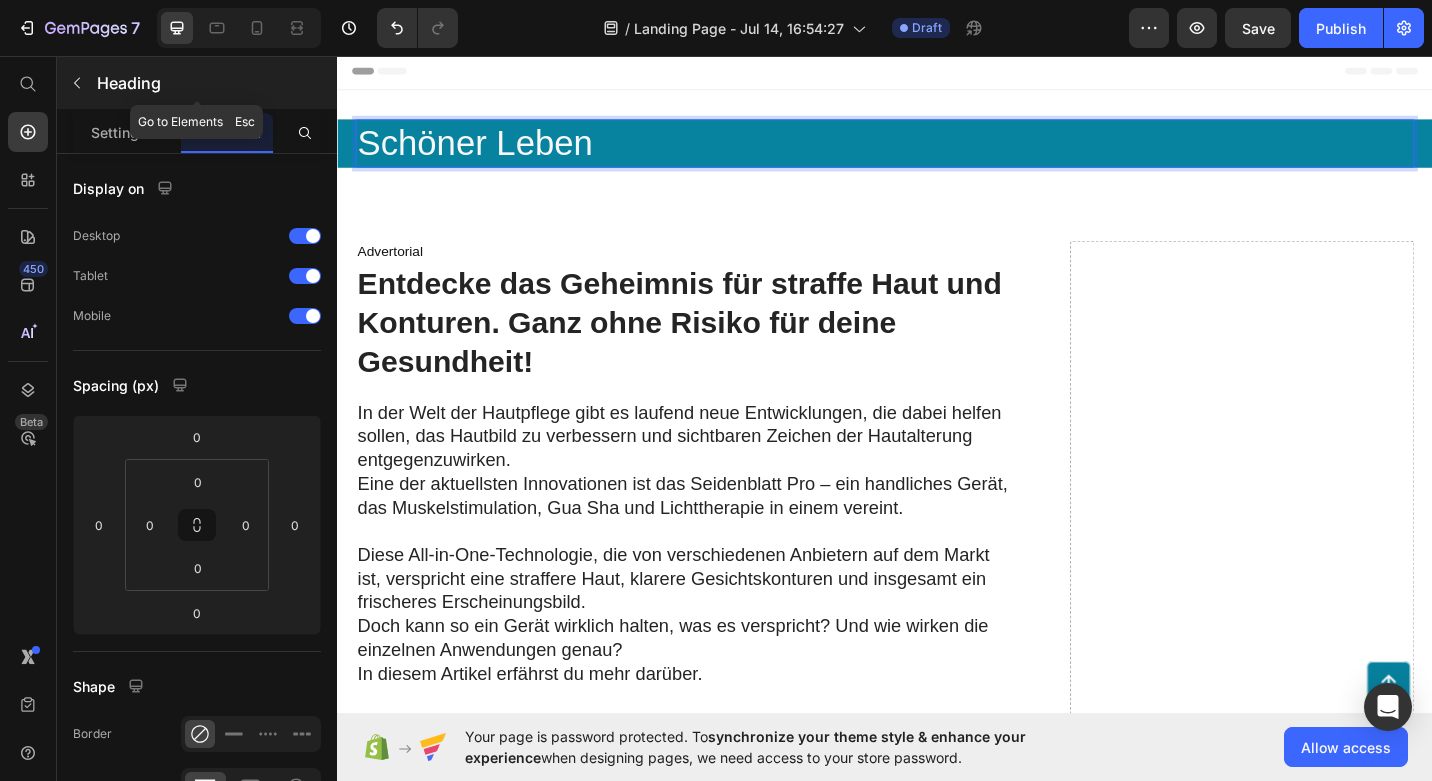 click 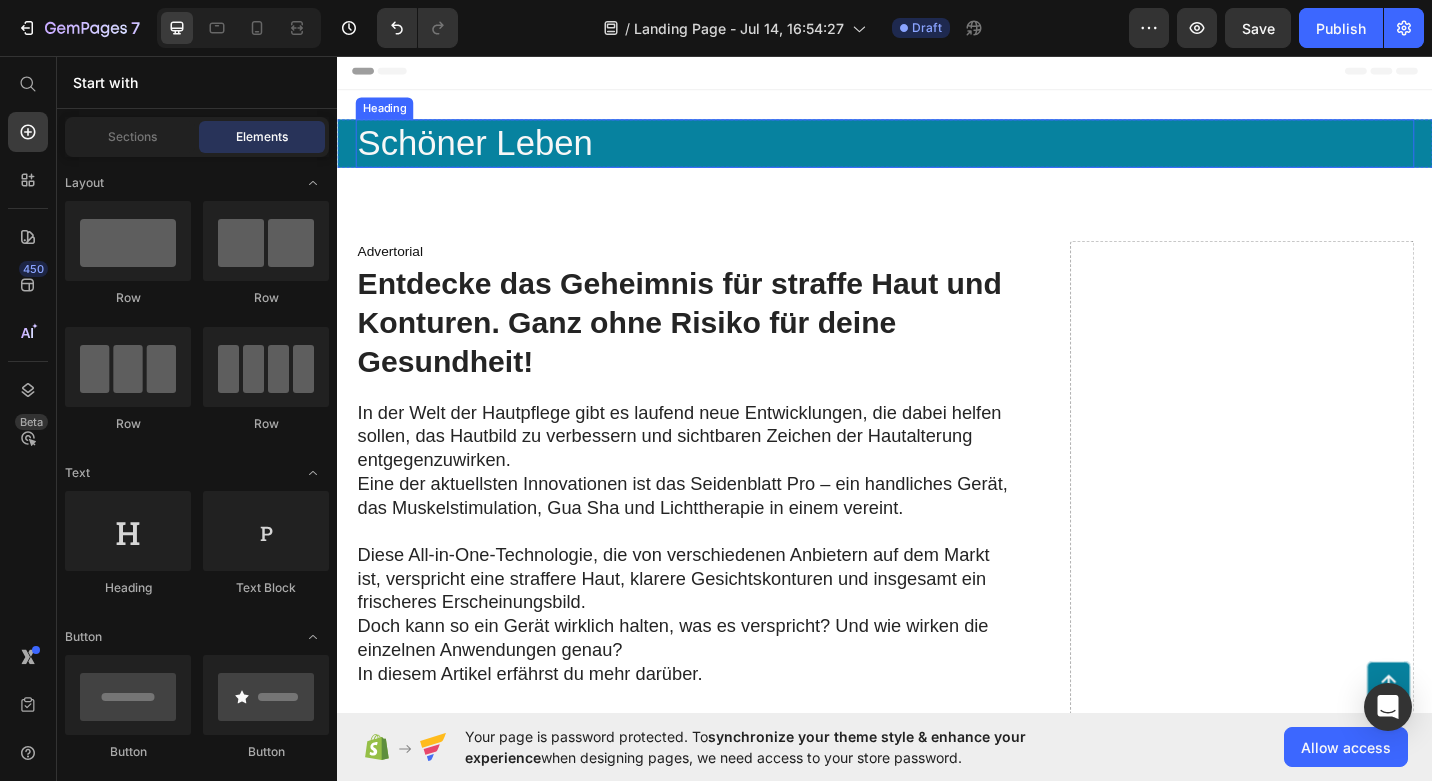 click on "⁠⁠⁠⁠⁠⁠⁠ Schöner Leben" at bounding box center (937, 152) 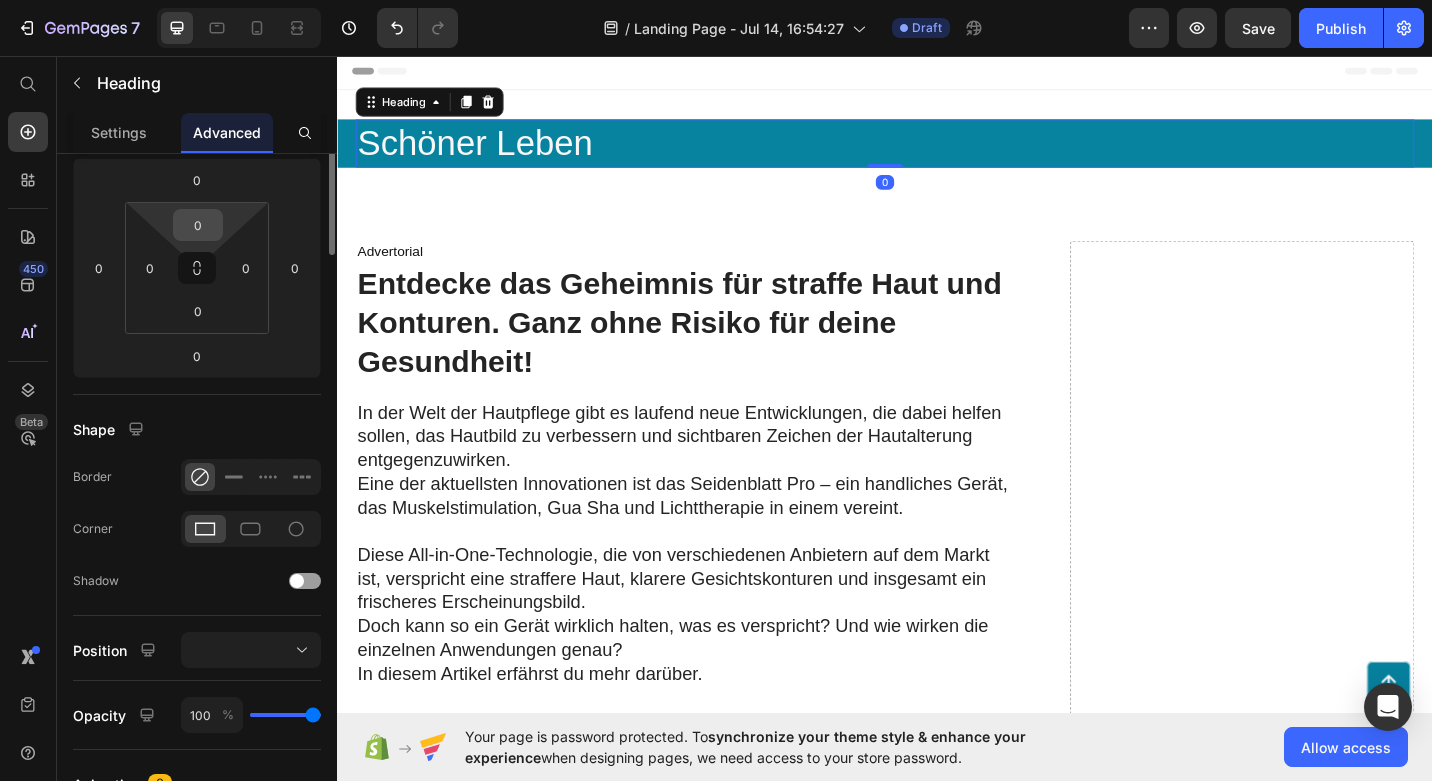 scroll, scrollTop: 0, scrollLeft: 0, axis: both 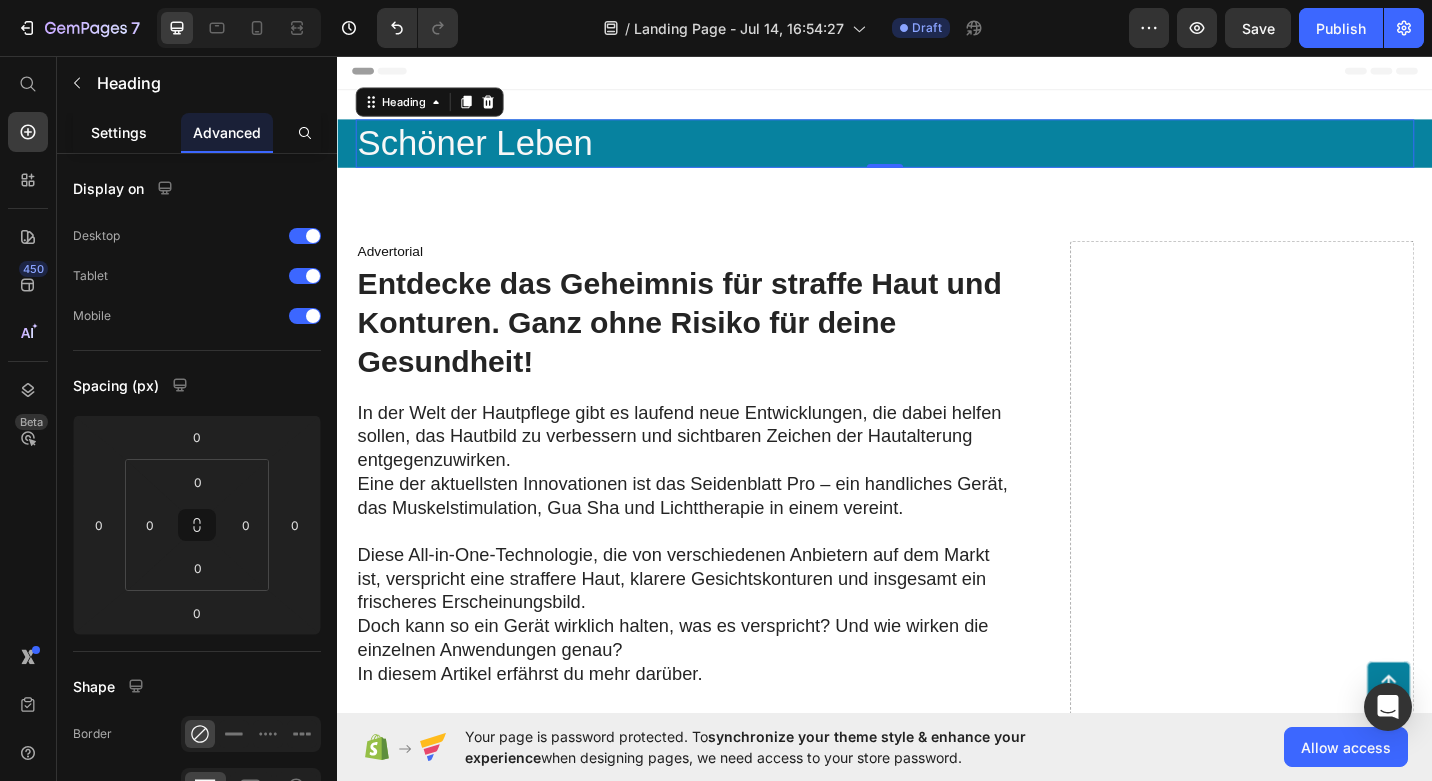 click on "Settings" at bounding box center [119, 132] 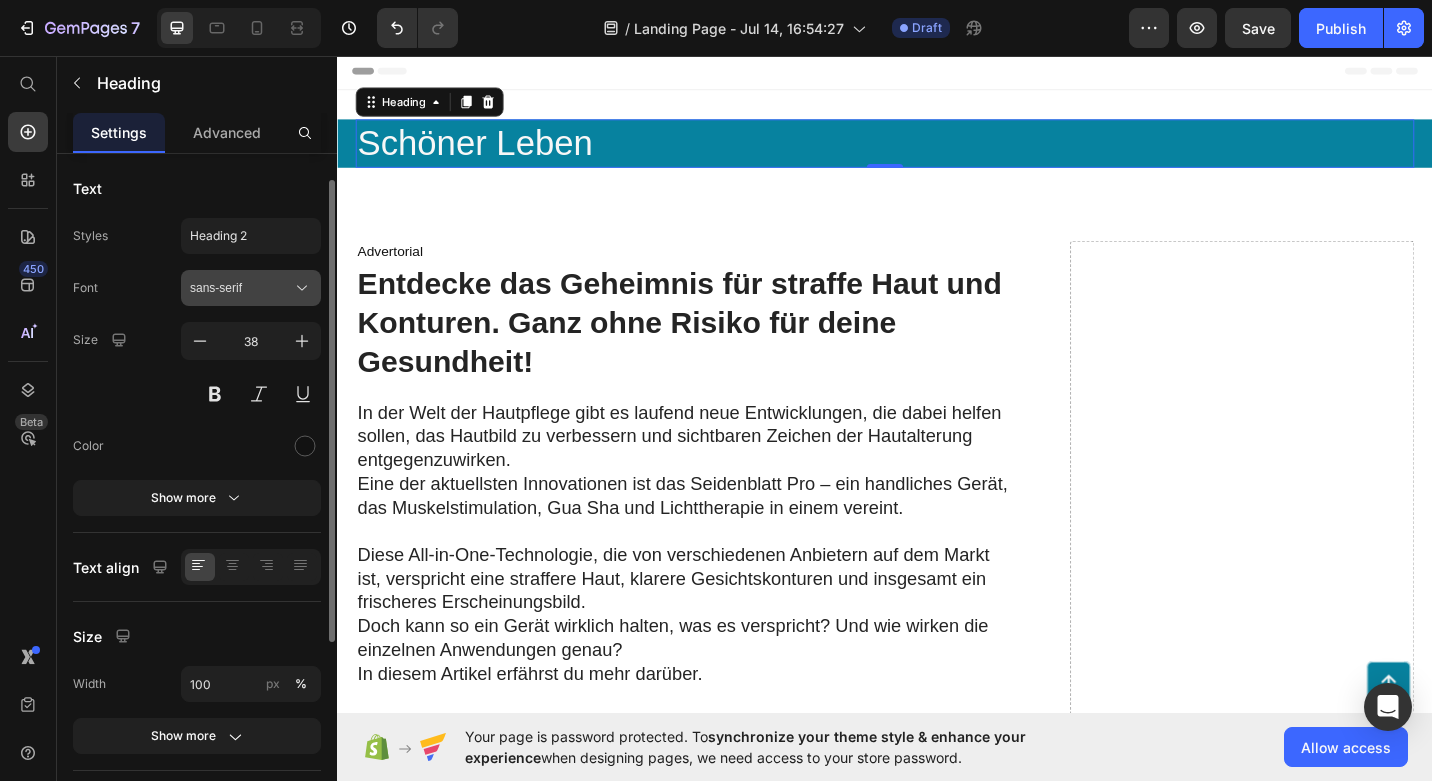 scroll, scrollTop: 328, scrollLeft: 0, axis: vertical 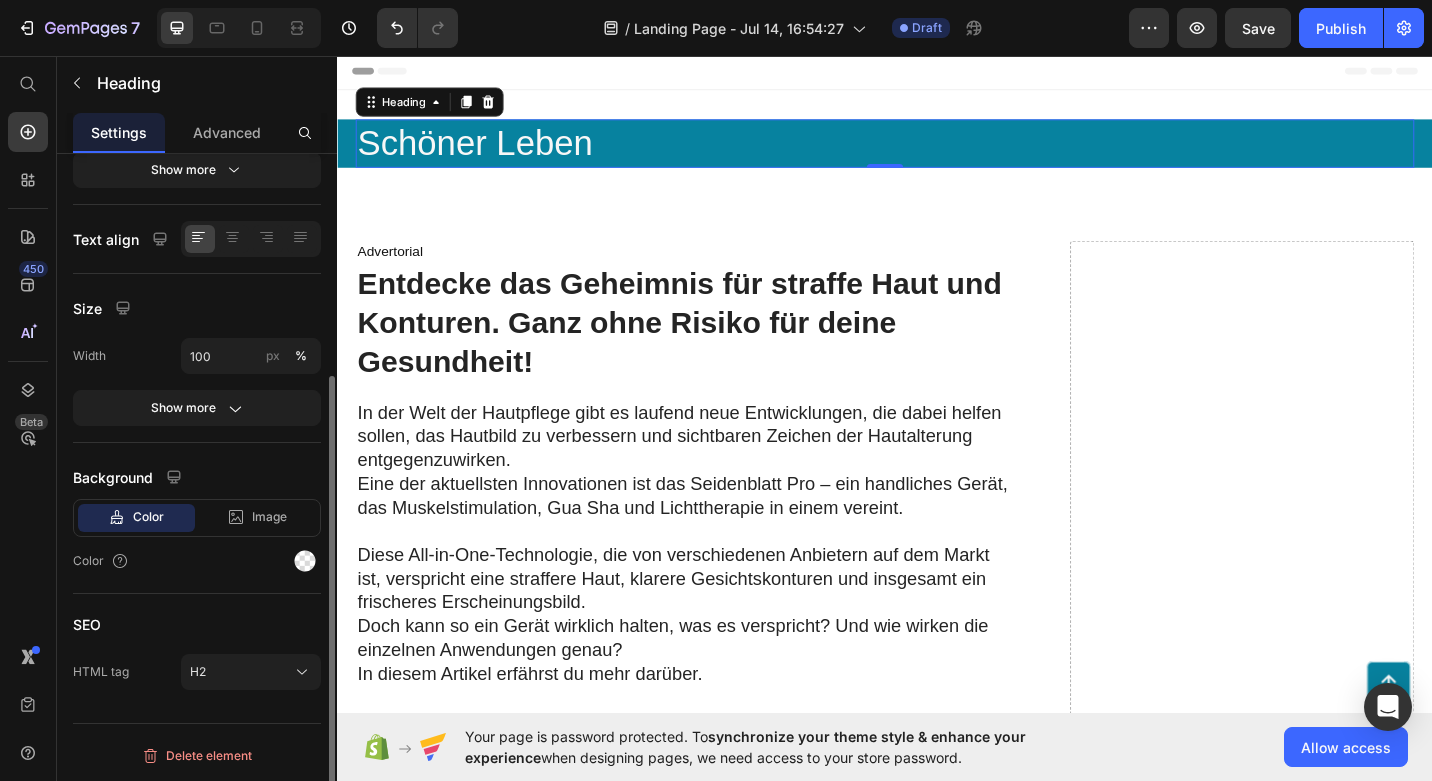 click on "Color Image Video" at bounding box center (197, 518) 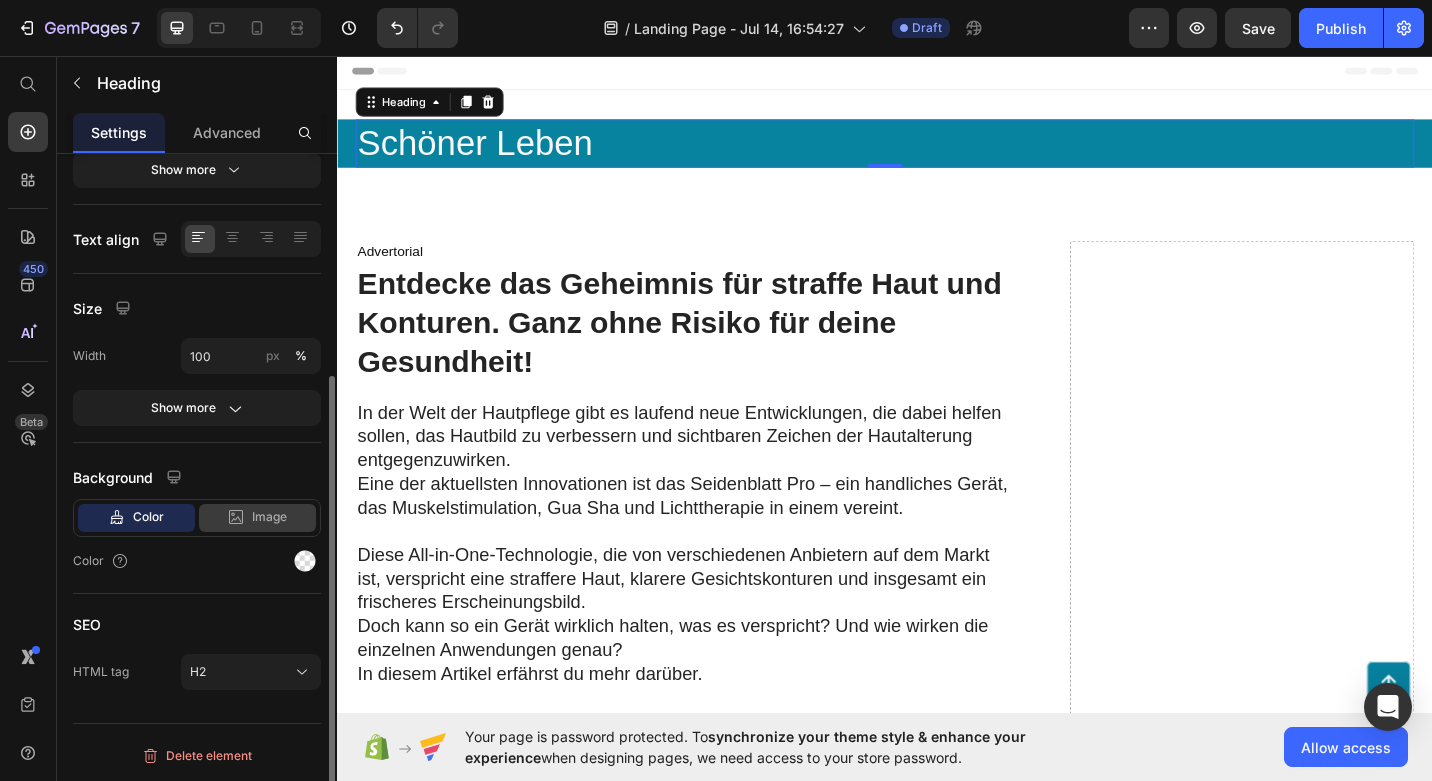 click on "Image" 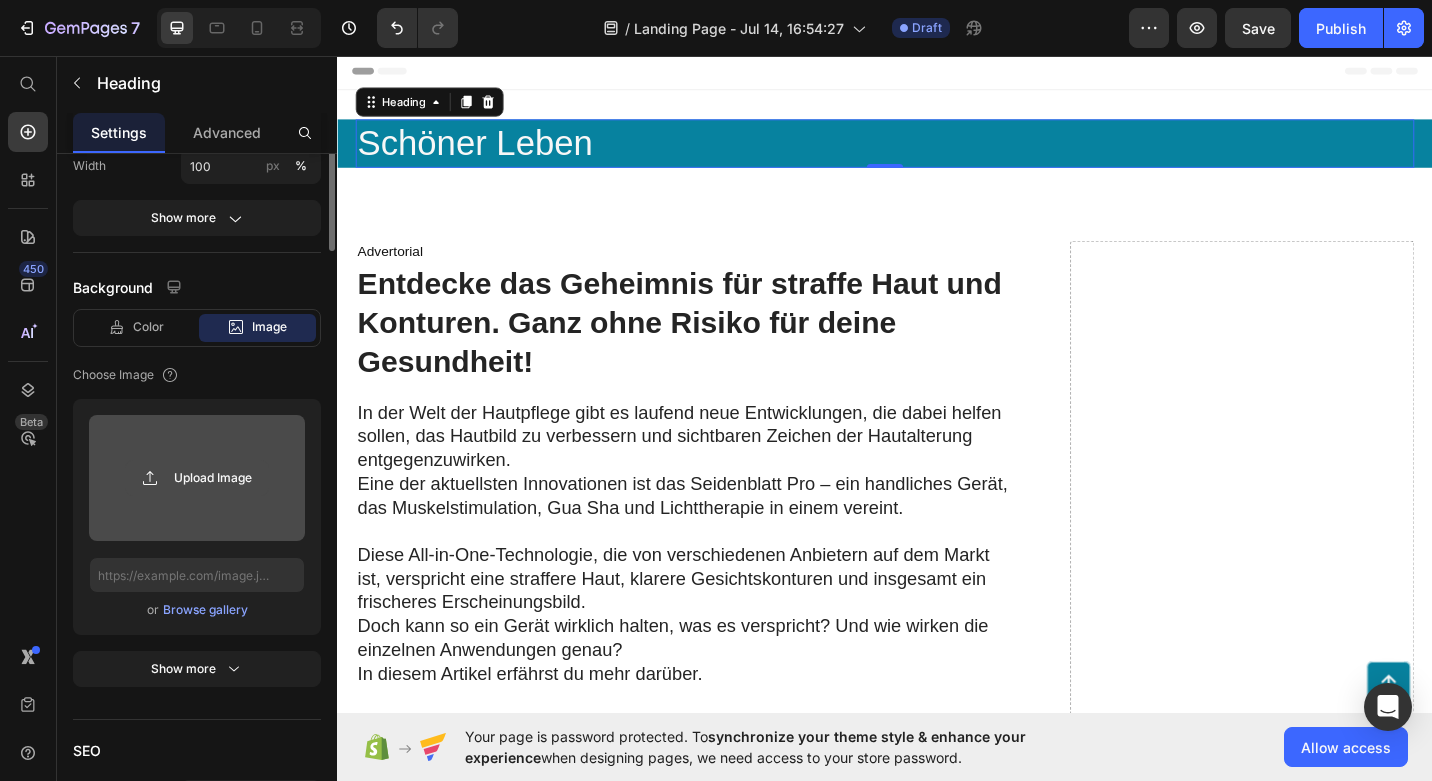 scroll, scrollTop: 644, scrollLeft: 0, axis: vertical 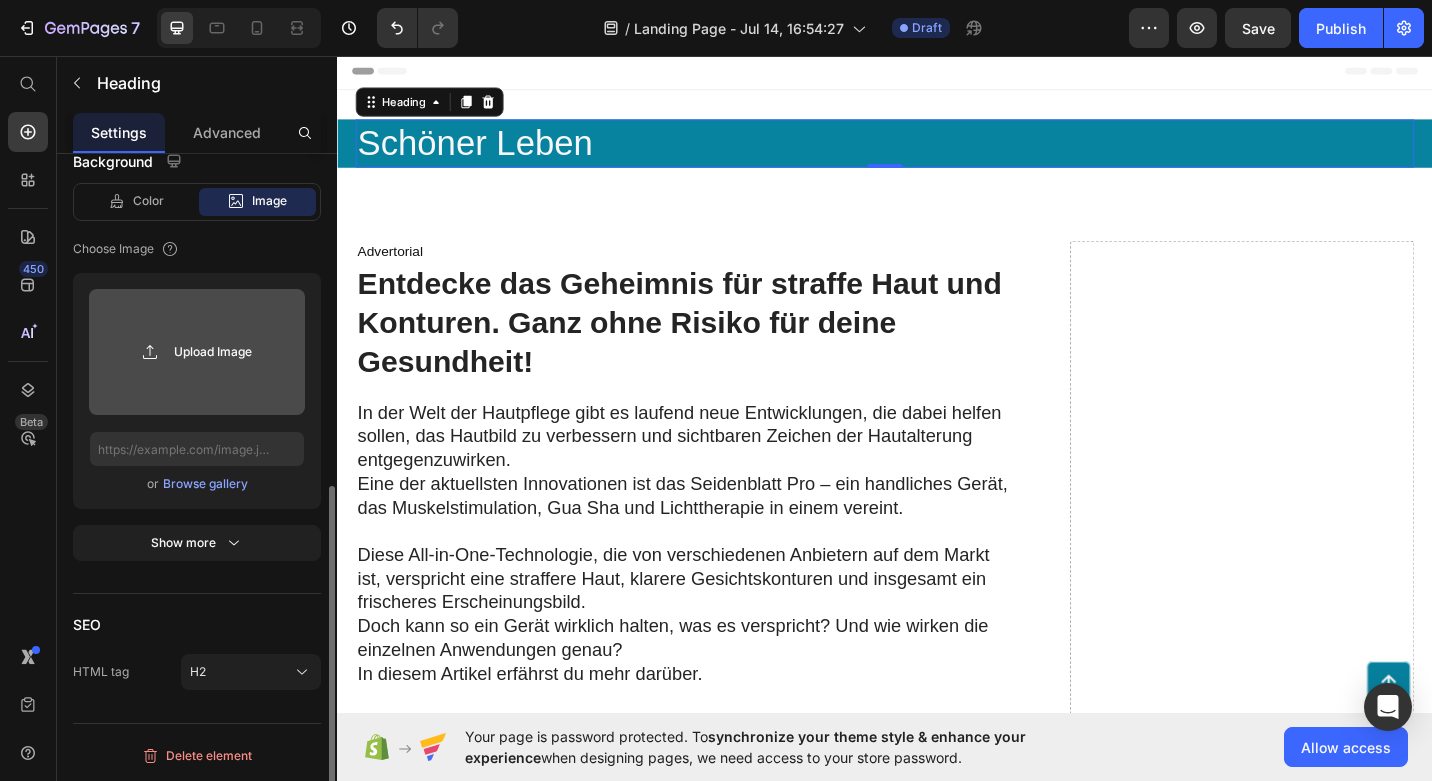 click 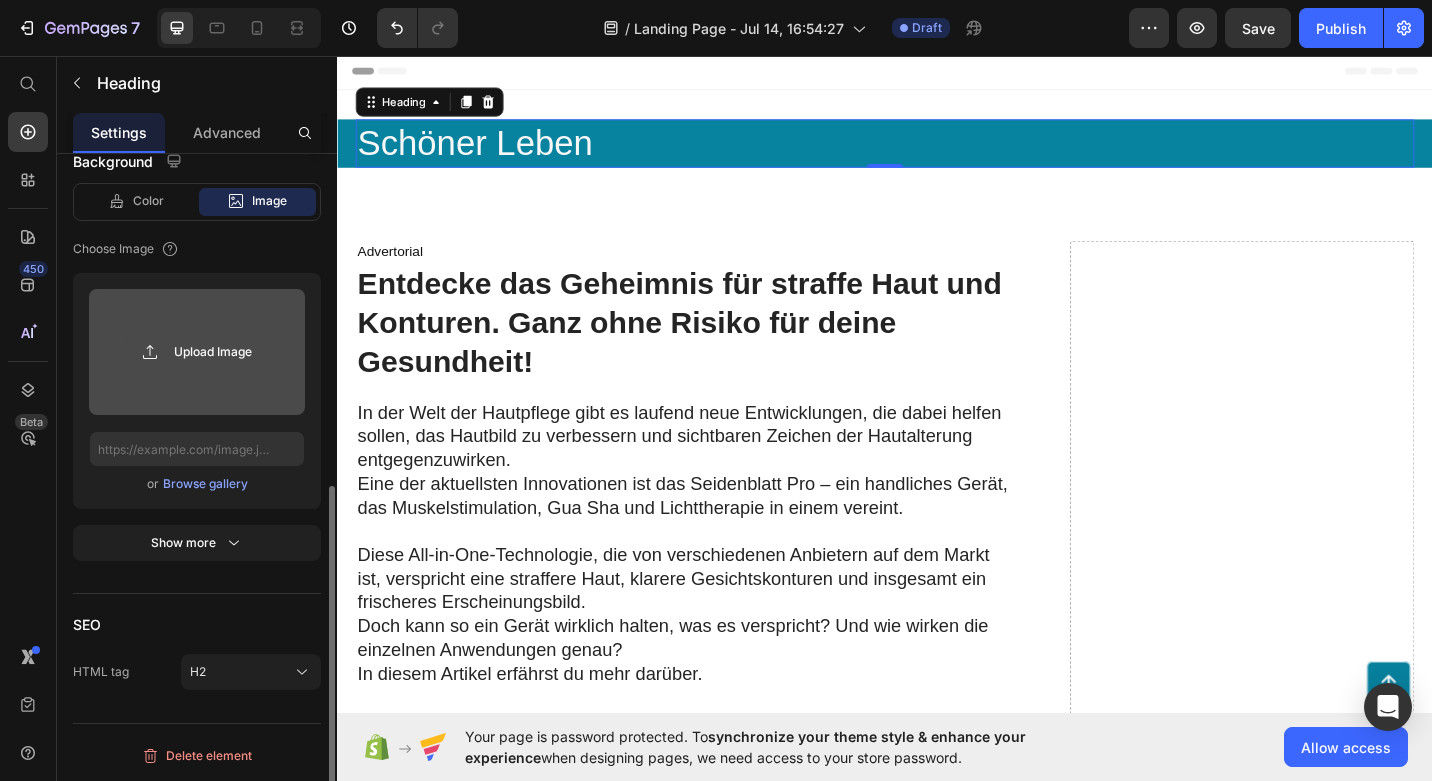 click 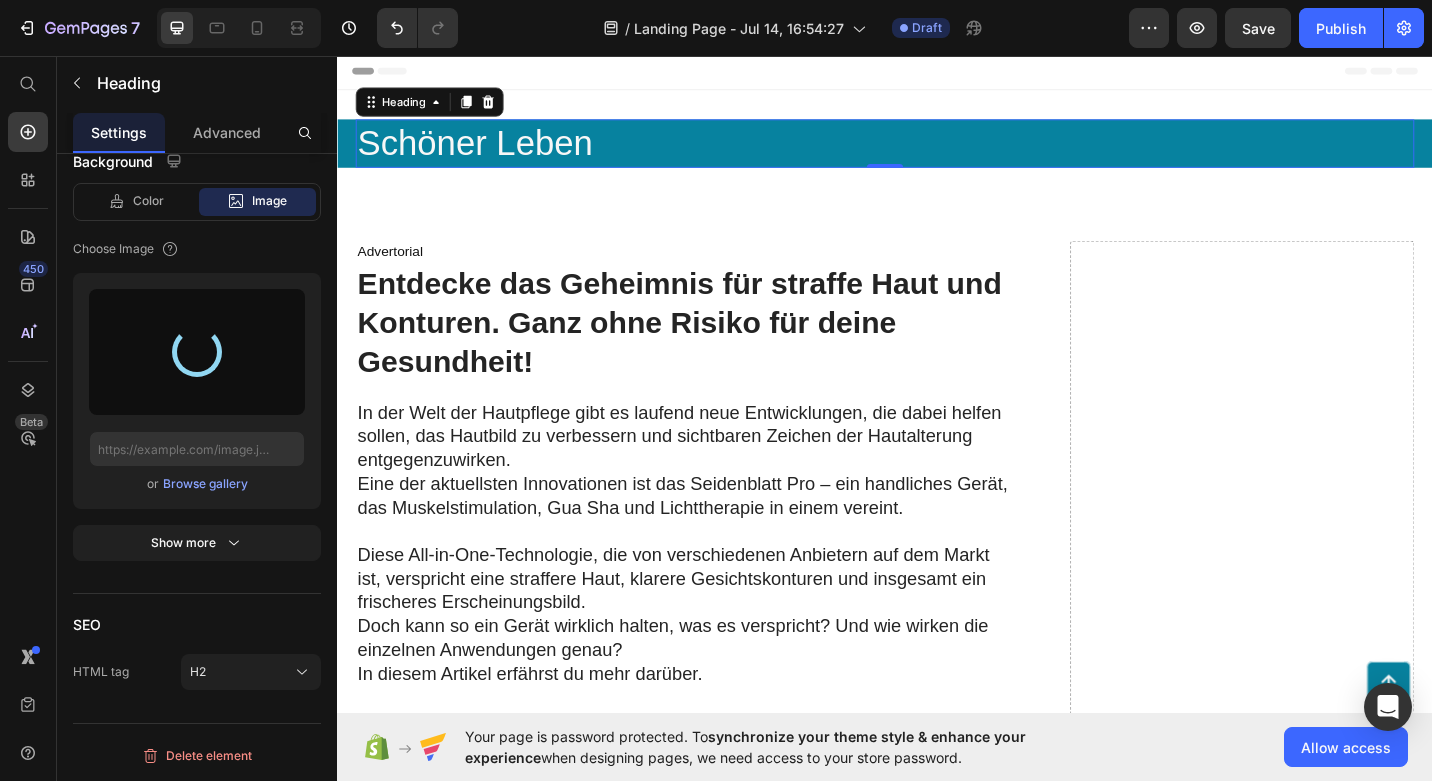 type on "https://cdn.shopify.com/s/files/1/0929/3978/0471/files/gempages_575332912732308042-3ba3681e-a788-461a-be0d-d69380bf6586.png" 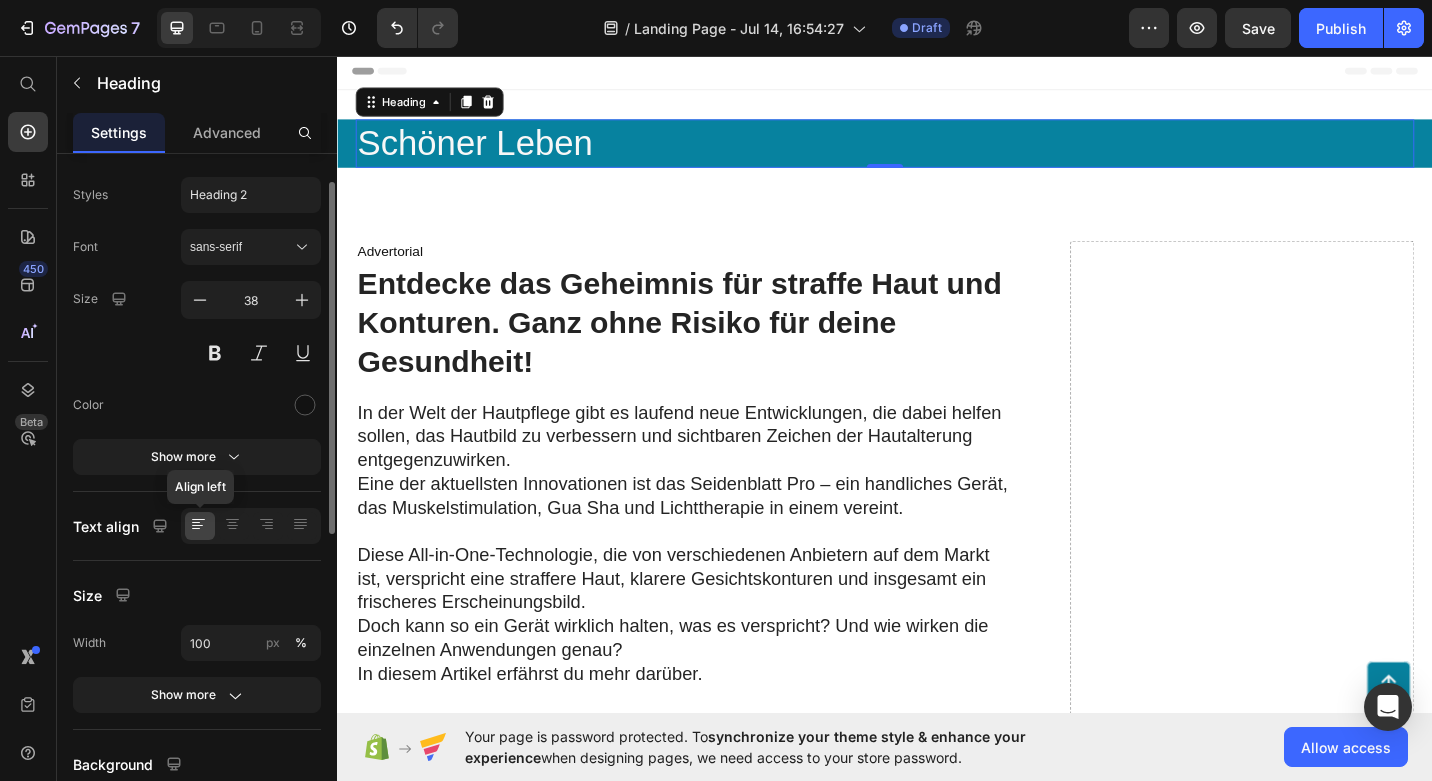 scroll, scrollTop: 0, scrollLeft: 0, axis: both 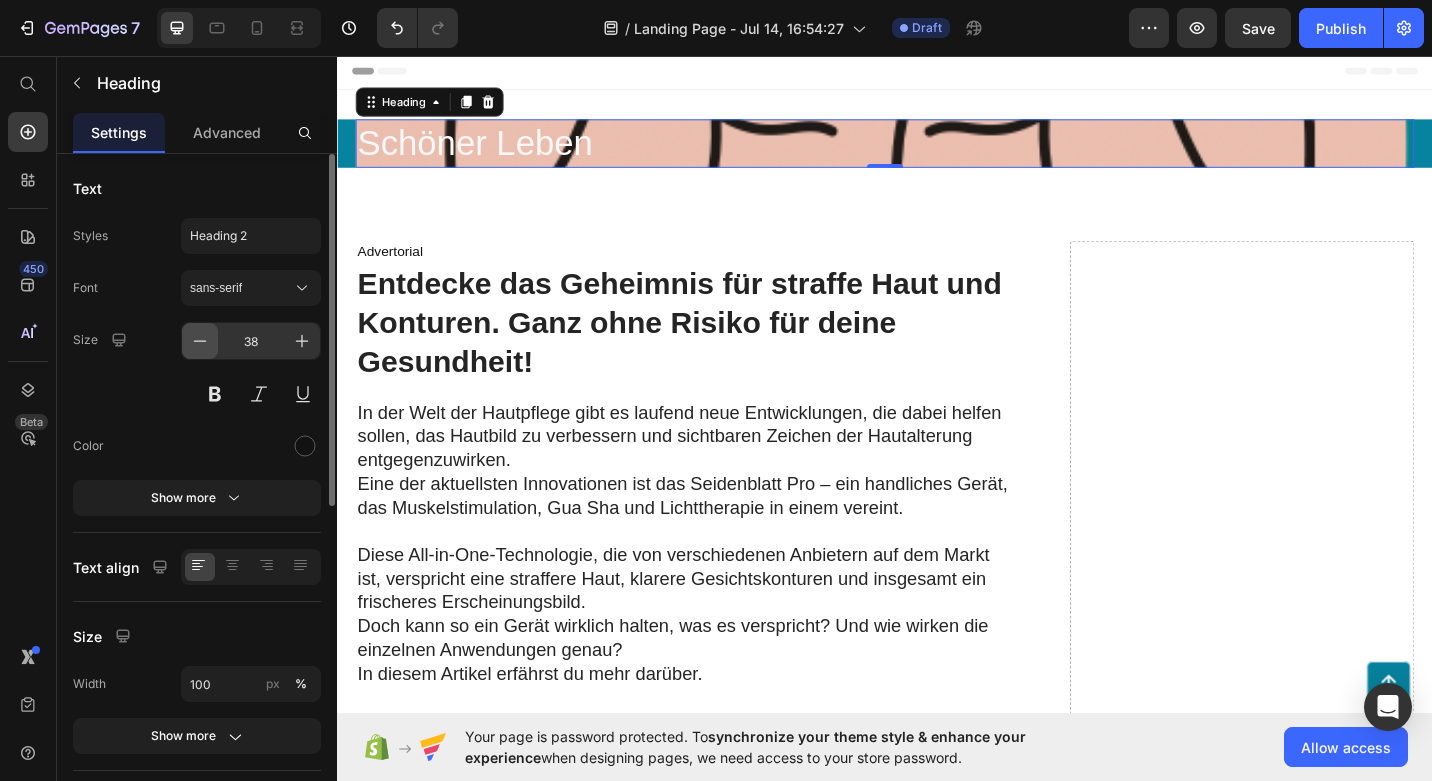 click 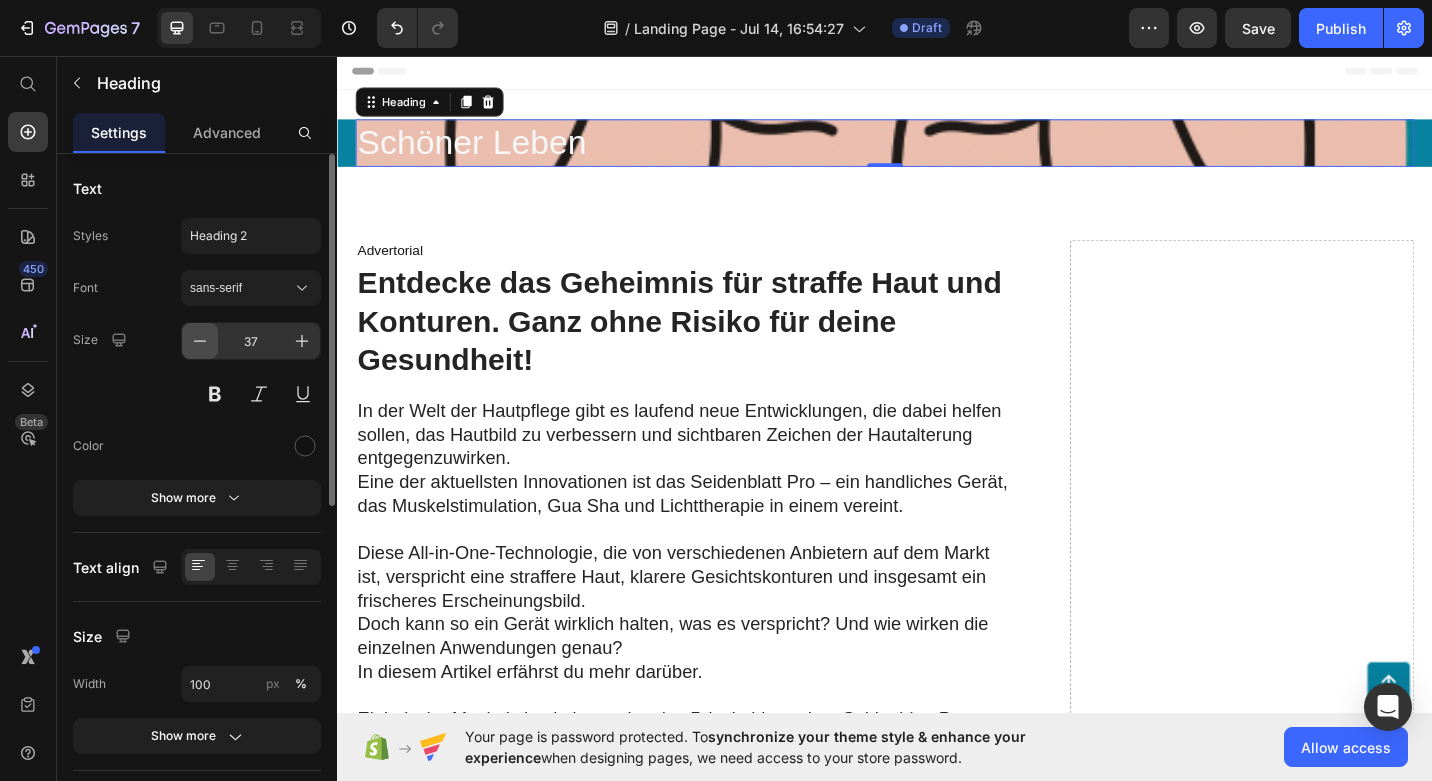 click 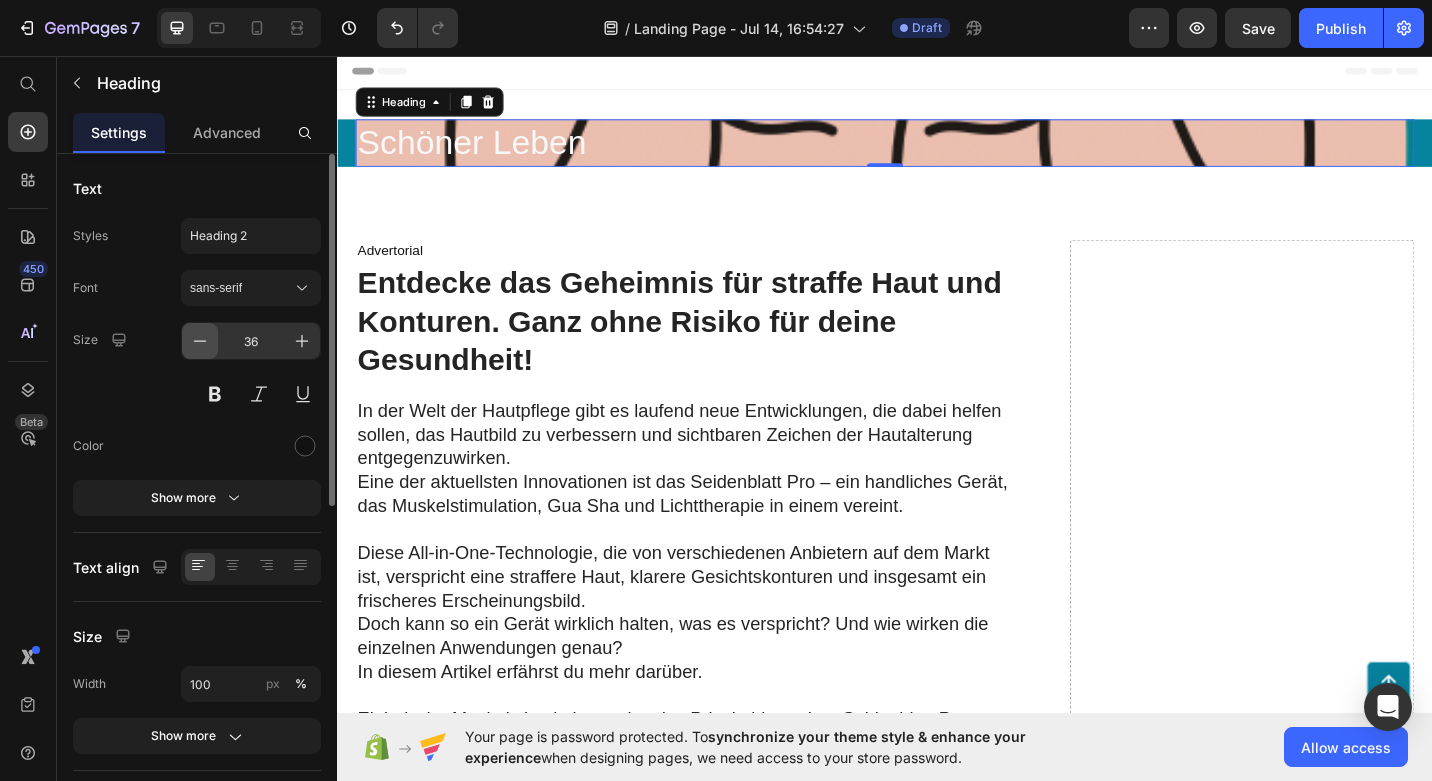 click 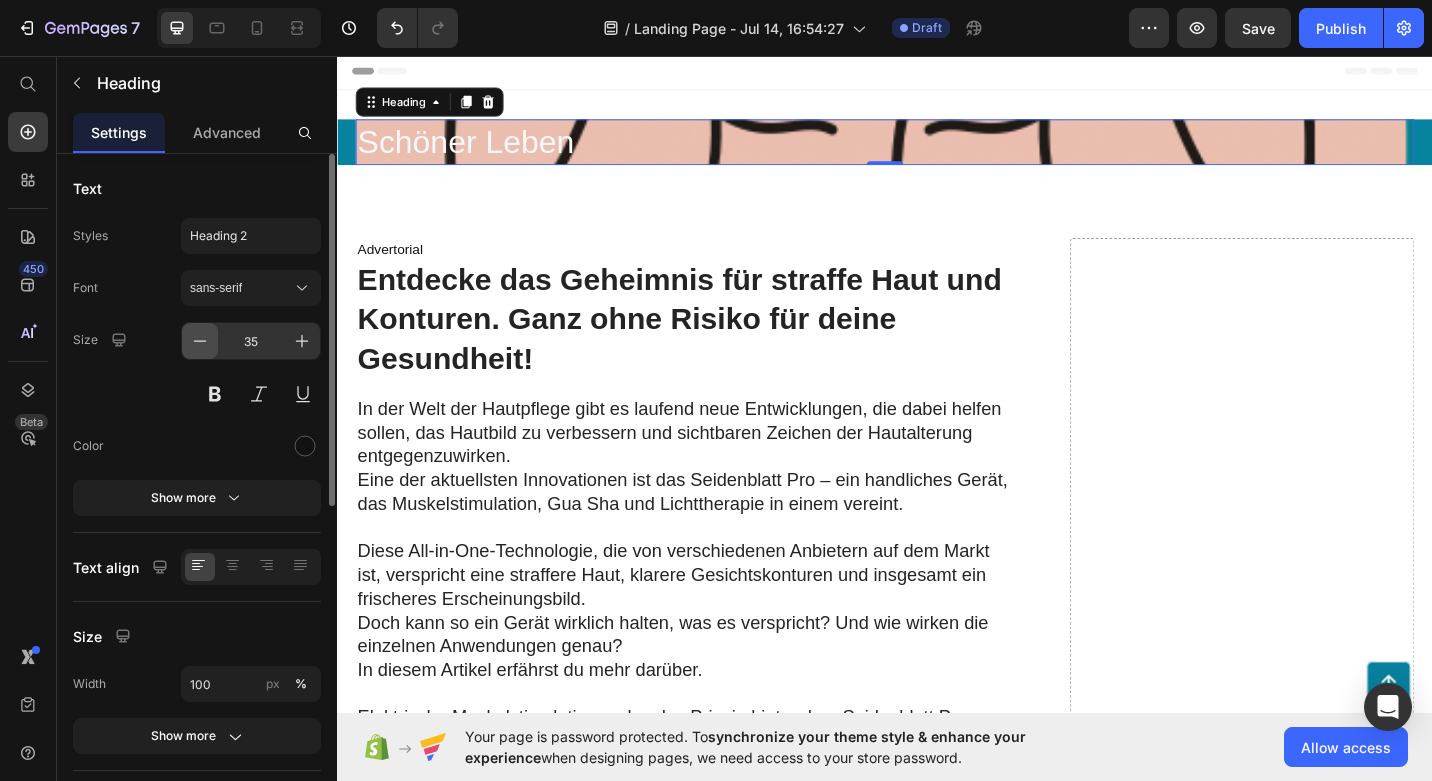 click 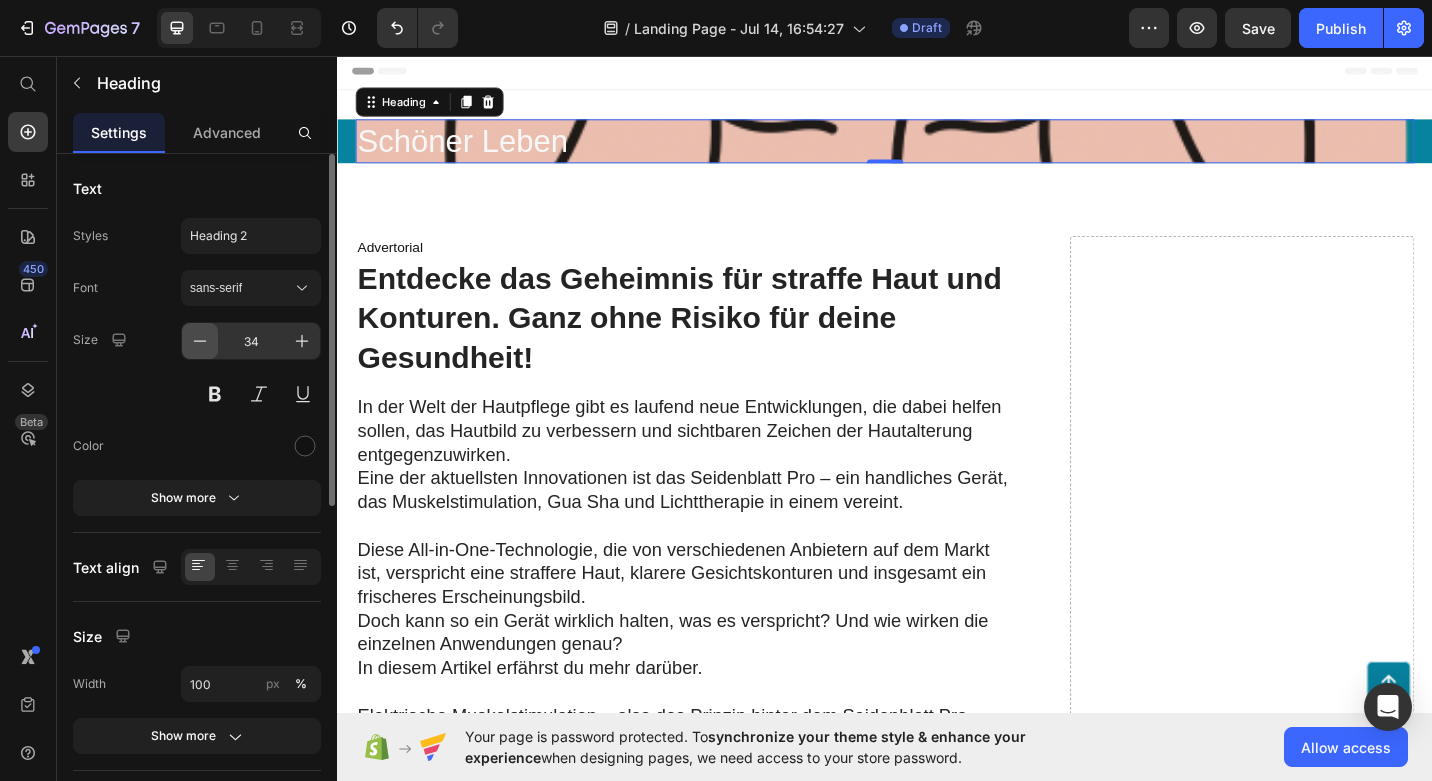 click 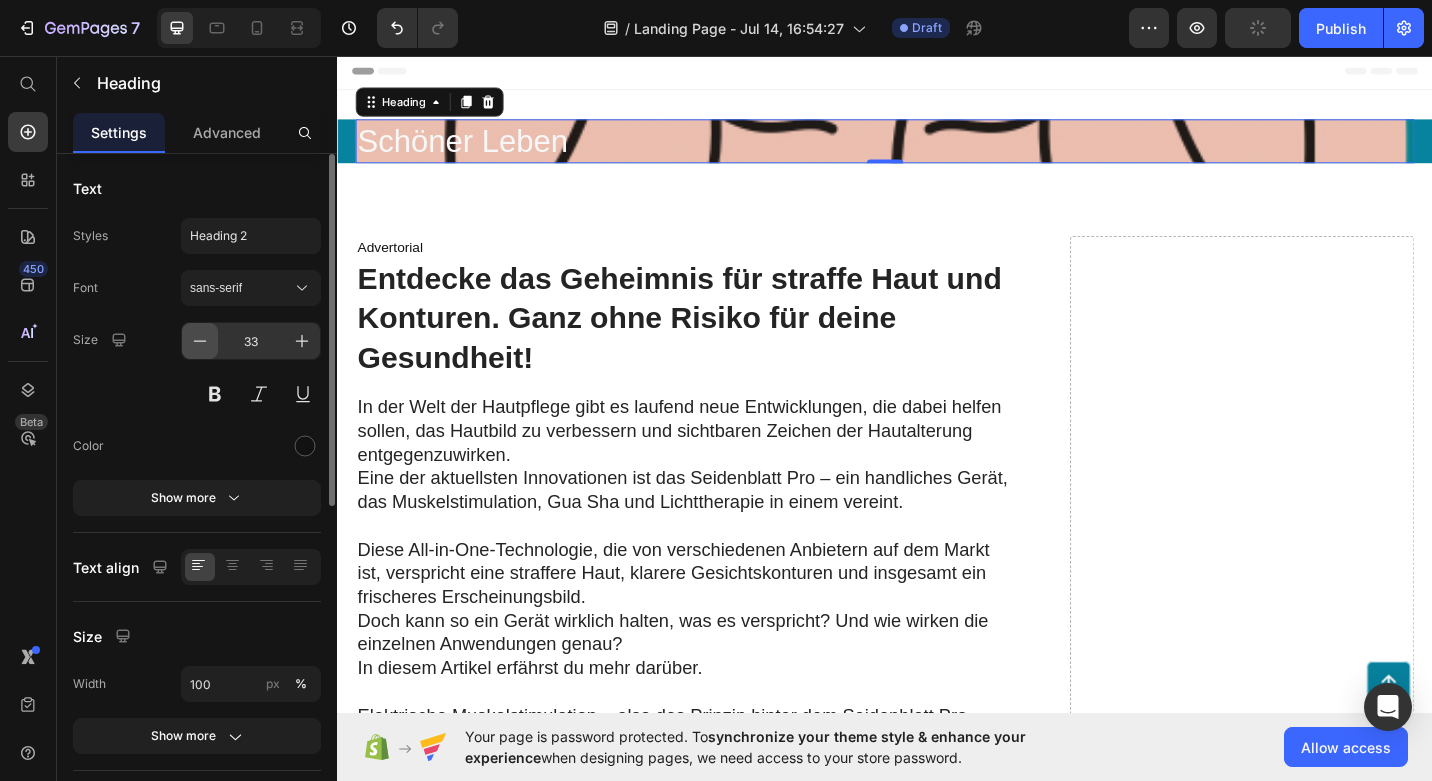 click 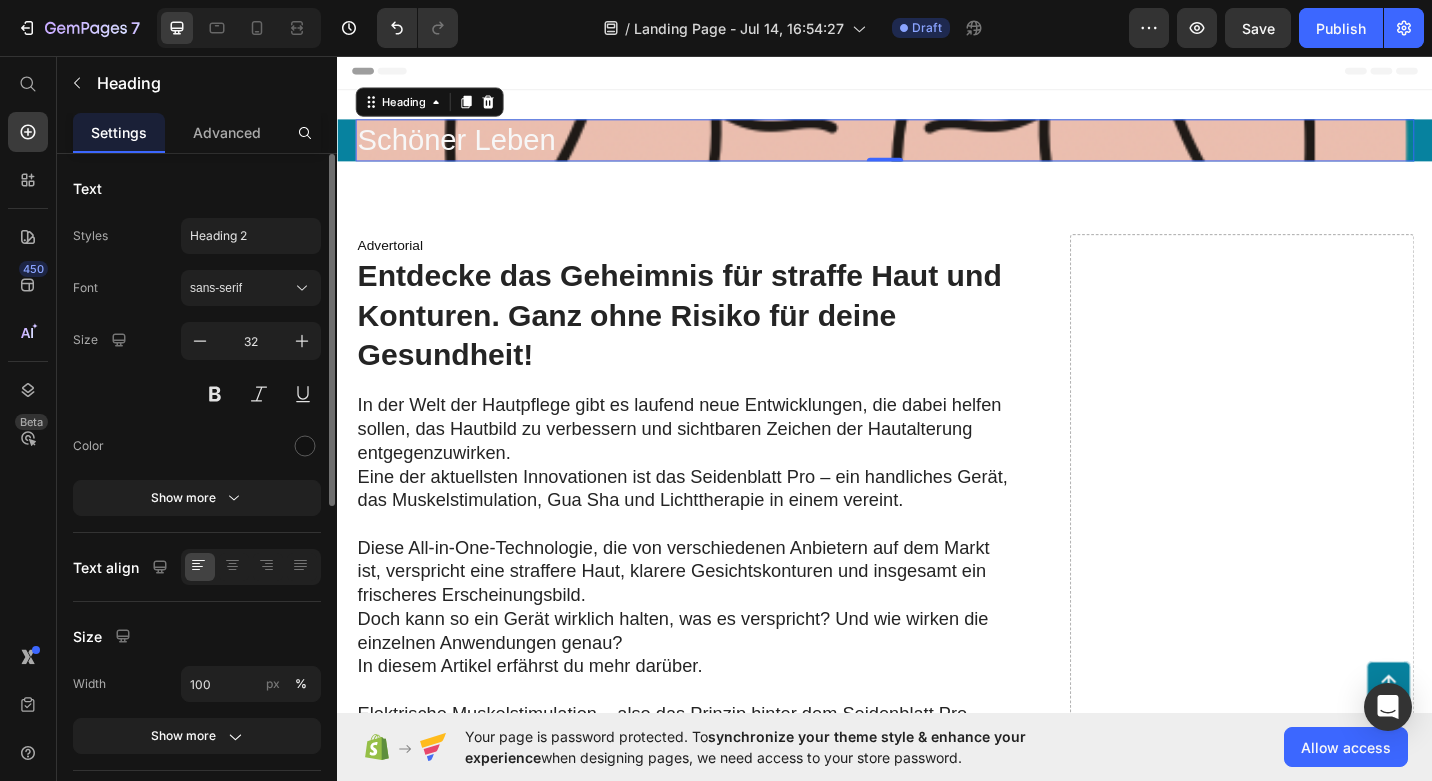 click on "Text Styles Heading 2 Font sans-serif Size 32 Color Show more Text align Size Width 100 px % Show more Background Color Image Video  Choose Image  Upload Image https://cdn.shopify.com/s/files/1/0929/3978/0471/files/gempages_575332912732308042-3ba3681e-a788-461a-be0d-d69380bf6586.png  or   Browse gallery  Show more SEO HTML tag H2  Delete element" at bounding box center [197, 818] 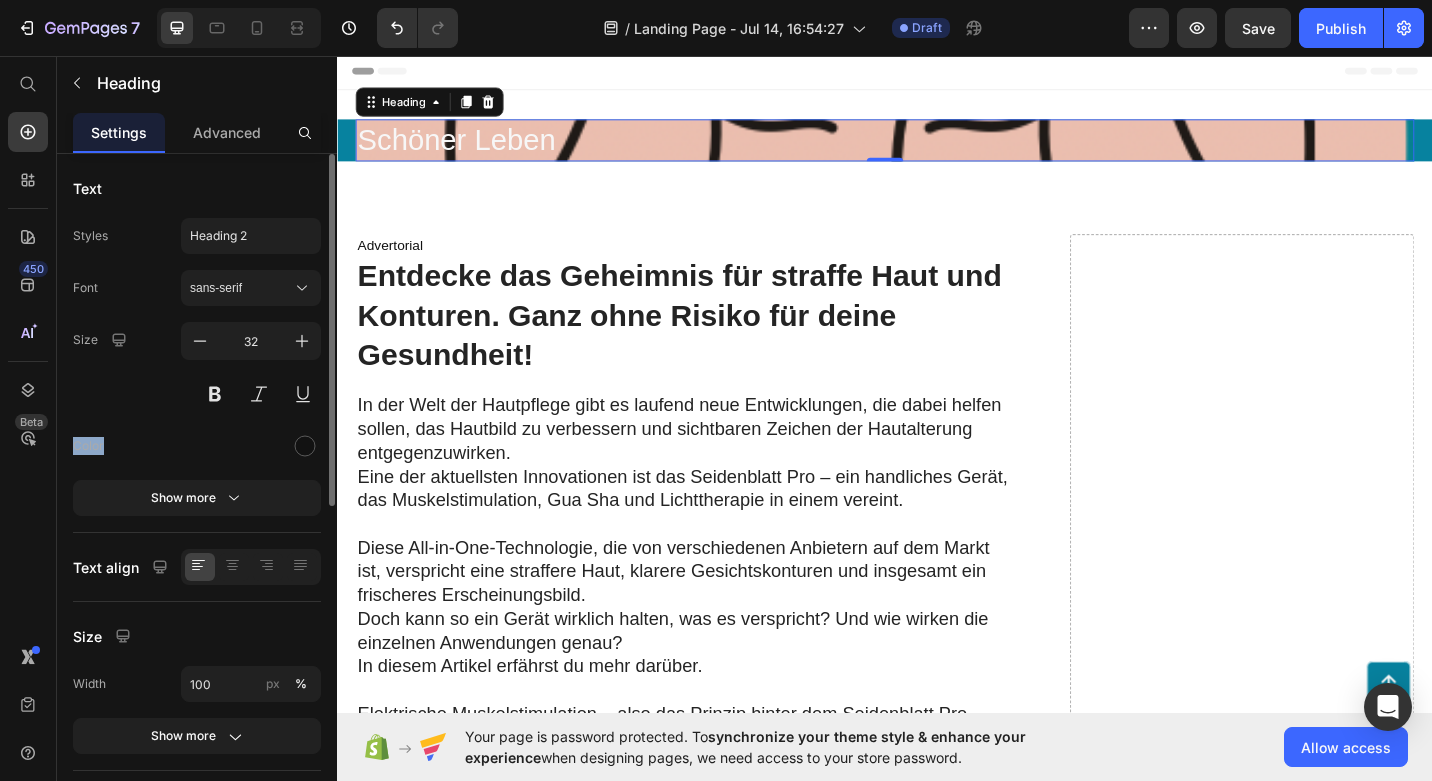 click on "Text Styles Heading 2 Font sans-serif Size 32 Color Show more Text align Size Width 100 px % Show more Background Color Image Video  Choose Image  Upload Image https://cdn.shopify.com/s/files/1/0929/3978/0471/files/gempages_575332912732308042-3ba3681e-a788-461a-be0d-d69380bf6586.png  or   Browse gallery  Show more SEO HTML tag H2  Delete element" at bounding box center [197, 818] 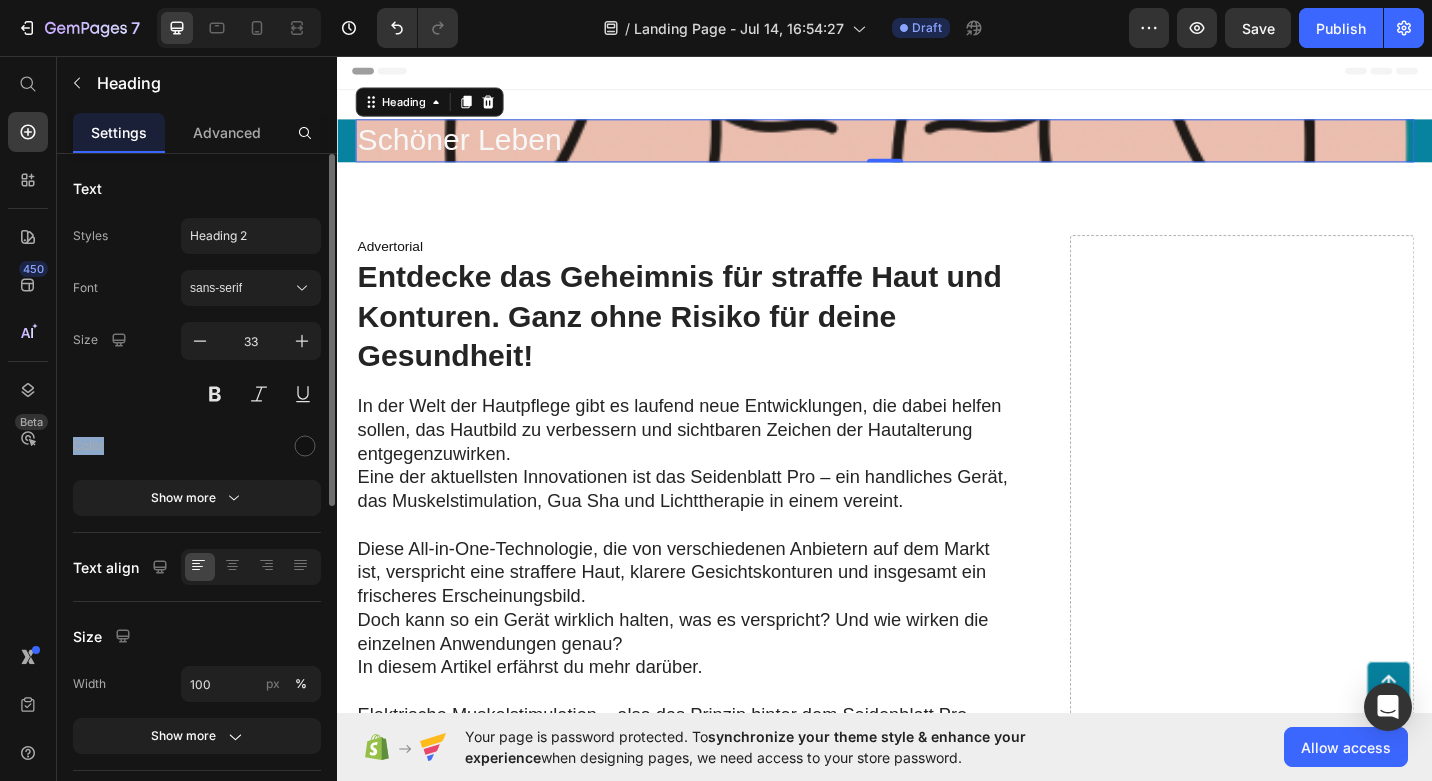 click 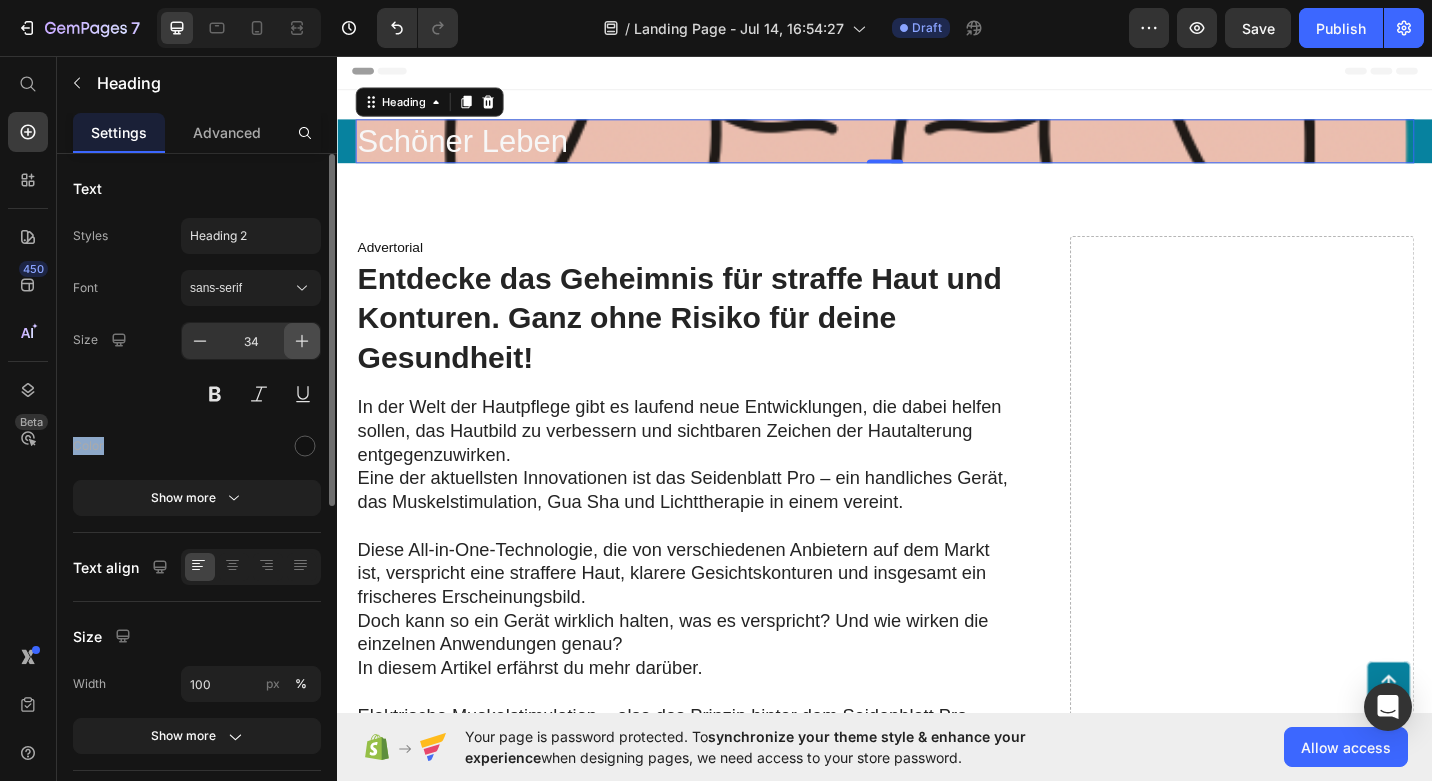 click at bounding box center (302, 341) 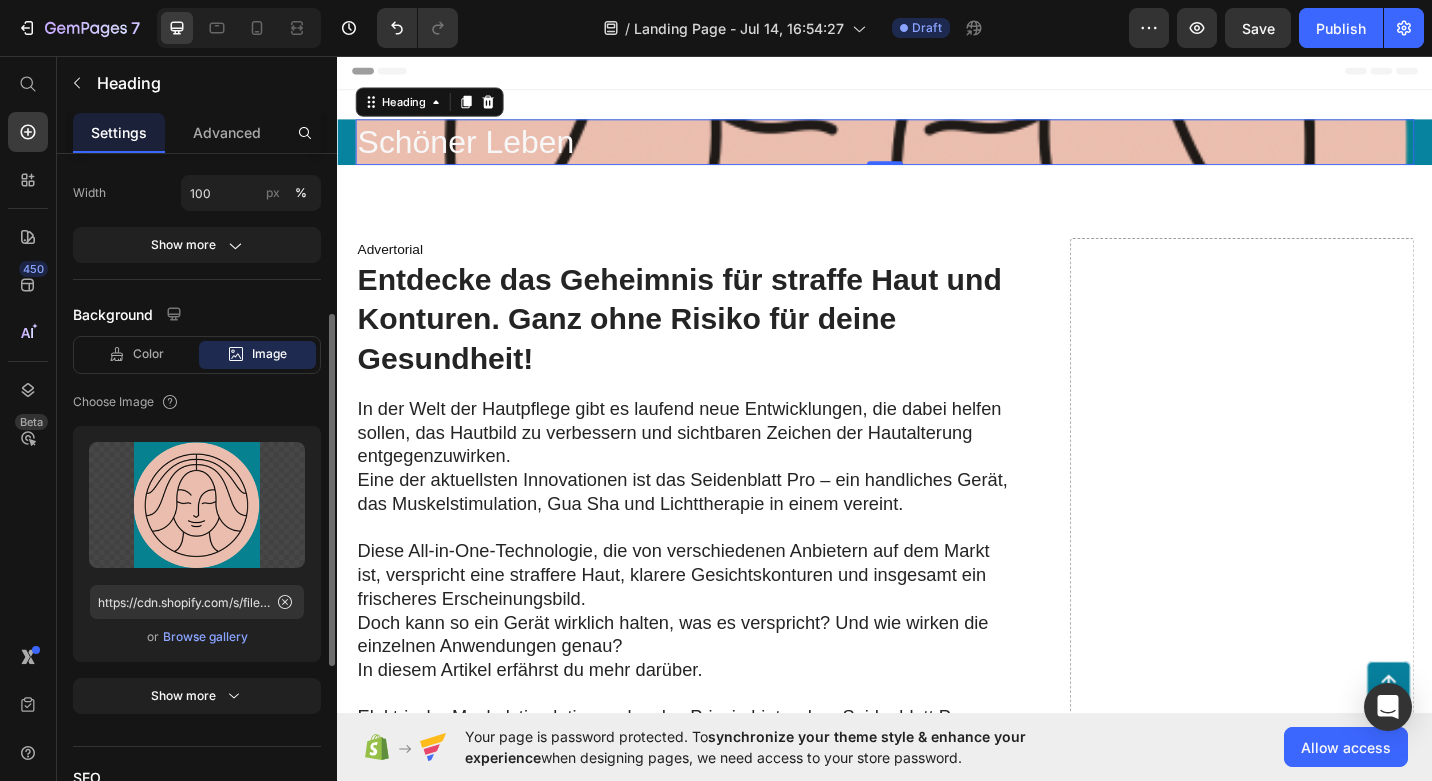 scroll, scrollTop: 644, scrollLeft: 0, axis: vertical 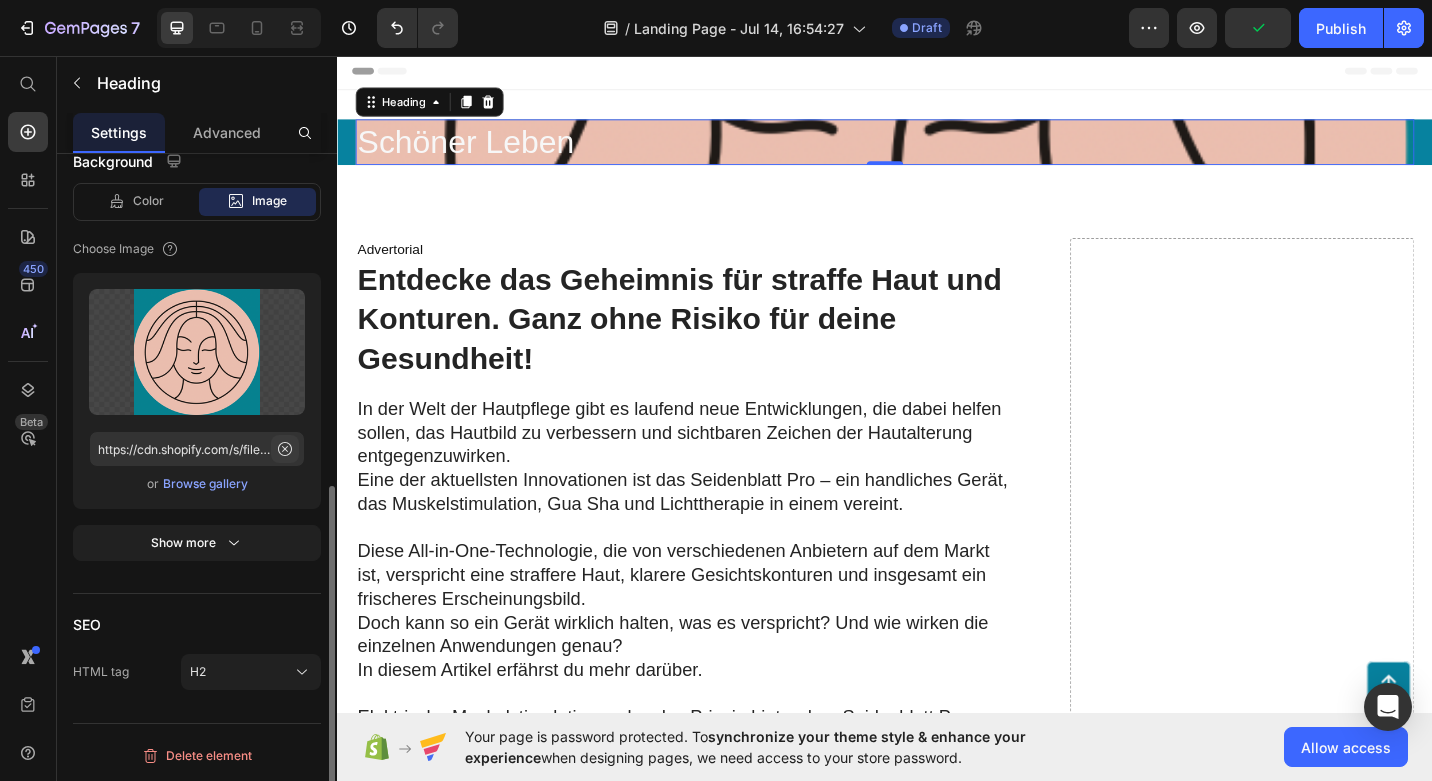 click 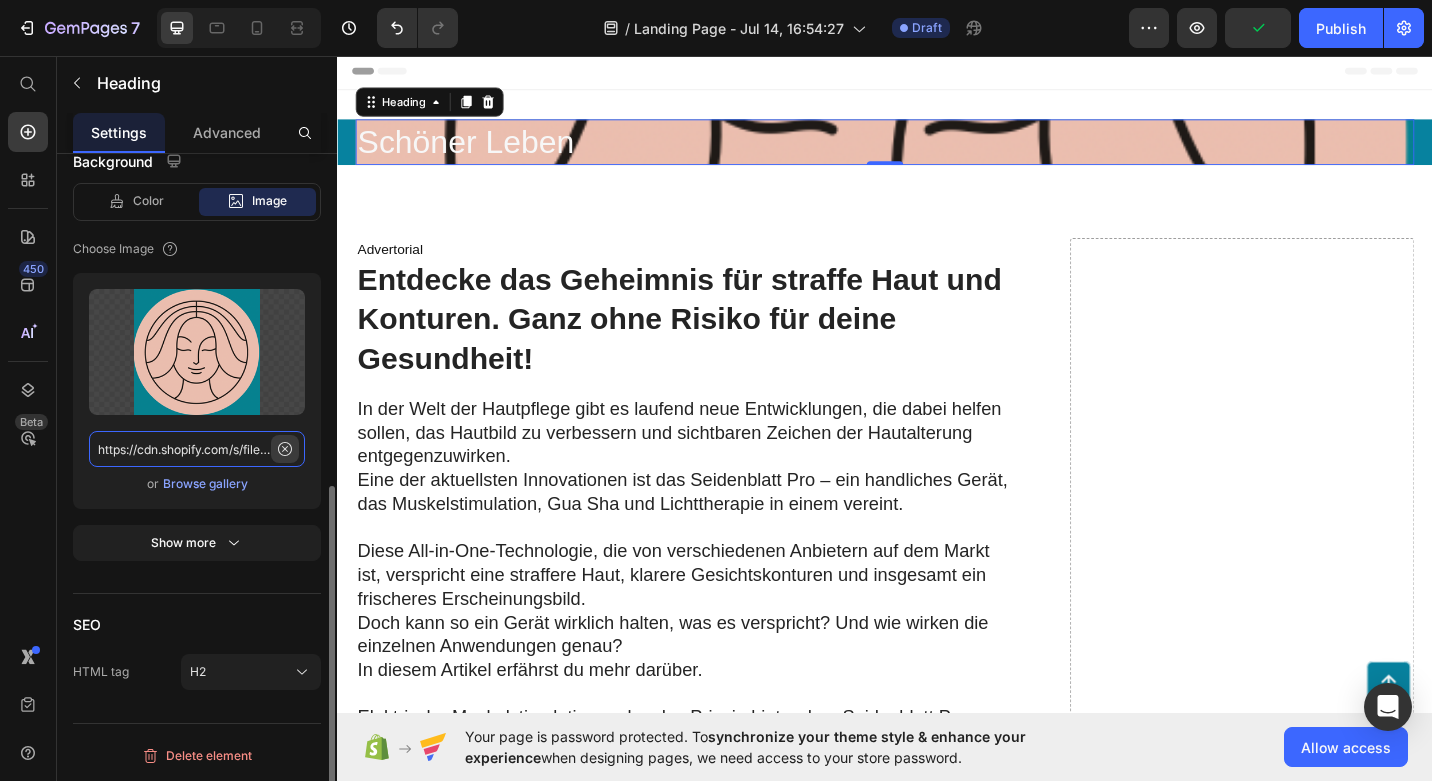 type 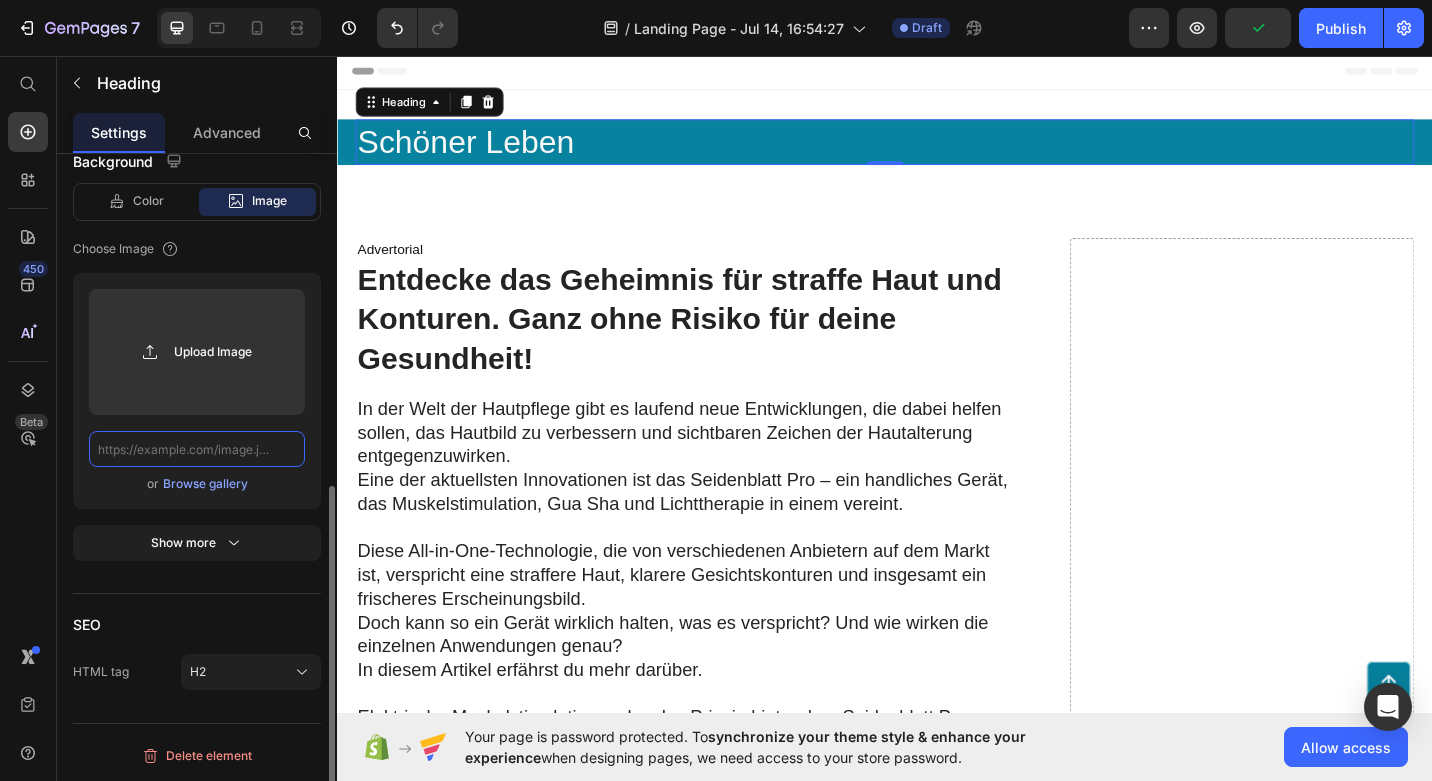 scroll, scrollTop: 0, scrollLeft: 0, axis: both 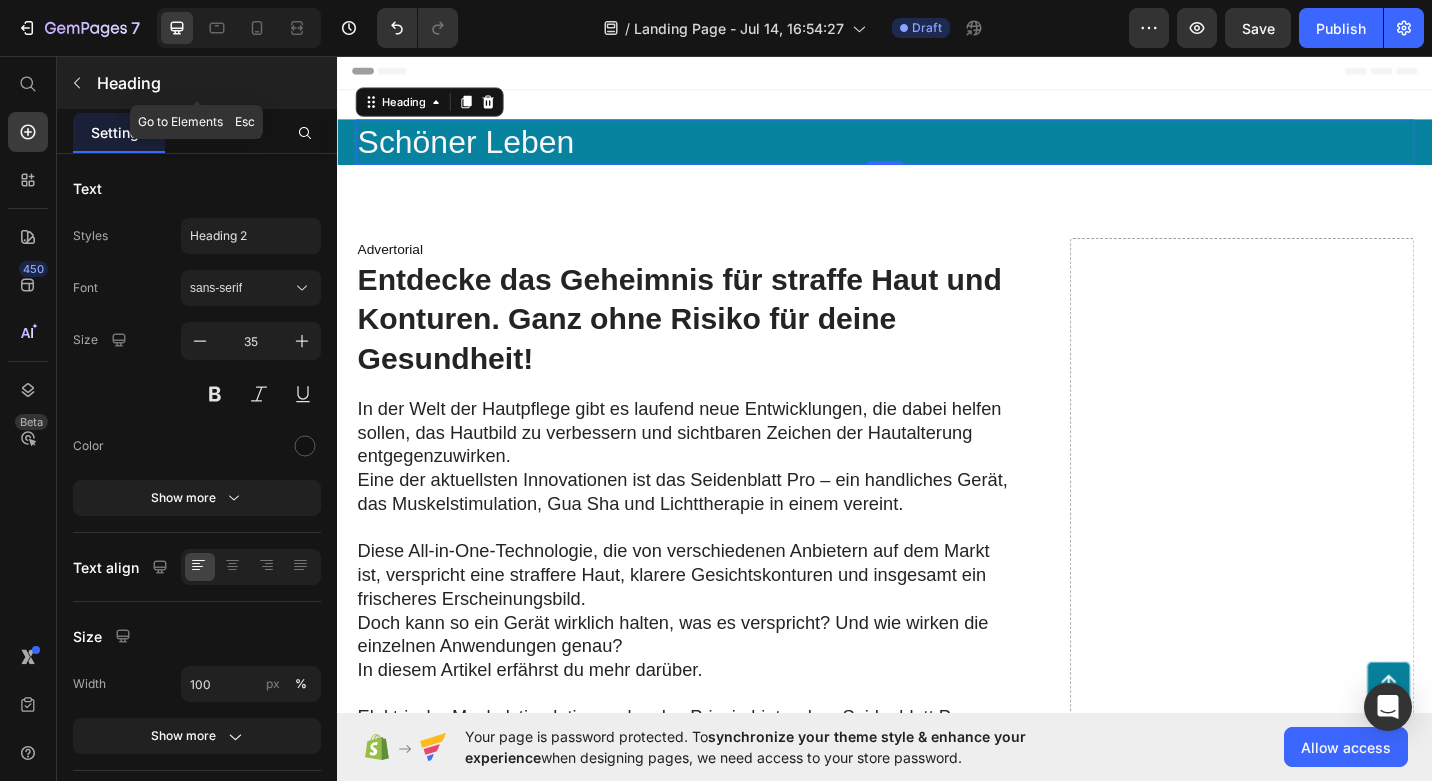 click at bounding box center [77, 83] 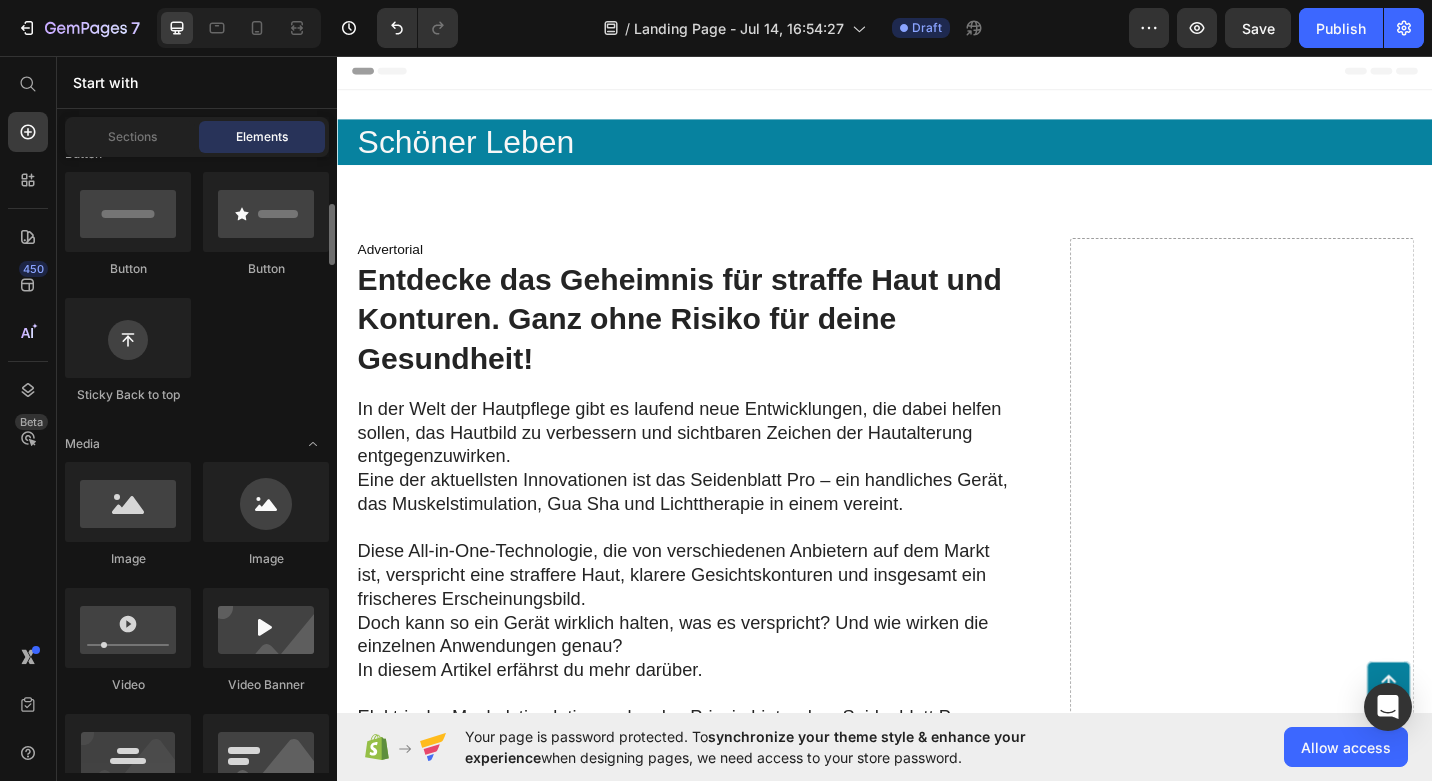scroll, scrollTop: 490, scrollLeft: 0, axis: vertical 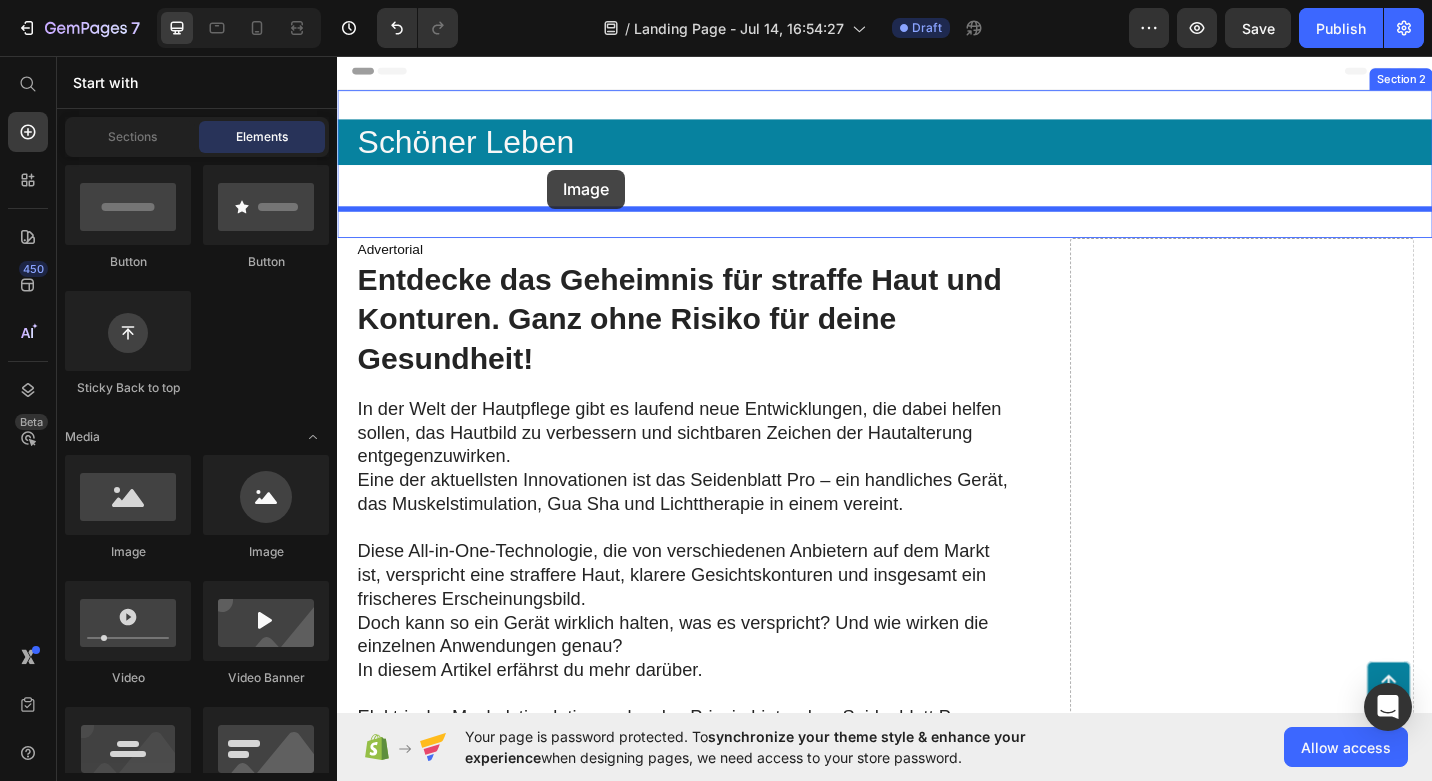 drag, startPoint x: 605, startPoint y: 582, endPoint x: 568, endPoint y: 181, distance: 402.70337 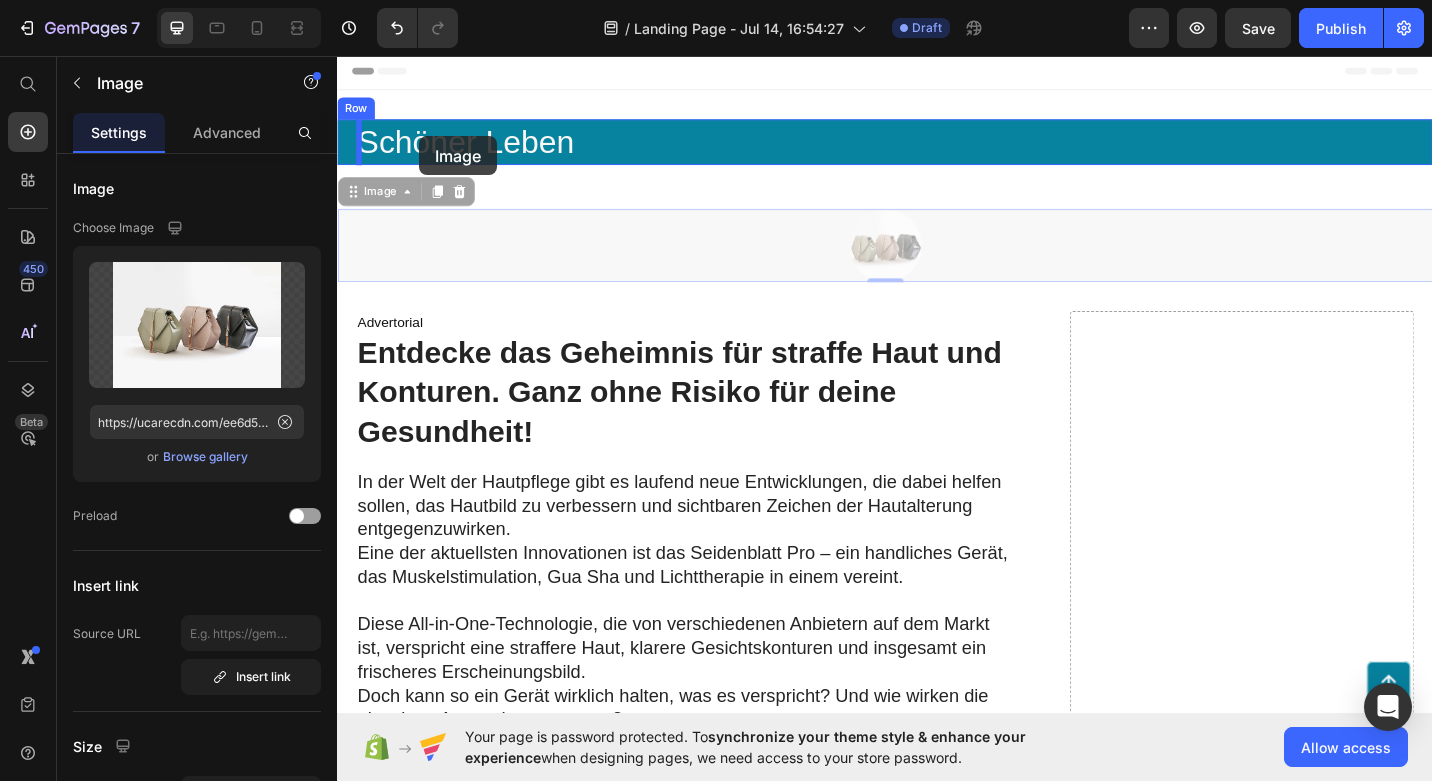 drag, startPoint x: 462, startPoint y: 251, endPoint x: 427, endPoint y: 144, distance: 112.578865 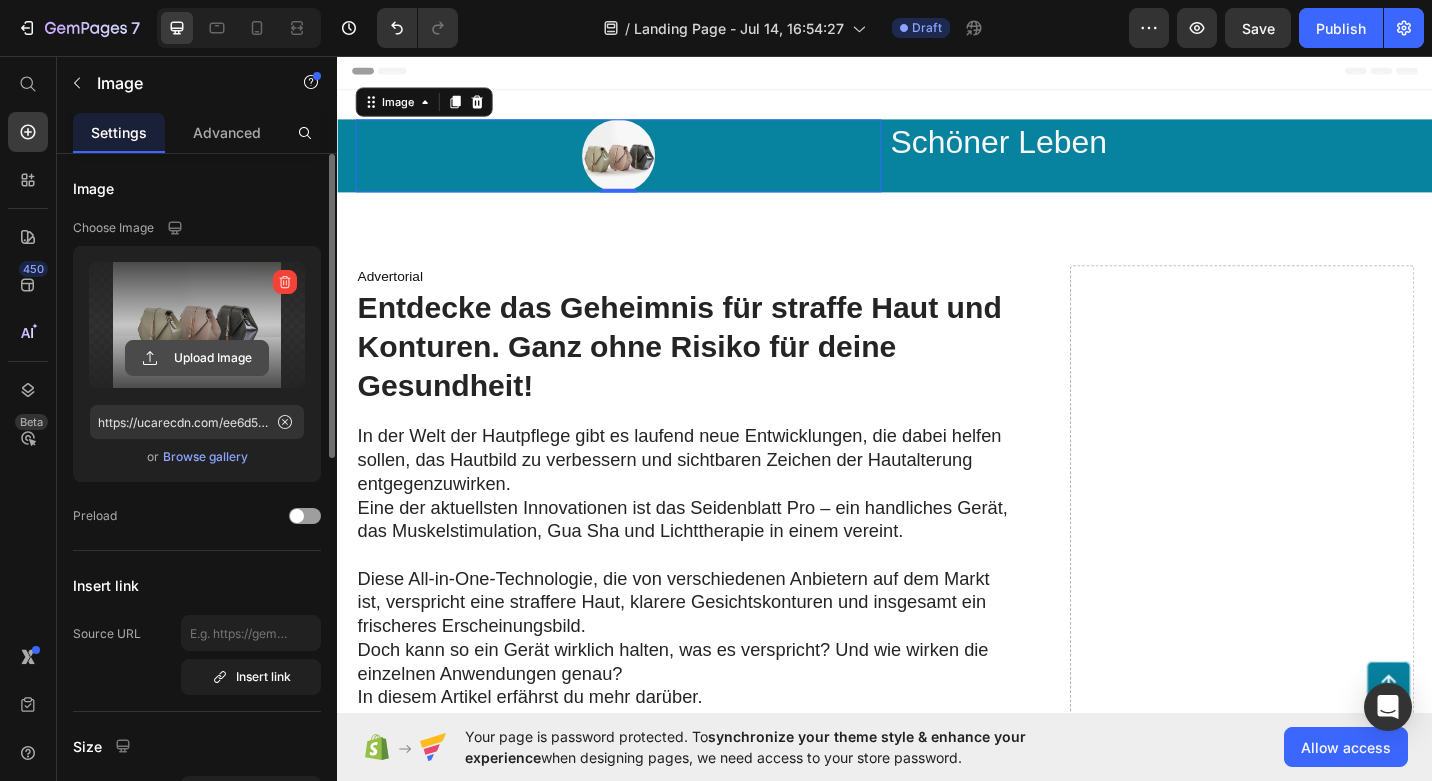 click 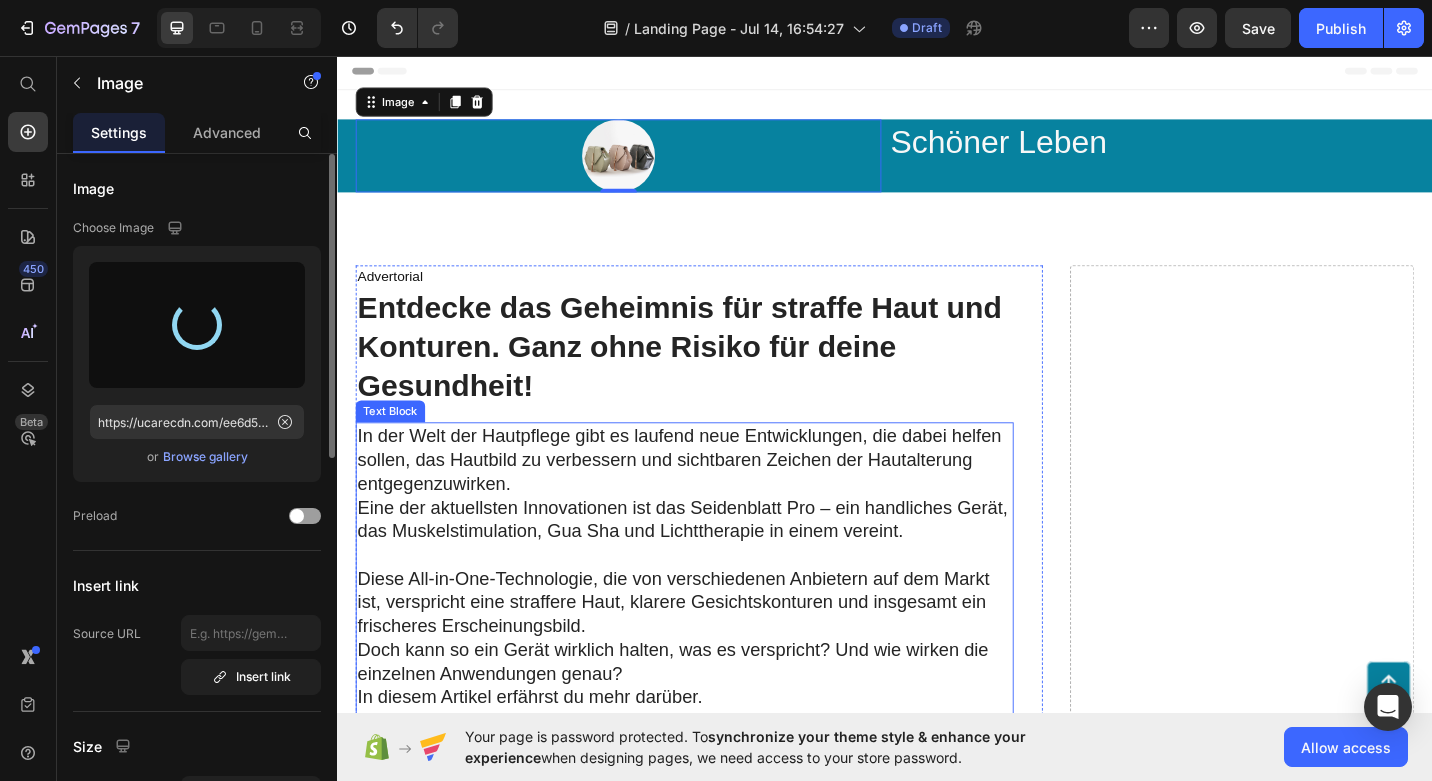 type on "https://cdn.shopify.com/s/files/1/0929/3978/0471/files/gempages_575332912732308042-3ba3681e-a788-461a-be0d-d69380bf6586.png" 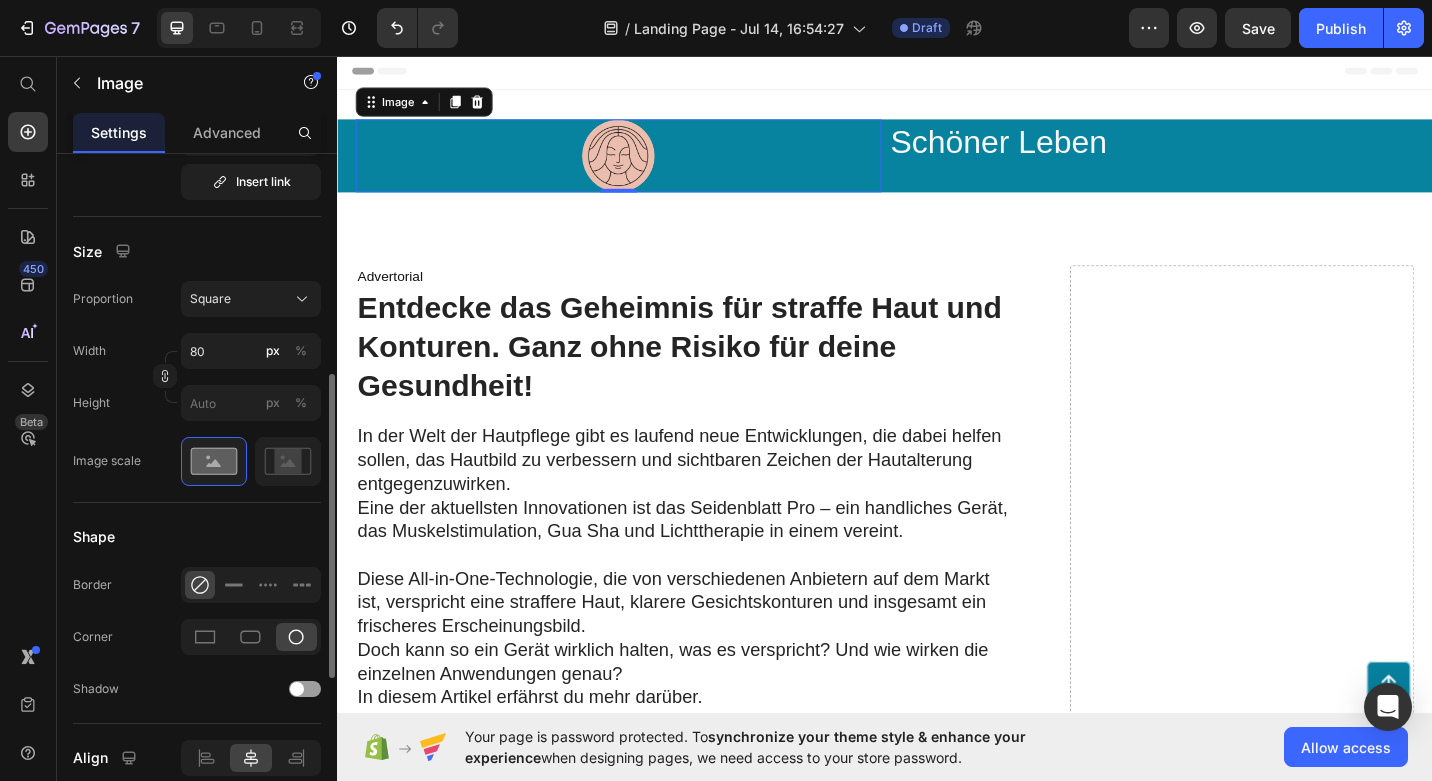 scroll, scrollTop: 498, scrollLeft: 0, axis: vertical 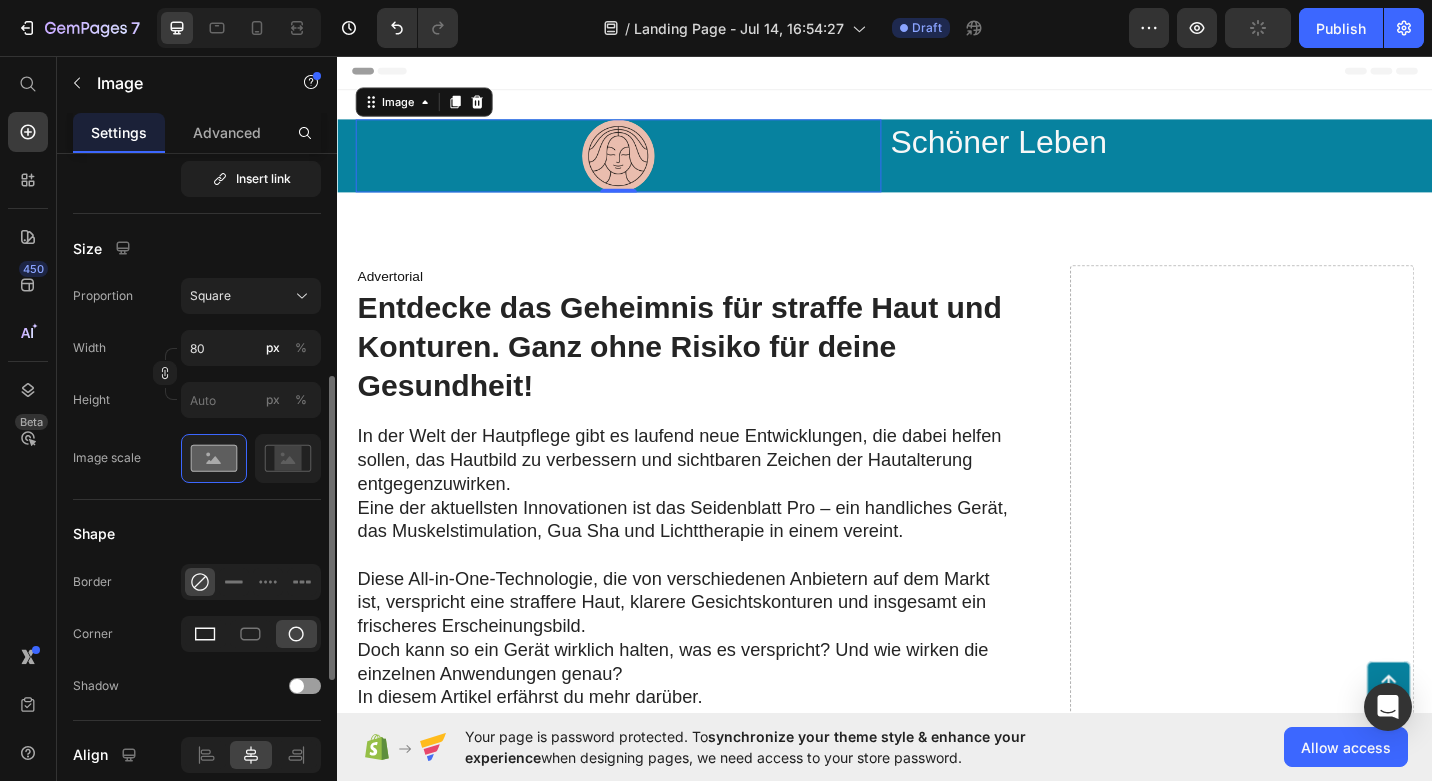 click 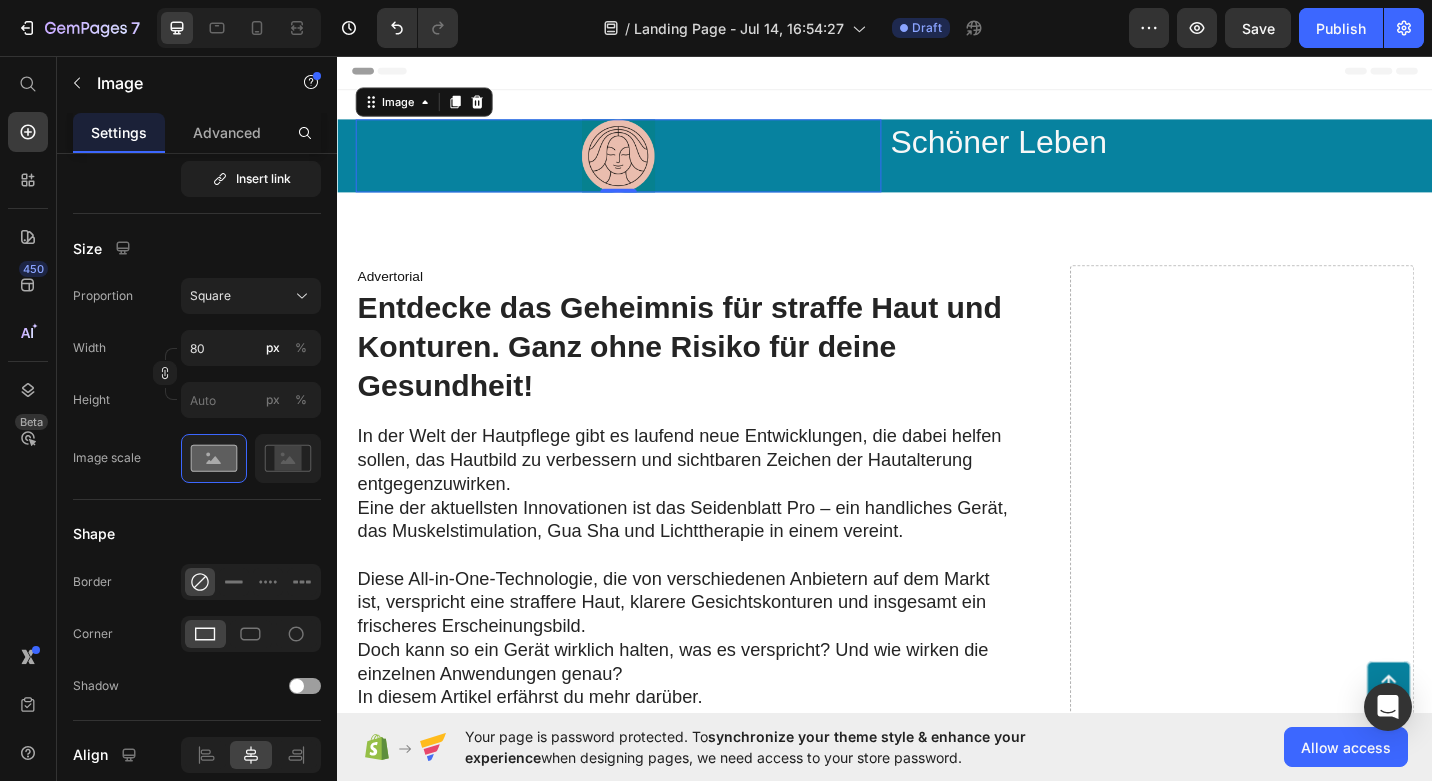 click at bounding box center (645, 166) 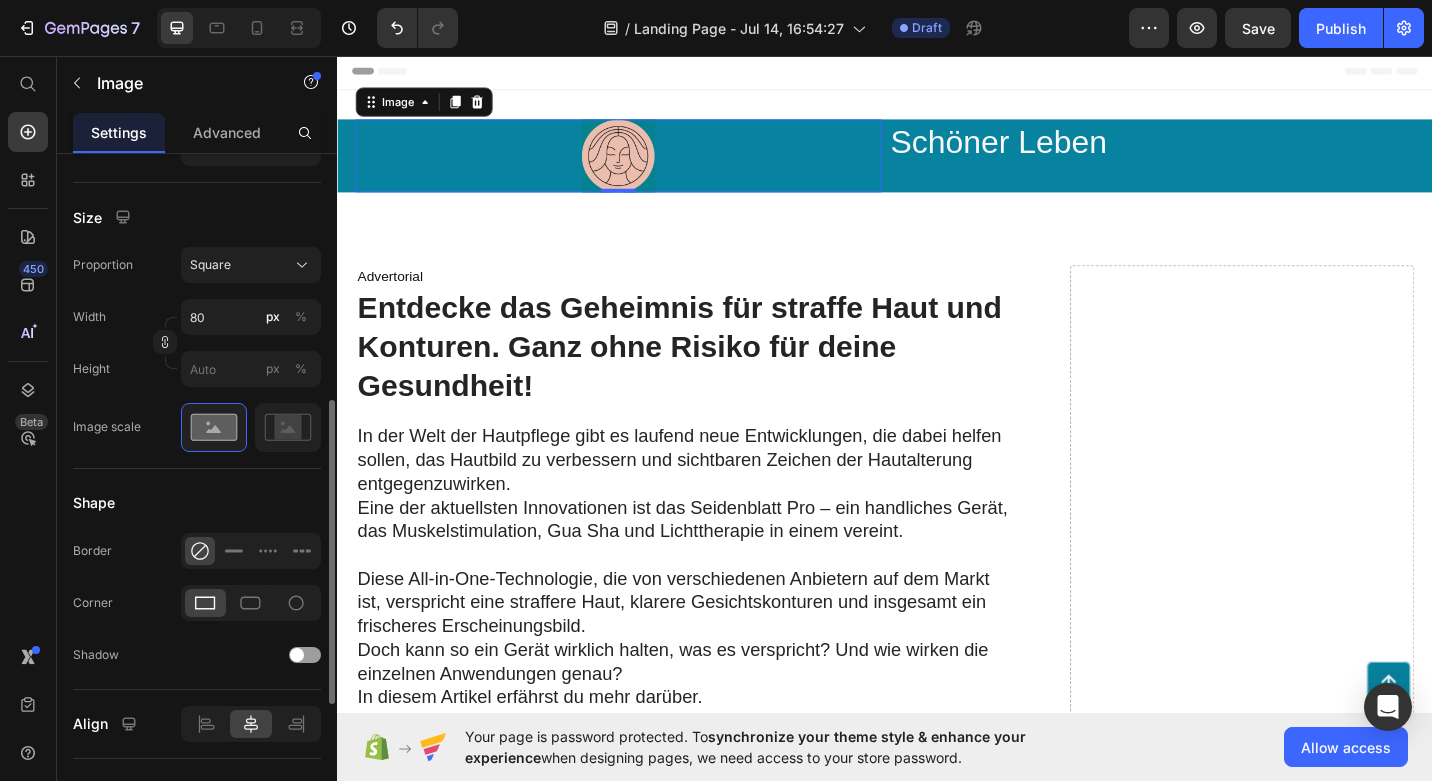 scroll, scrollTop: 536, scrollLeft: 0, axis: vertical 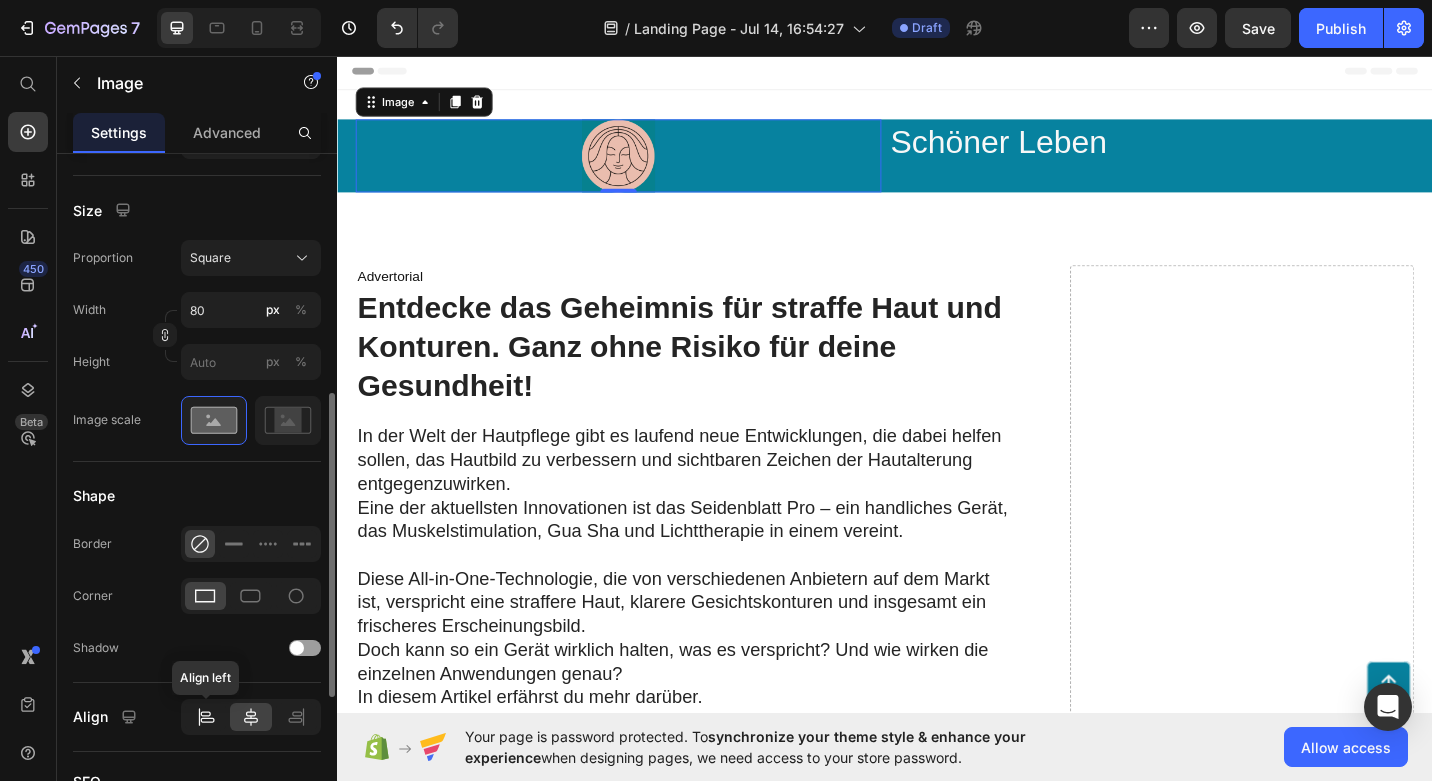 click 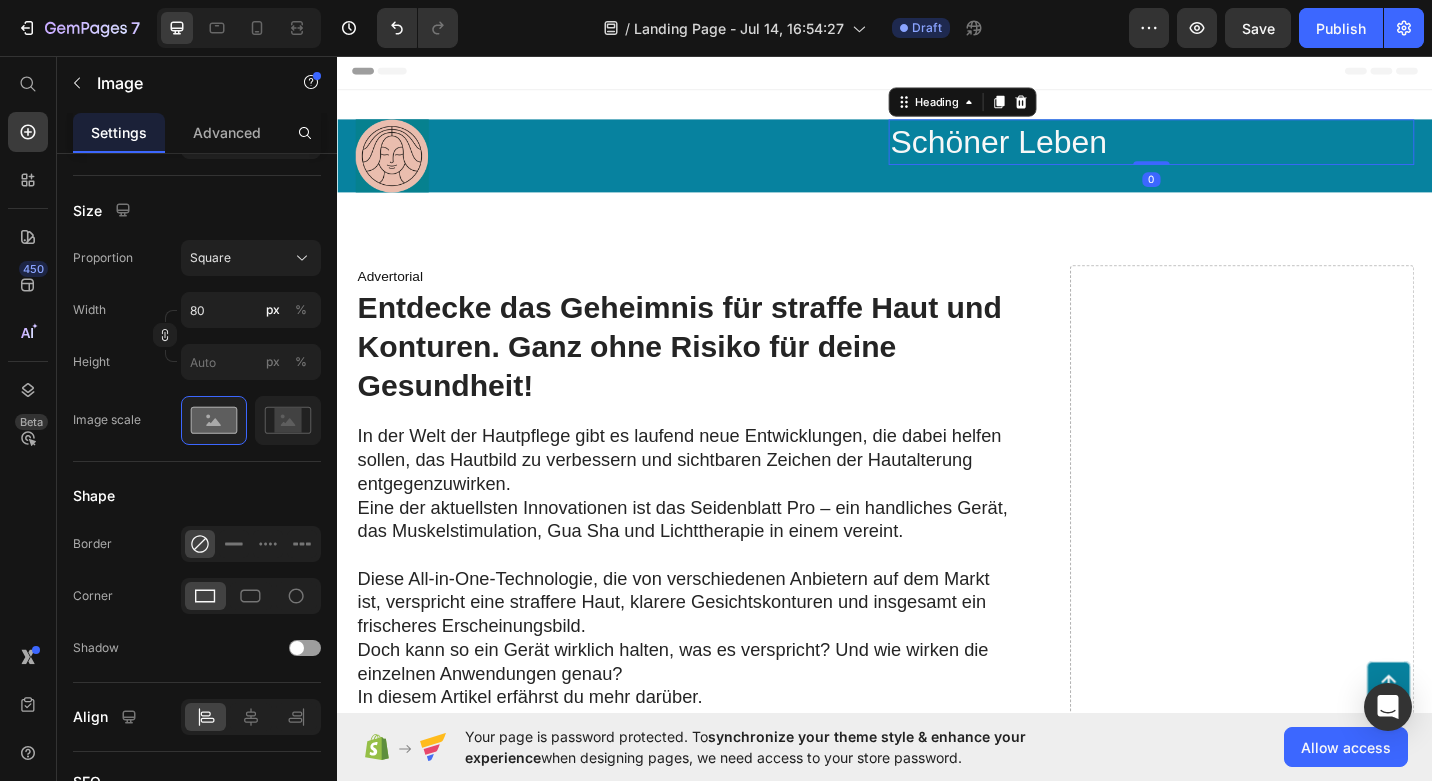 click on "Schöner Leben" at bounding box center (1061, 150) 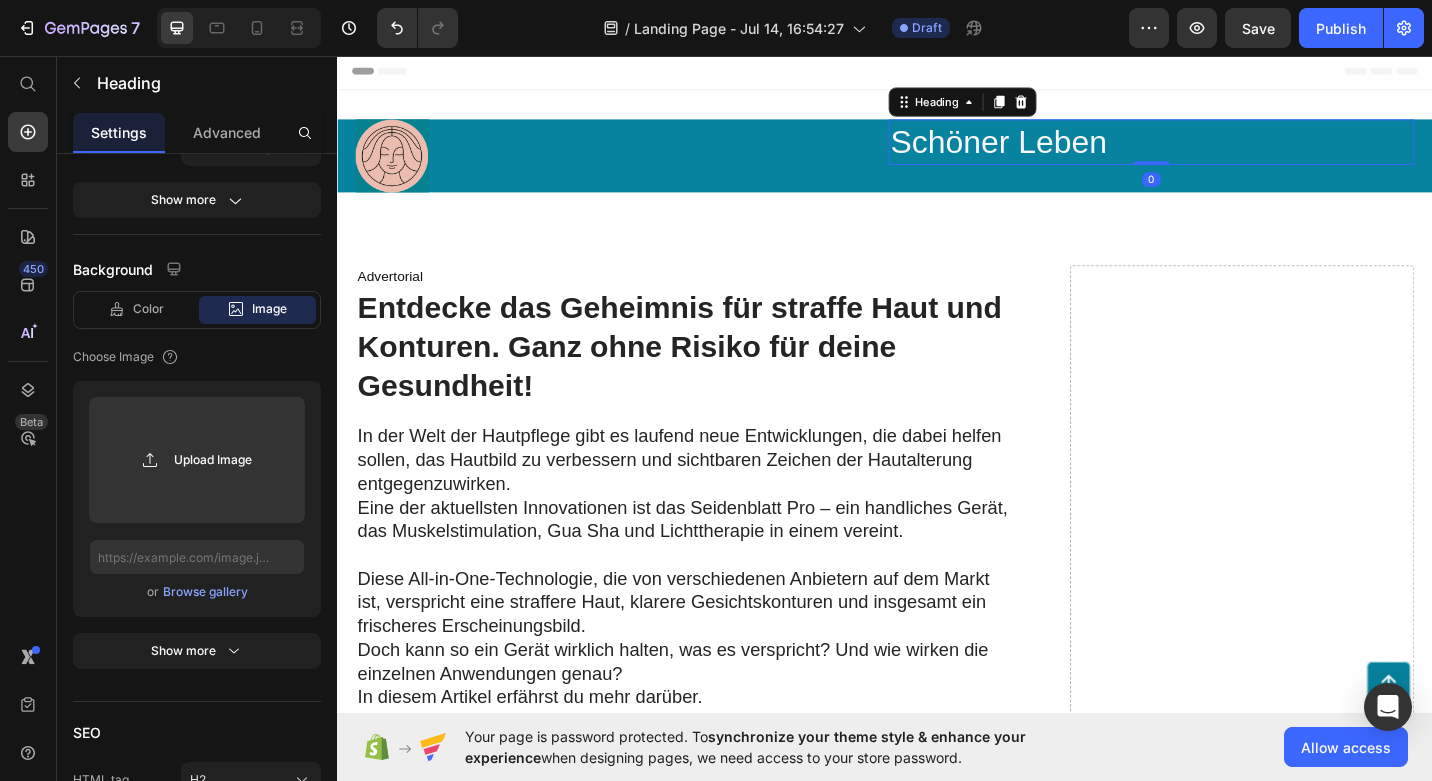 scroll, scrollTop: 0, scrollLeft: 0, axis: both 